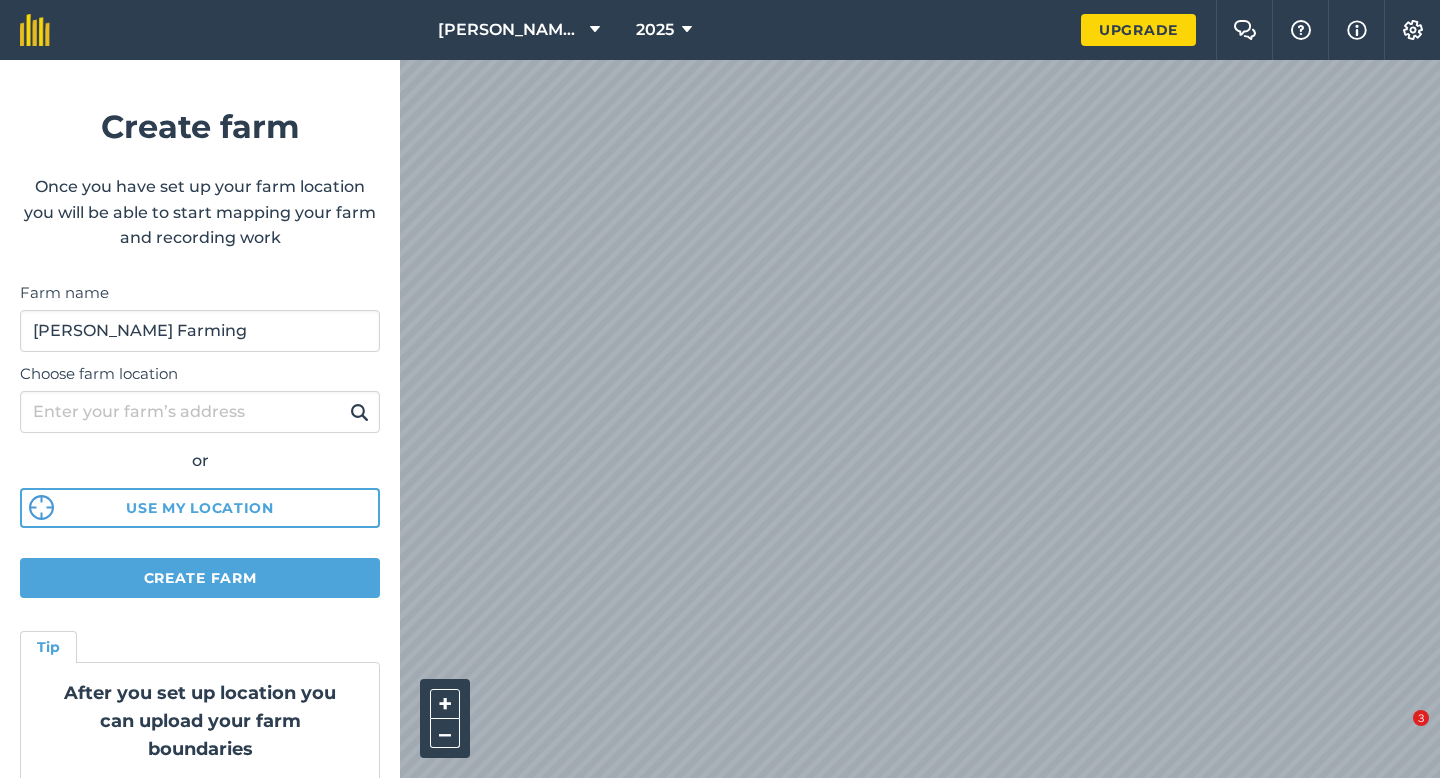 scroll, scrollTop: 0, scrollLeft: 0, axis: both 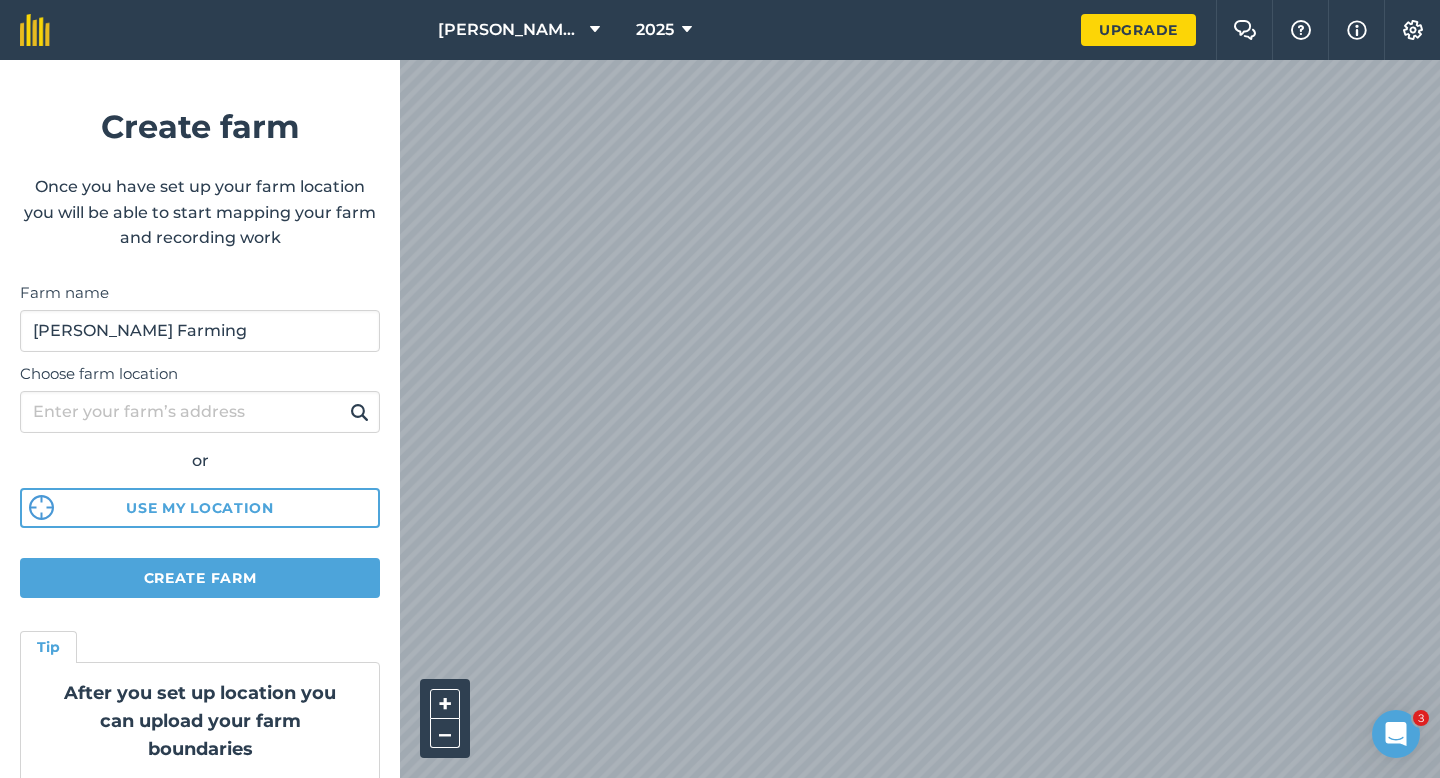 click on "[PERSON_NAME] & Sons 2025 Upgrade Farm Chat Help Info Settings Create farm Once you have set up your farm location you will be able to start mapping your farm and recording work Farm name [PERSON_NAME] Farming Choose farm location or   Use my location Create farm Tip After you set up location you can upload your farm boundaries Just go to  Settings > Connections + – Satellite (Azure)
3" at bounding box center [720, 389] 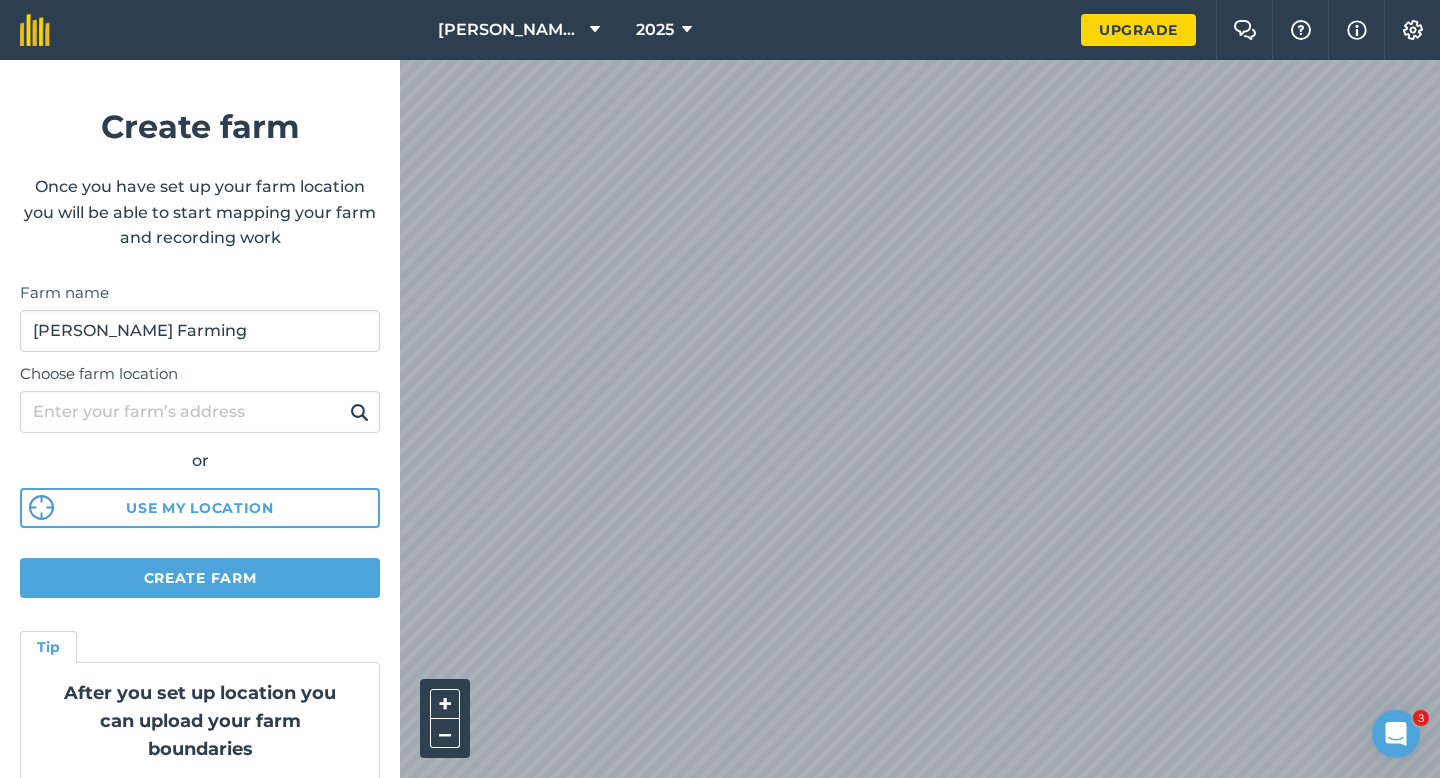 click on "[PERSON_NAME] & Sons 2025 Upgrade Farm Chat Help Info Settings Create farm Once you have set up your farm location you will be able to start mapping your farm and recording work Farm name [PERSON_NAME] Farming Choose farm location or   Use my location Create farm Tip After you set up location you can upload your farm boundaries Just go to  Settings > Connections + – Satellite (Azure)
3" at bounding box center (720, 389) 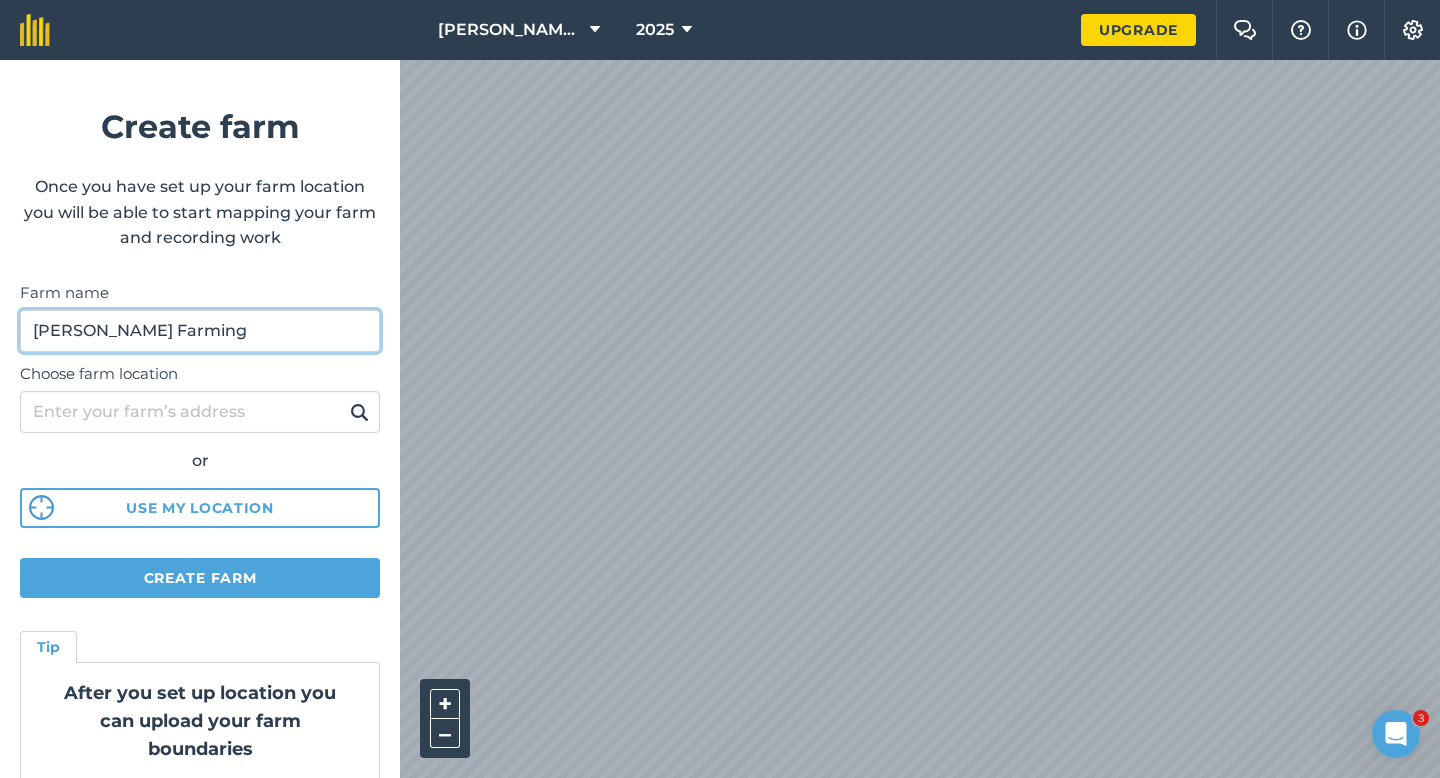 click on "[PERSON_NAME] Farming" at bounding box center (200, 331) 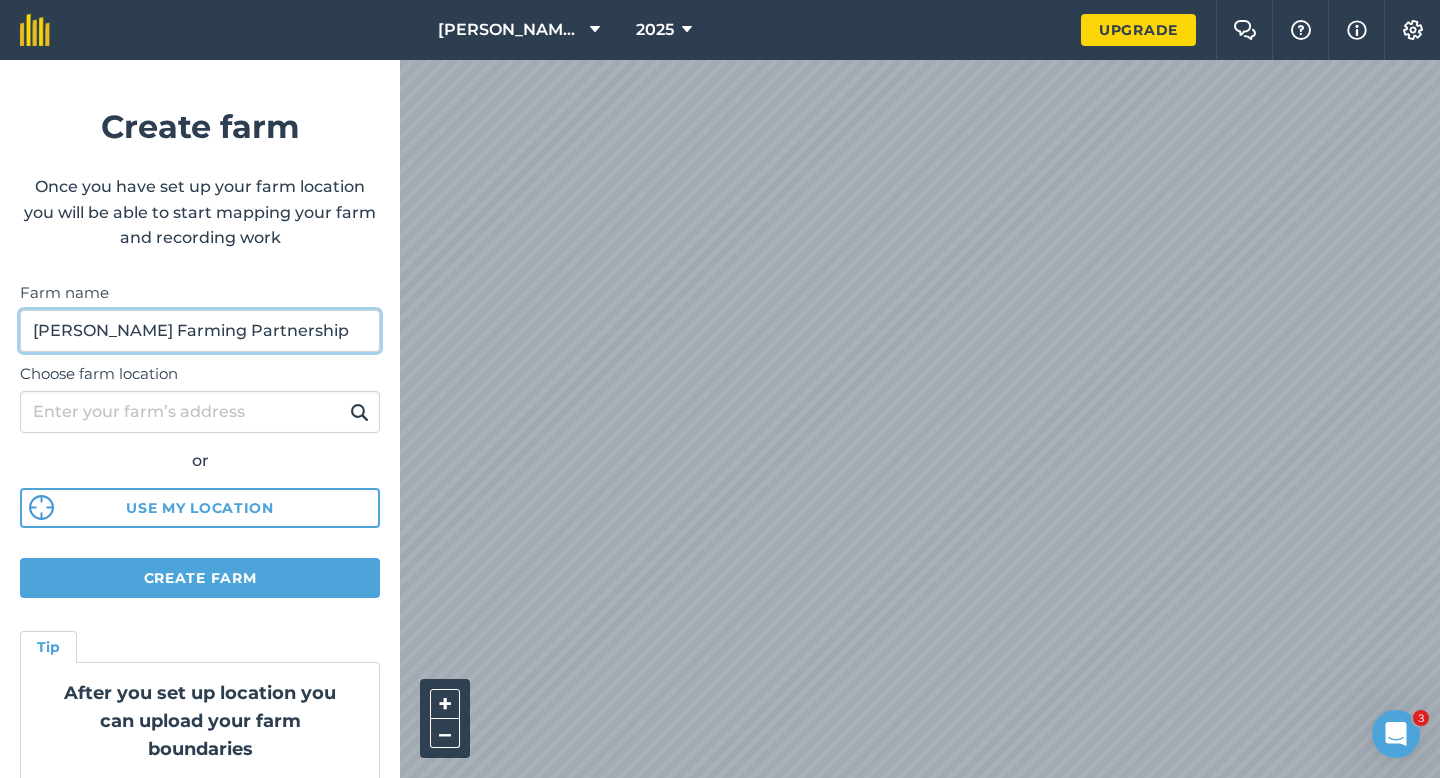 type on "[PERSON_NAME] Farming Partnership" 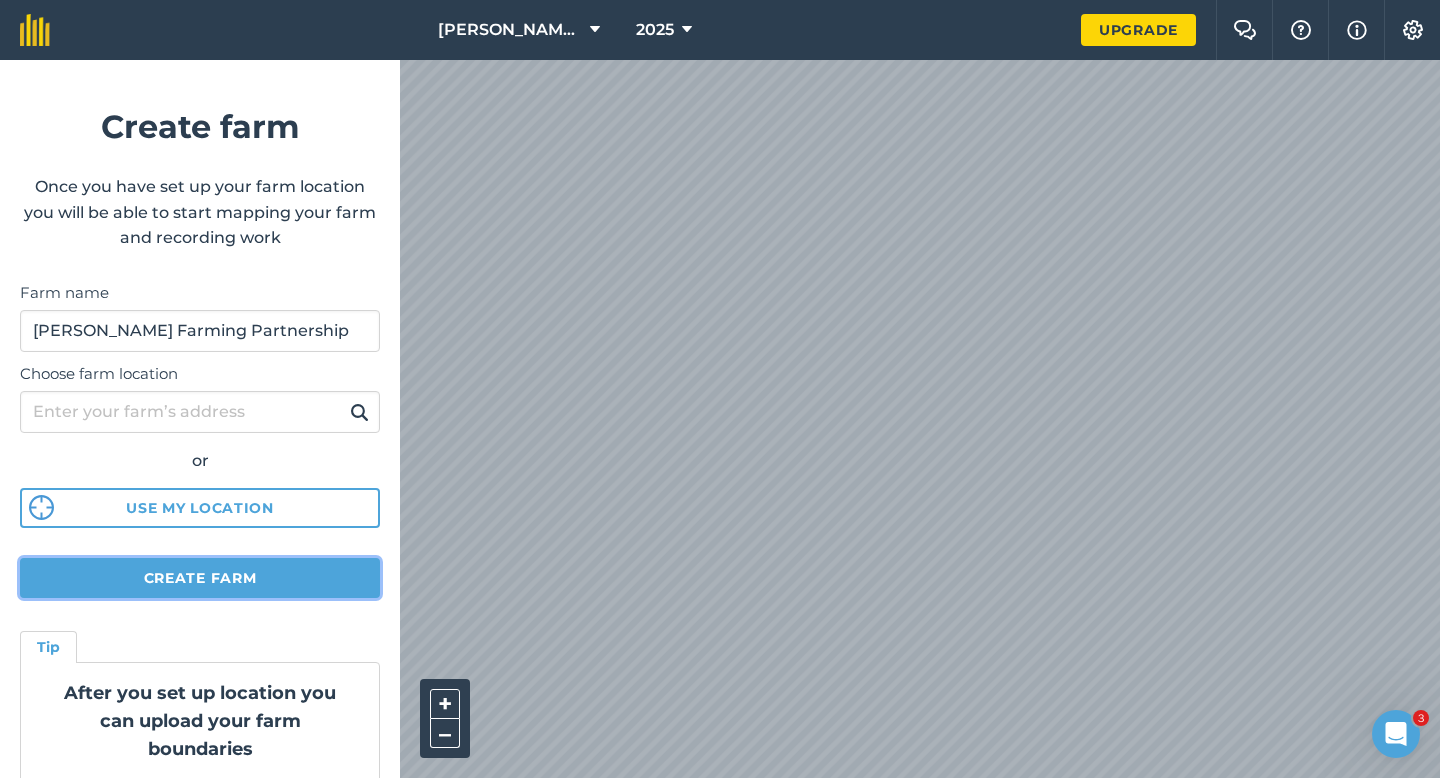 click on "Create farm" at bounding box center [200, 578] 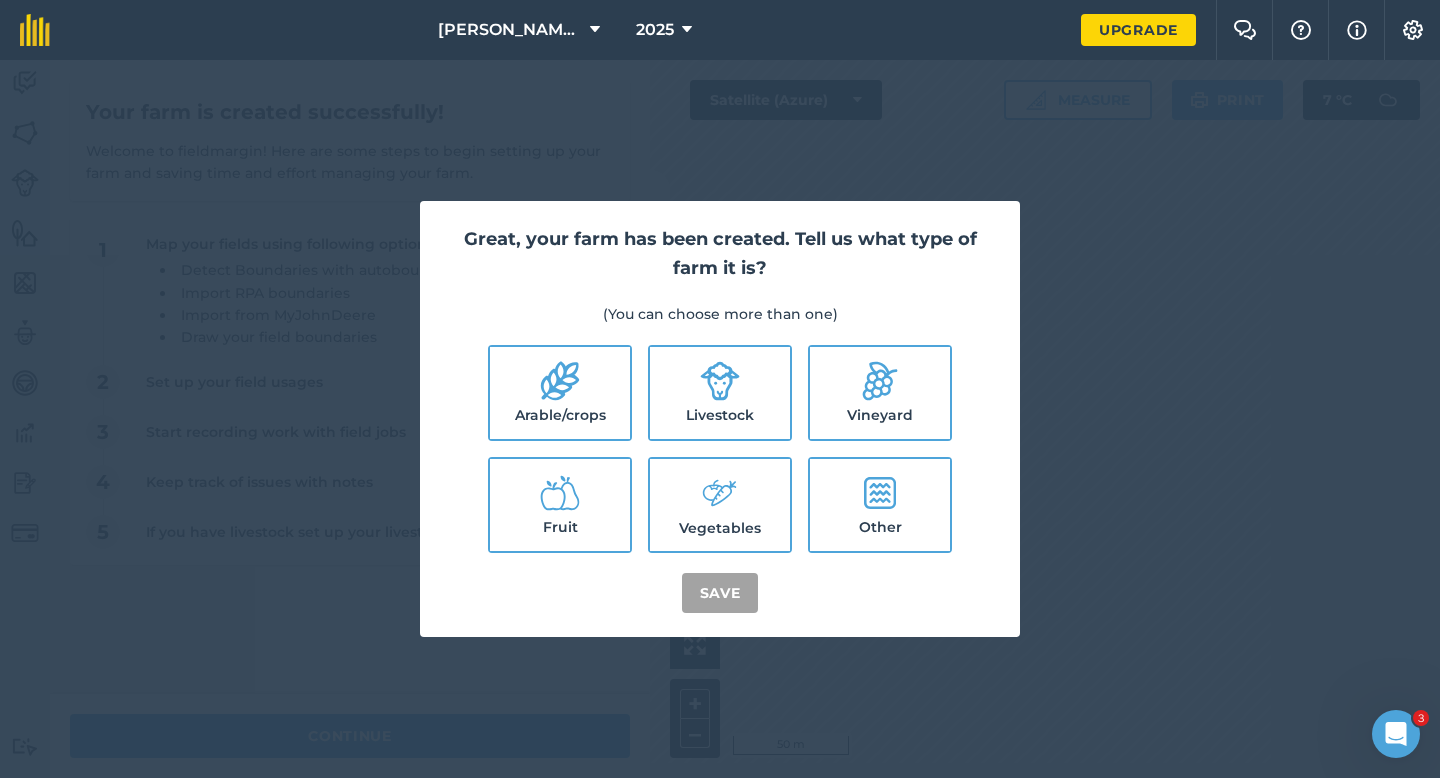 click on "Arable/crops" at bounding box center [560, 393] 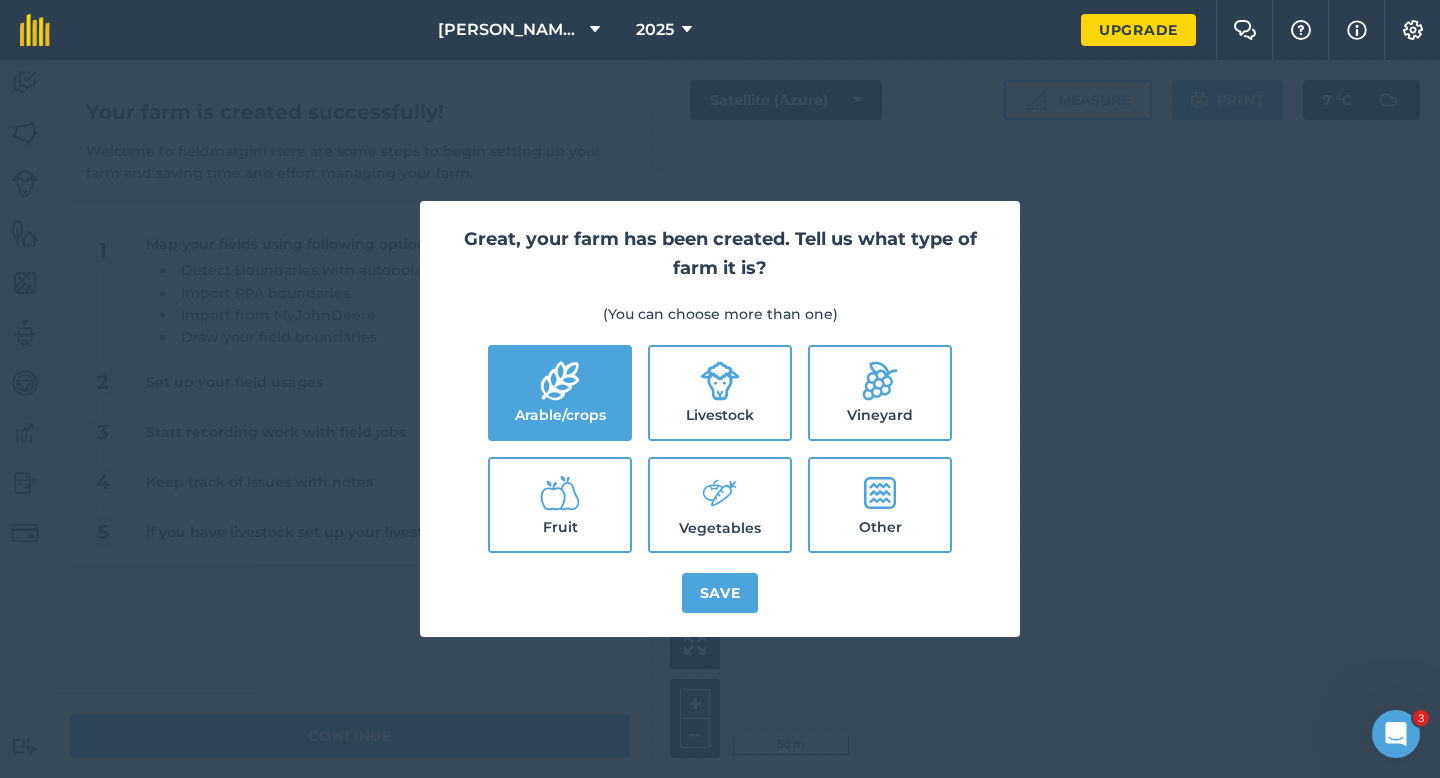 click on "Livestock" at bounding box center (720, 393) 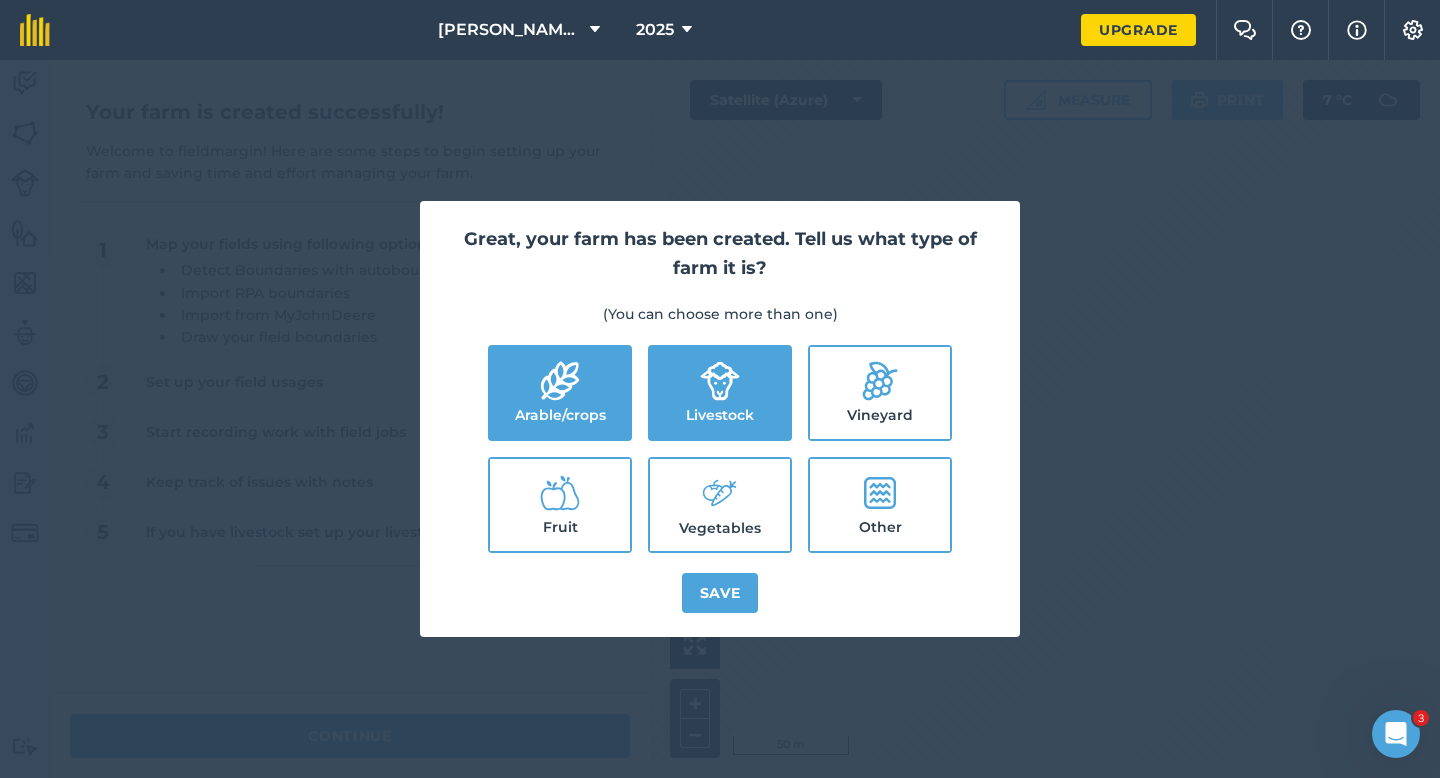 click on "Vegetables" at bounding box center [720, 505] 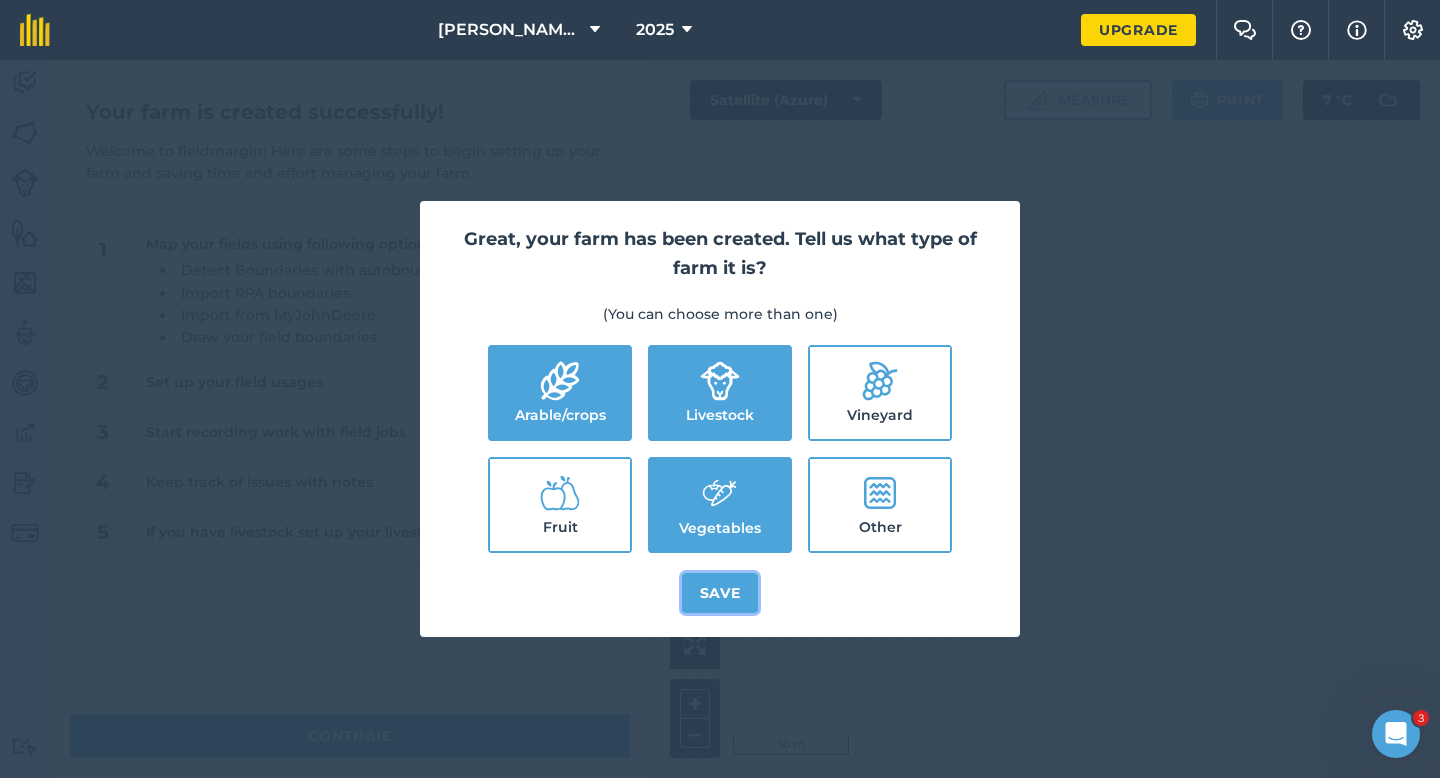 click on "Save" at bounding box center [720, 593] 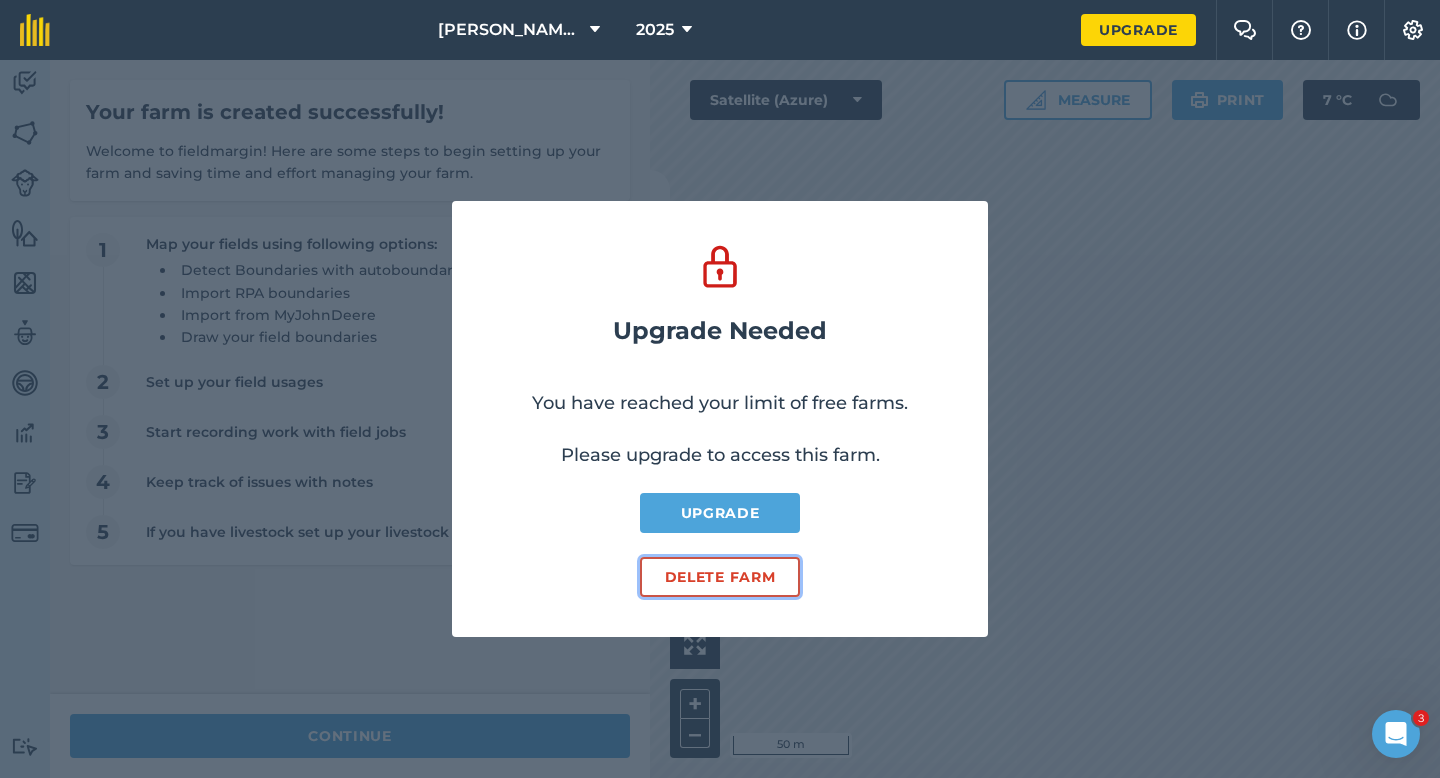 click on "Delete farm" at bounding box center (720, 577) 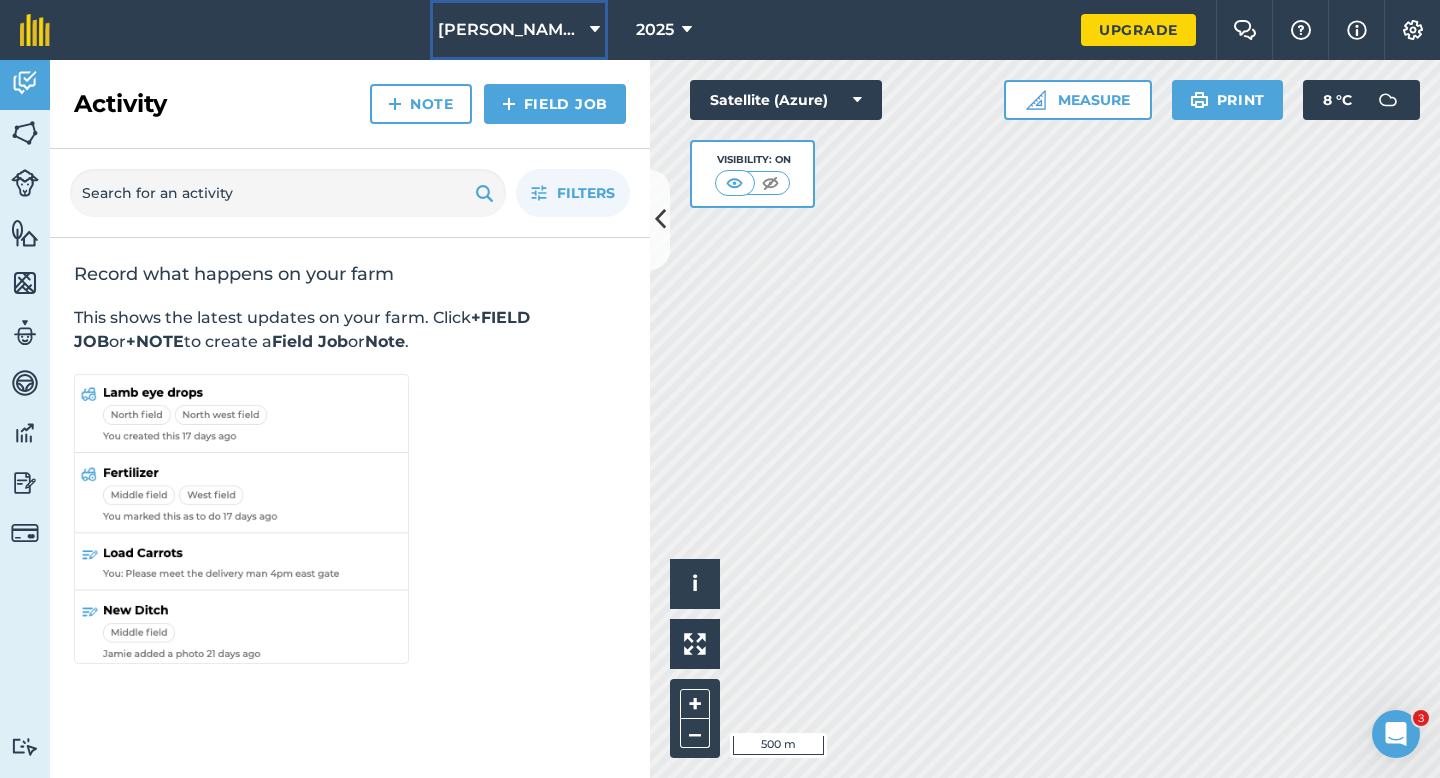 click on "[PERSON_NAME] & Sons" at bounding box center (510, 30) 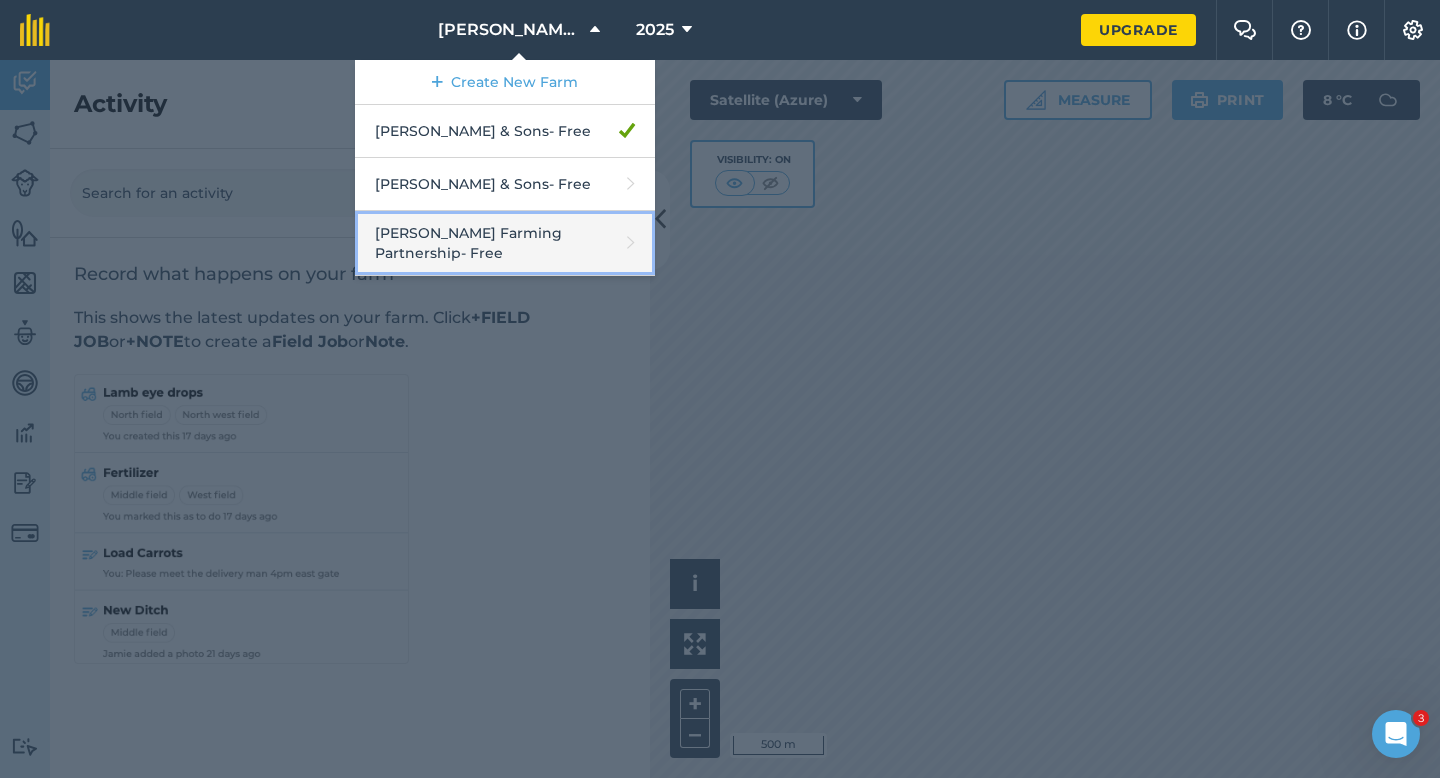 click on "[PERSON_NAME] Farming Partnership  - Free" at bounding box center (505, 243) 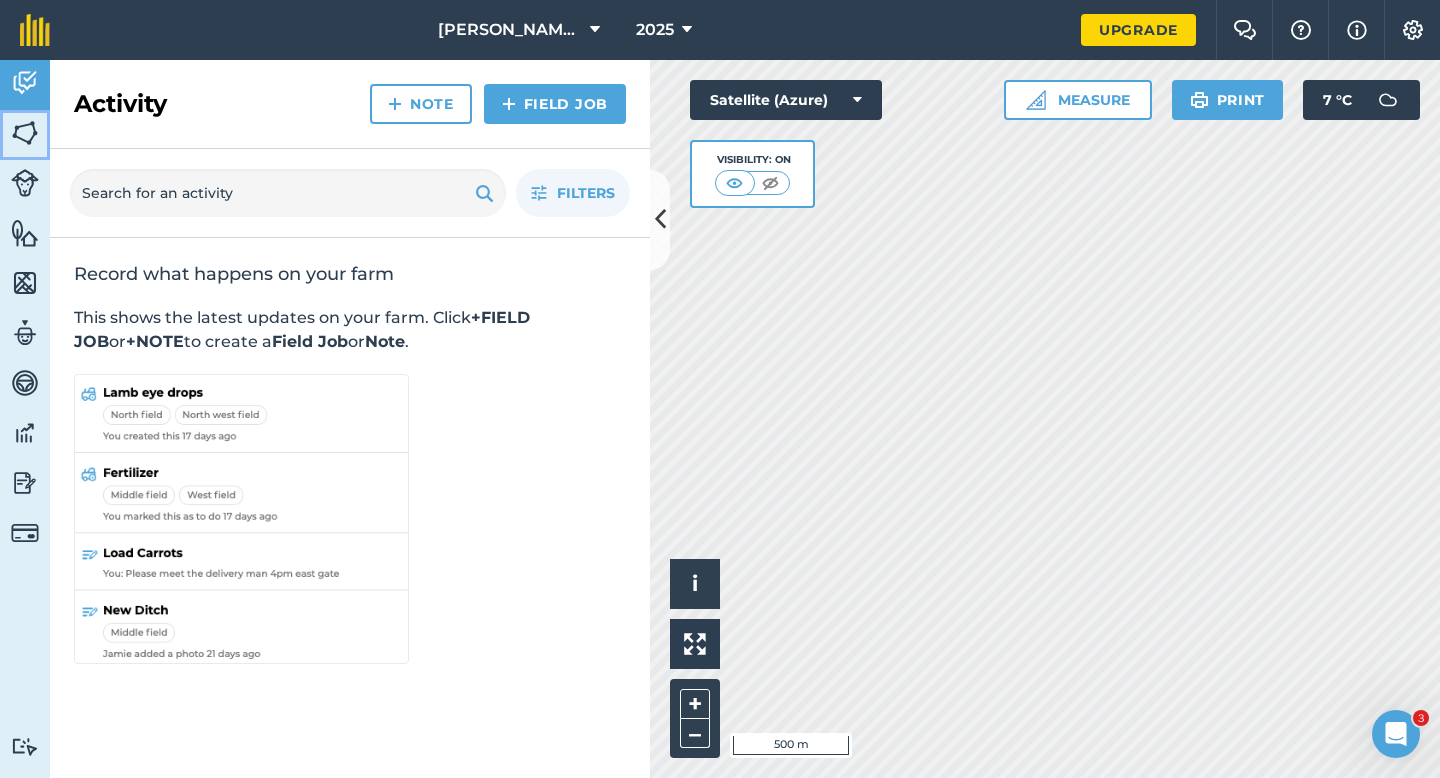 click on "Fields" at bounding box center [25, 135] 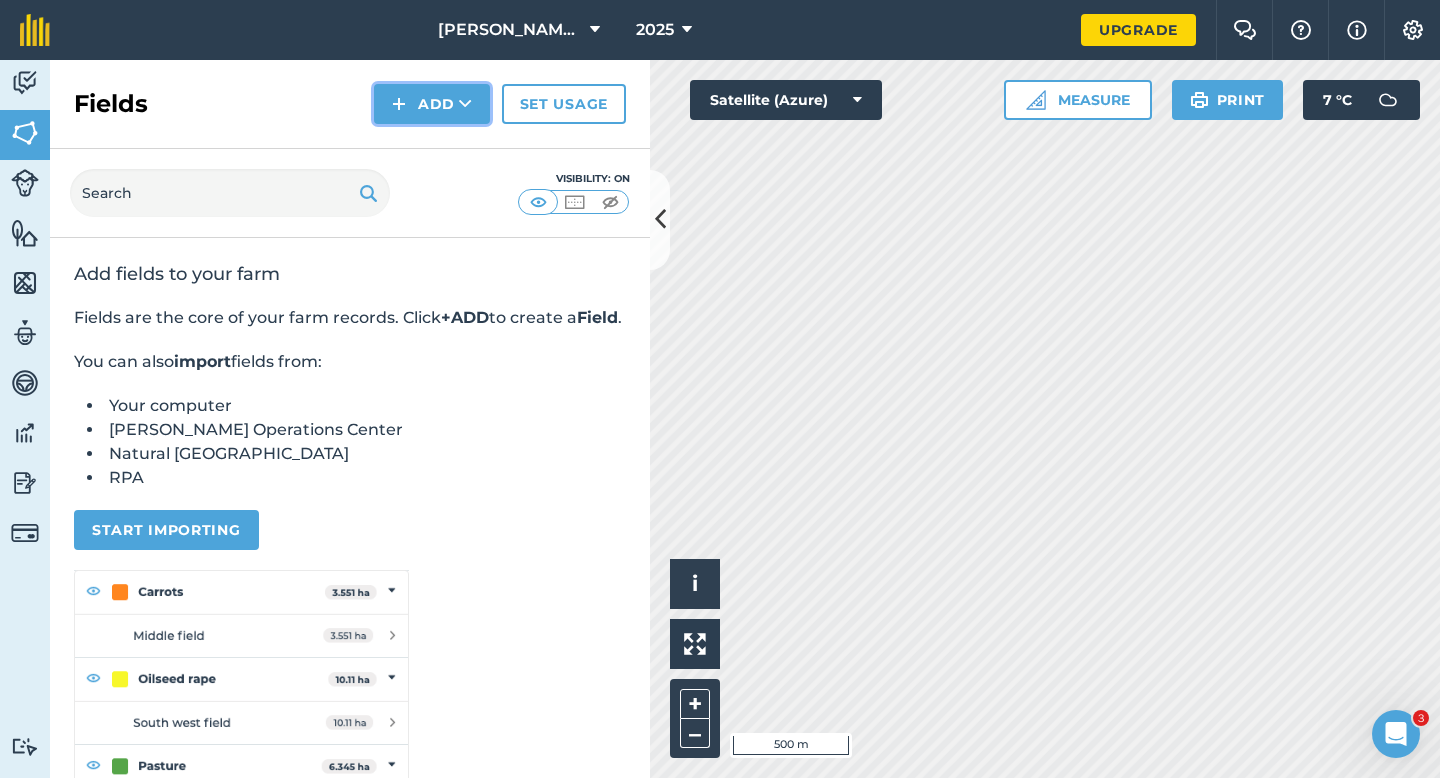 click on "Add" at bounding box center (432, 104) 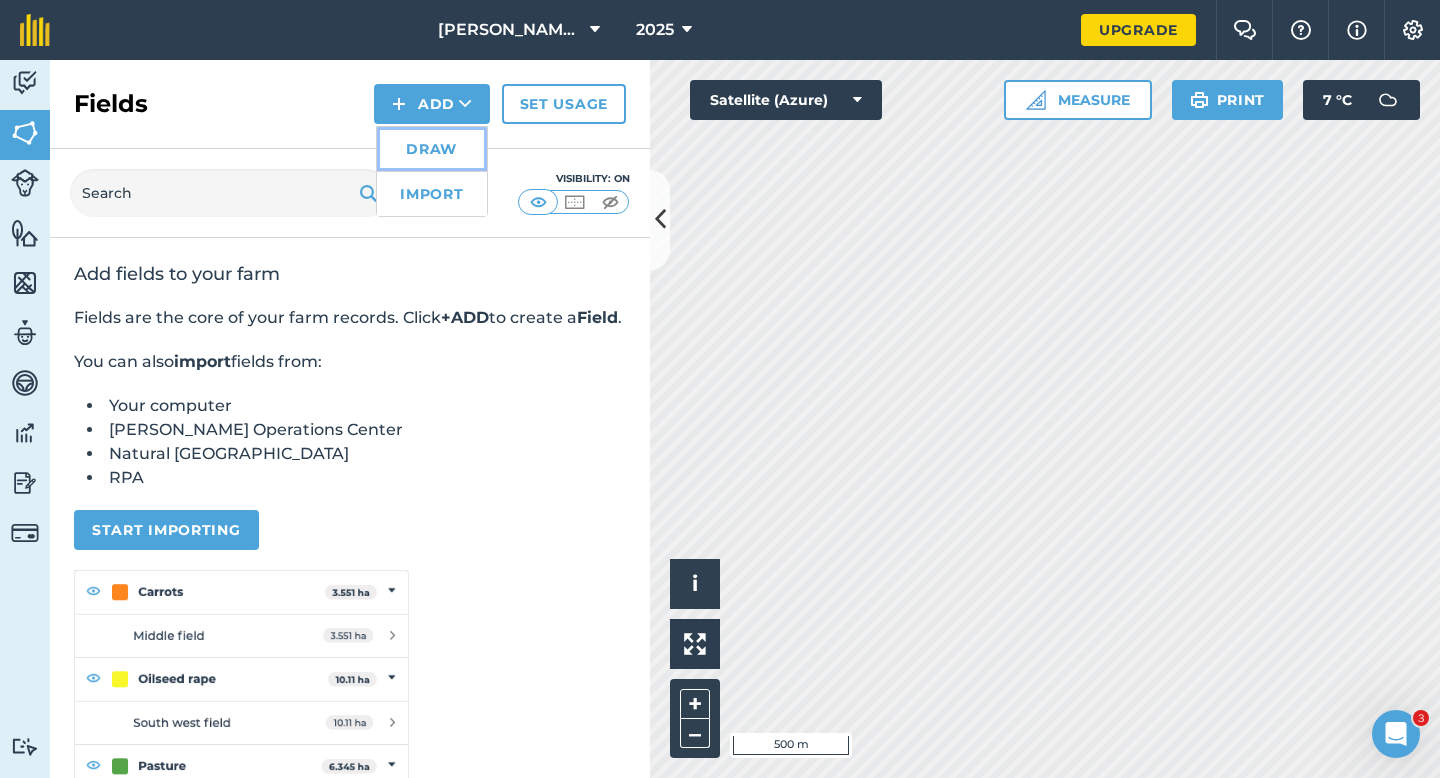 click on "Draw" at bounding box center [432, 149] 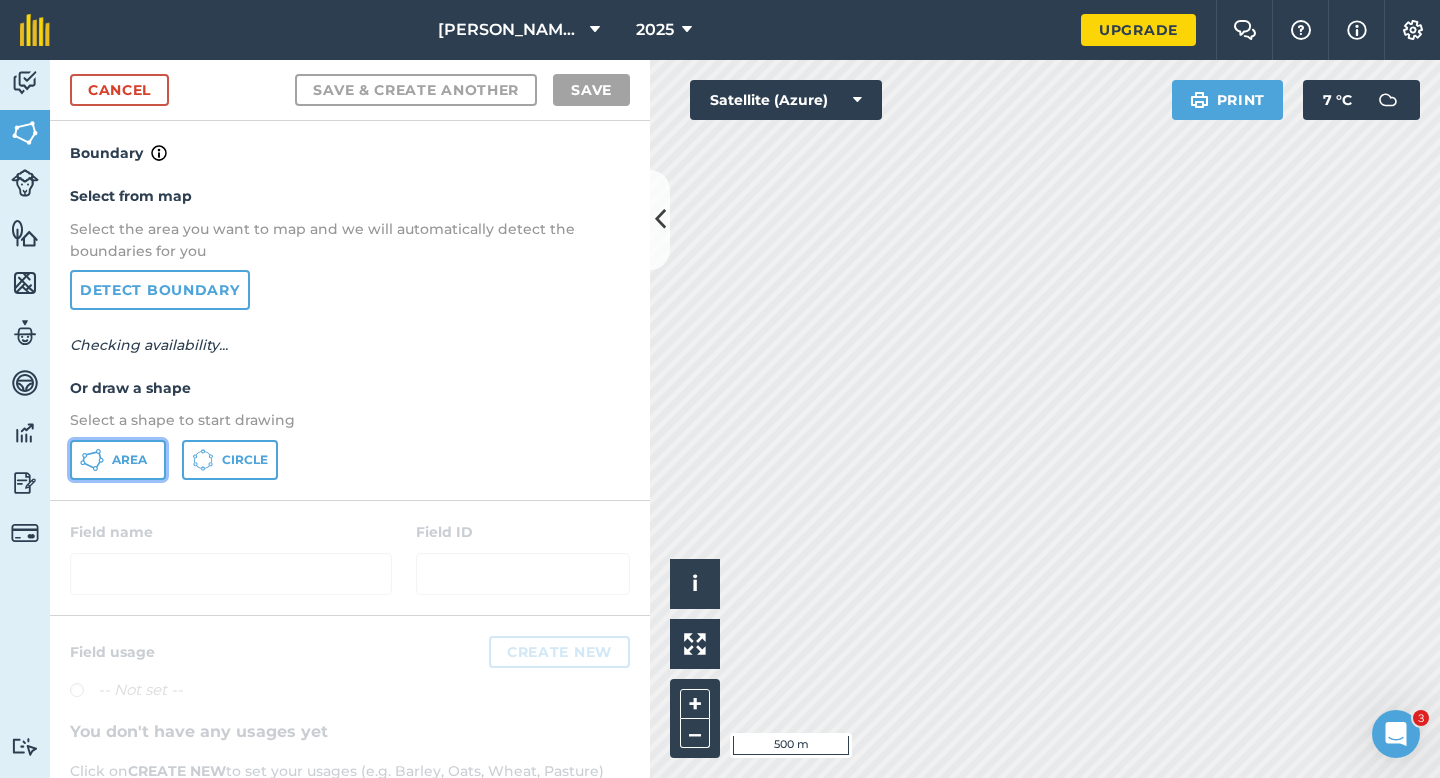 click on "Area" at bounding box center [118, 460] 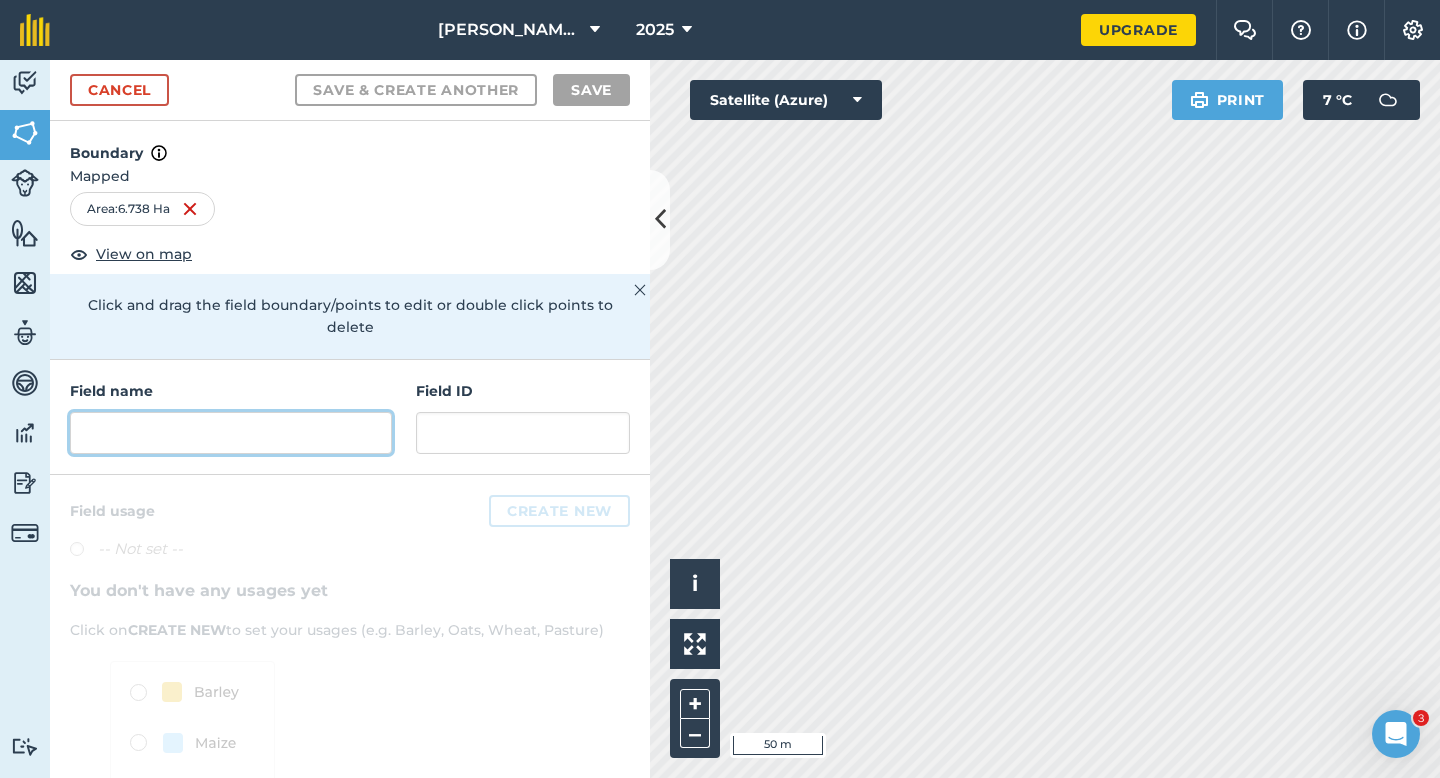 click at bounding box center [231, 433] 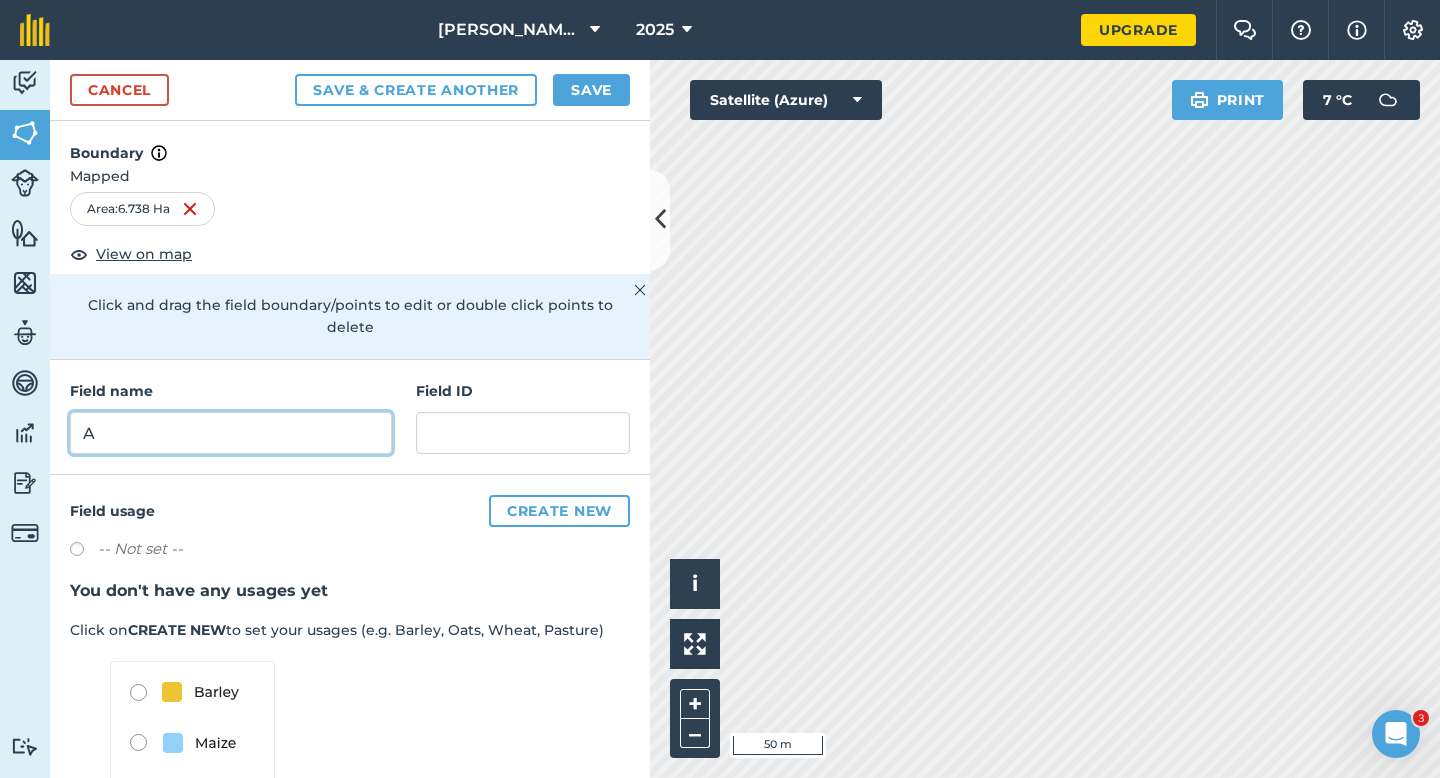 type on "A" 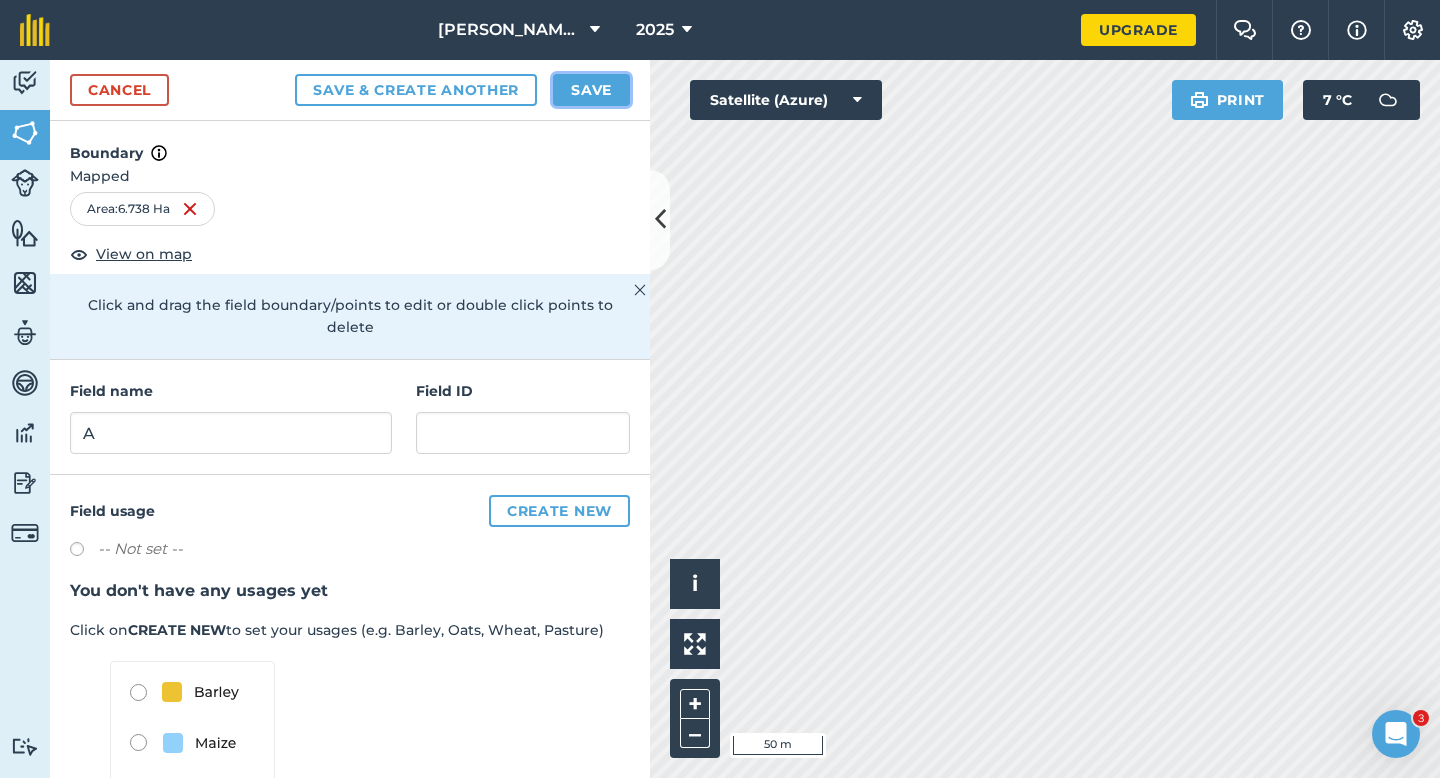 click on "Save" at bounding box center (591, 90) 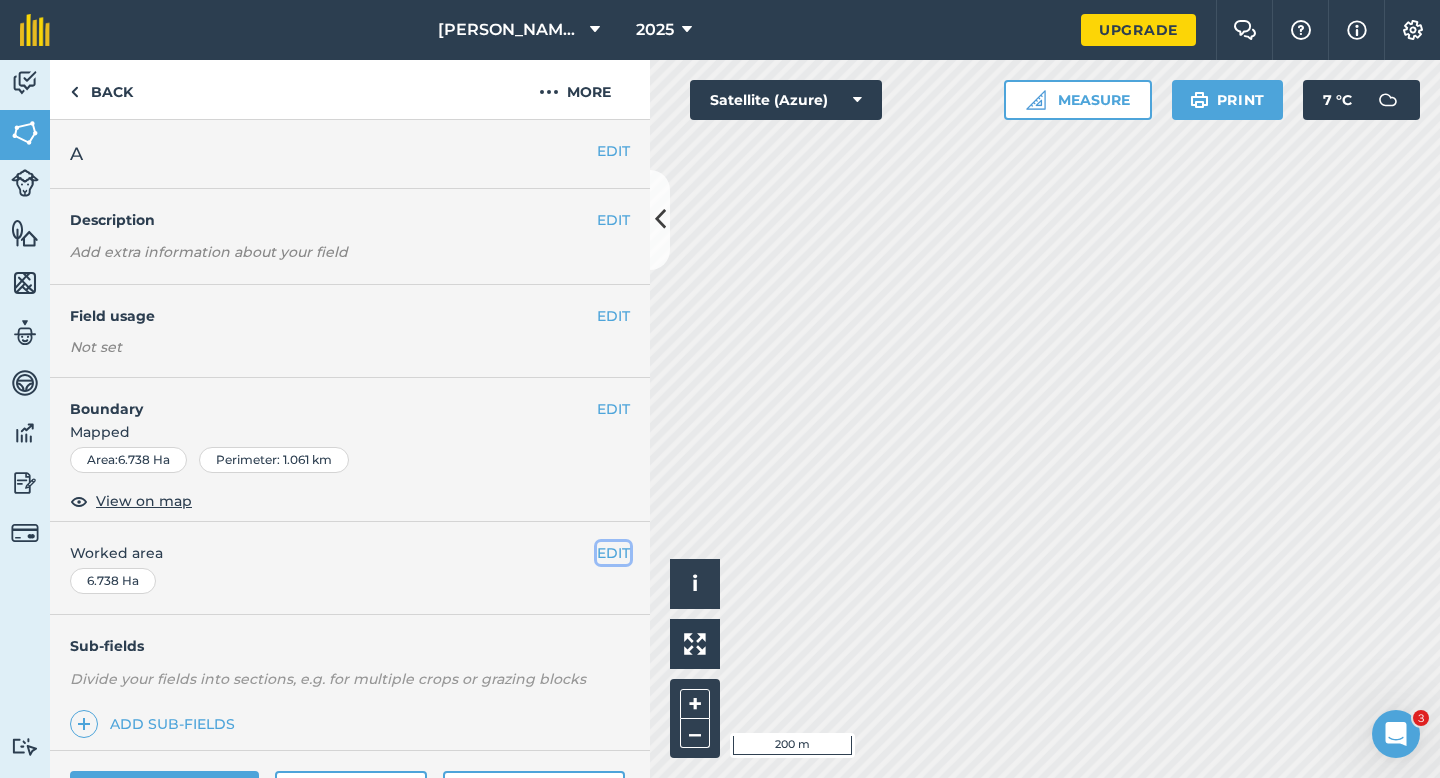 click on "EDIT" at bounding box center (613, 553) 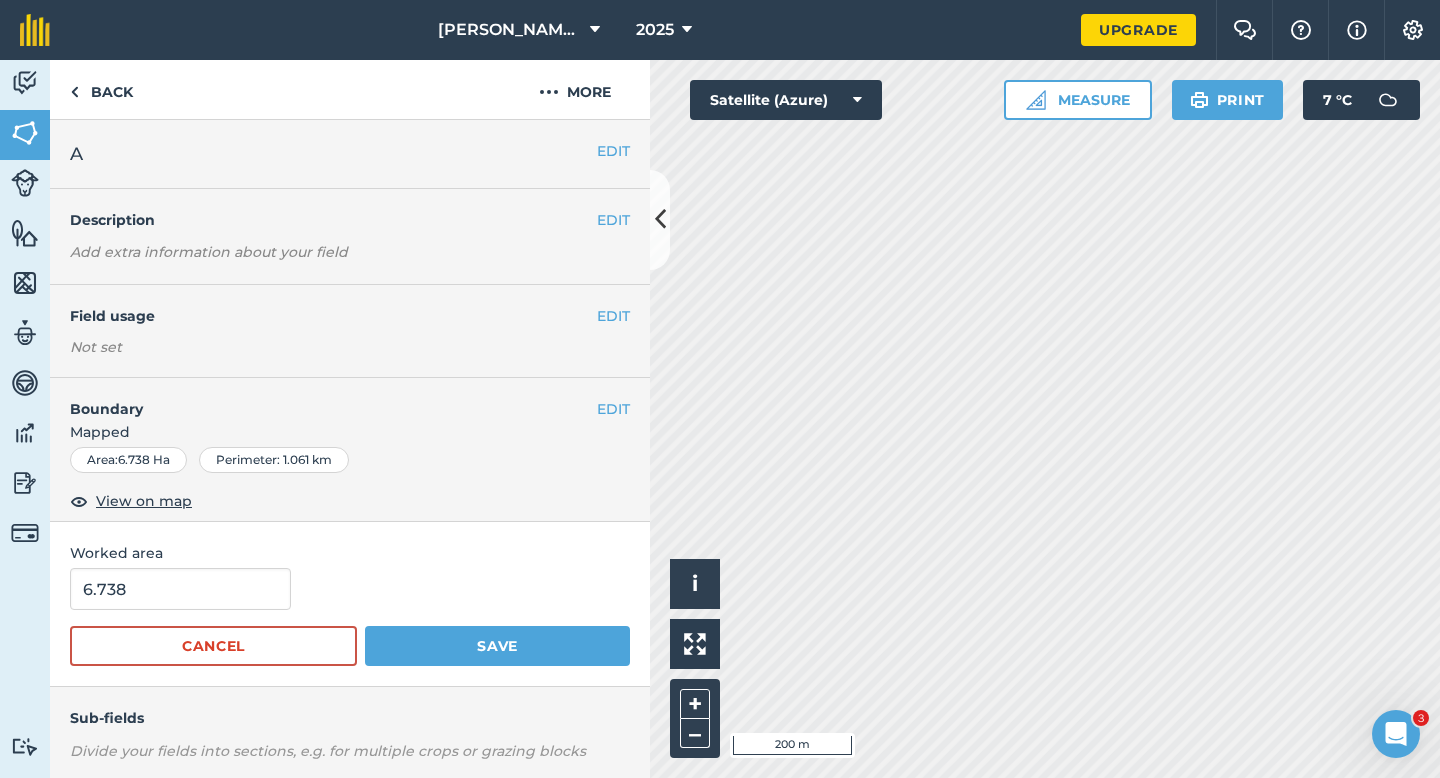 click on "6.738 Cancel Save" at bounding box center (350, 617) 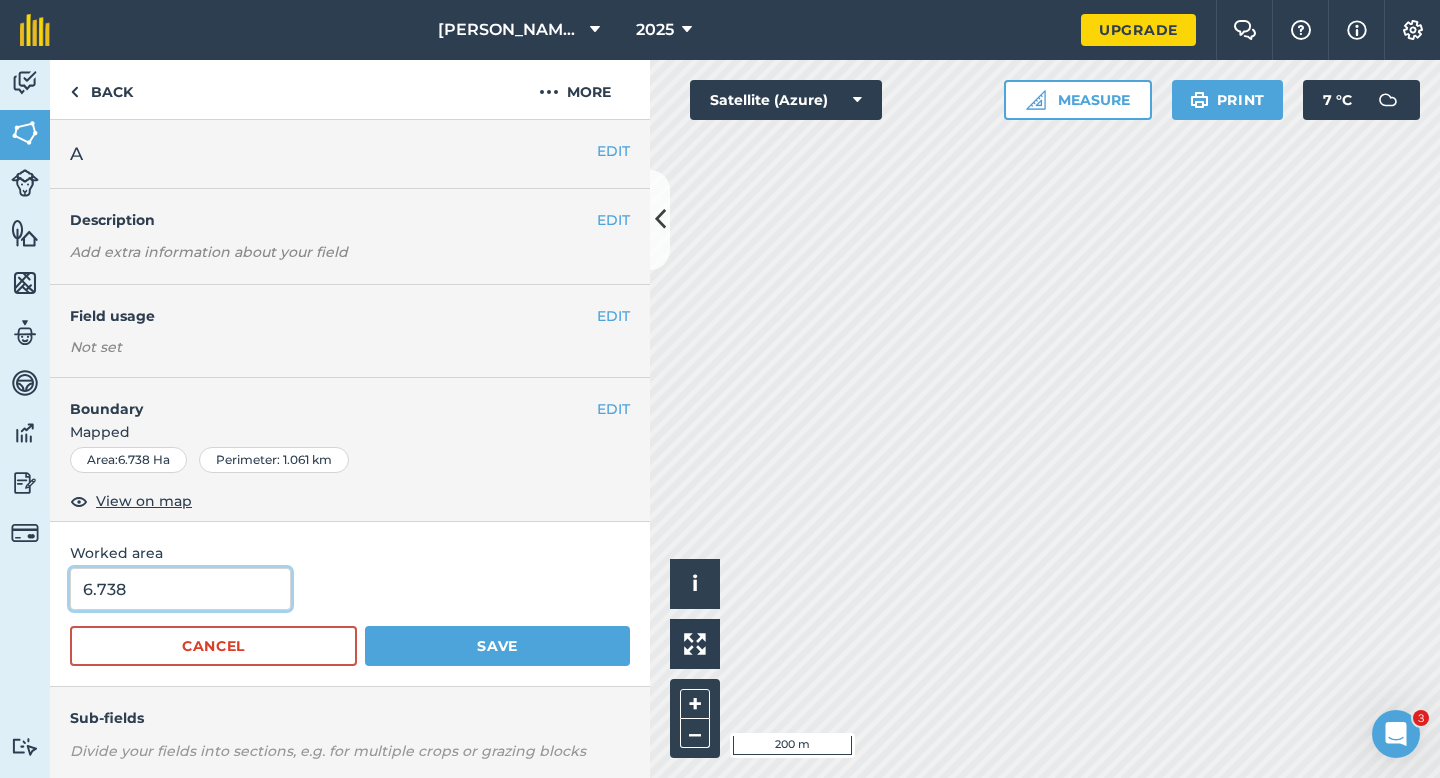 click on "6.738" at bounding box center [180, 589] 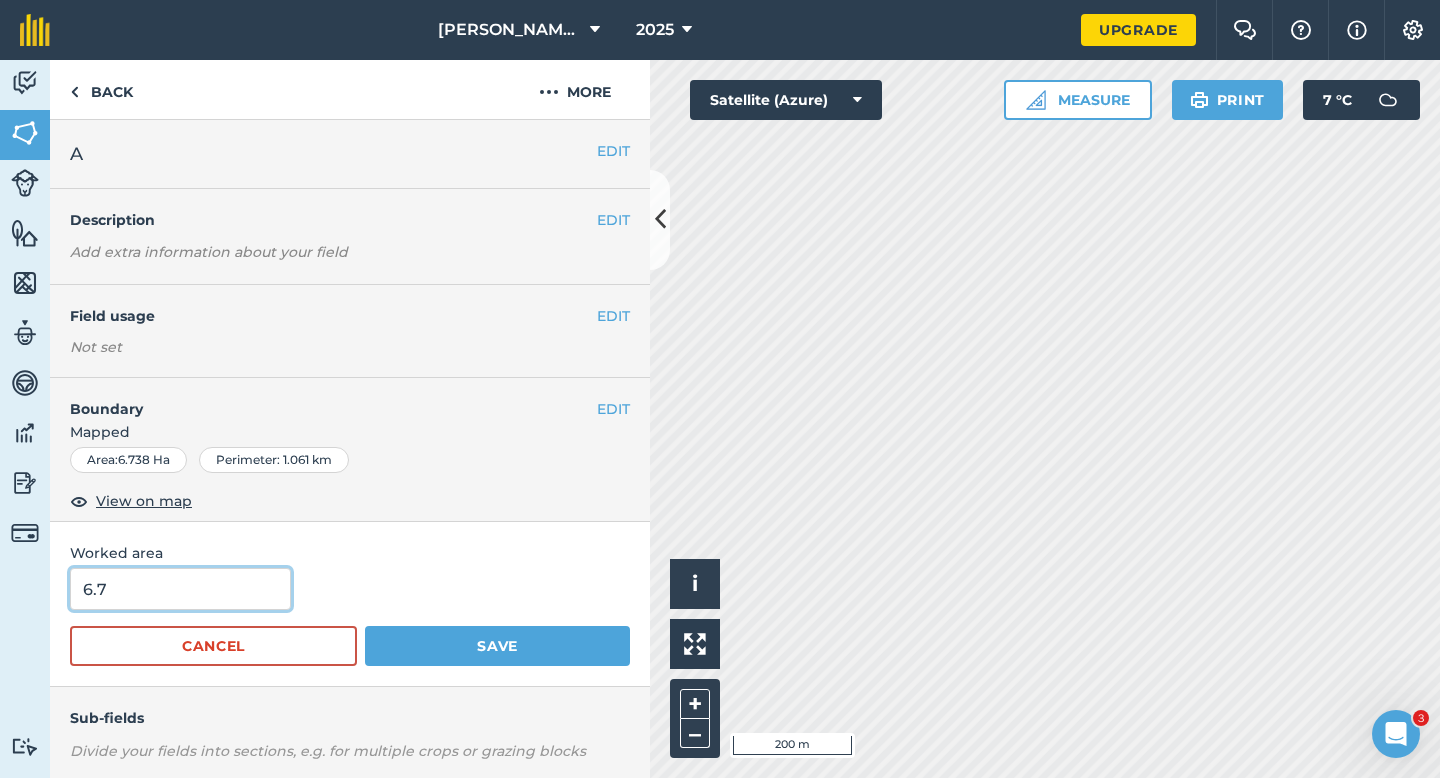 type on "6.7" 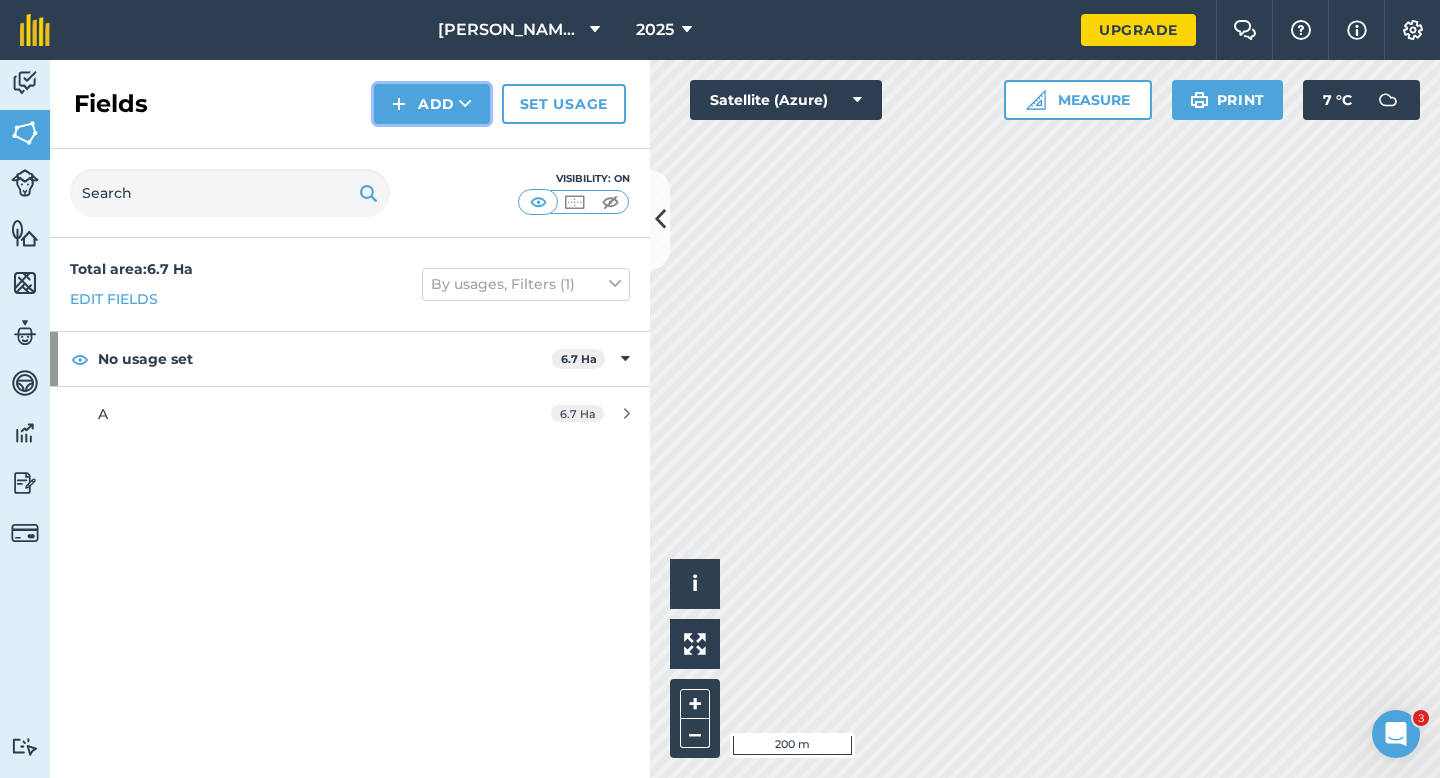 click on "Add" at bounding box center [432, 104] 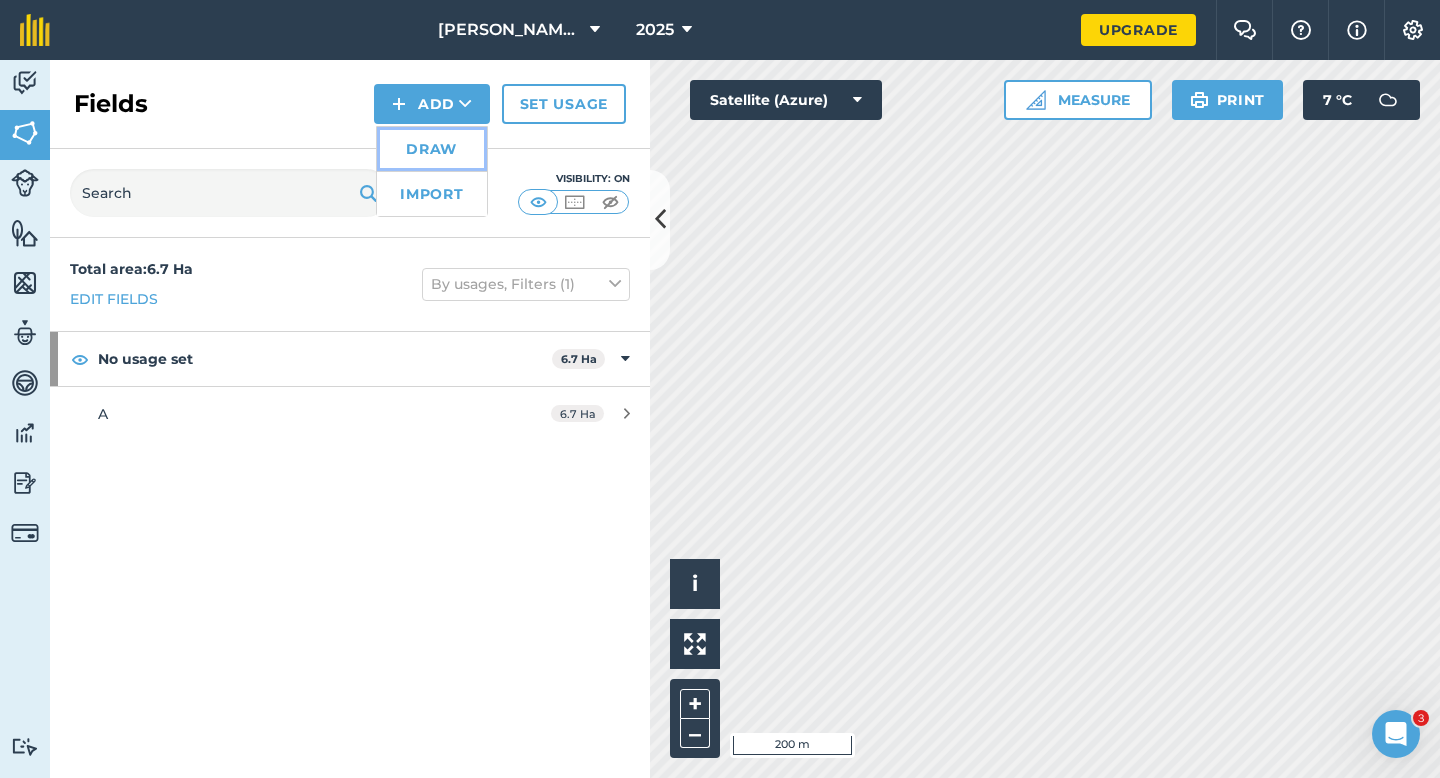 click on "Draw" at bounding box center [432, 149] 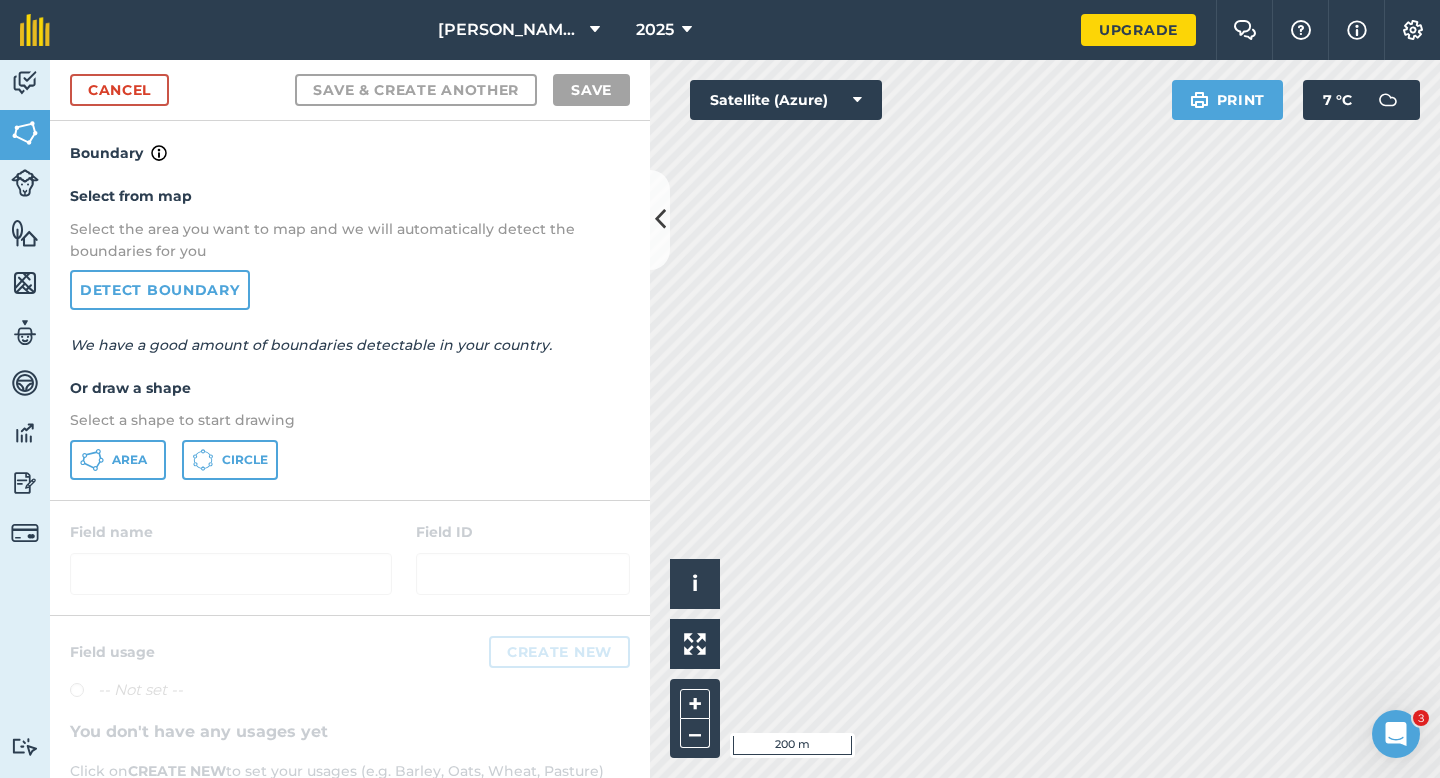 click on "Select a shape to start drawing" at bounding box center (350, 420) 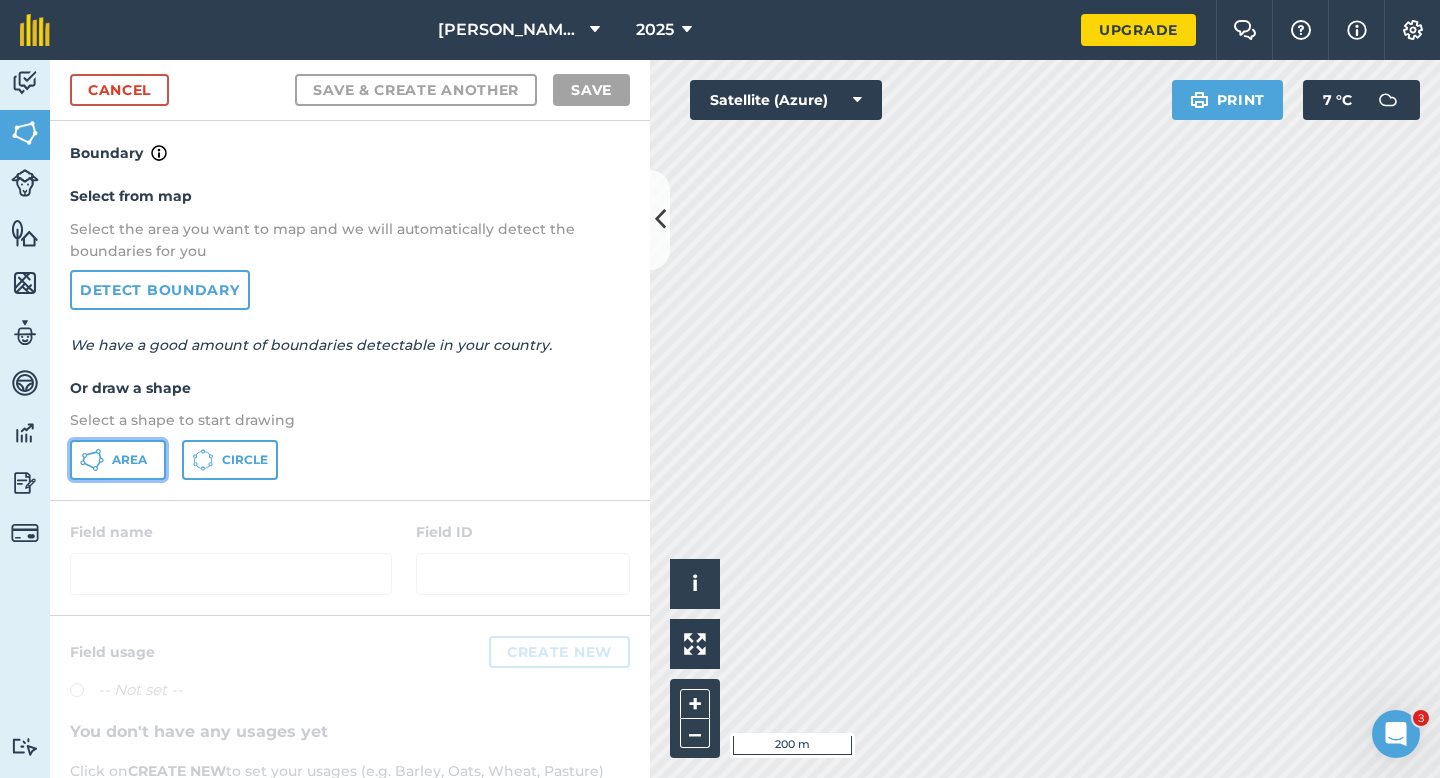 click on "Area" at bounding box center [118, 460] 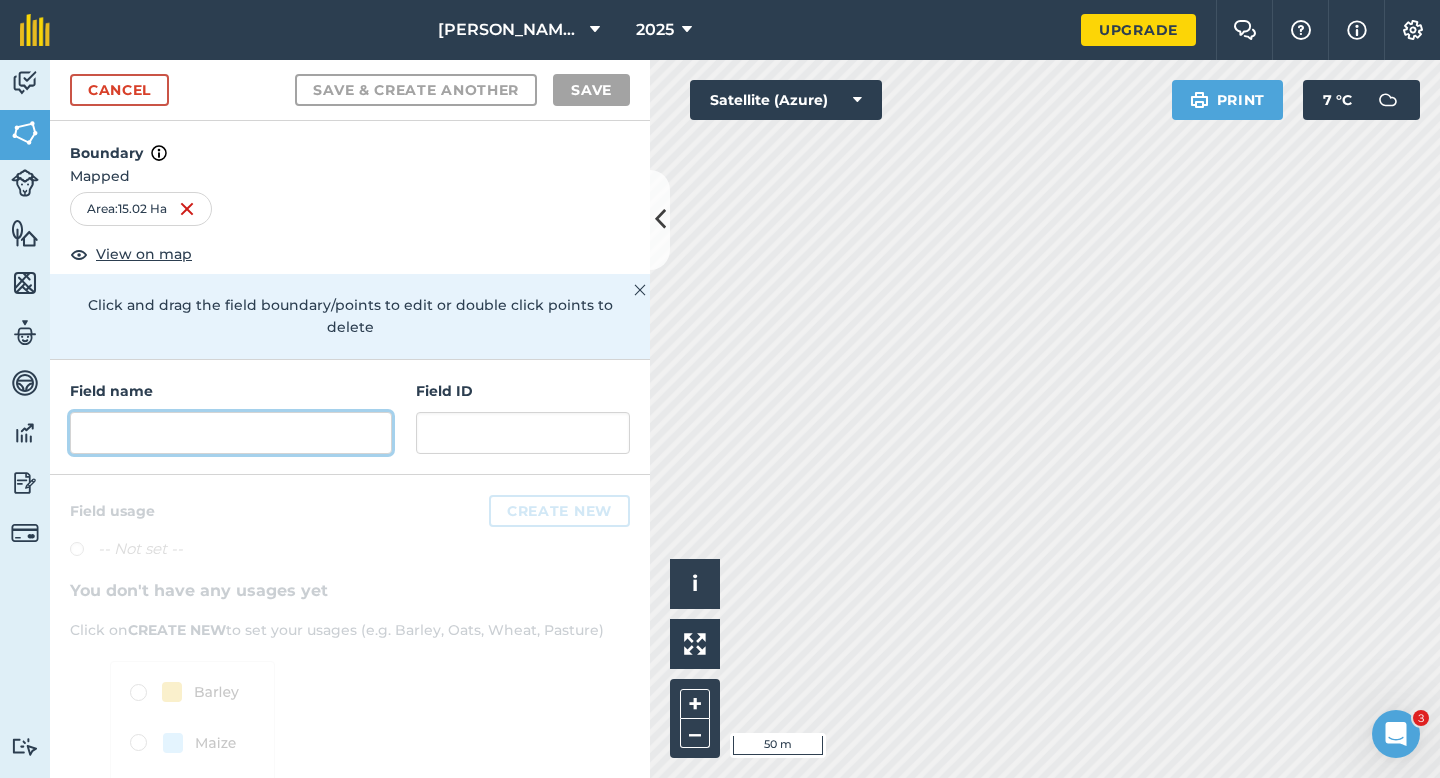 click at bounding box center [231, 433] 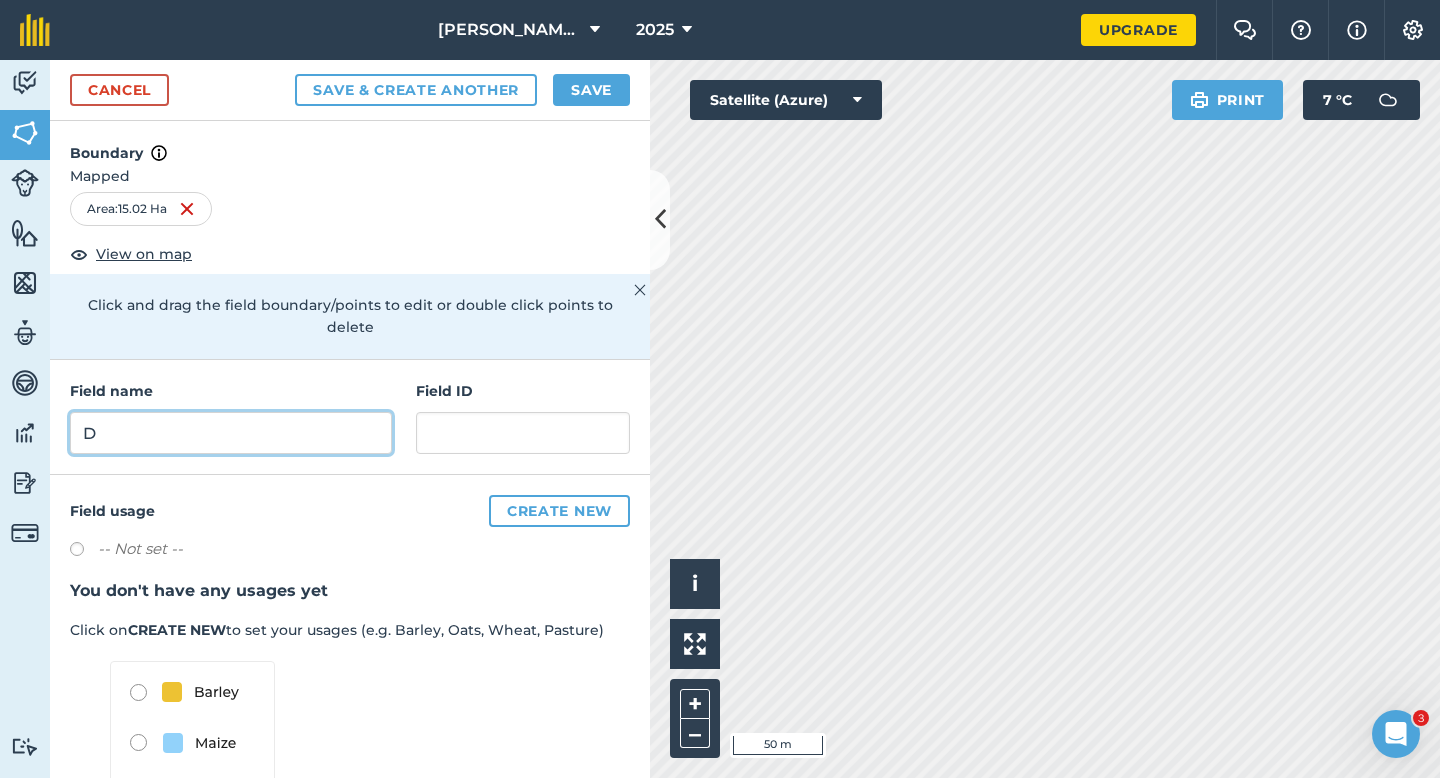 type on "D" 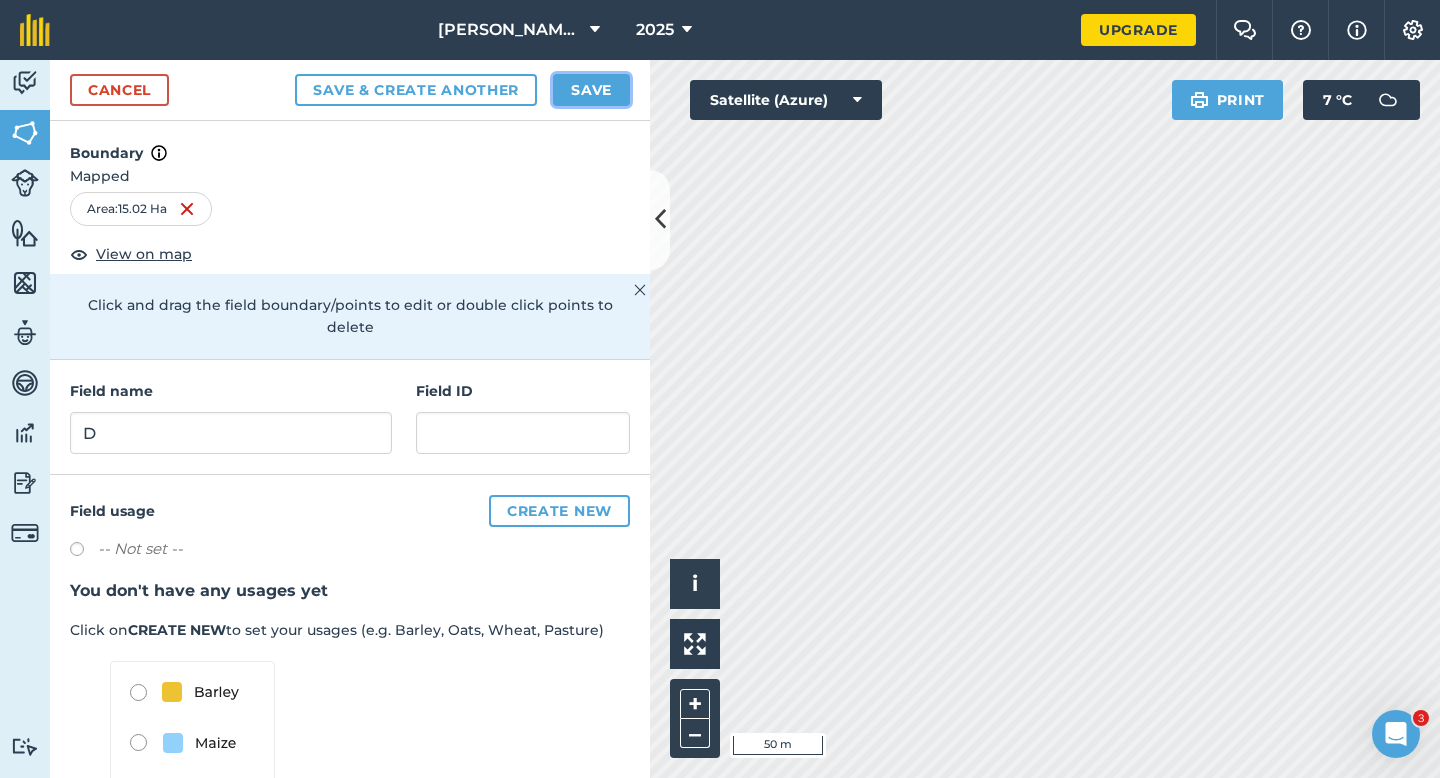 click on "Save" at bounding box center [591, 90] 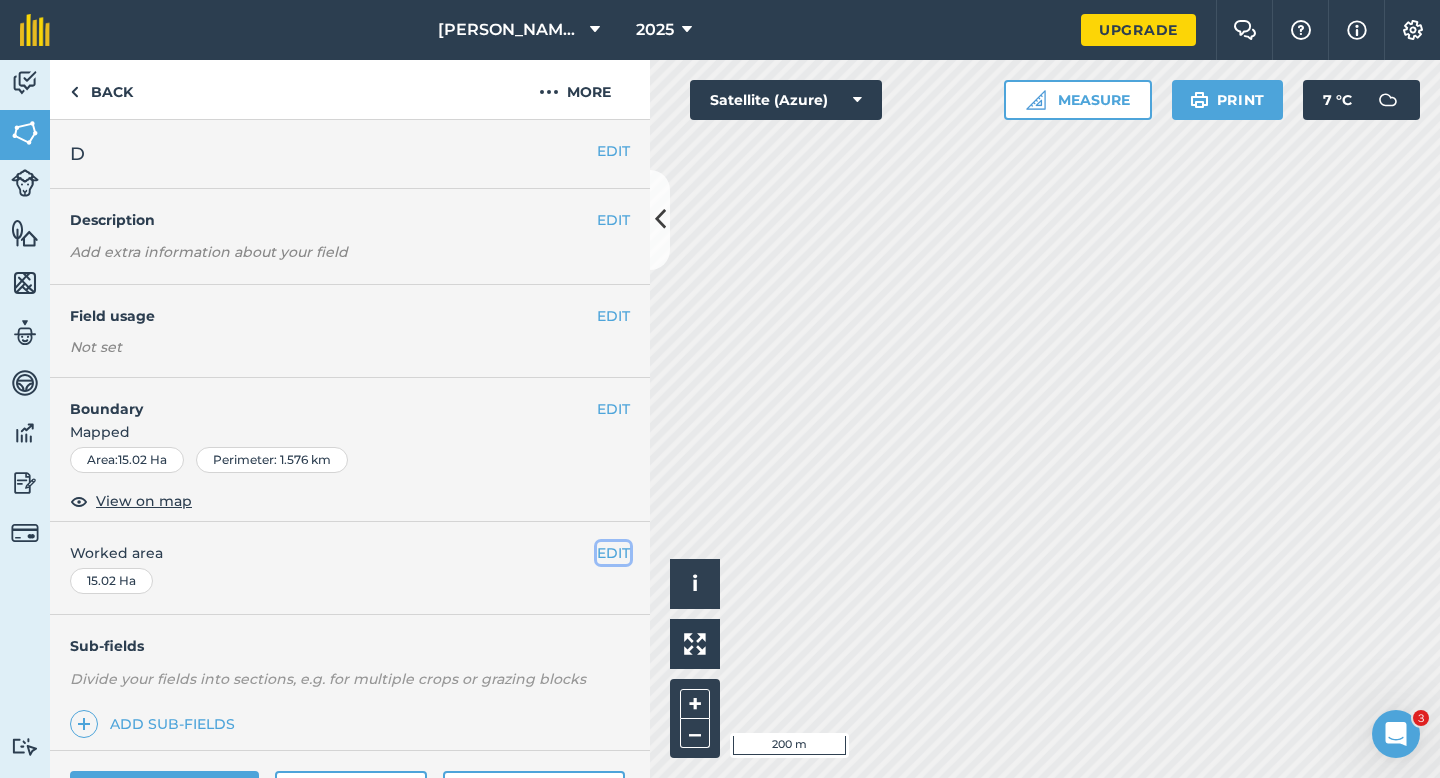 click on "EDIT" at bounding box center [613, 553] 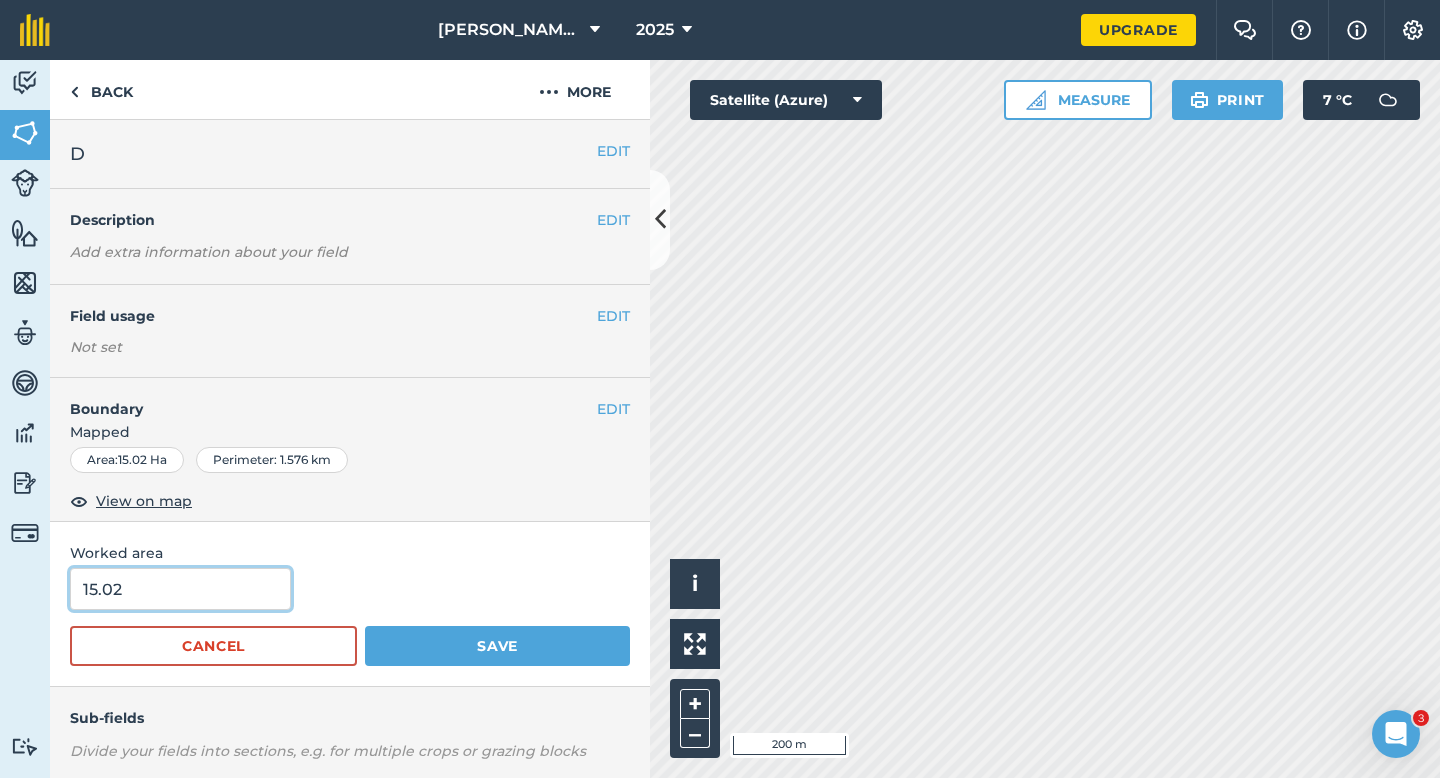 click on "15.02" at bounding box center [180, 589] 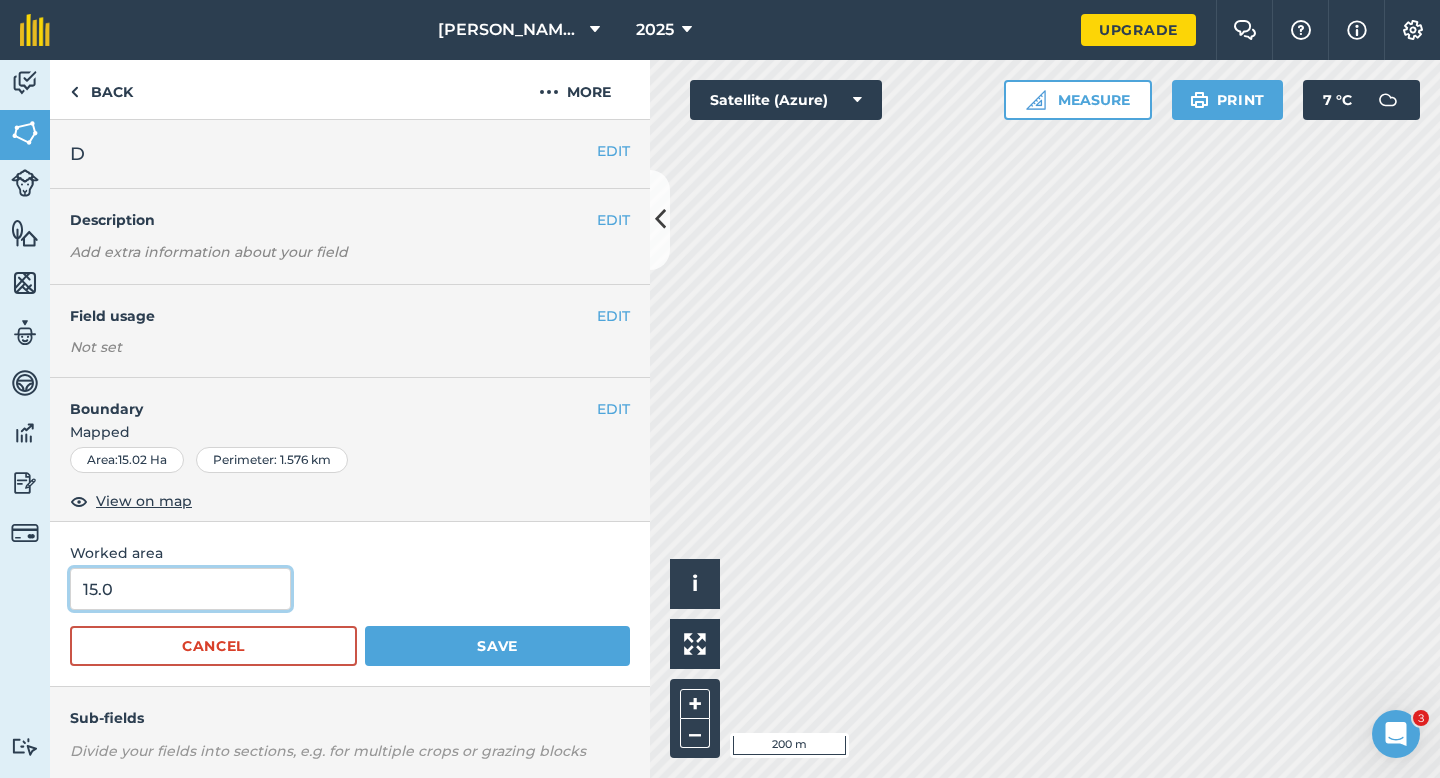 type on "15" 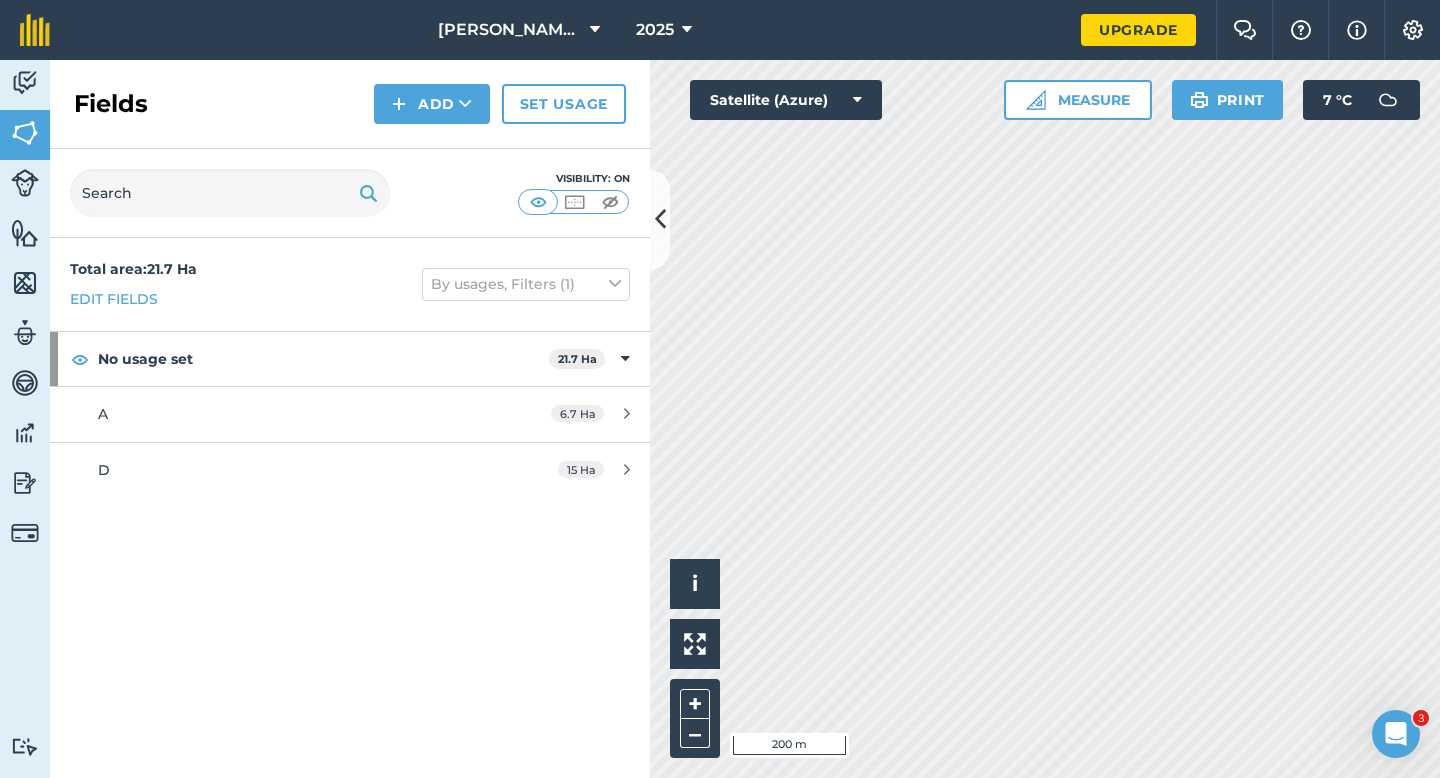 click on "Fields   Add   Set usage" at bounding box center [350, 104] 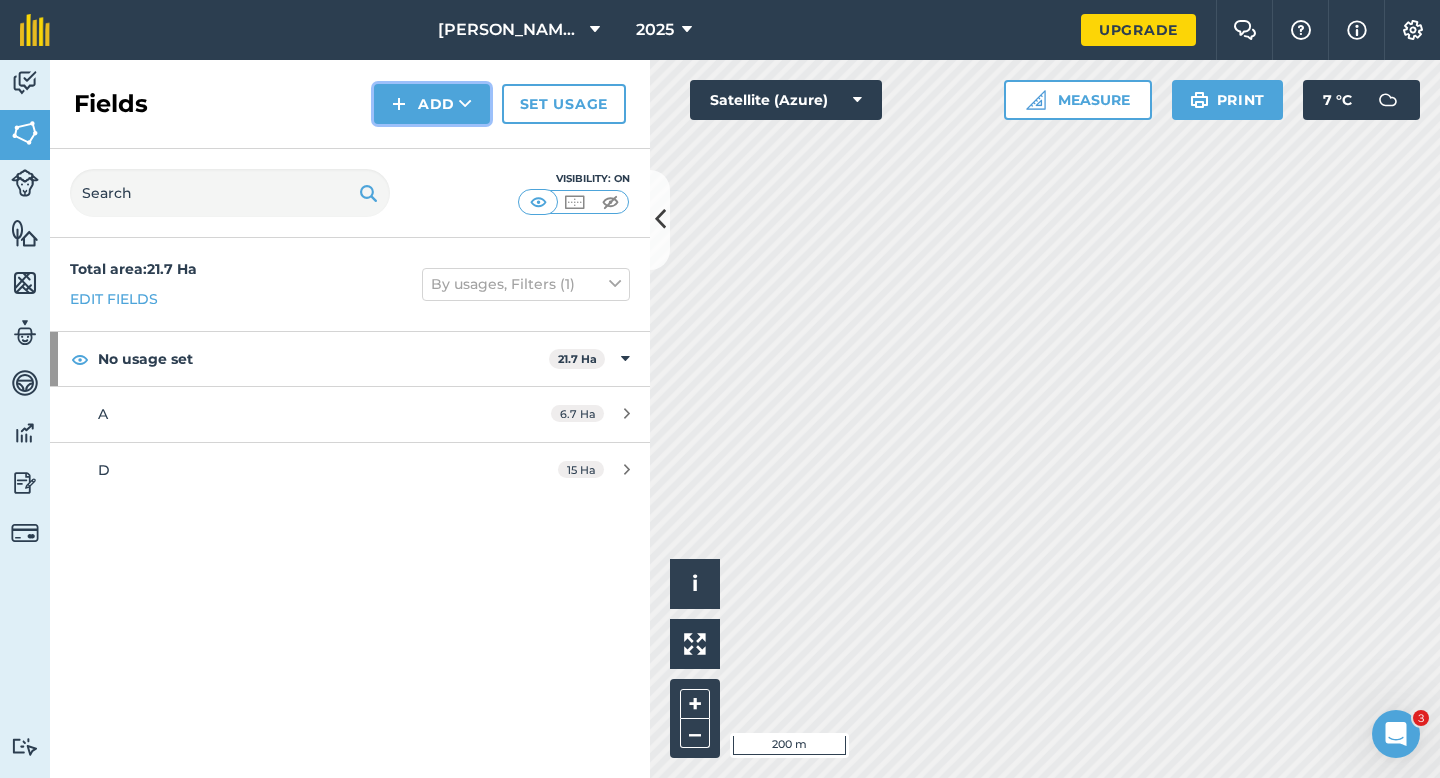 click on "Add" at bounding box center (432, 104) 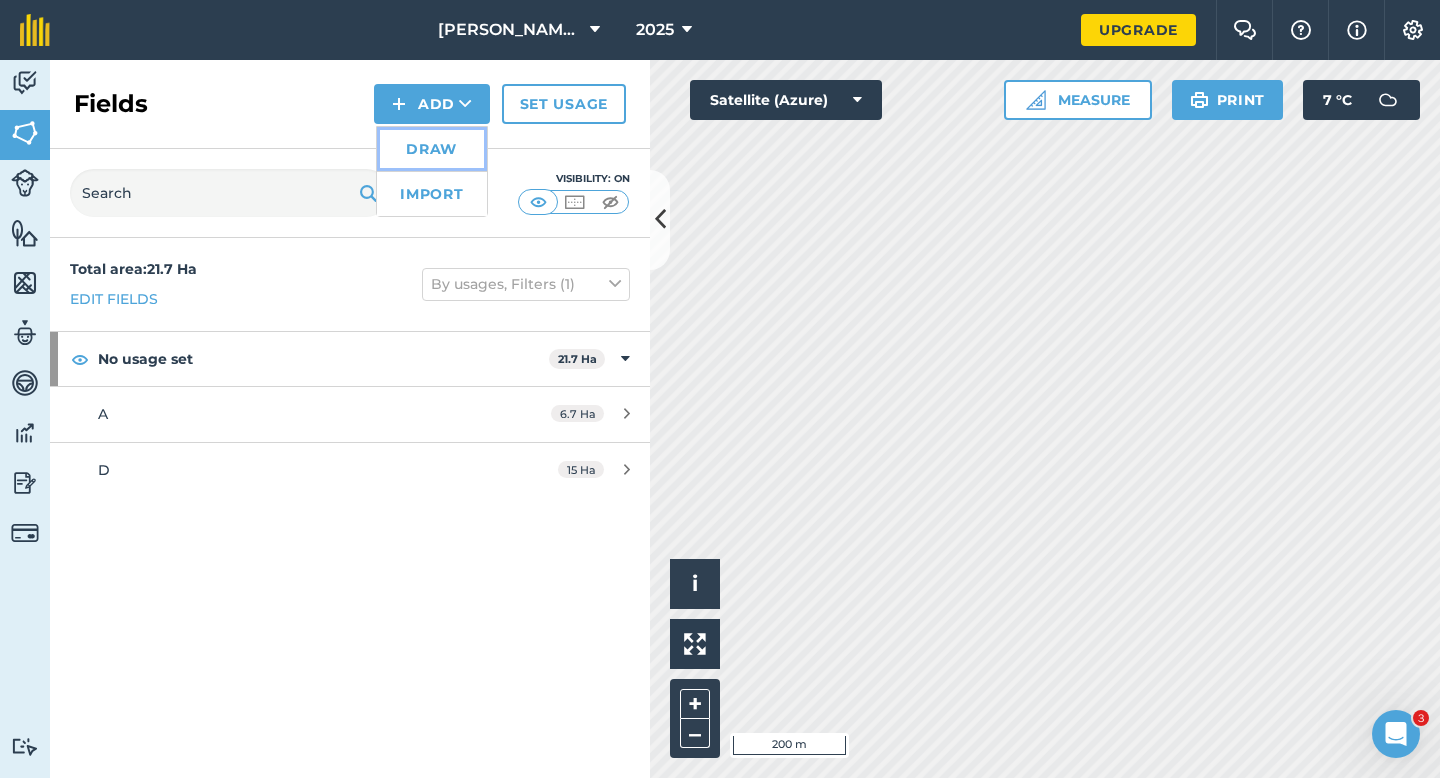 click on "Draw" at bounding box center [432, 149] 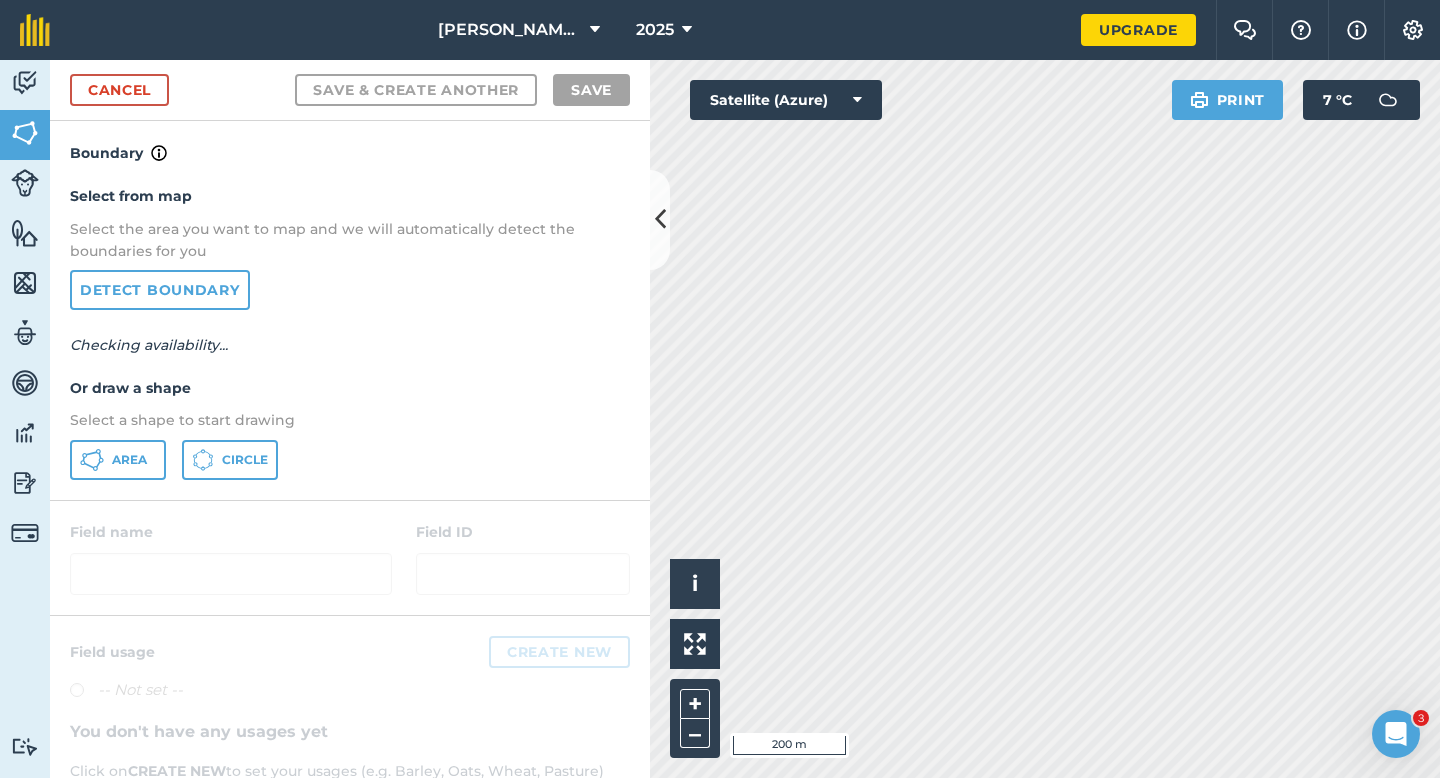 click on "Select from map Select the area you want to map and we will automatically detect the boundaries for you Detect boundary Checking availability... Or draw a shape Select a shape to start drawing Area Circle" at bounding box center (350, 332) 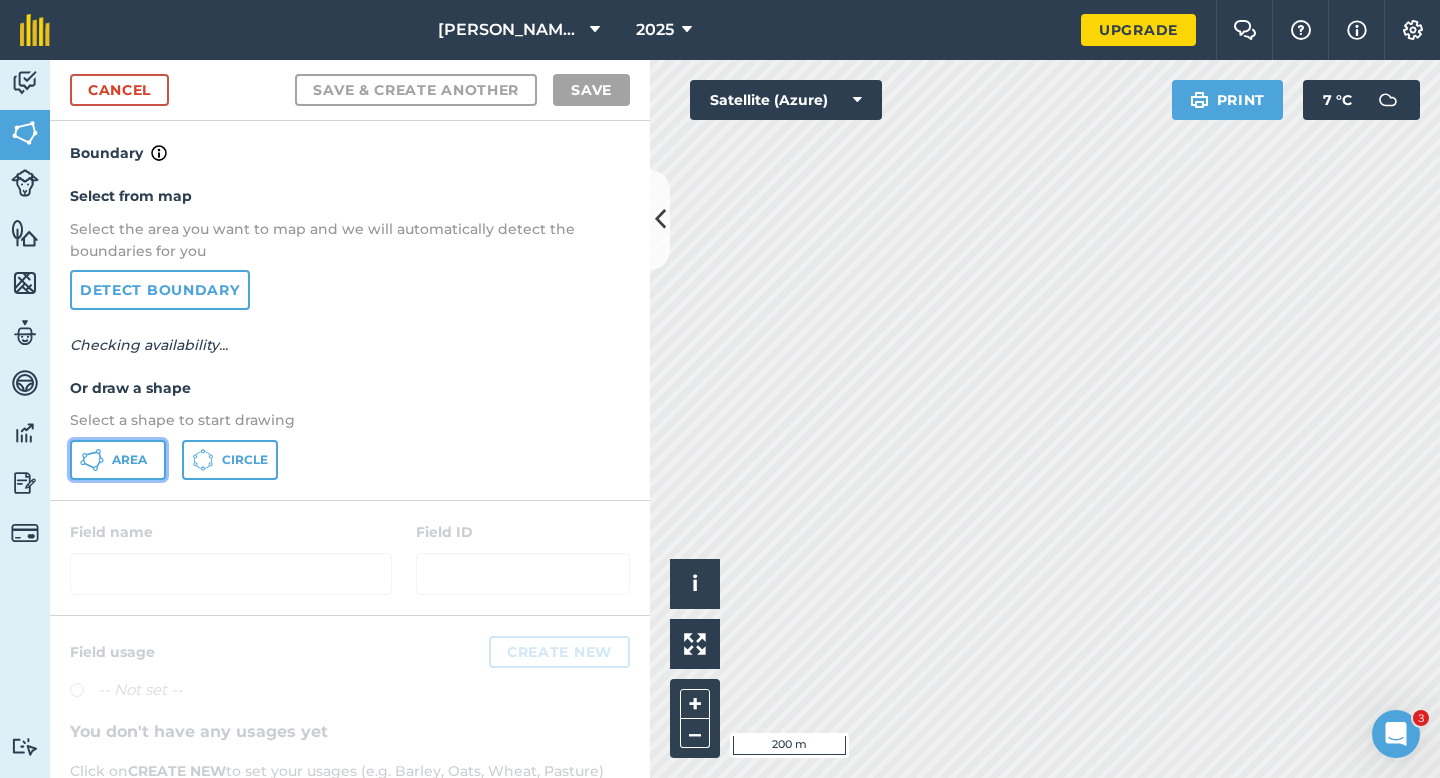 click on "Area" at bounding box center (129, 460) 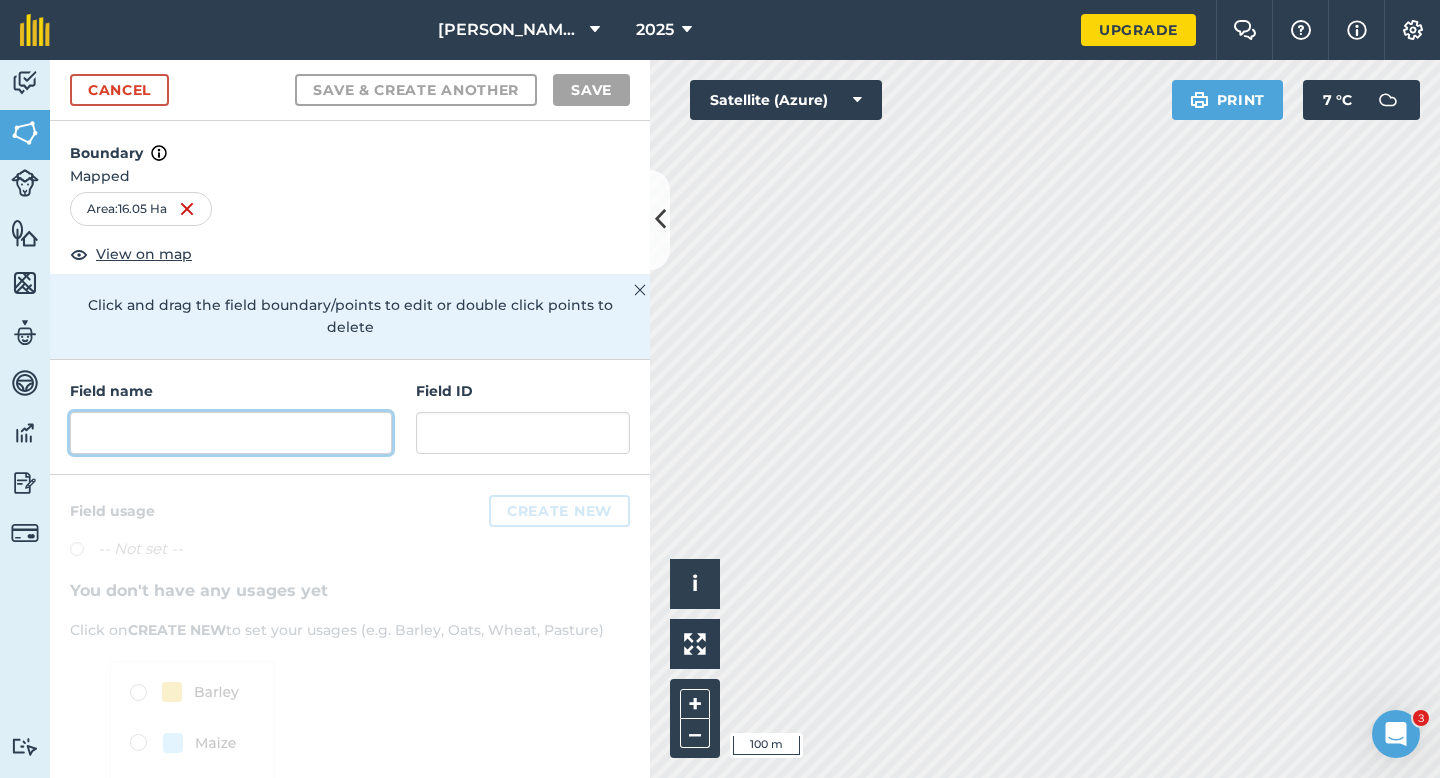 click at bounding box center (231, 433) 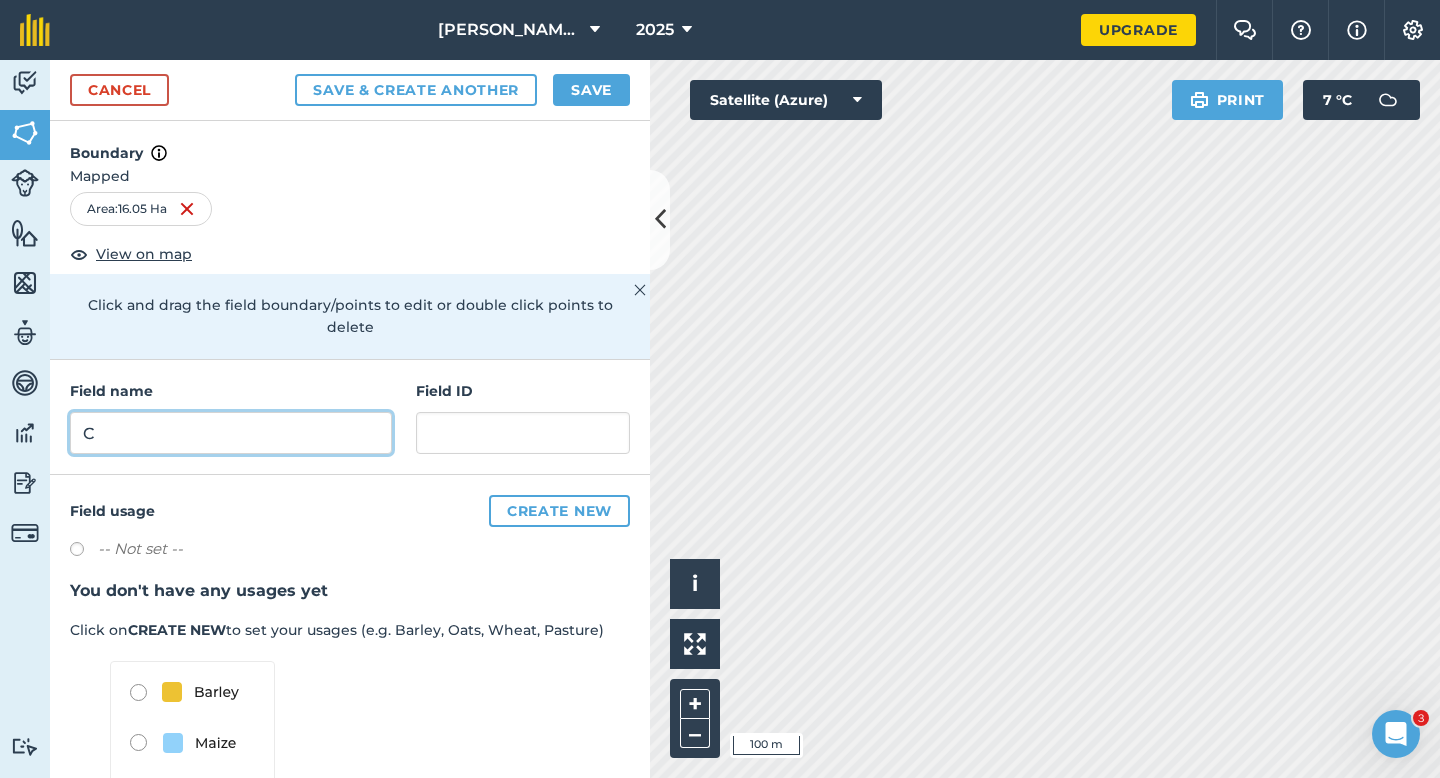 type on "C" 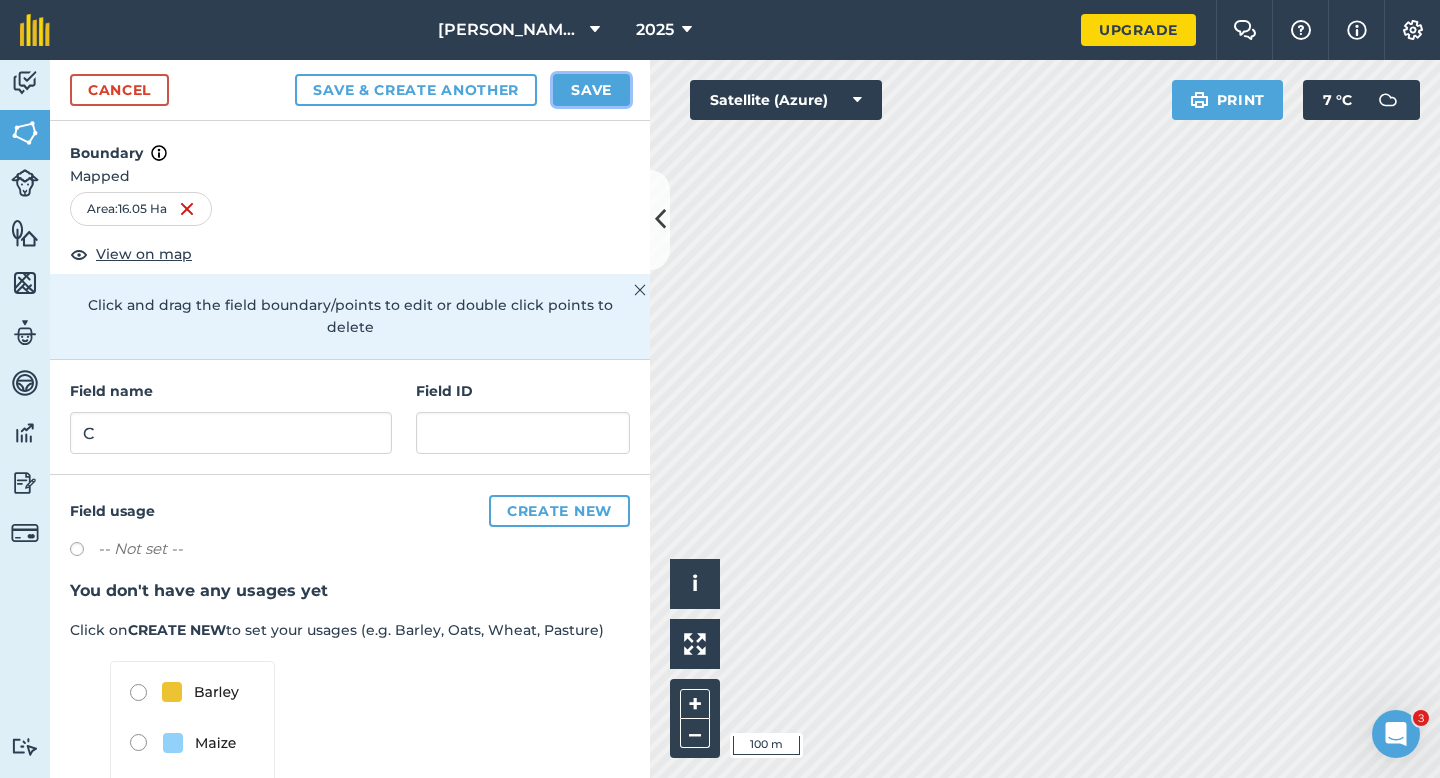 click on "Save" at bounding box center (591, 90) 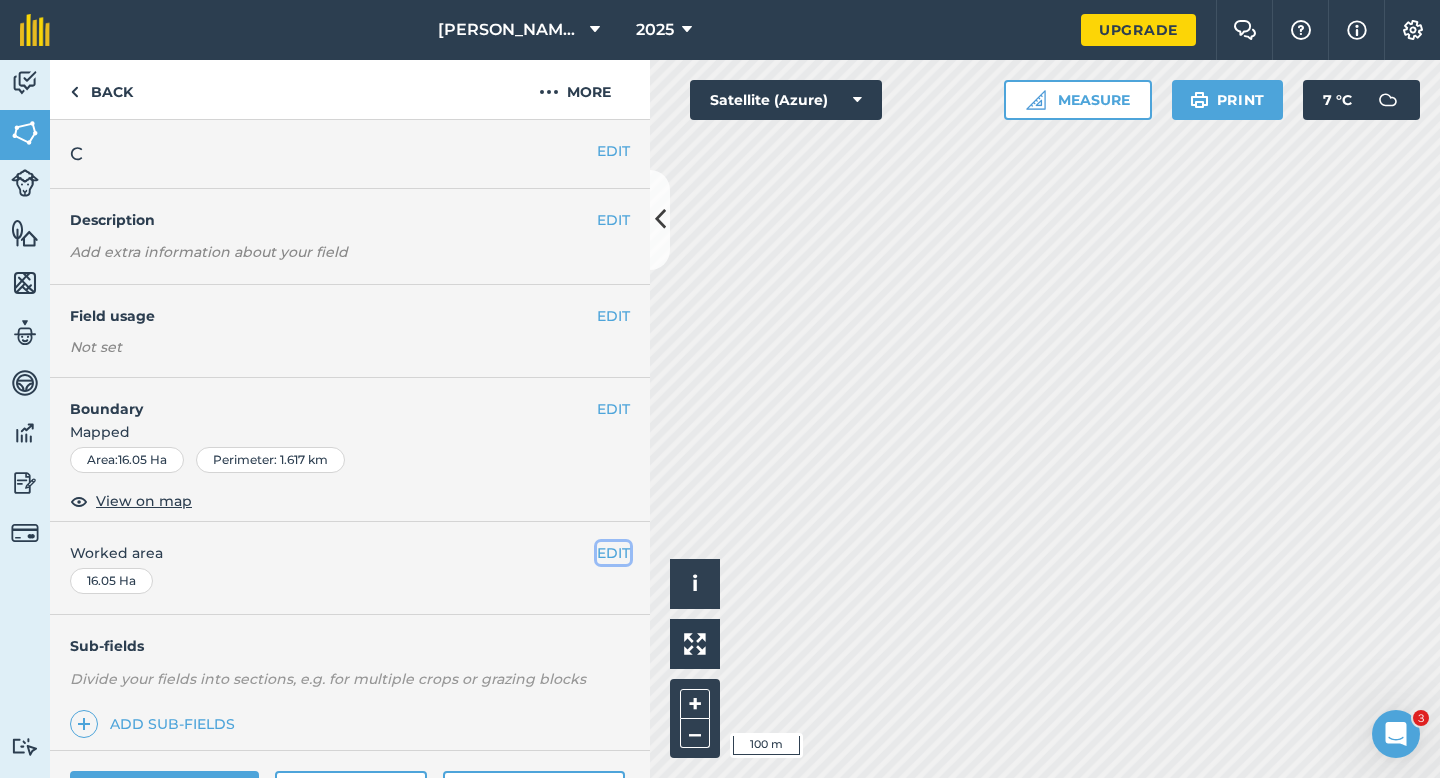 click on "EDIT" at bounding box center [613, 553] 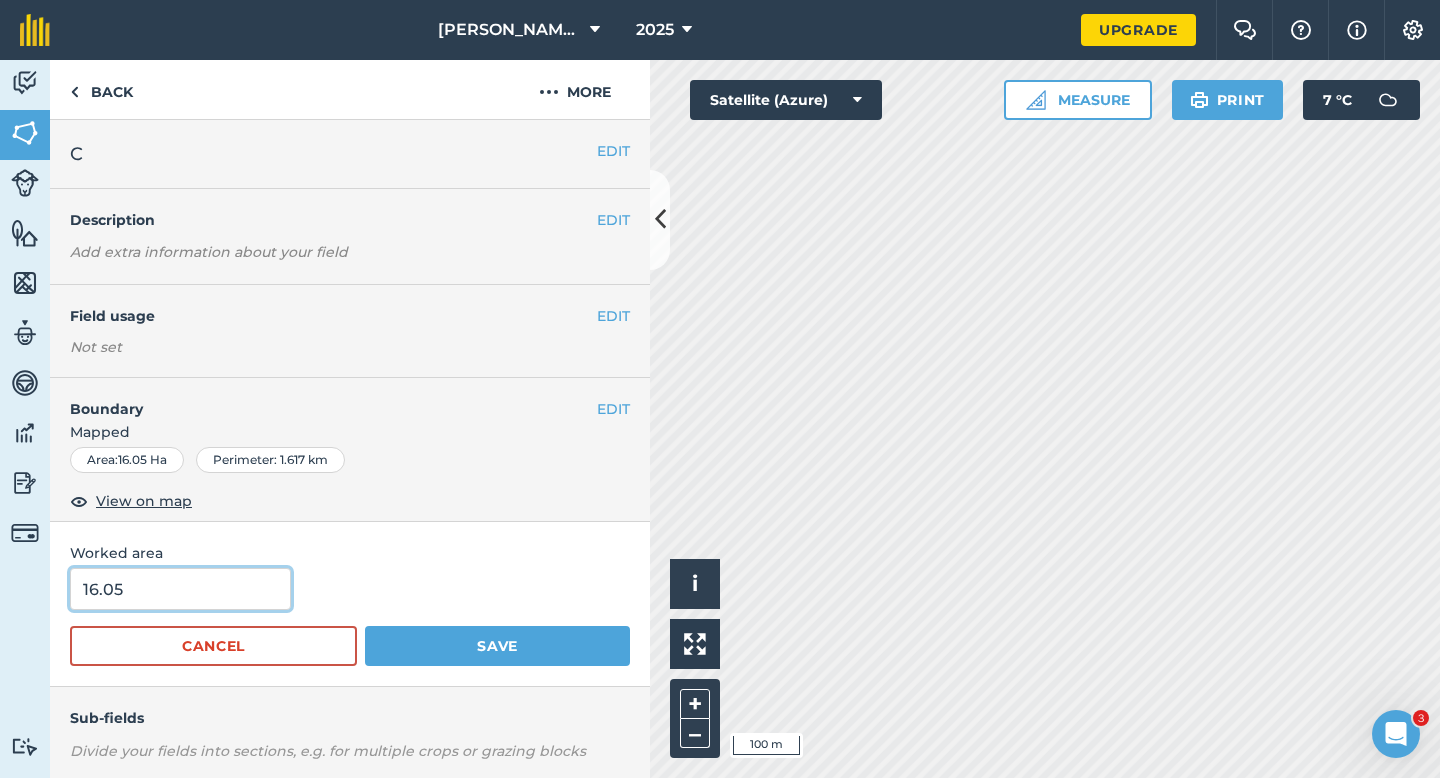 click on "16.05" at bounding box center (180, 589) 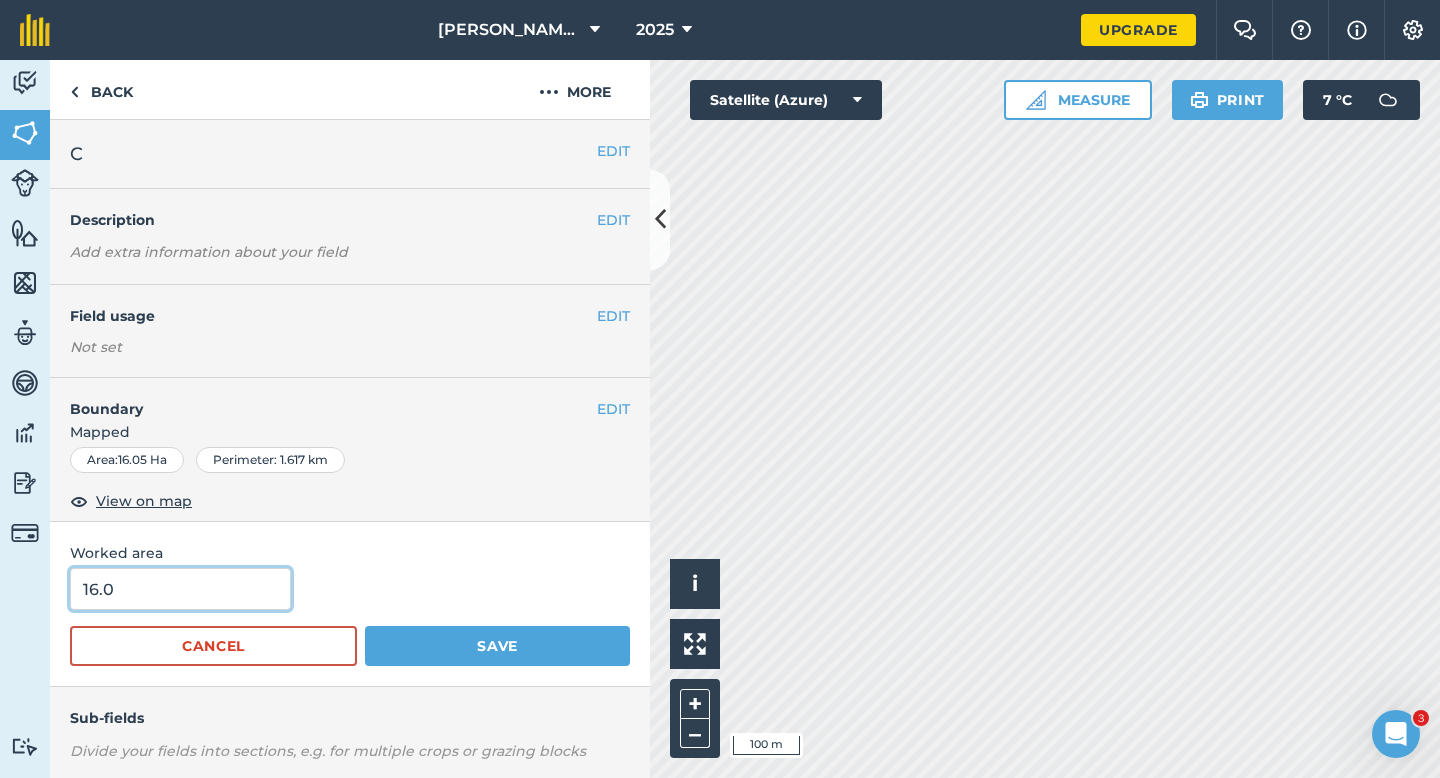 type on "16" 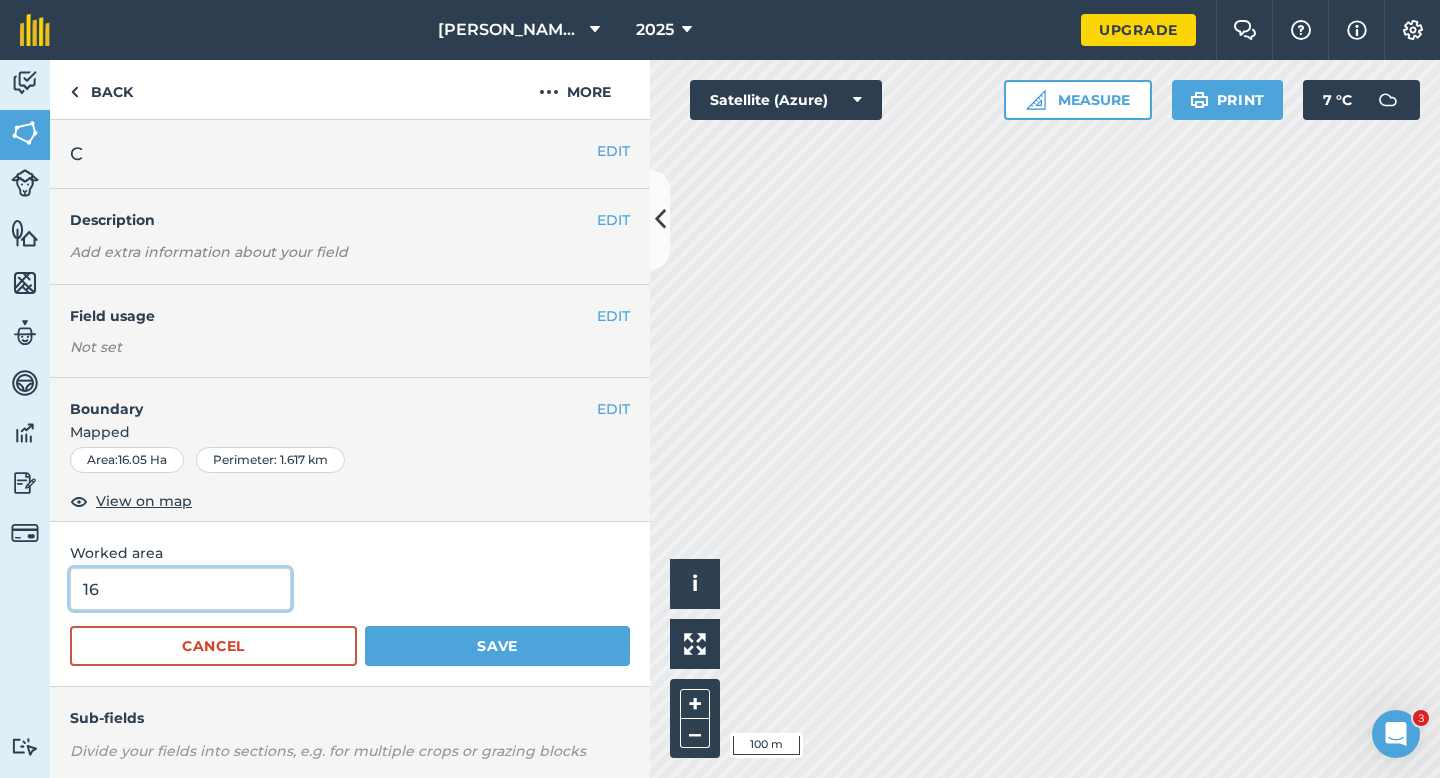 click on "Save" at bounding box center [497, 646] 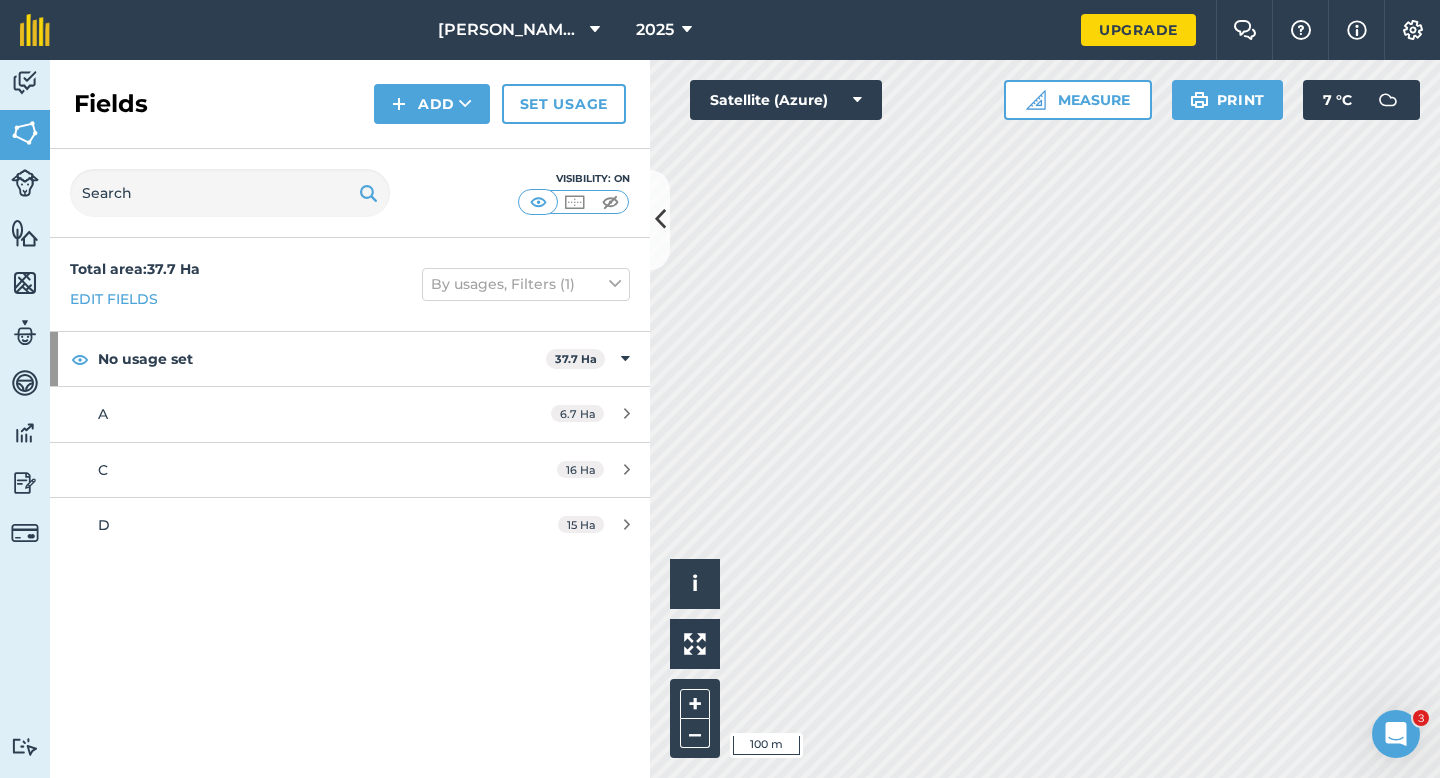 click on "Fields   Add   Set usage" at bounding box center (350, 104) 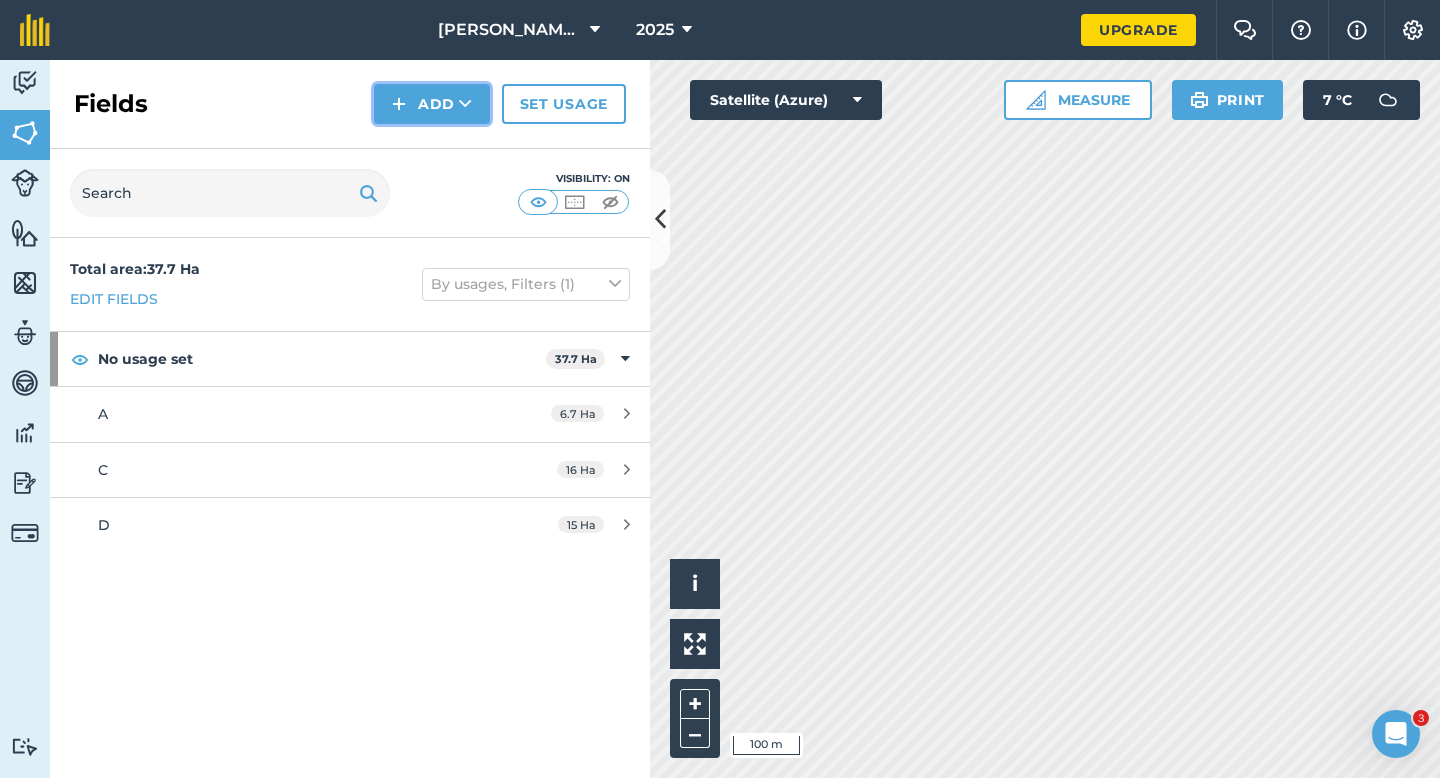 click on "Add" at bounding box center [432, 104] 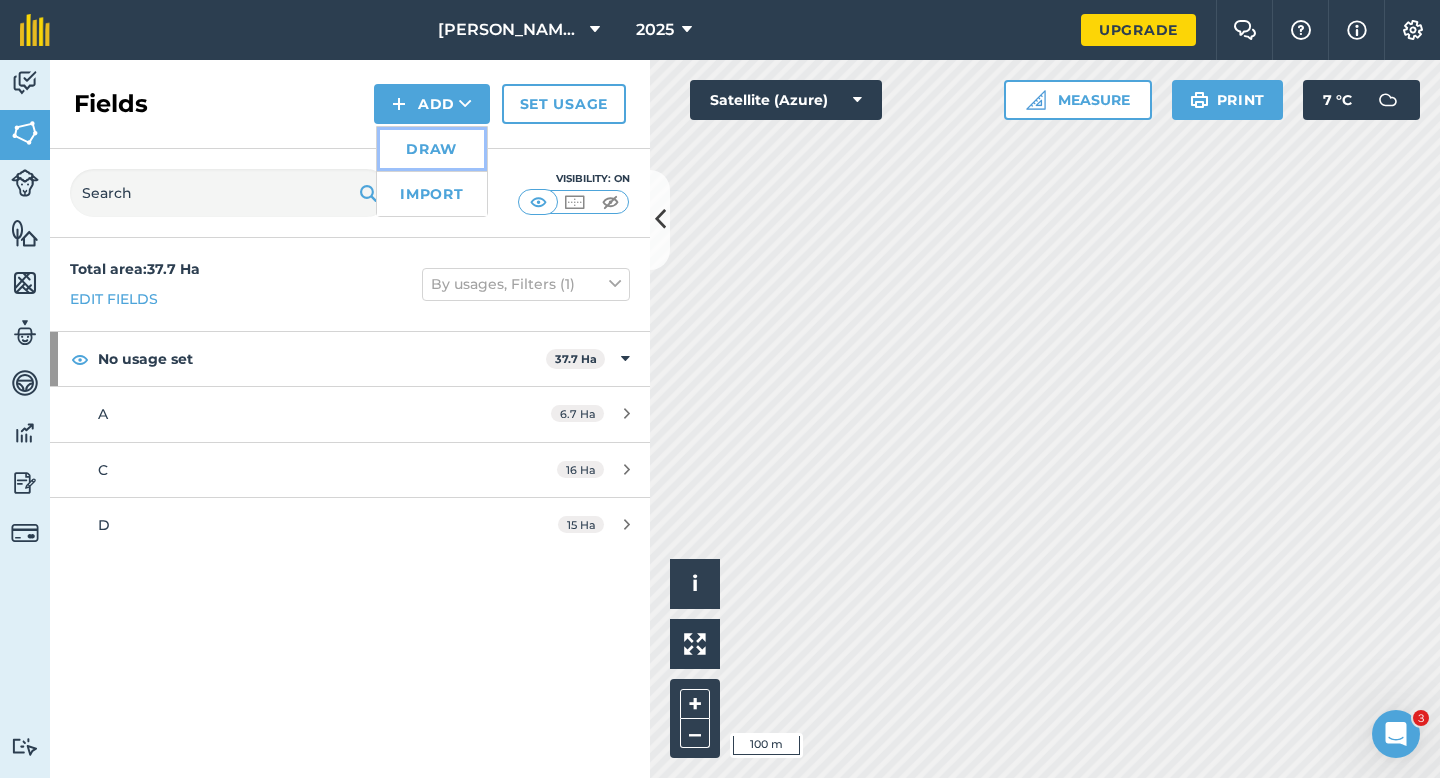 click on "Draw" at bounding box center (432, 149) 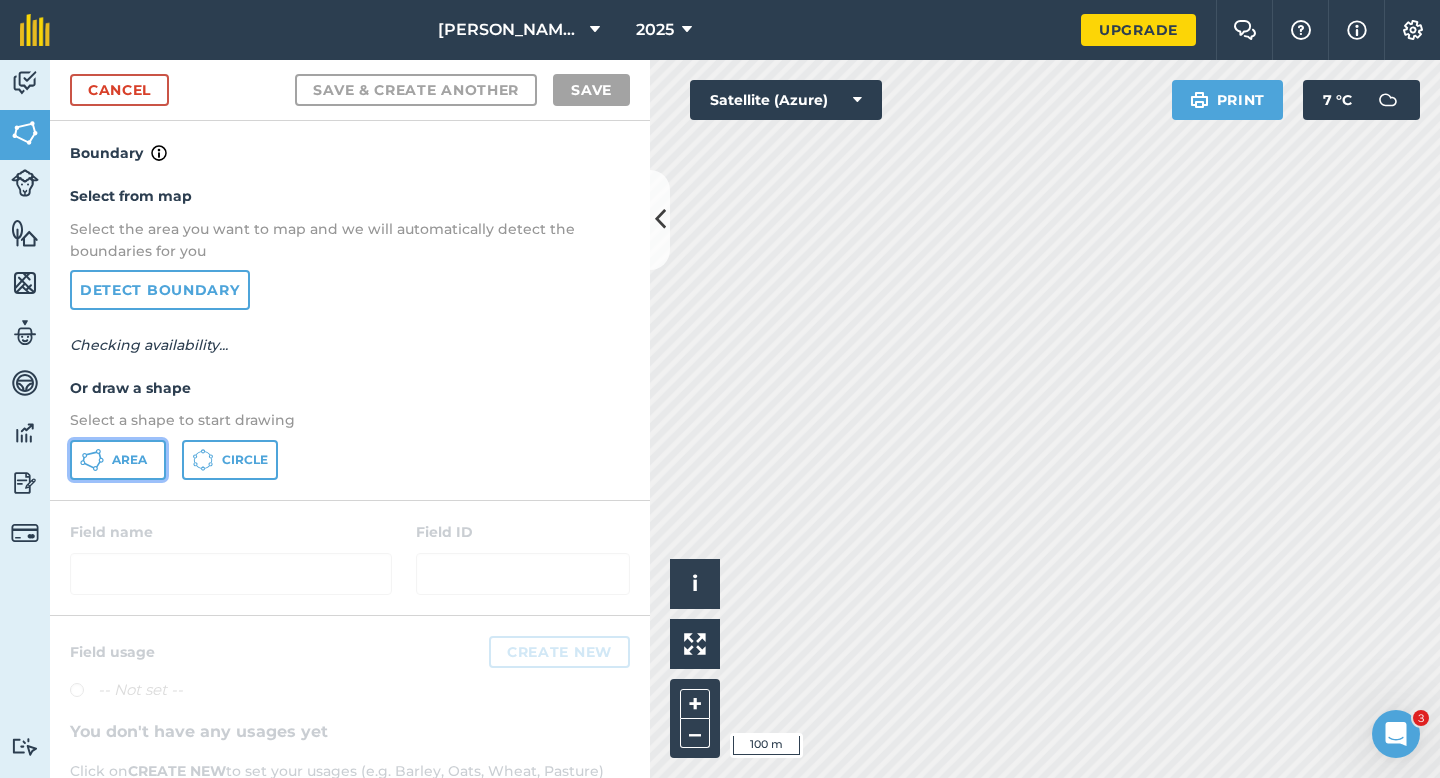 click on "Area" at bounding box center [129, 460] 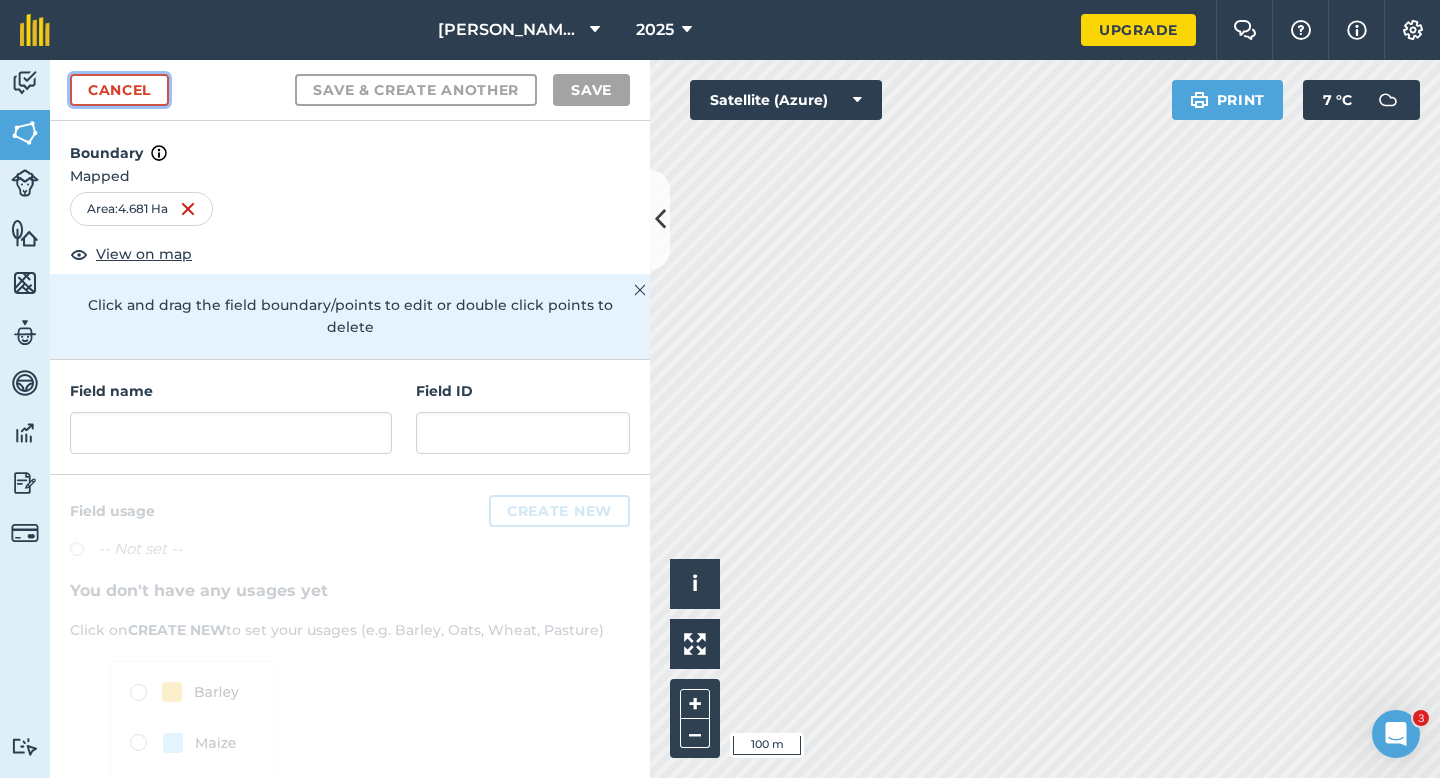 click on "Cancel" at bounding box center [119, 90] 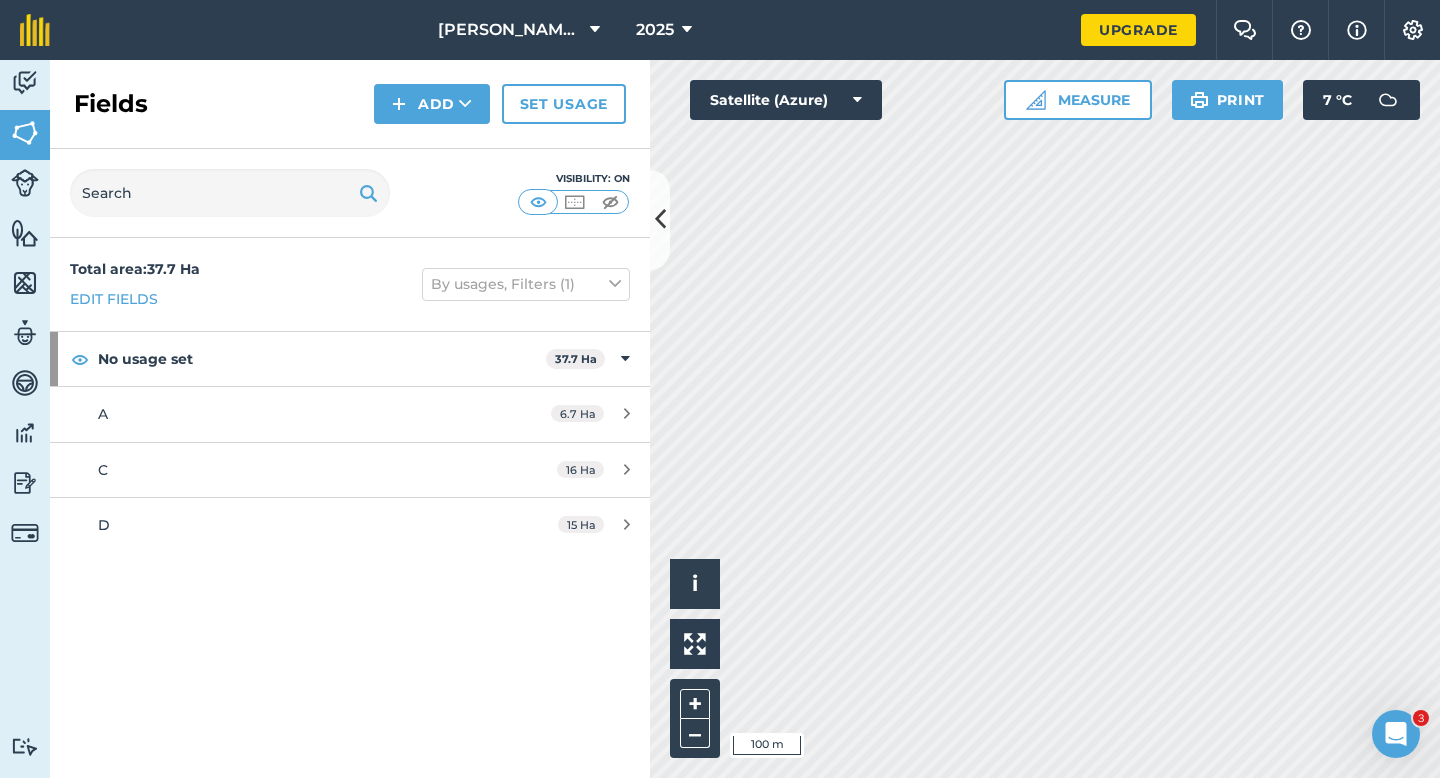click on "Activity Fields Livestock Features Maps Team Vehicles Data Reporting Billing Tutorials Tutorials Fields   Add   Set usage Visibility: On Total area :  37.7   Ha Edit fields By usages, Filters (1) No usage set 37.7   Ha A 6.7   Ha C 16   Ha D 15   Ha Click to start drawing i © 2025 TomTom, Microsoft 100 m + – Satellite (Azure) Measure Print 7   ° C" at bounding box center (720, 419) 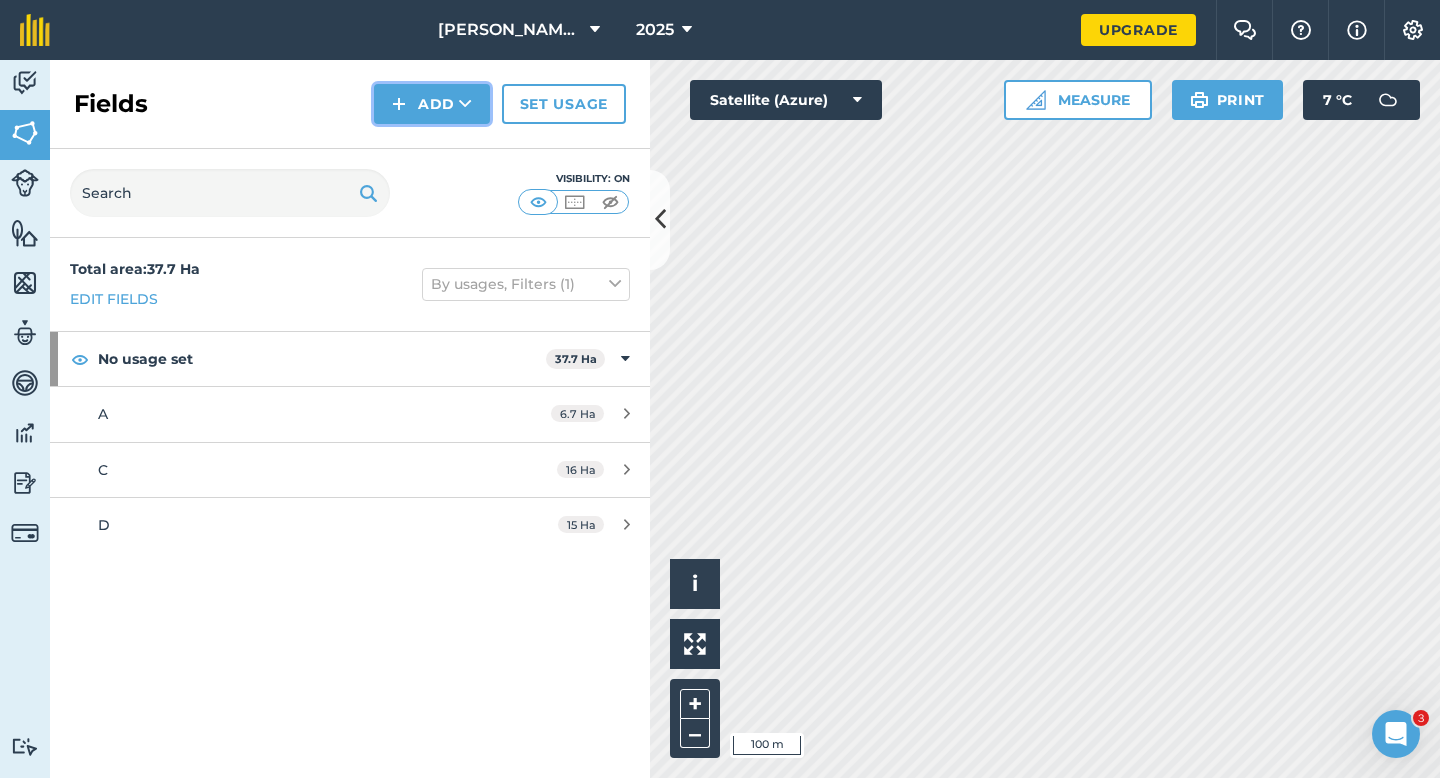 click on "Add" at bounding box center [432, 104] 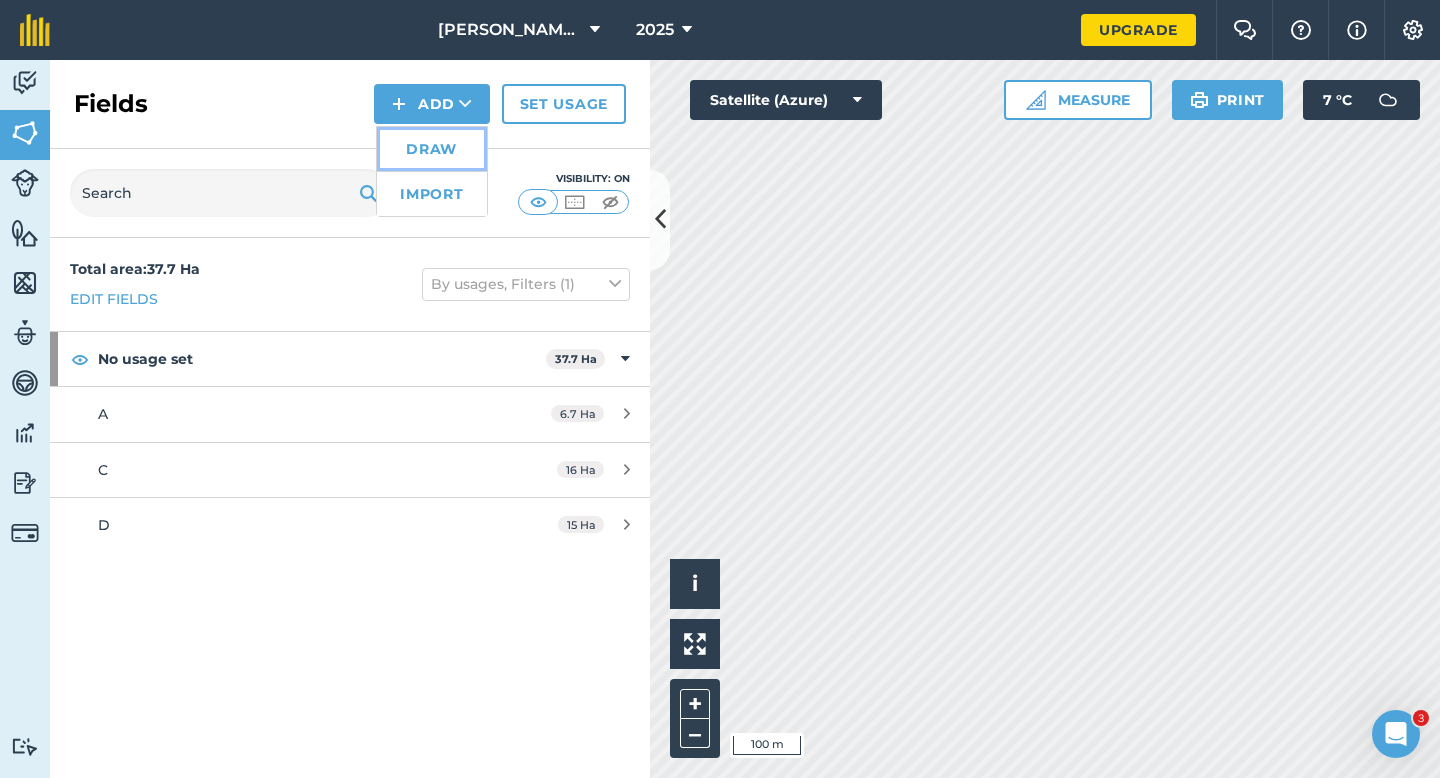 click on "Draw" at bounding box center [432, 149] 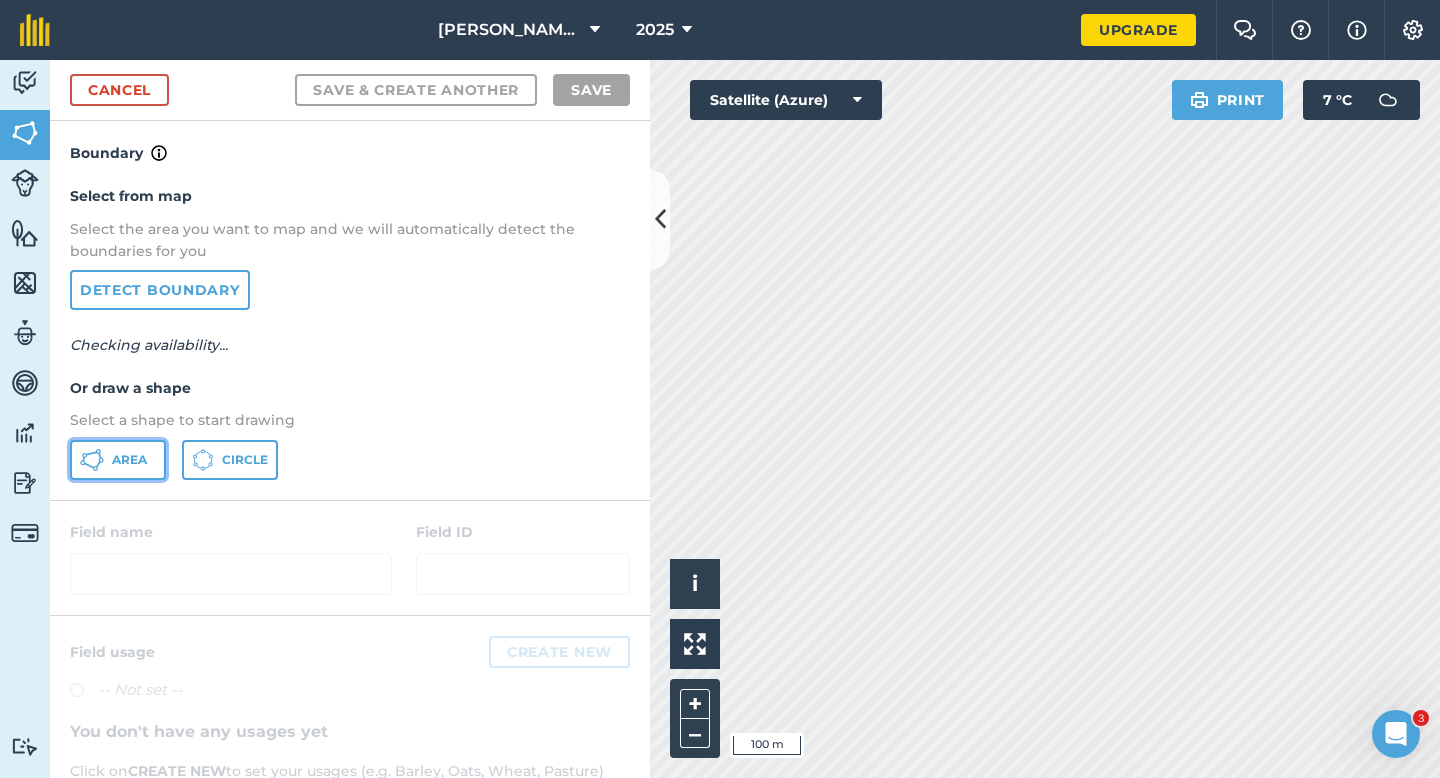 click on "Area" at bounding box center (129, 460) 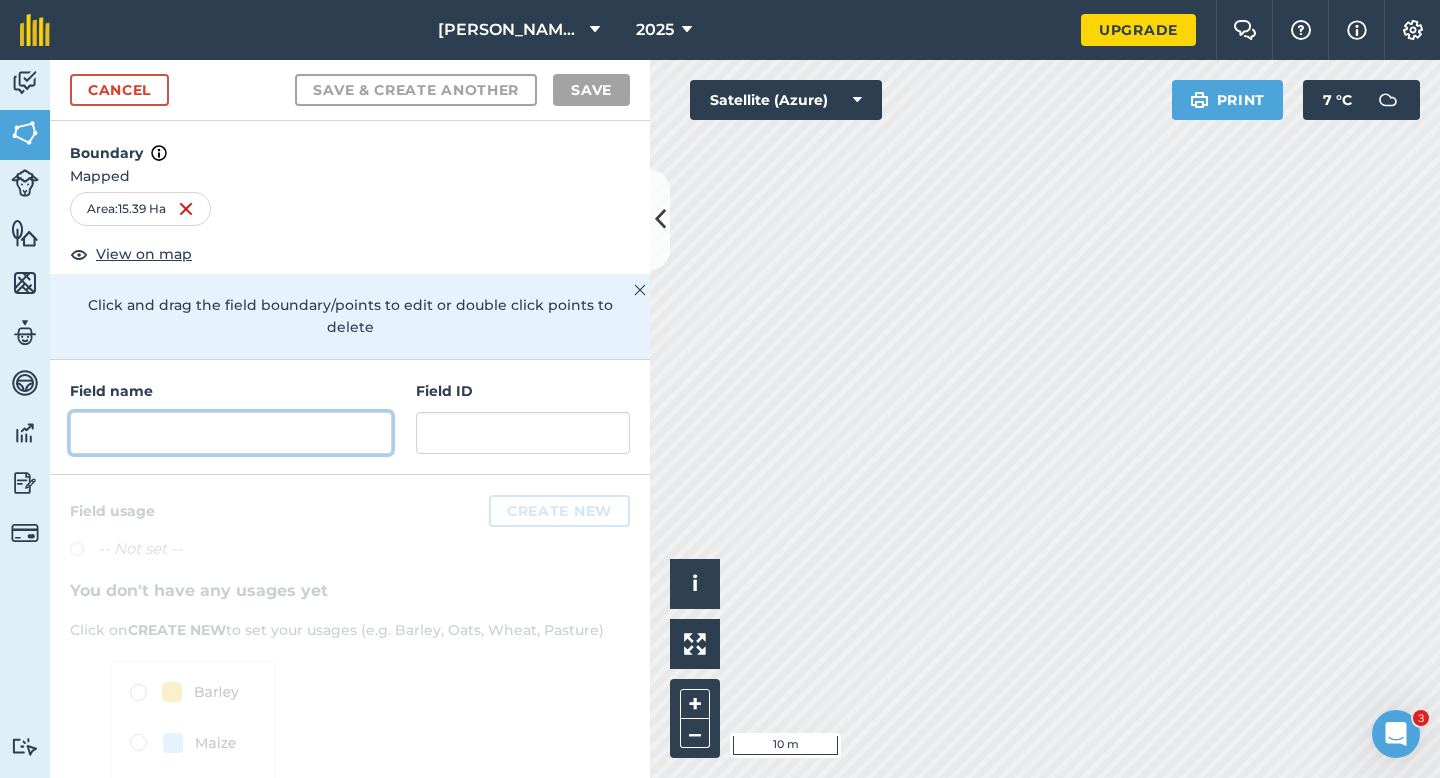 click at bounding box center [231, 433] 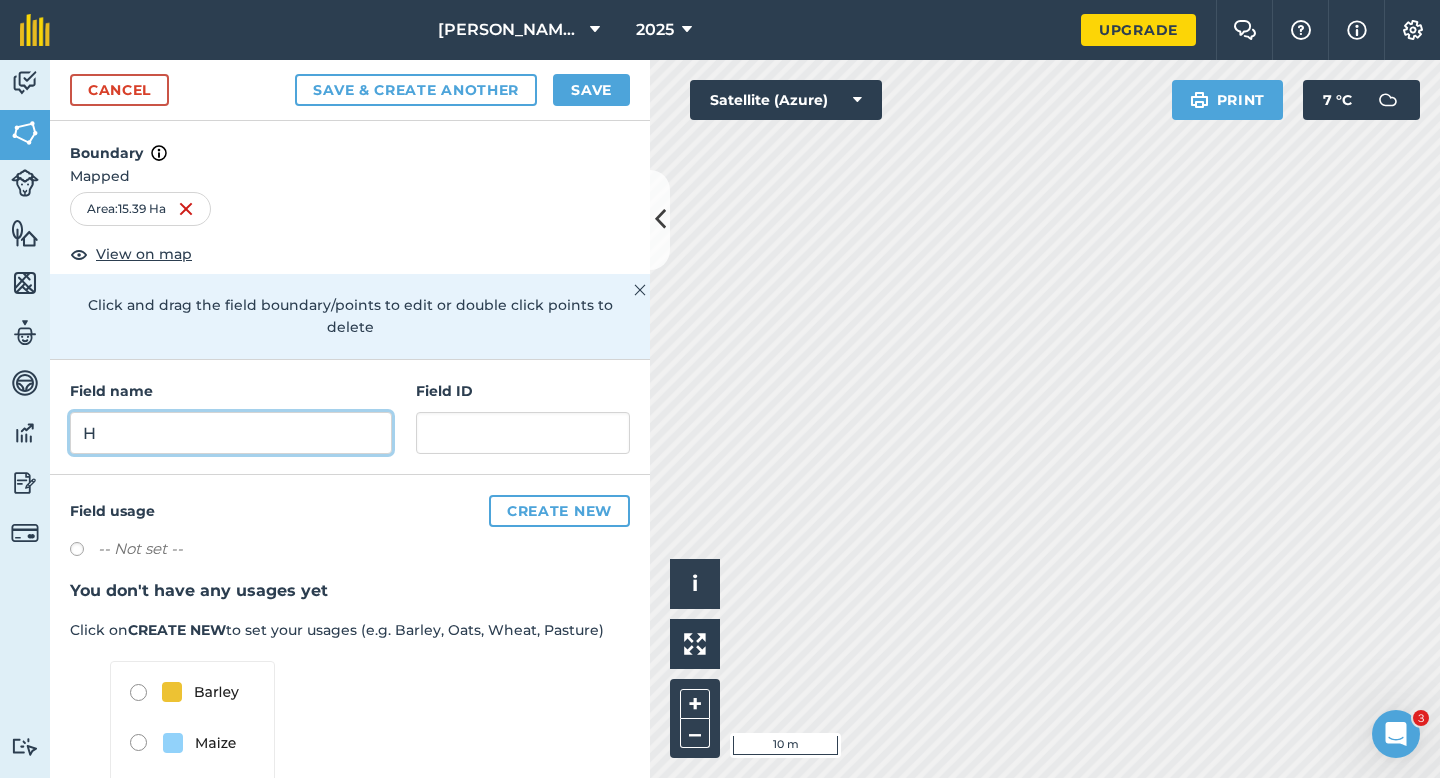 type on "H" 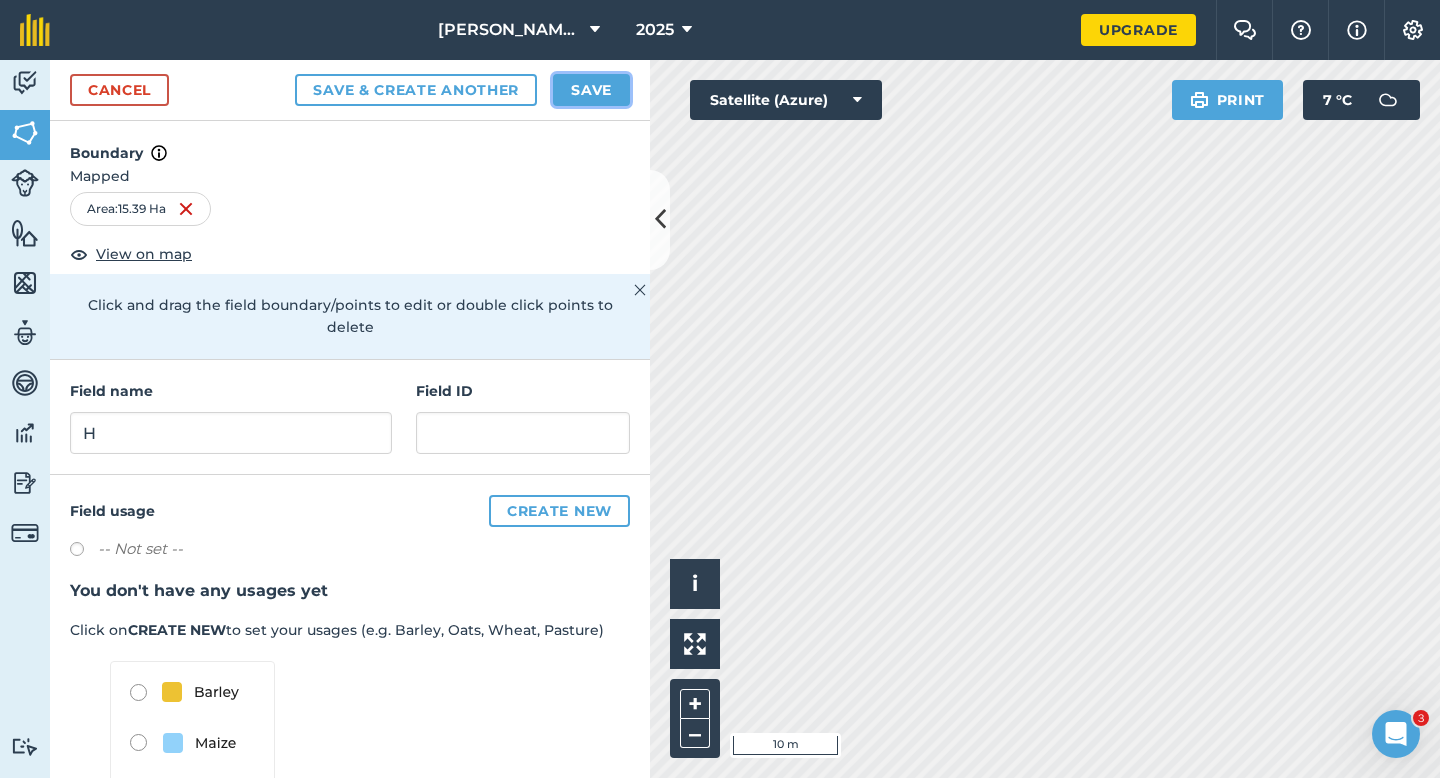 click on "Save" at bounding box center (591, 90) 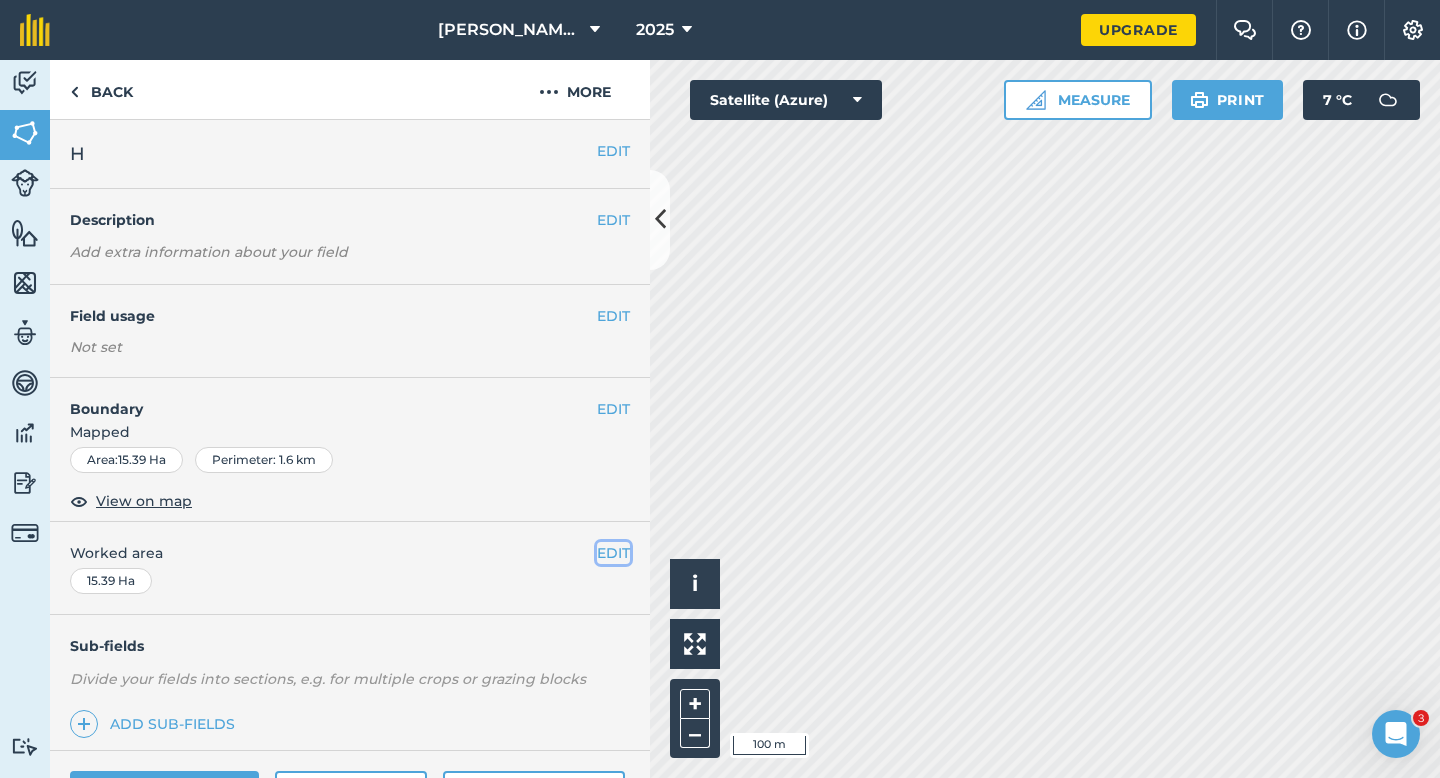 click on "EDIT" at bounding box center [613, 553] 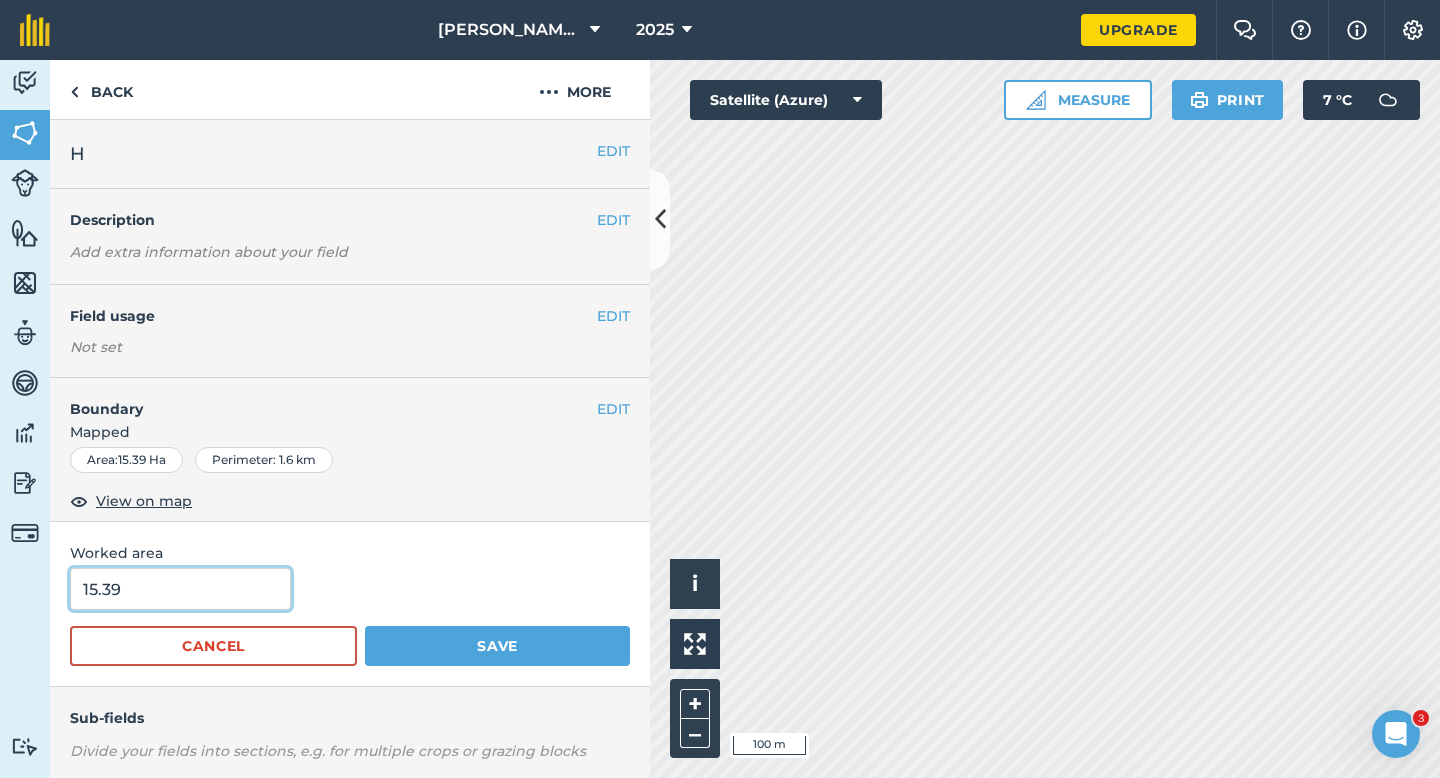 click on "15.39" at bounding box center (180, 589) 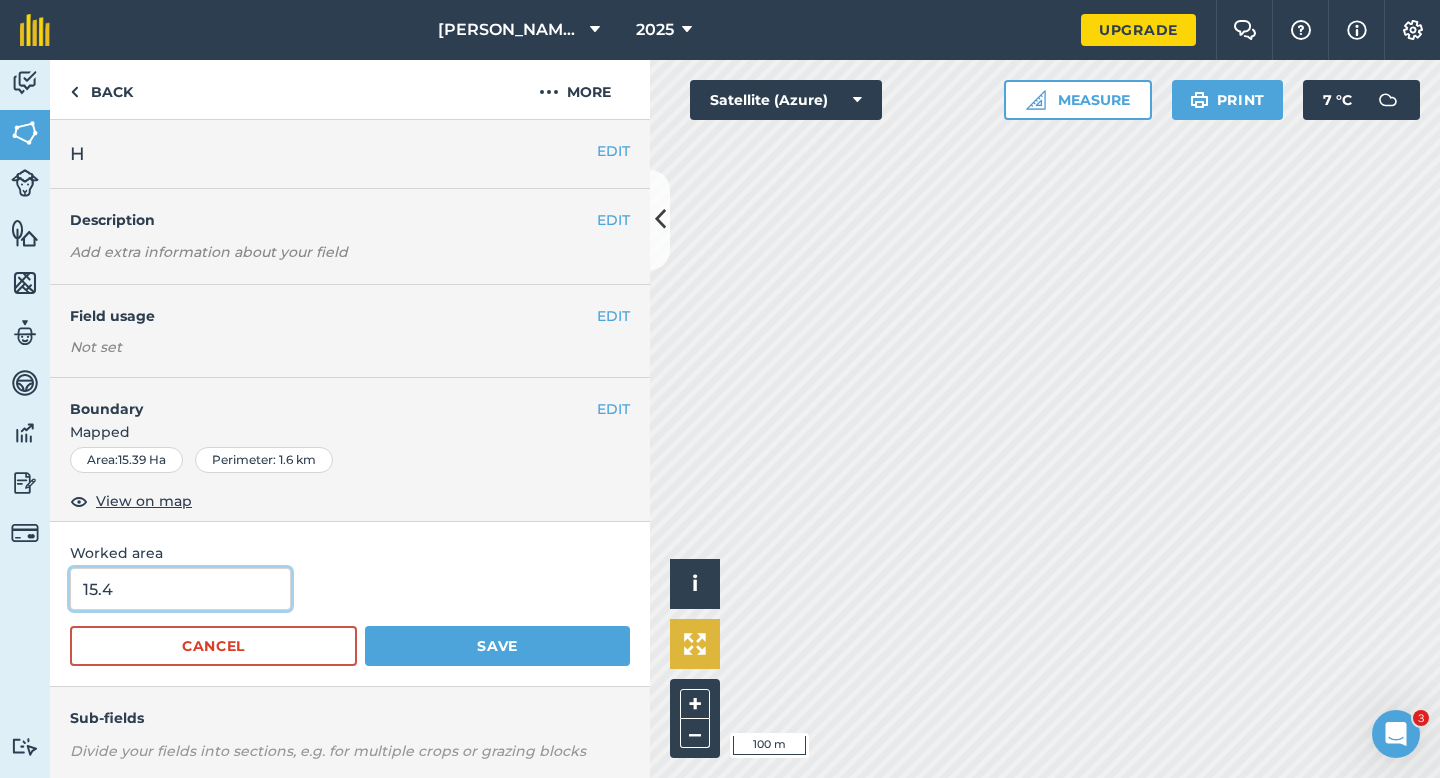 type on "15.4" 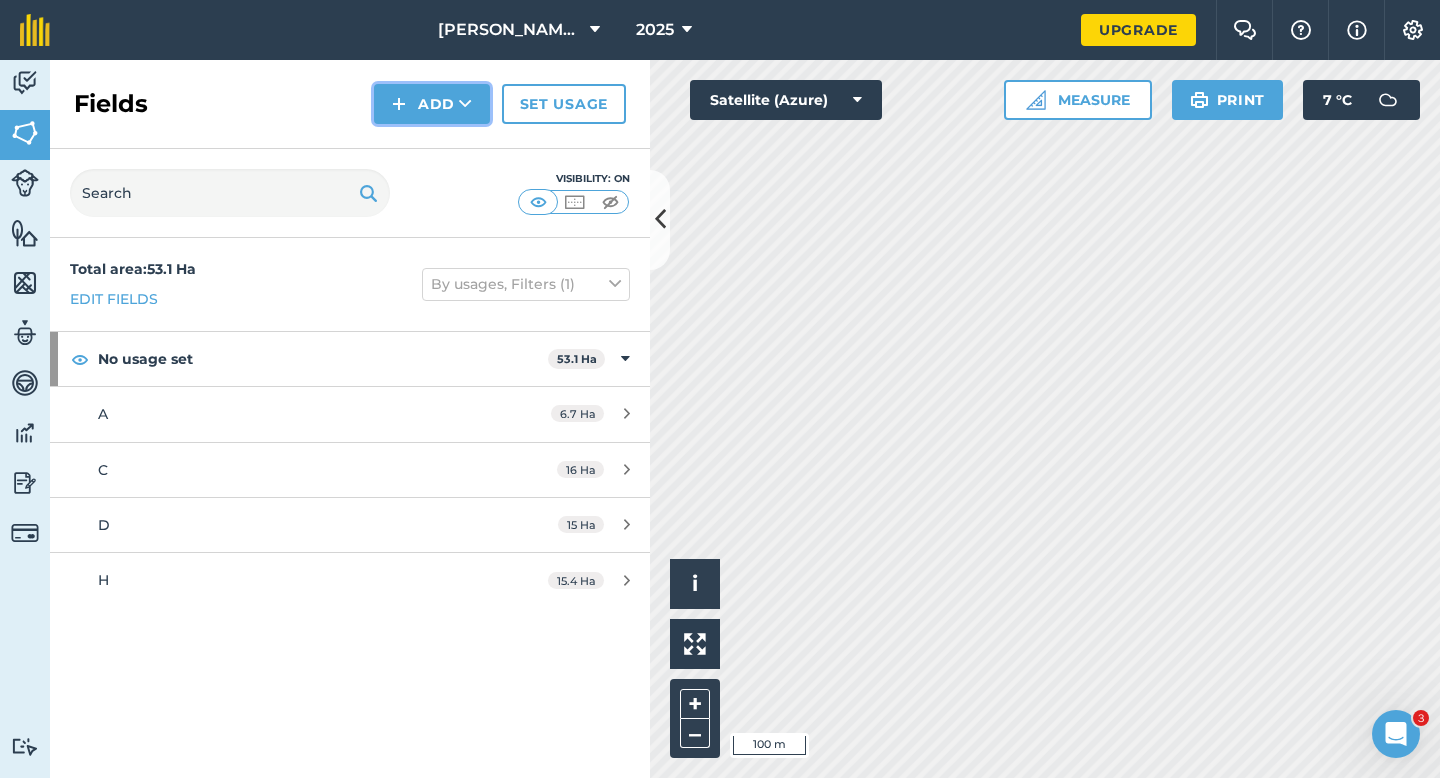 click on "Add" at bounding box center [432, 104] 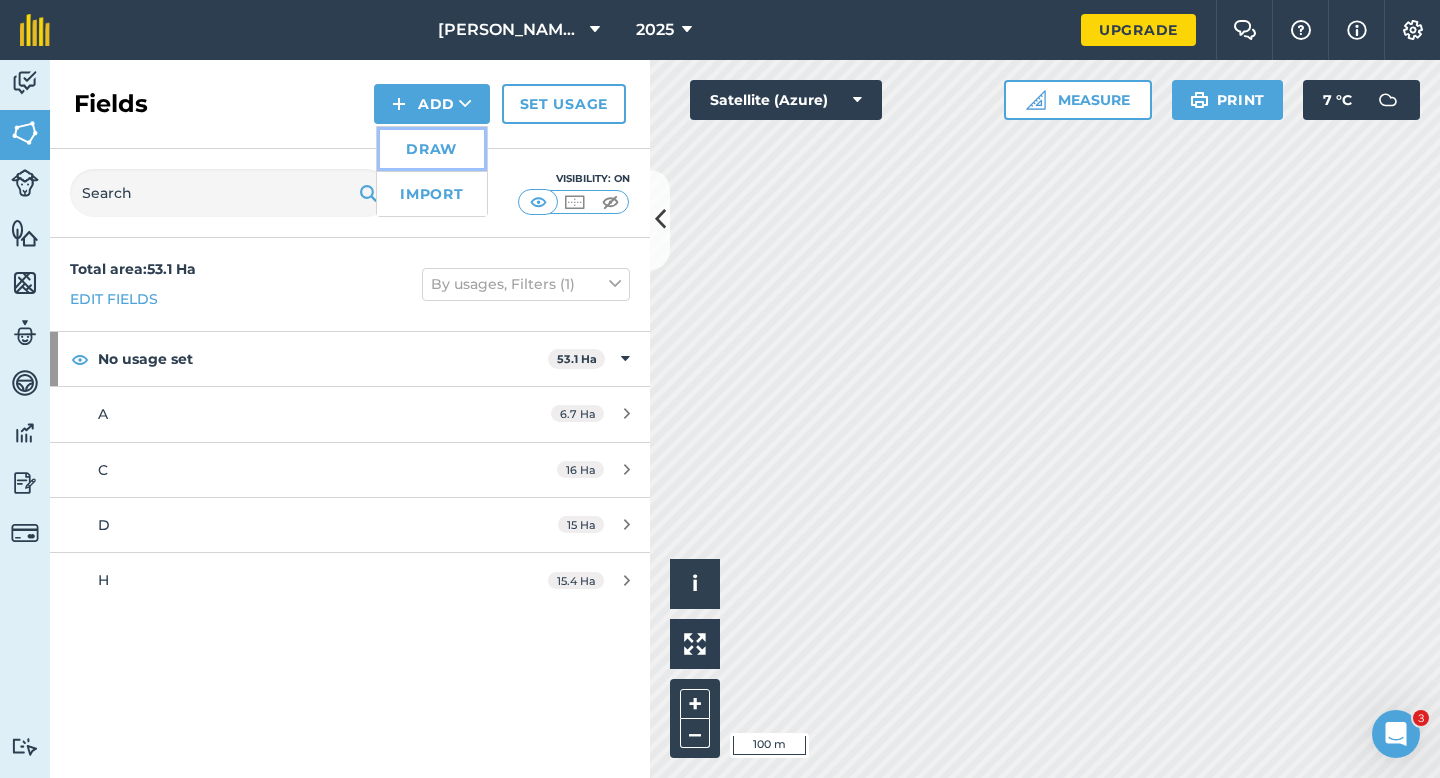 click on "Draw" at bounding box center [432, 149] 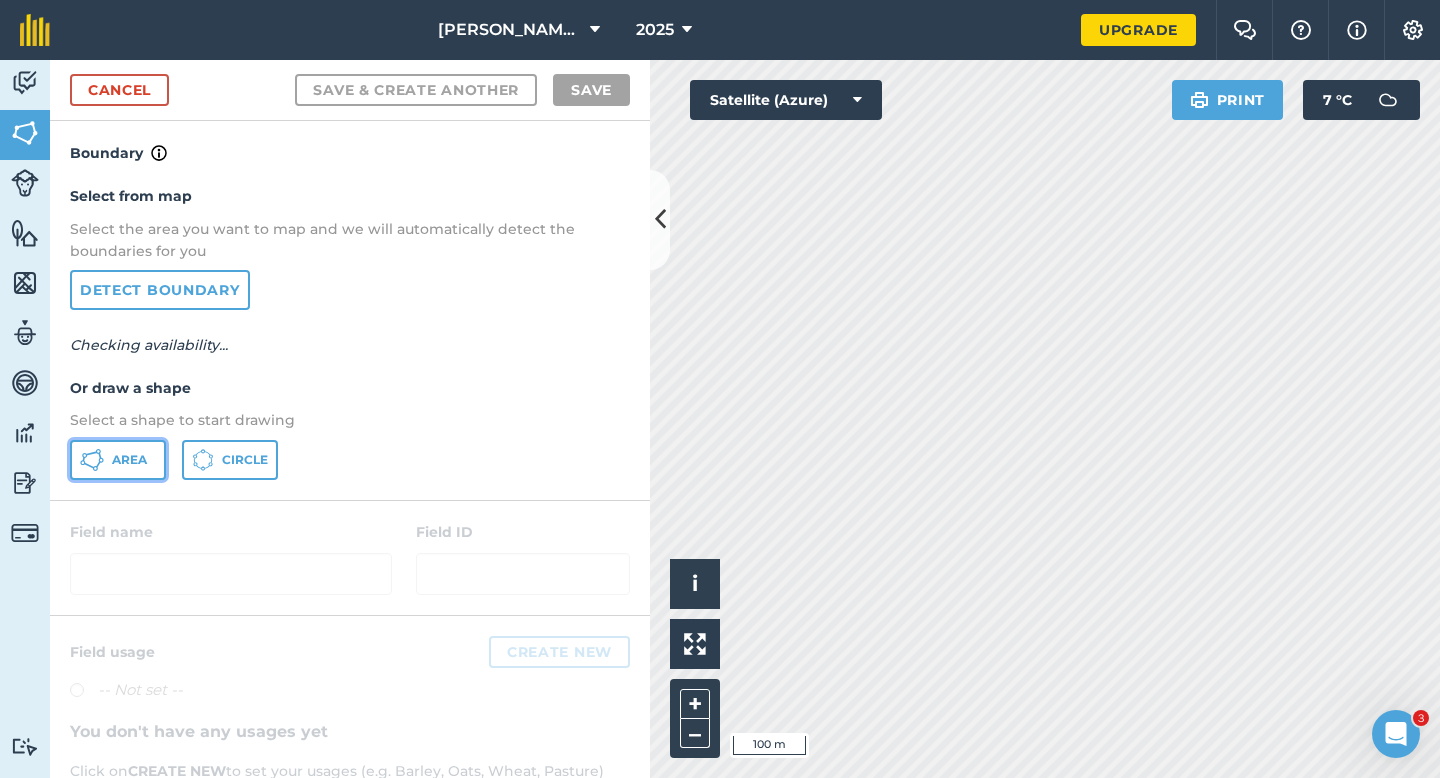 click on "Area" at bounding box center [129, 460] 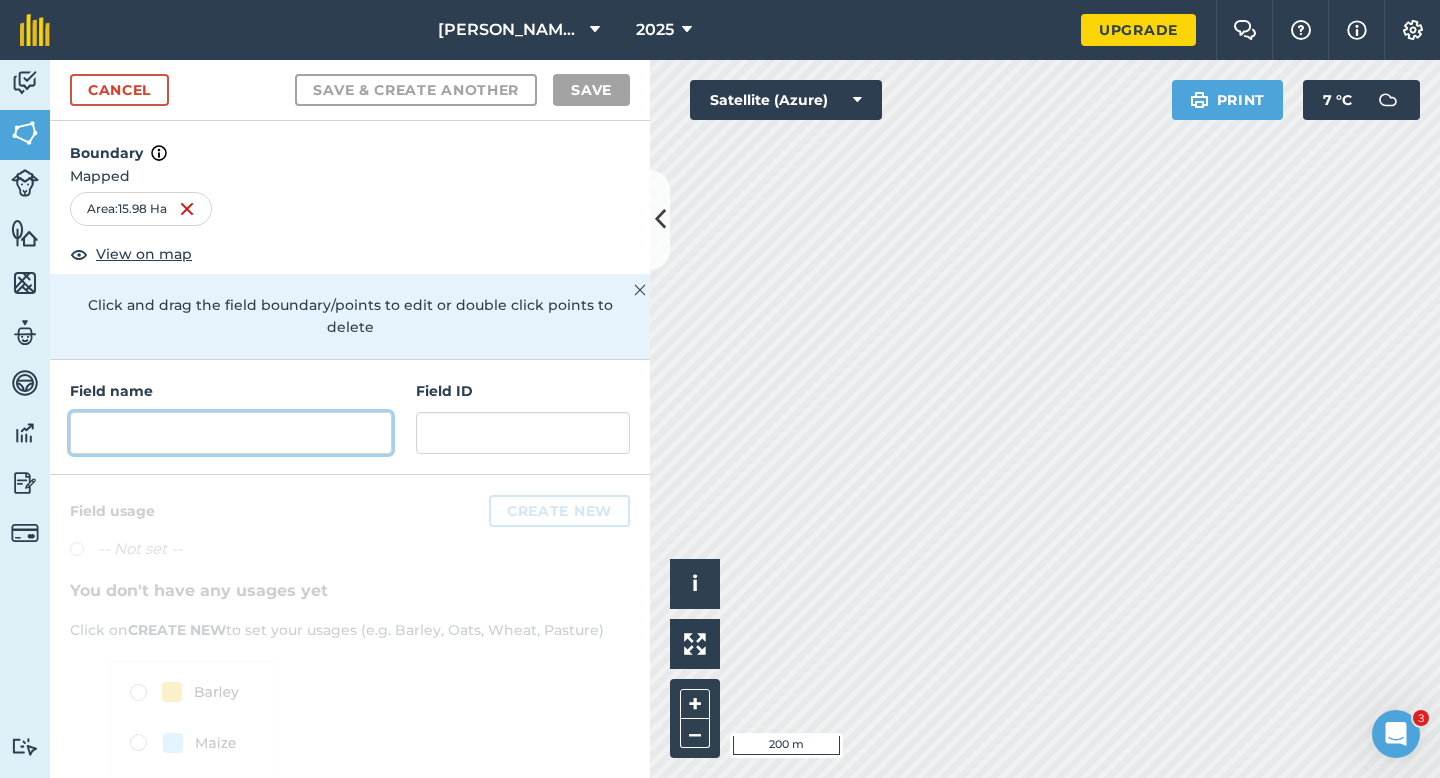 click at bounding box center (231, 433) 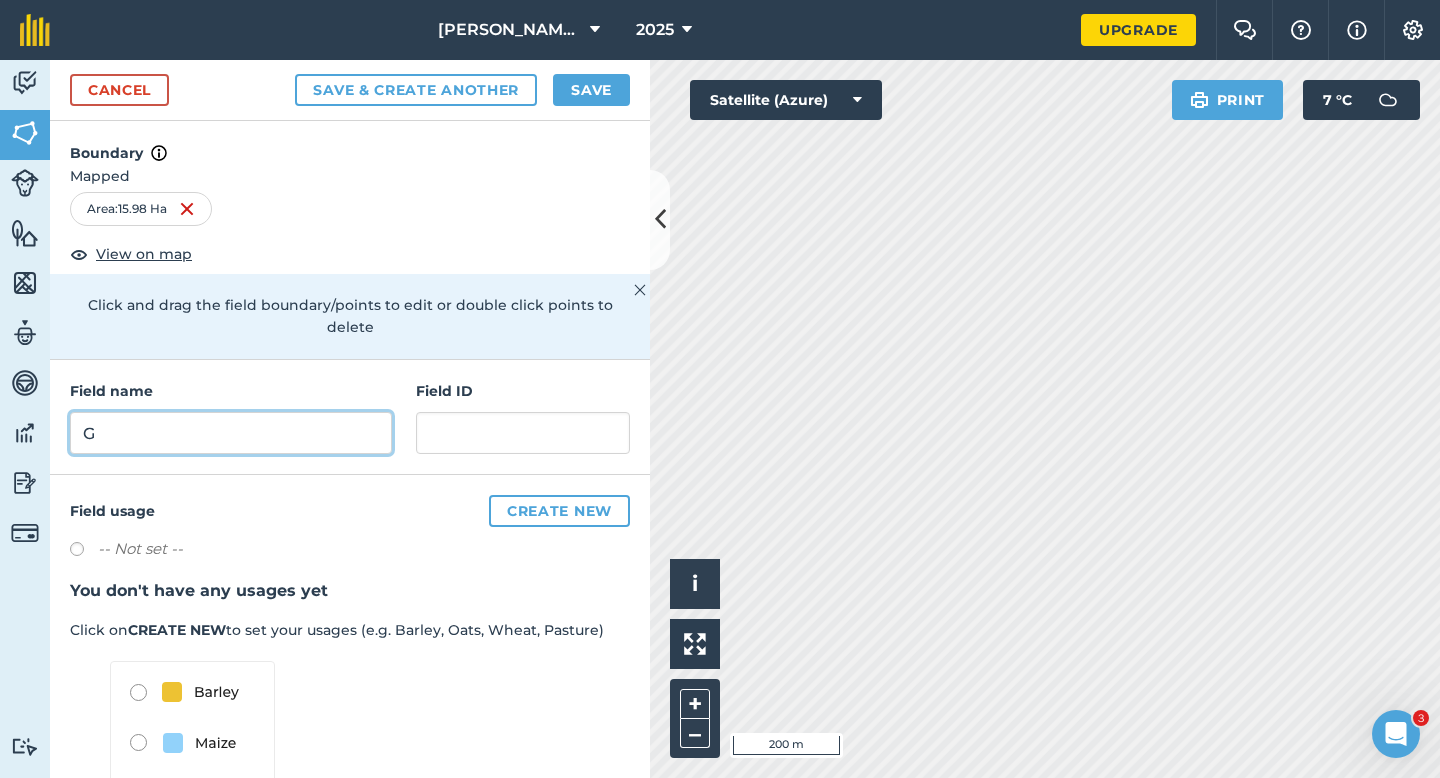 type on "G" 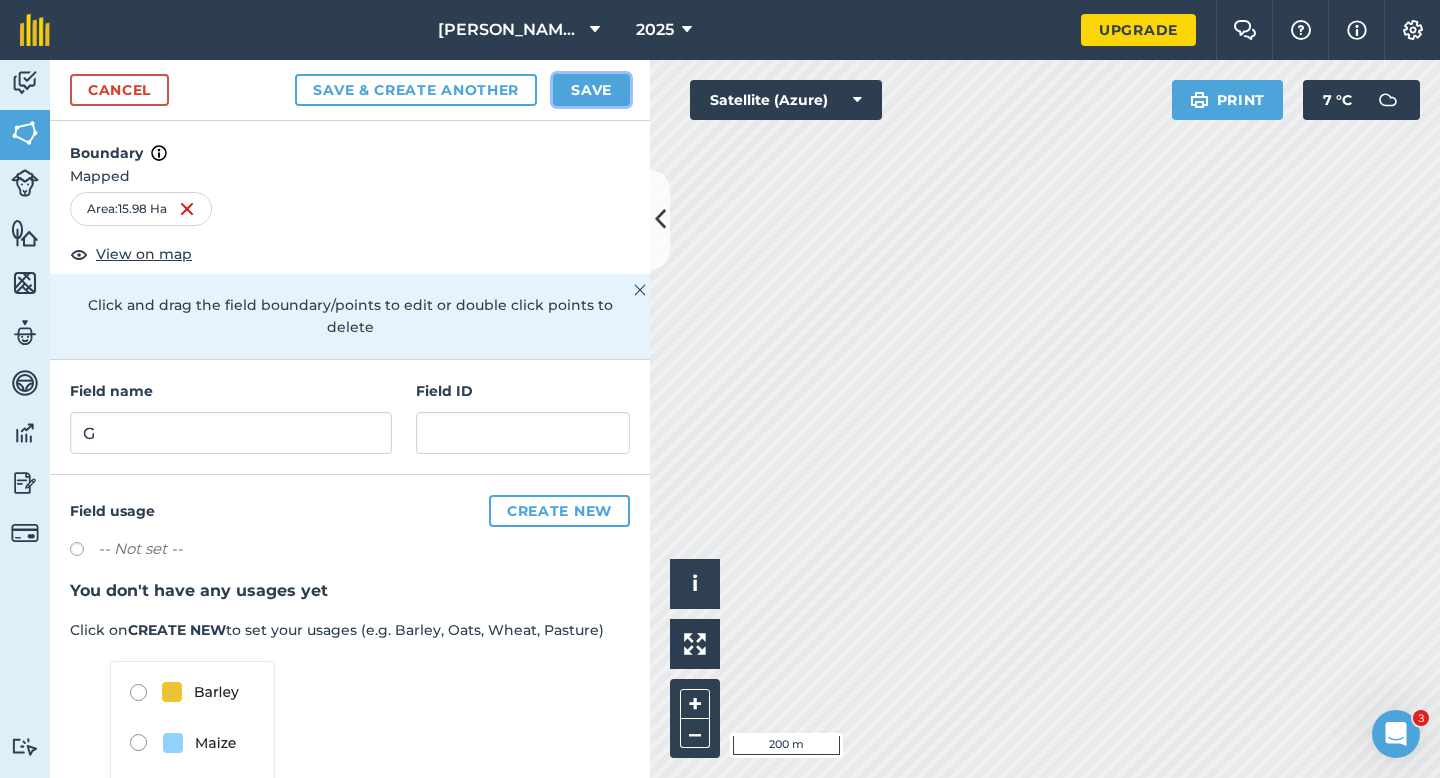click on "Save" at bounding box center [591, 90] 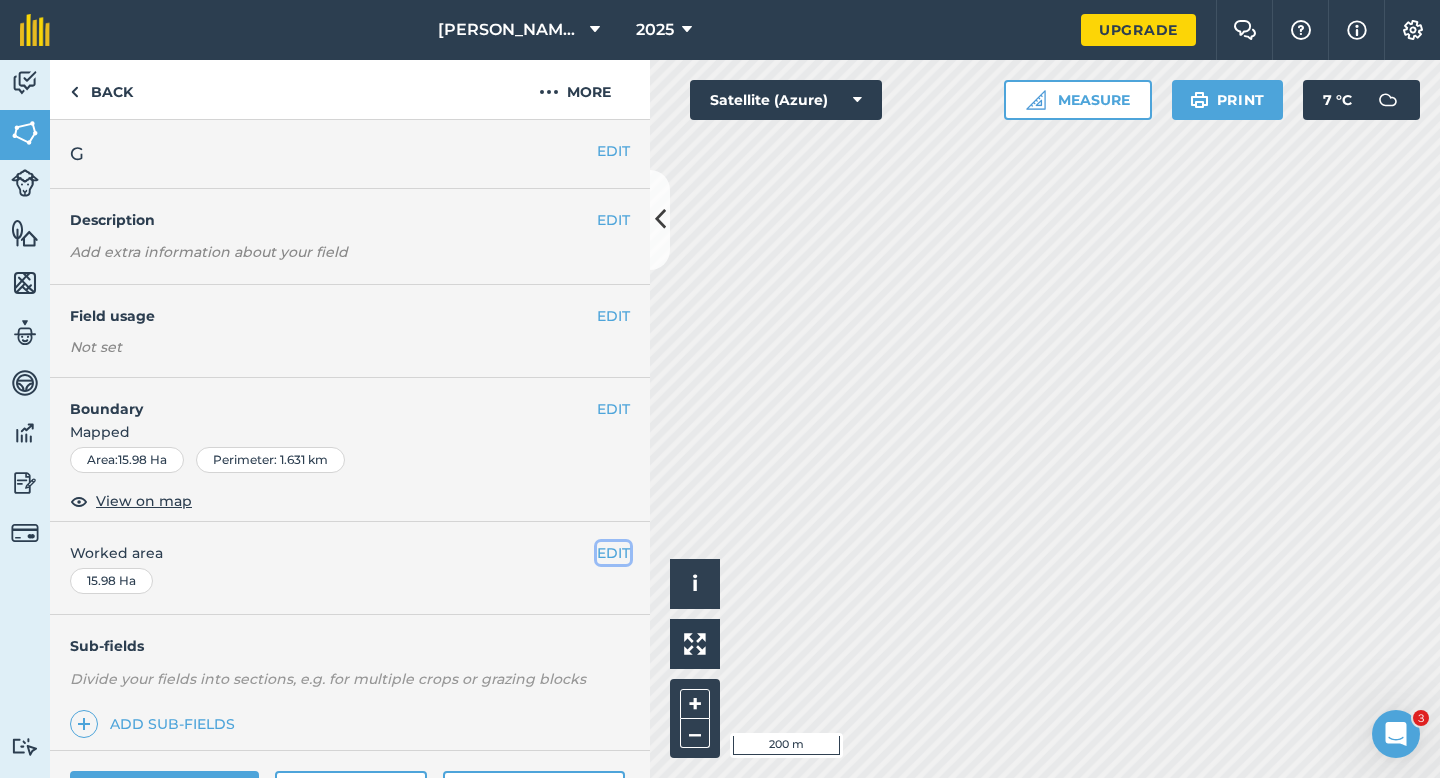 click on "EDIT" at bounding box center (613, 553) 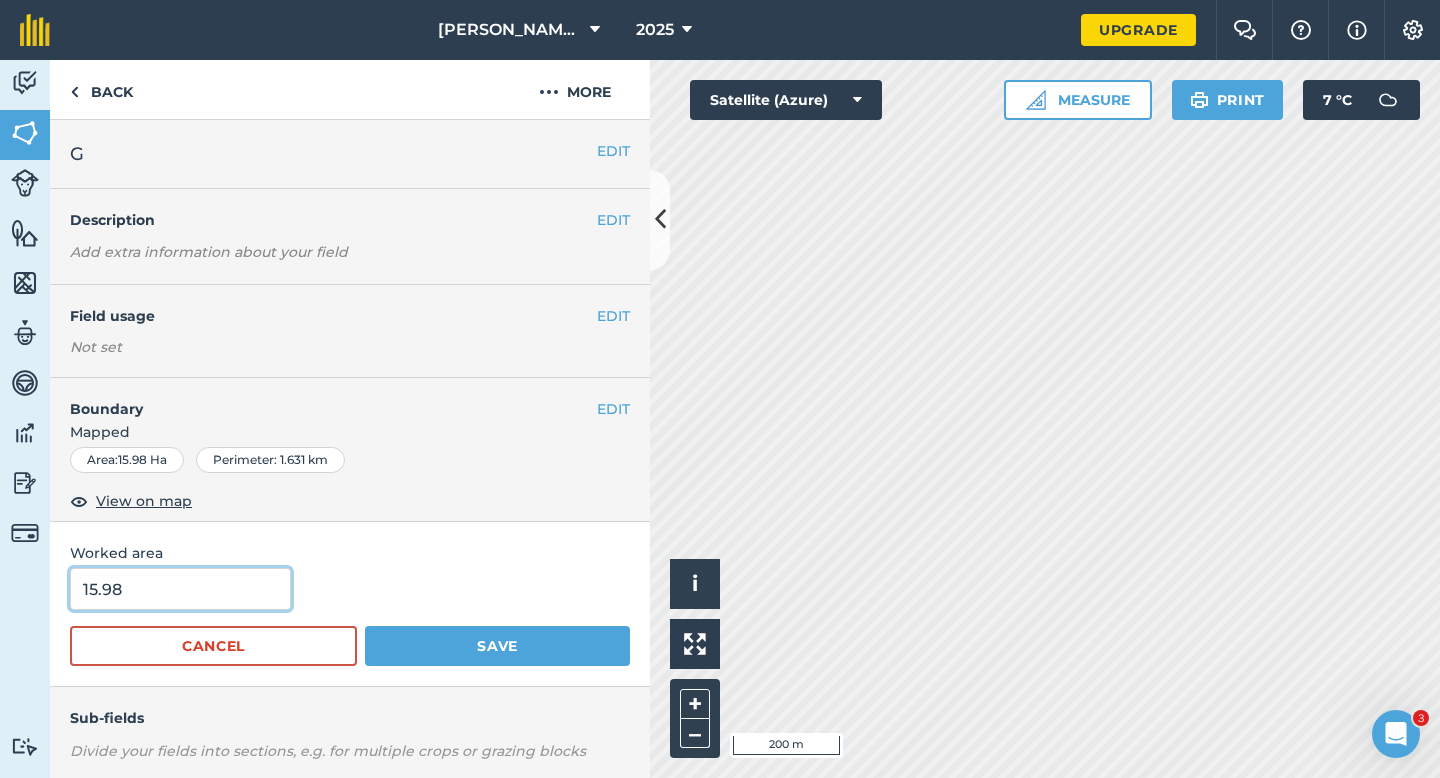 click on "15.98" at bounding box center [180, 589] 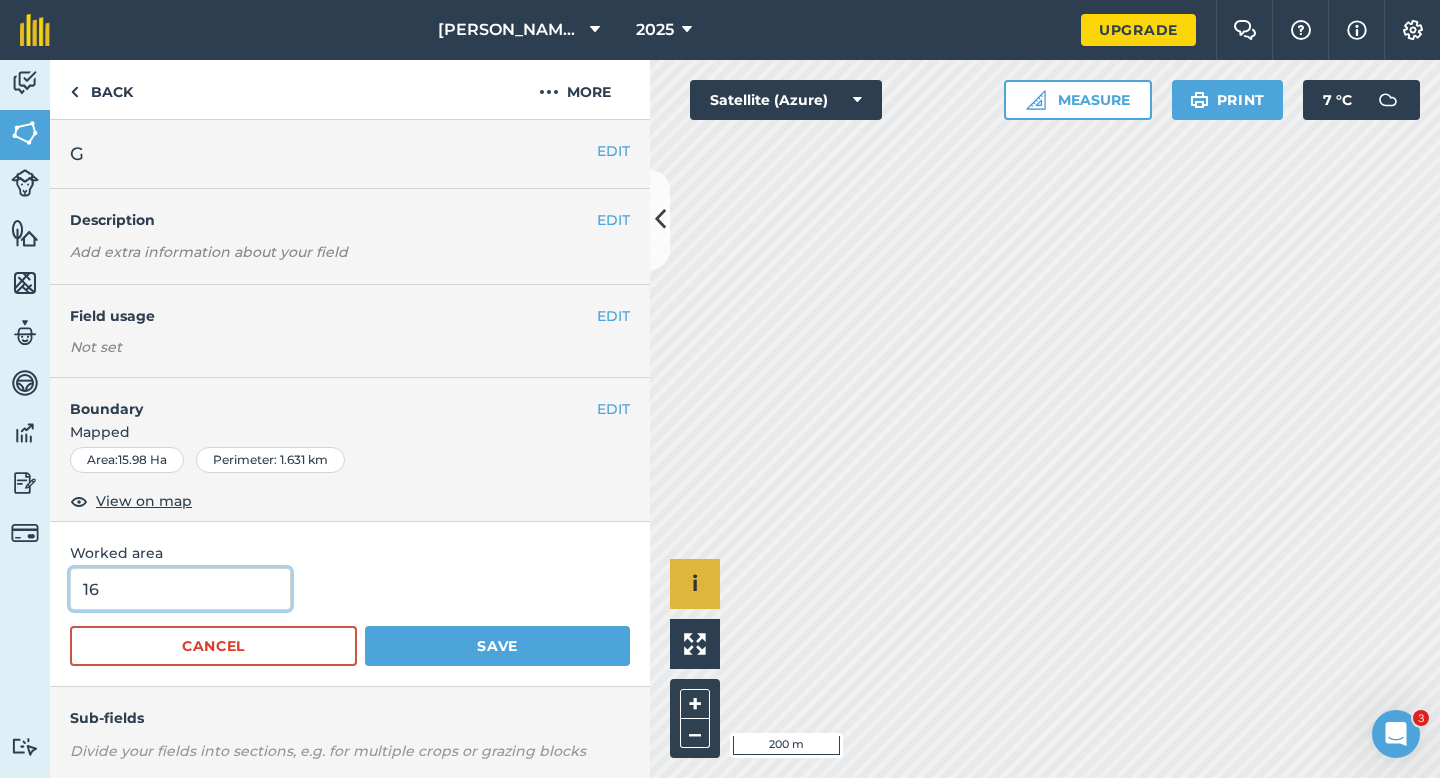 click on "Save" at bounding box center [497, 646] 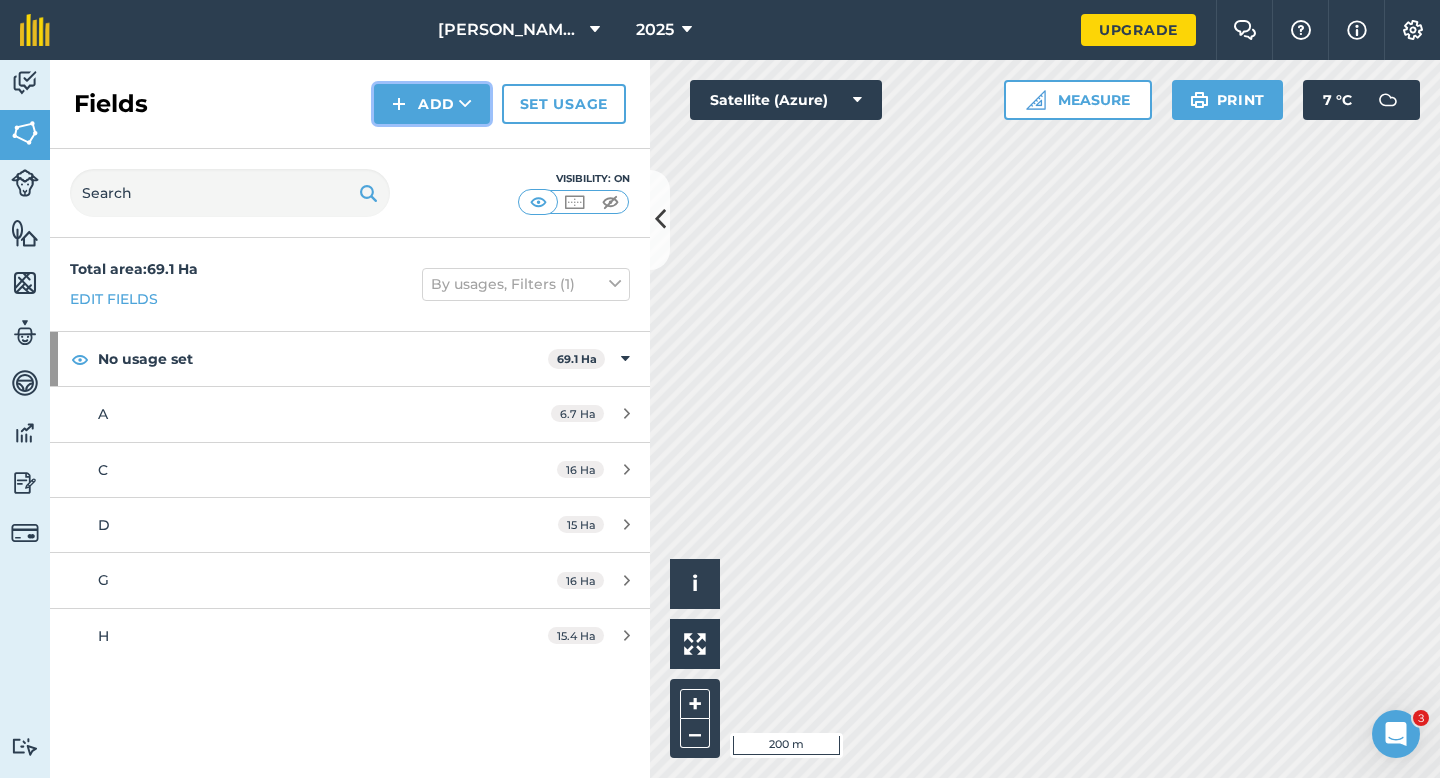 click on "Add" at bounding box center (432, 104) 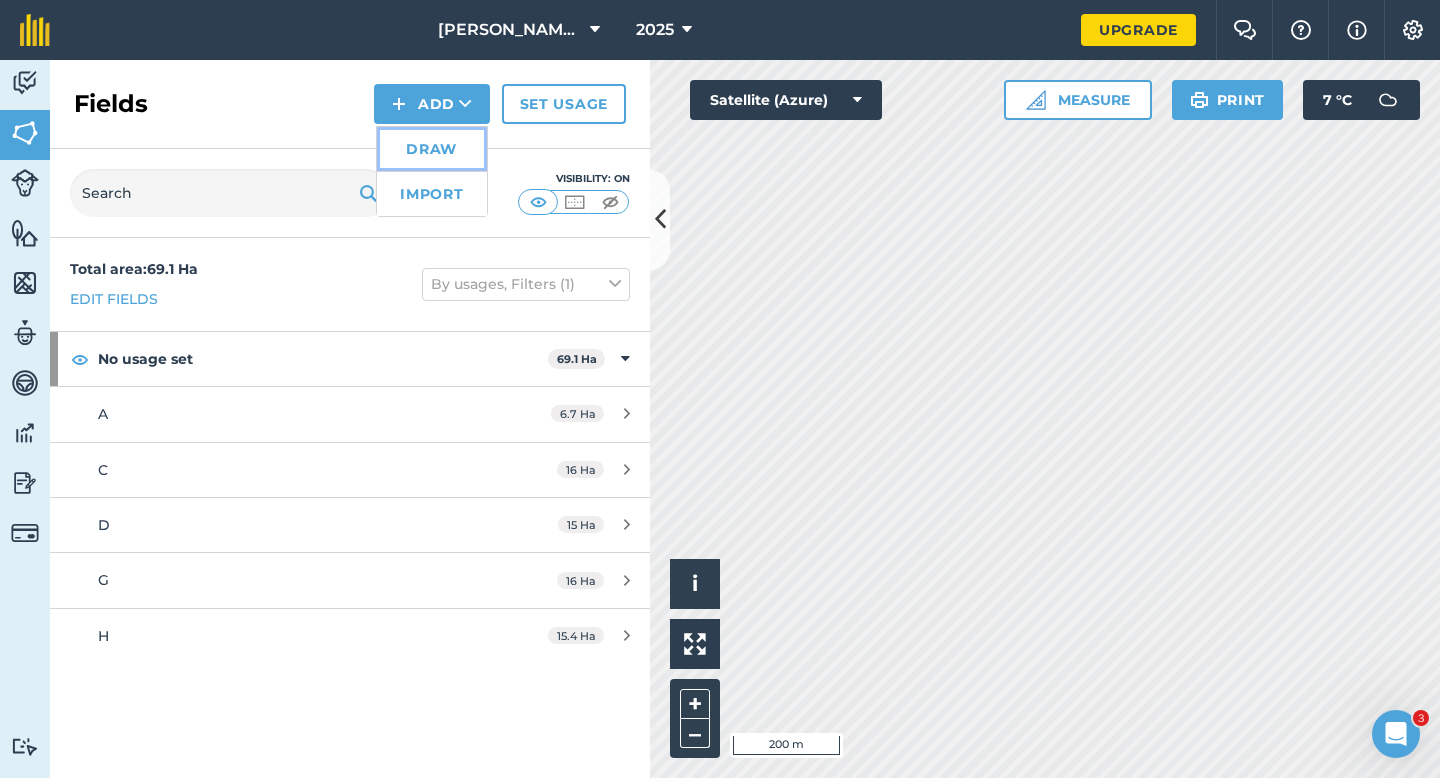 click on "Draw" at bounding box center (432, 149) 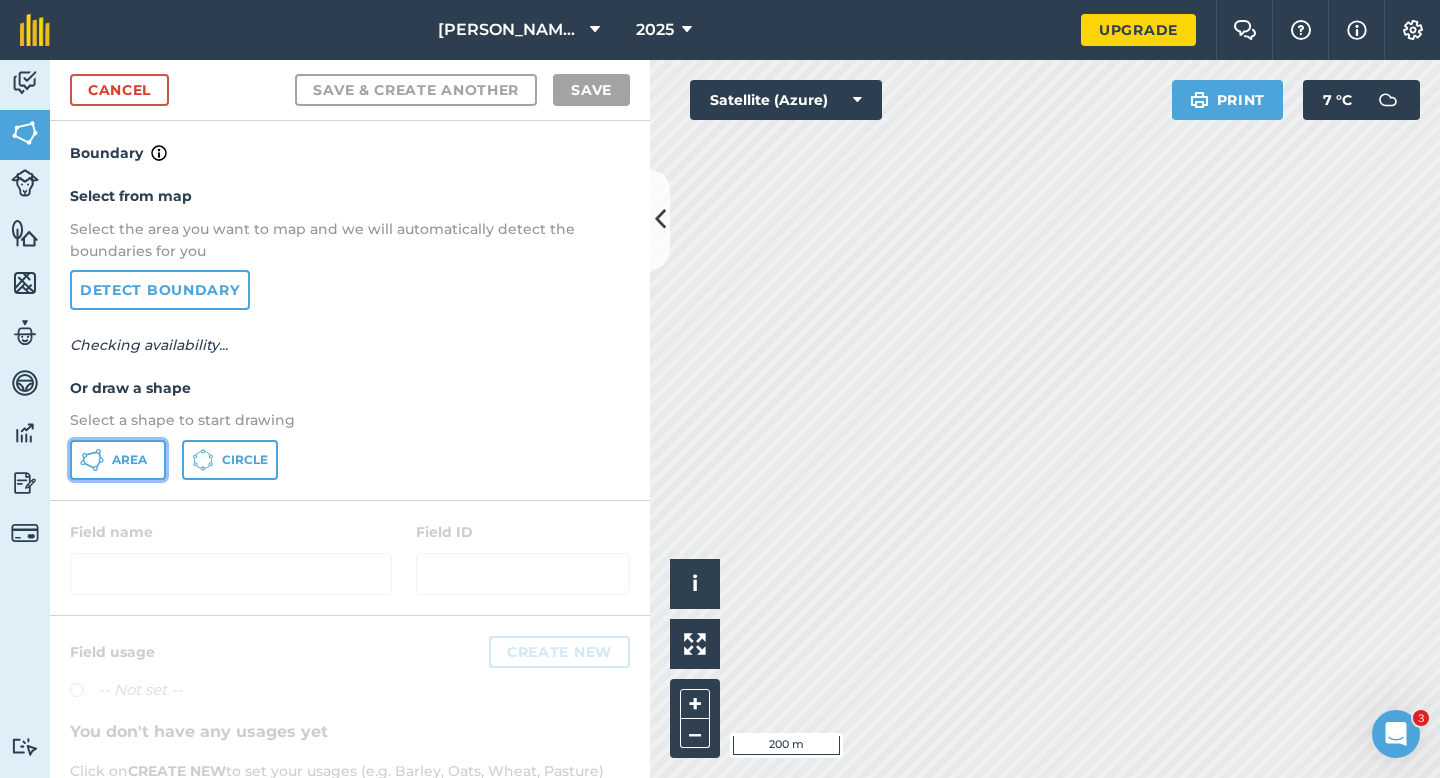 click on "Area" at bounding box center (118, 460) 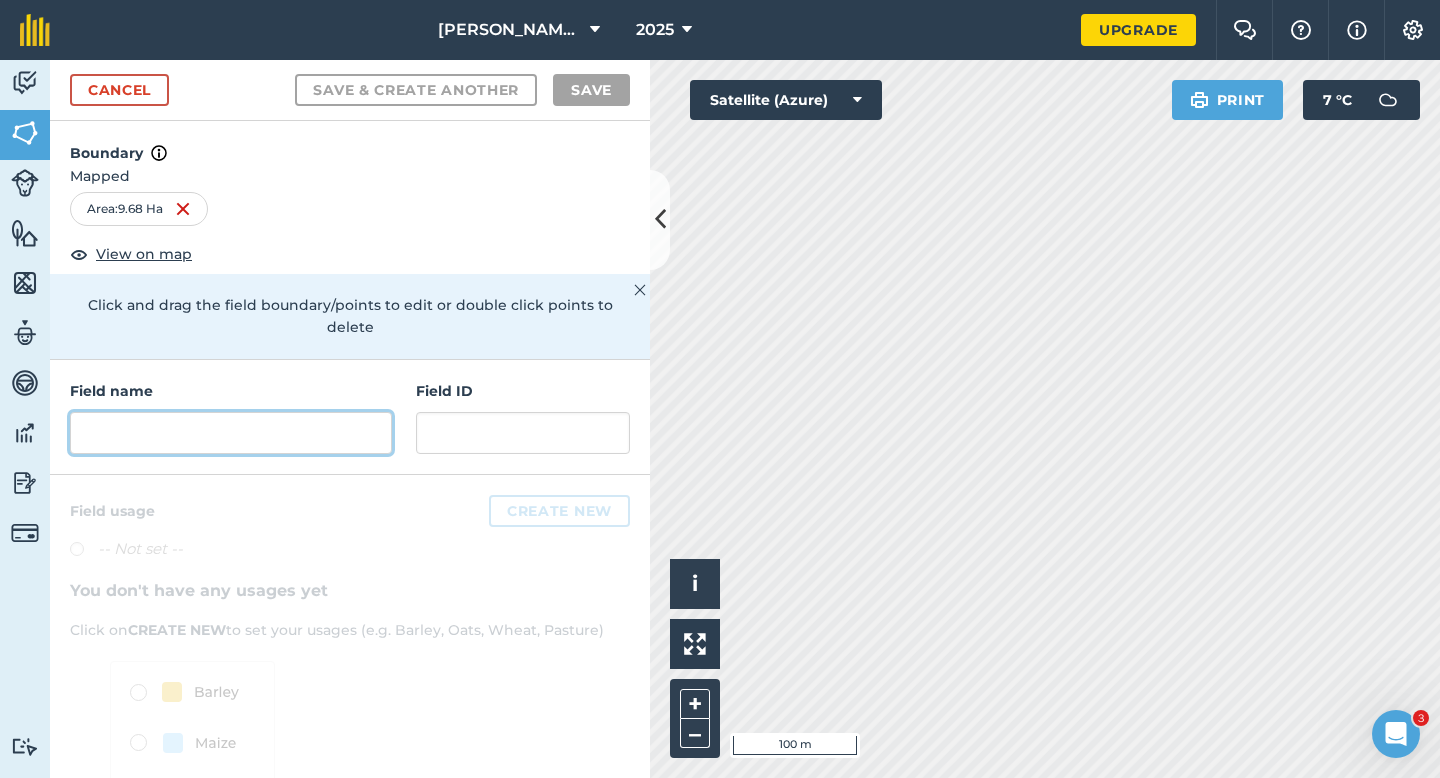 click at bounding box center (231, 433) 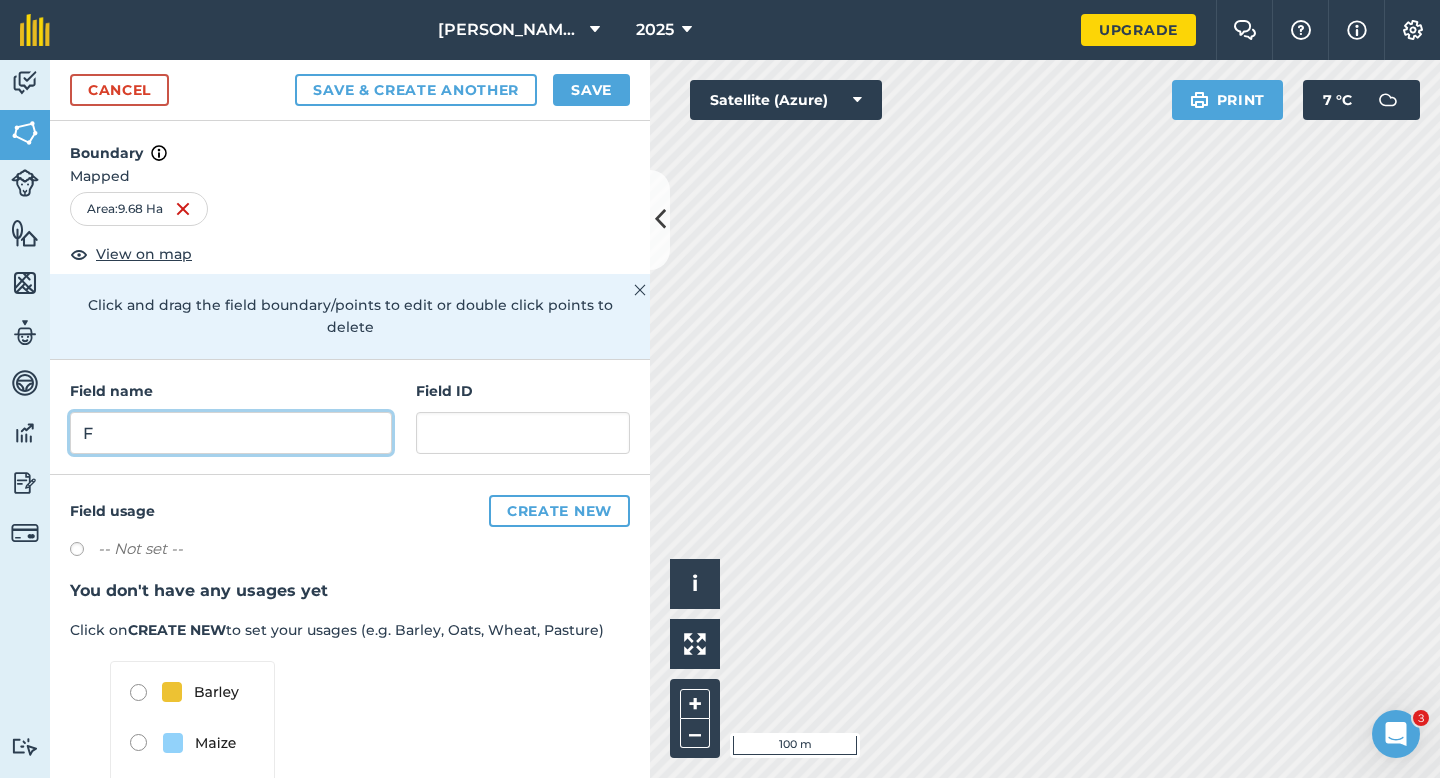 type on "F" 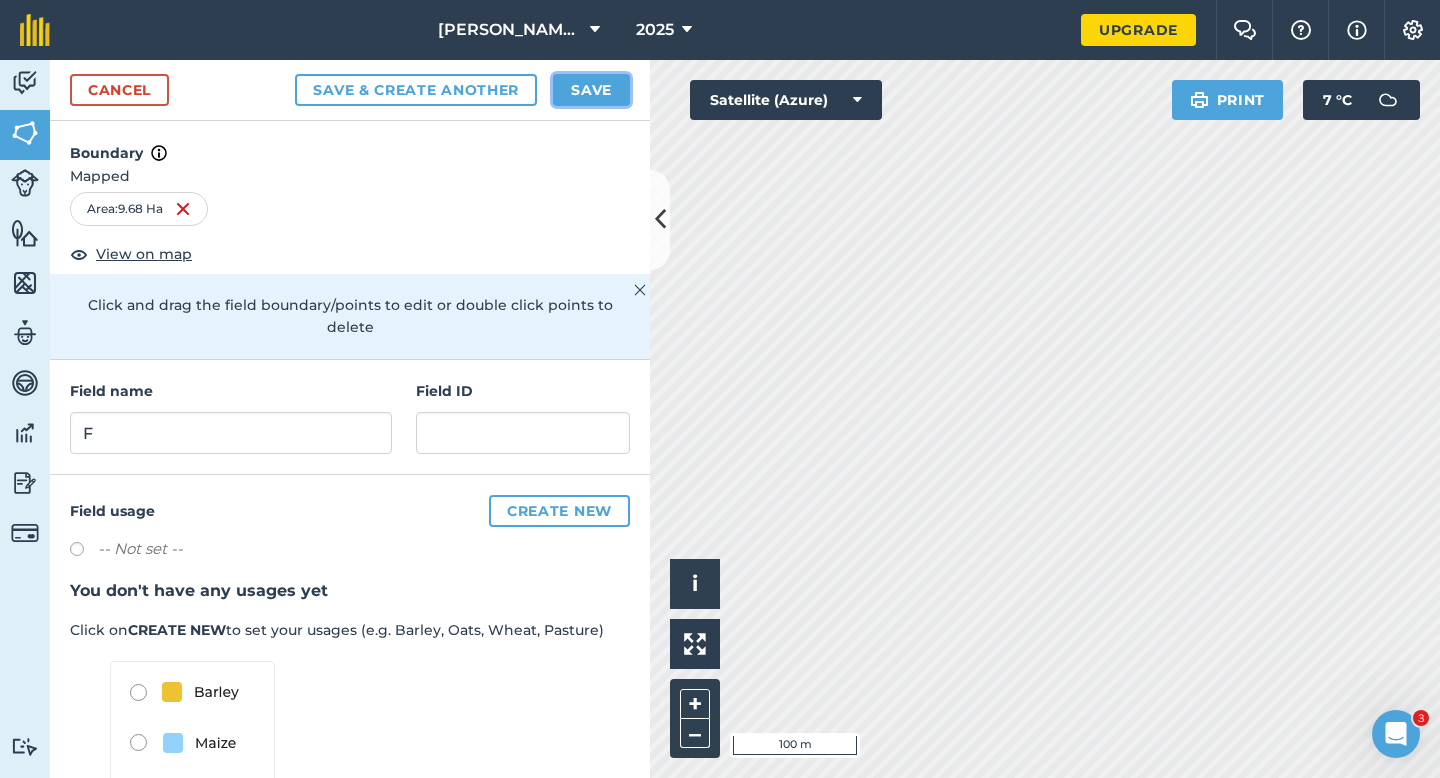 click on "Save" at bounding box center (591, 90) 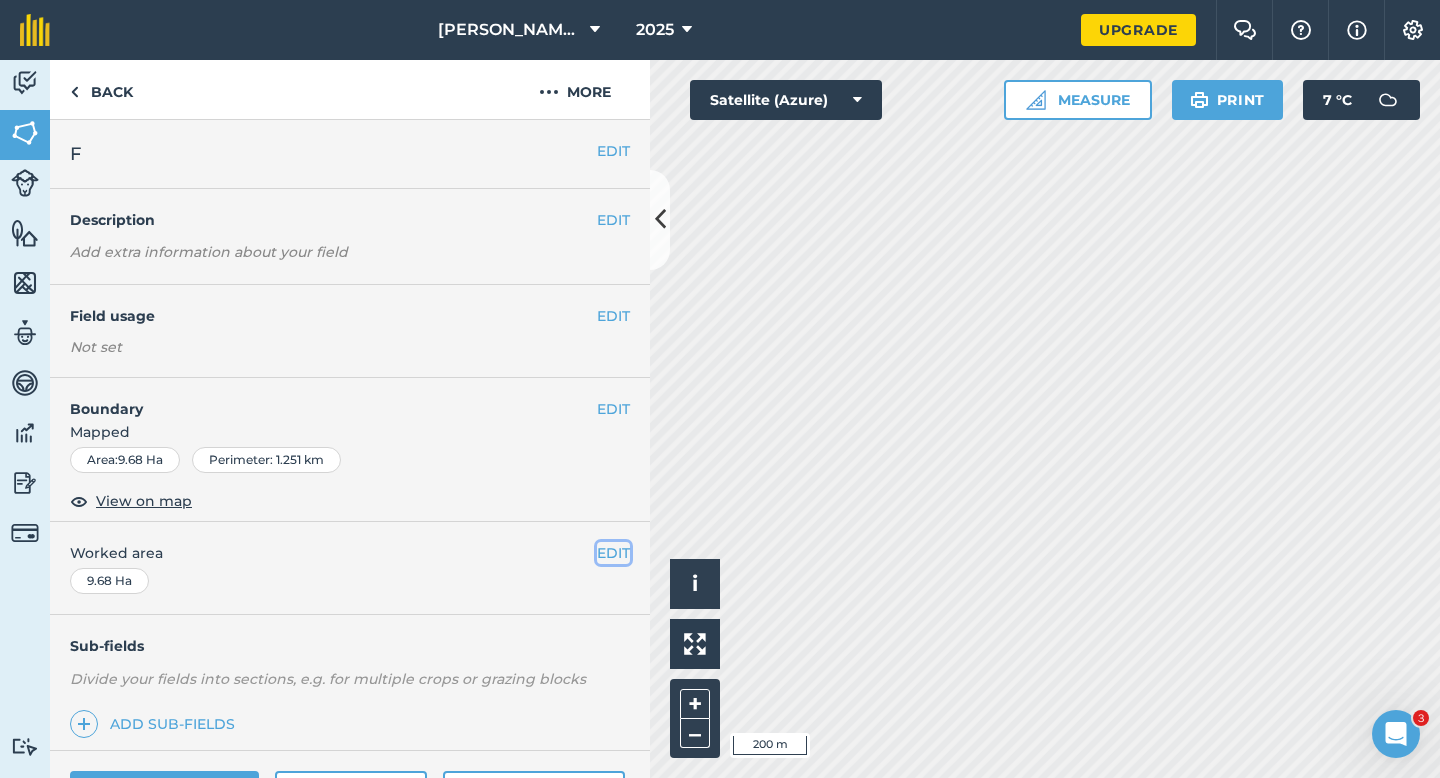 click on "EDIT" at bounding box center [613, 553] 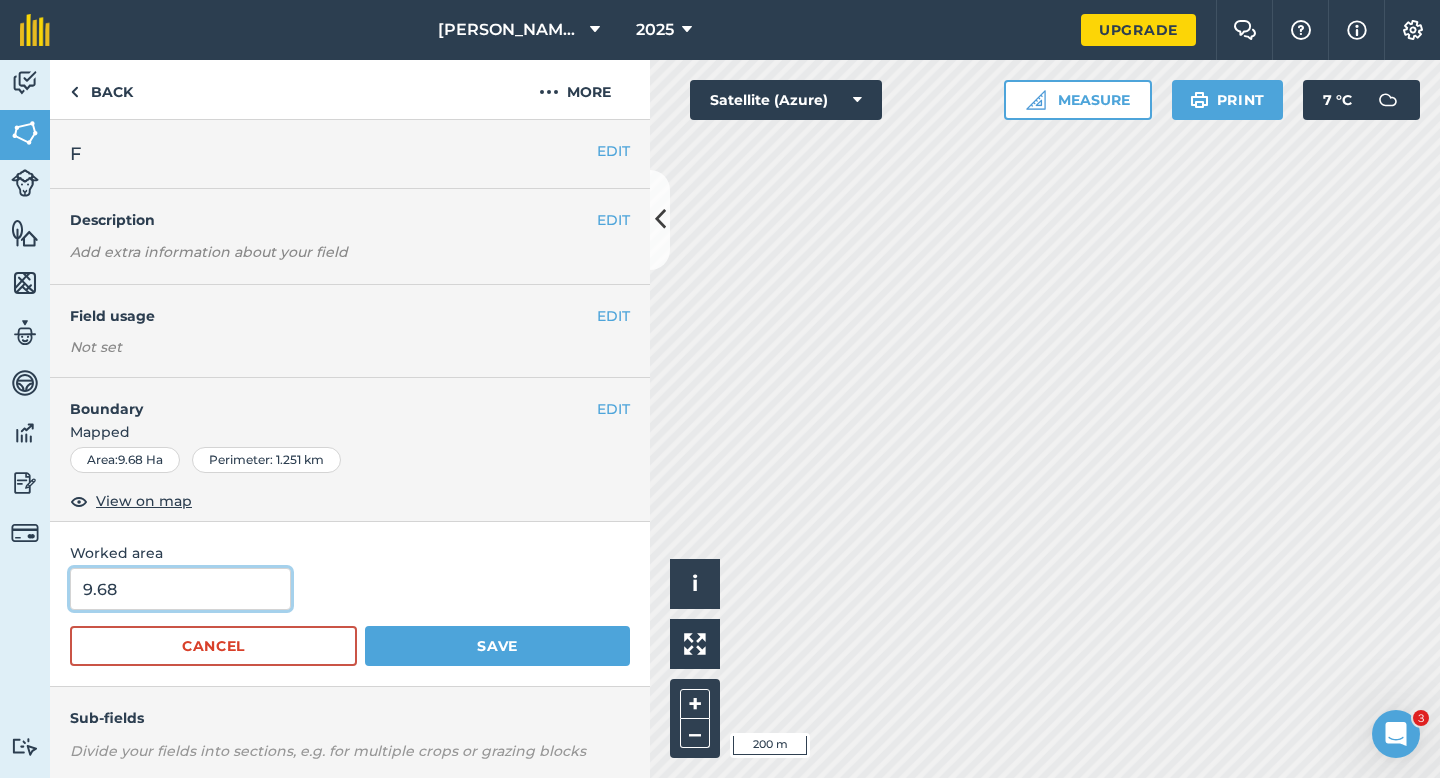 click on "9.68" at bounding box center (180, 589) 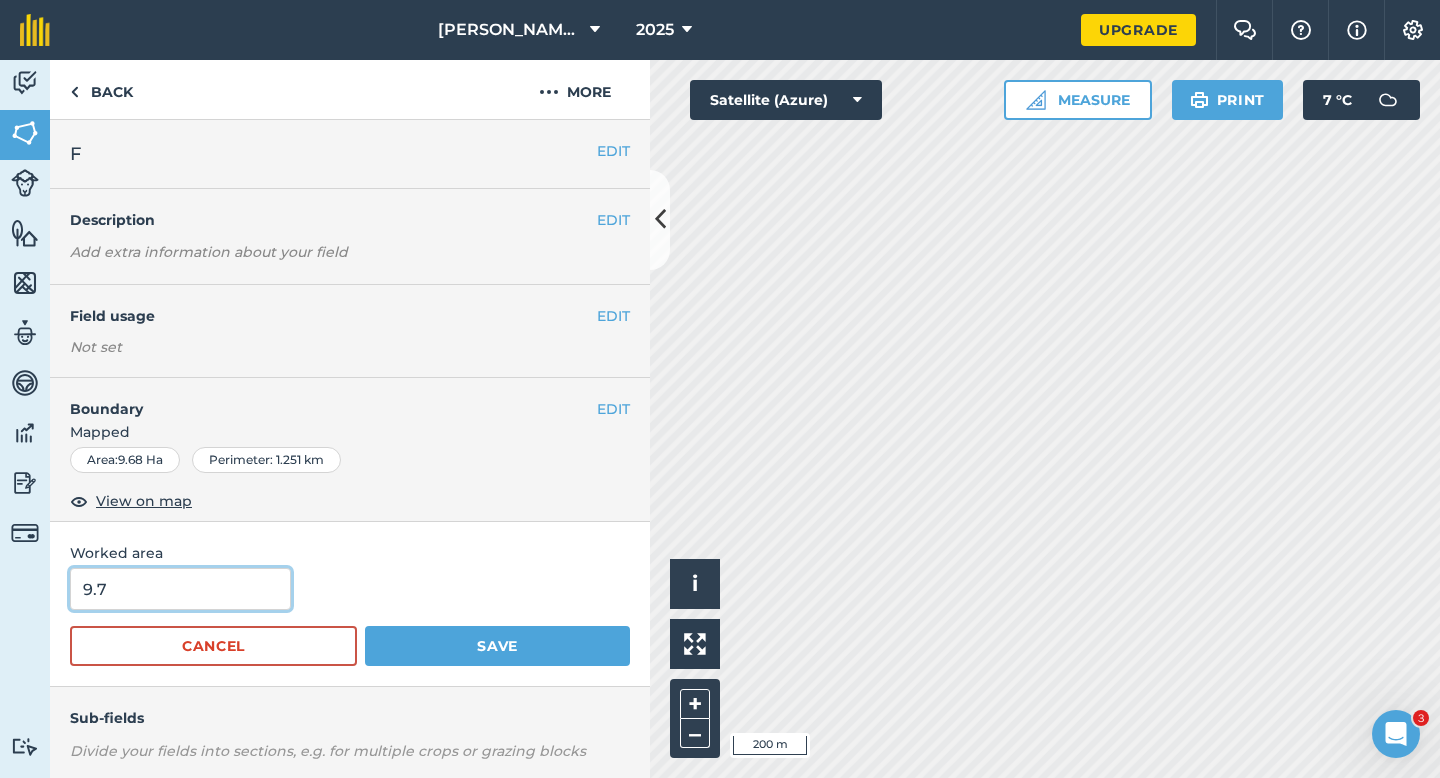 type on "9.7" 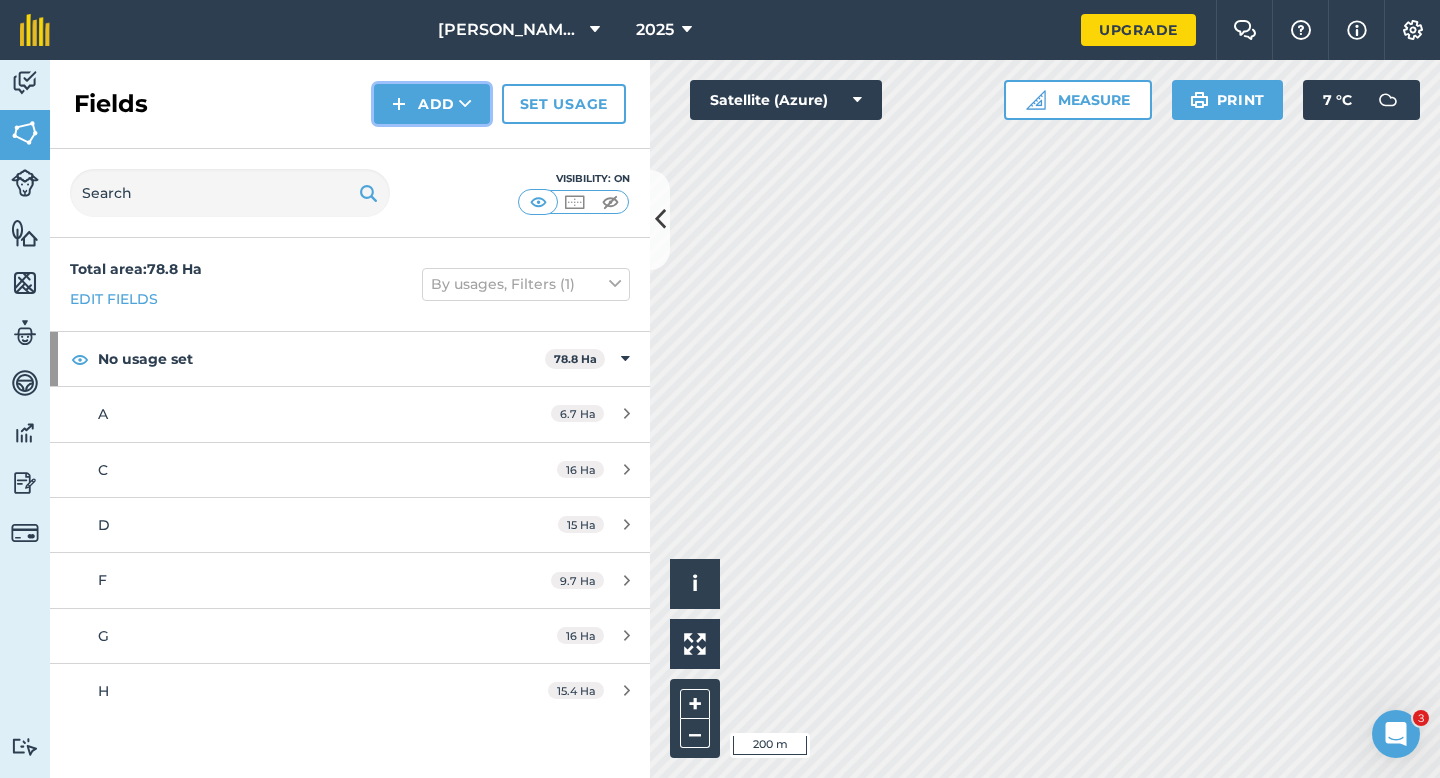 click on "Add" at bounding box center (432, 104) 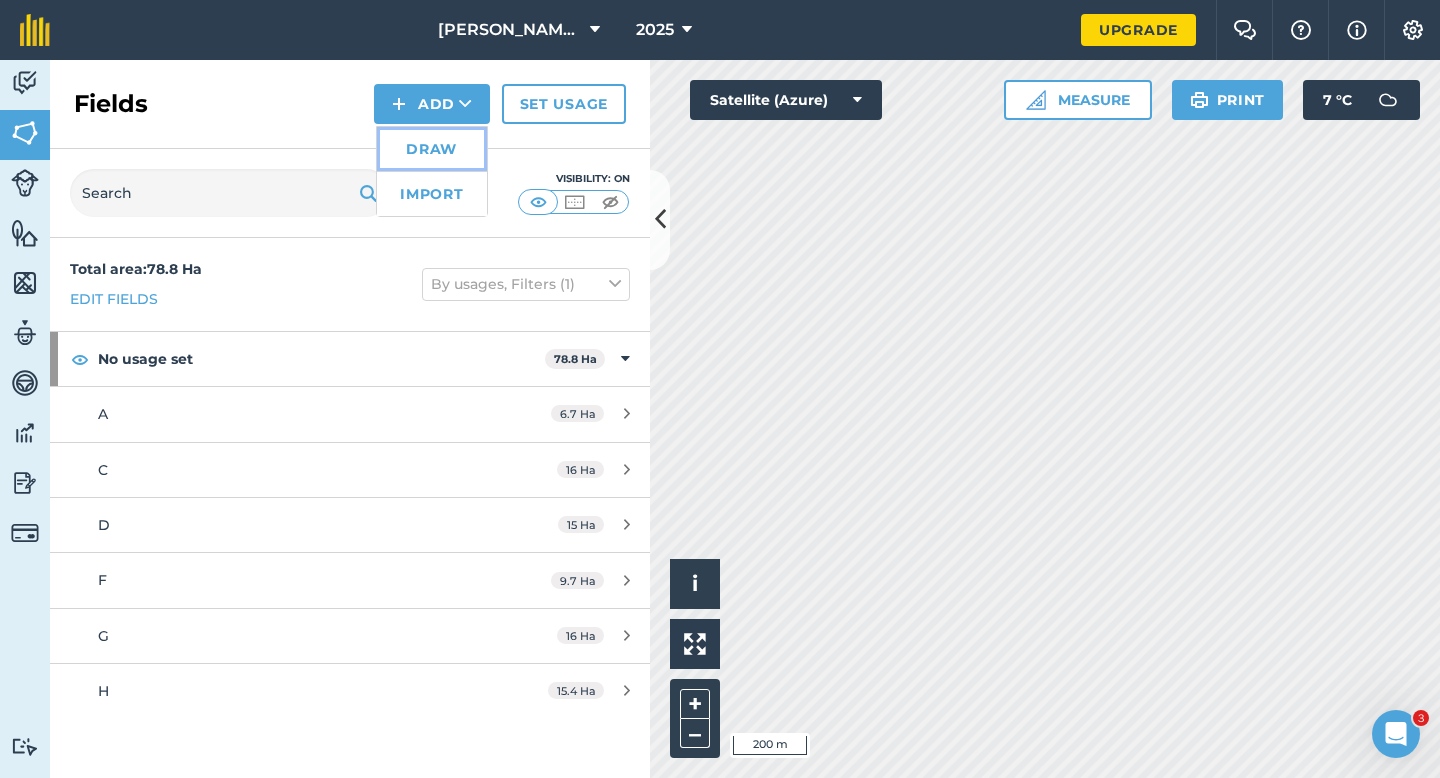 click on "Draw" at bounding box center (432, 149) 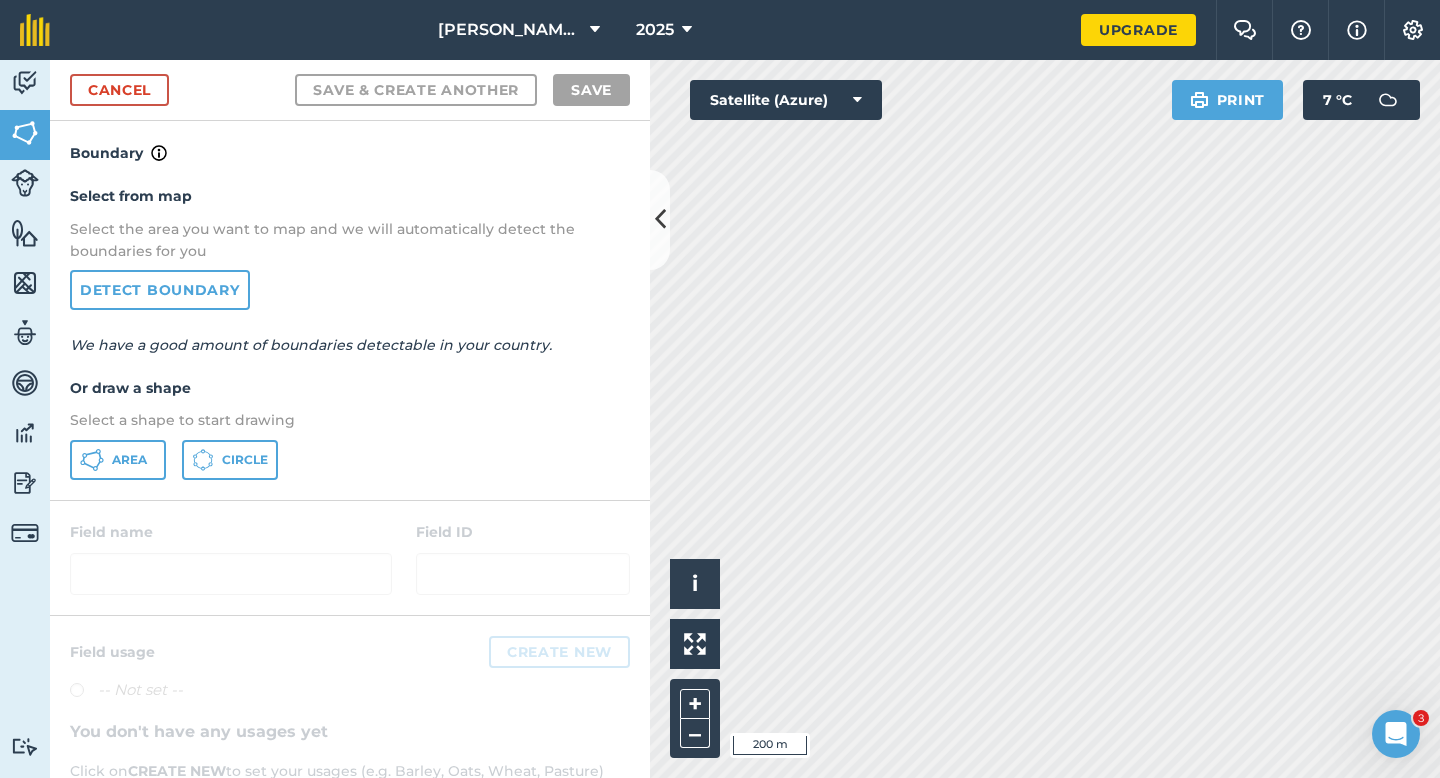 click on "Area Circle" at bounding box center (350, 460) 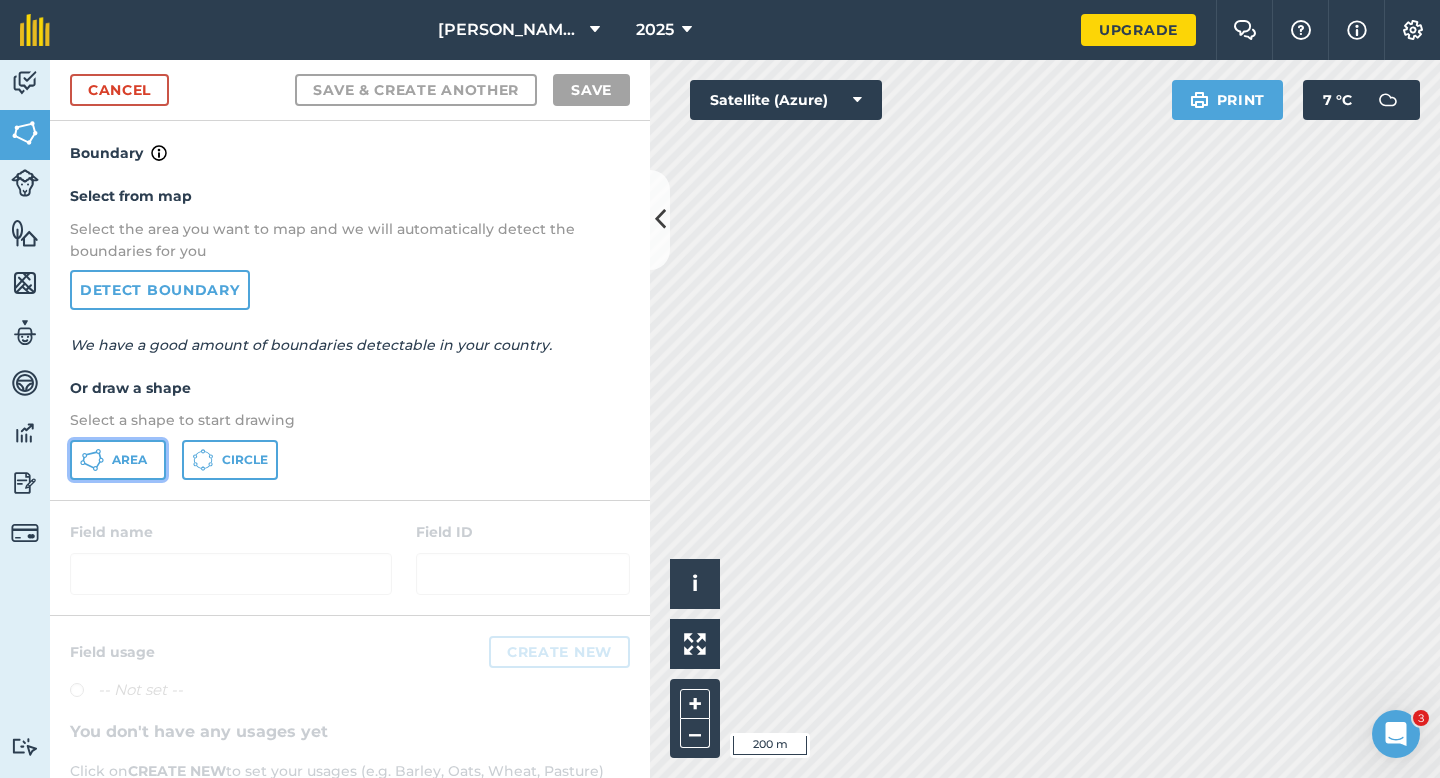 click on "Area" at bounding box center (118, 460) 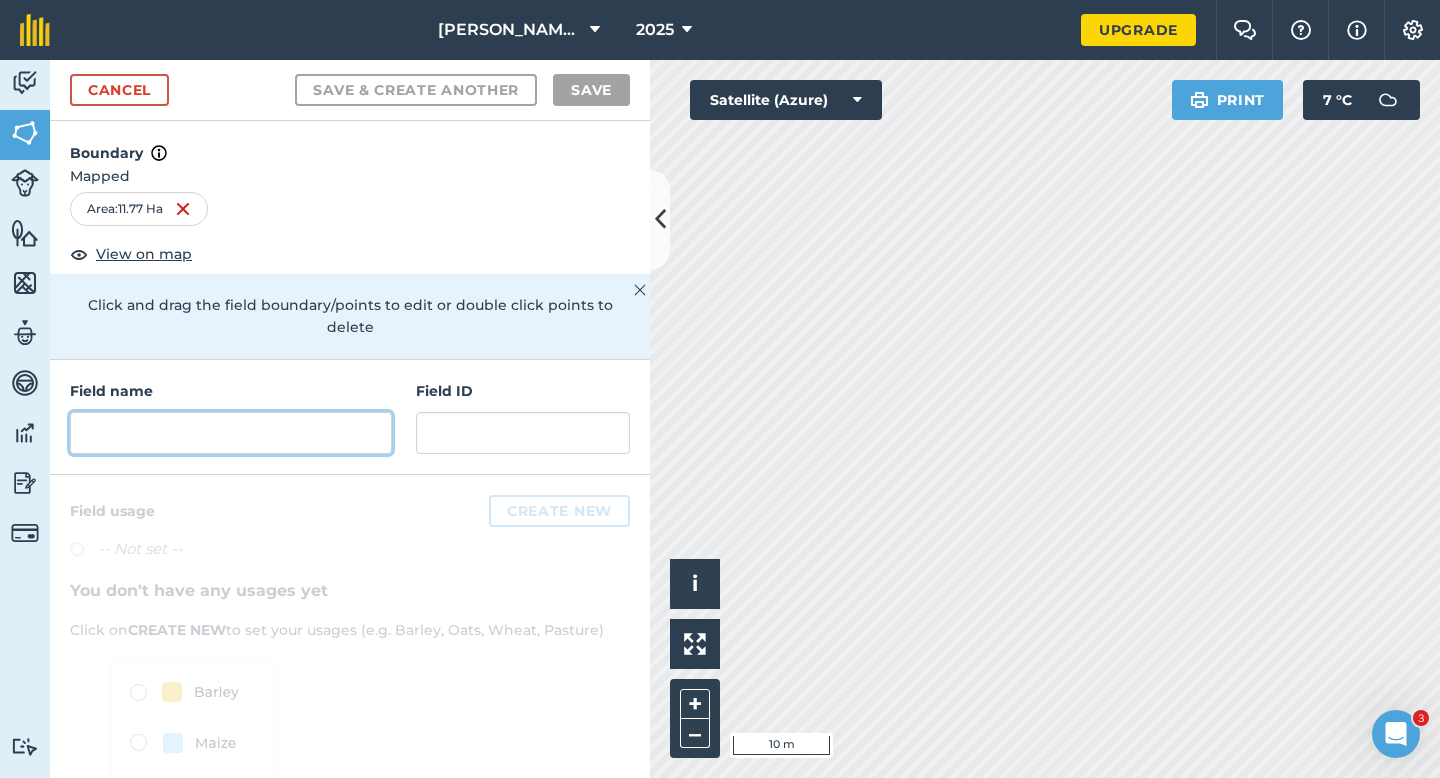 click at bounding box center [231, 433] 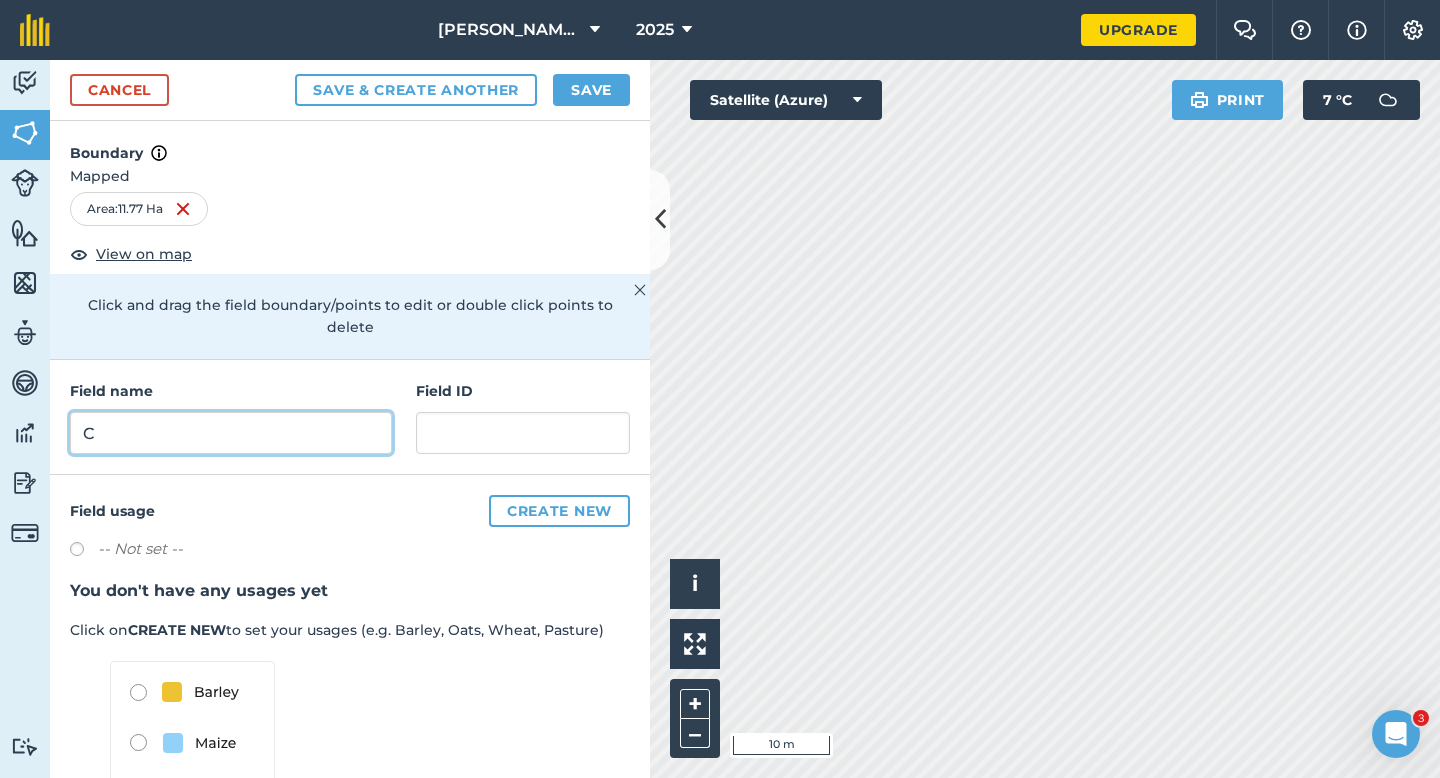 type on "C" 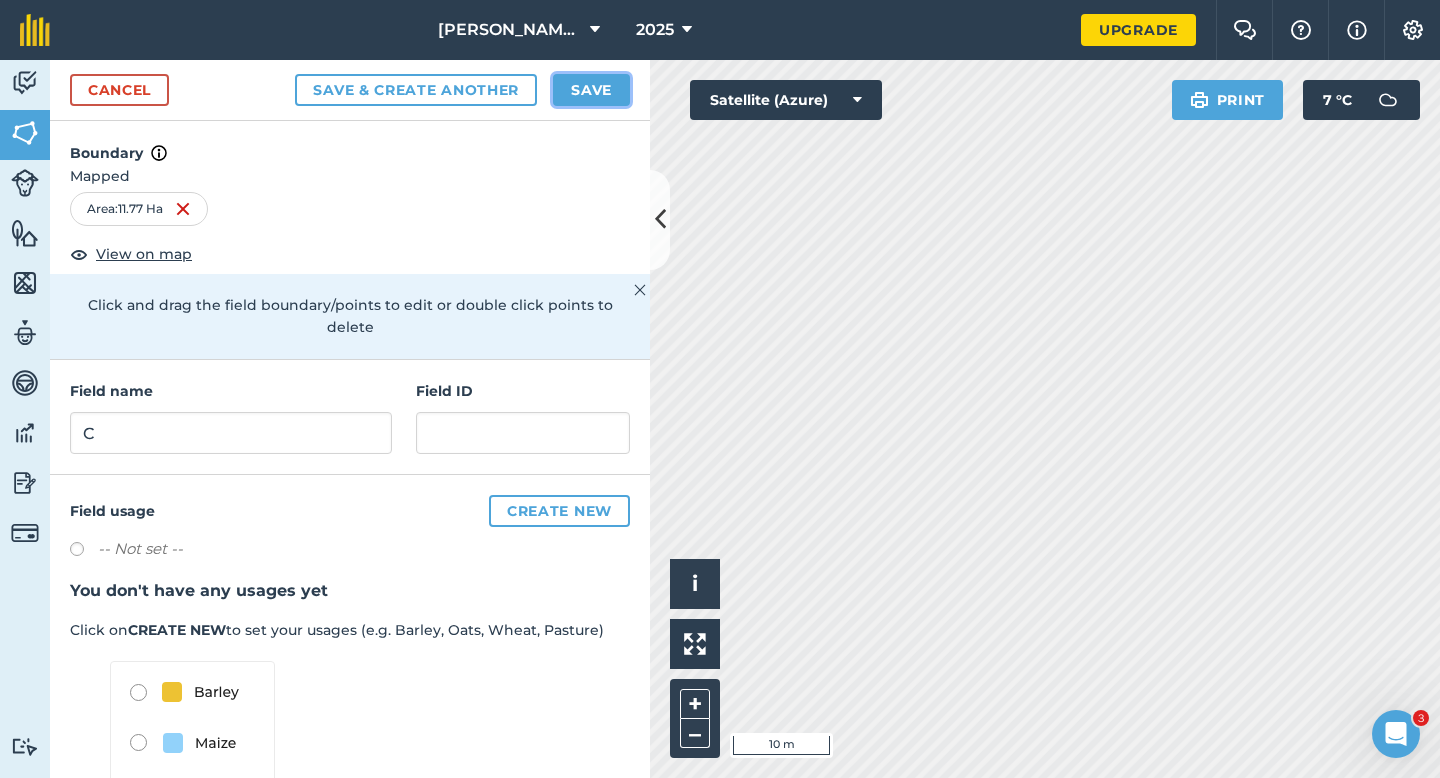 click on "Save" at bounding box center (591, 90) 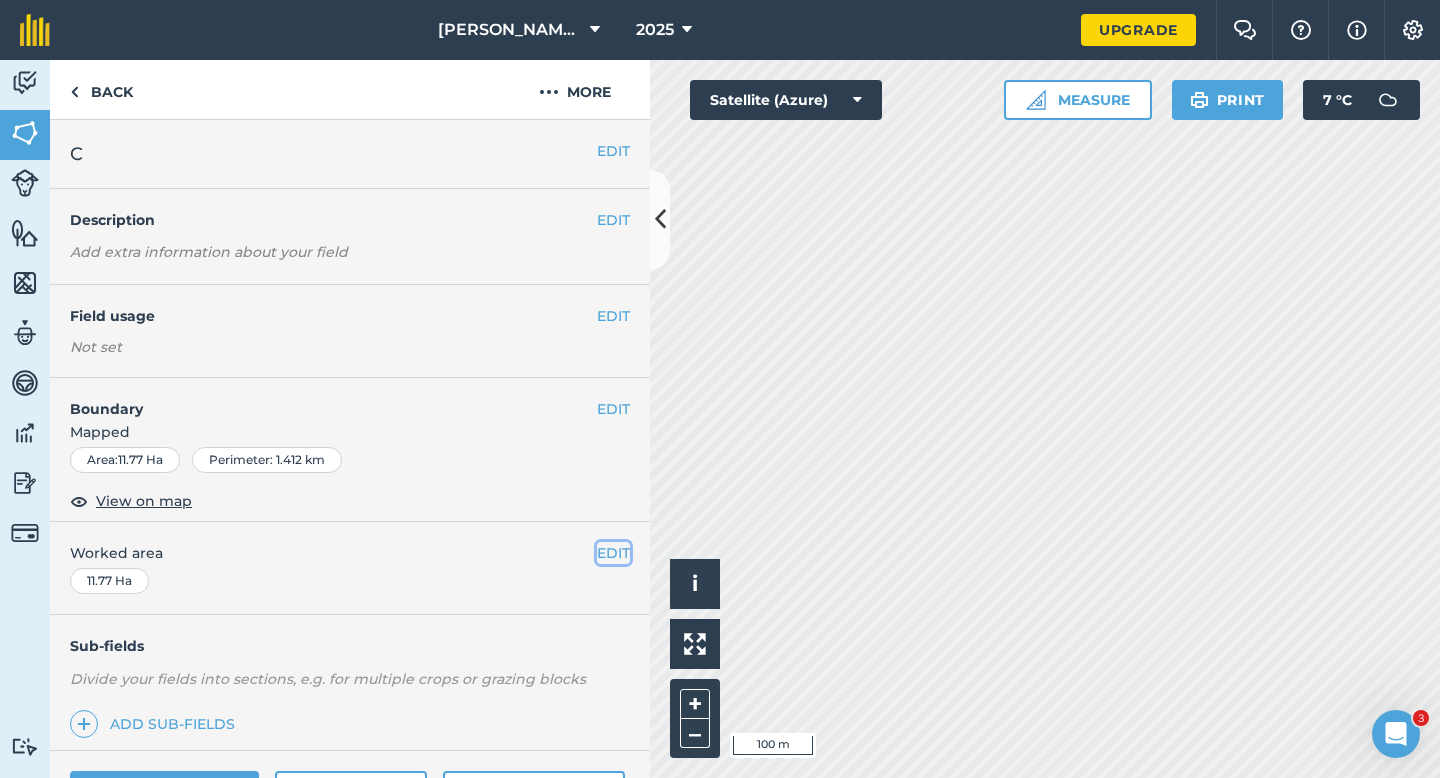 click on "EDIT" at bounding box center (613, 553) 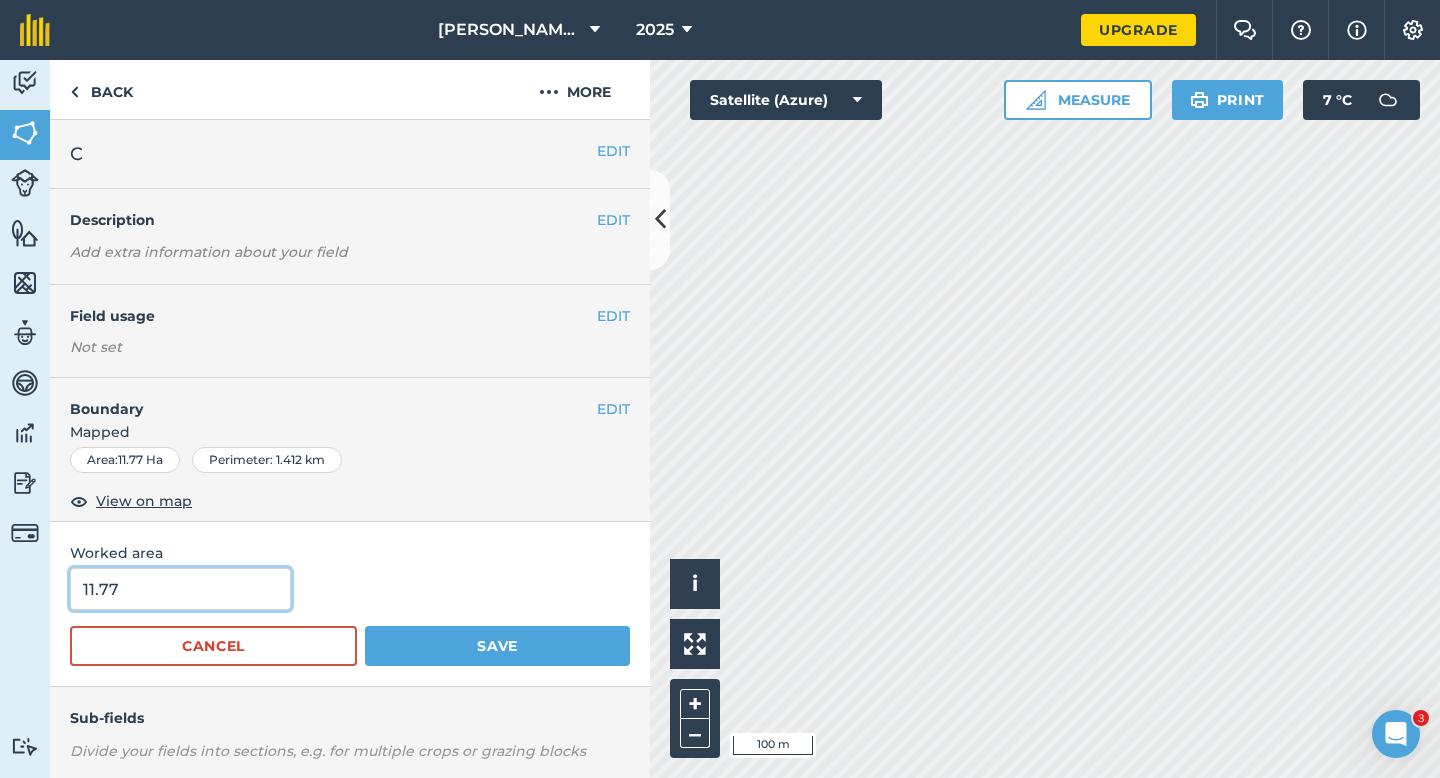 click on "11.77" at bounding box center [180, 589] 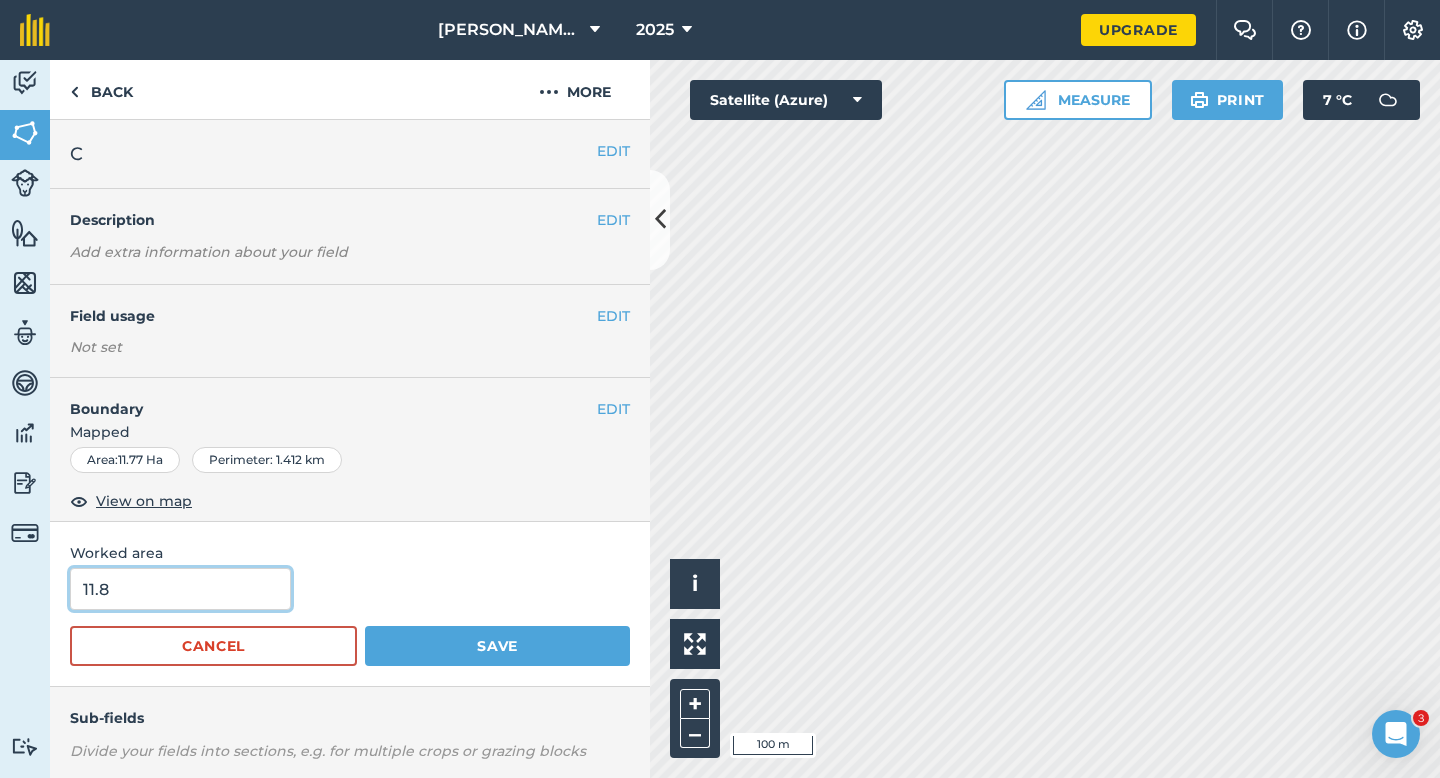 type on "11.8" 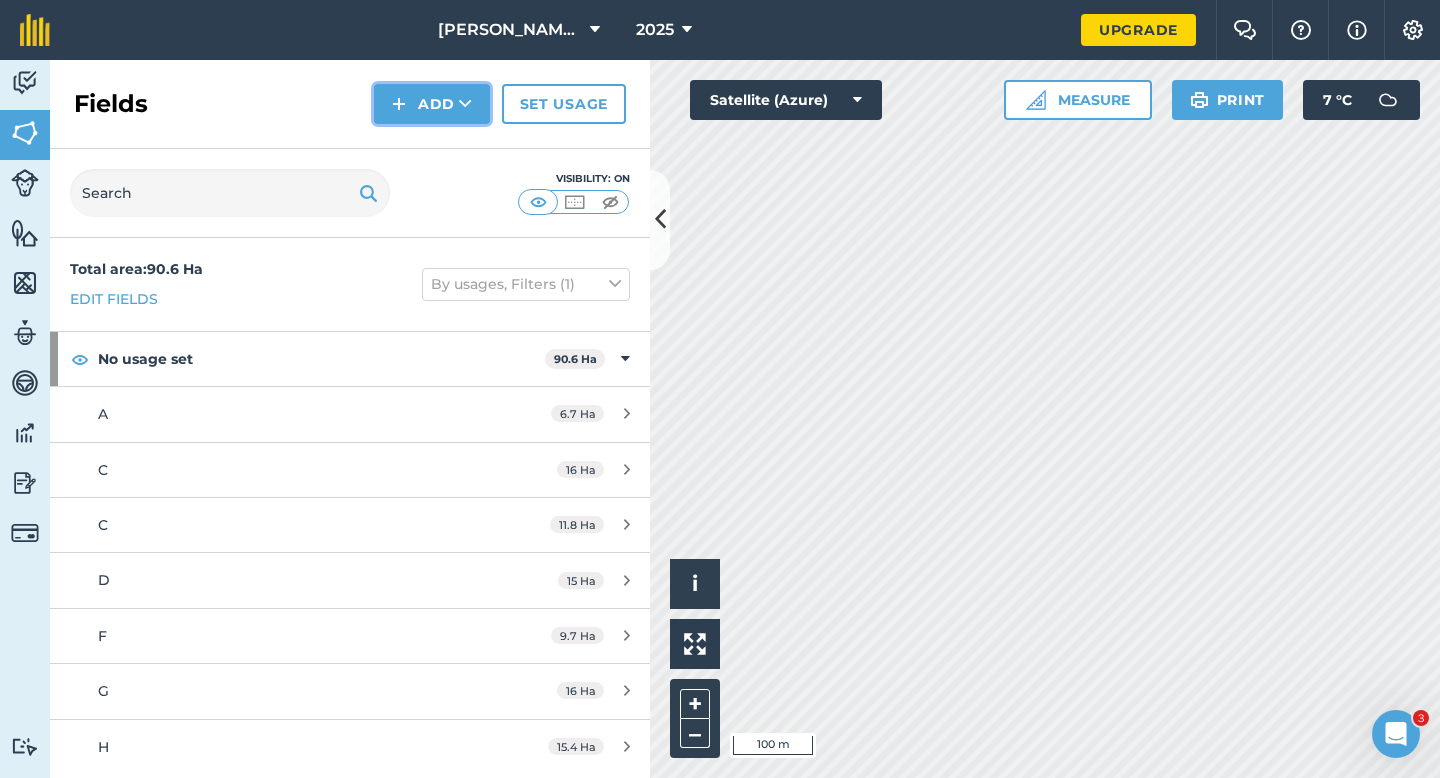 click on "Add" at bounding box center (432, 104) 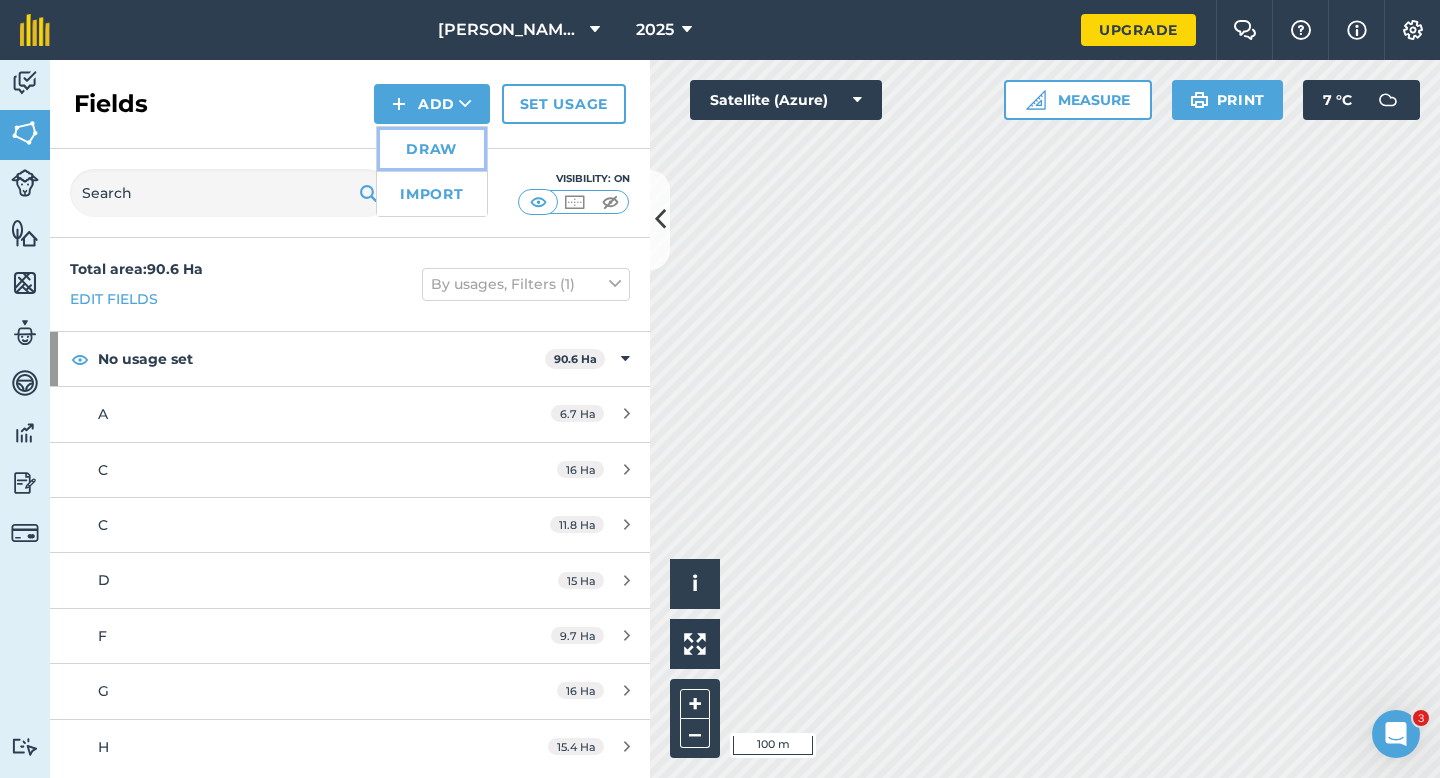click on "Draw" at bounding box center (432, 149) 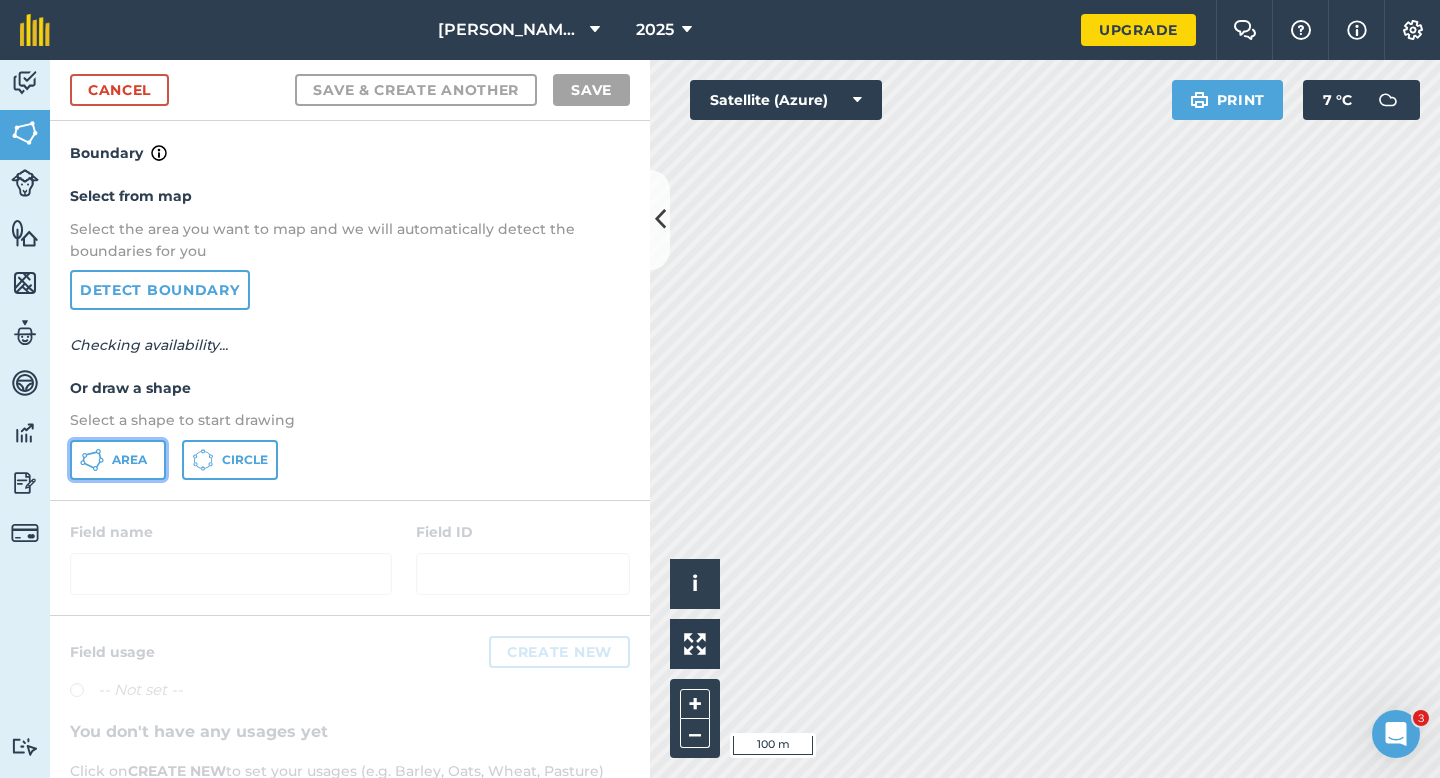 click on "Area" at bounding box center [129, 460] 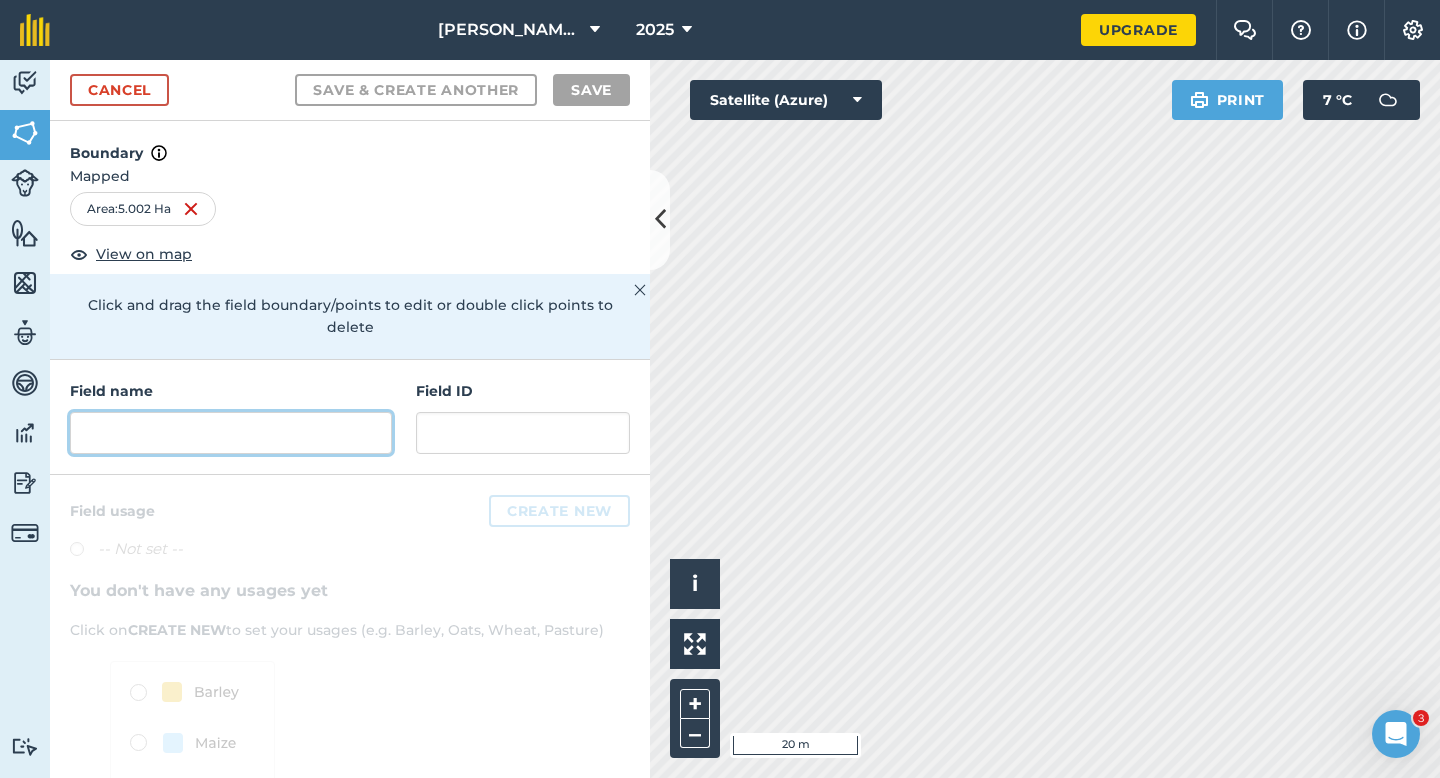 click at bounding box center (231, 433) 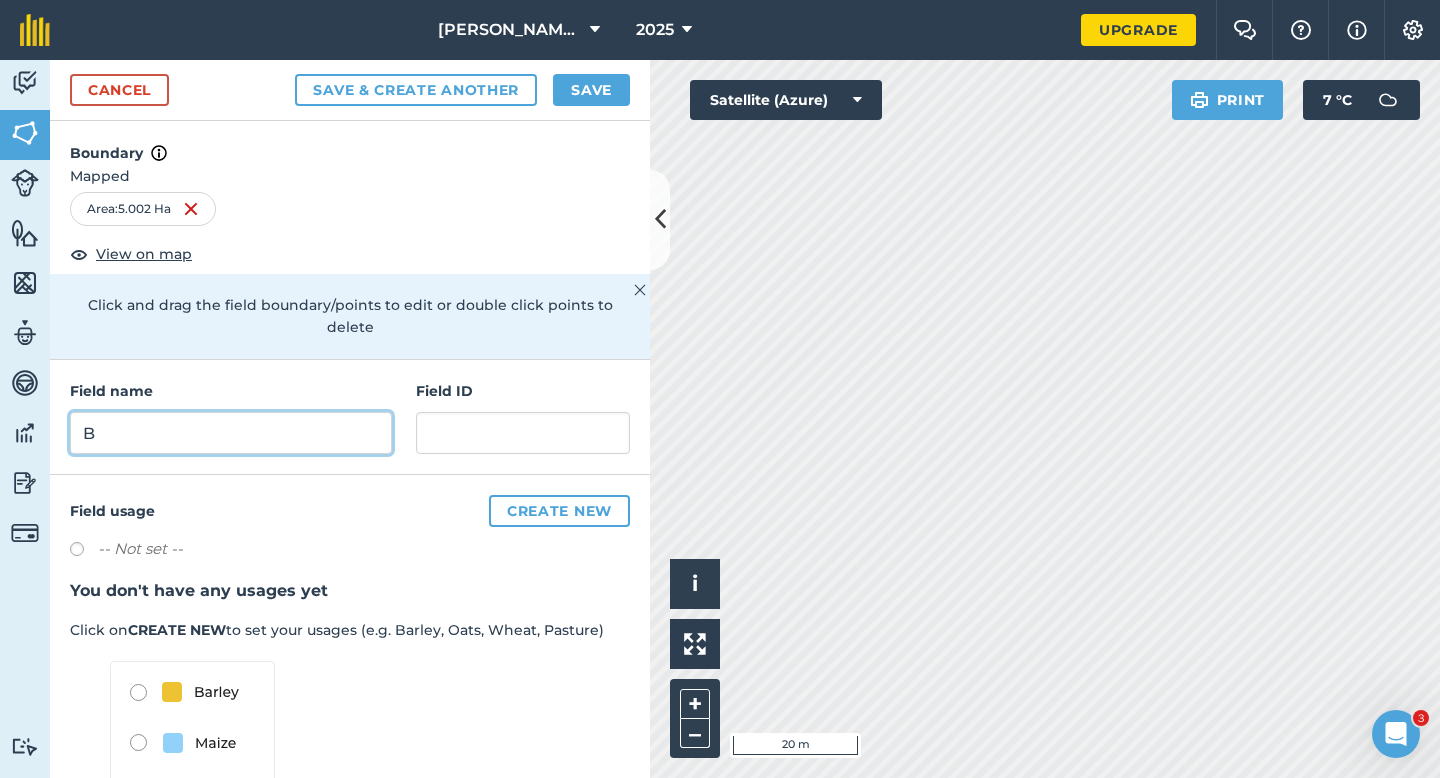 type on "B" 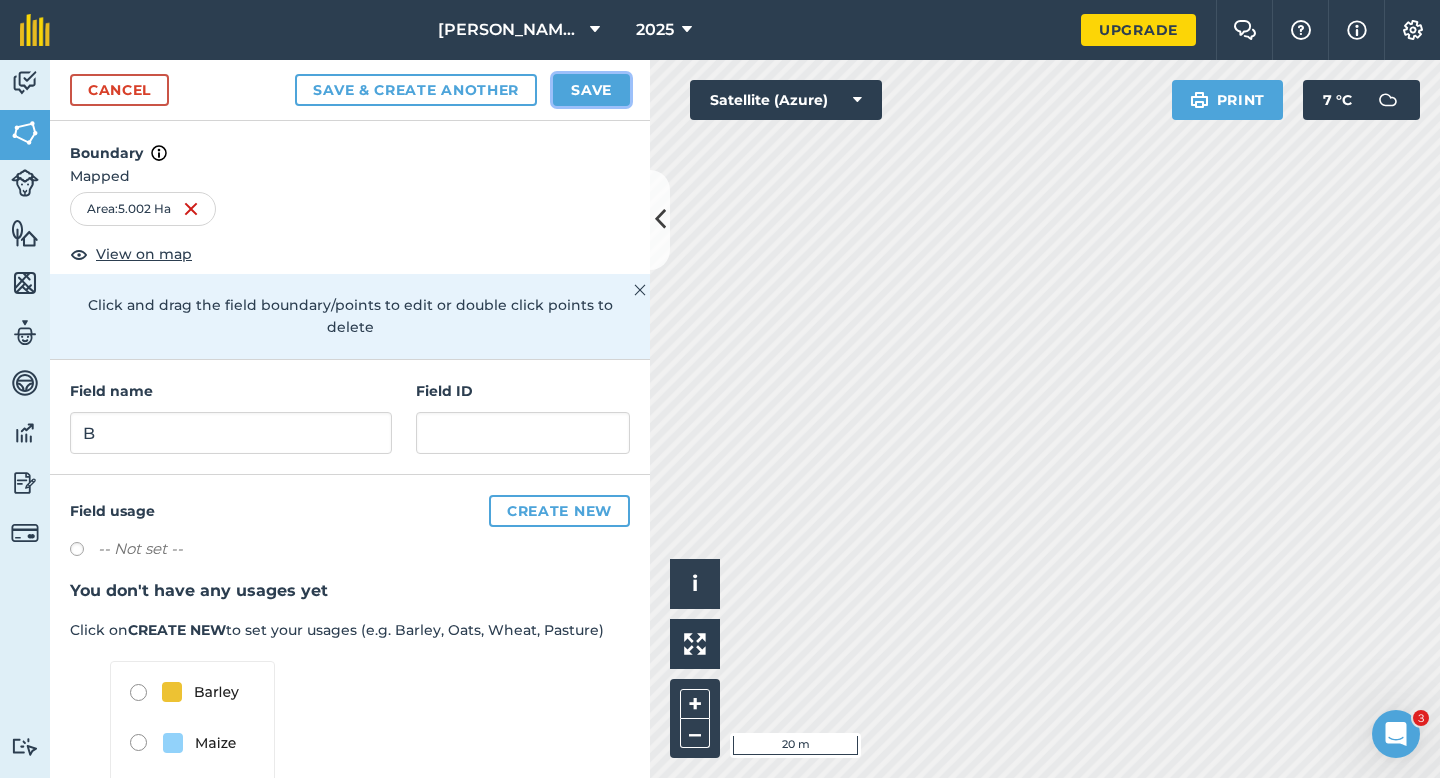 click on "Save" at bounding box center [591, 90] 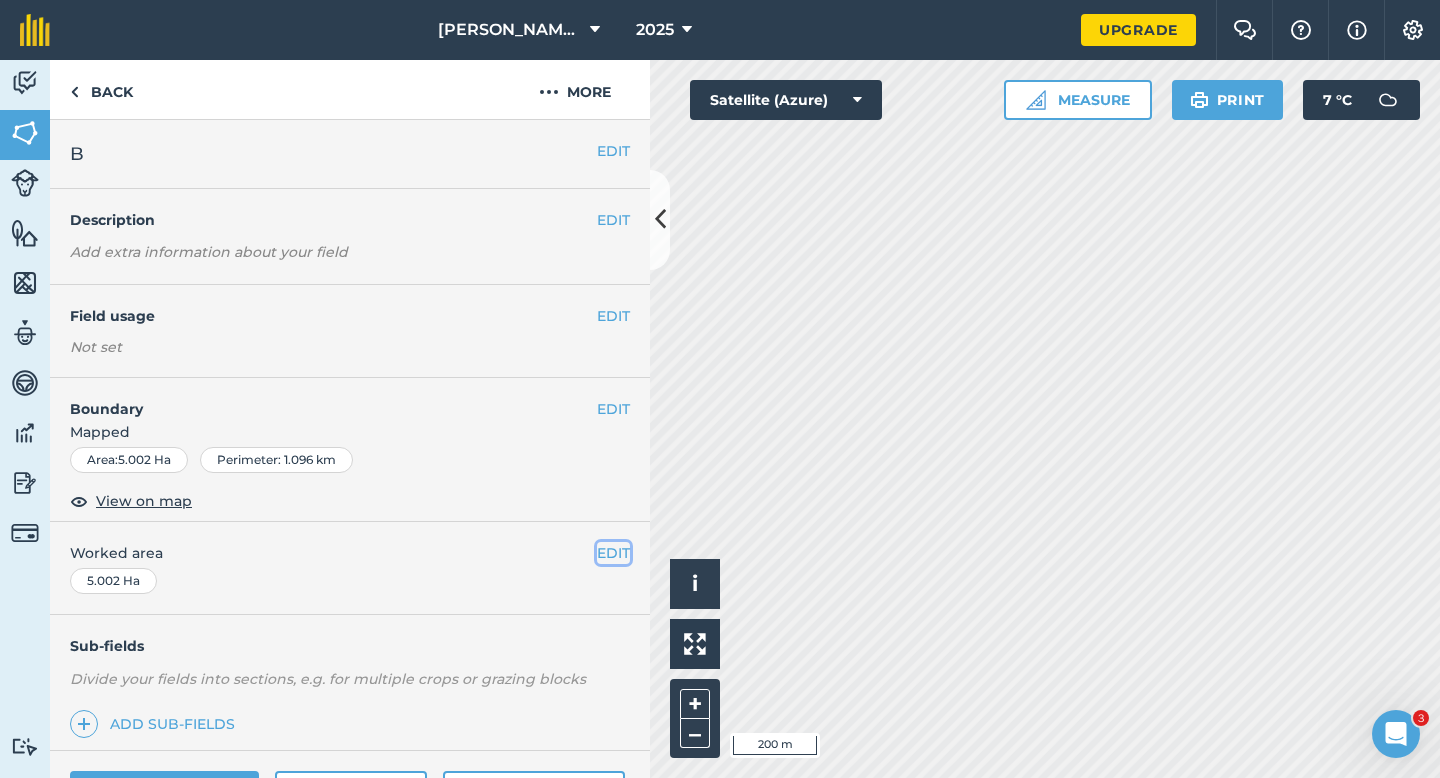 click on "EDIT" at bounding box center (613, 553) 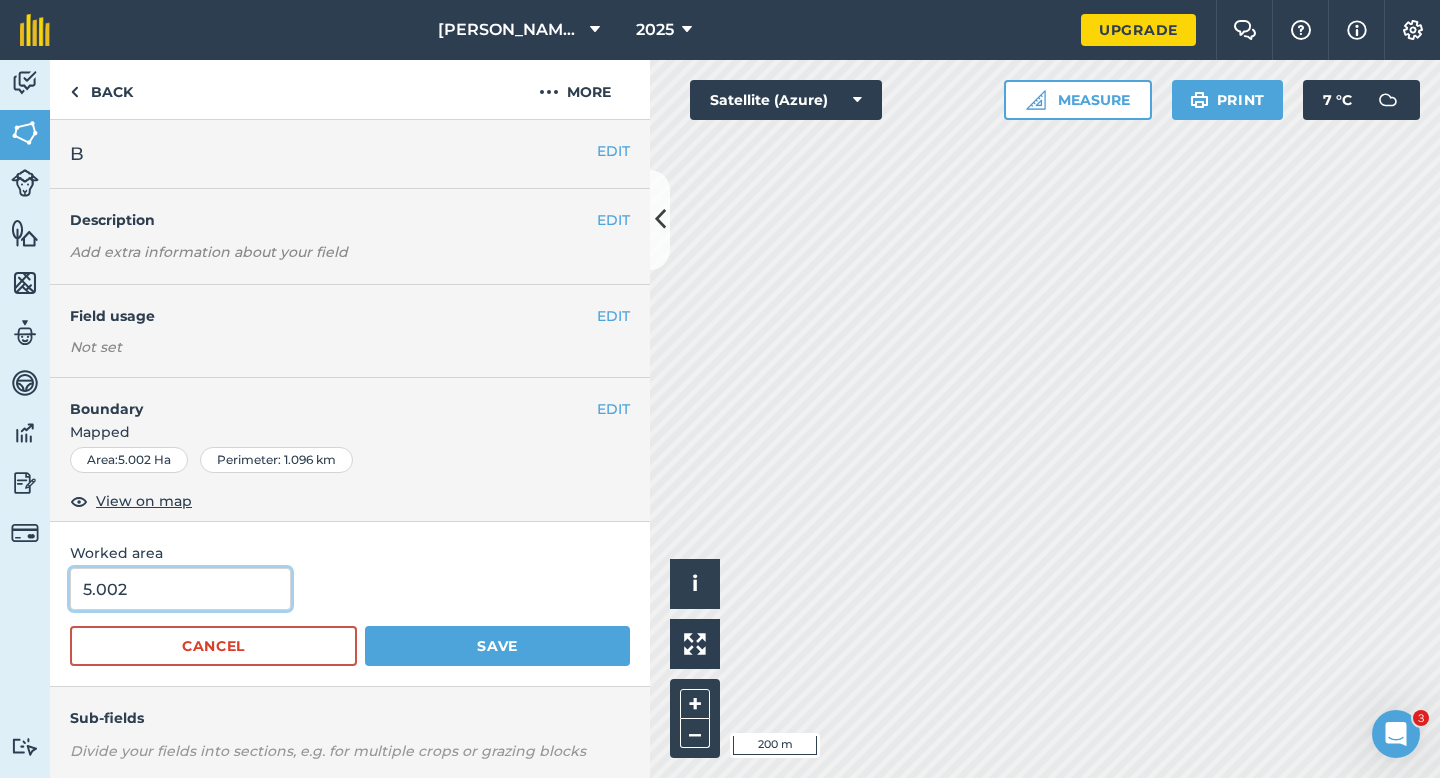 type on "5" 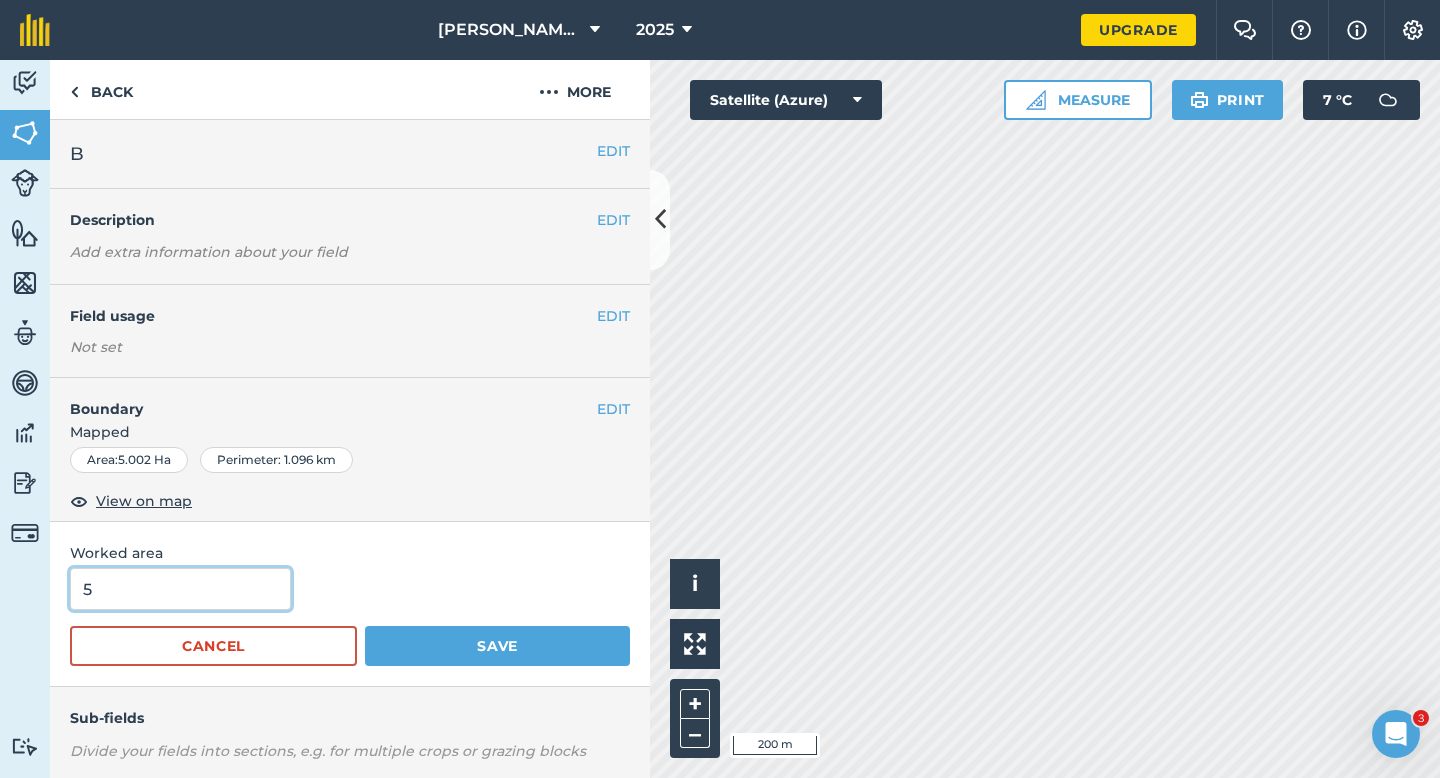 click on "5" at bounding box center (180, 589) 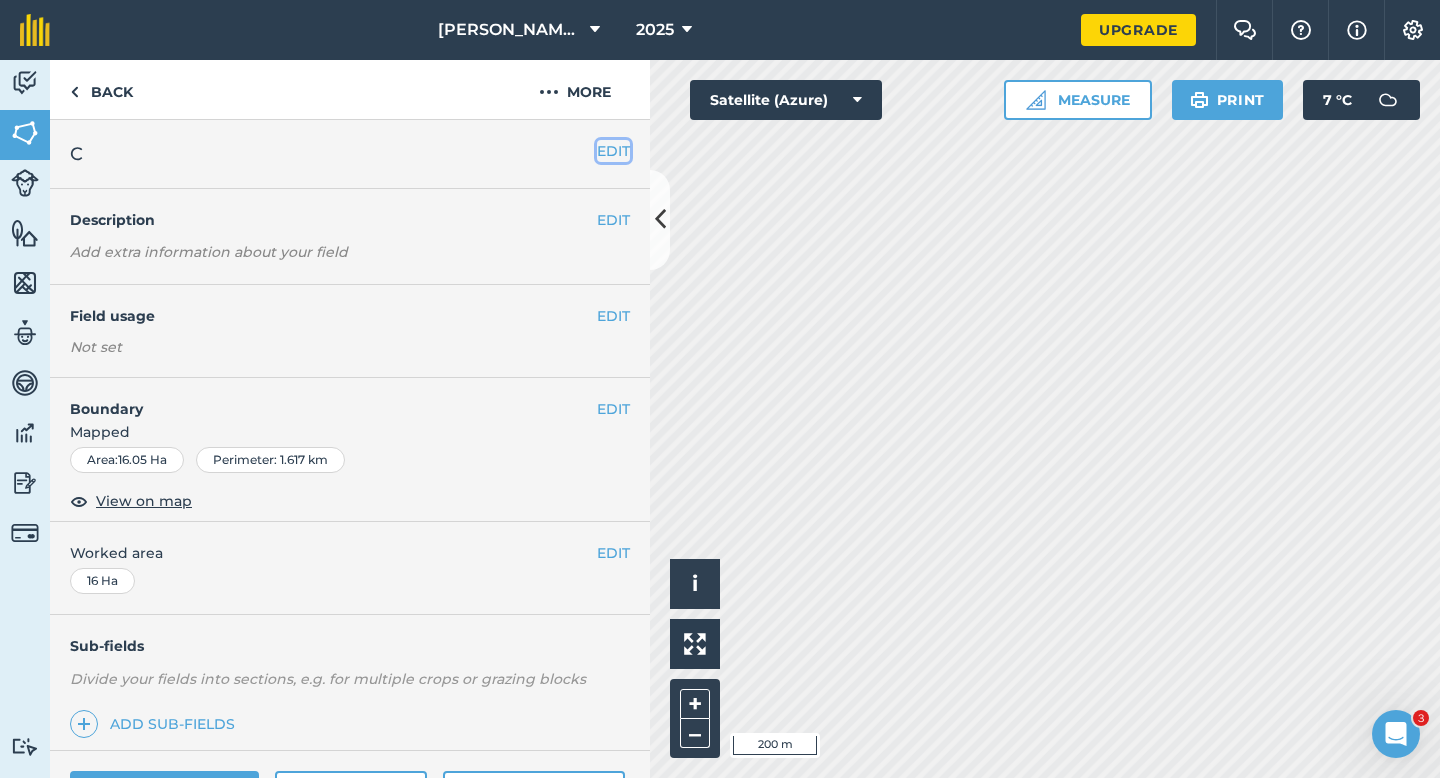 click on "EDIT" at bounding box center [613, 151] 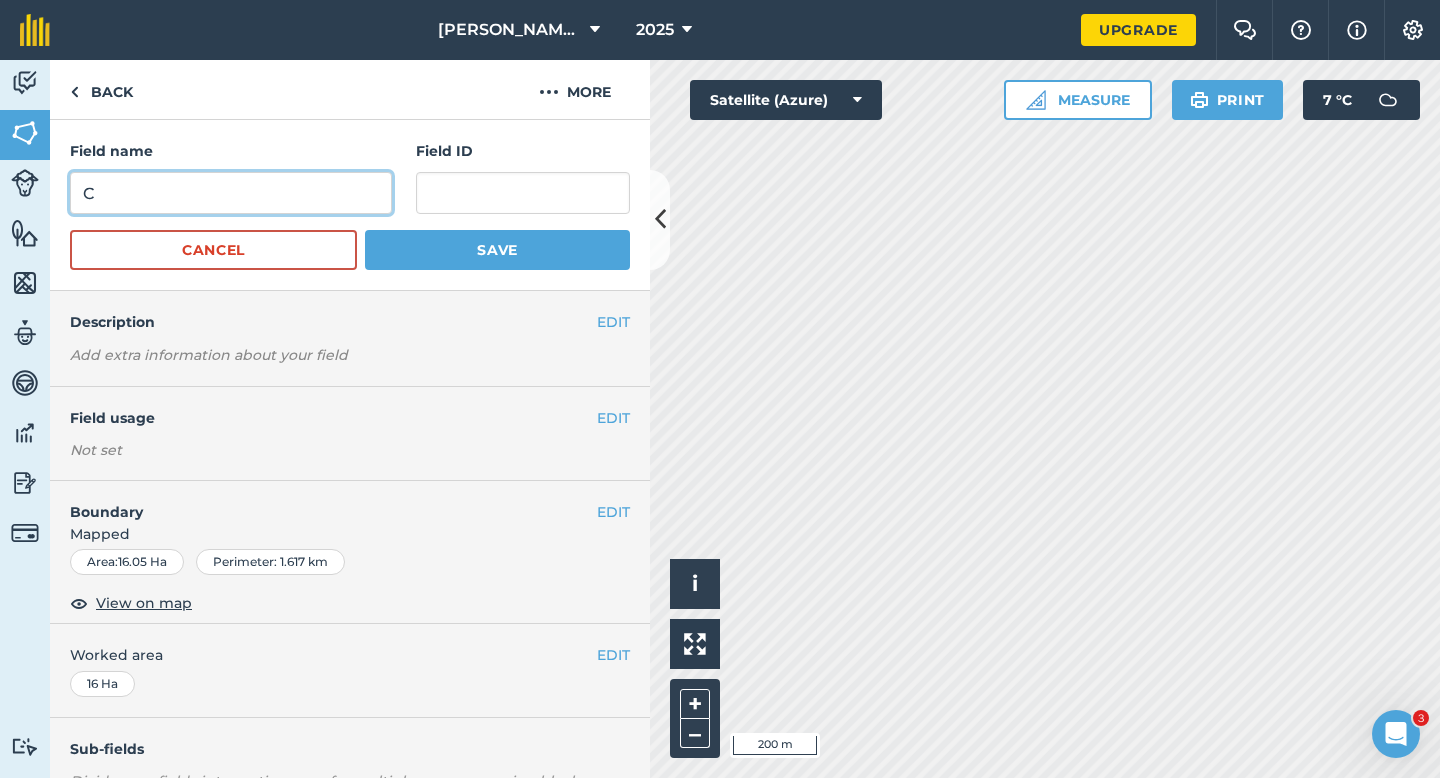 click on "C" at bounding box center [231, 193] 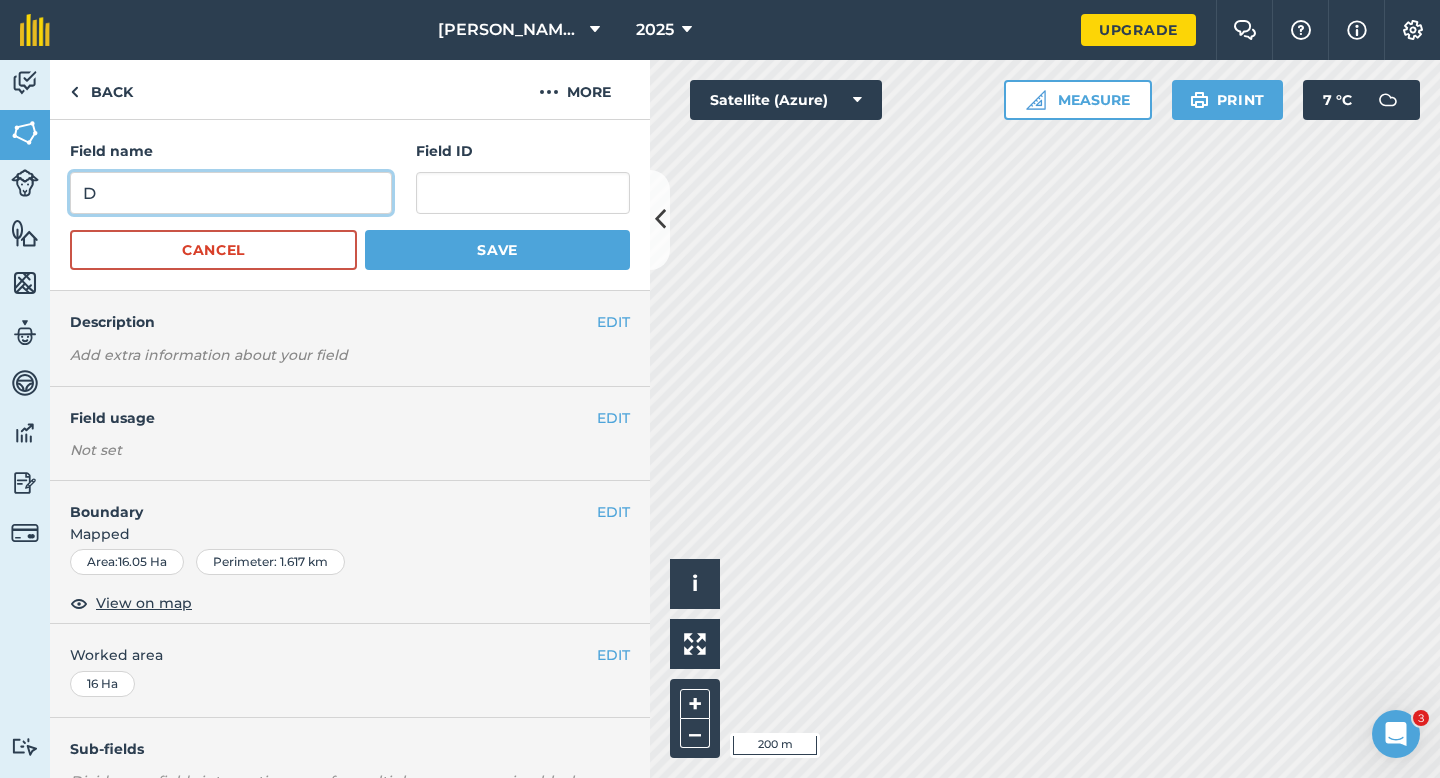 type on "D" 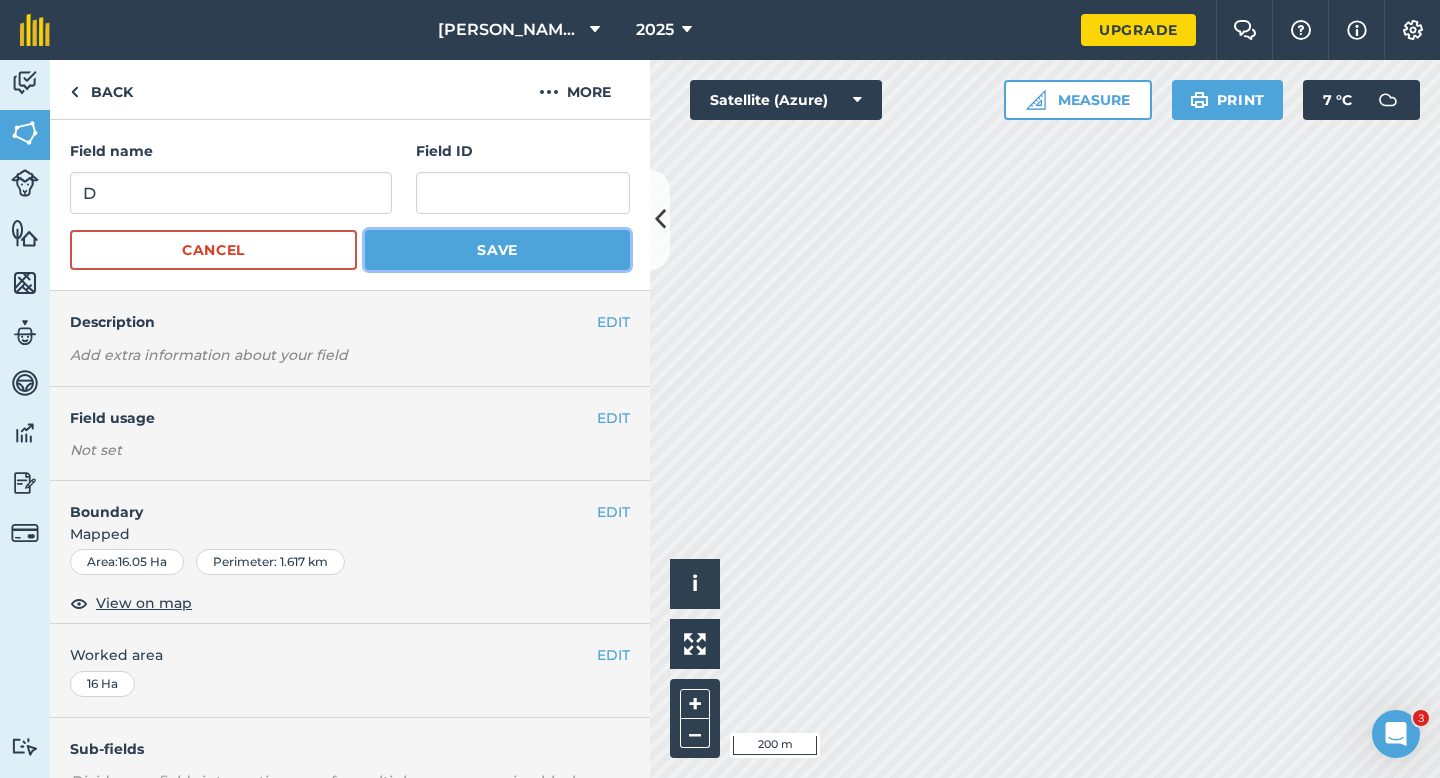 click on "Save" at bounding box center [497, 250] 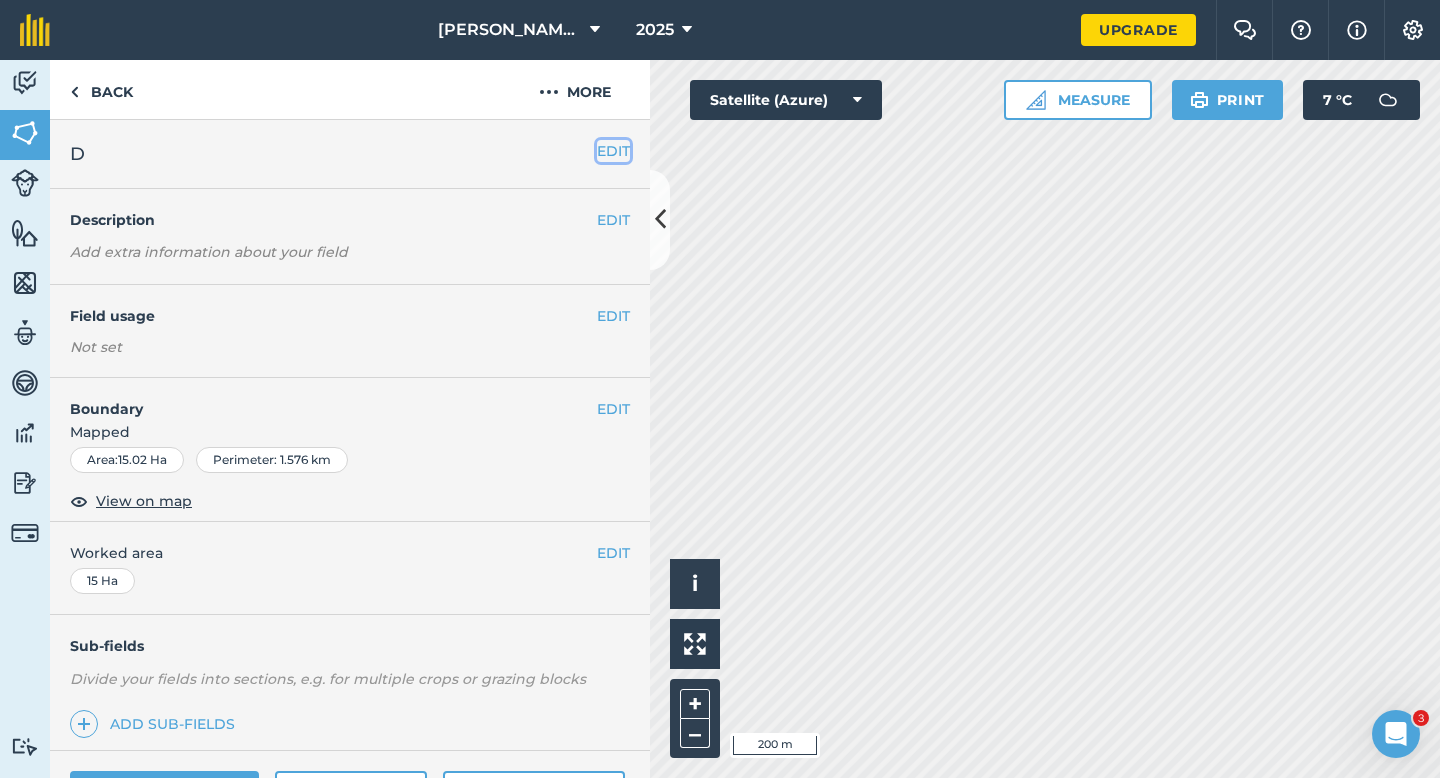 click on "EDIT" at bounding box center [613, 151] 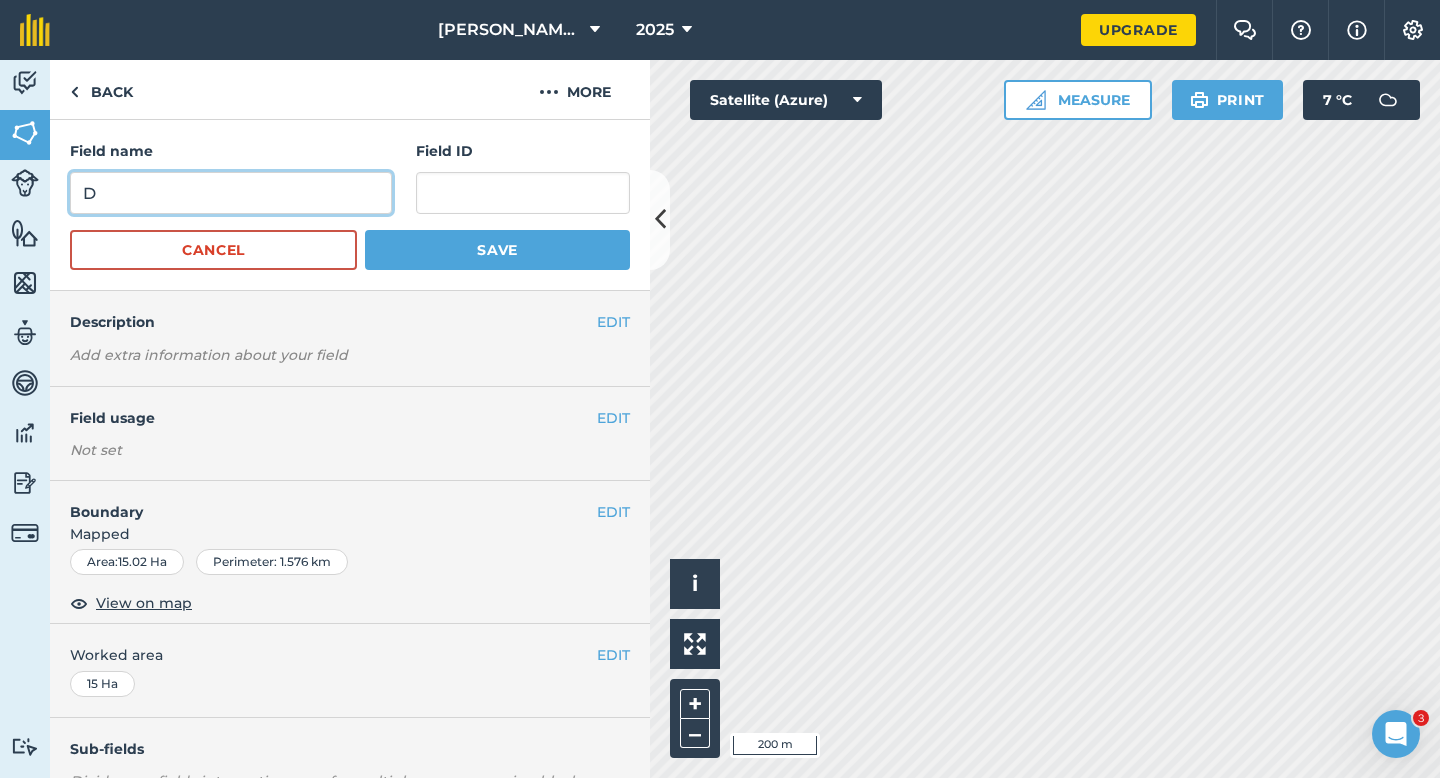 click on "D" at bounding box center (231, 193) 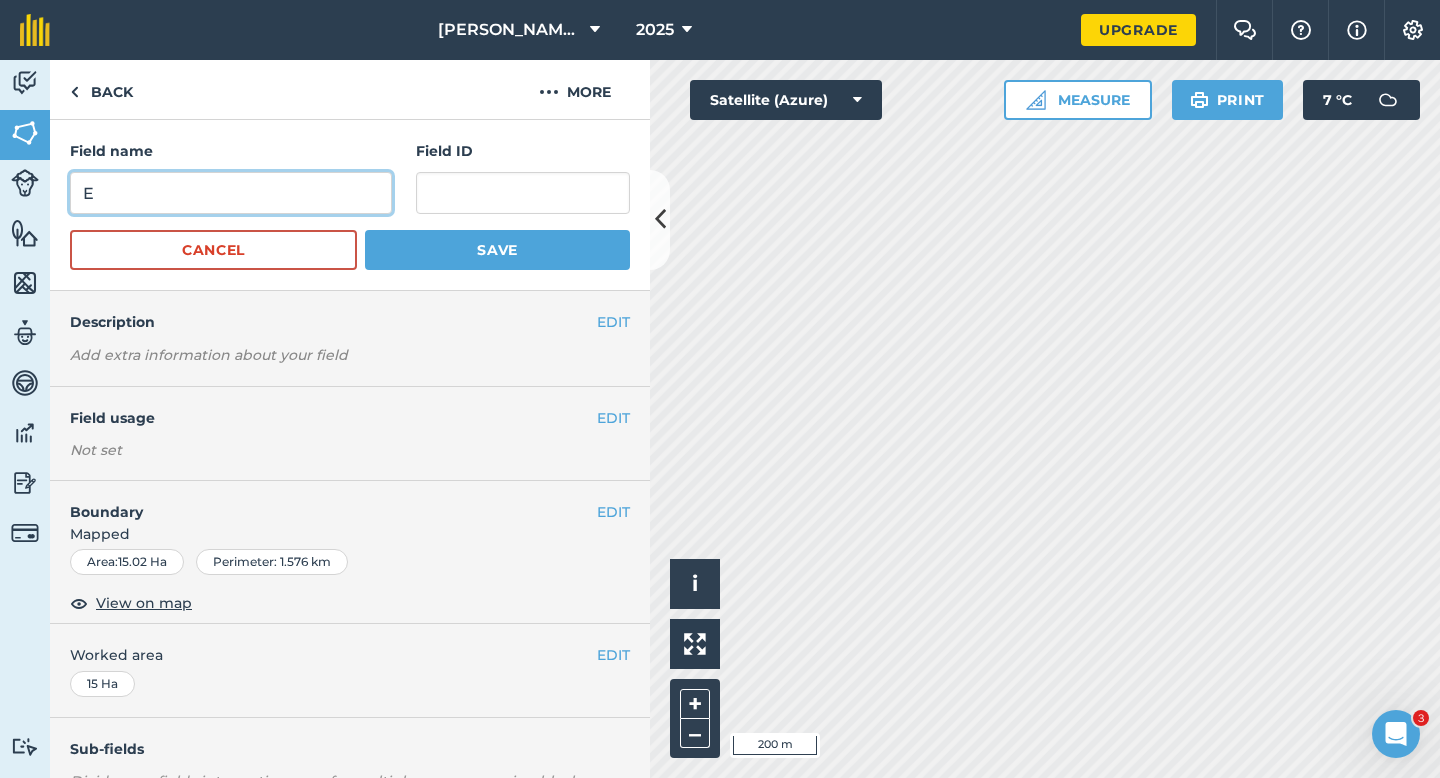 type on "E" 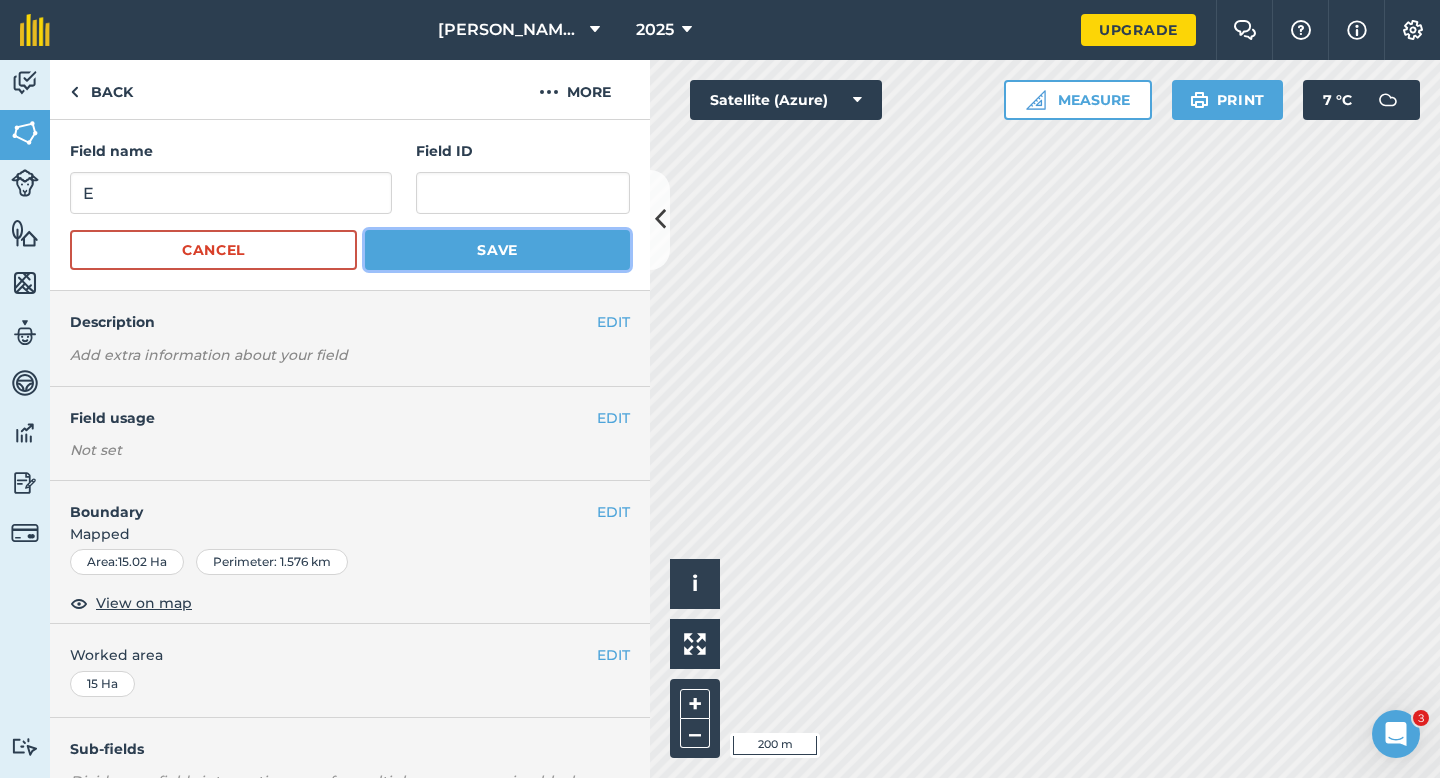 click on "Save" at bounding box center (497, 250) 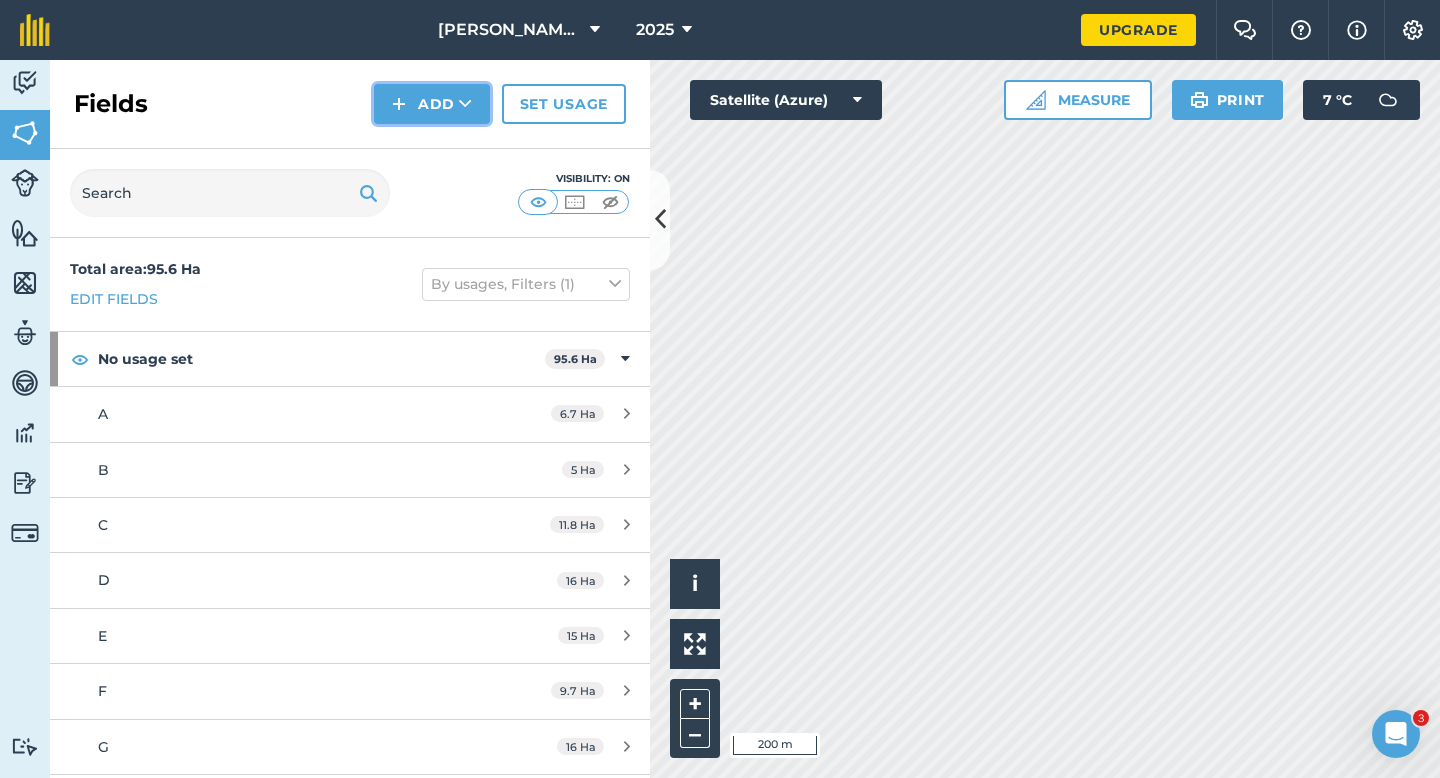 click at bounding box center (399, 104) 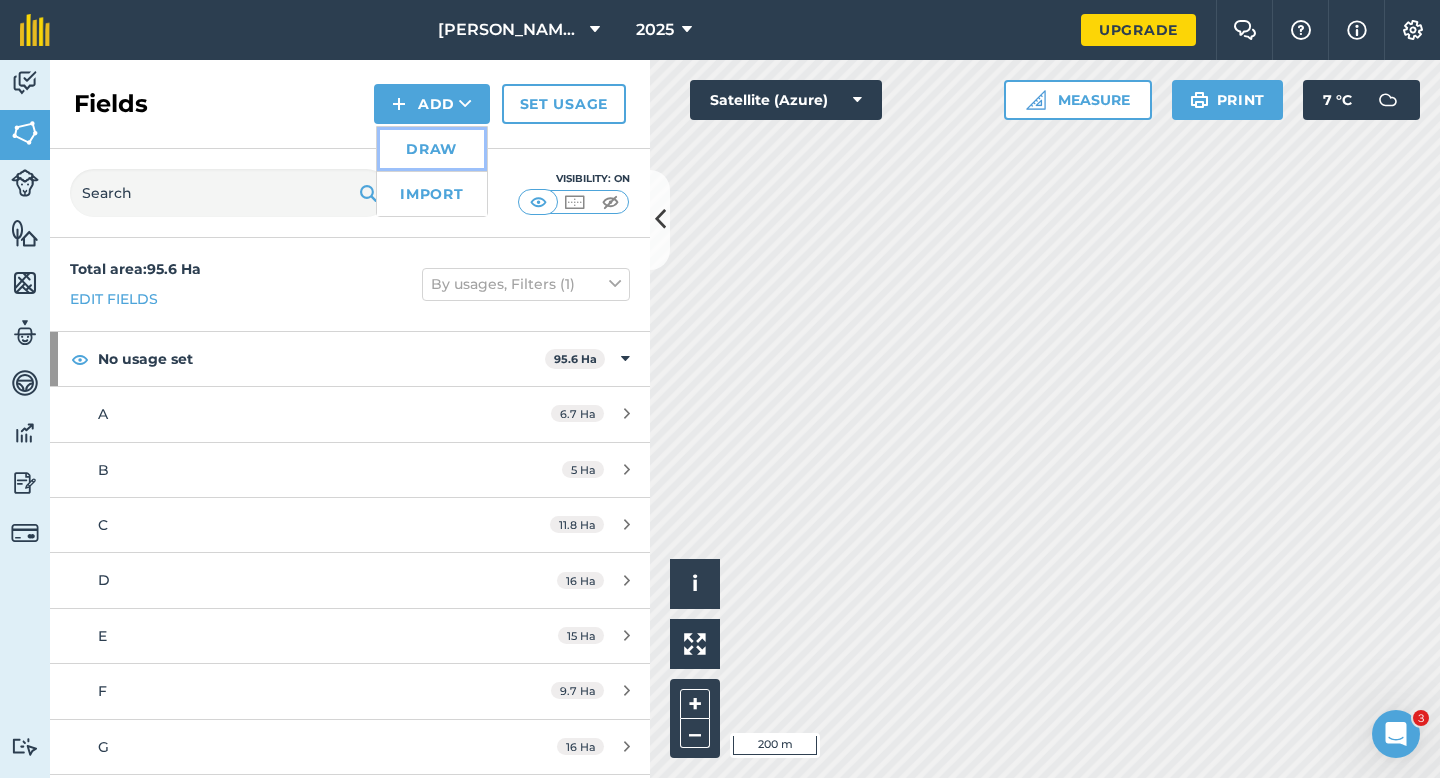 click on "Draw" at bounding box center (432, 149) 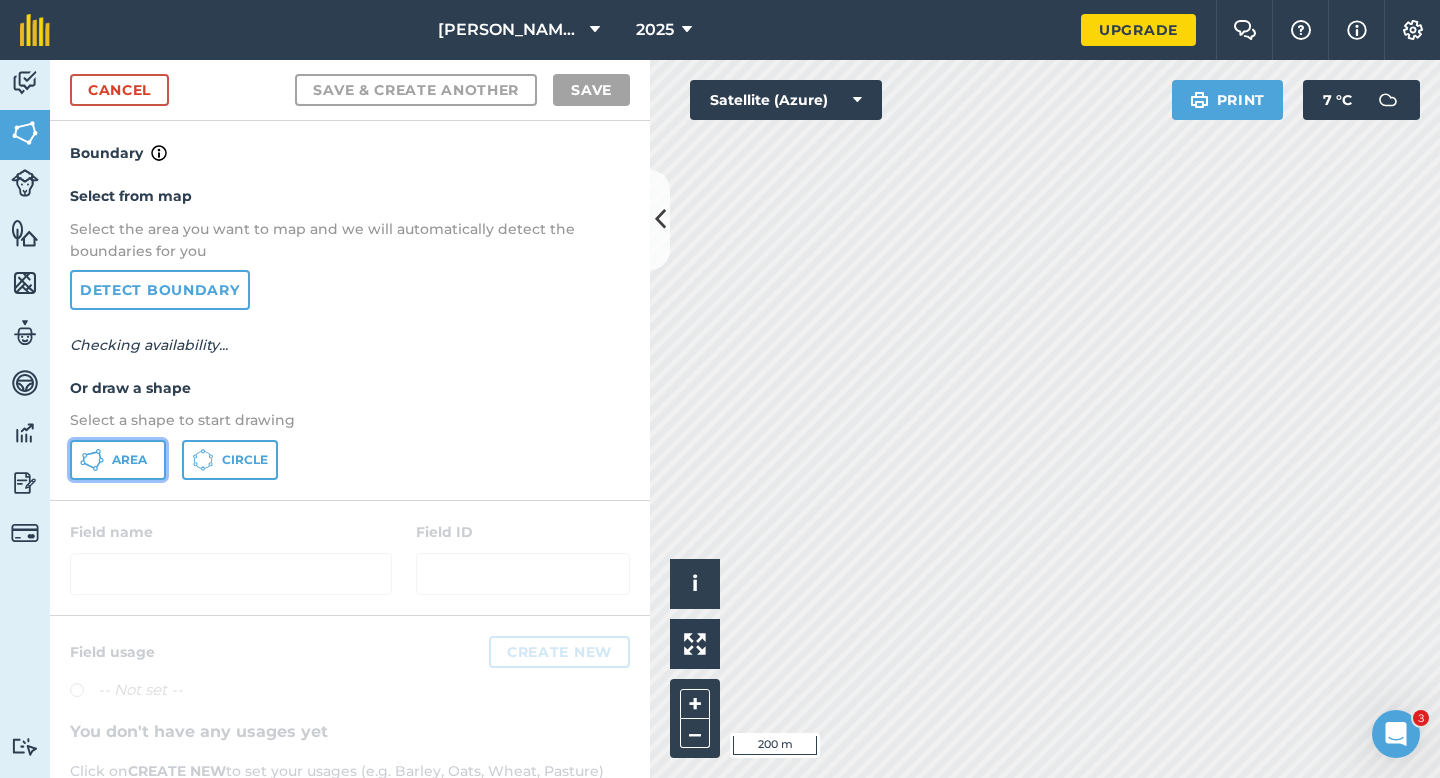 click on "Area" at bounding box center [129, 460] 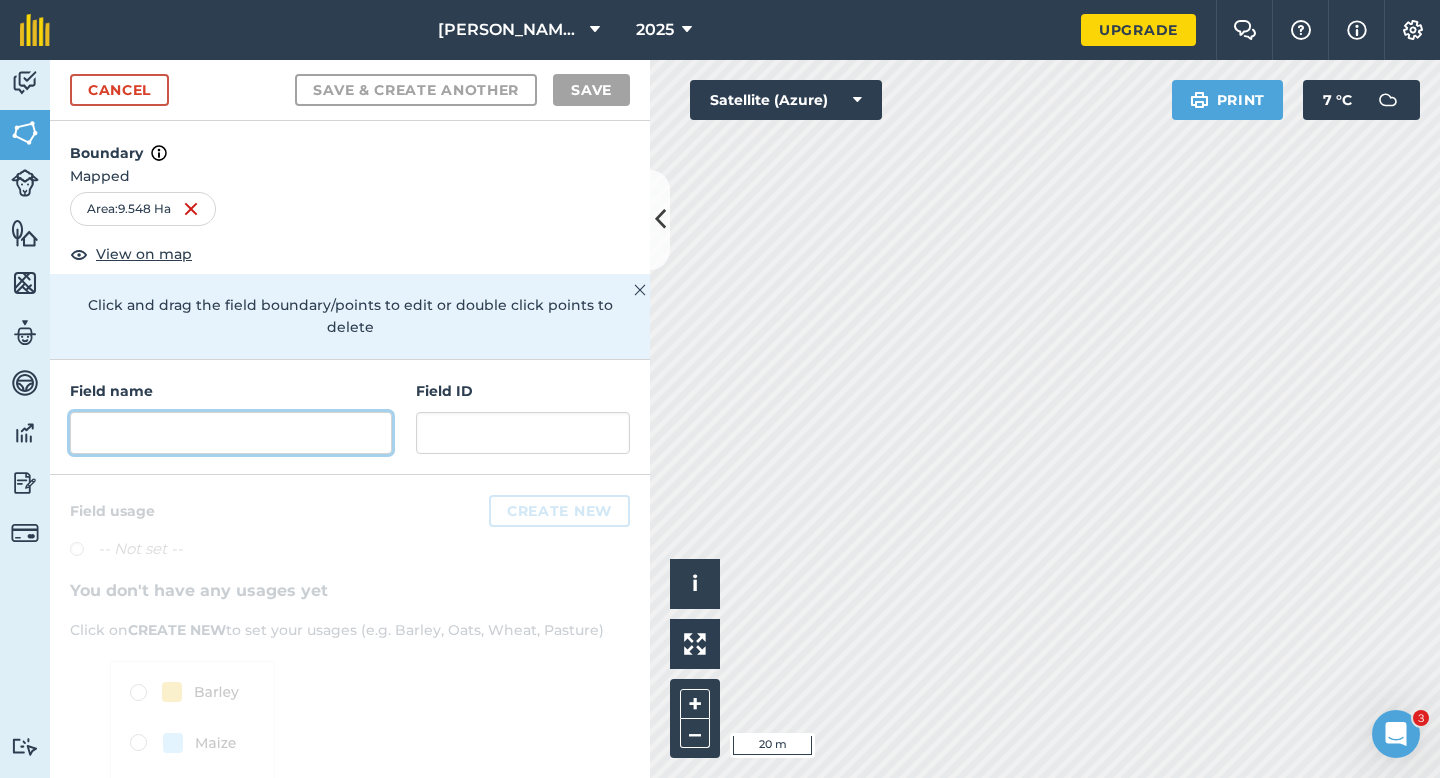 click at bounding box center (231, 433) 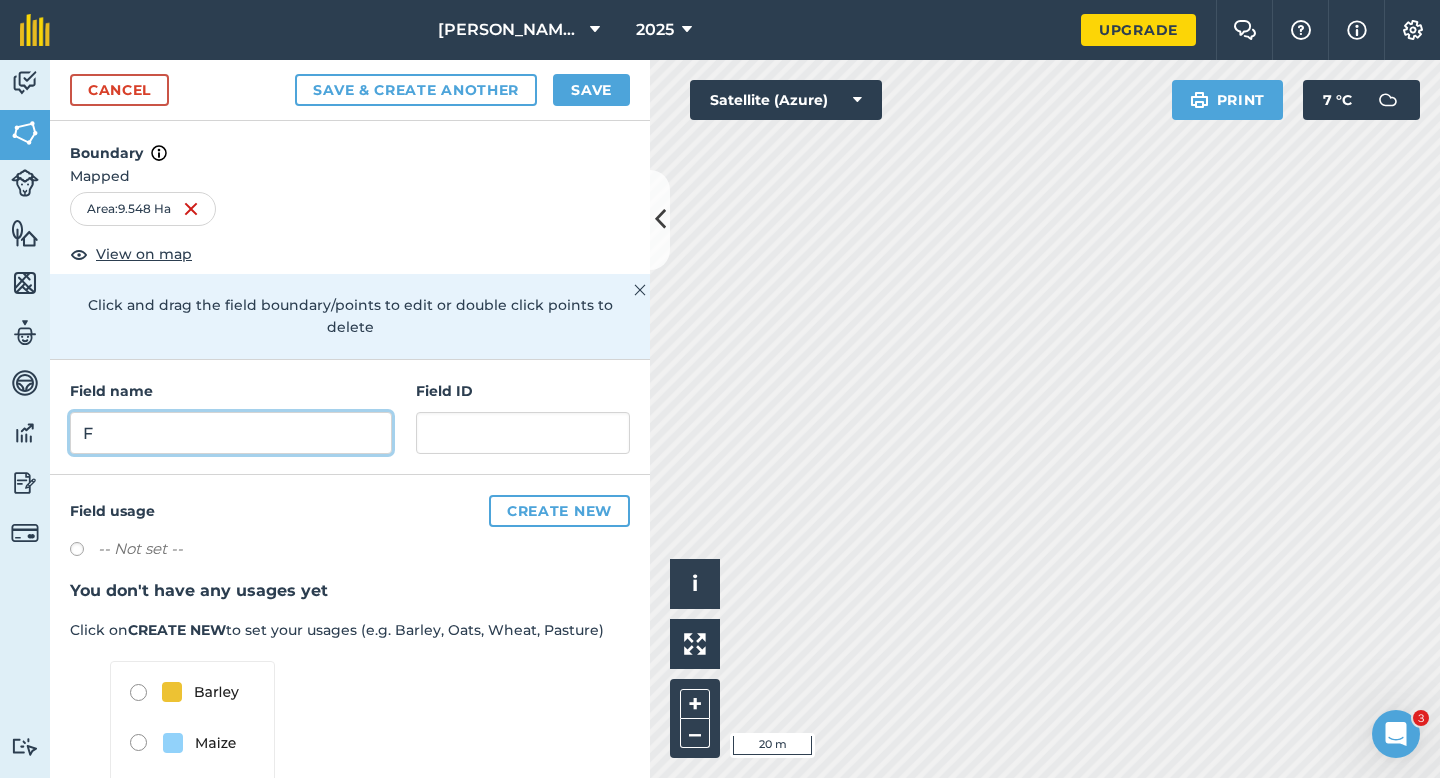 type on "F" 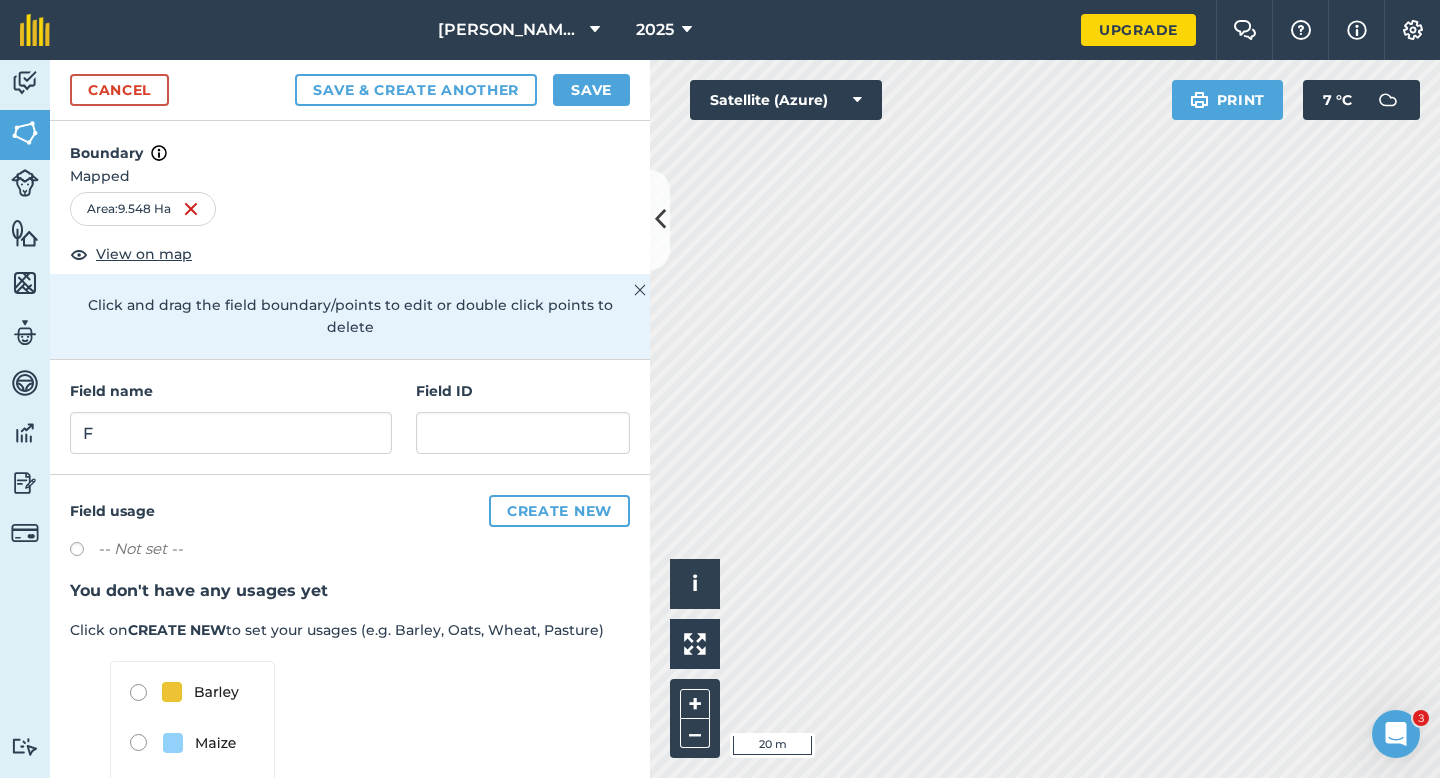 click on "Cancel Save & Create Another Save" at bounding box center (350, 90) 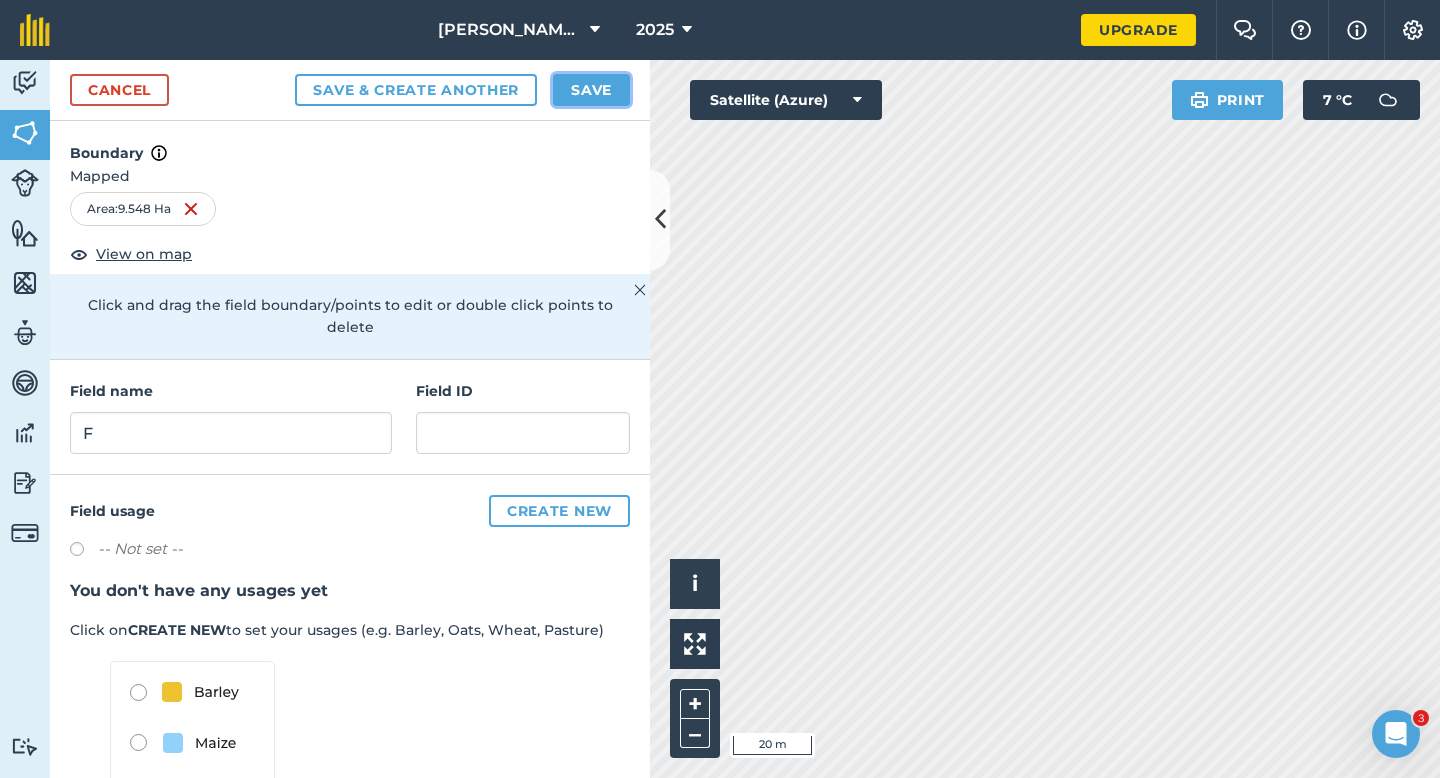 click on "Save" at bounding box center [591, 90] 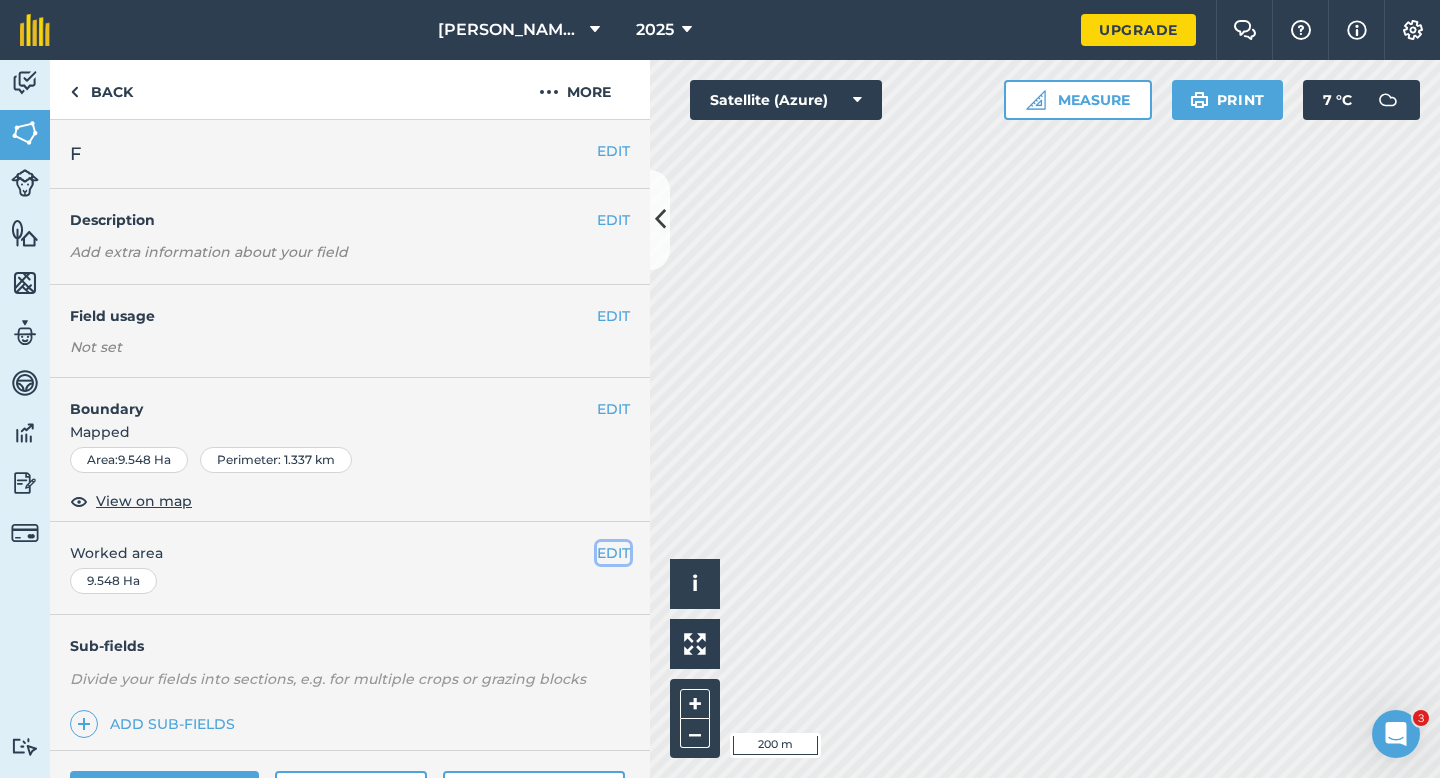 click on "EDIT" at bounding box center [613, 553] 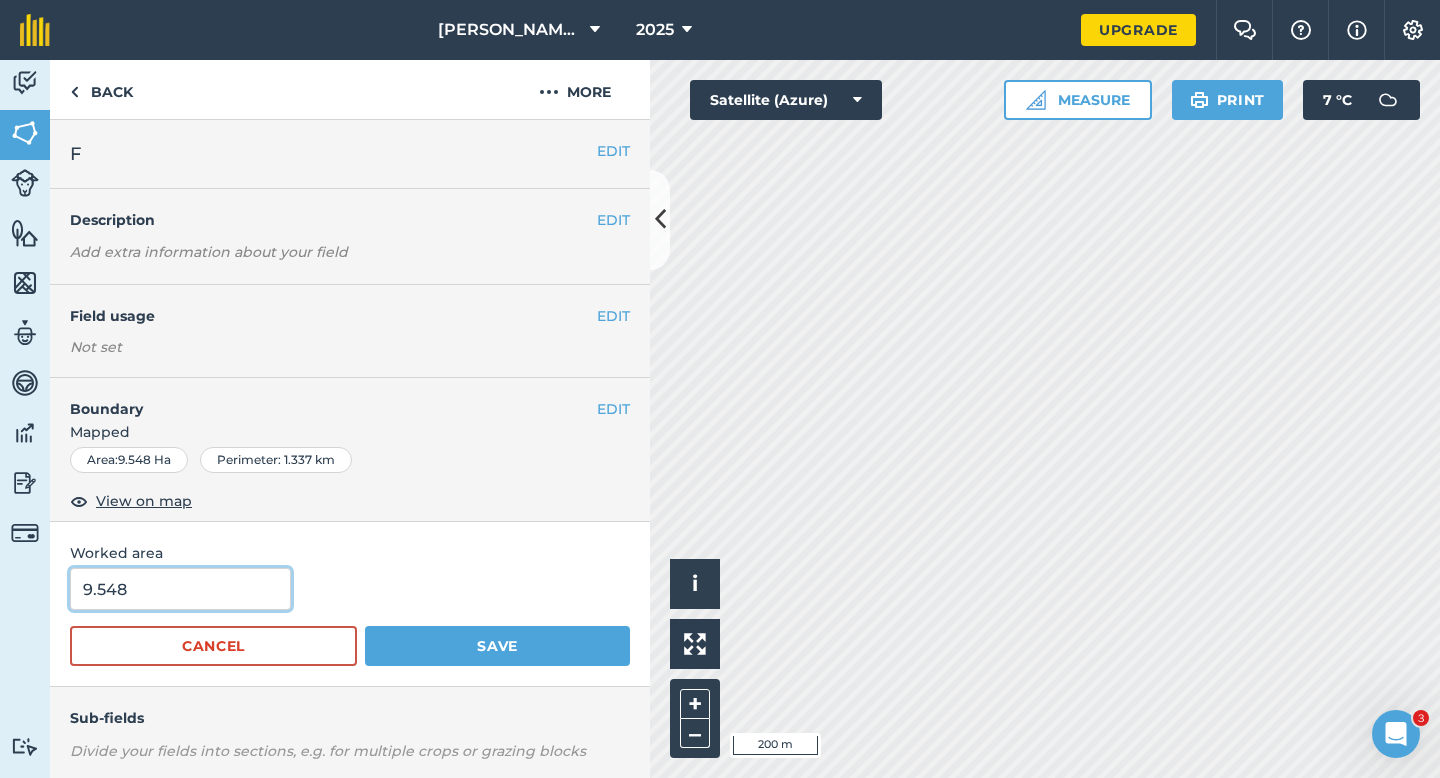 click on "9.548" at bounding box center (180, 589) 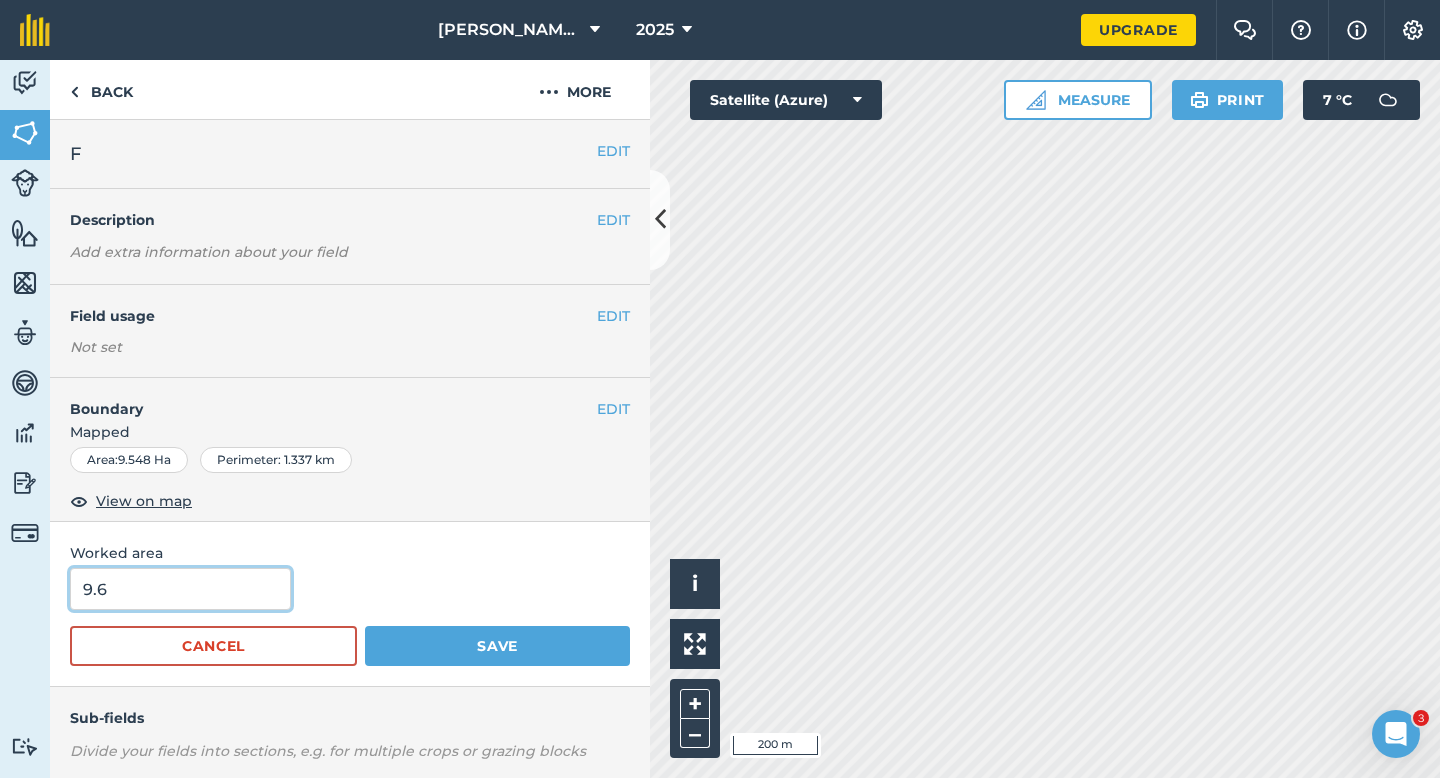 type on "9.6" 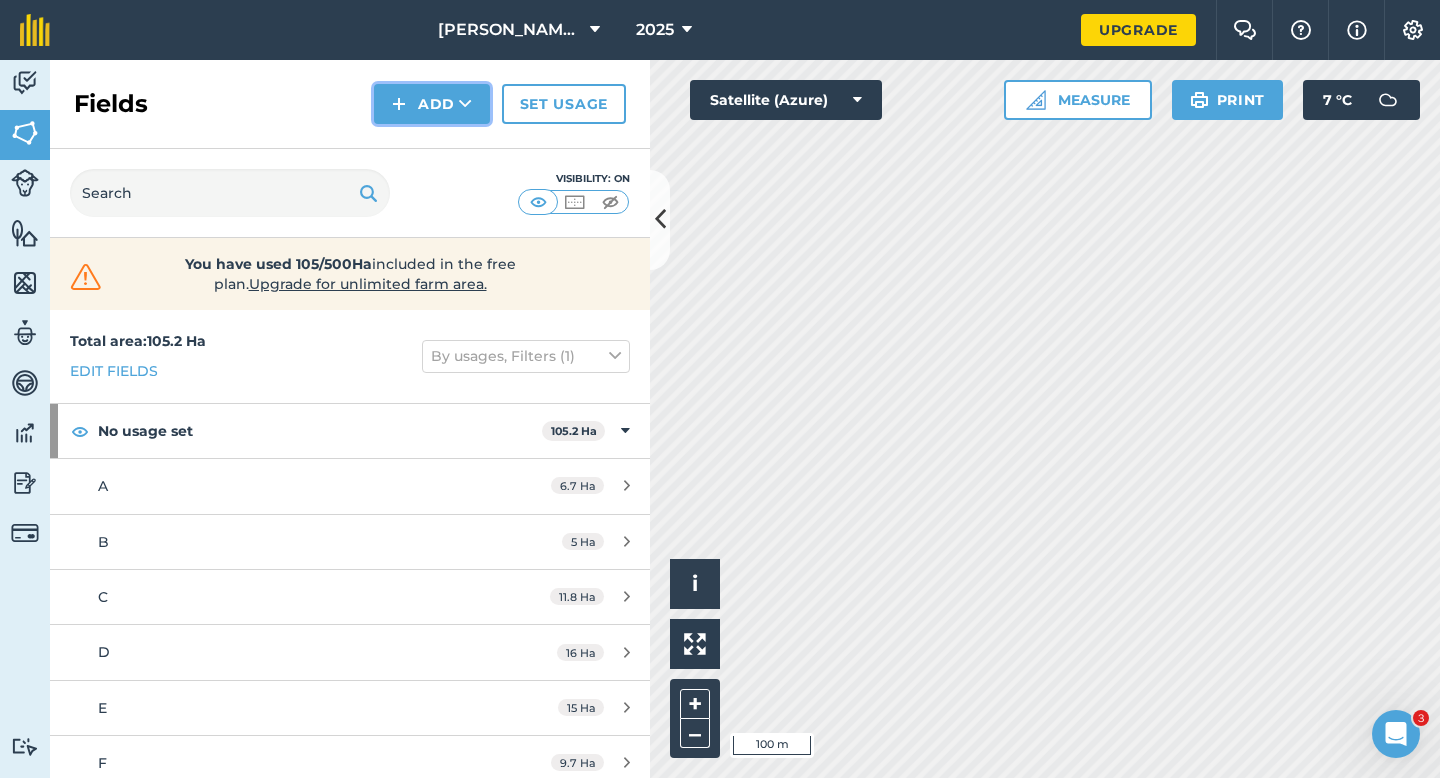 click at bounding box center (465, 104) 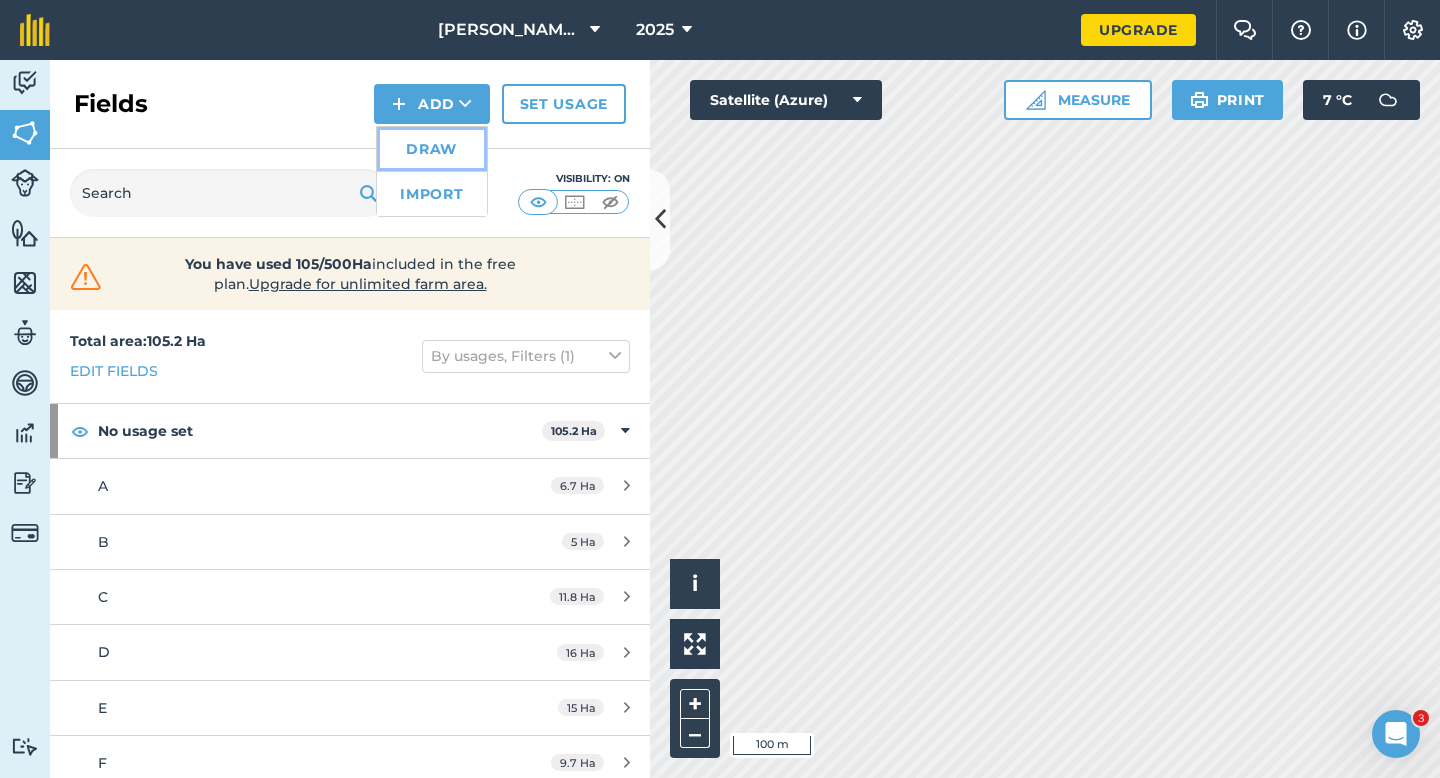 click on "Draw" at bounding box center [432, 149] 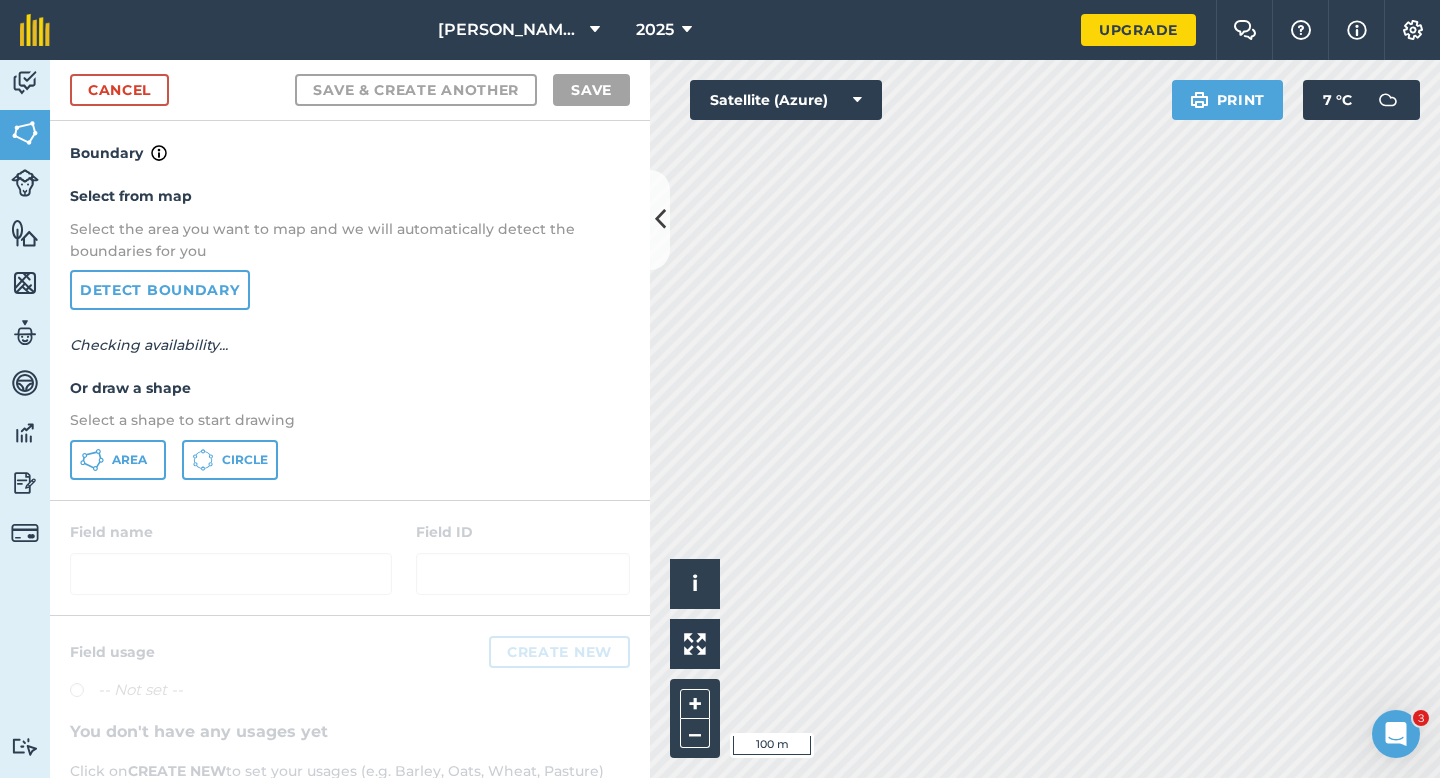 click on "Select from map Select the area you want to map and we will automatically detect the boundaries for you Detect boundary Checking availability... Or draw a shape Select a shape to start drawing Area Circle" at bounding box center (350, 332) 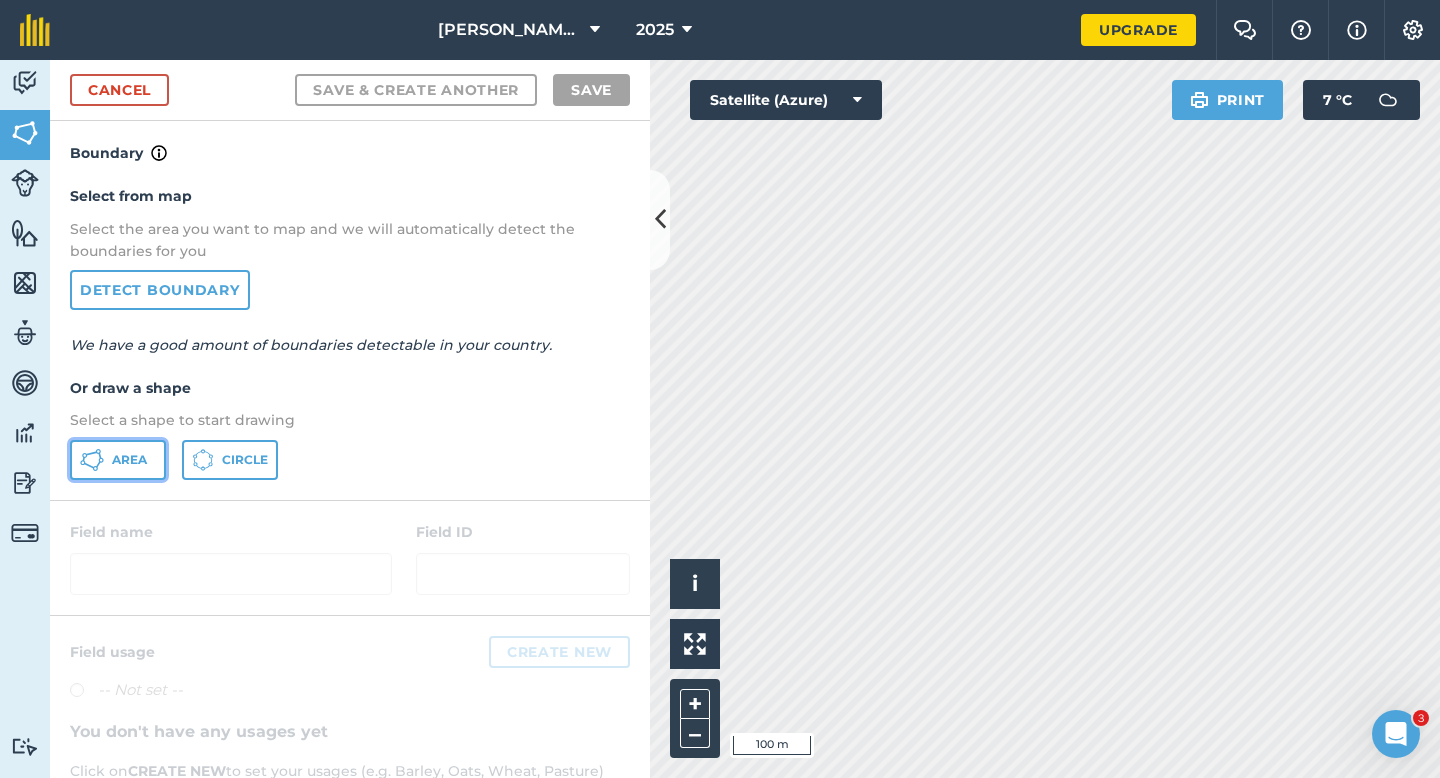 click on "Area" at bounding box center [129, 460] 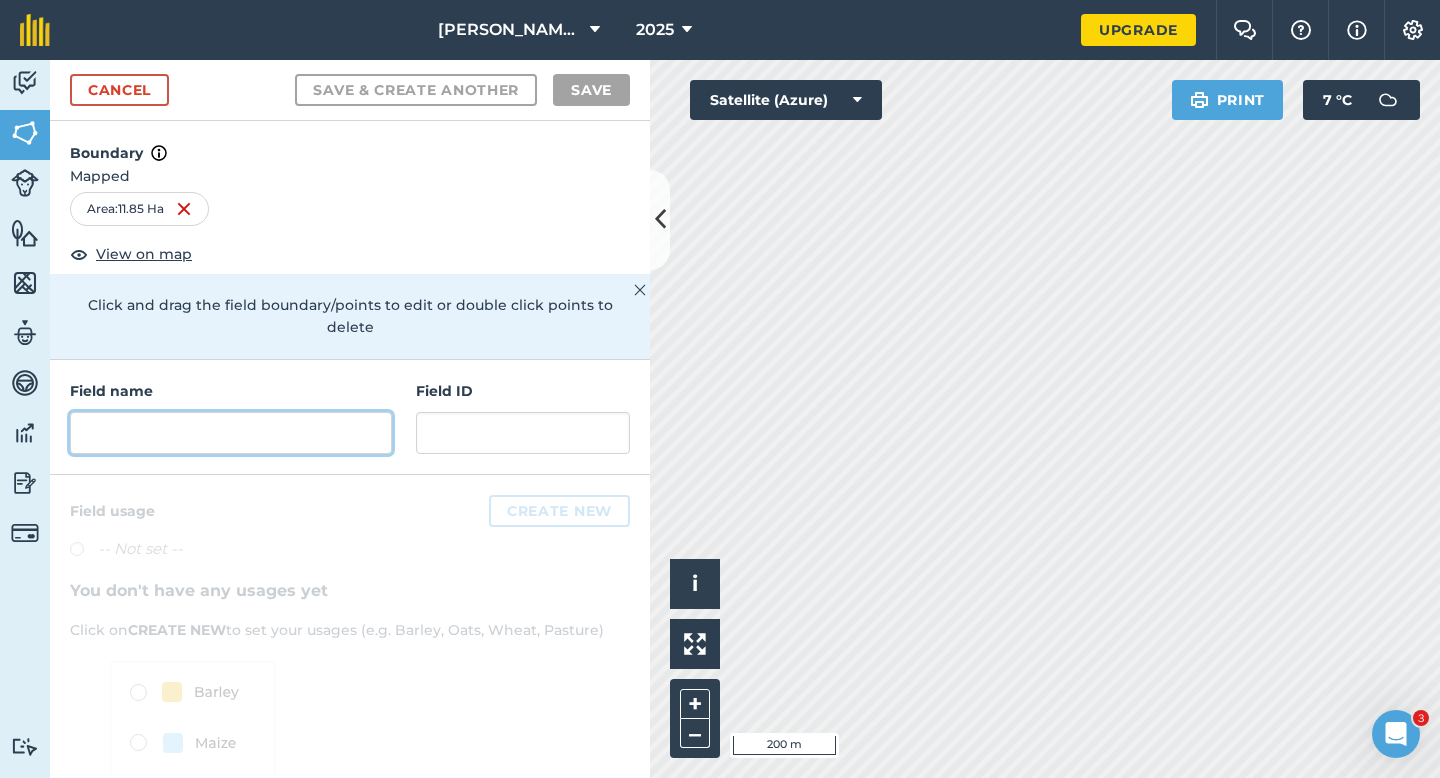 click at bounding box center (231, 433) 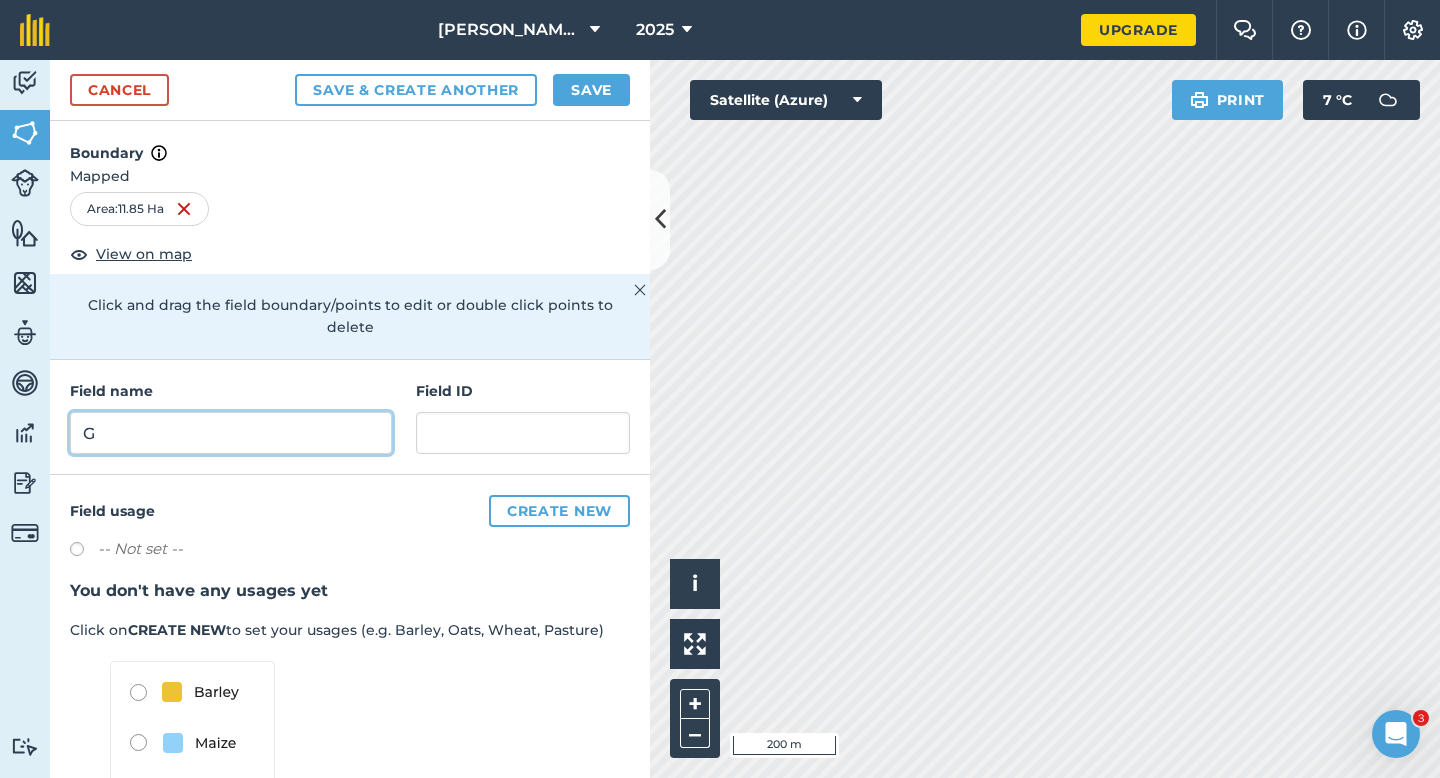 type on "G" 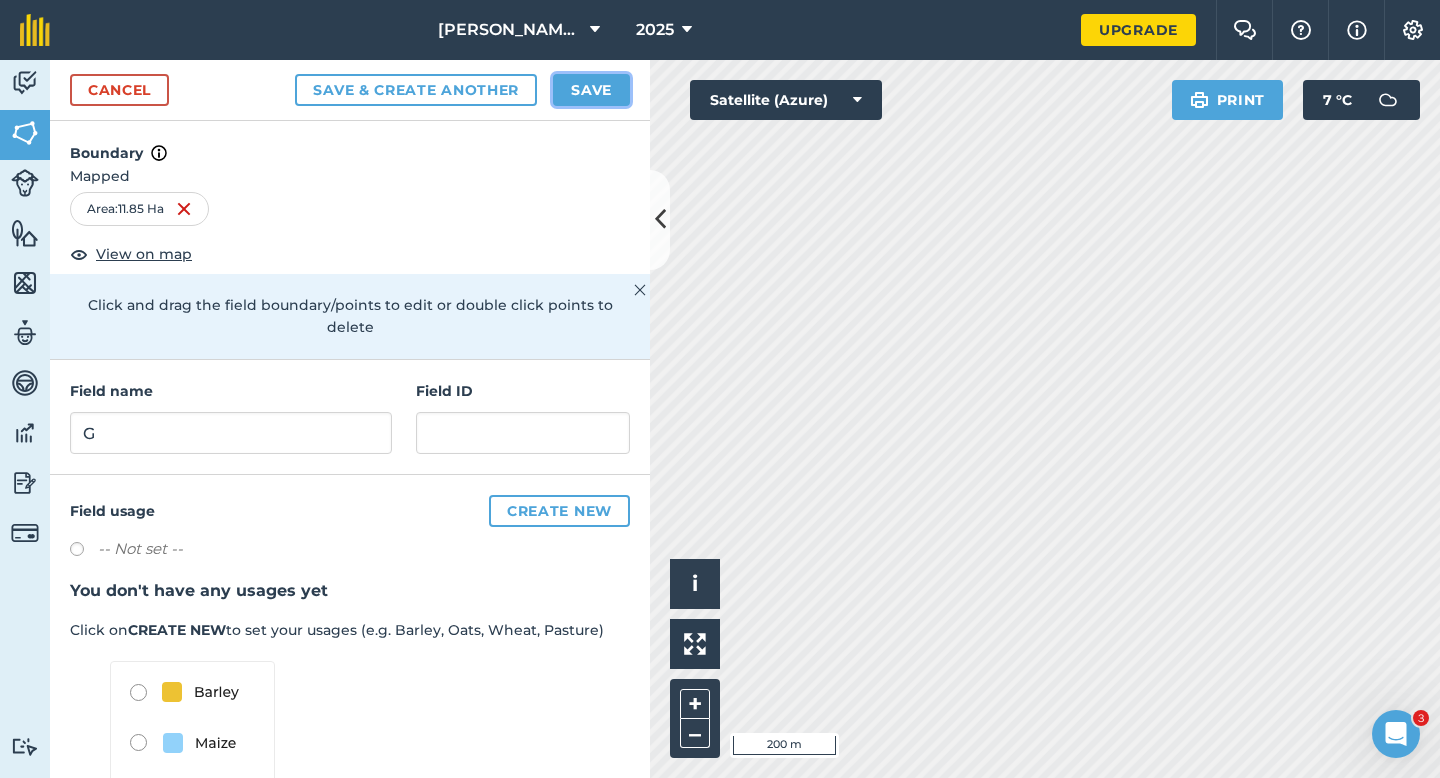 click on "Save" at bounding box center [591, 90] 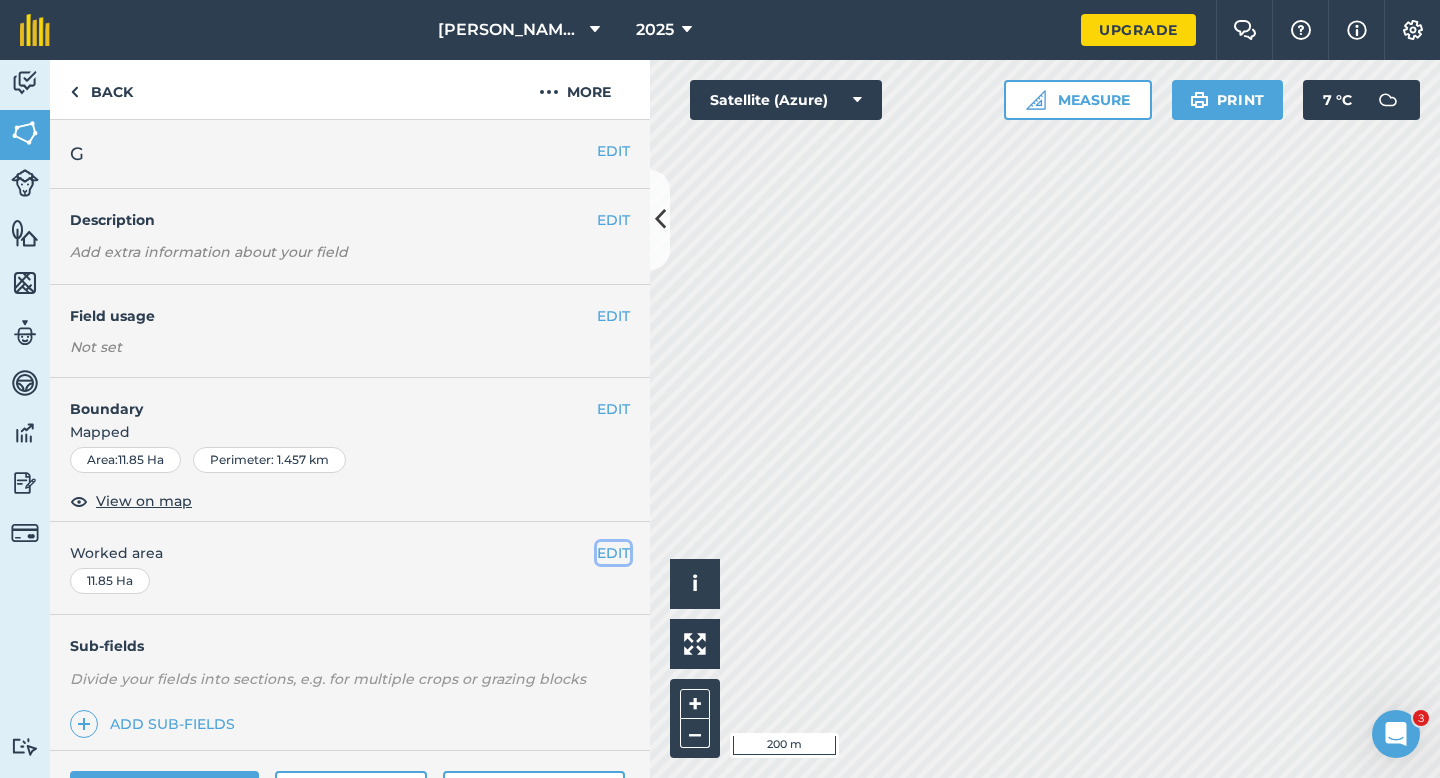 click on "EDIT" at bounding box center (613, 553) 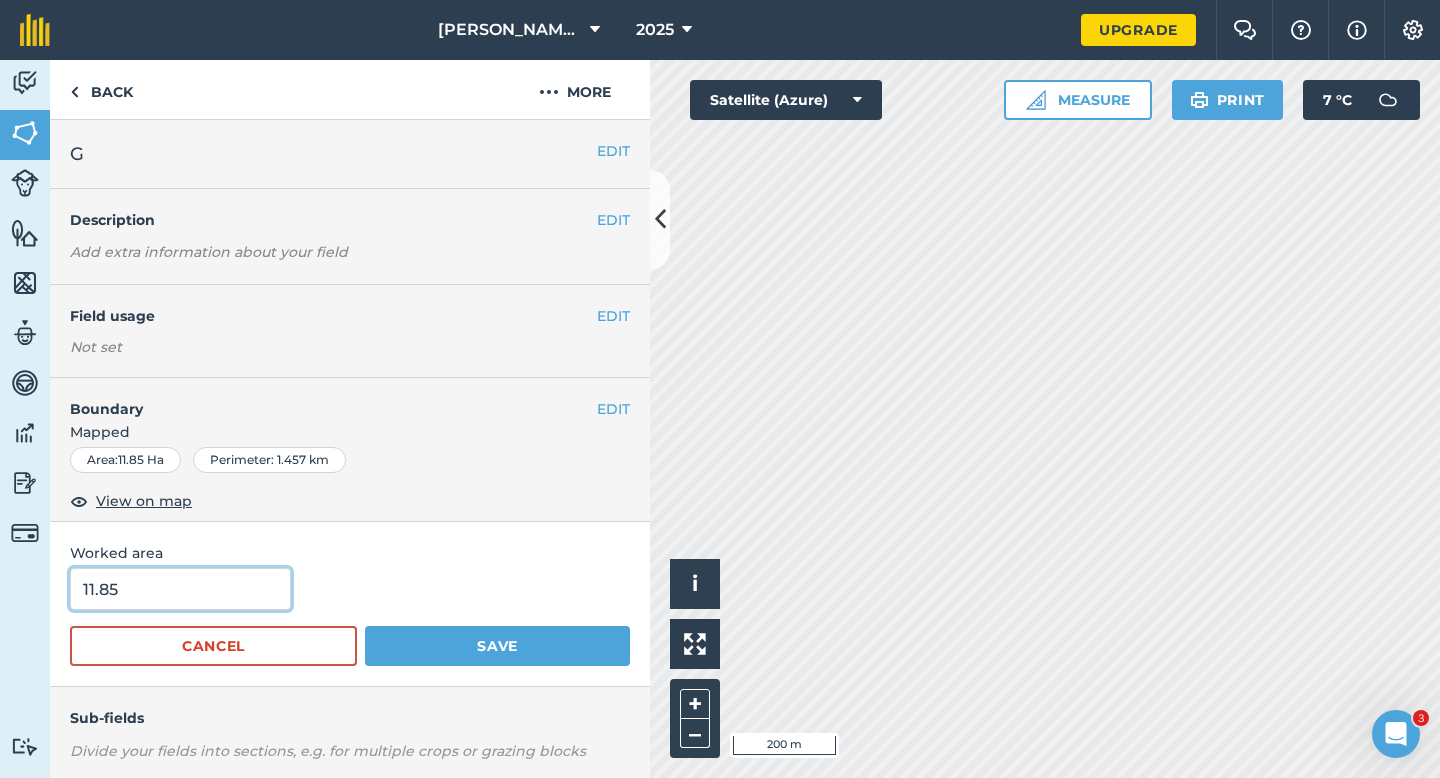 click on "11.85" at bounding box center [180, 589] 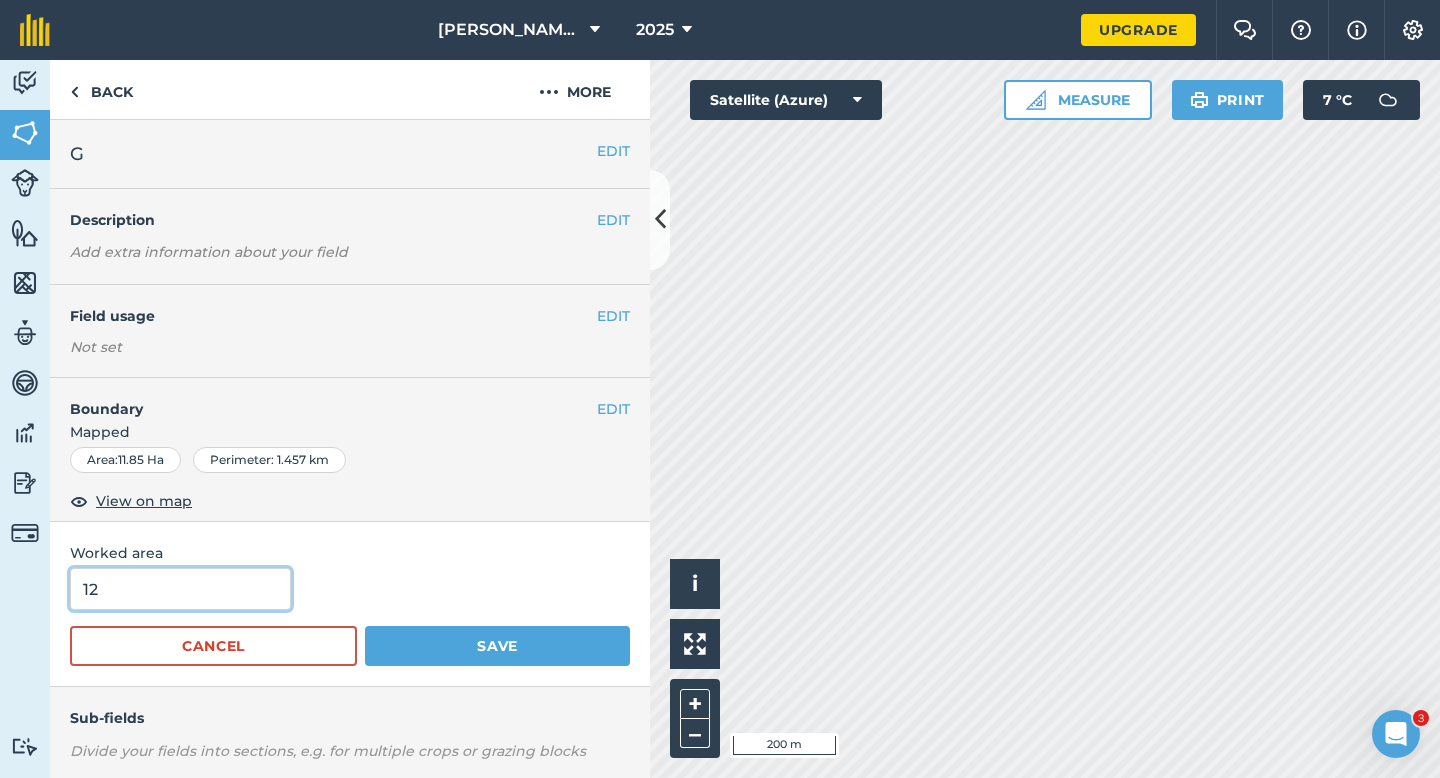 click on "Save" at bounding box center [497, 646] 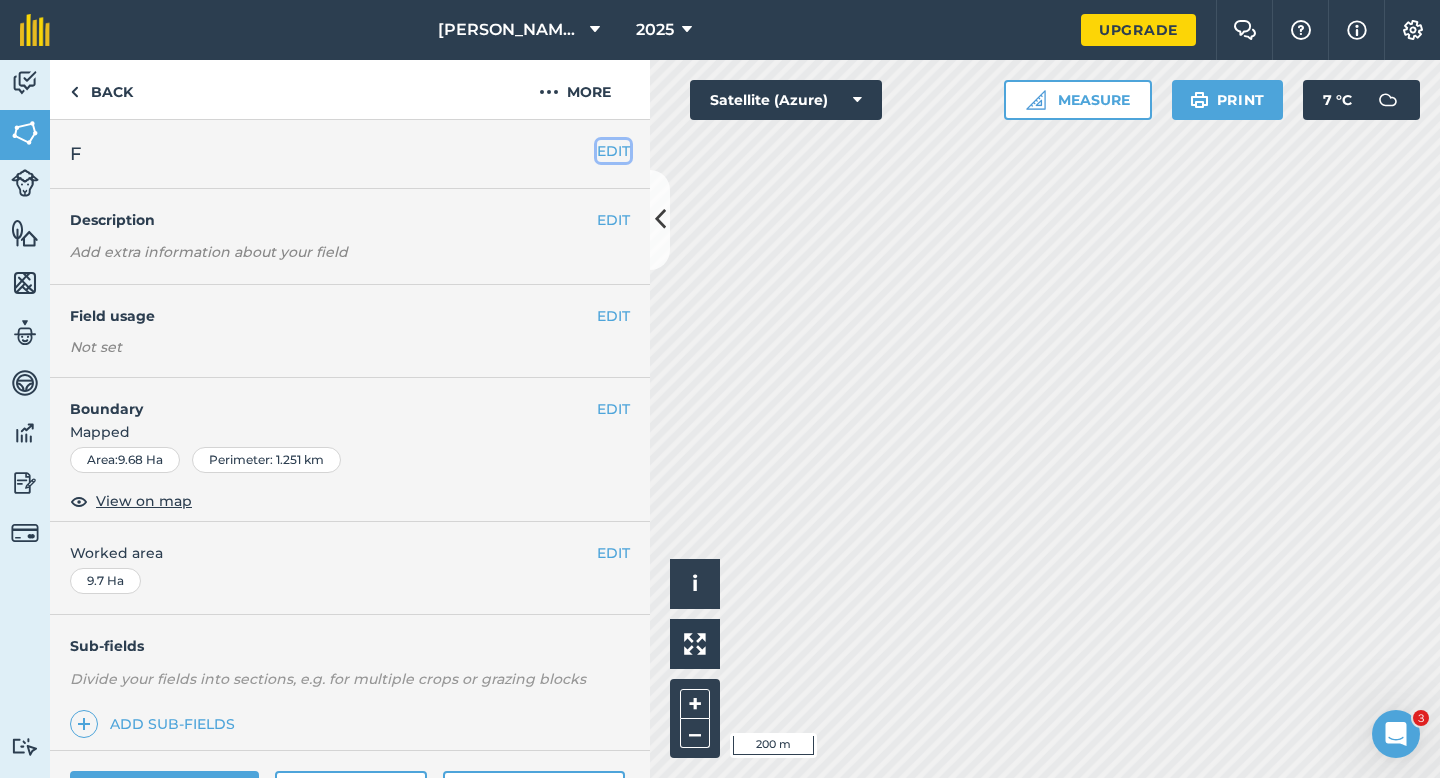 click on "EDIT" at bounding box center [613, 151] 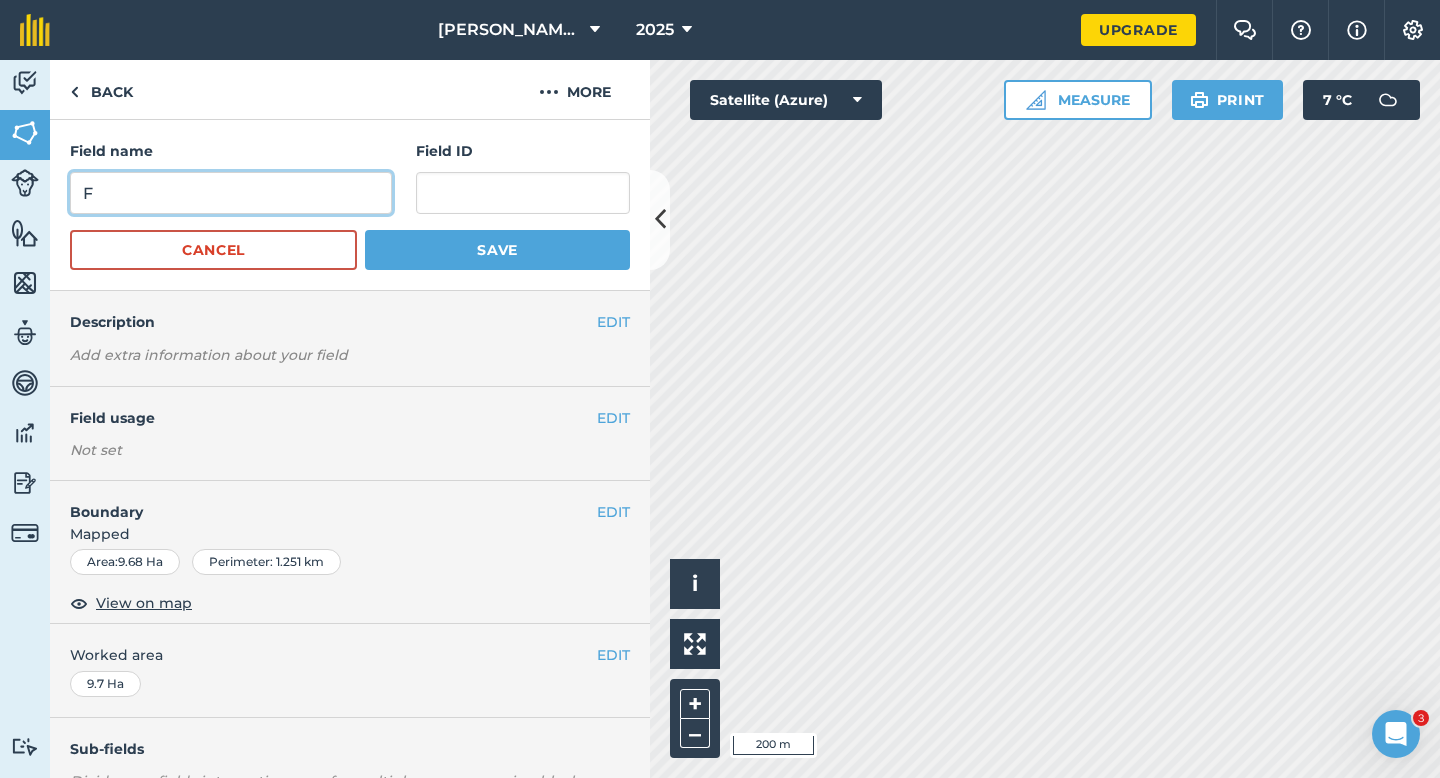 click on "F" at bounding box center [231, 193] 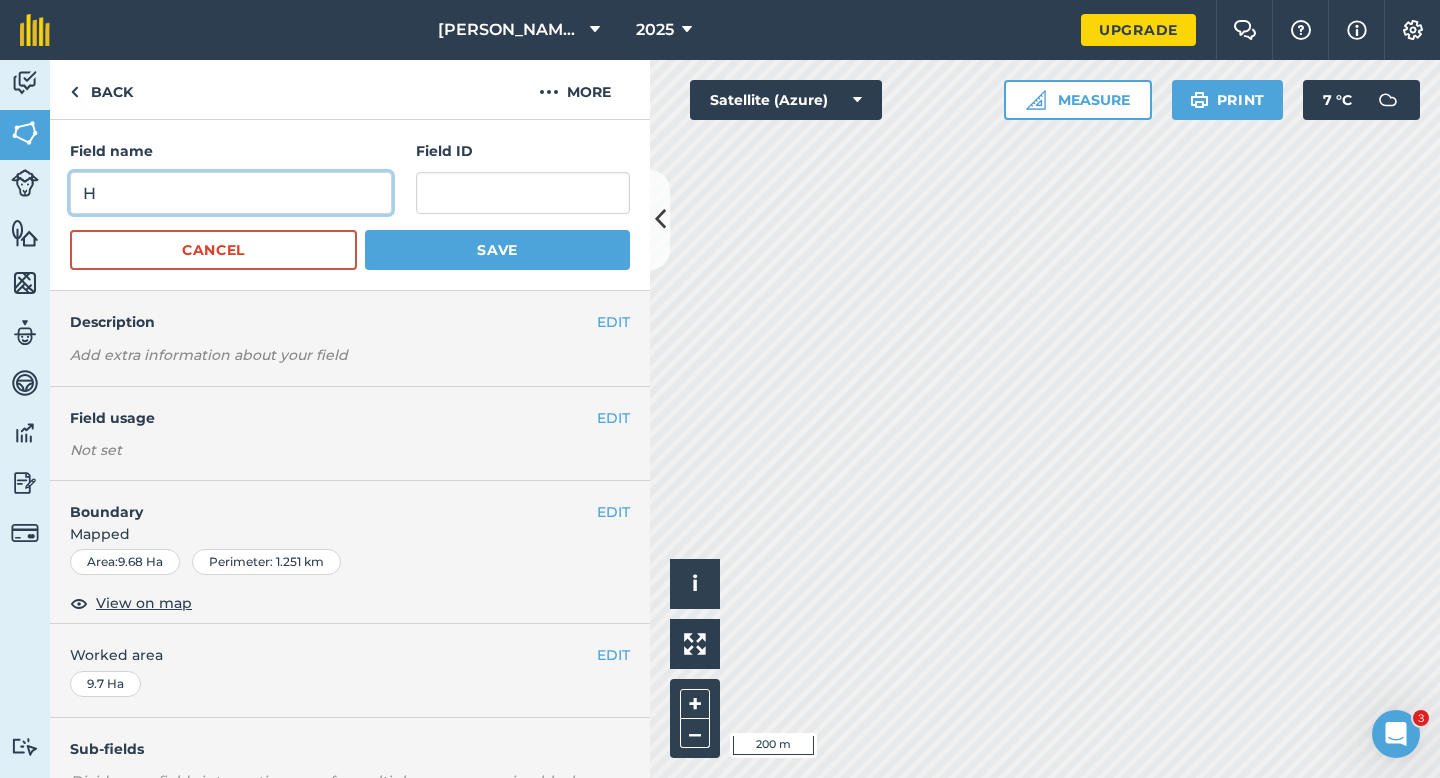type on "H" 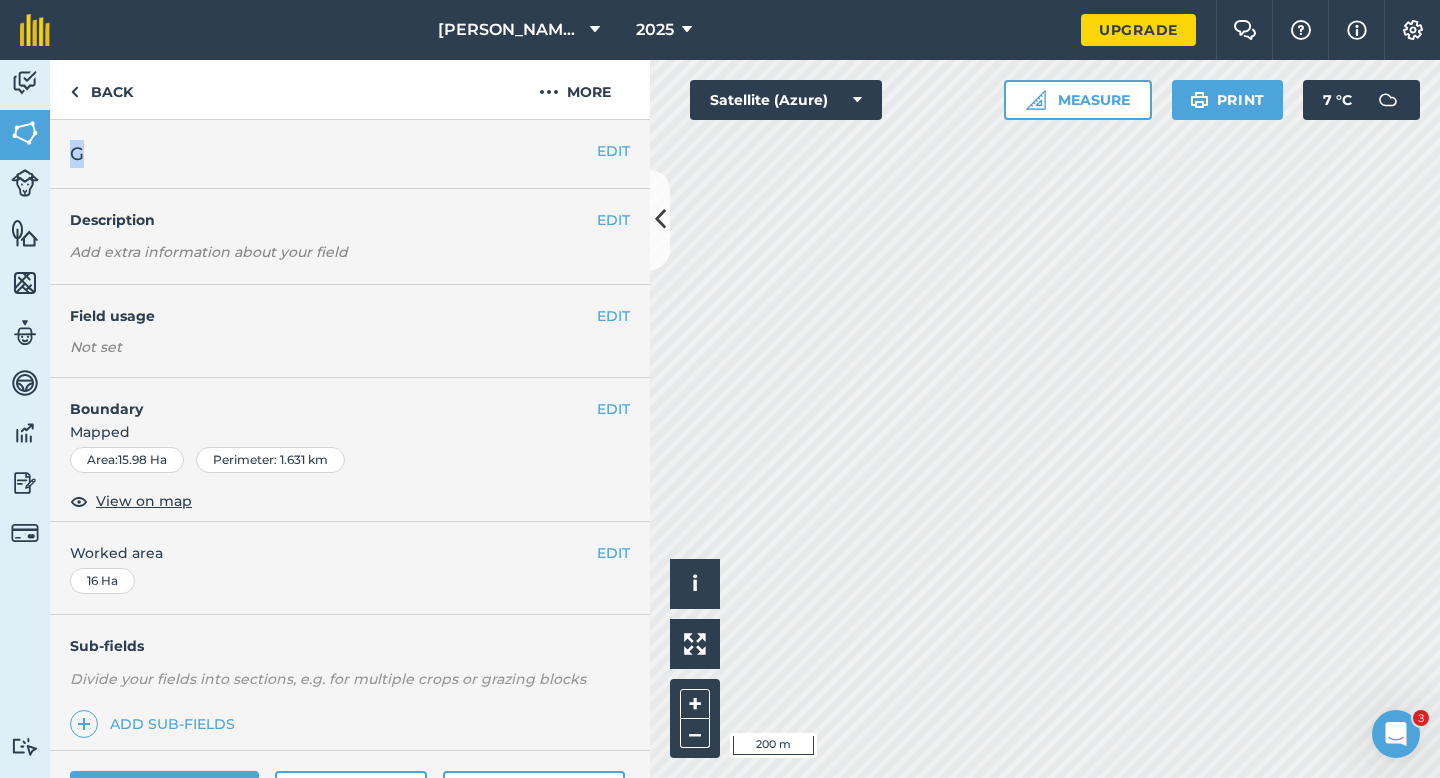 click on "EDIT G" at bounding box center (350, 154) 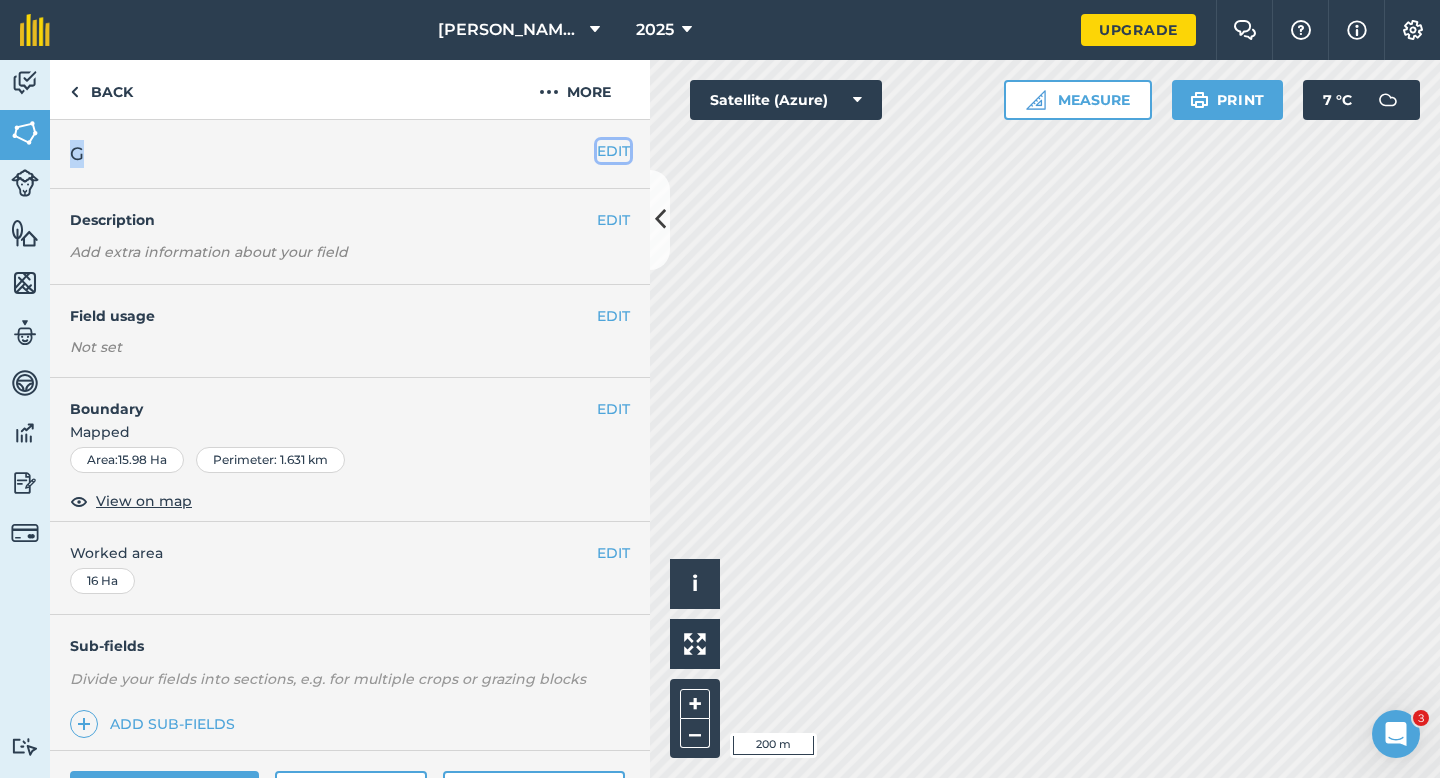 click on "EDIT" at bounding box center (613, 151) 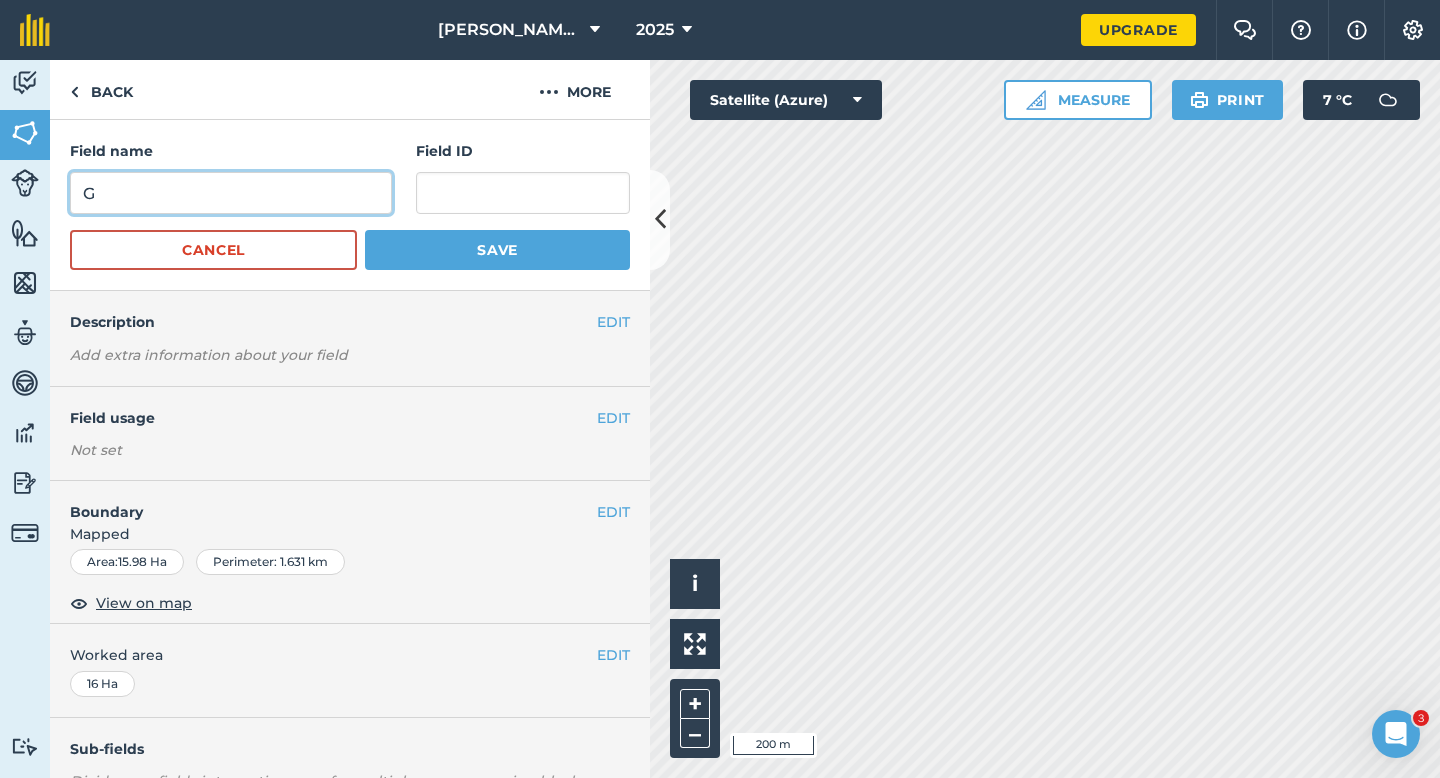 click on "G" at bounding box center [231, 193] 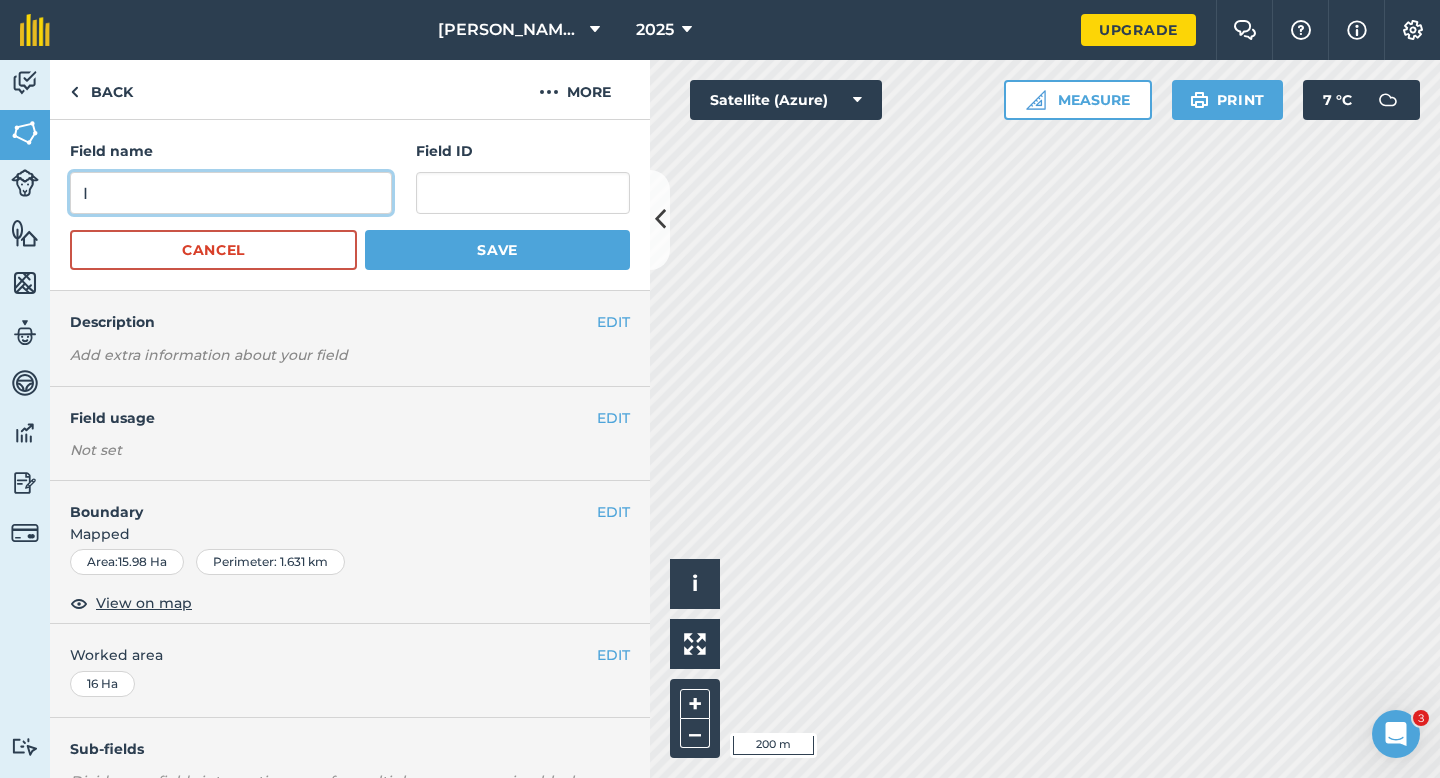 click on "I" at bounding box center (231, 193) 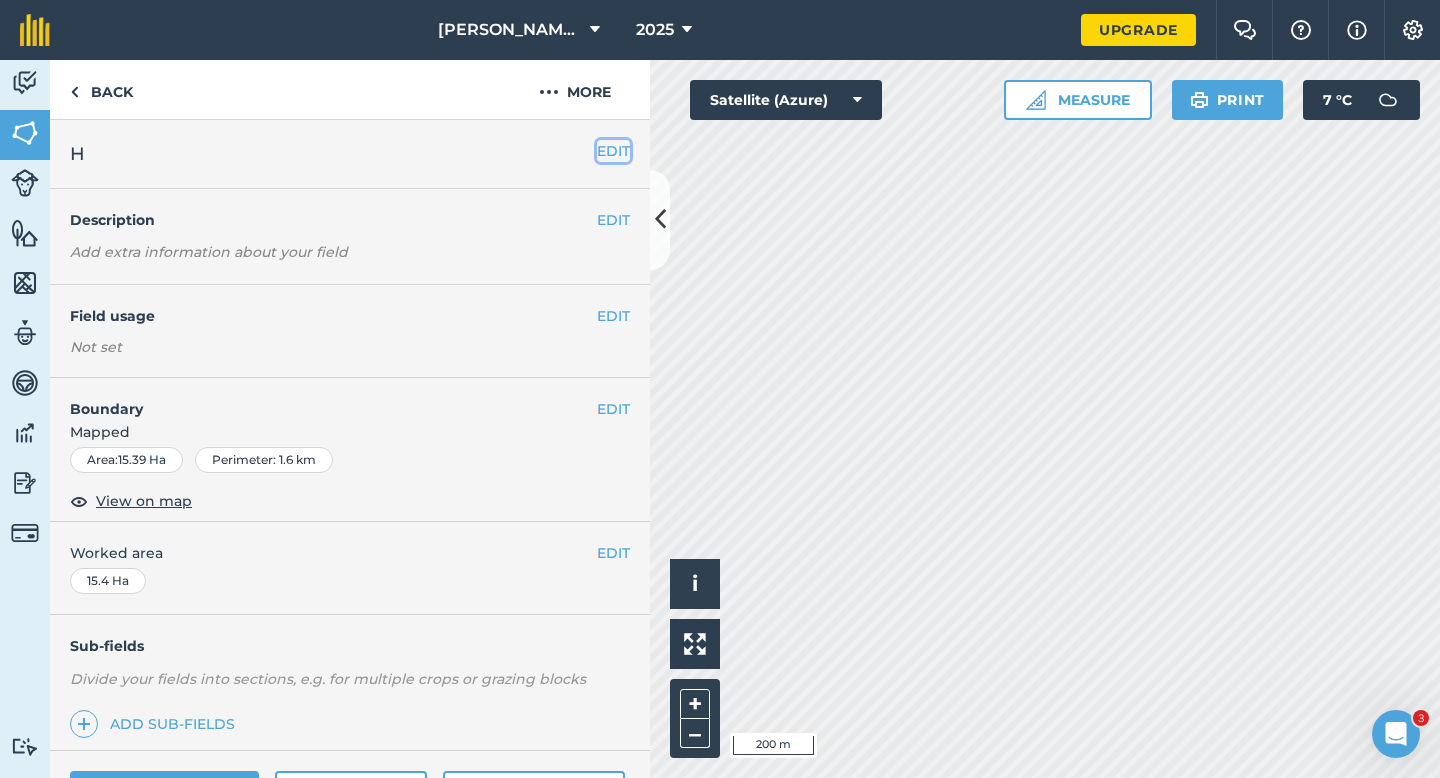 click on "EDIT" at bounding box center [613, 151] 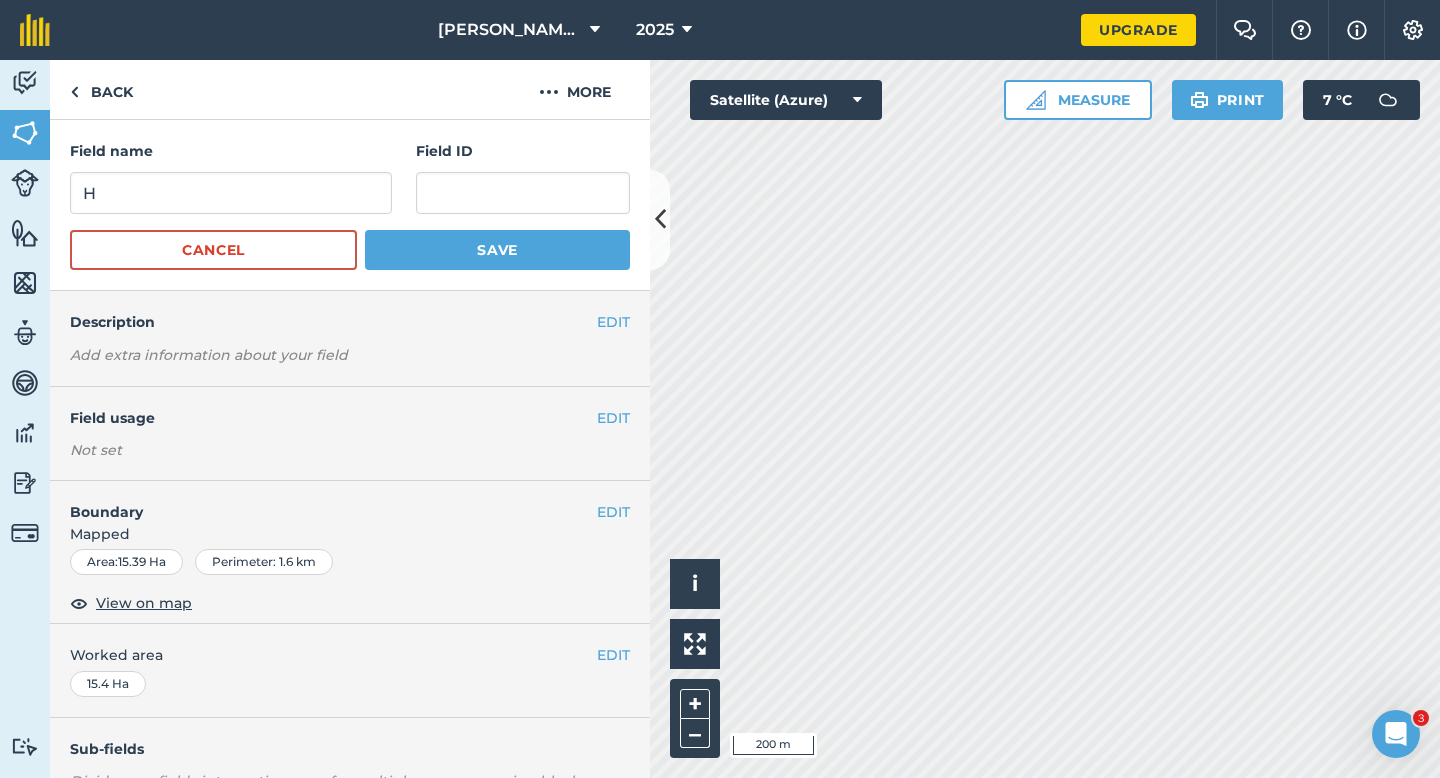 click on "Field name H Field ID Cancel Save" at bounding box center (350, 205) 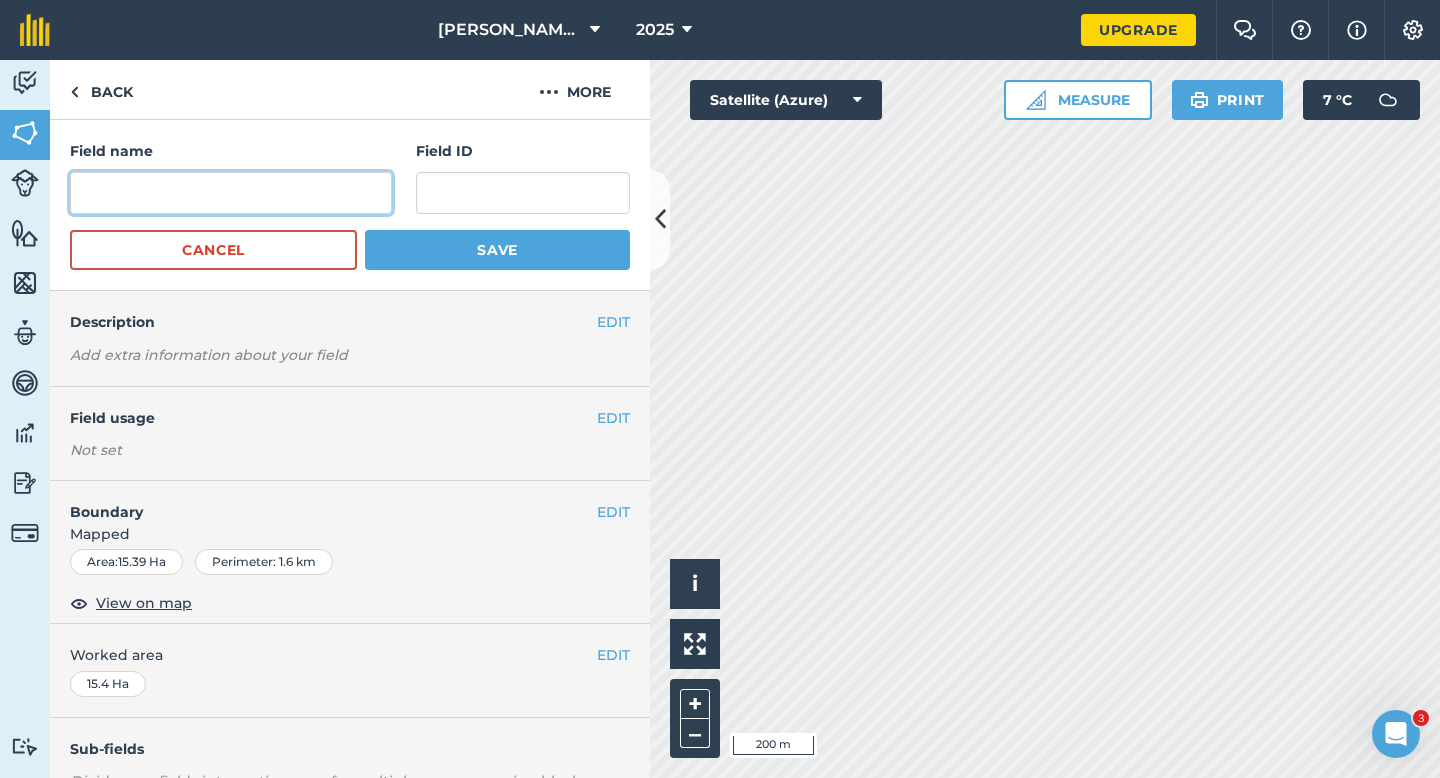 click at bounding box center [231, 193] 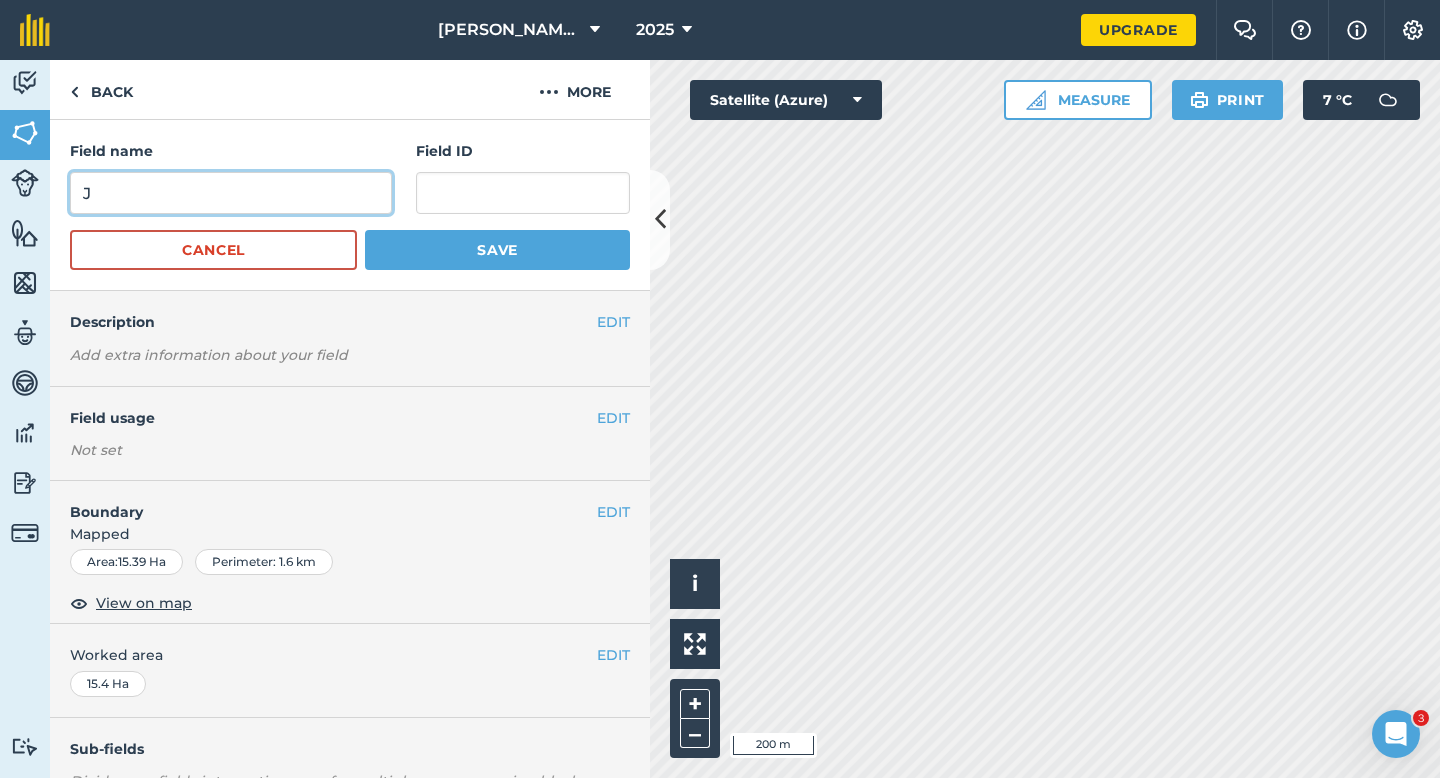 type on "J" 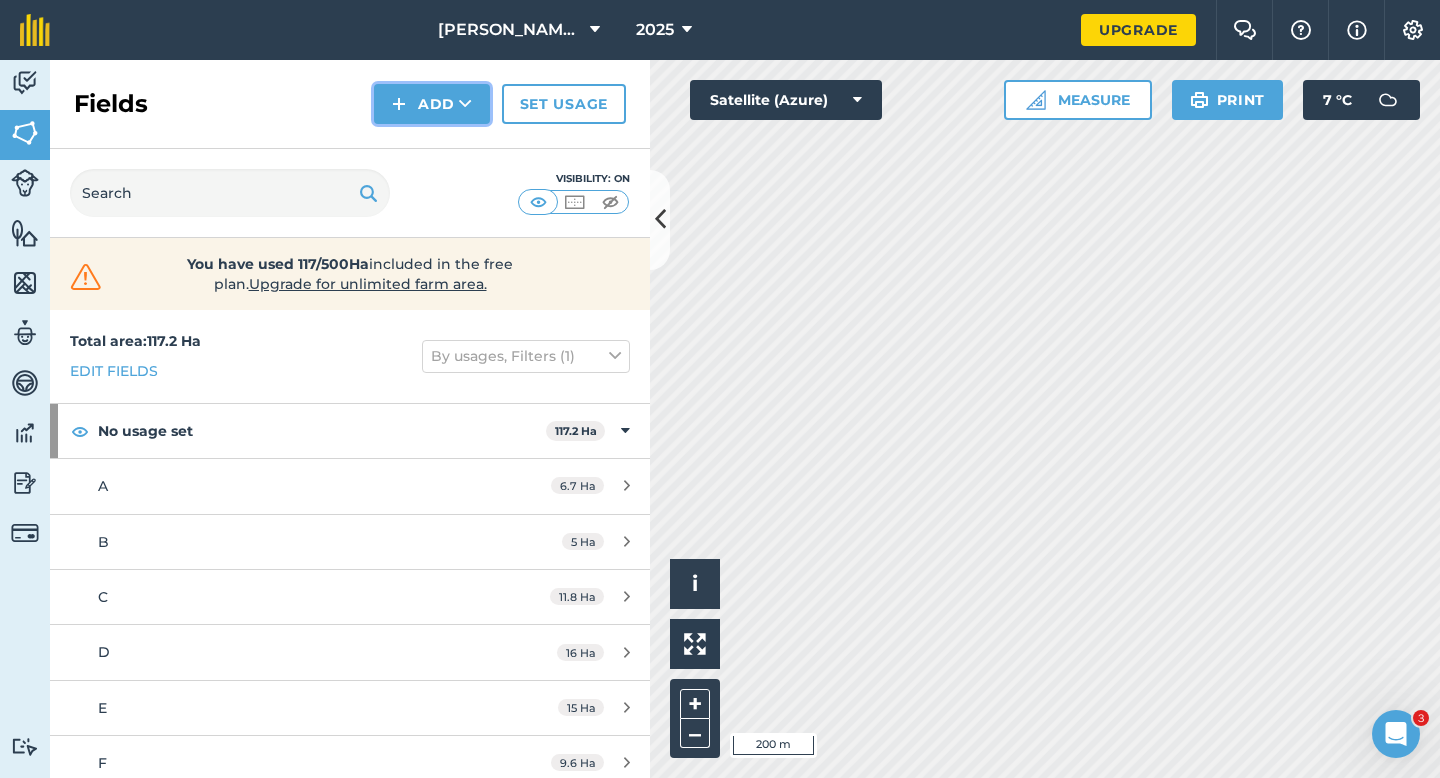 click on "Add" at bounding box center (432, 104) 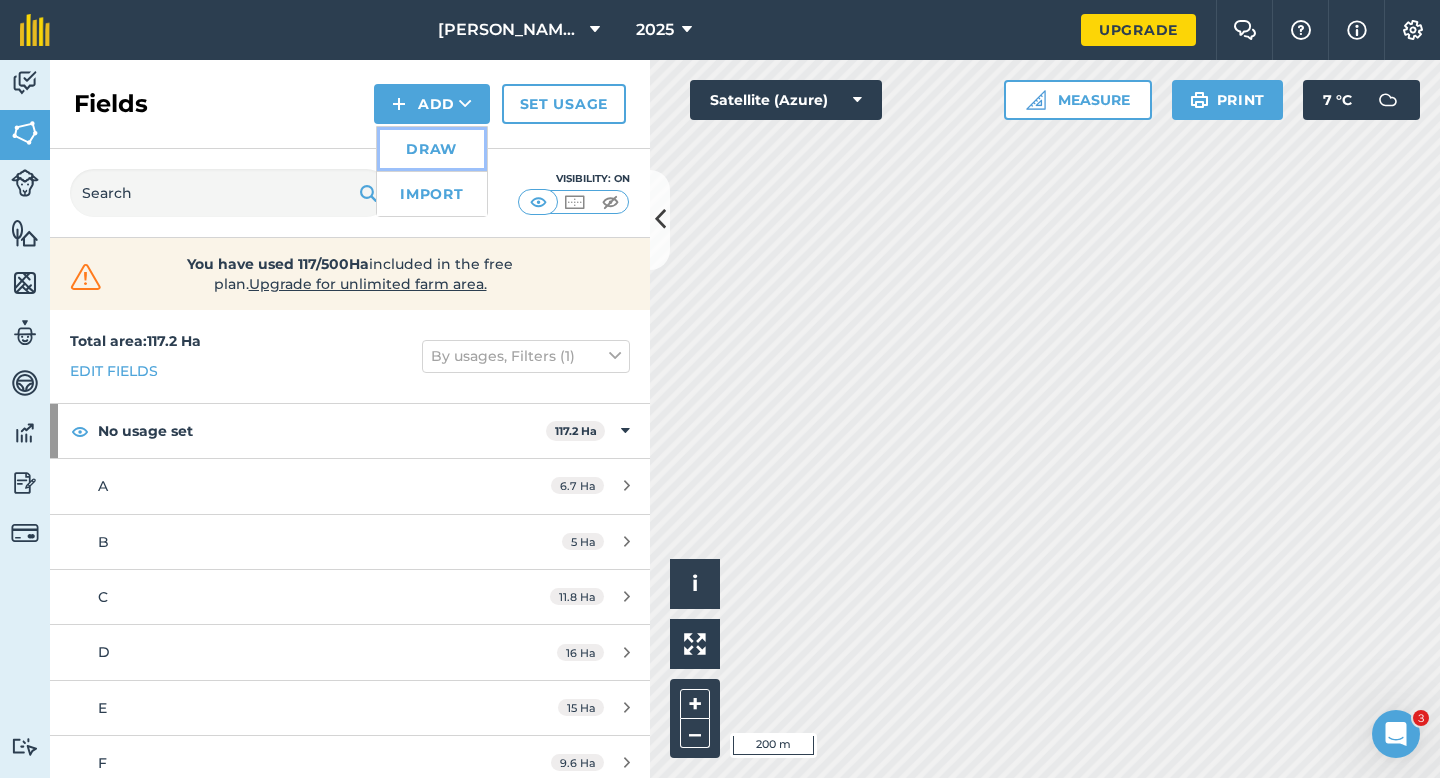click on "Draw" at bounding box center [432, 149] 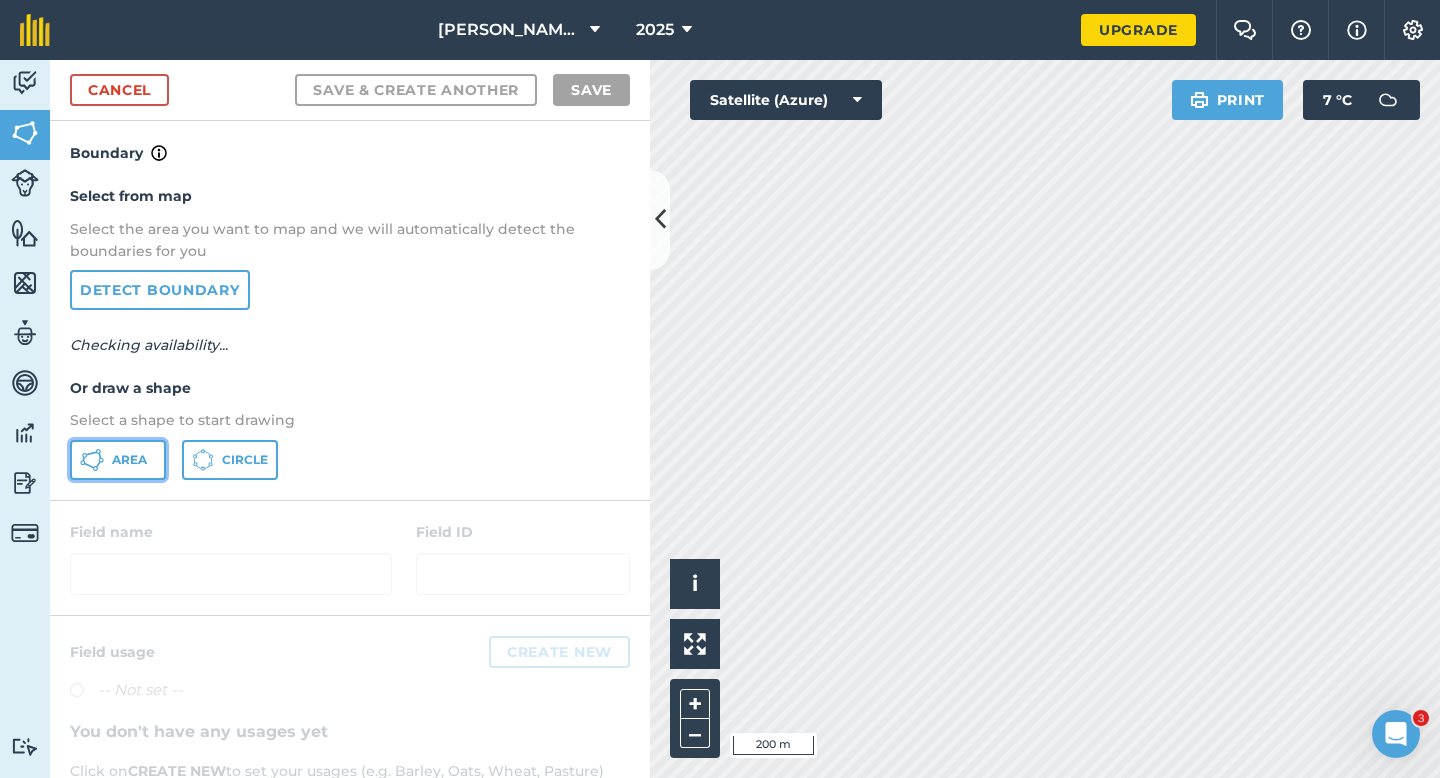 click on "Area" at bounding box center (118, 460) 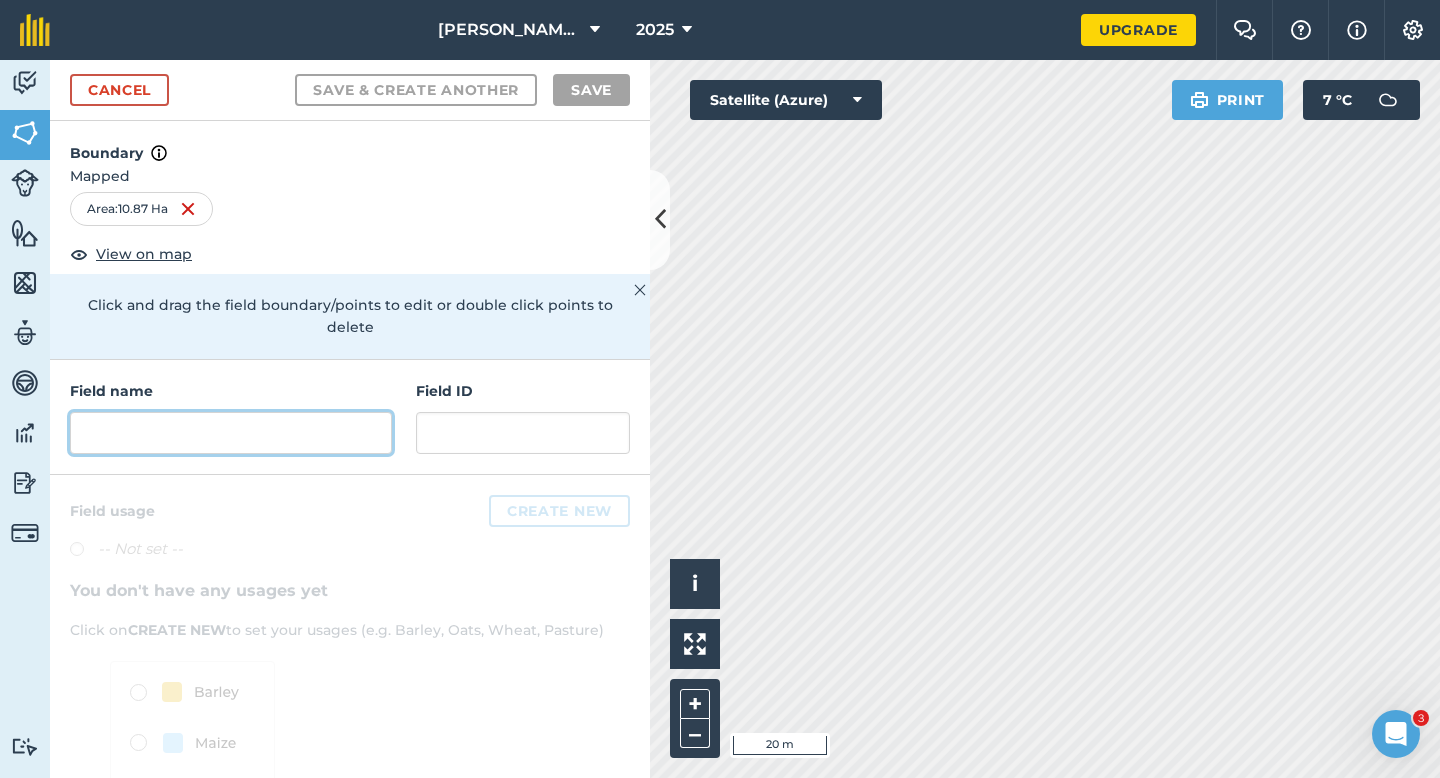 click at bounding box center (231, 433) 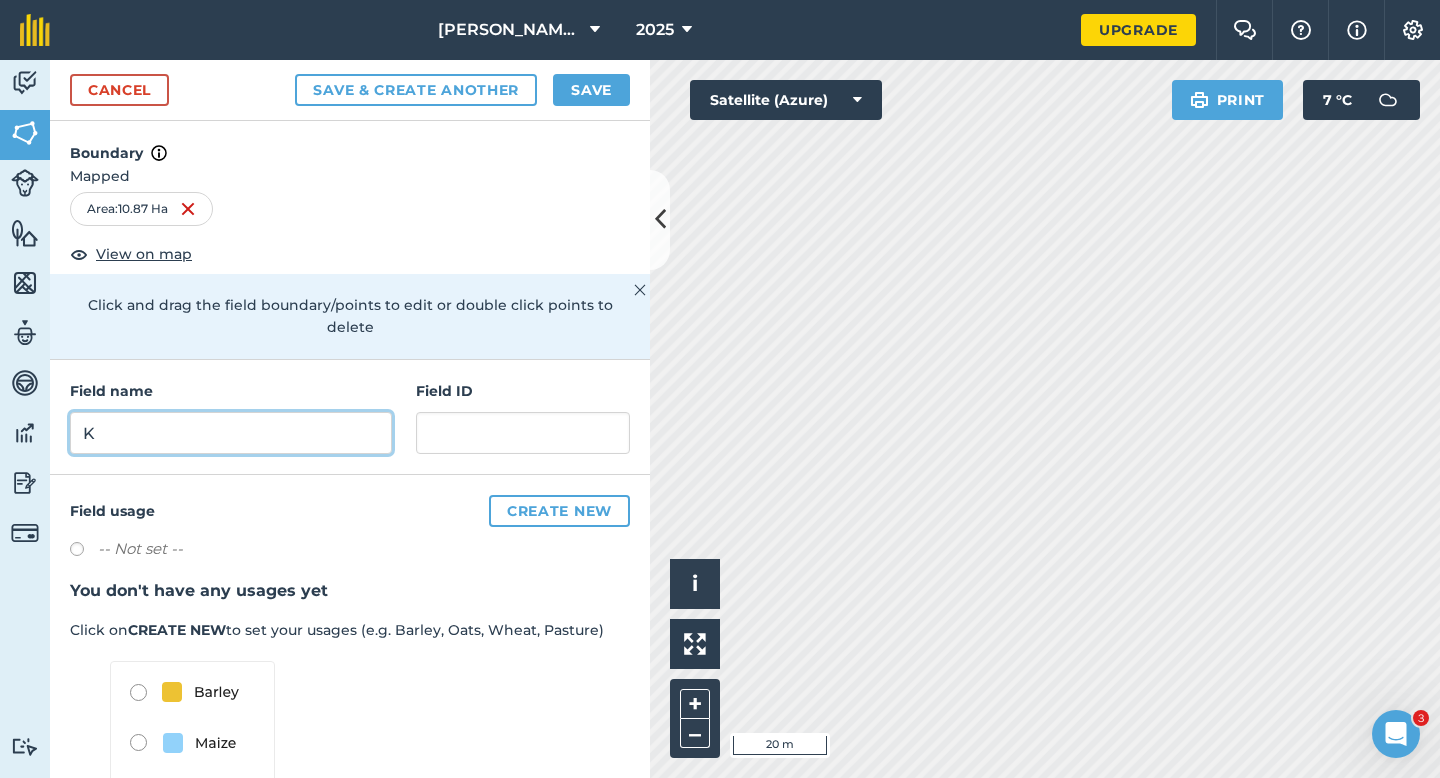 type on "K" 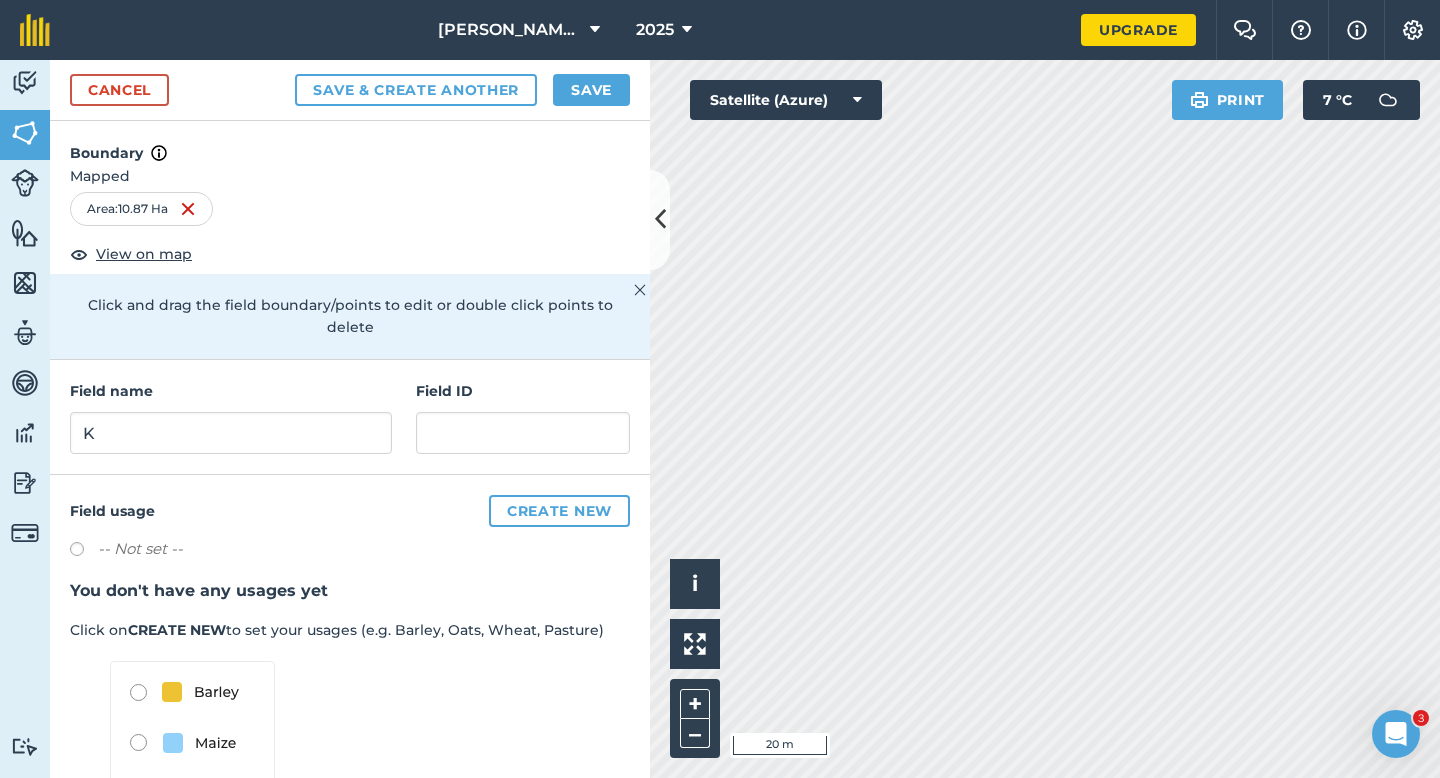 click on "Cancel Save & Create Another Save" at bounding box center [350, 90] 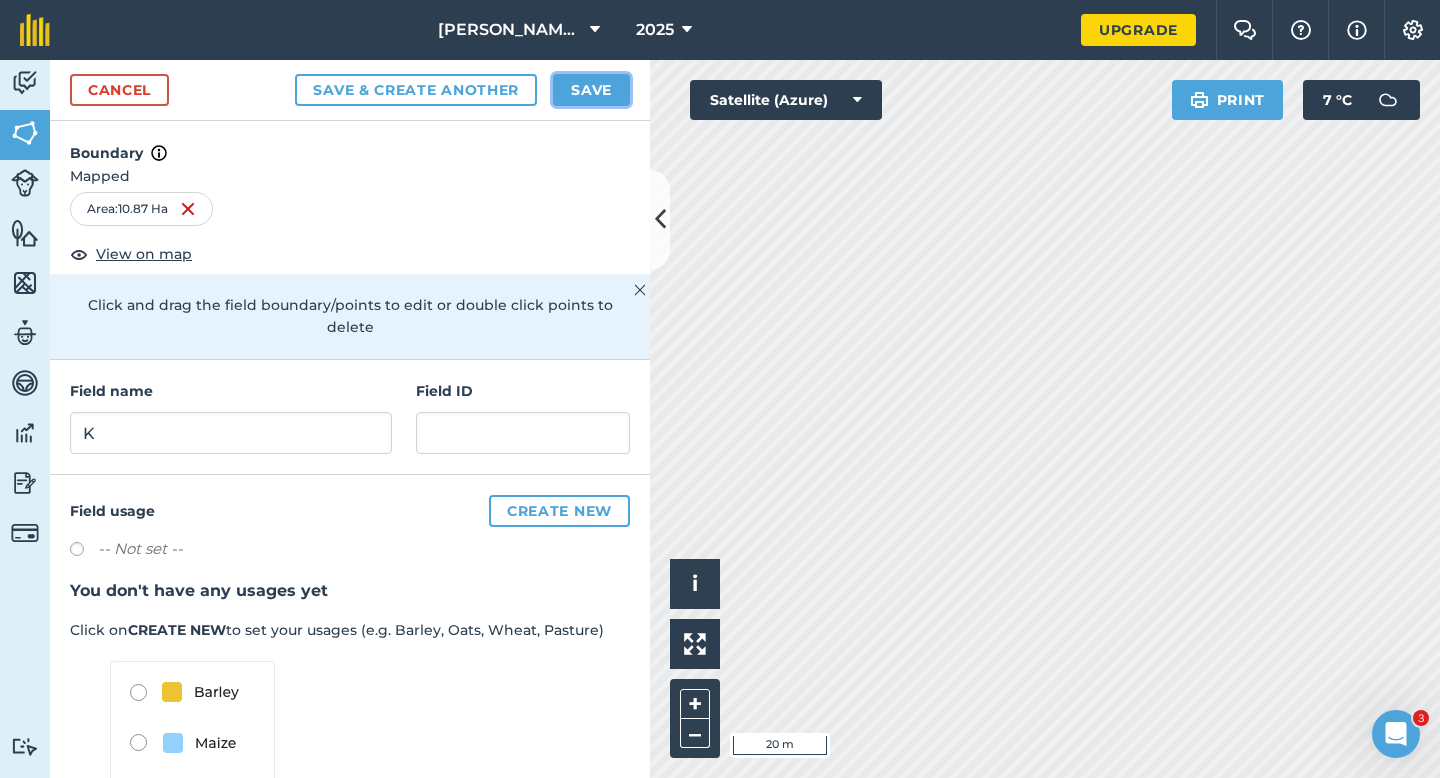 click on "Save" at bounding box center [591, 90] 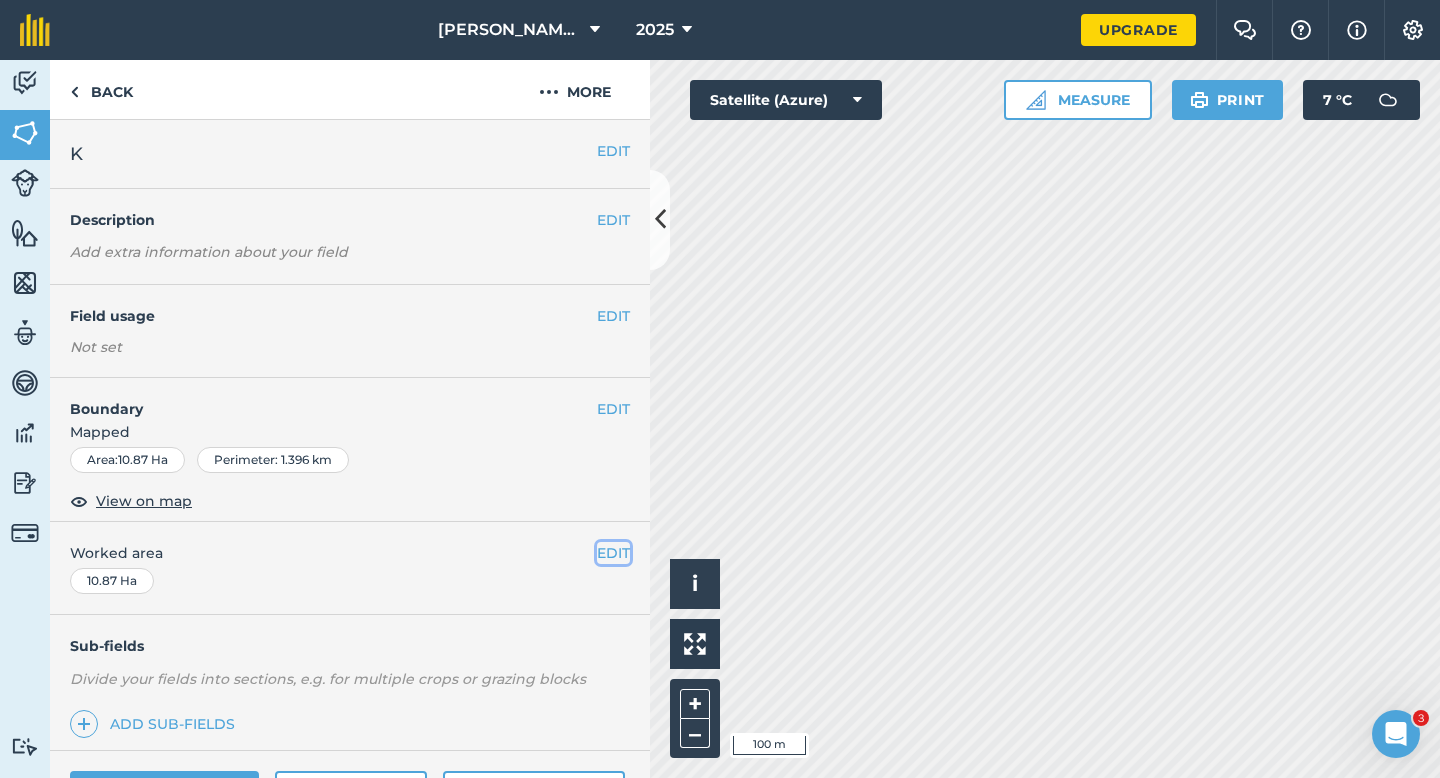 click on "EDIT" at bounding box center (613, 553) 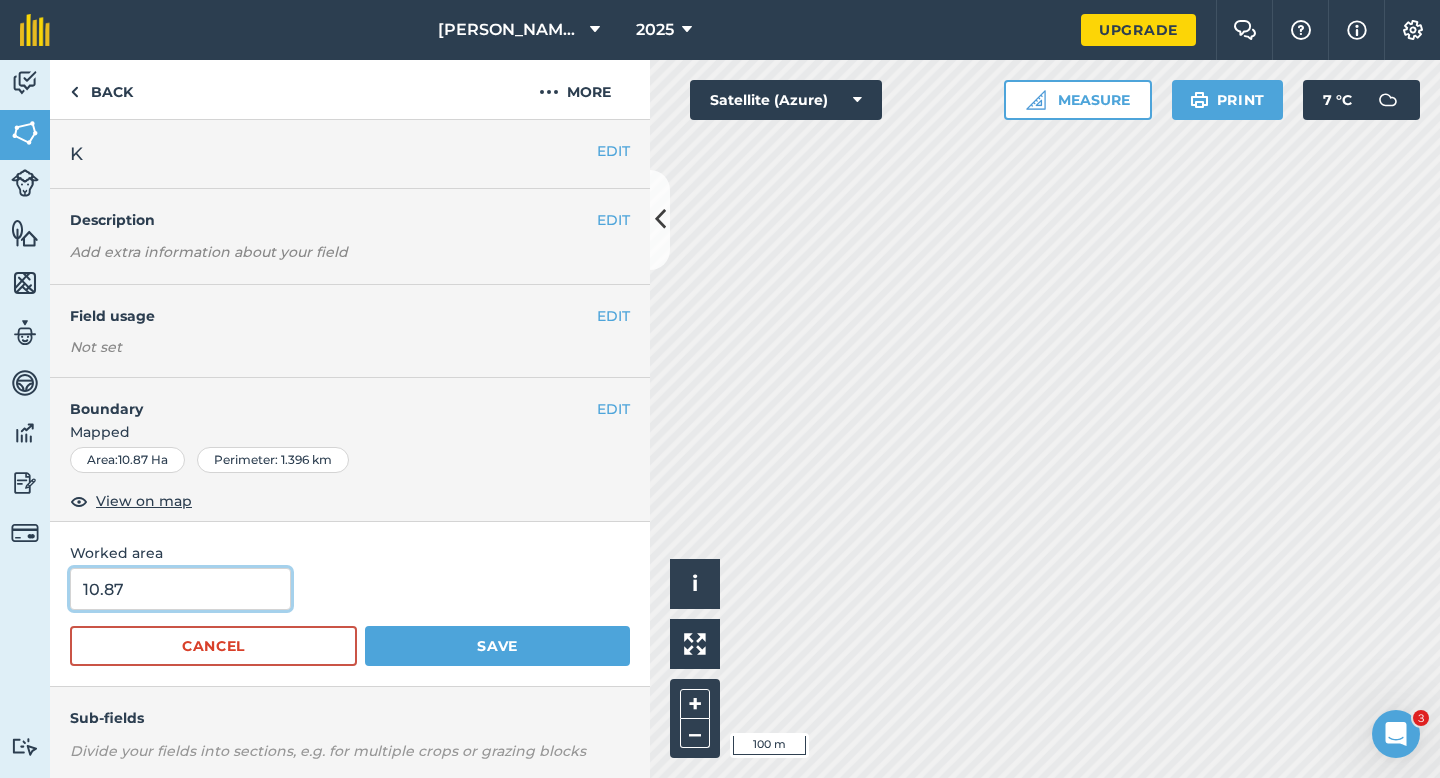 type on "11" 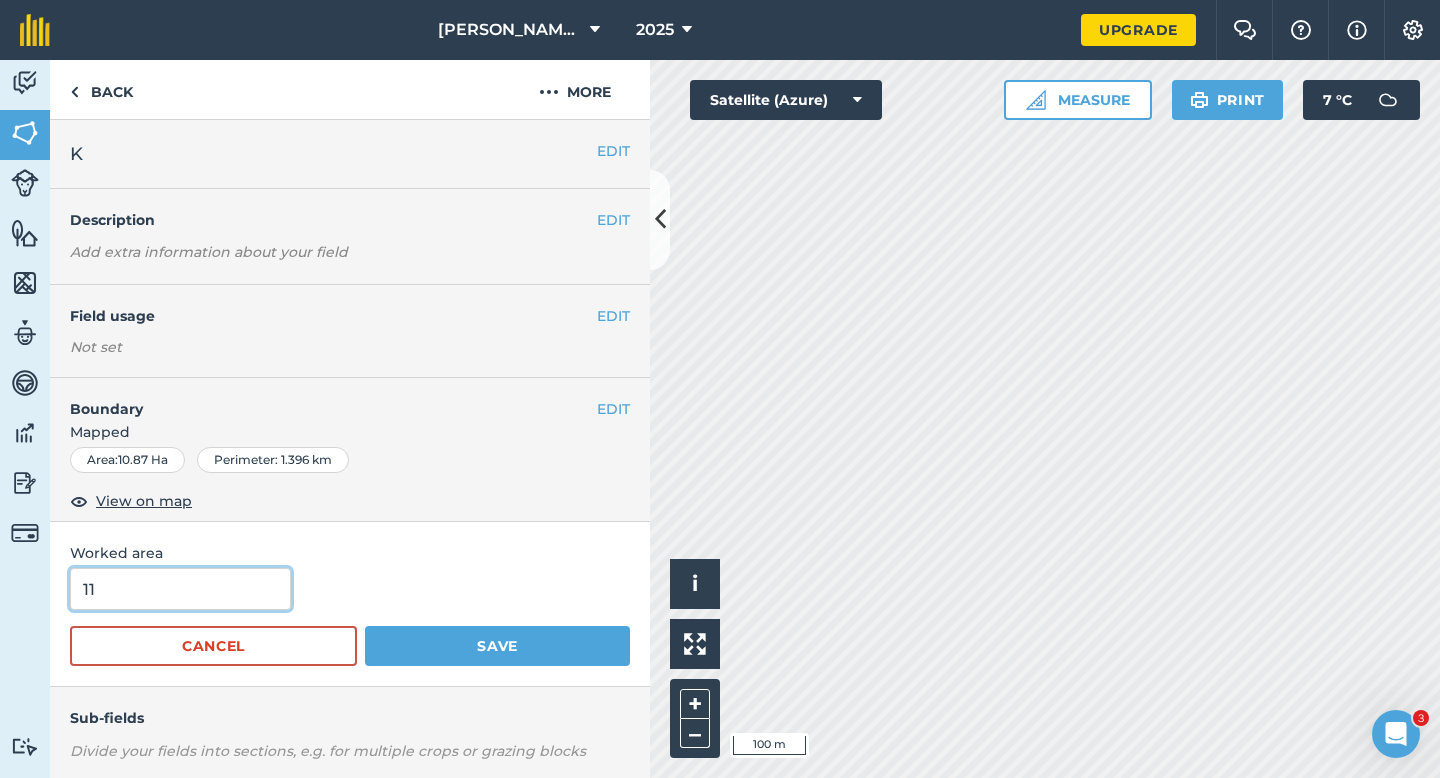 click on "11" at bounding box center (180, 589) 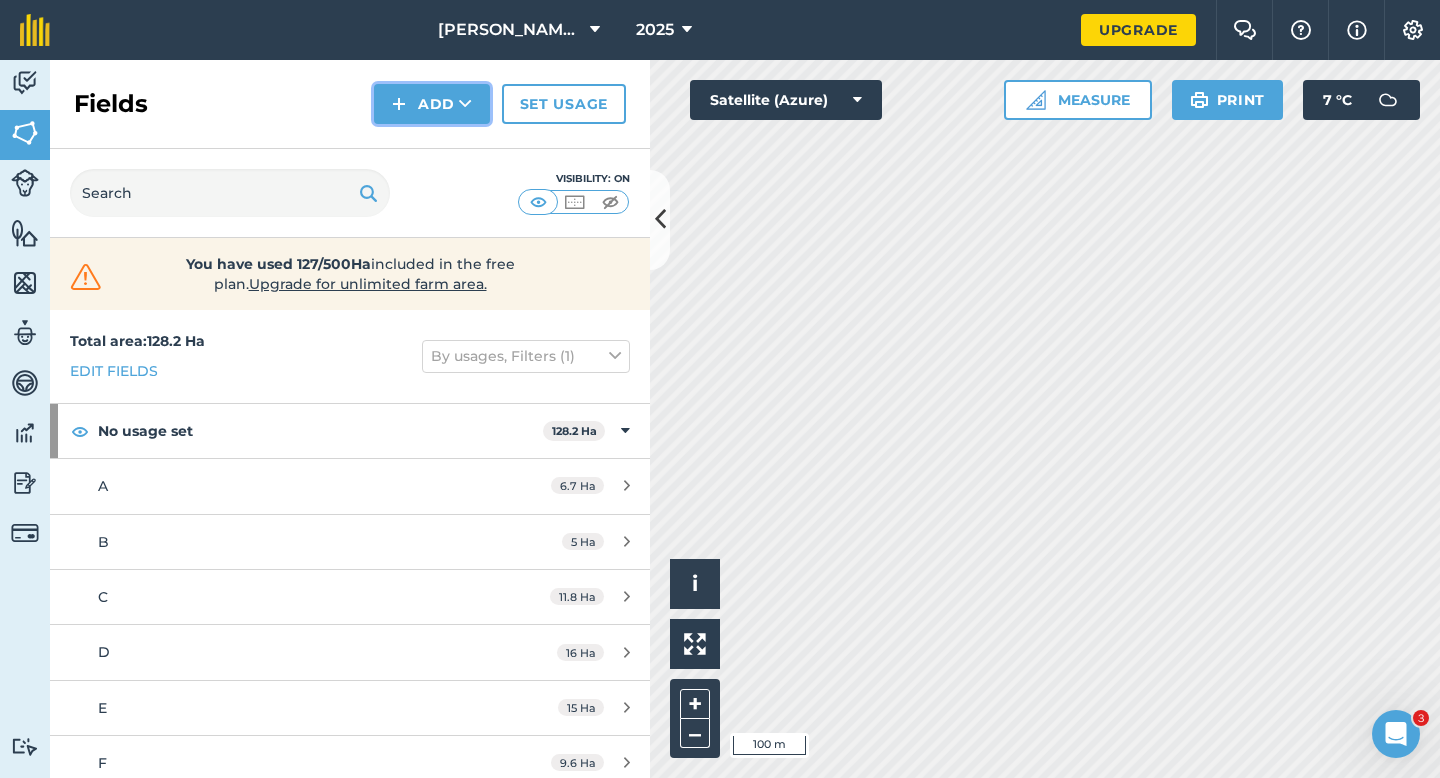 click on "Add" at bounding box center [432, 104] 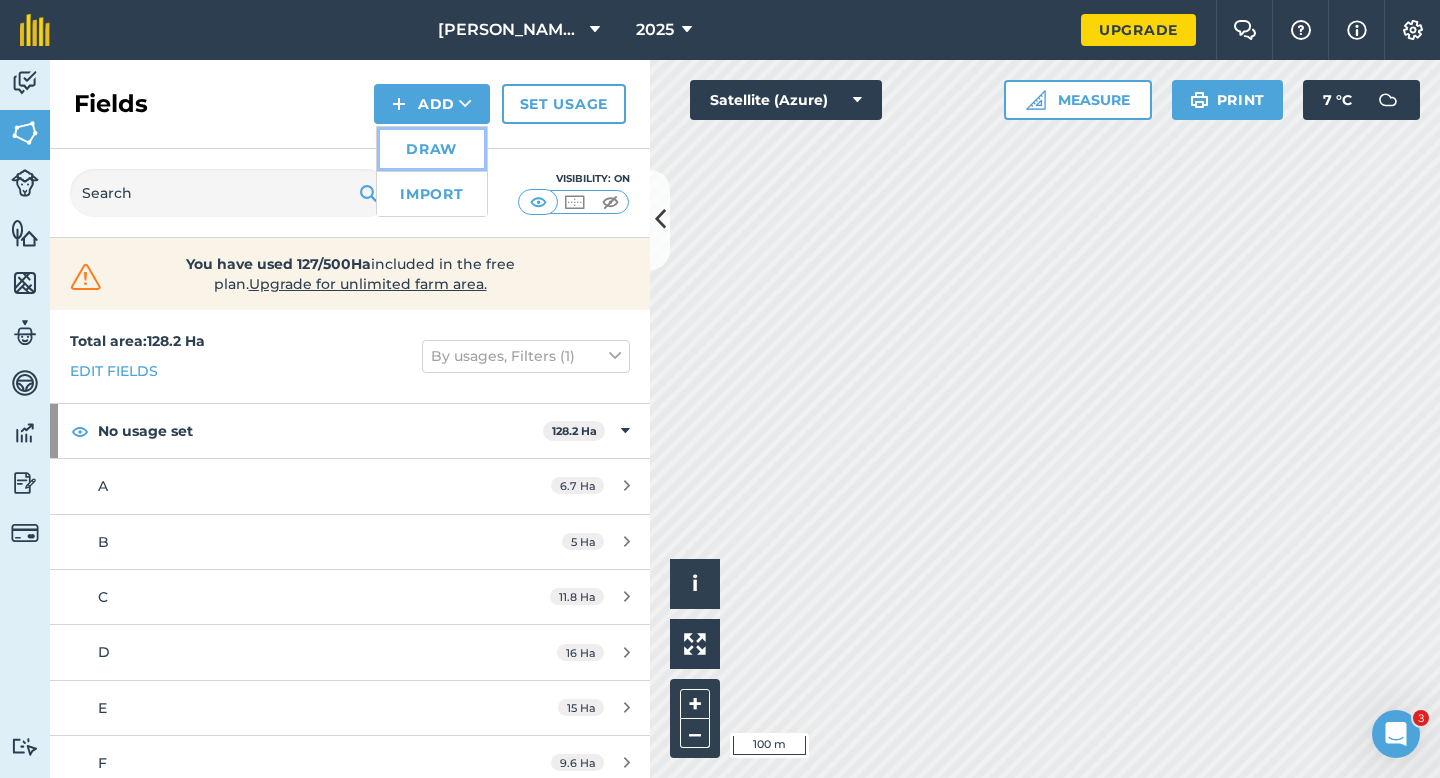 click on "Draw" at bounding box center [432, 149] 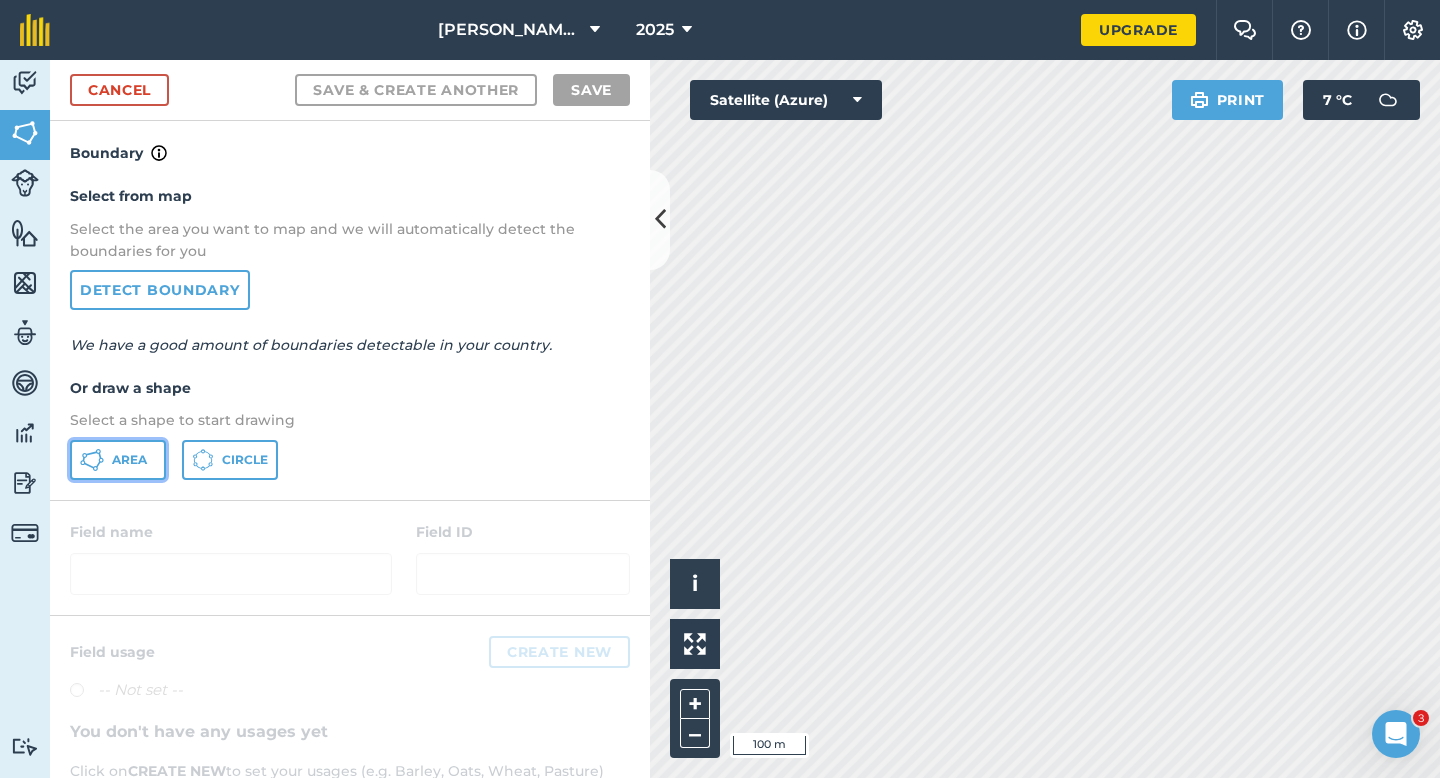 click on "Area" at bounding box center (129, 460) 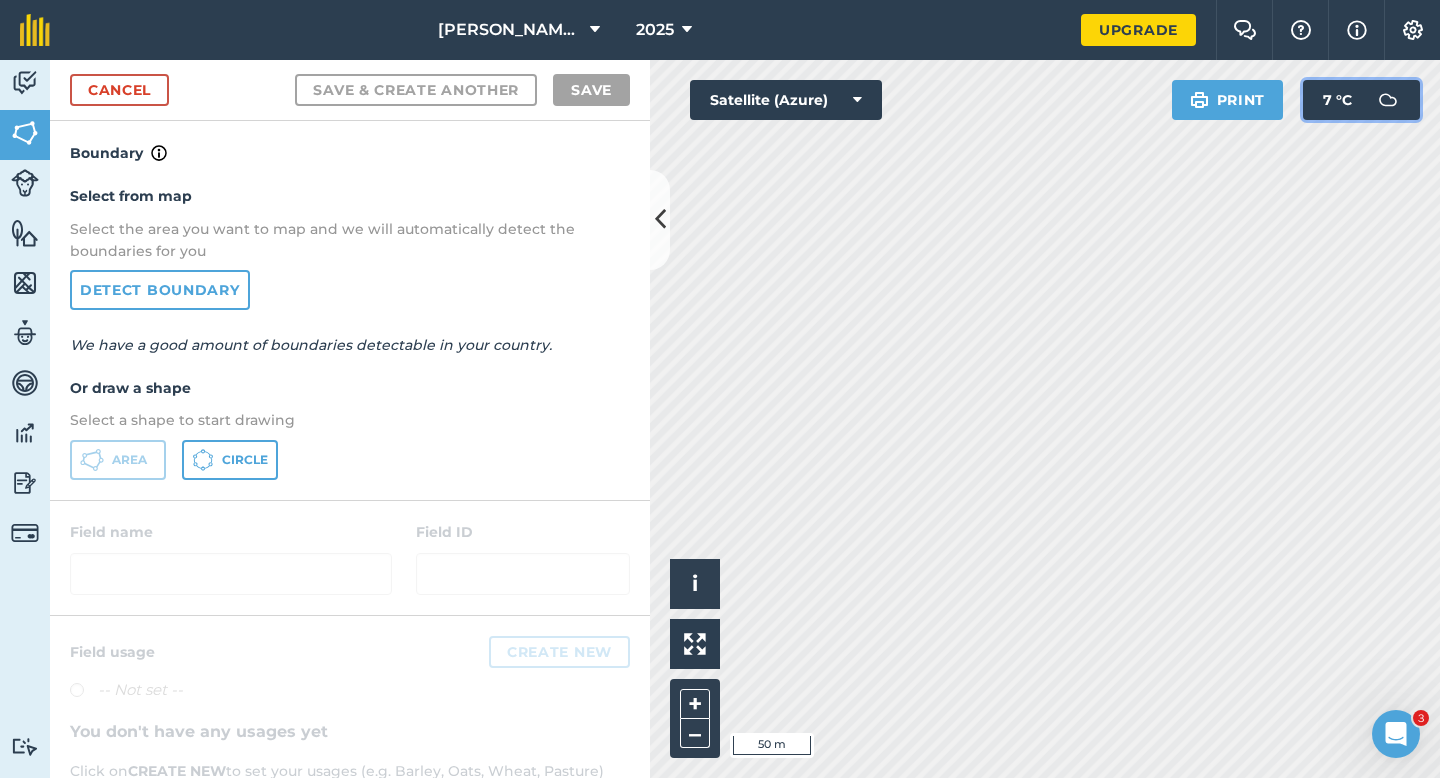 click on "7   ° C" at bounding box center [1337, 100] 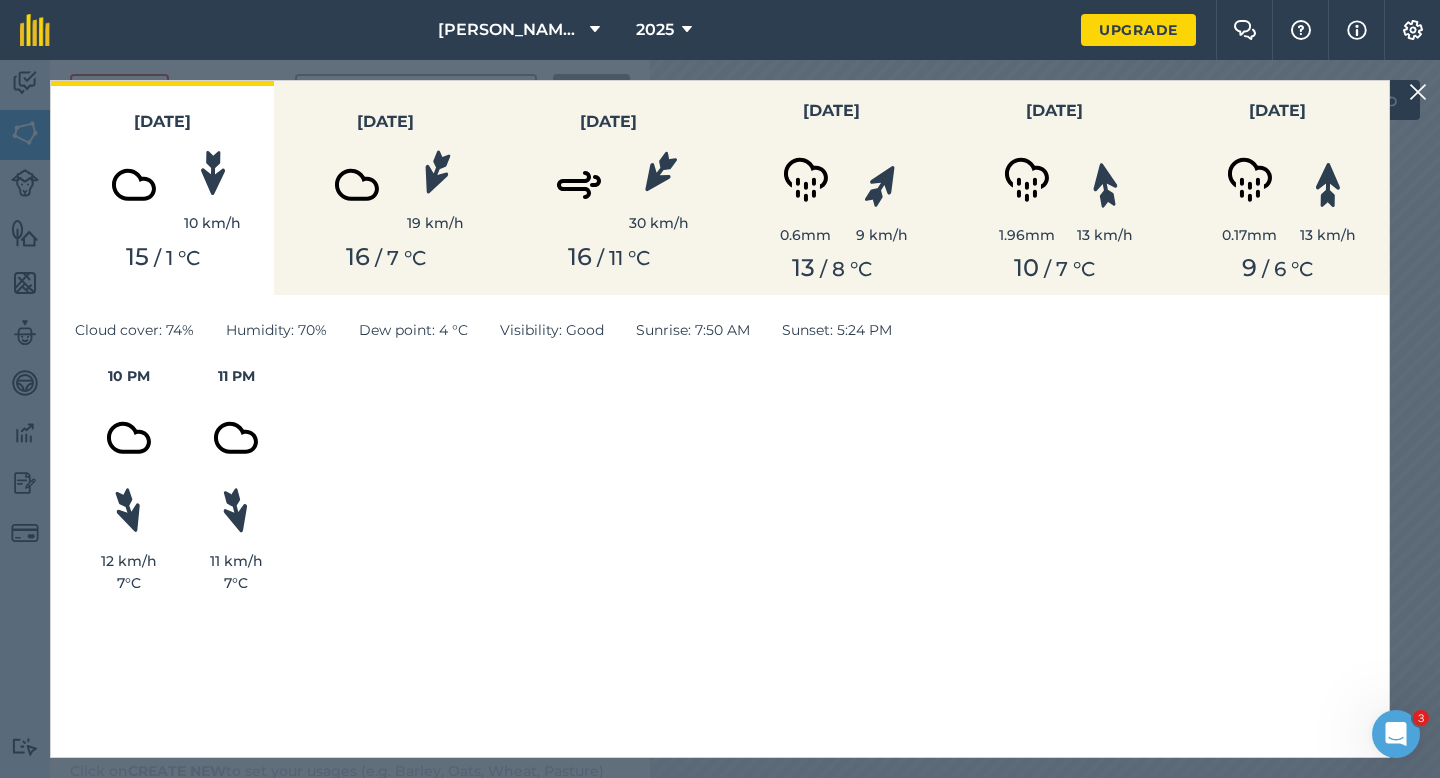 click at bounding box center (1418, 92) 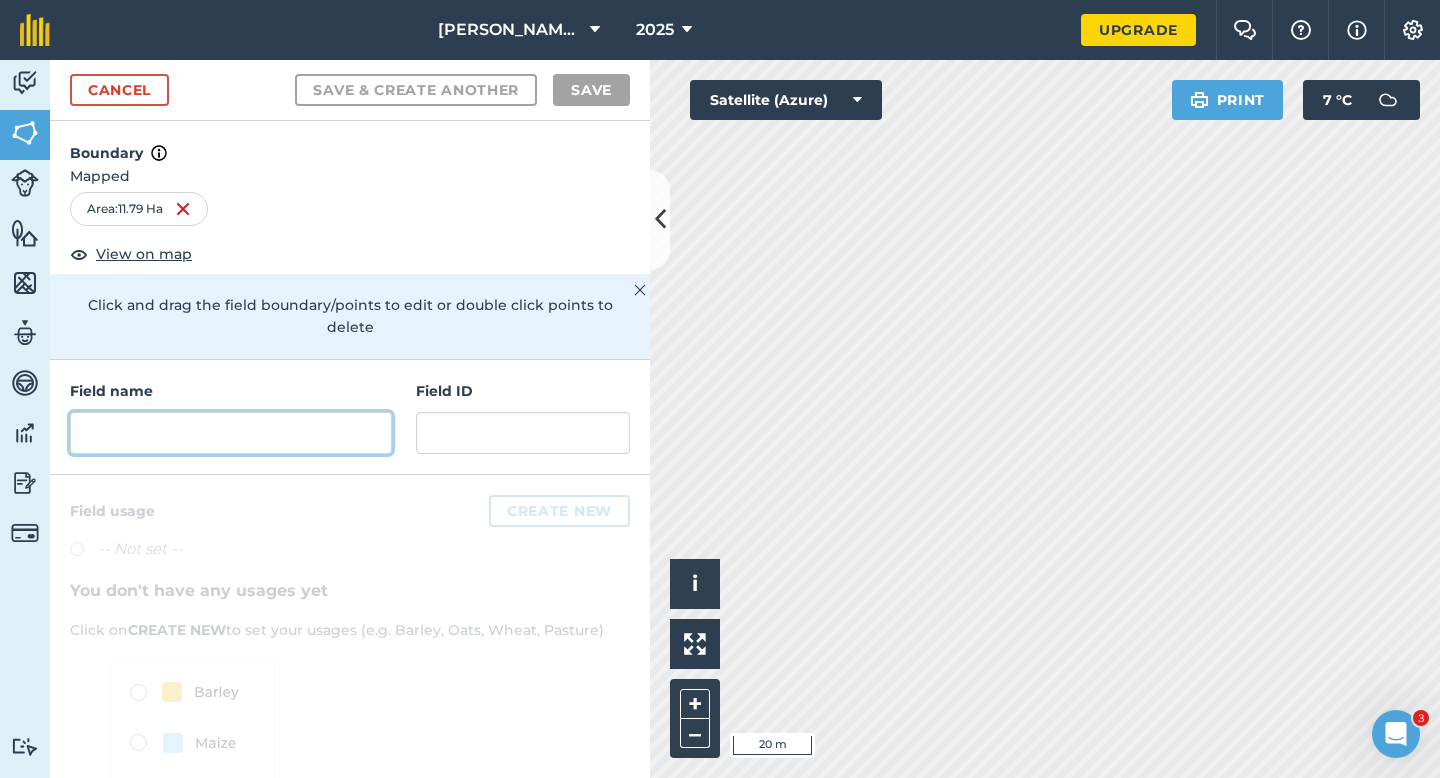 click at bounding box center [231, 433] 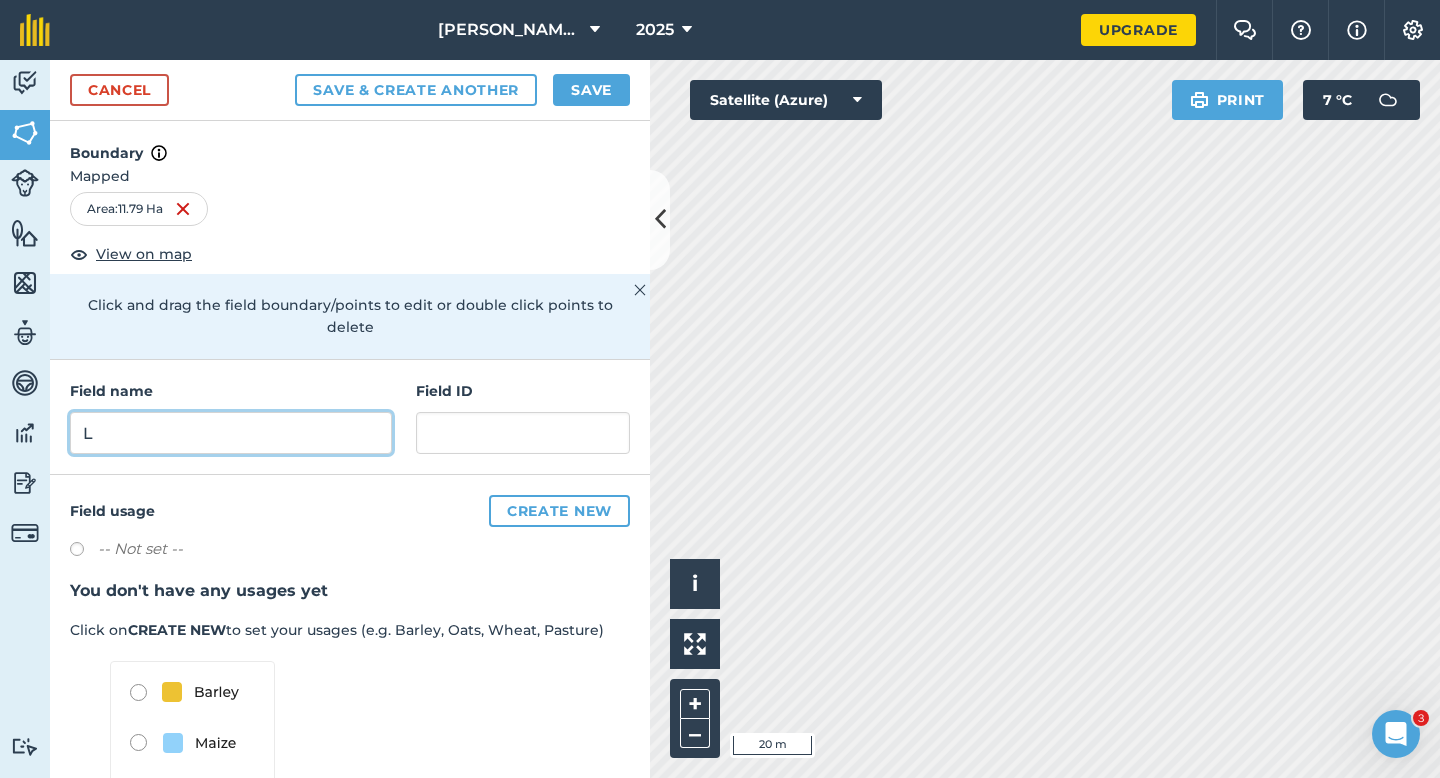 type on "L" 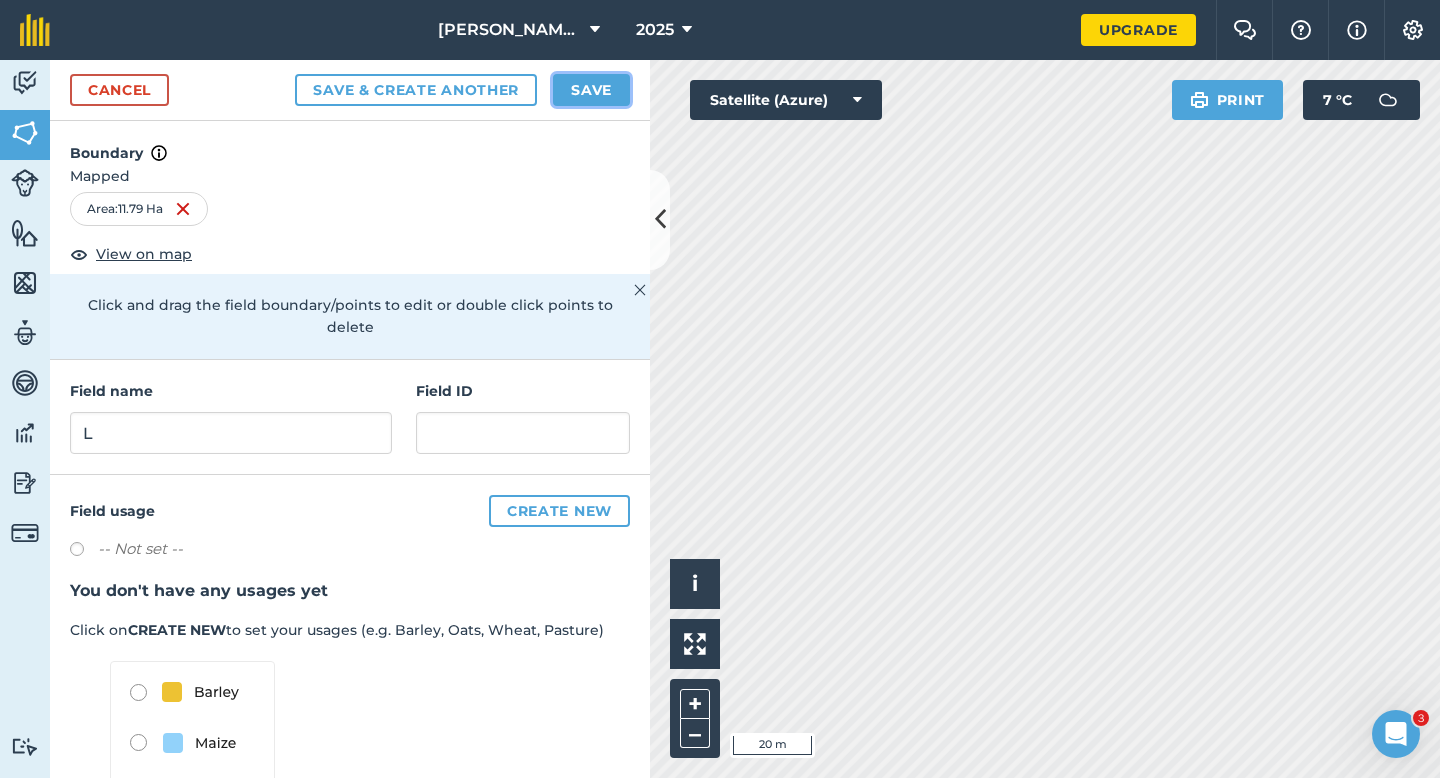 click on "Save" at bounding box center (591, 90) 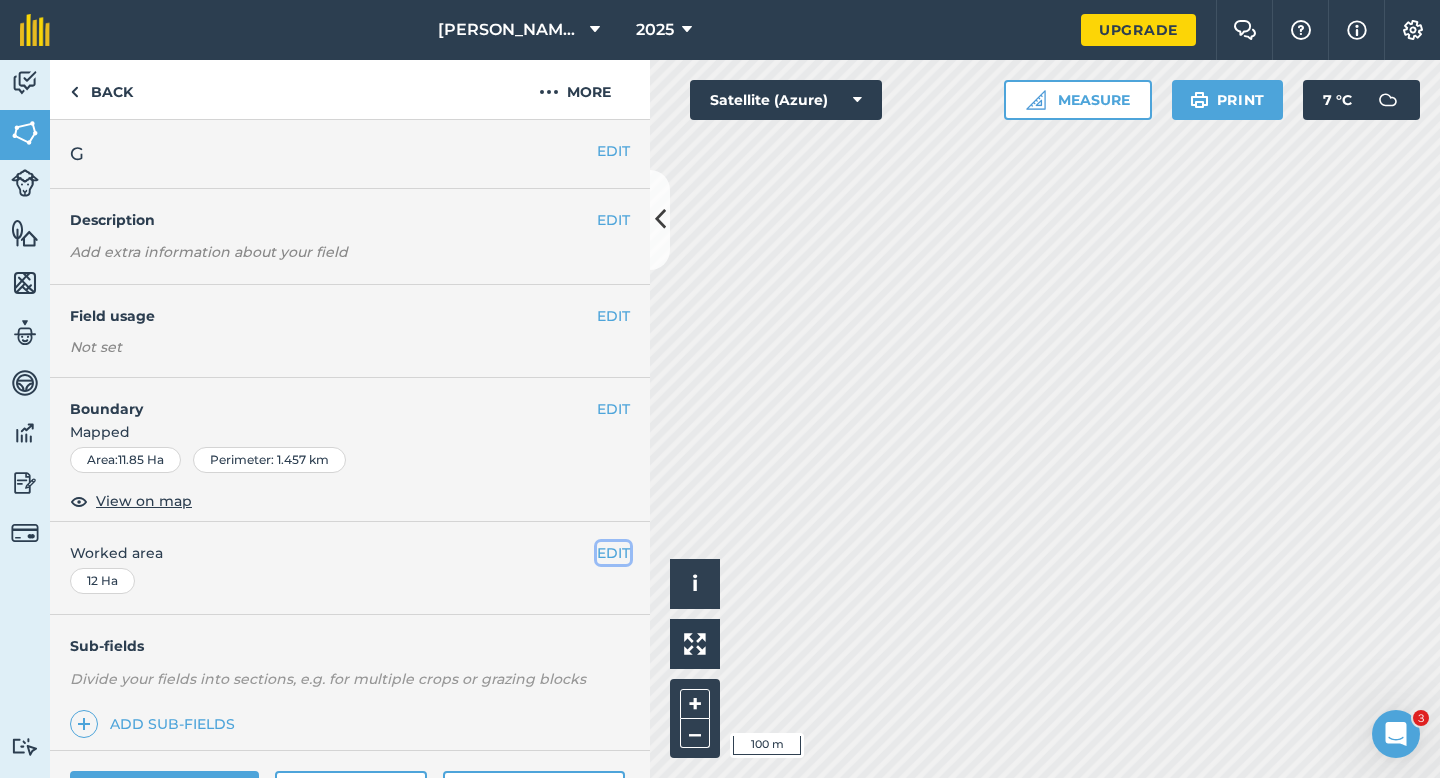 click on "EDIT" at bounding box center [613, 553] 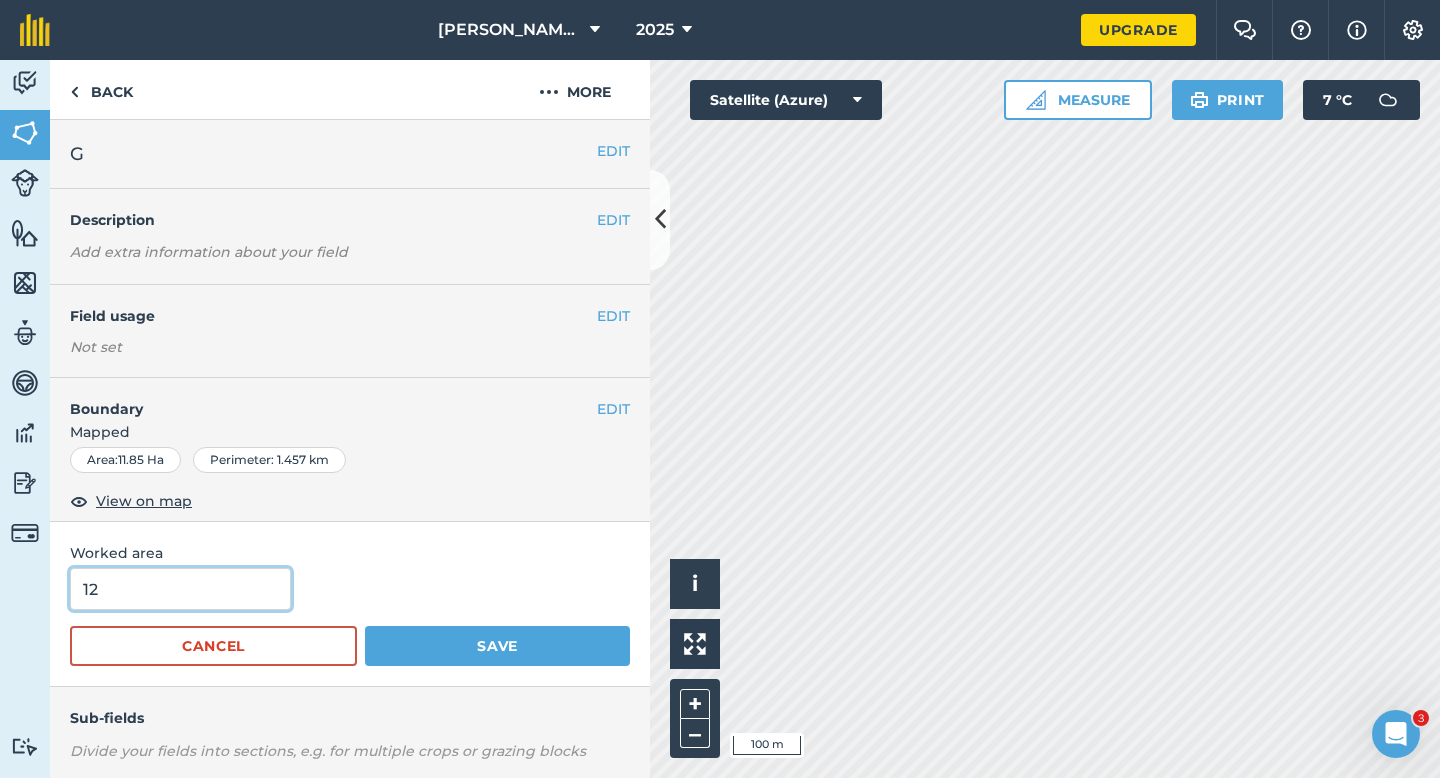 click on "12" at bounding box center [180, 589] 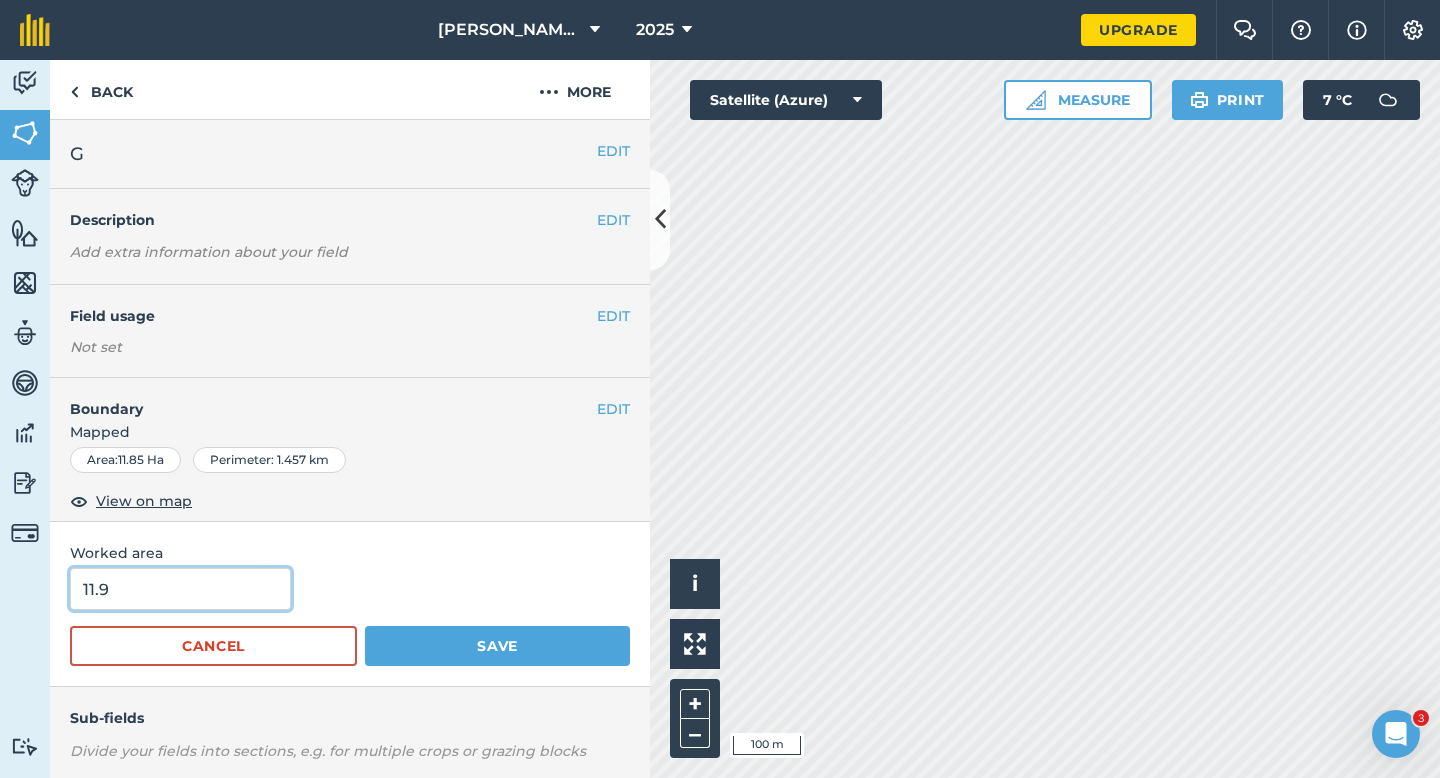 type on "11.9" 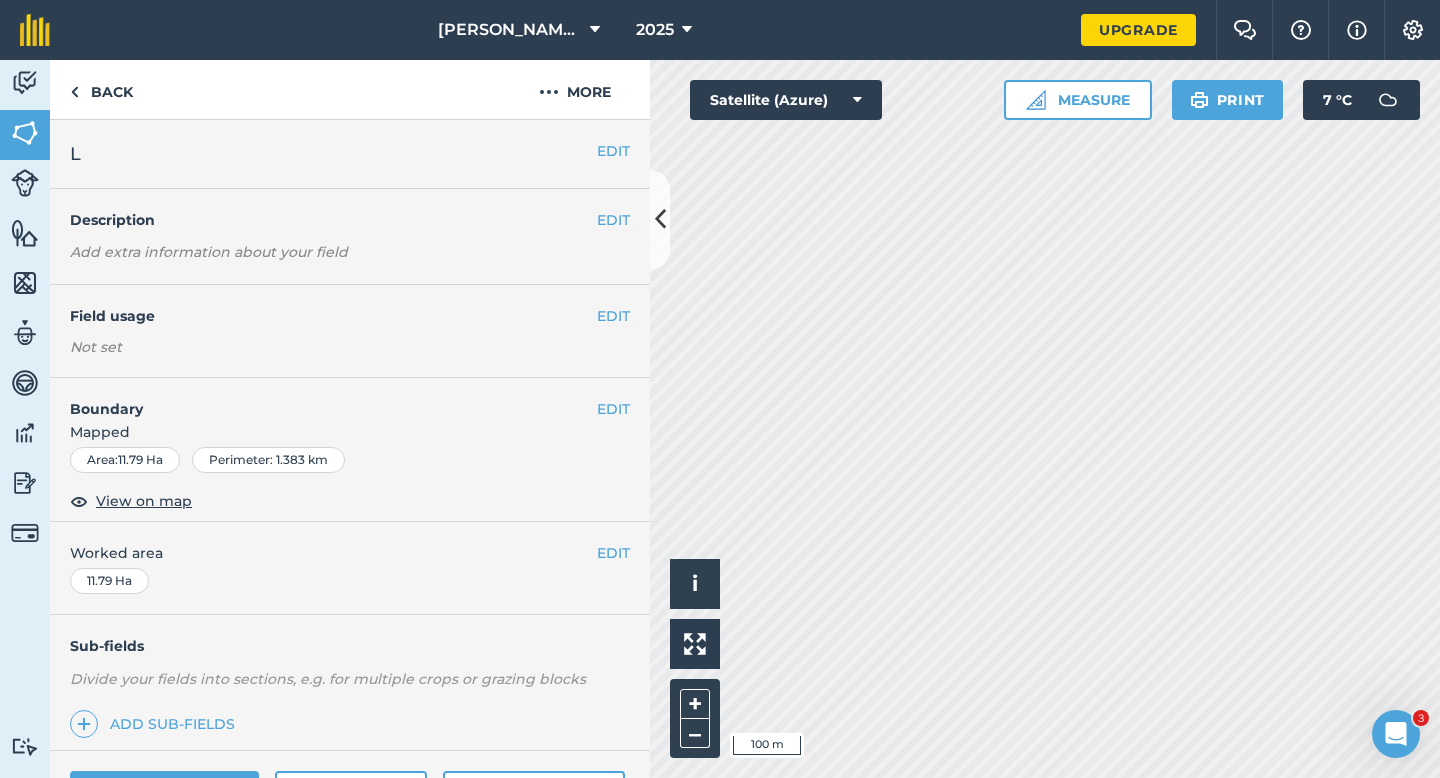 click on "EDIT Worked area 11.79   Ha" at bounding box center (350, 568) 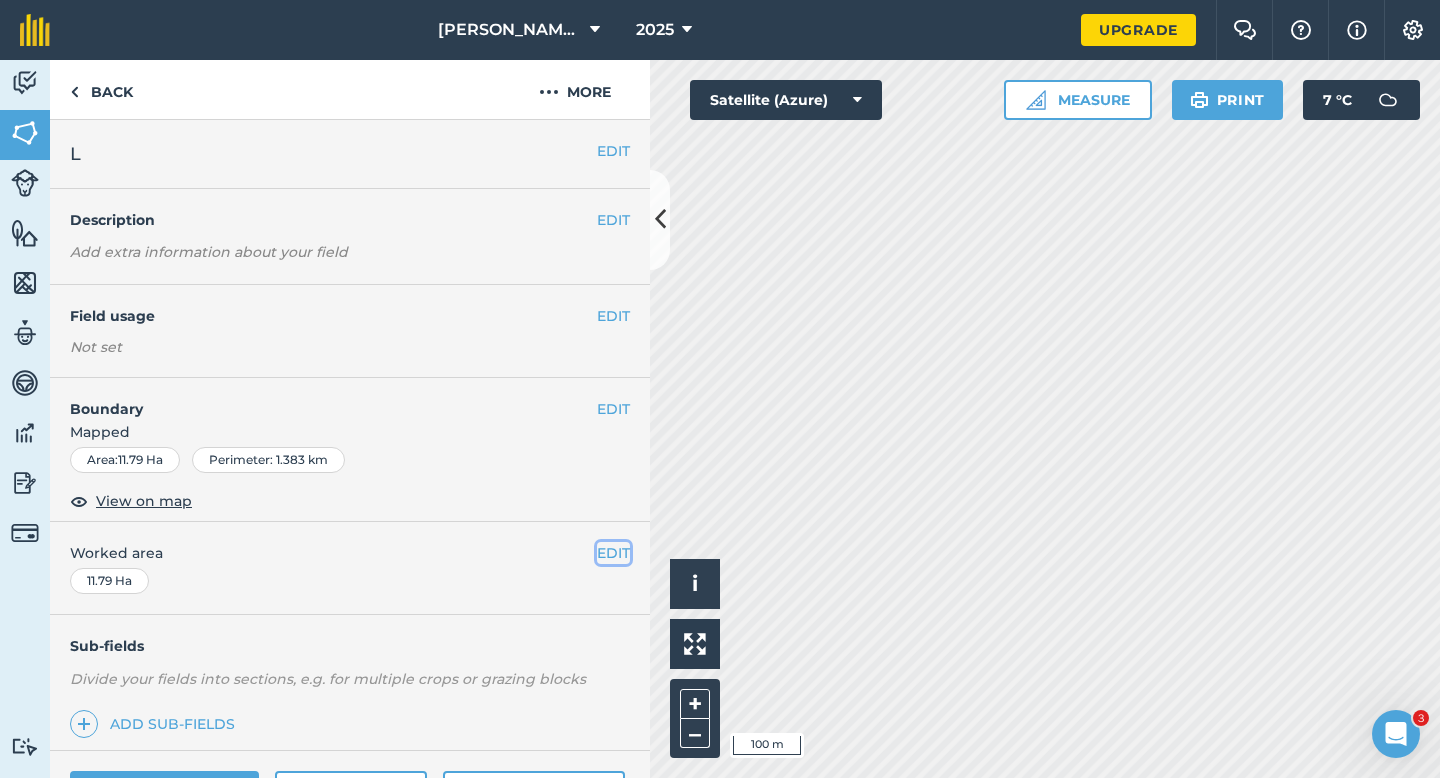 click on "EDIT" at bounding box center (613, 553) 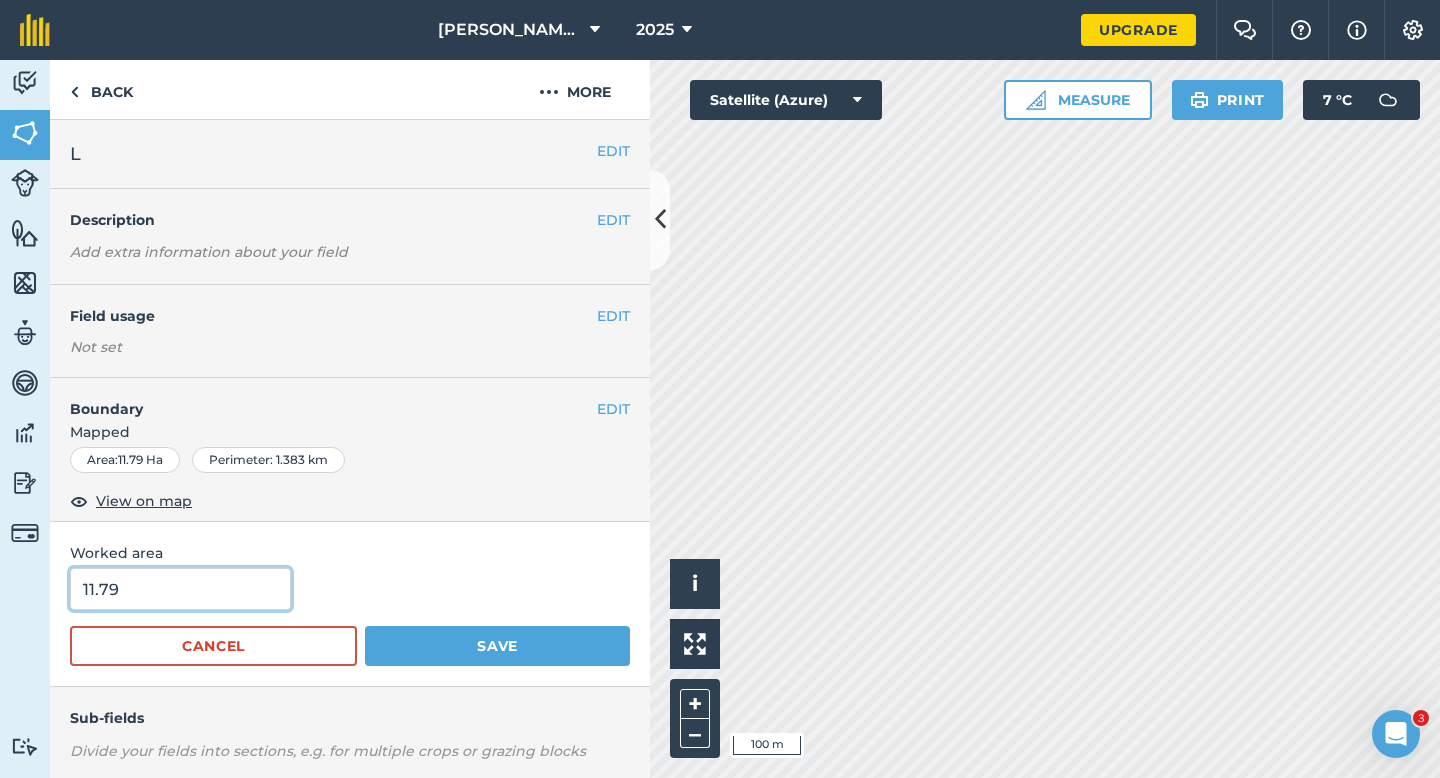 click on "11.79" at bounding box center (180, 589) 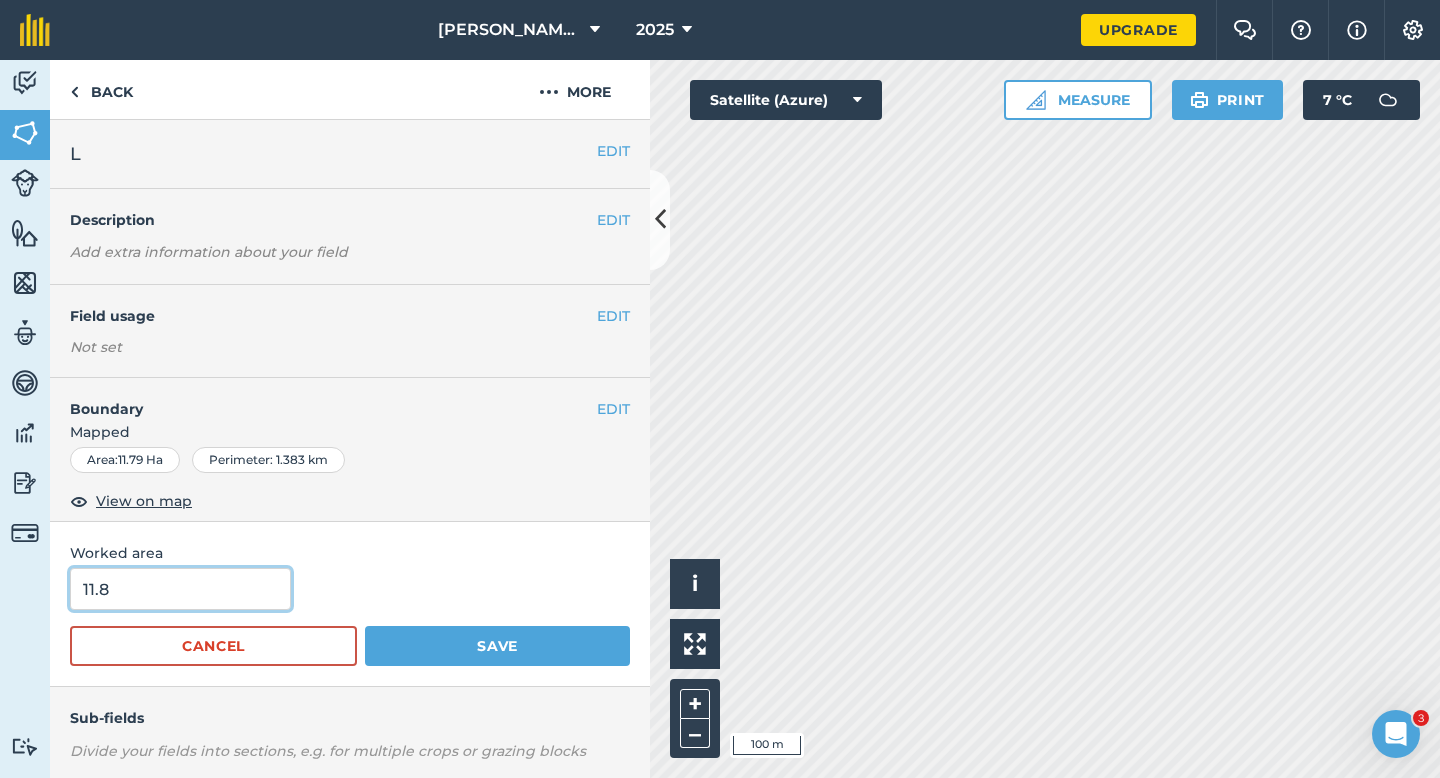 type on "11.8" 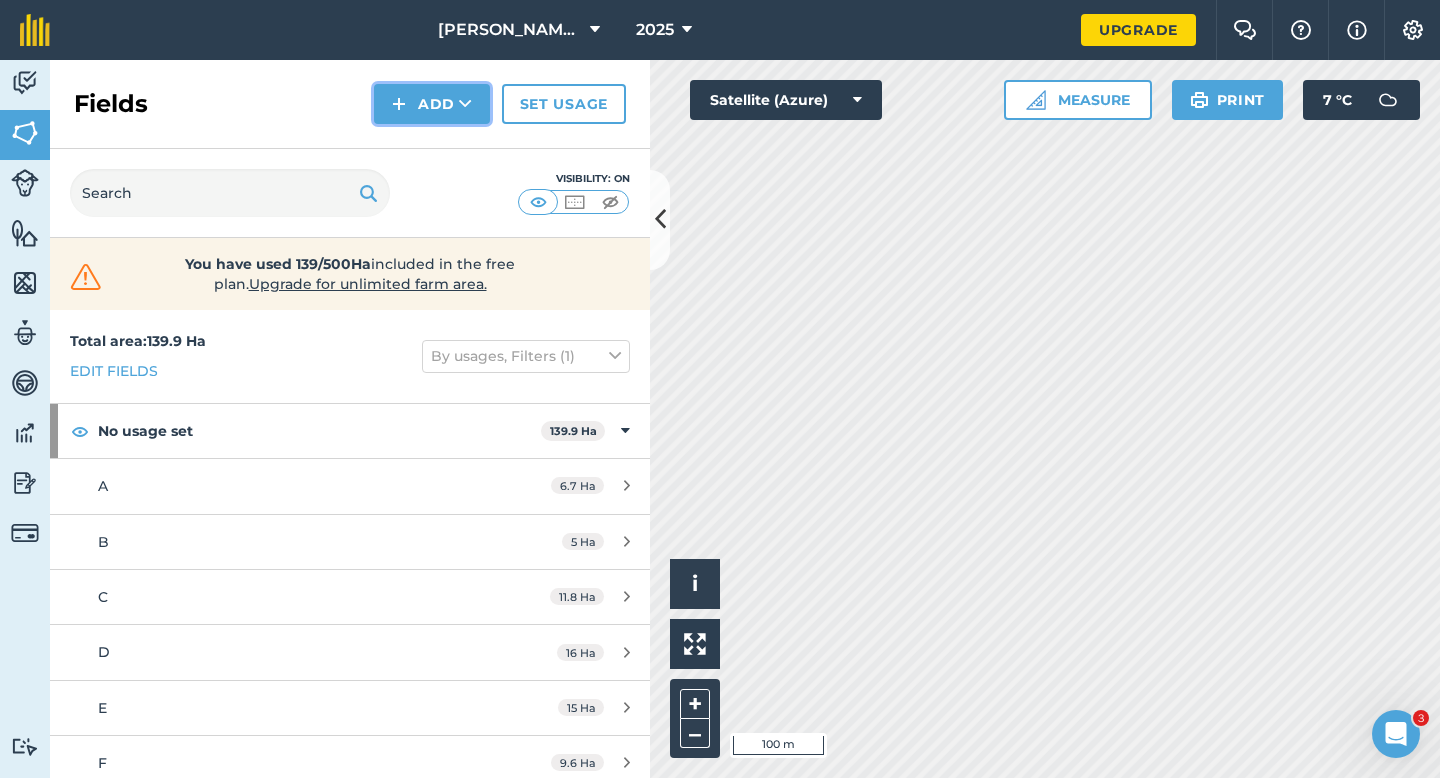 click on "Add" at bounding box center [432, 104] 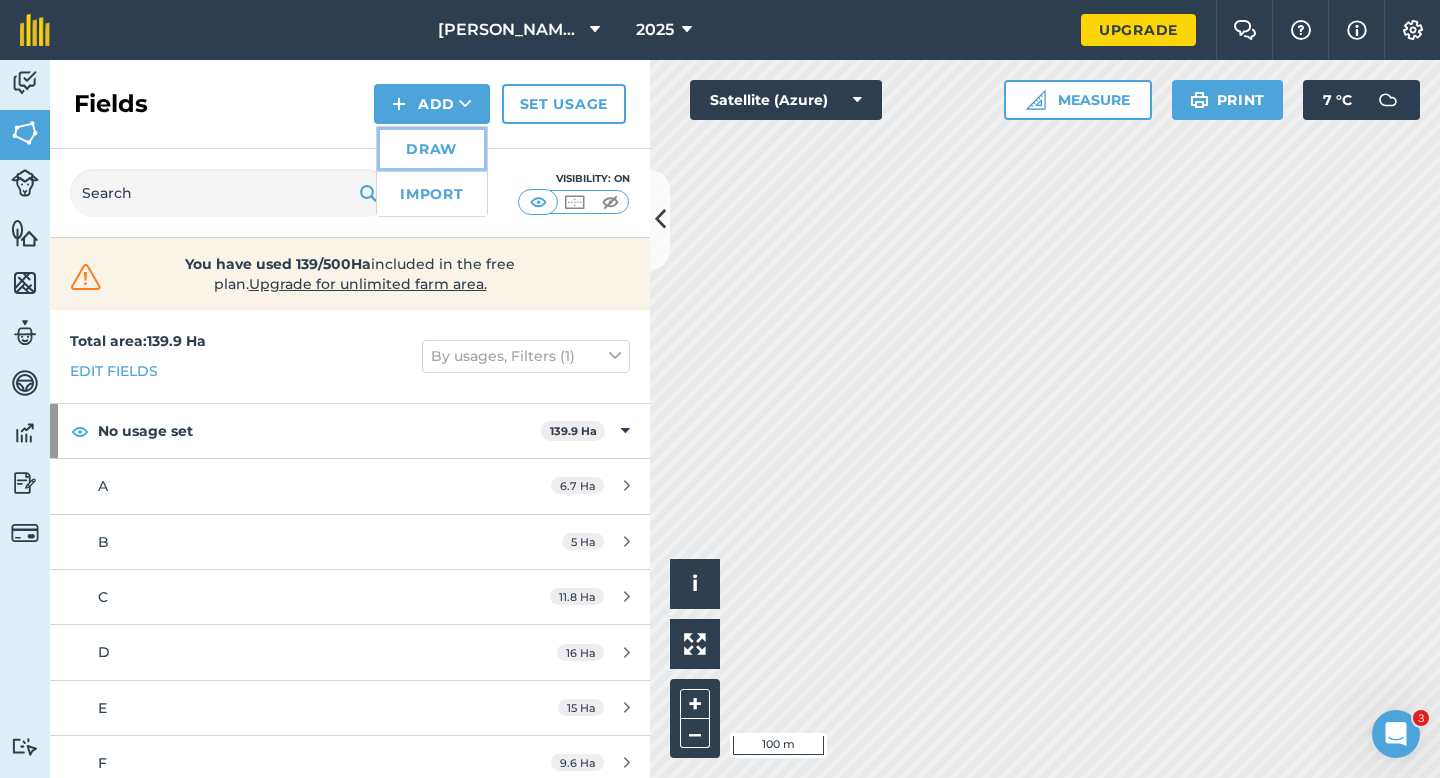 click on "Draw" at bounding box center (432, 149) 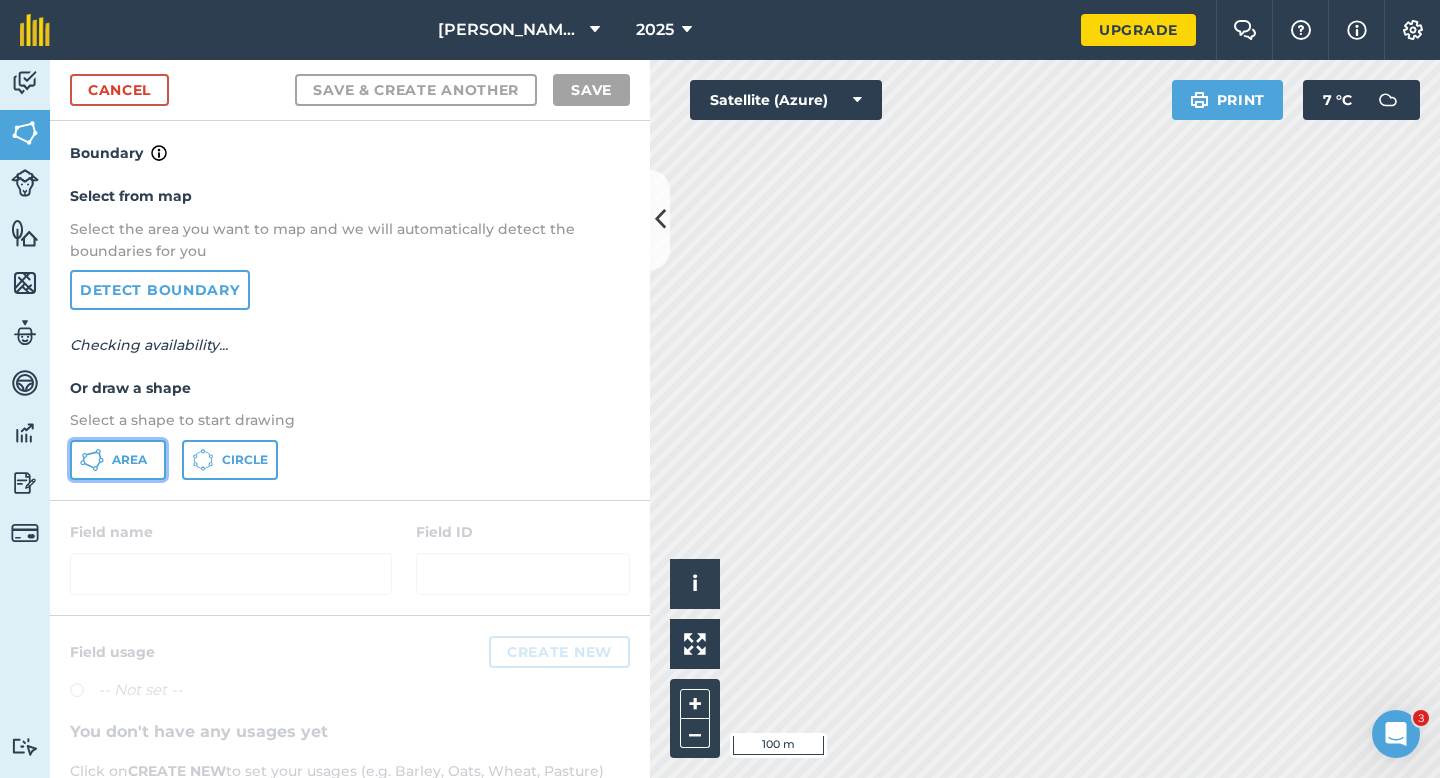 click 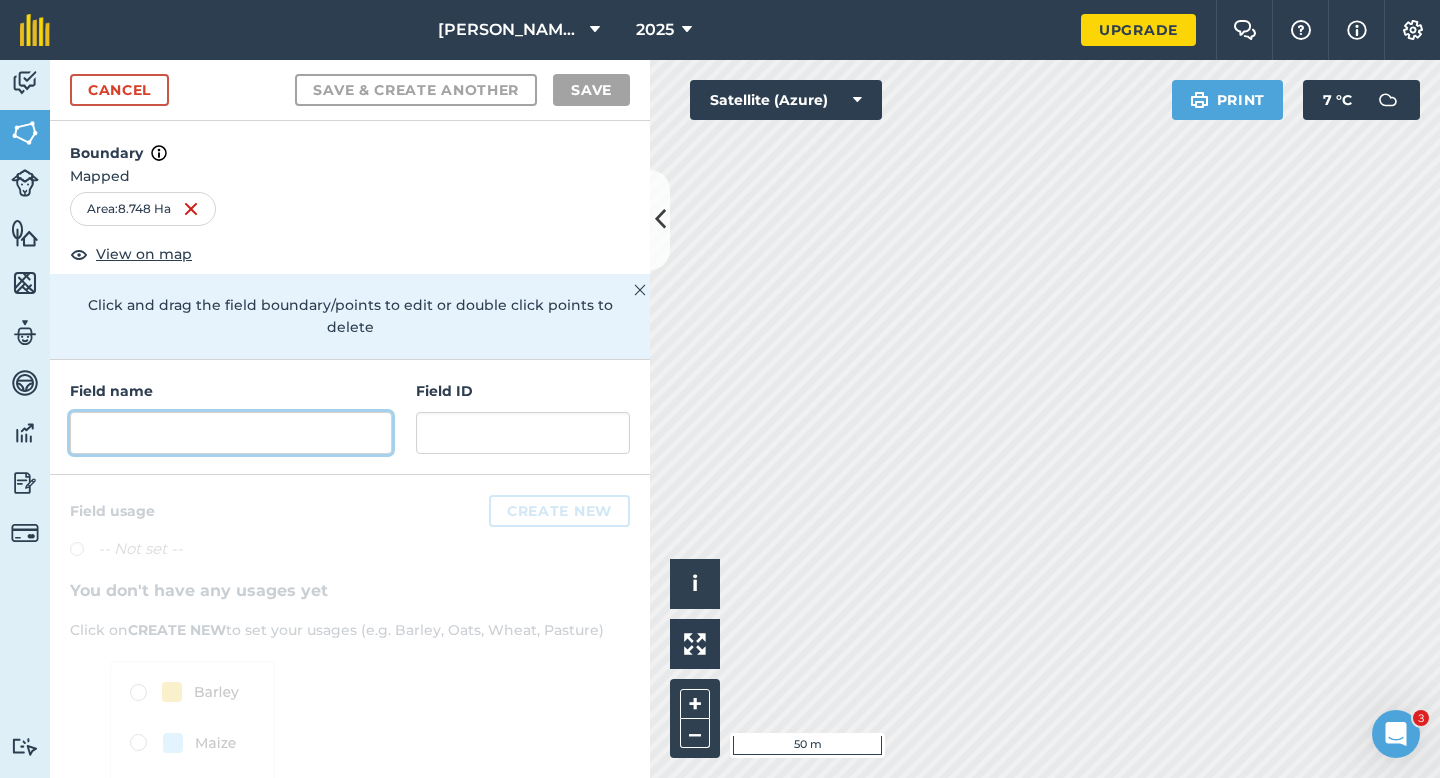 click at bounding box center [231, 433] 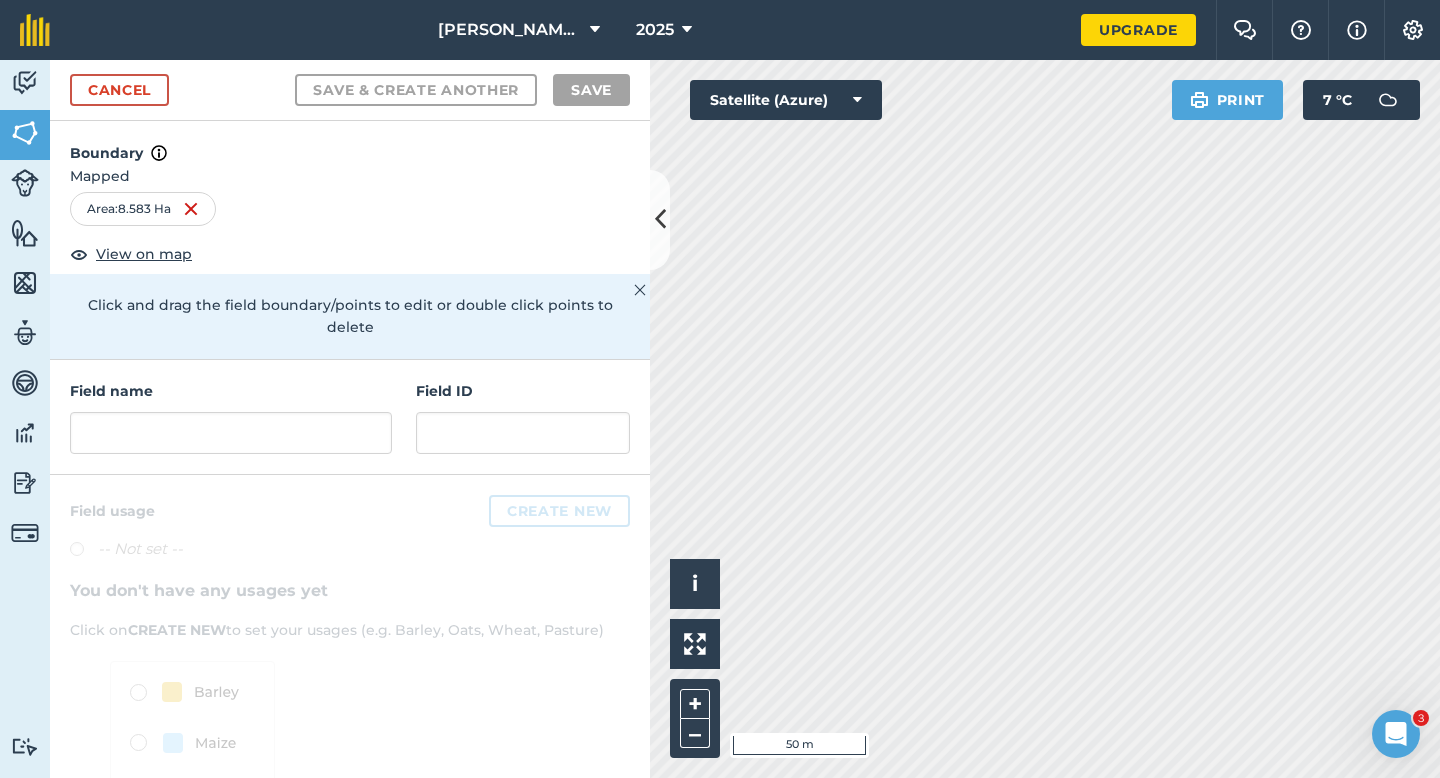 click on "Field name Field ID" at bounding box center [350, 417] 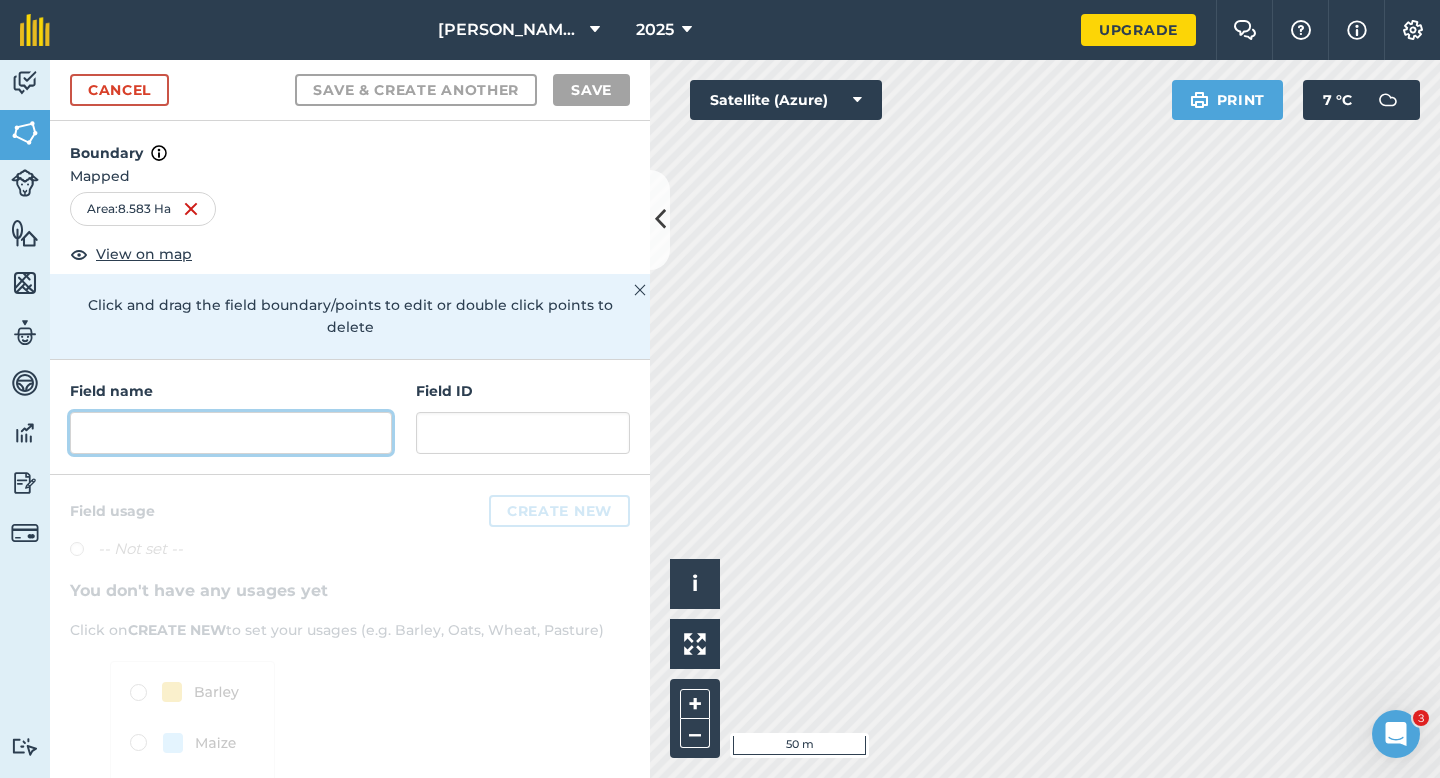 click at bounding box center [231, 433] 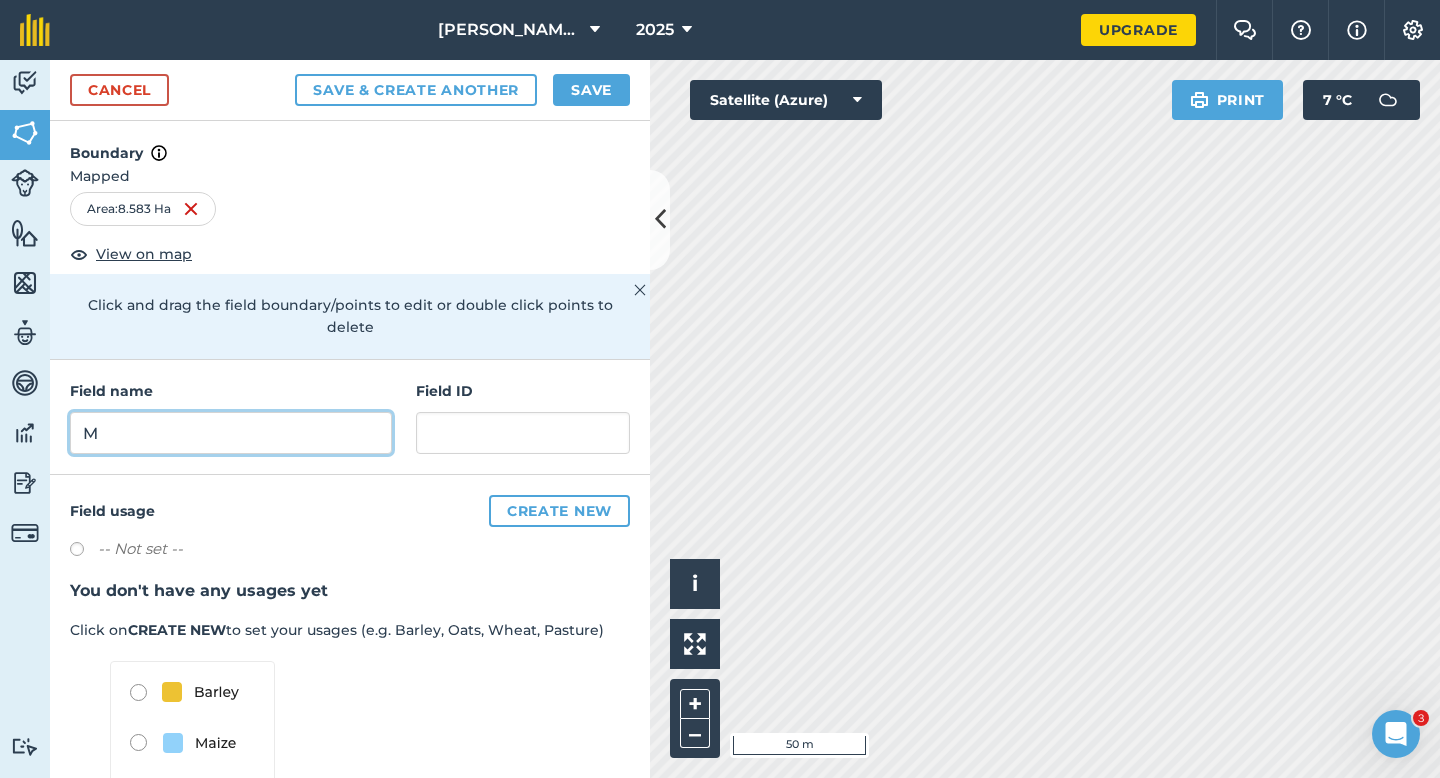 type on "M" 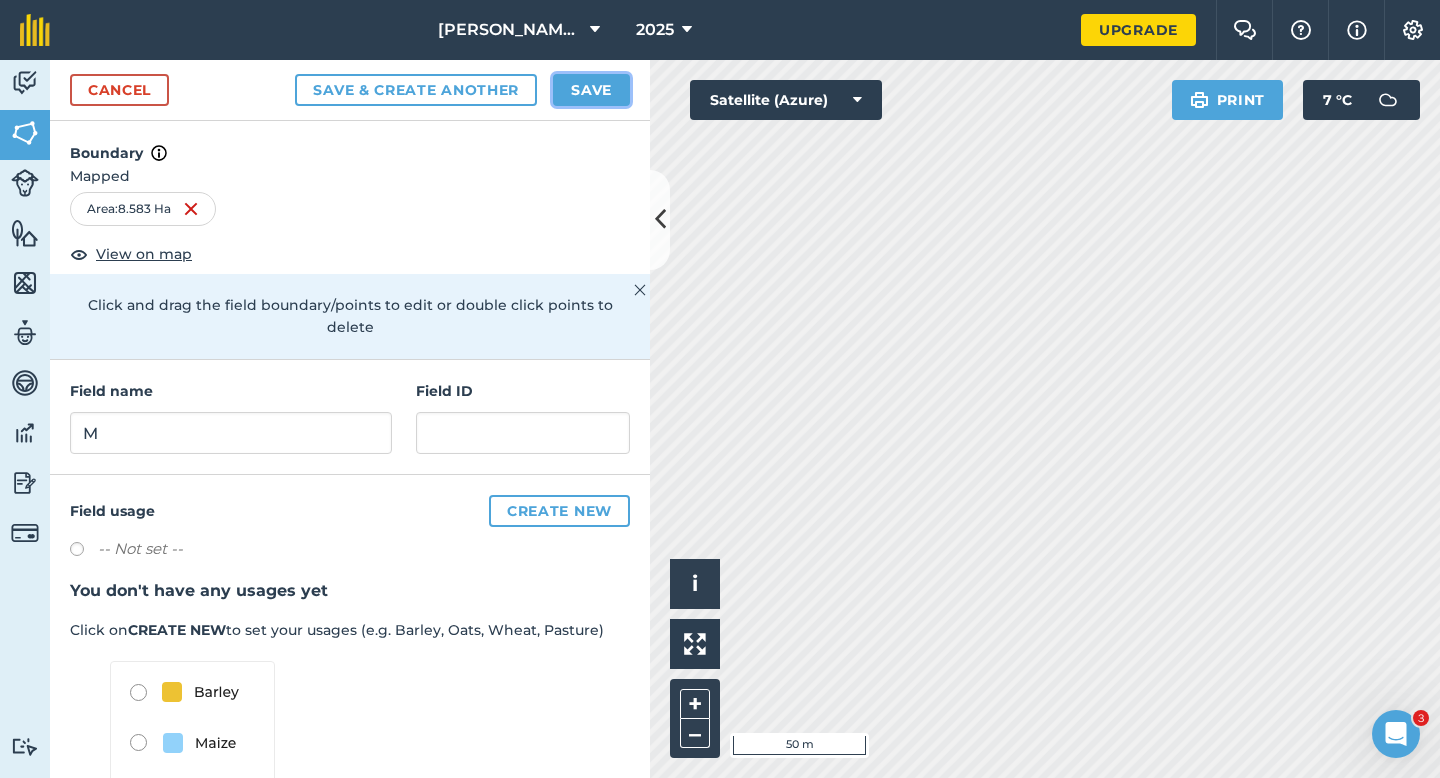 click on "Save" at bounding box center (591, 90) 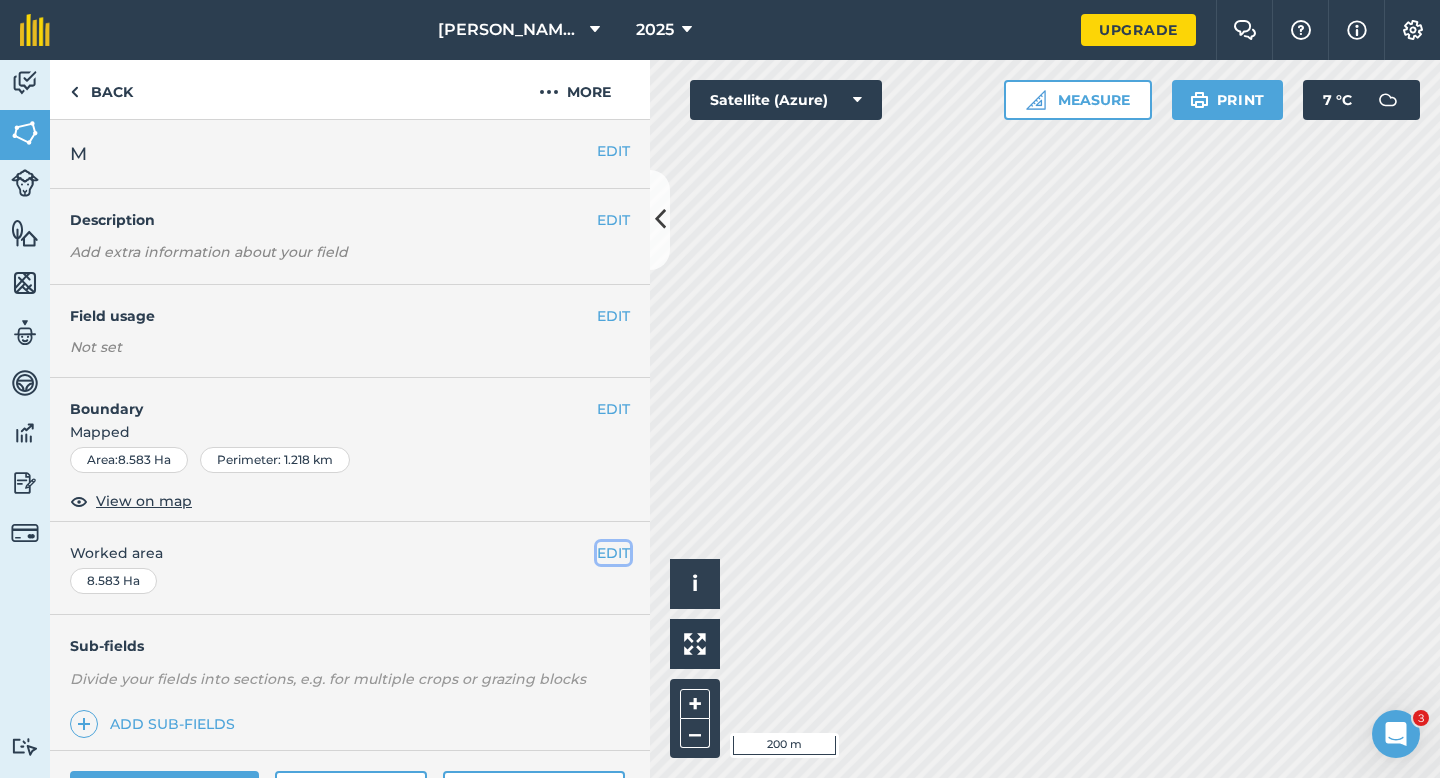 click on "EDIT" at bounding box center (613, 553) 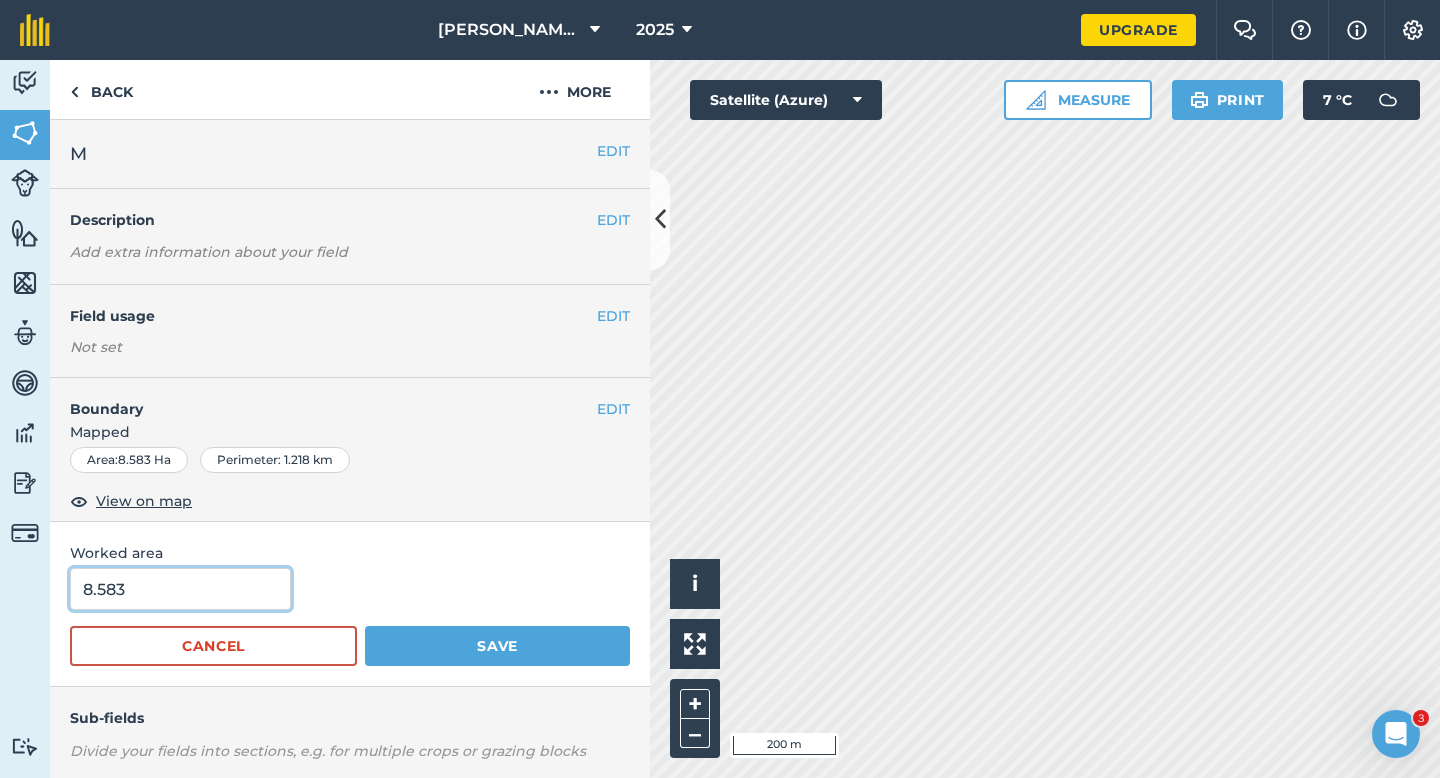 click on "8.583" at bounding box center [180, 589] 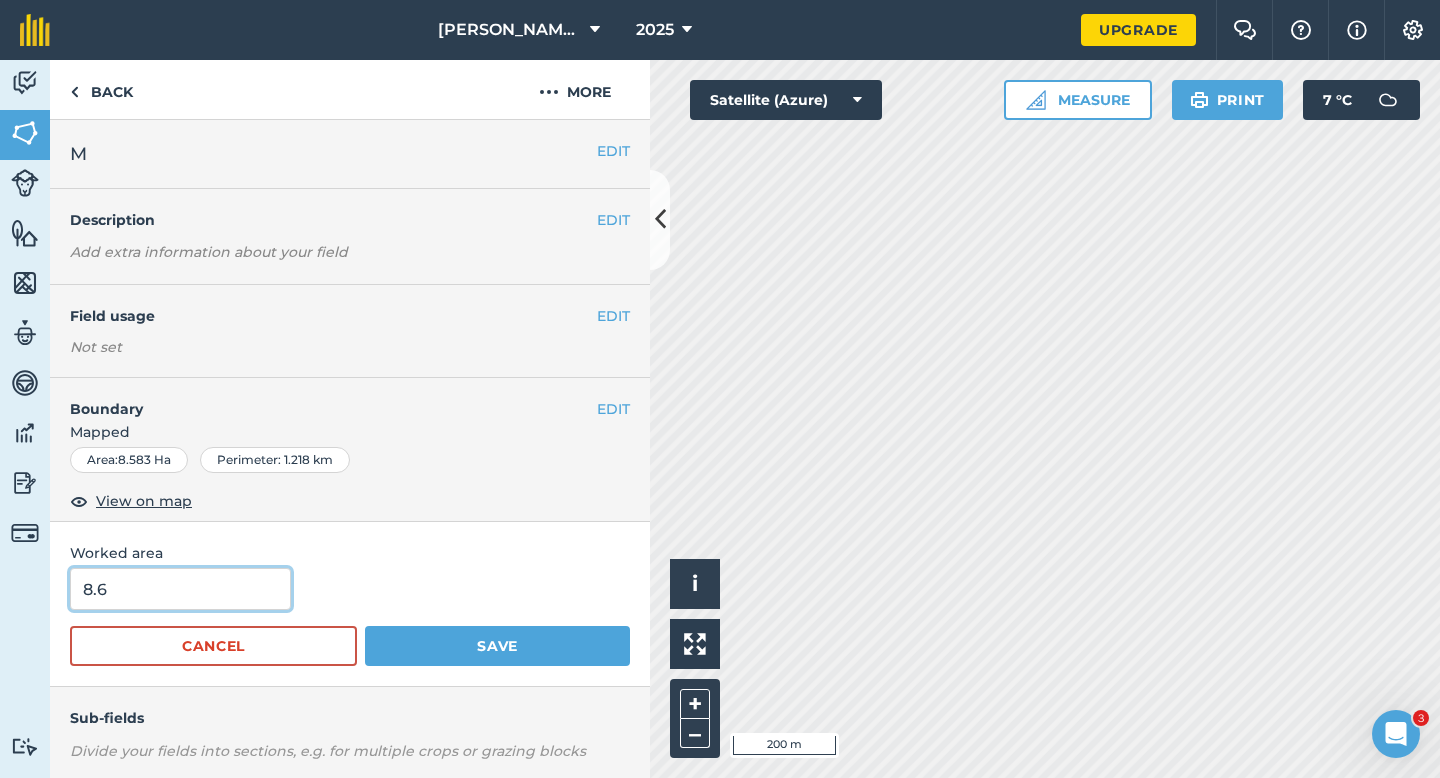 type on "8.6" 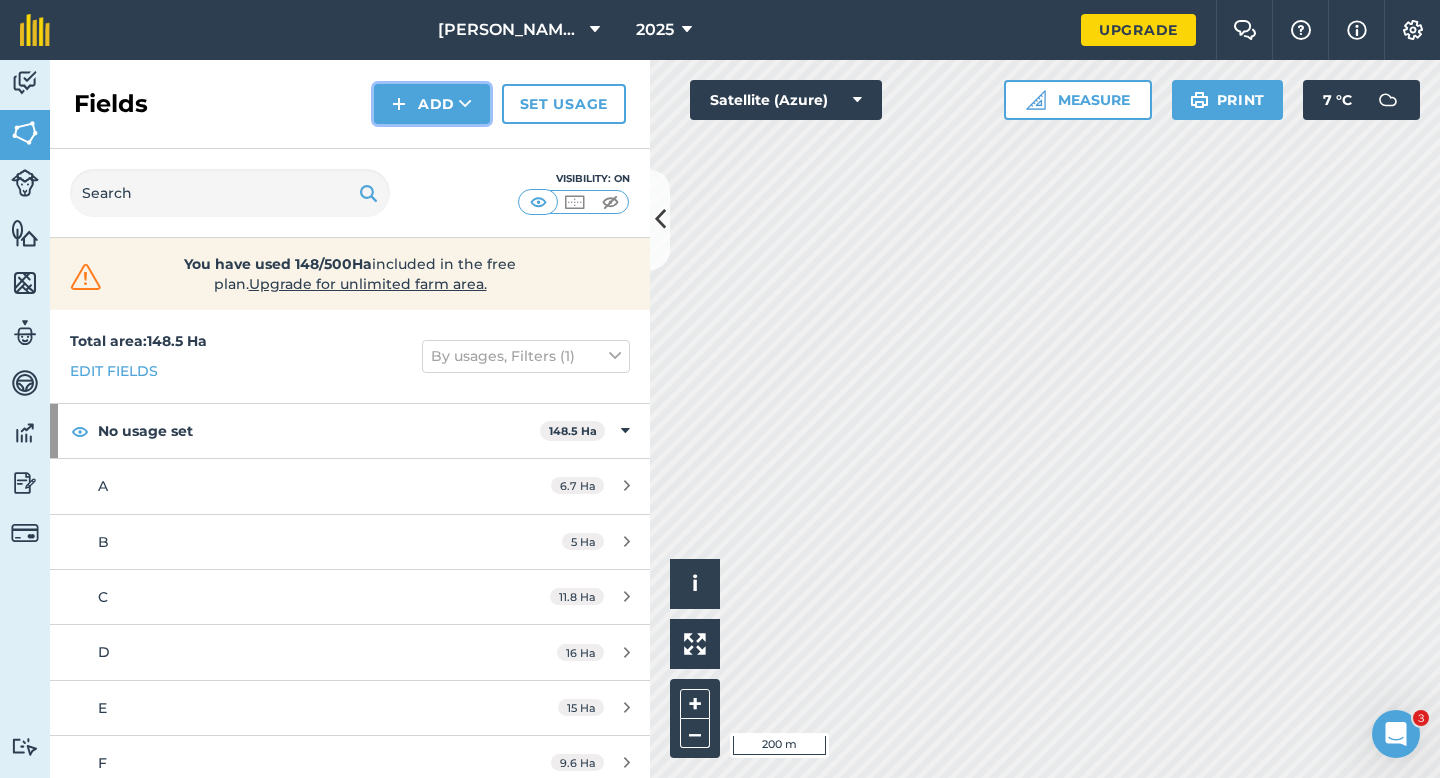 click on "Add" at bounding box center (432, 104) 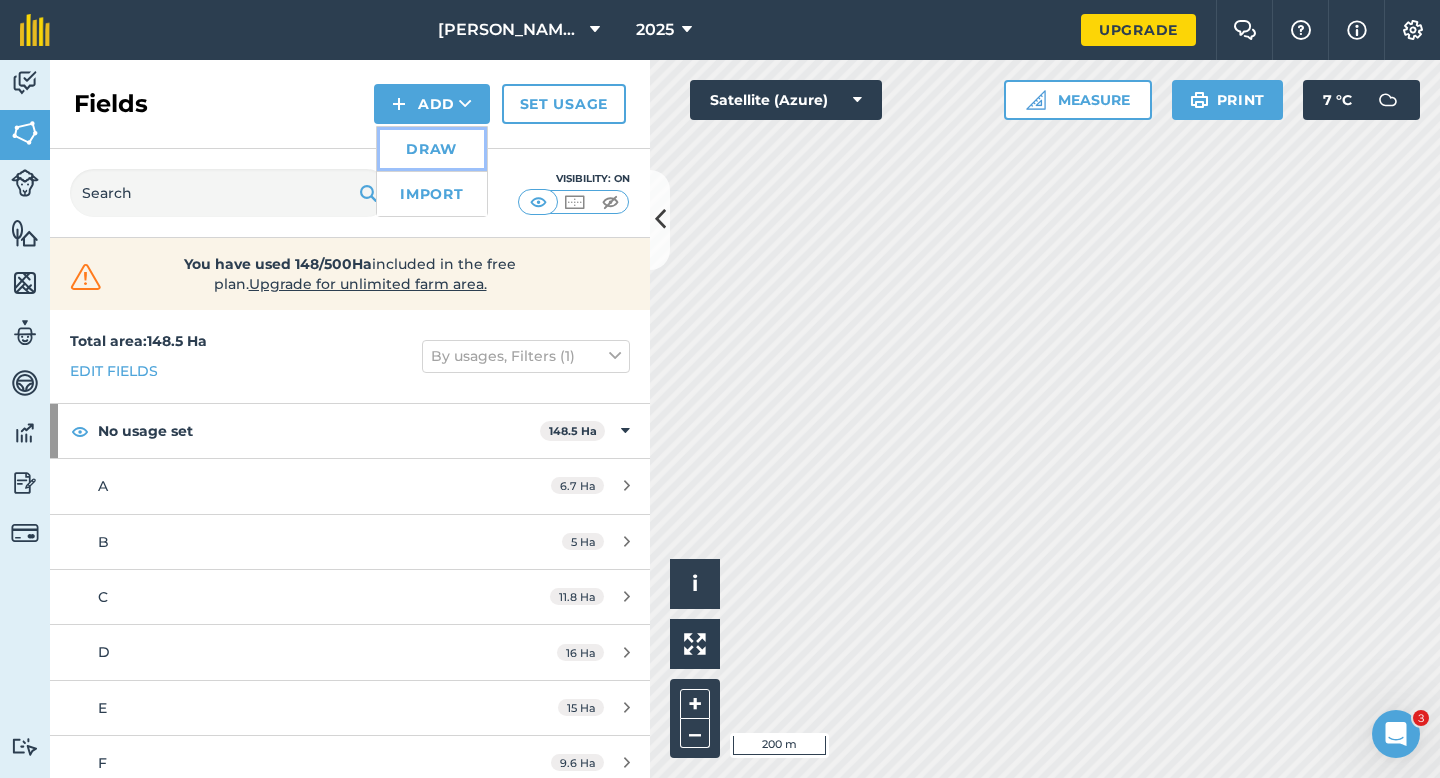click on "Draw" at bounding box center [432, 149] 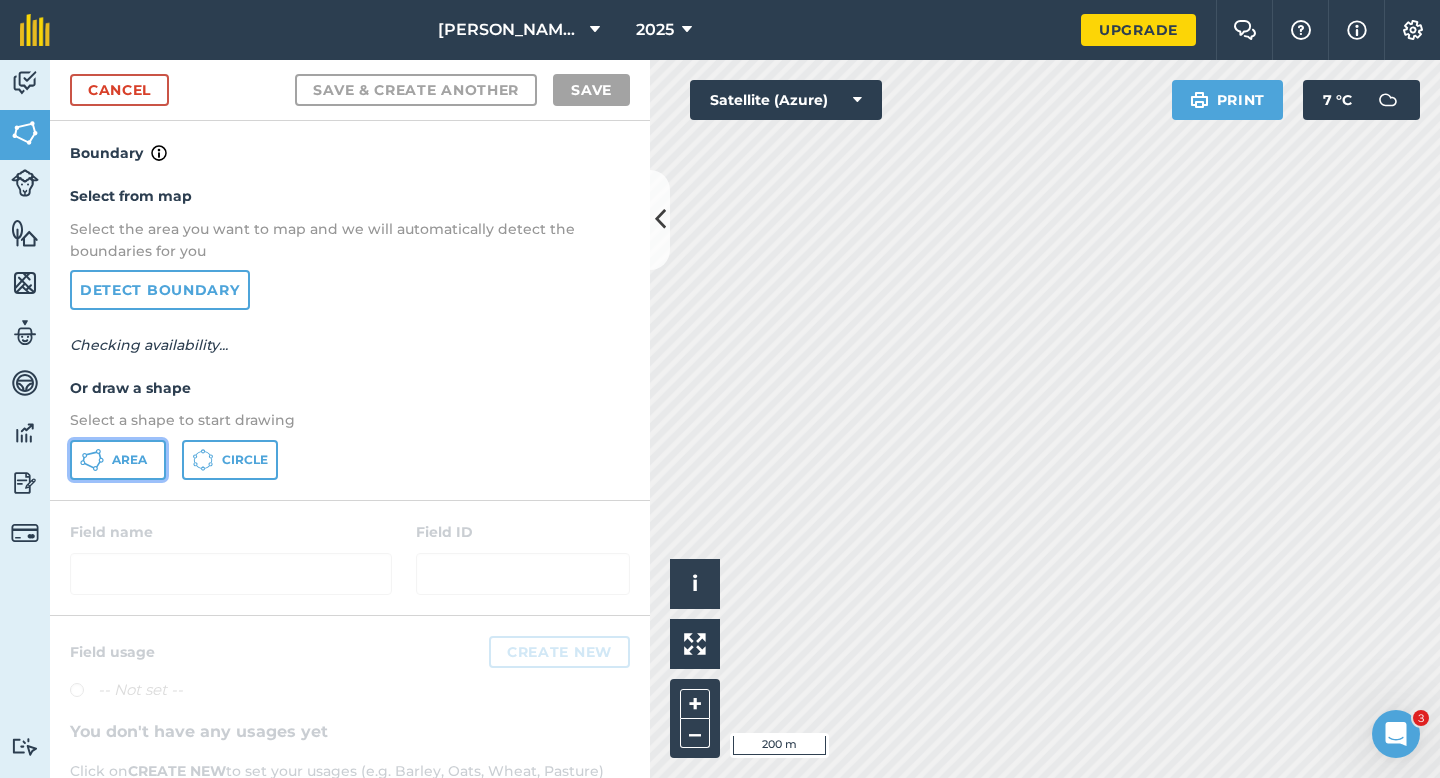 click on "Area" at bounding box center [118, 460] 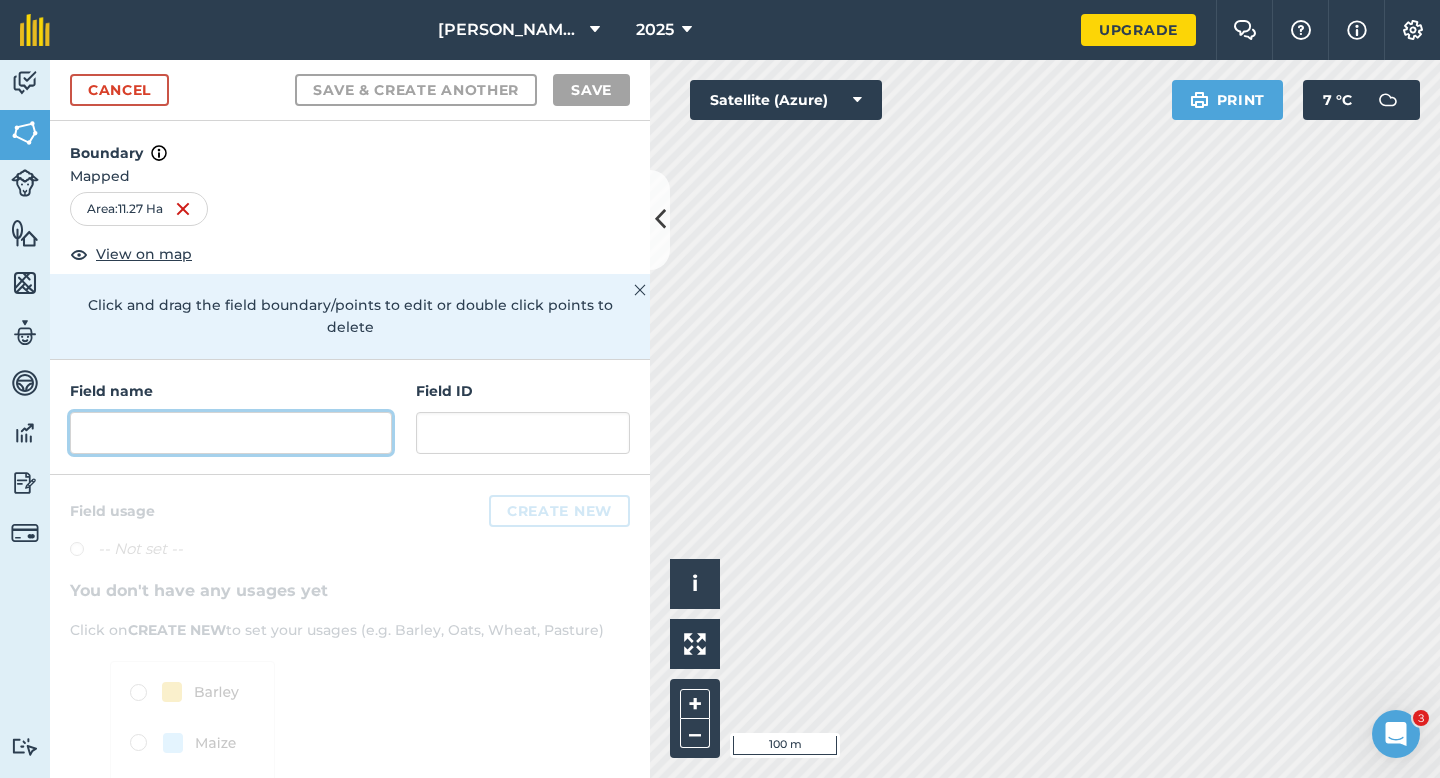 click at bounding box center (231, 433) 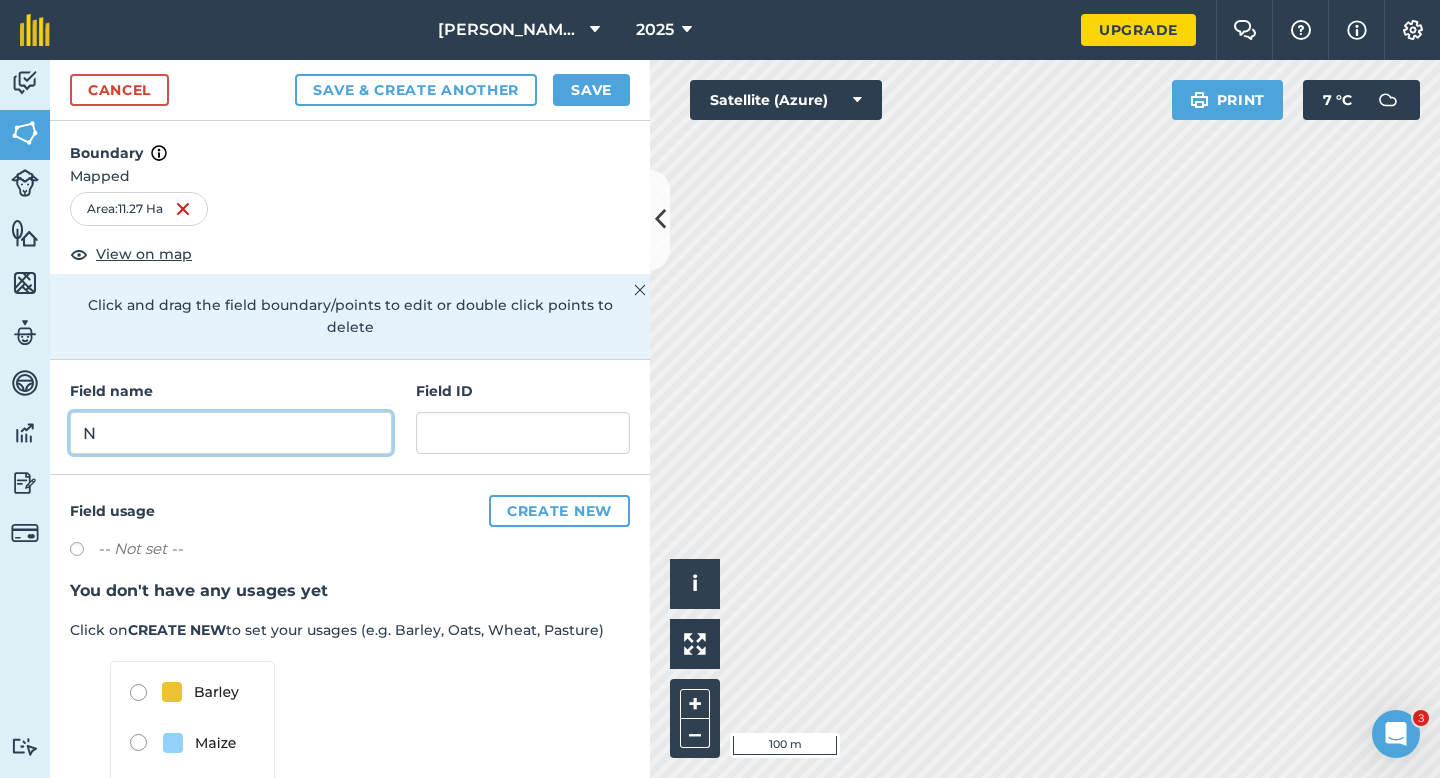 type on "N" 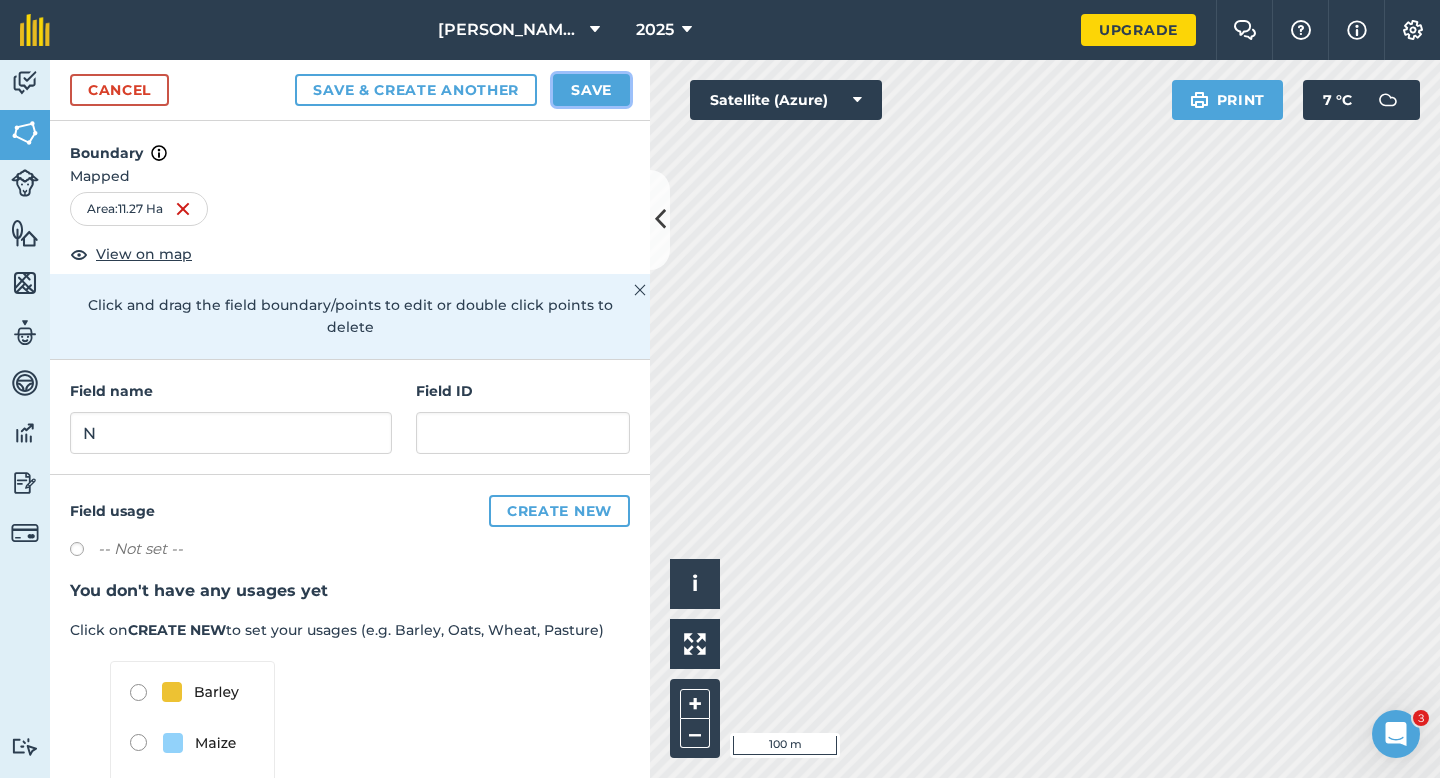 click on "Save" at bounding box center [591, 90] 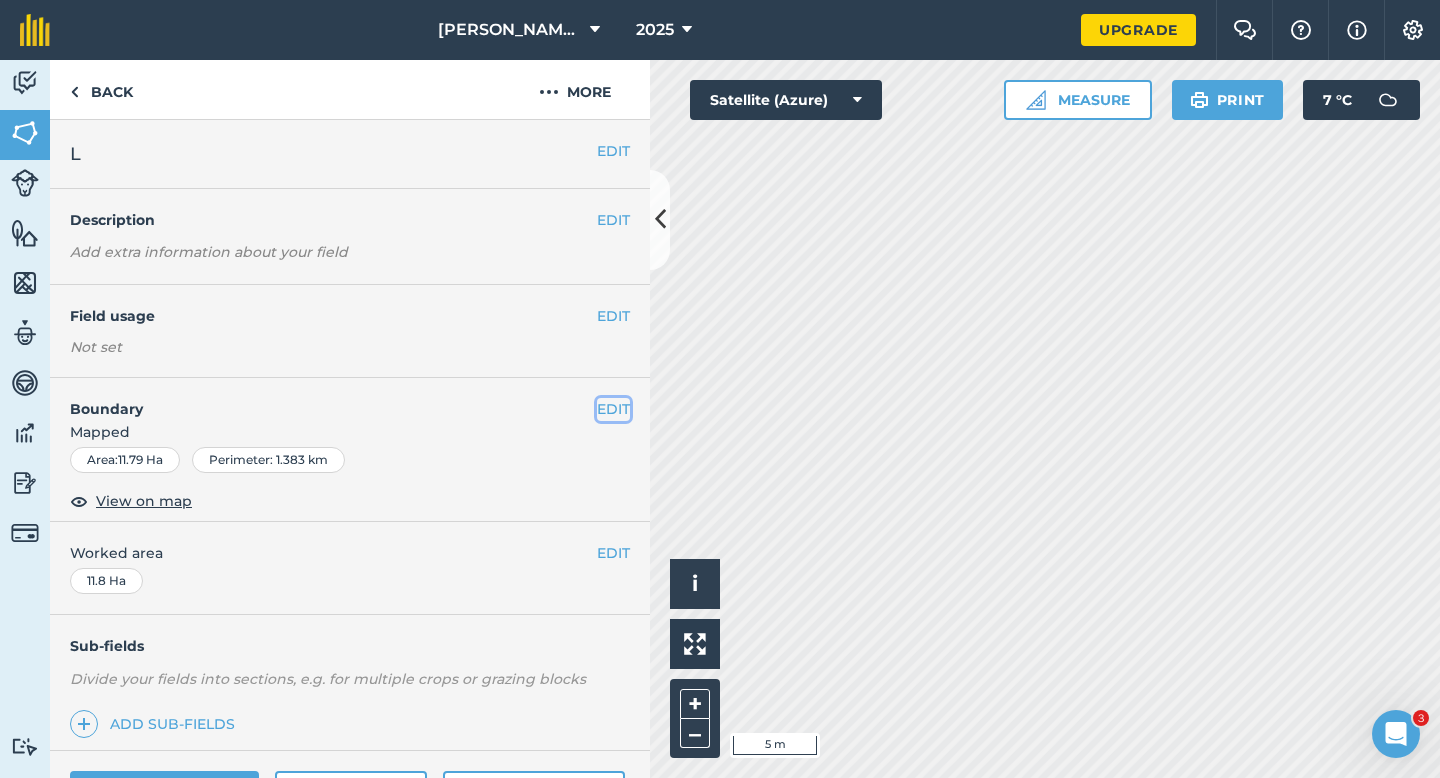 click on "EDIT" at bounding box center [613, 409] 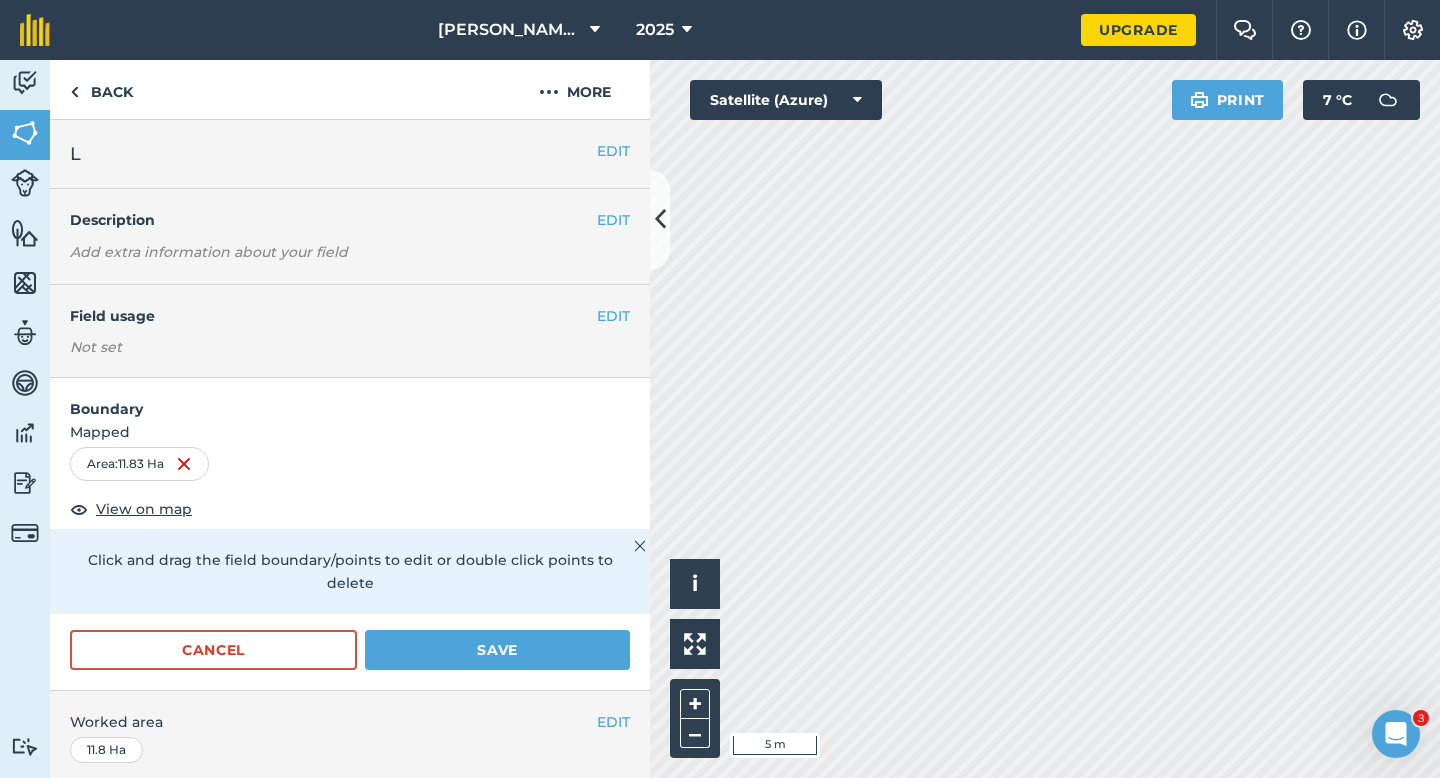 click on "Click and drag the field boundary/points to edit or double click points to delete" at bounding box center [350, 571] 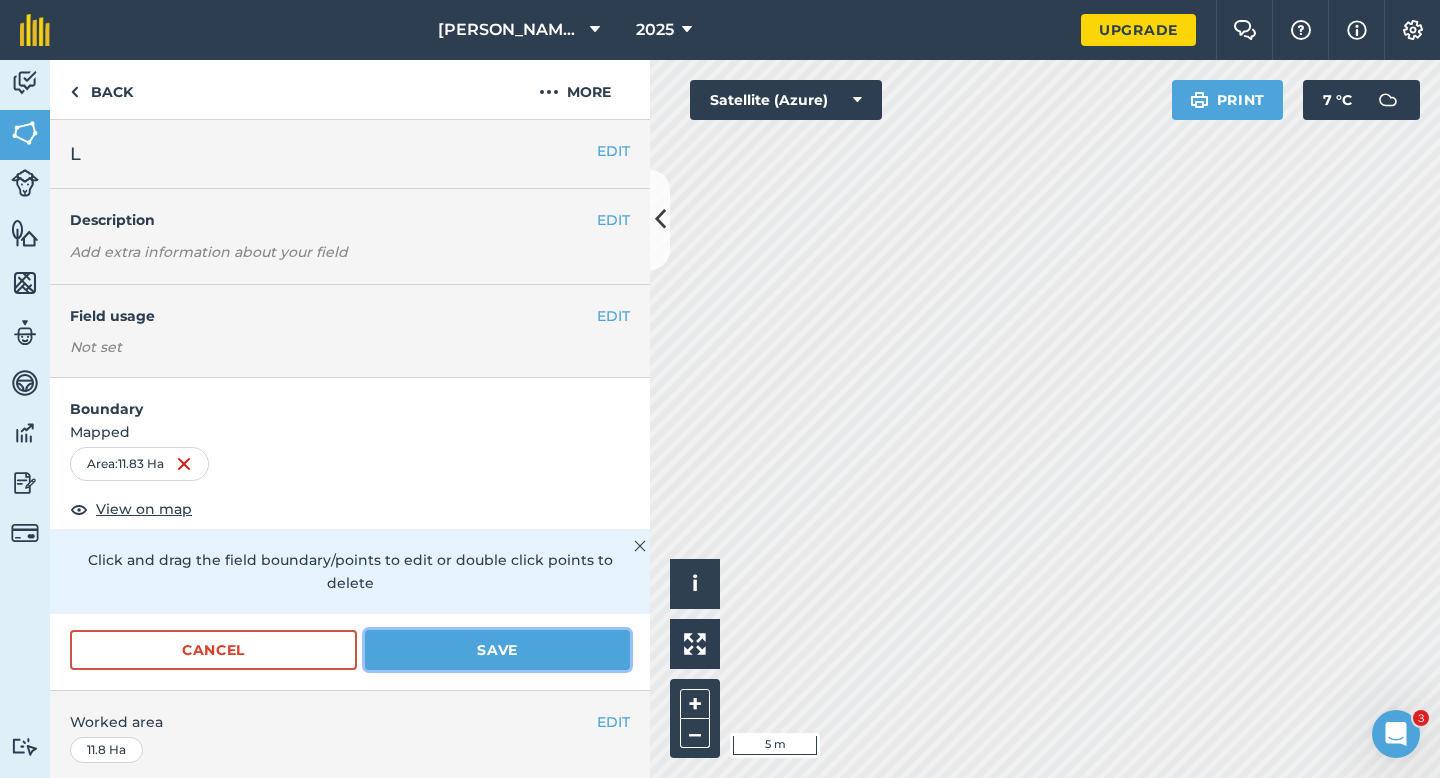 click on "Save" at bounding box center [497, 650] 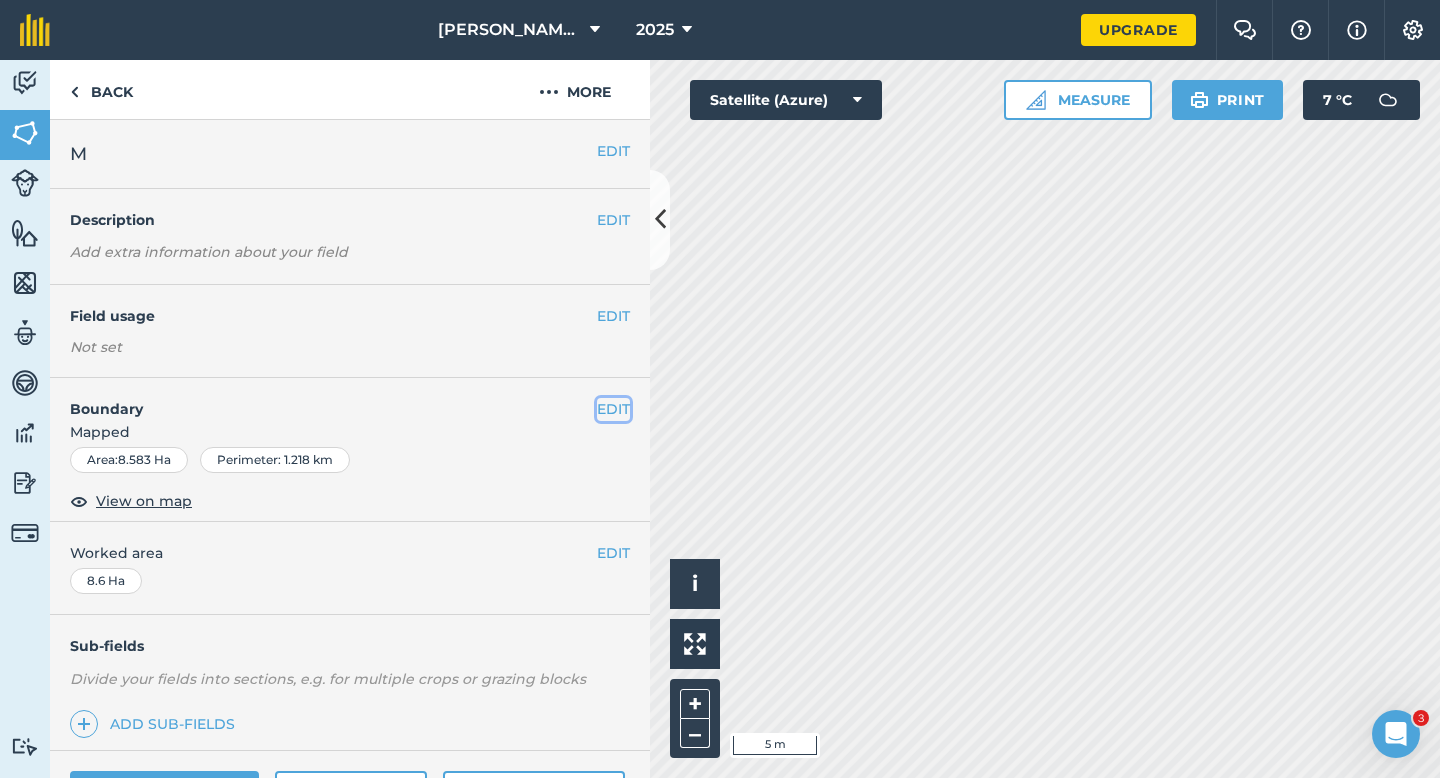 click on "EDIT" at bounding box center [613, 409] 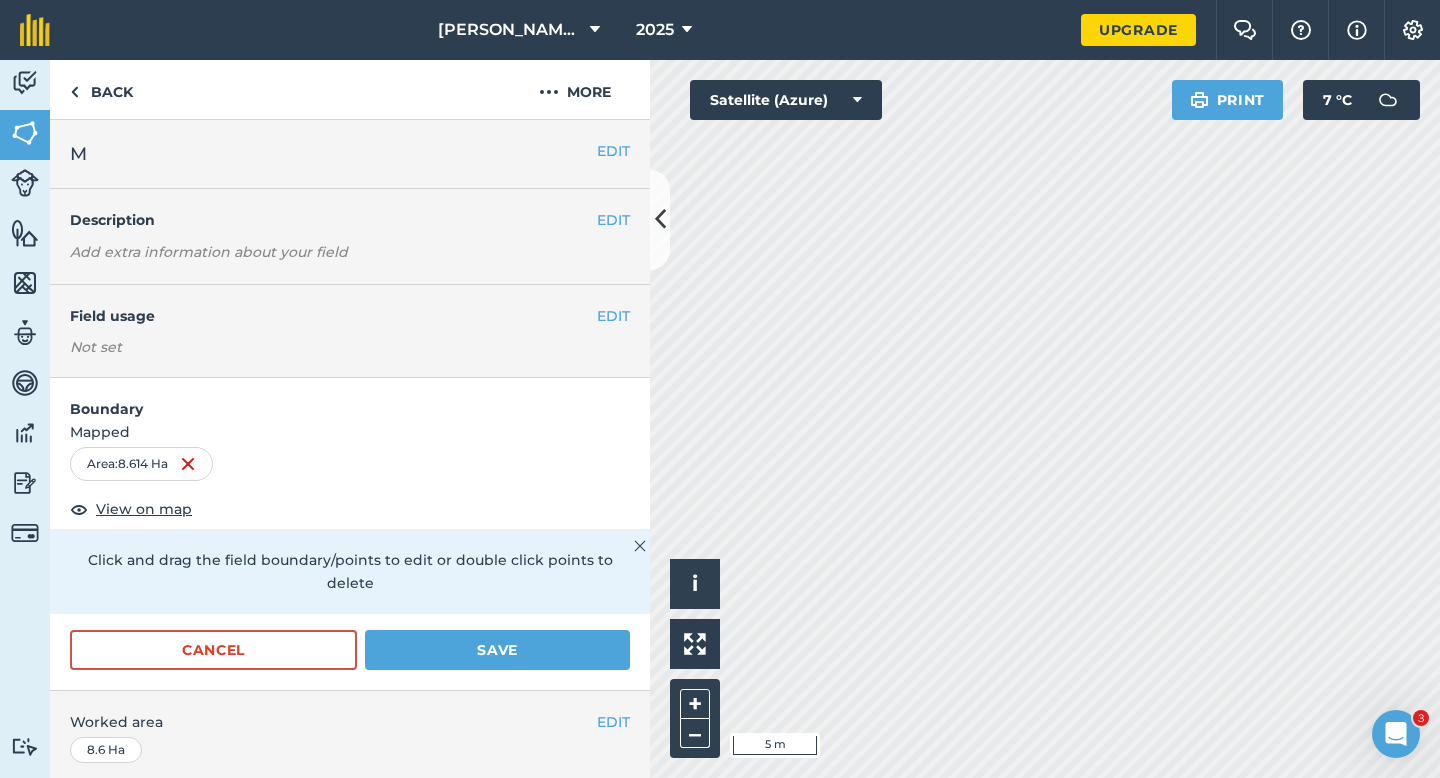 click on "Cancel Save" at bounding box center (350, 660) 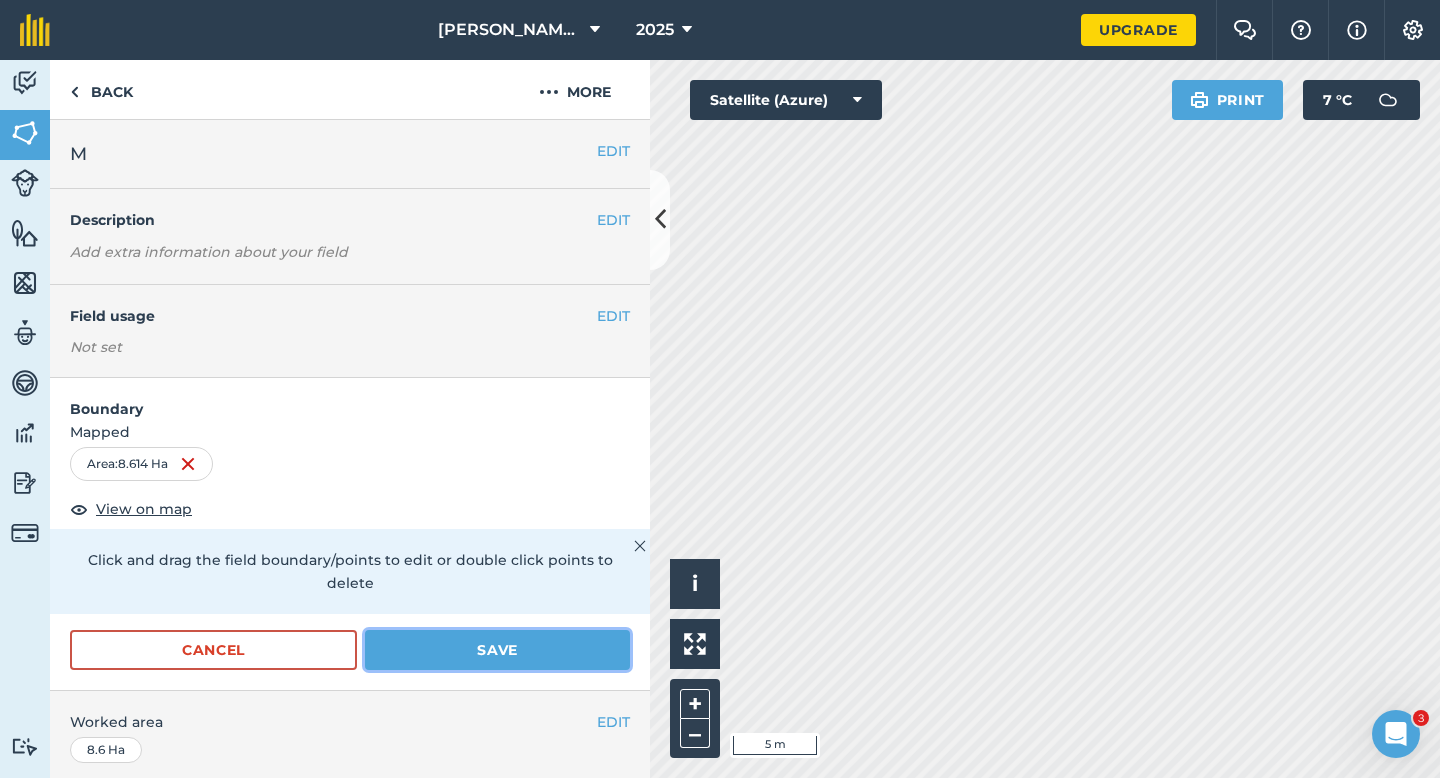 click on "Save" at bounding box center [497, 650] 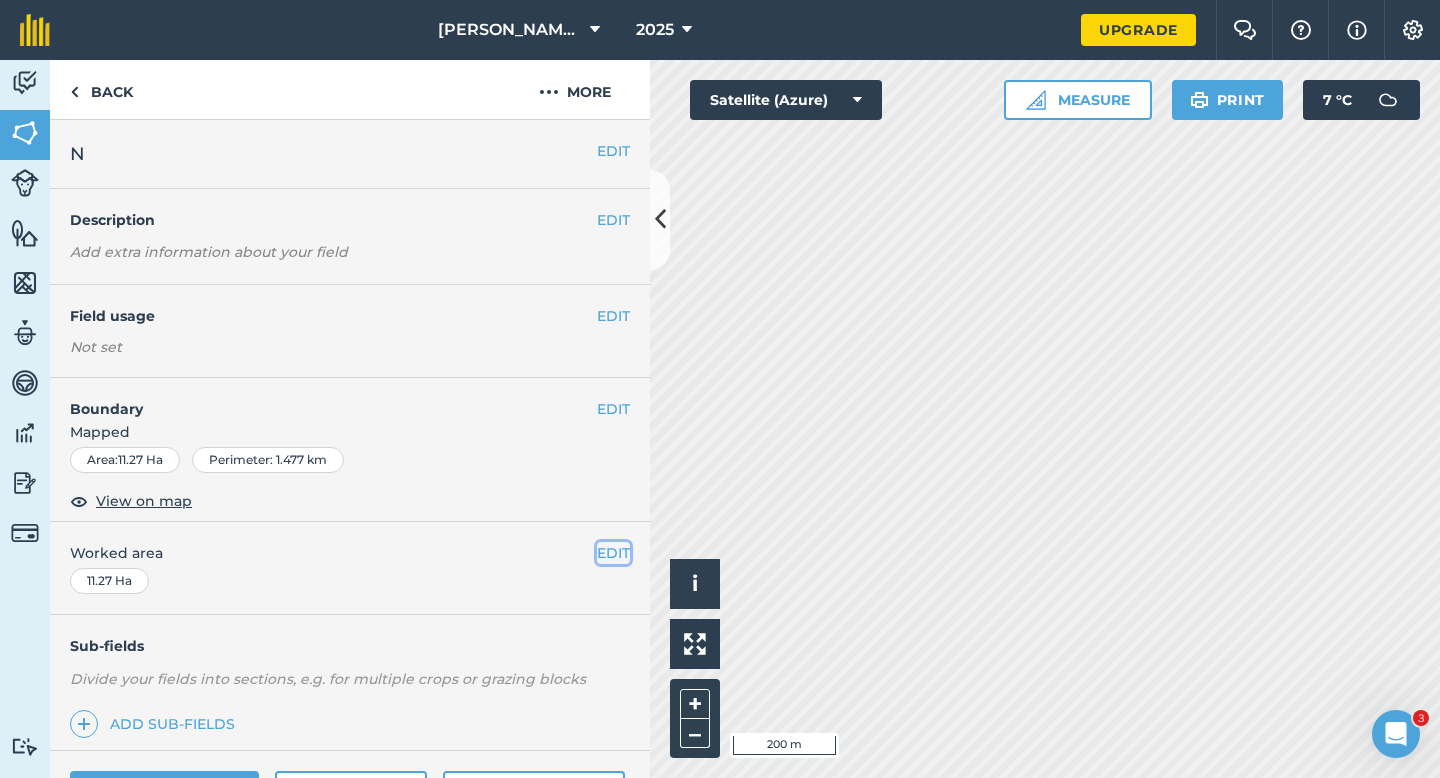 click on "EDIT" at bounding box center (613, 553) 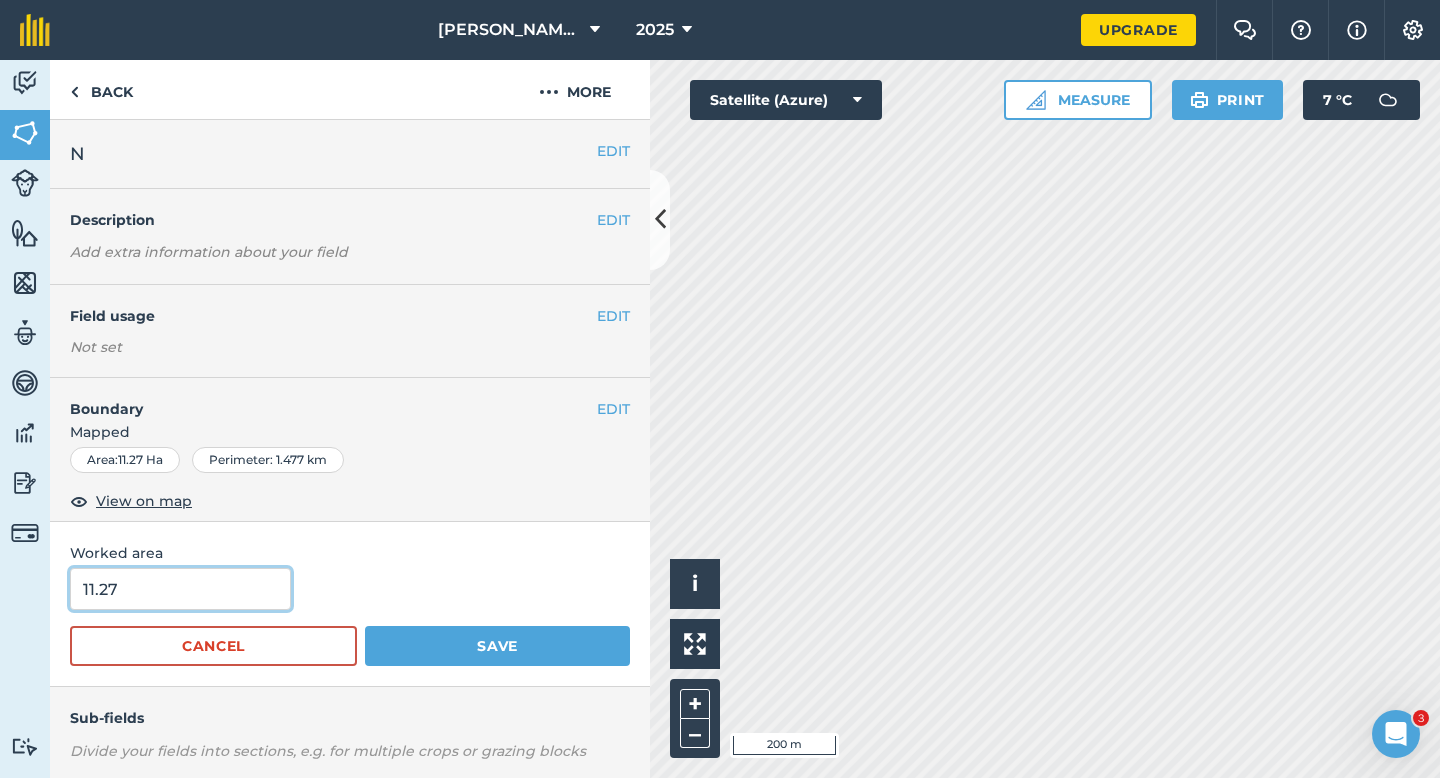 click on "11.27" at bounding box center [180, 589] 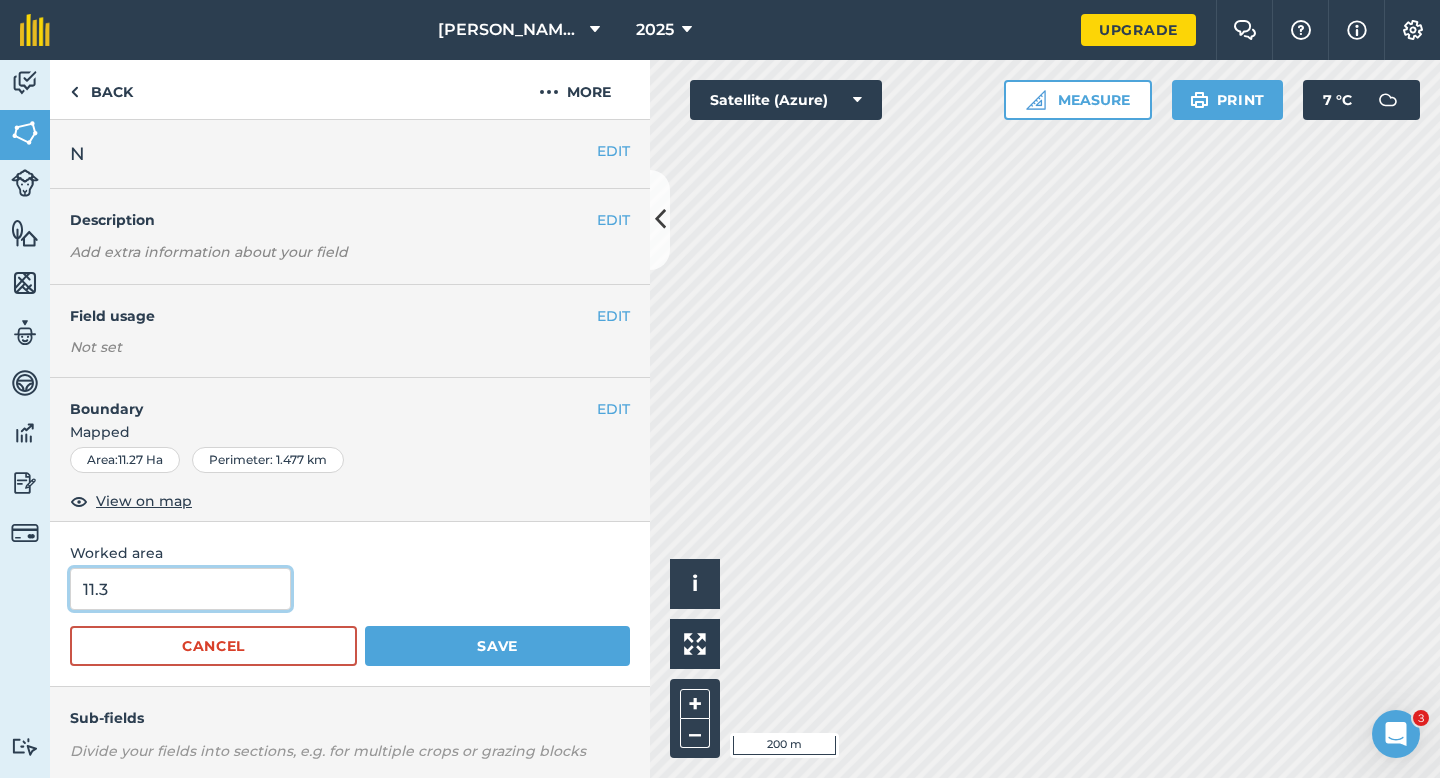 type on "11.3" 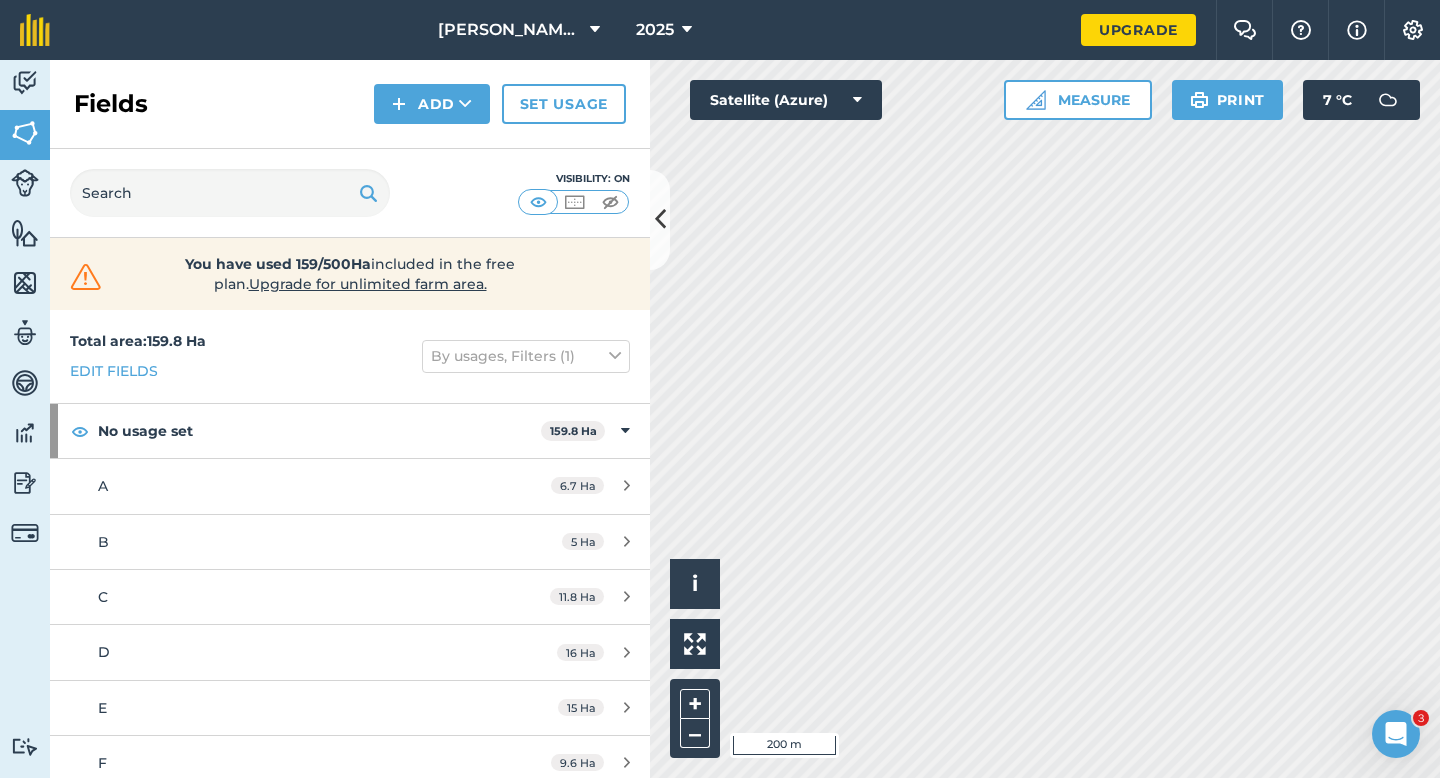 click on "Fields   Add   Set usage" at bounding box center (350, 104) 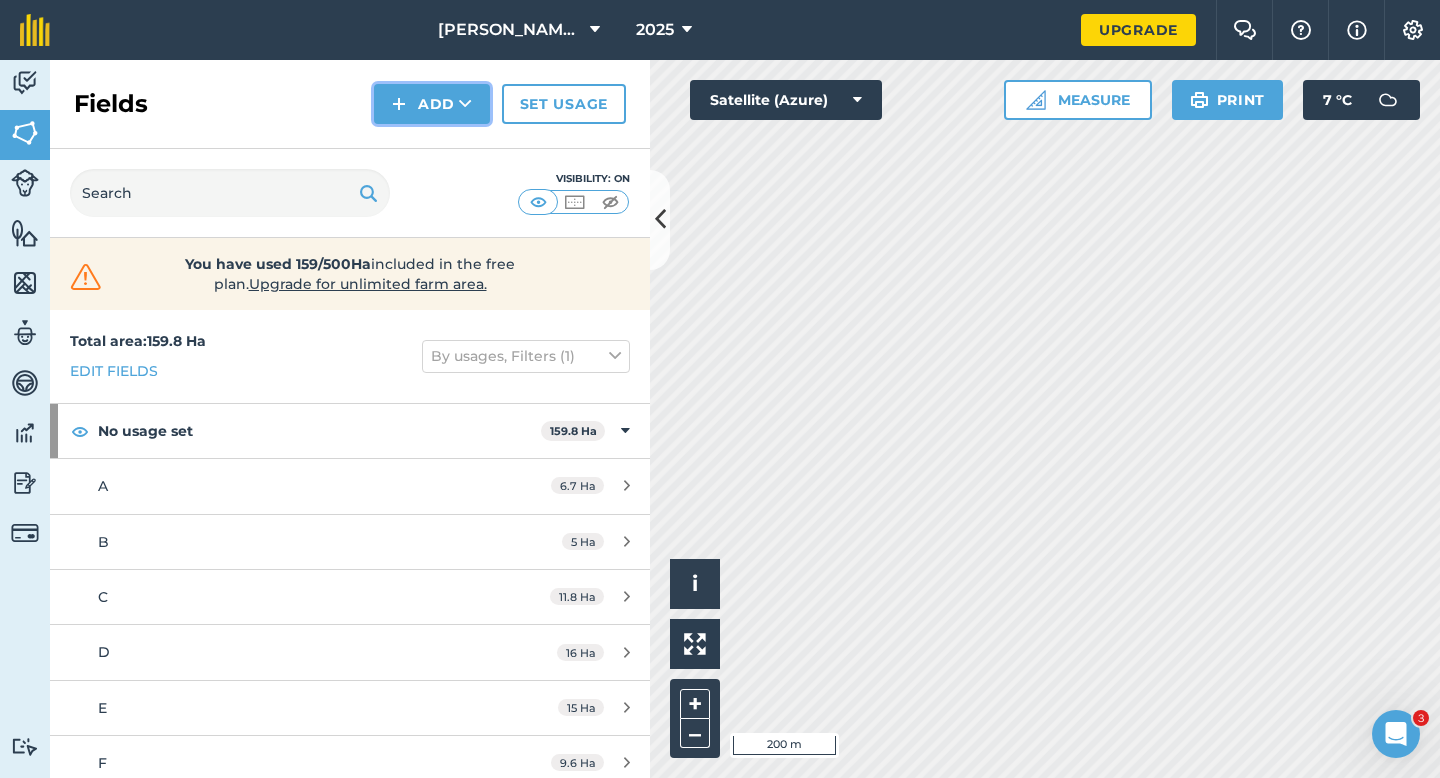 click on "Add" at bounding box center (432, 104) 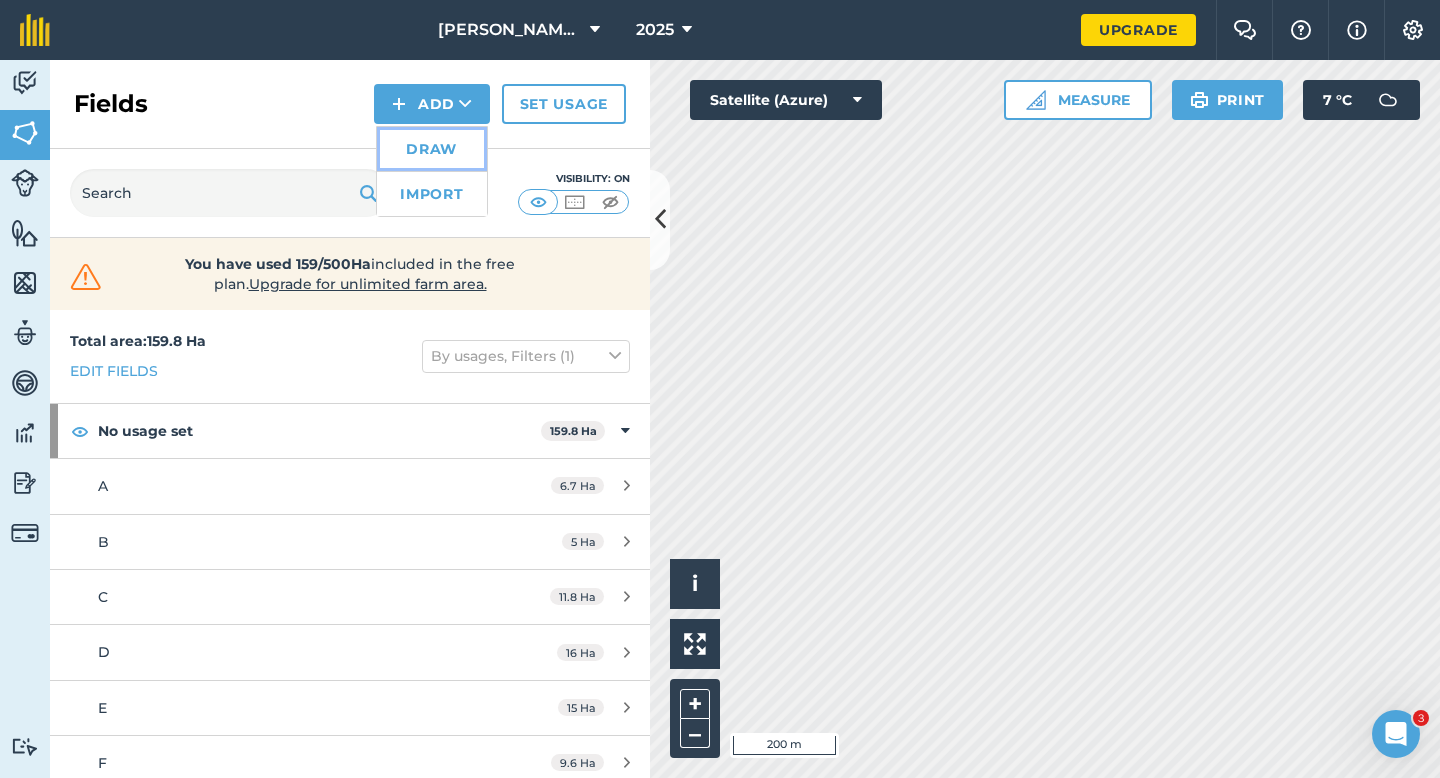 click on "Draw" at bounding box center (432, 149) 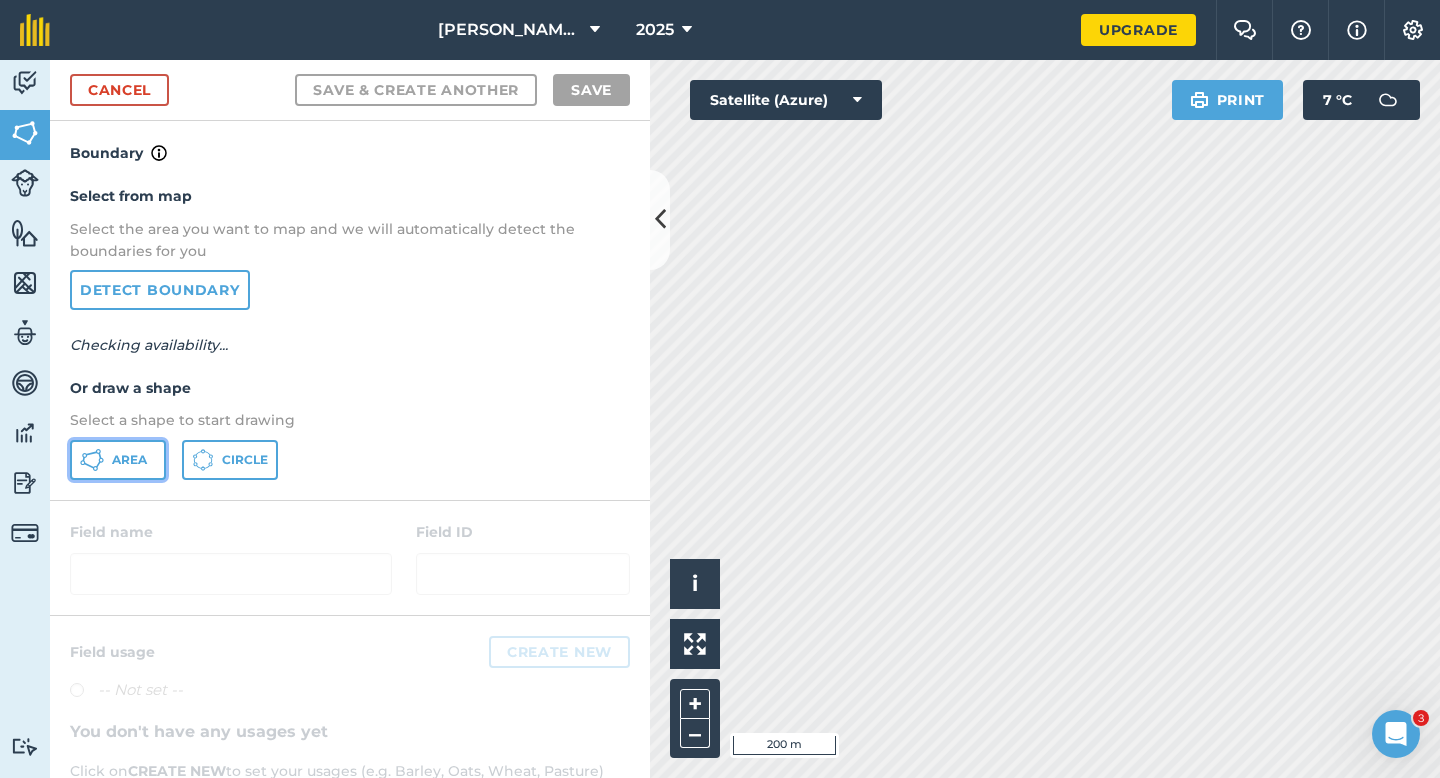 click on "Area" at bounding box center (118, 460) 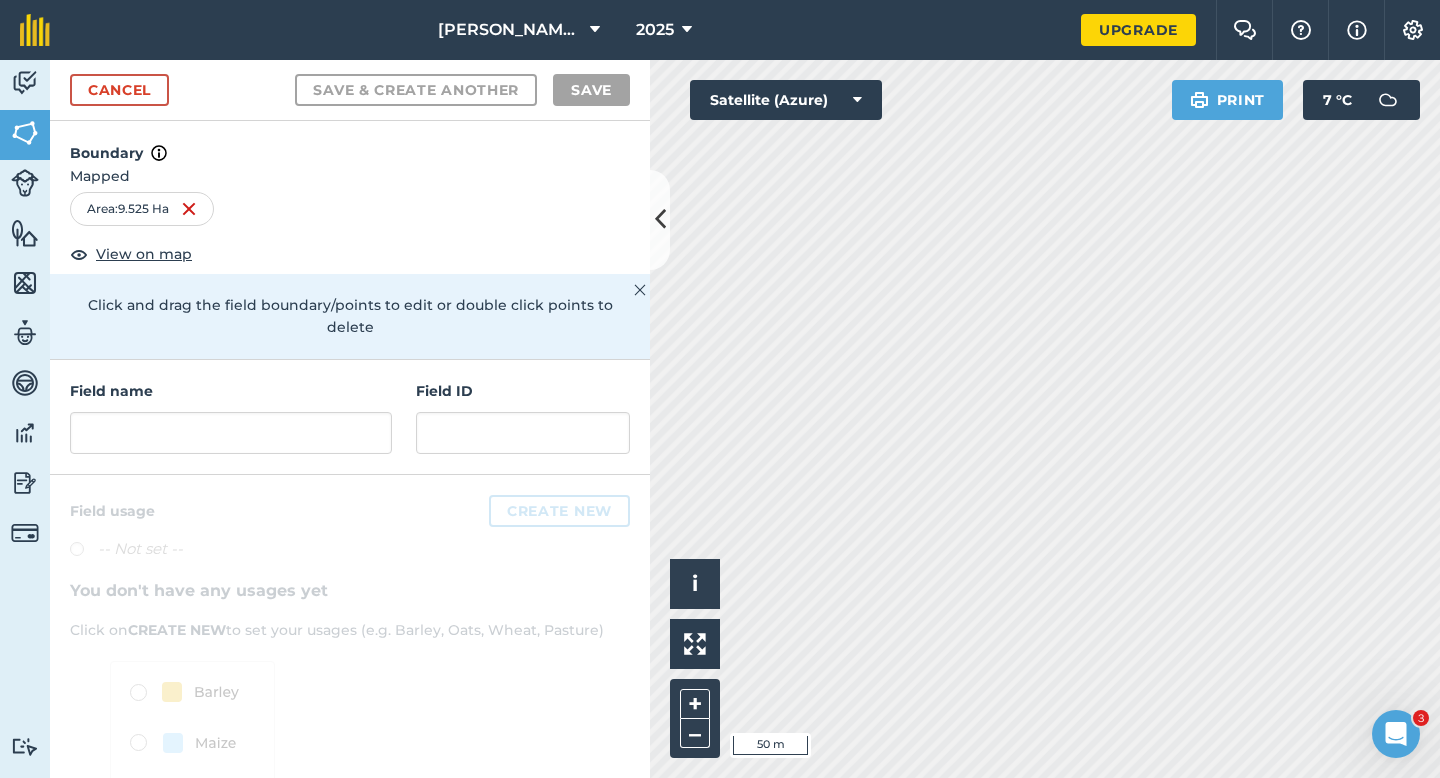 click on "Field name" at bounding box center (231, 417) 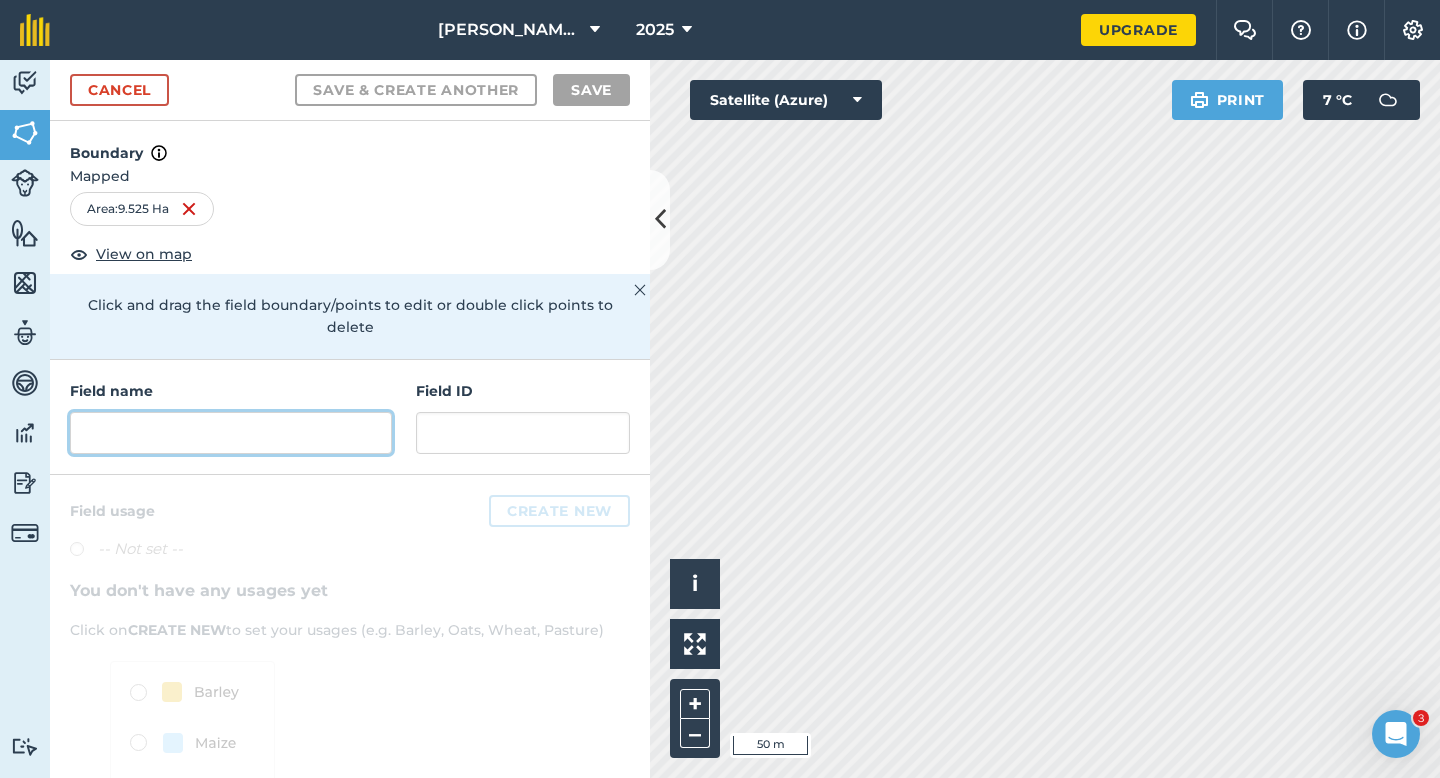 click at bounding box center [231, 433] 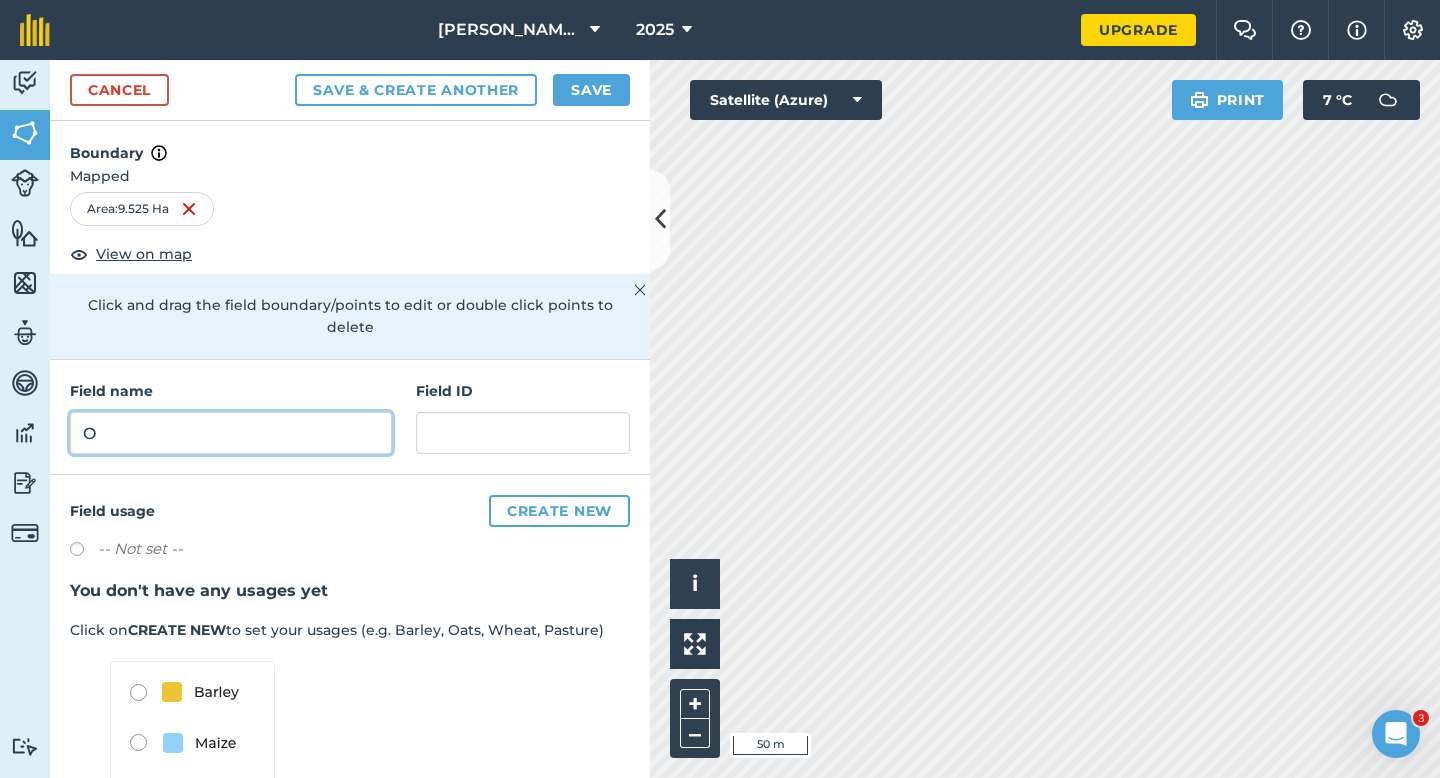 type on "O" 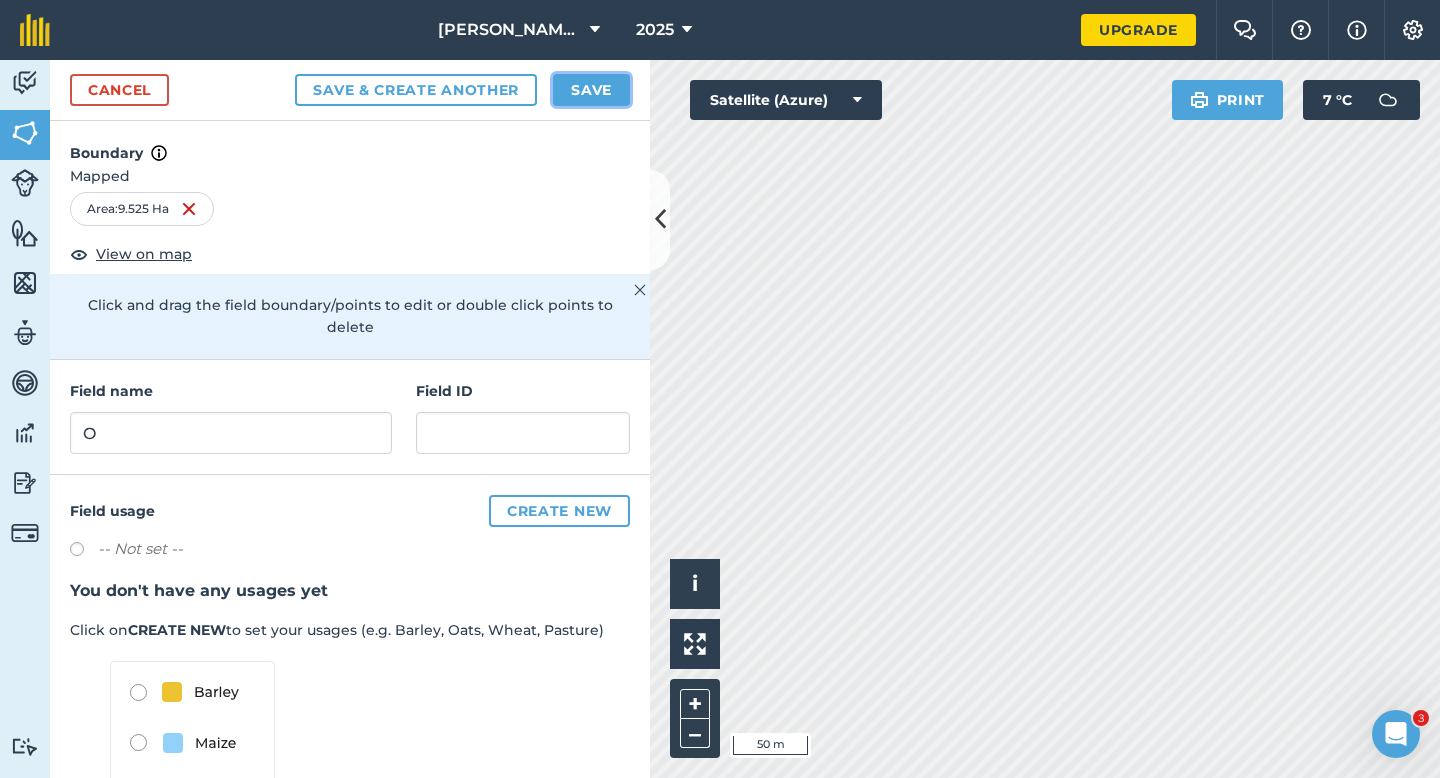 click on "Save" at bounding box center [591, 90] 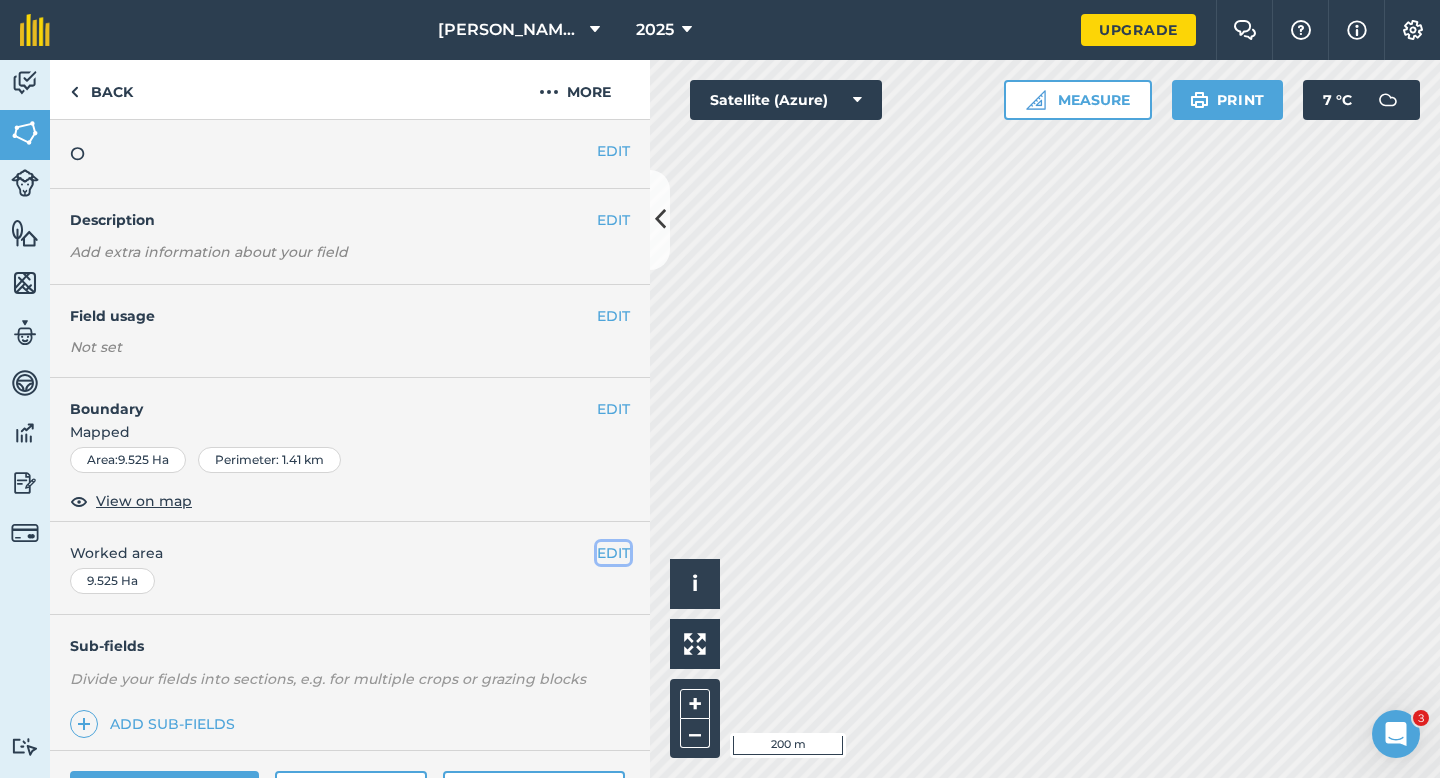 click on "EDIT" at bounding box center [613, 553] 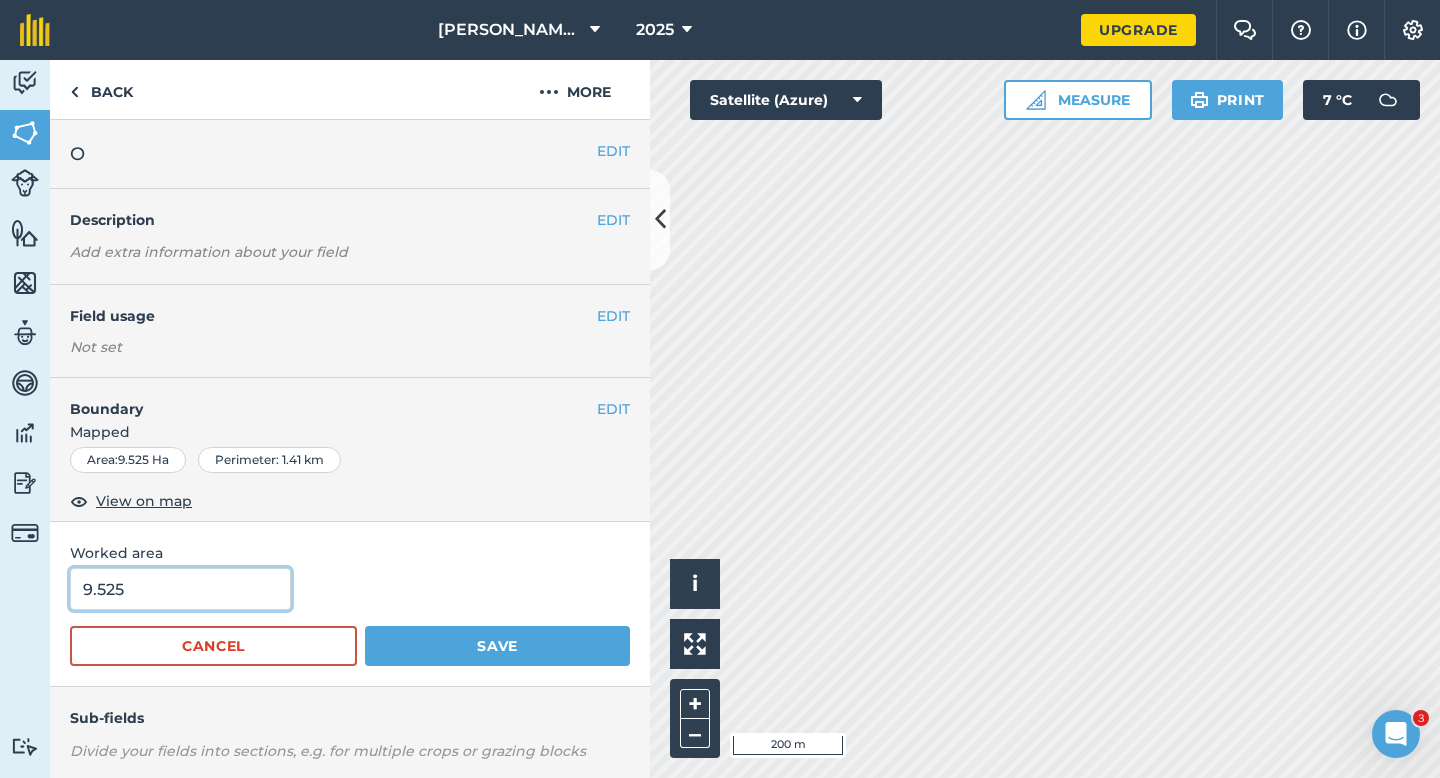 click on "9.525" at bounding box center (180, 589) 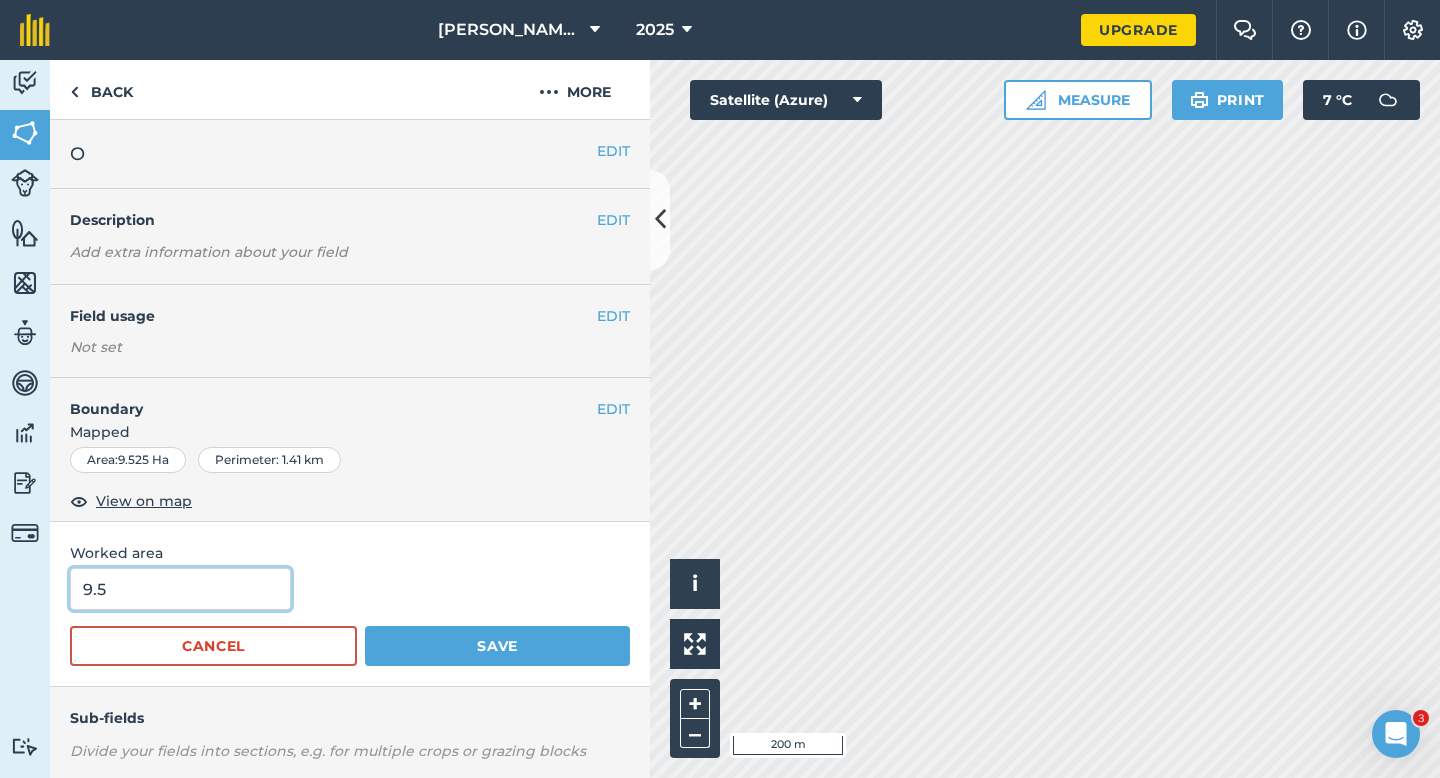 type on "9.5" 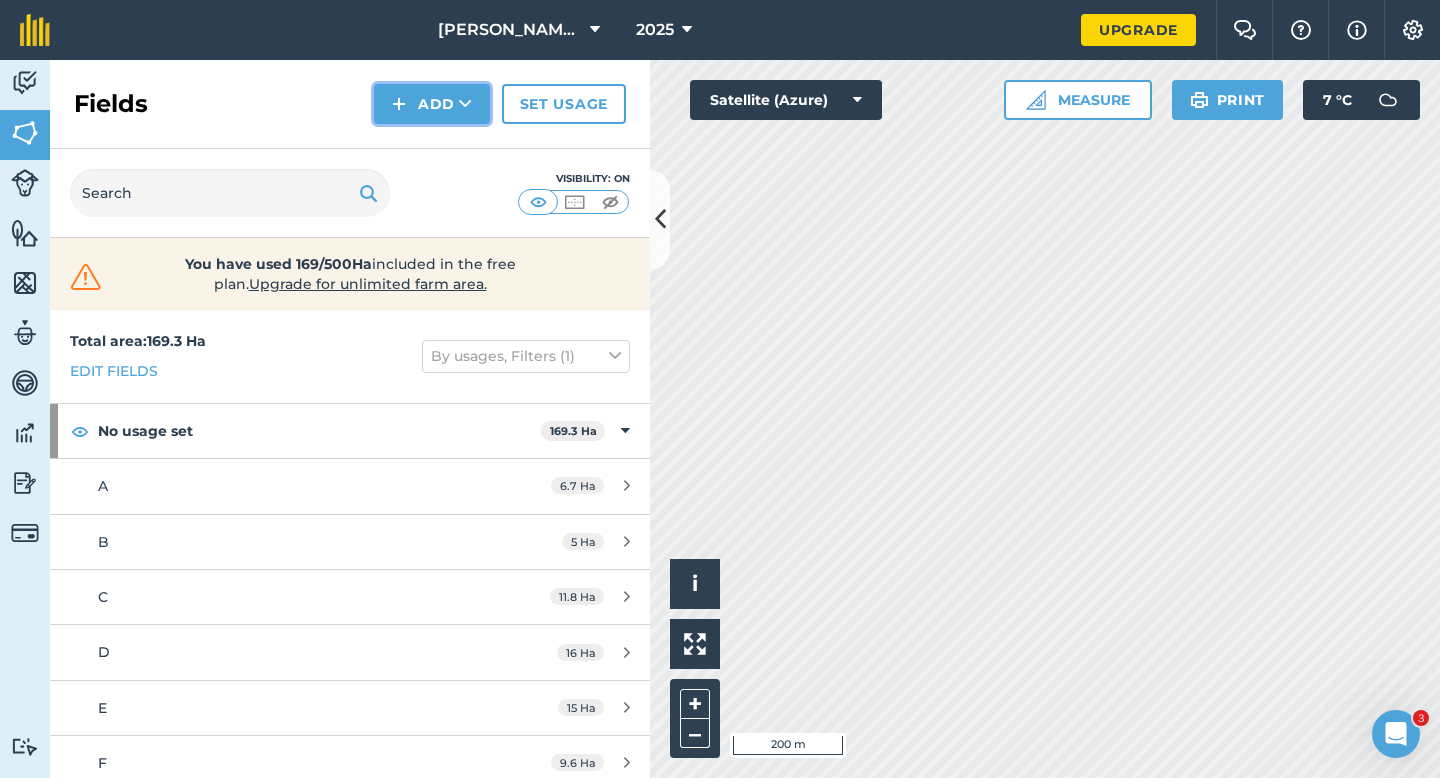 click on "Add" at bounding box center (432, 104) 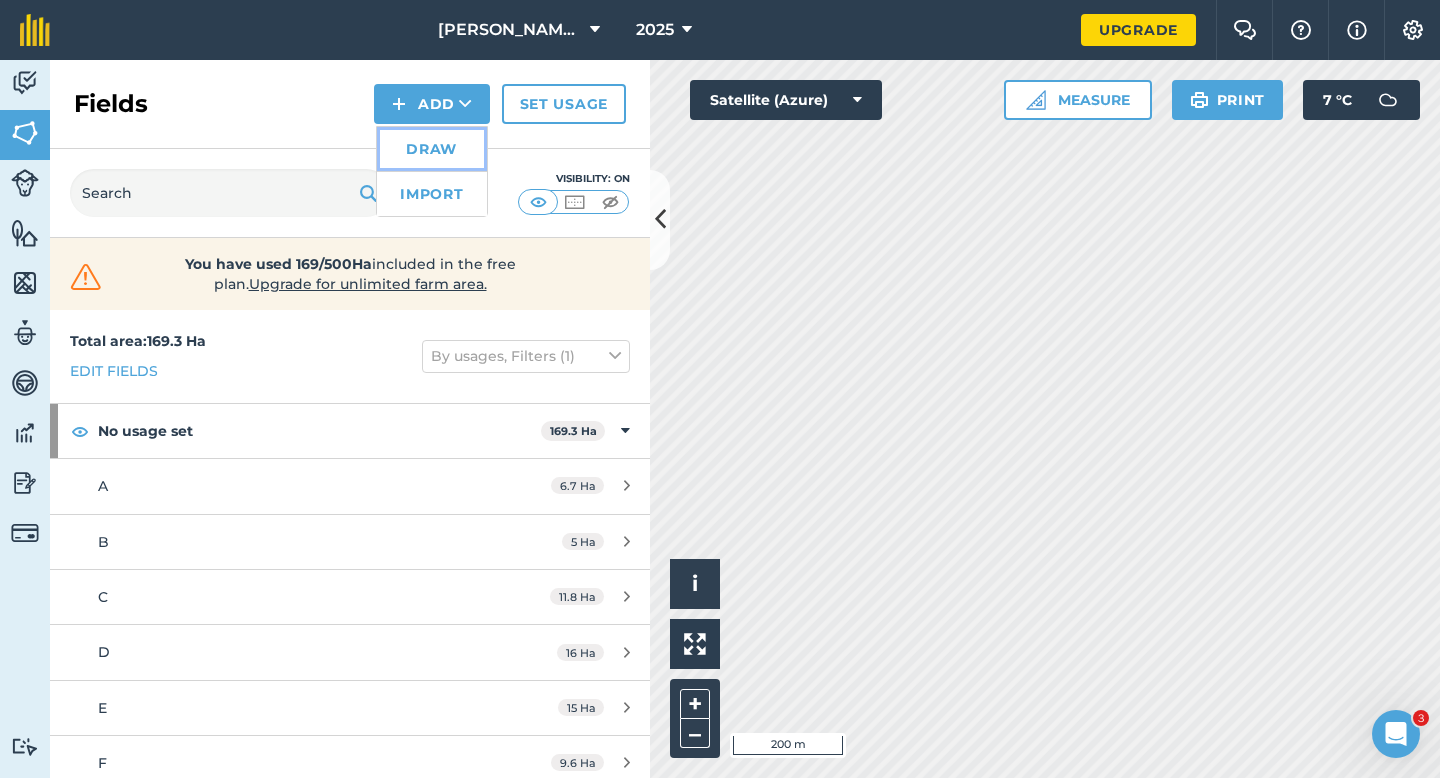click on "Draw" at bounding box center (432, 149) 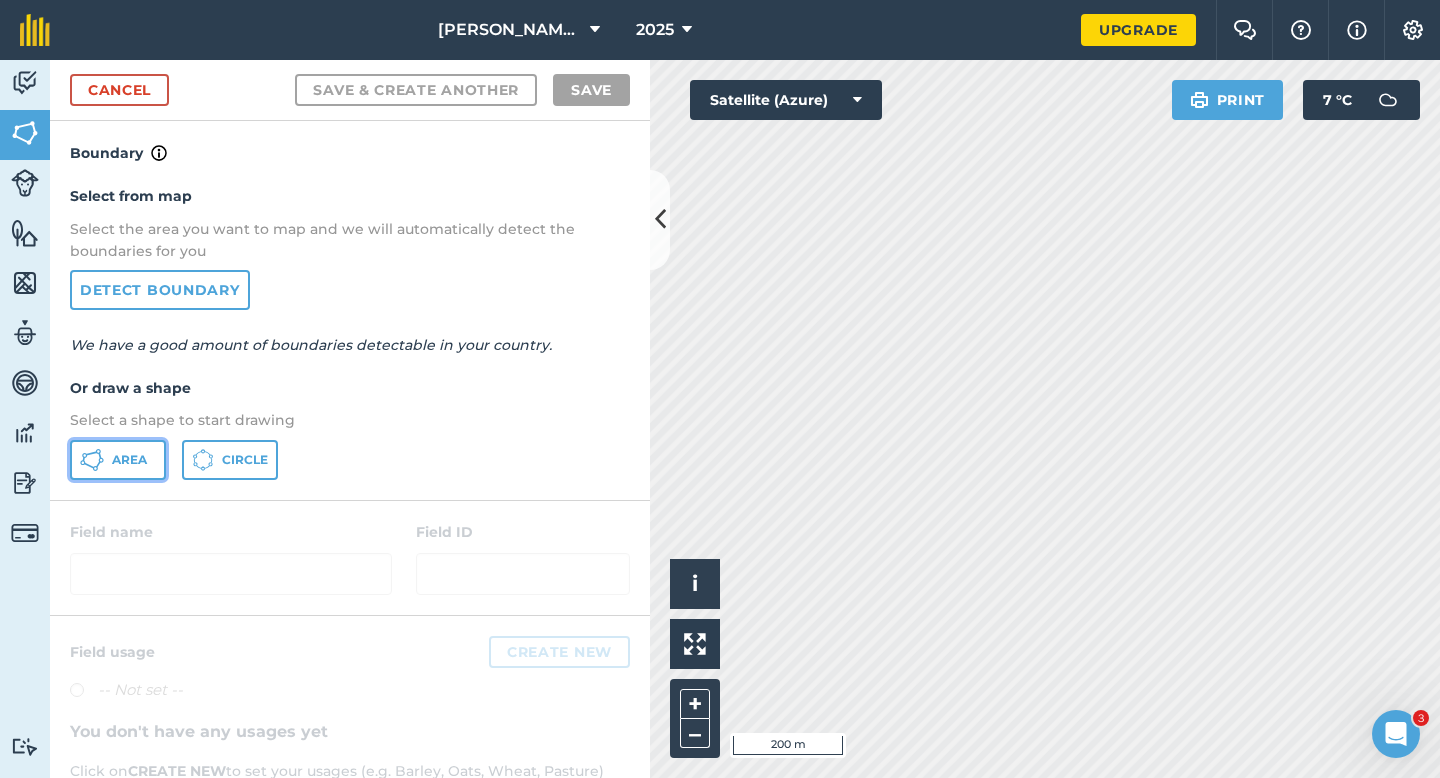 click on "Area" at bounding box center (118, 460) 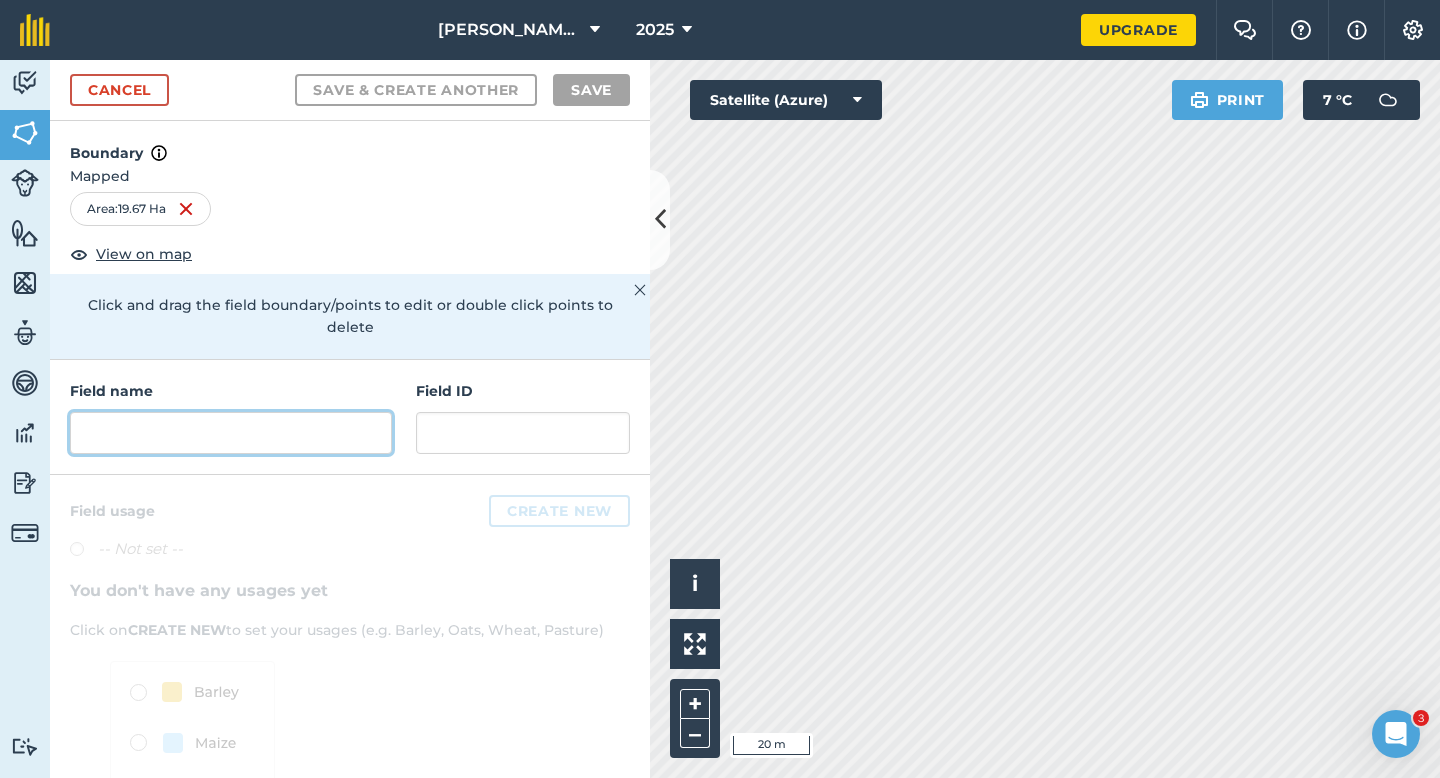 click at bounding box center [231, 433] 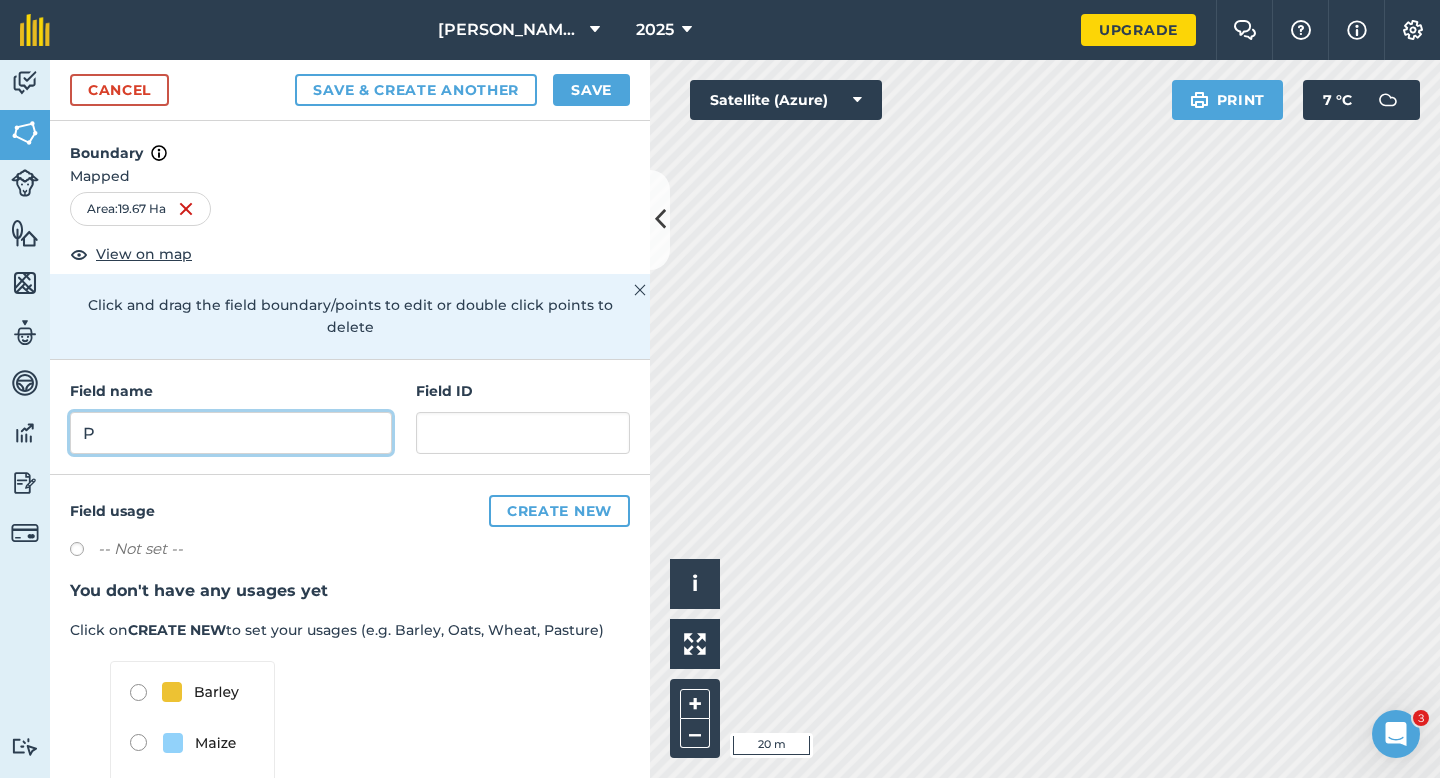 type on "P" 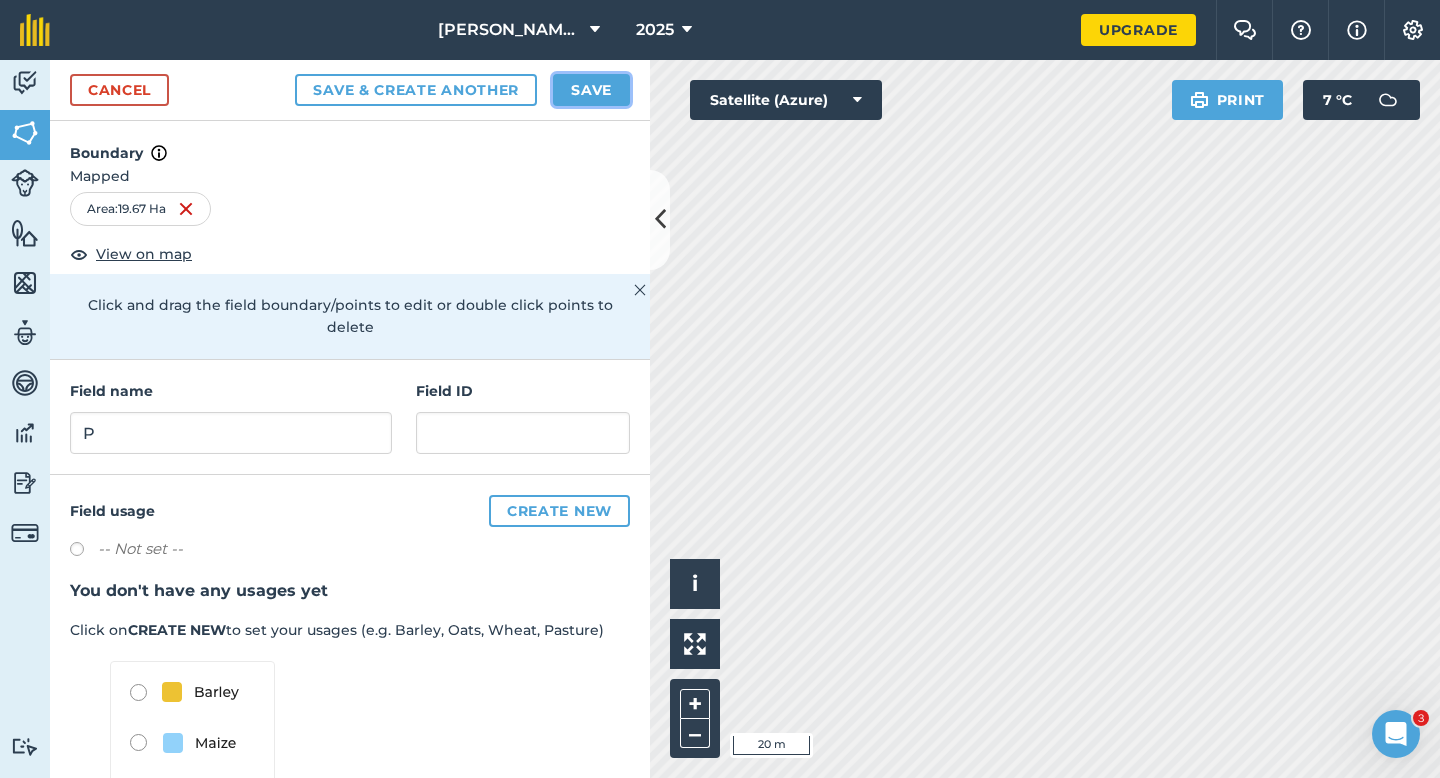 click on "Save" at bounding box center (591, 90) 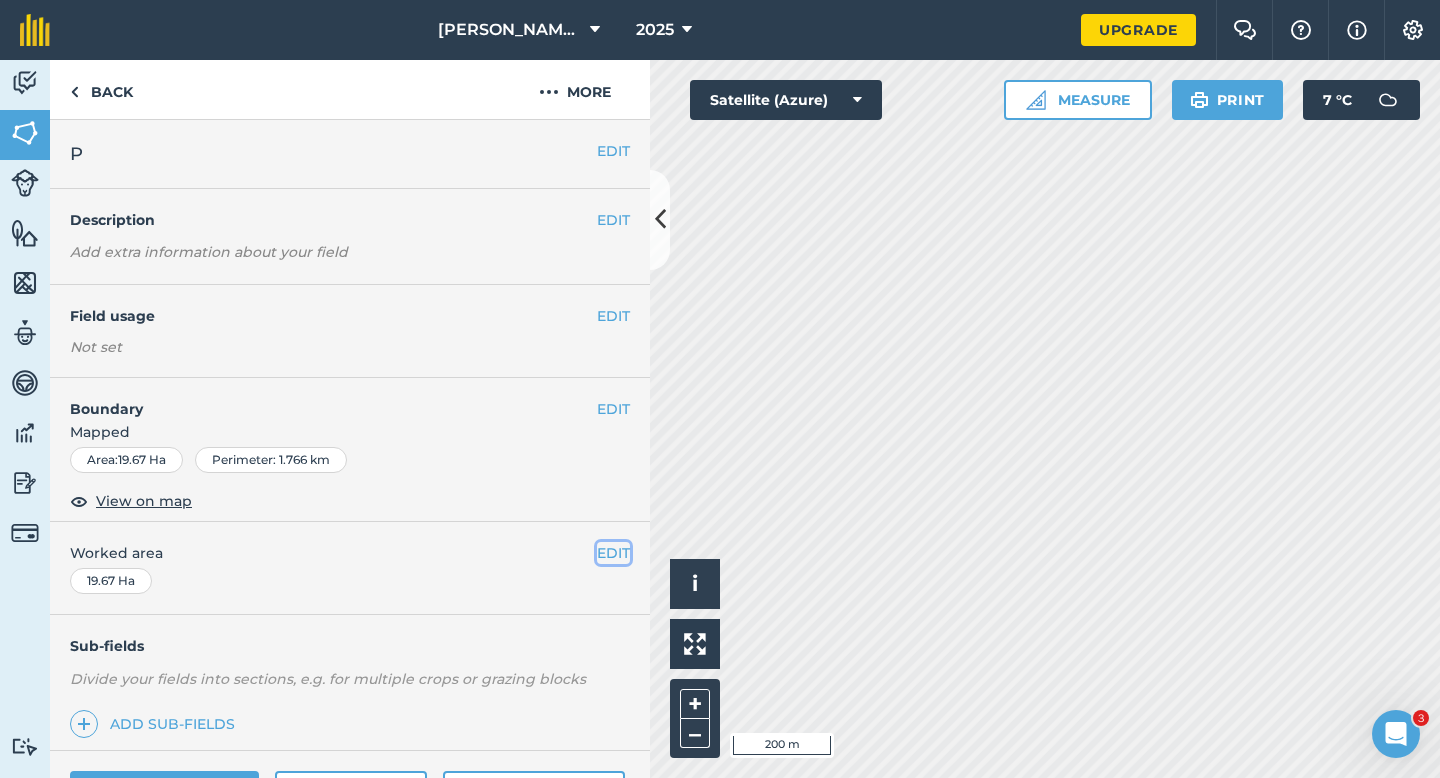 click on "EDIT" at bounding box center [613, 553] 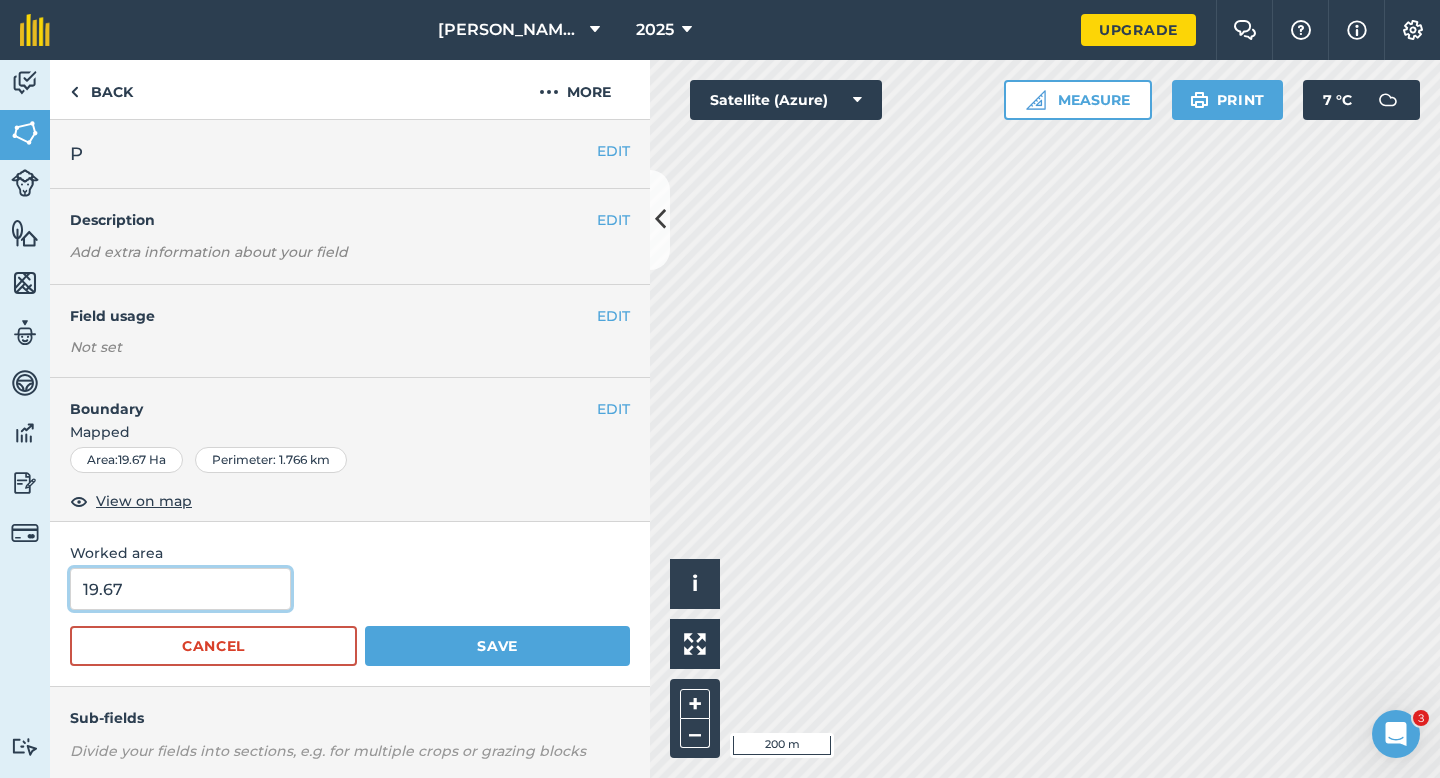 click on "19.67" at bounding box center [180, 589] 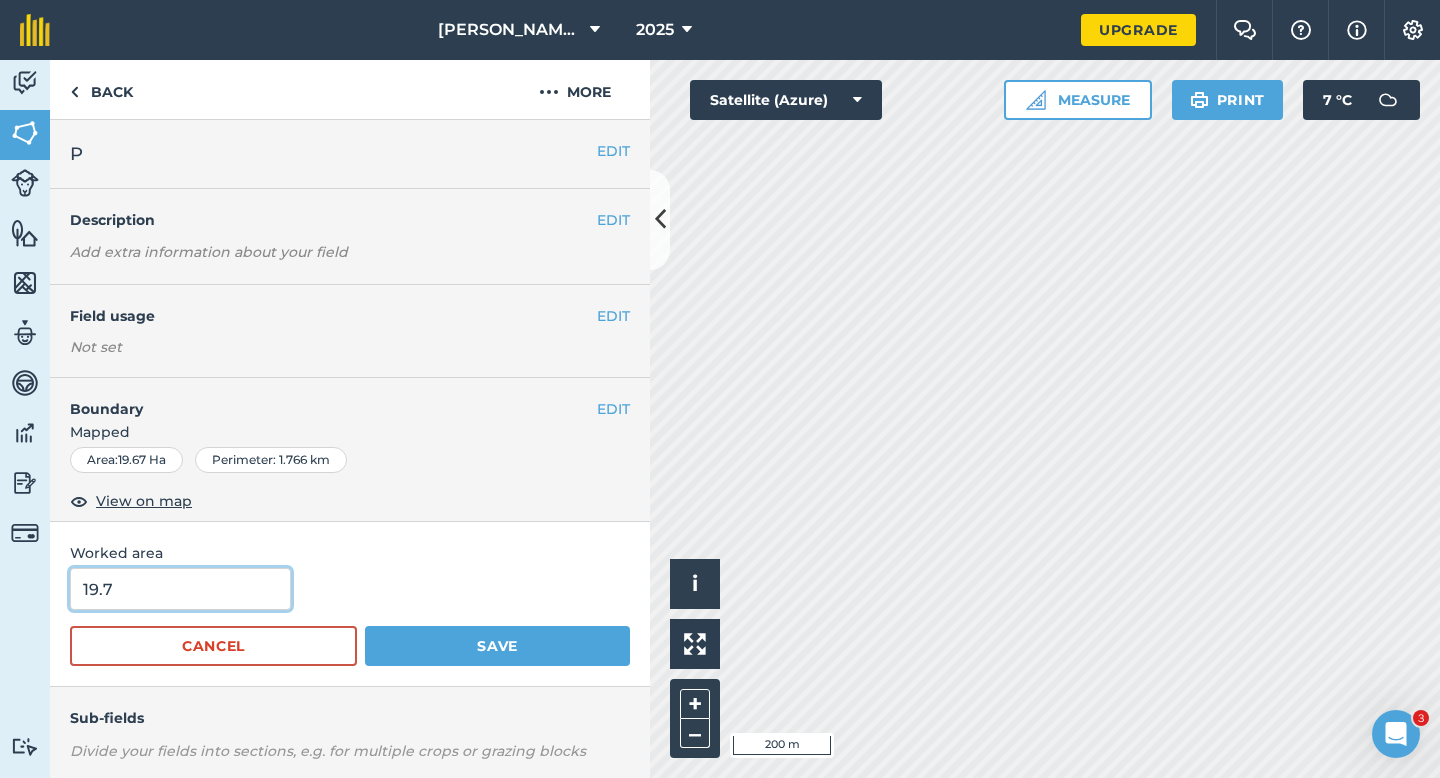 type on "19.7" 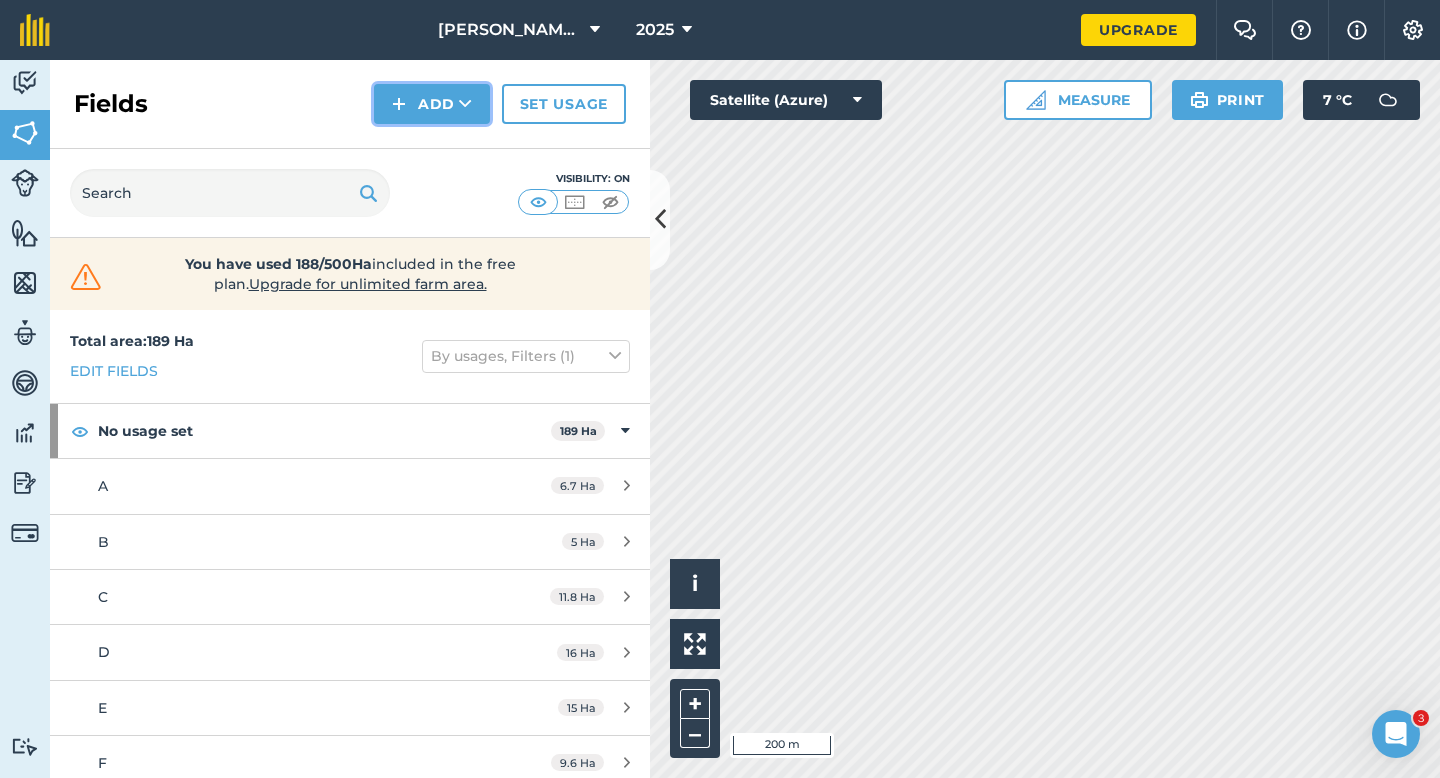 click on "Add" at bounding box center [432, 104] 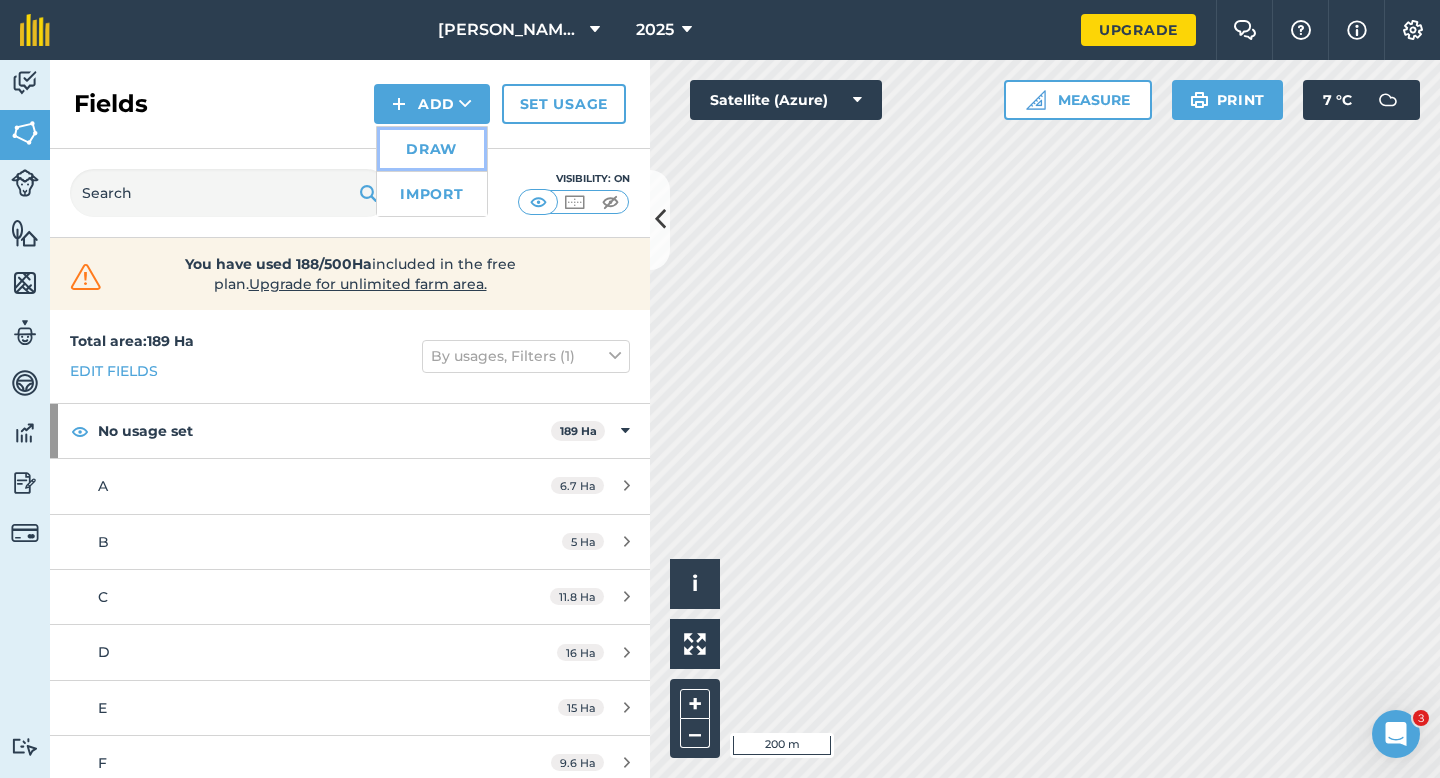 click on "Draw" at bounding box center (432, 149) 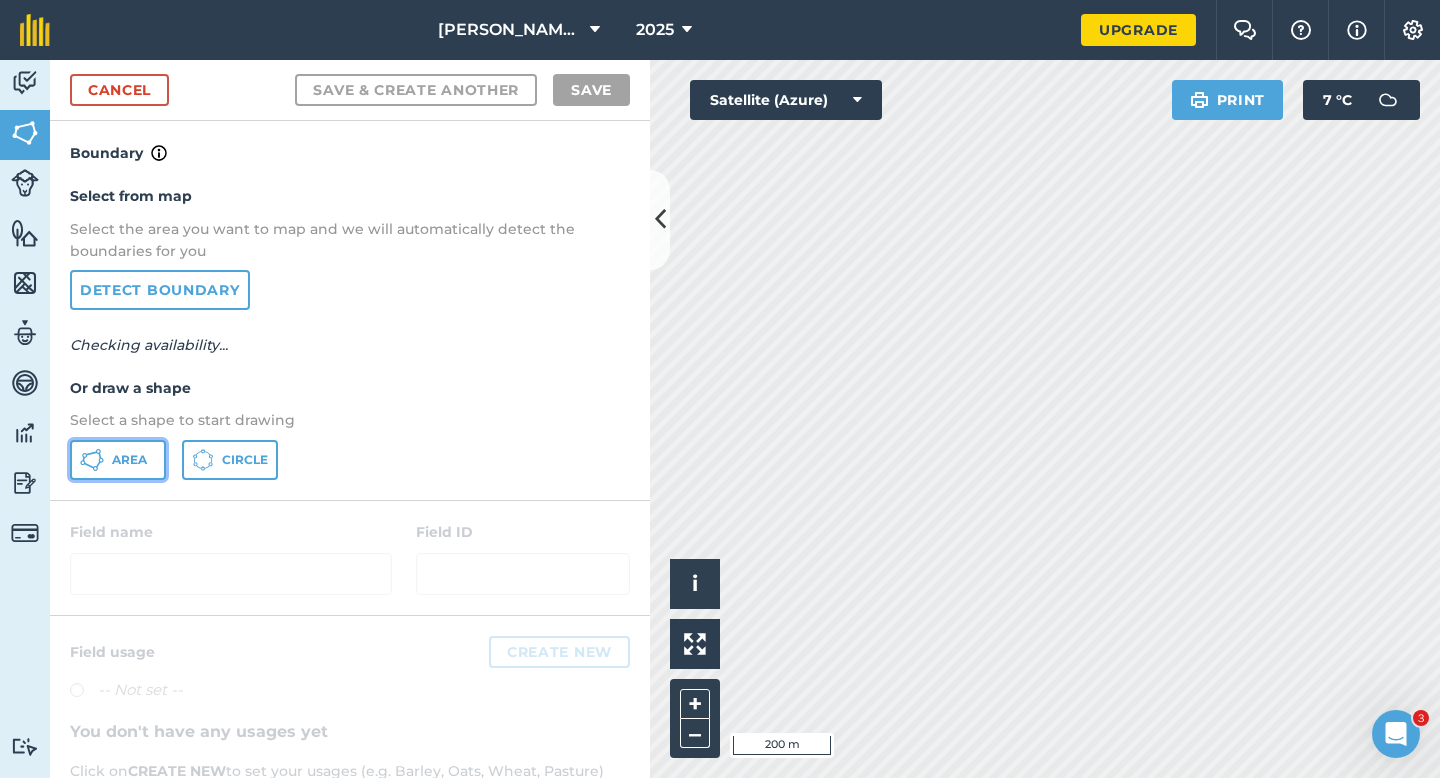 click on "Area" at bounding box center [129, 460] 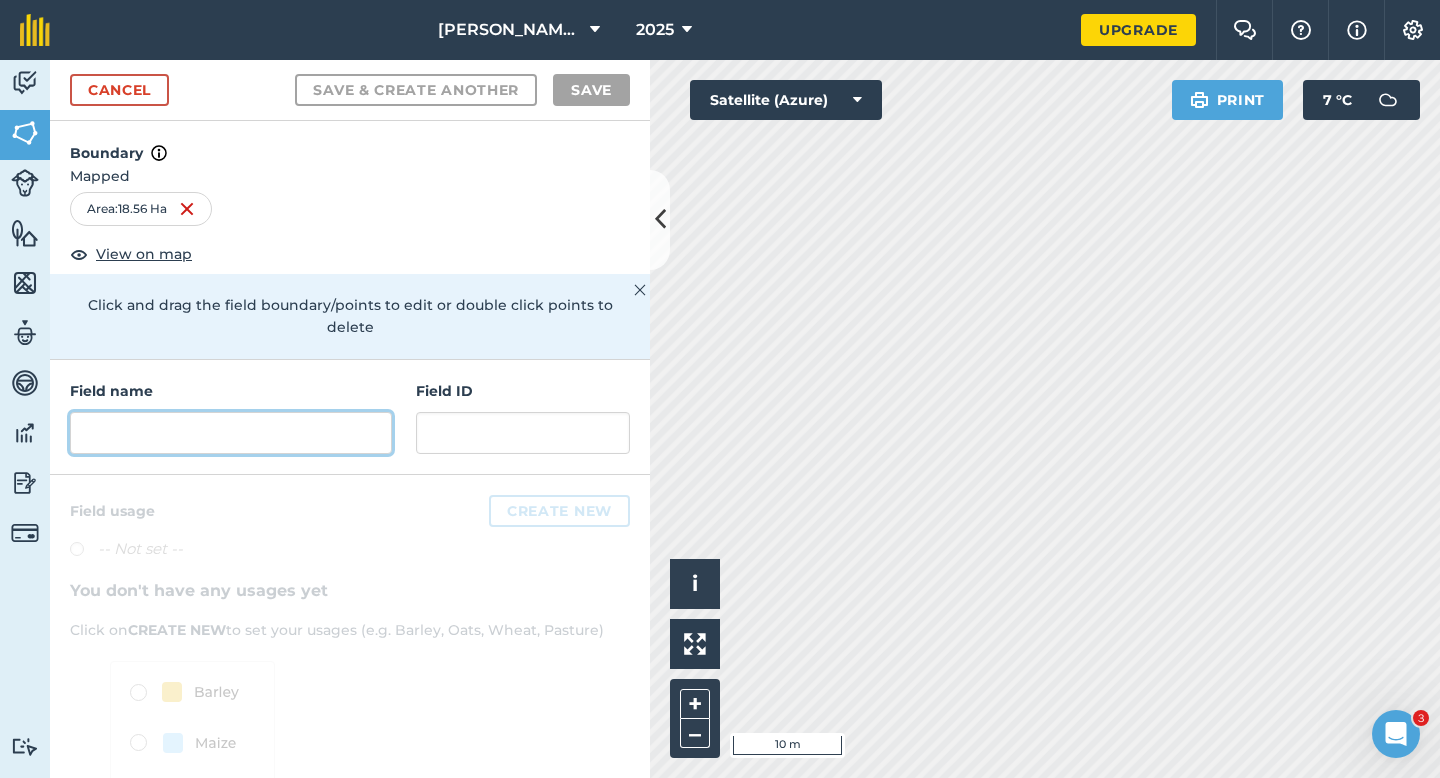 click at bounding box center (231, 433) 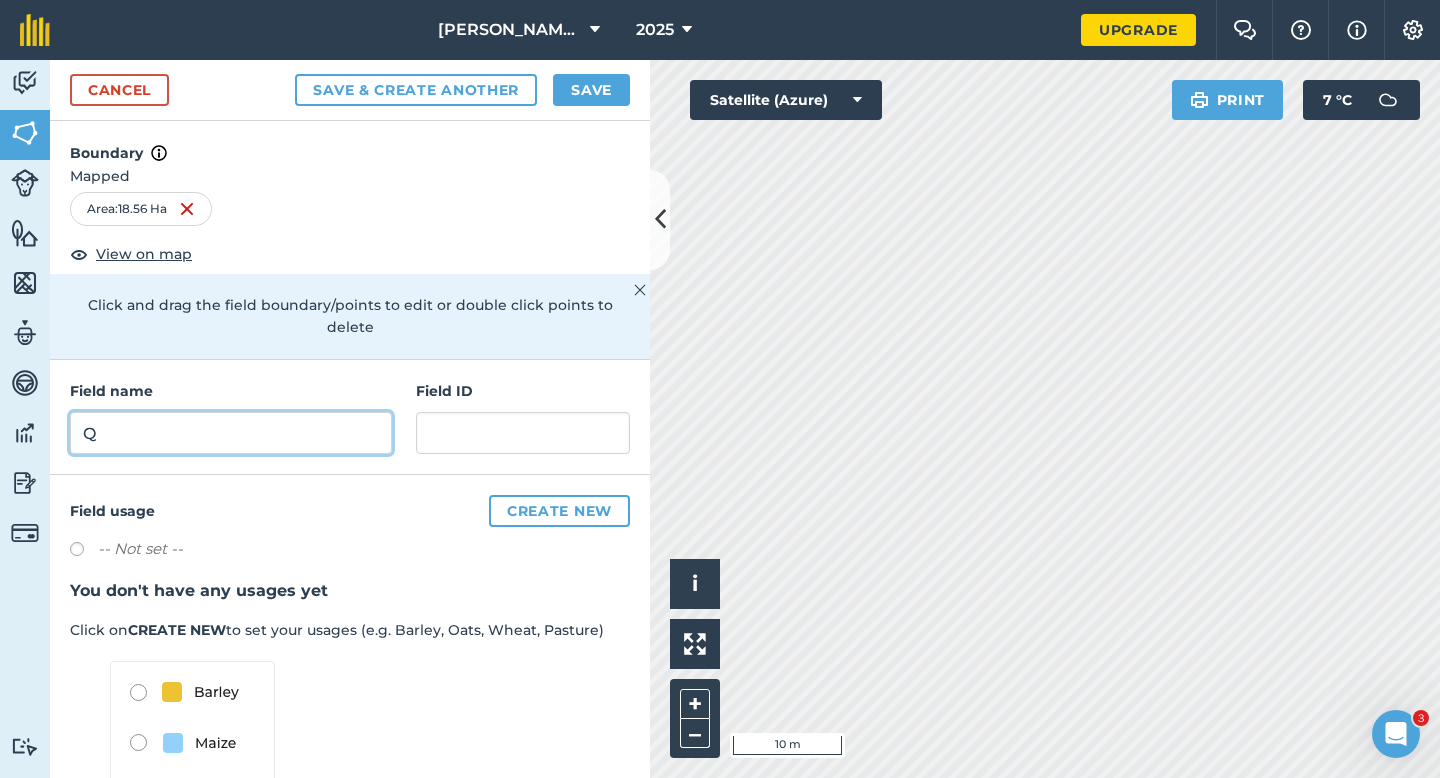 type on "Q" 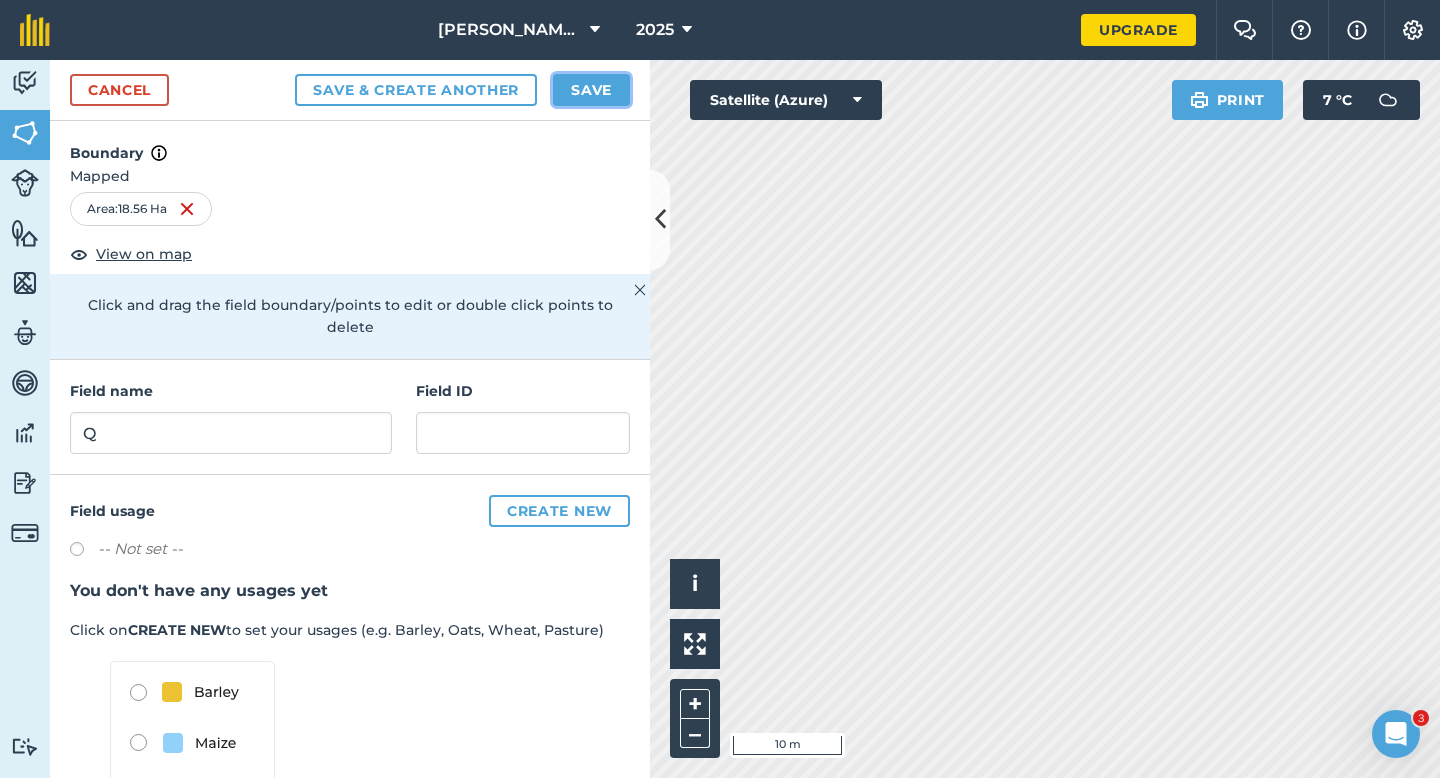 click on "Save" at bounding box center [591, 90] 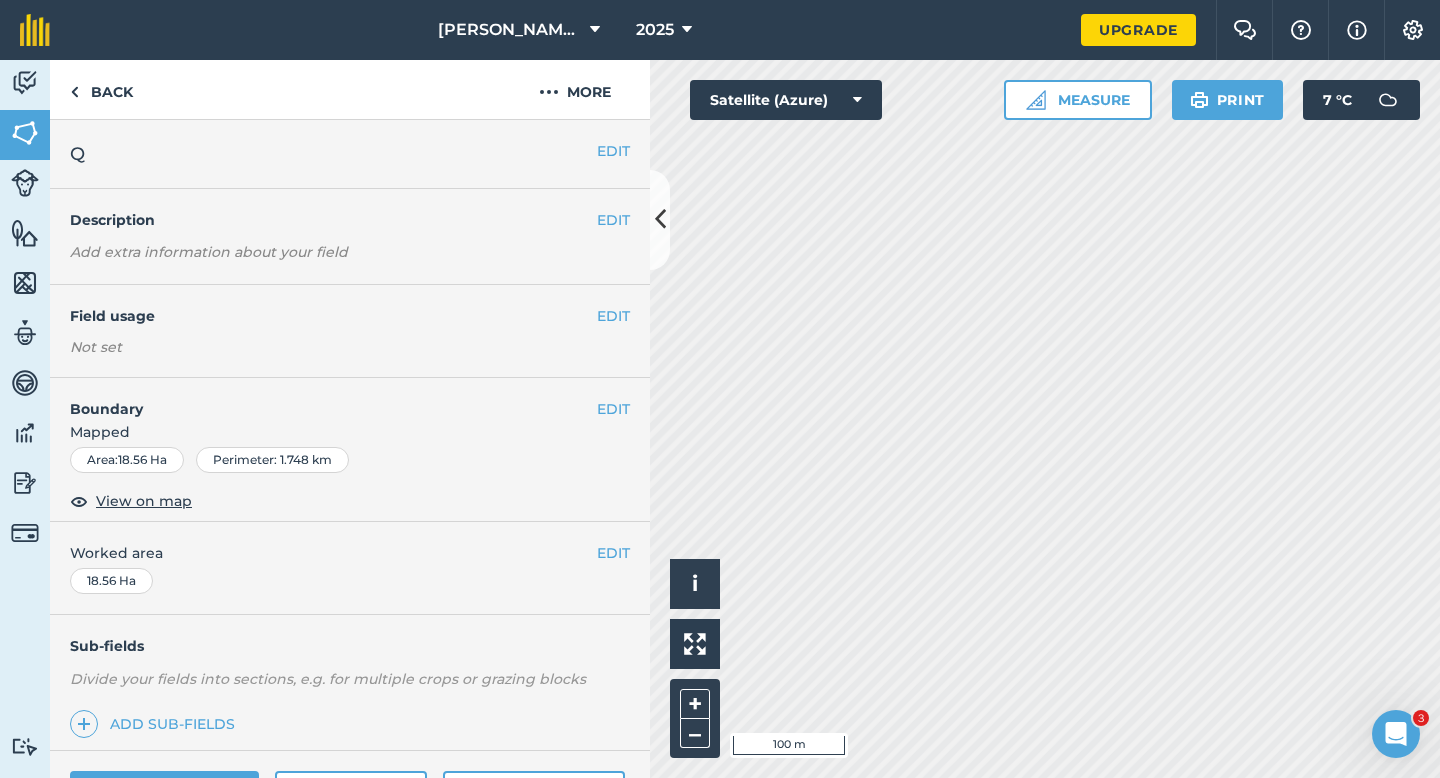 click on "EDIT Worked area 18.56   Ha" at bounding box center [350, 568] 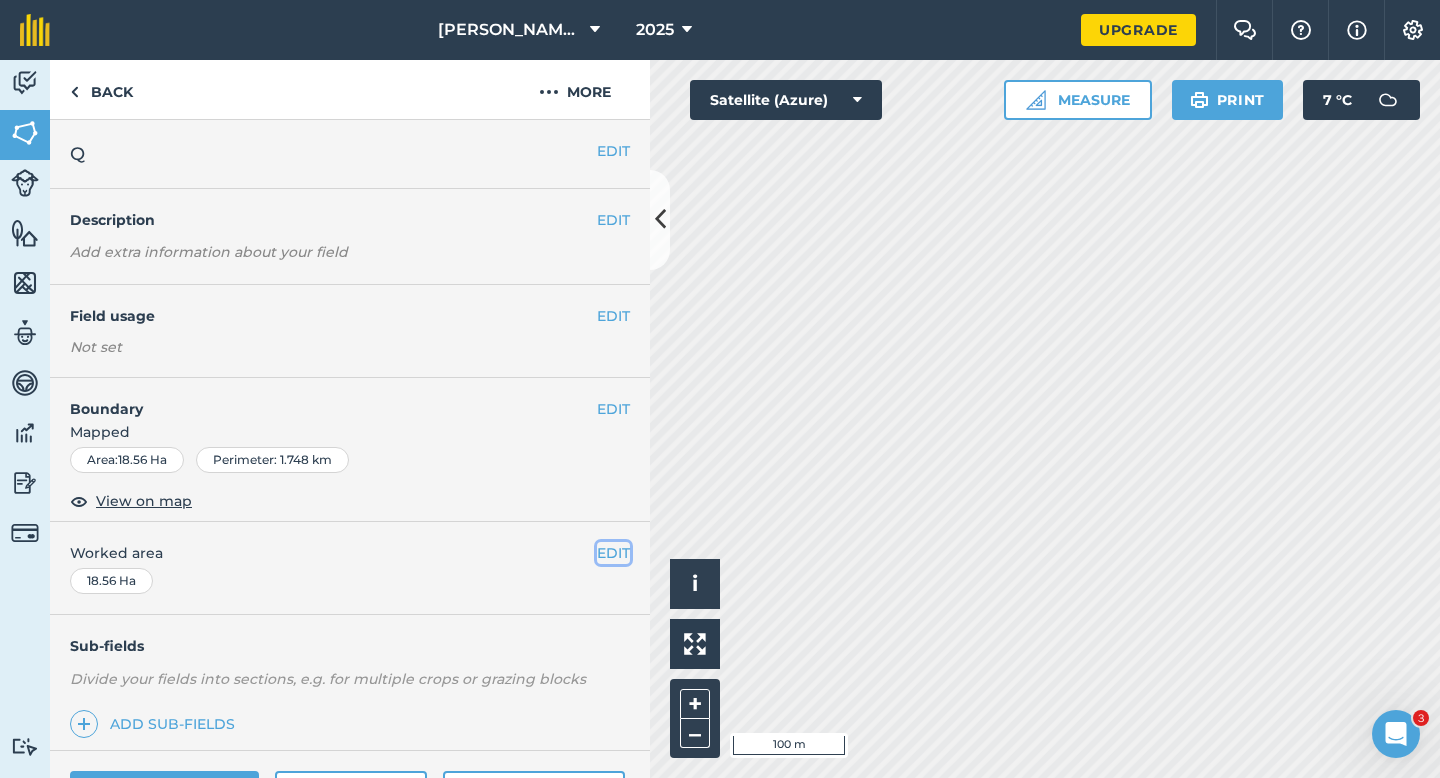 click on "EDIT" at bounding box center (613, 553) 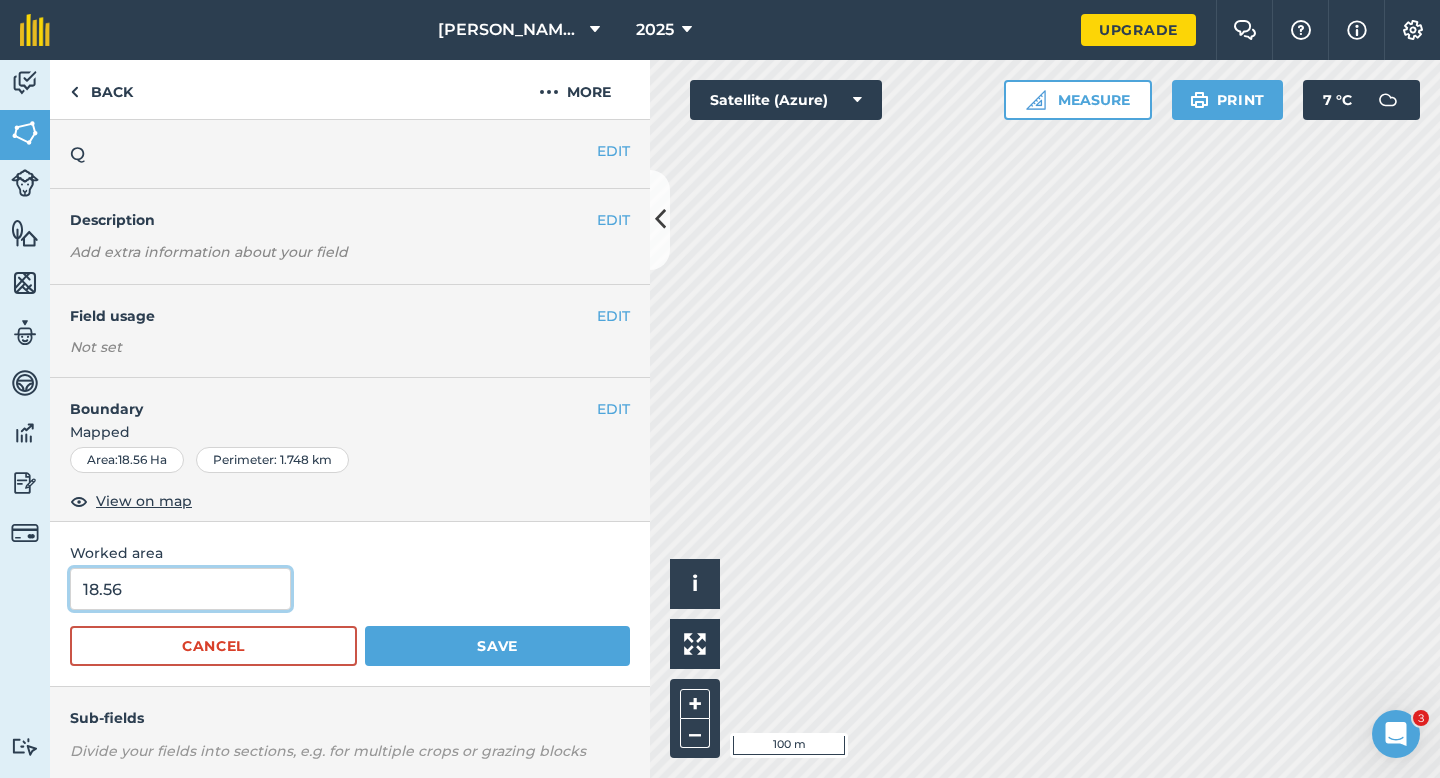 click on "18.56" at bounding box center [180, 589] 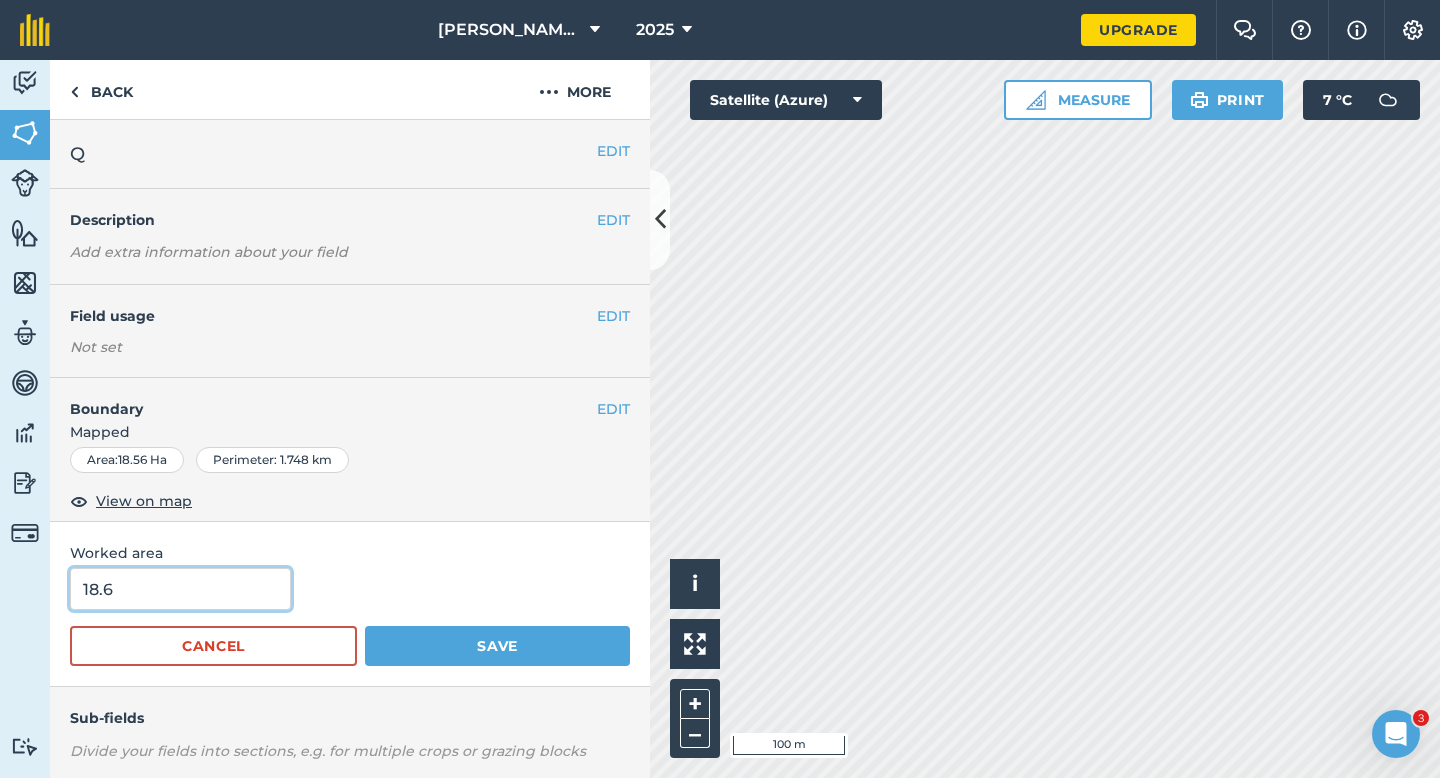 type on "18.6" 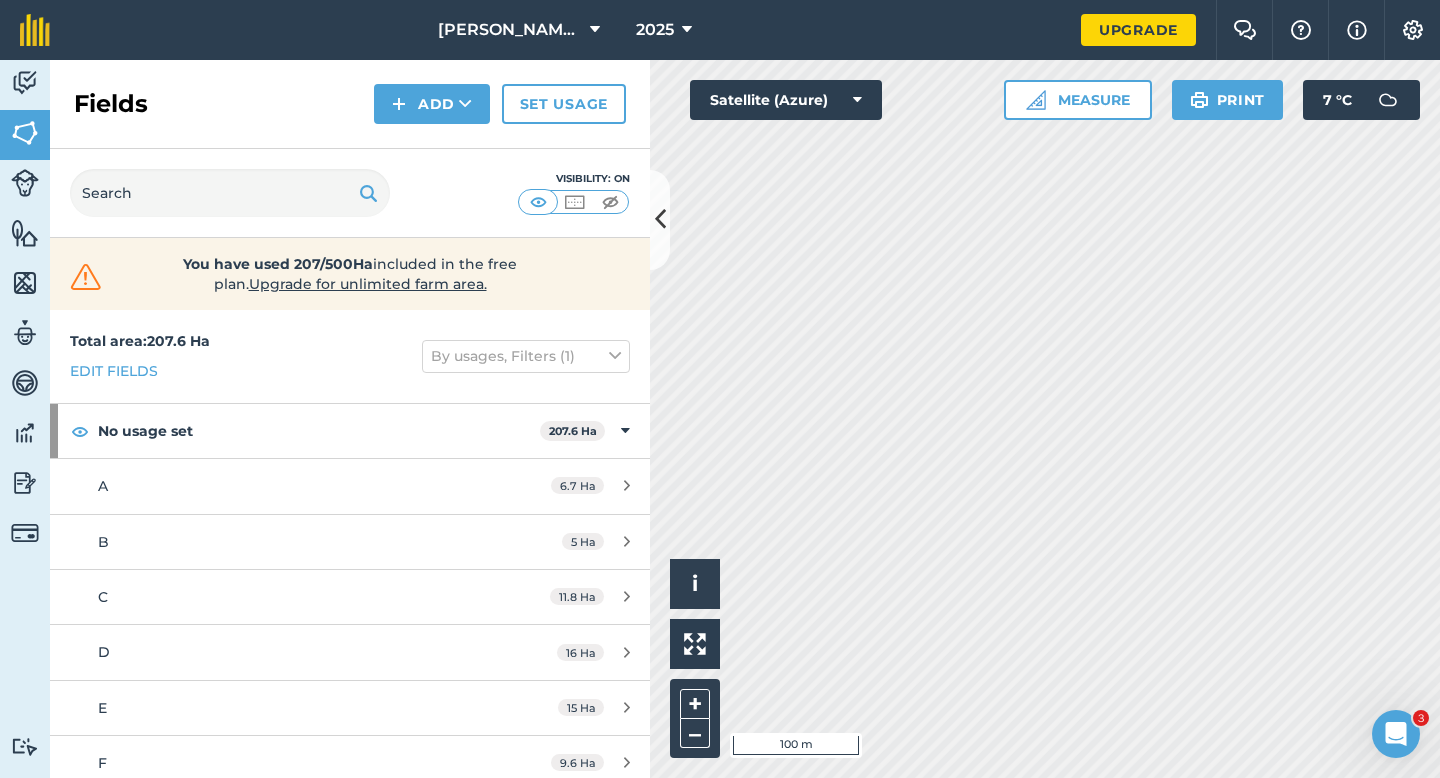 click on "Fields   Add   Set usage" at bounding box center (350, 104) 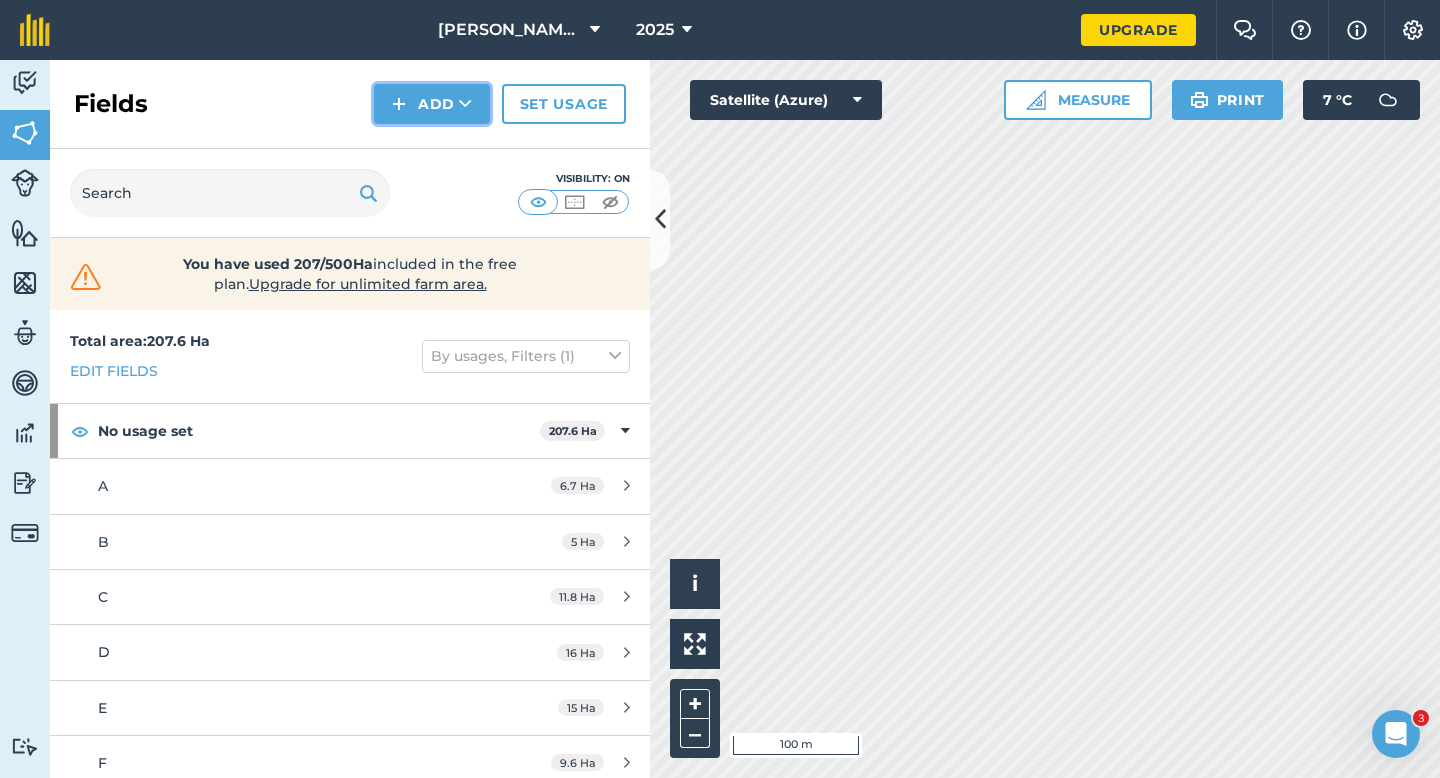 click on "Add" at bounding box center (432, 104) 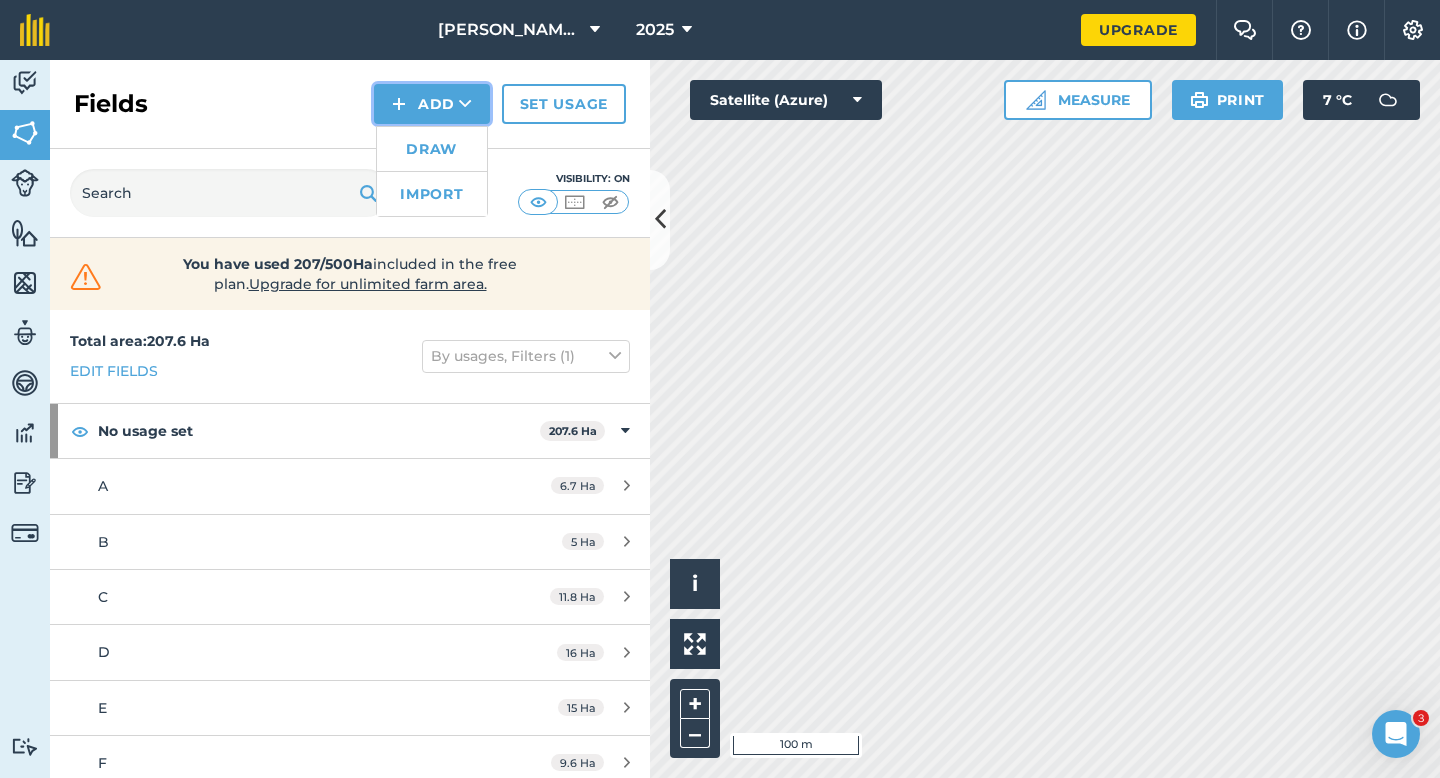 click on "Add   Draw Import" at bounding box center [432, 104] 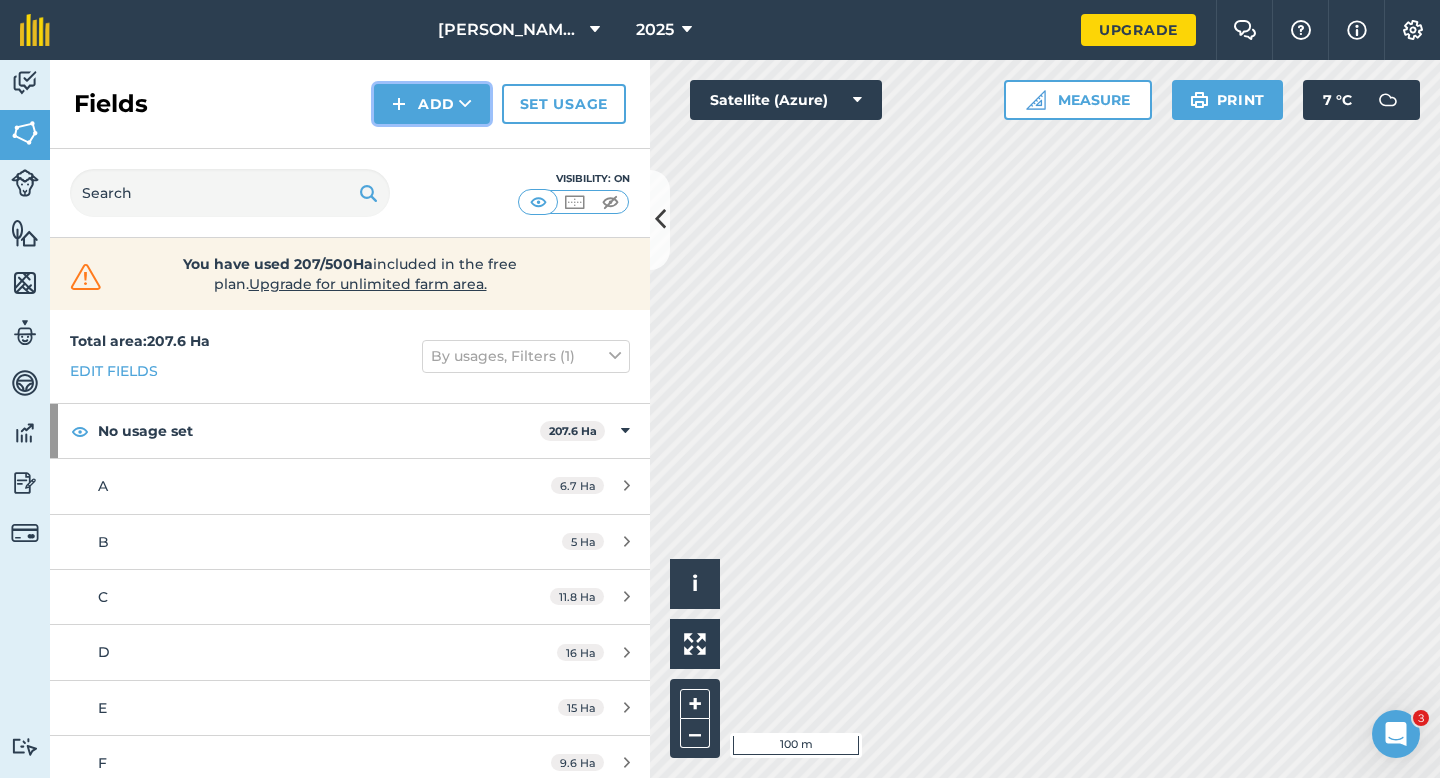 click at bounding box center (399, 104) 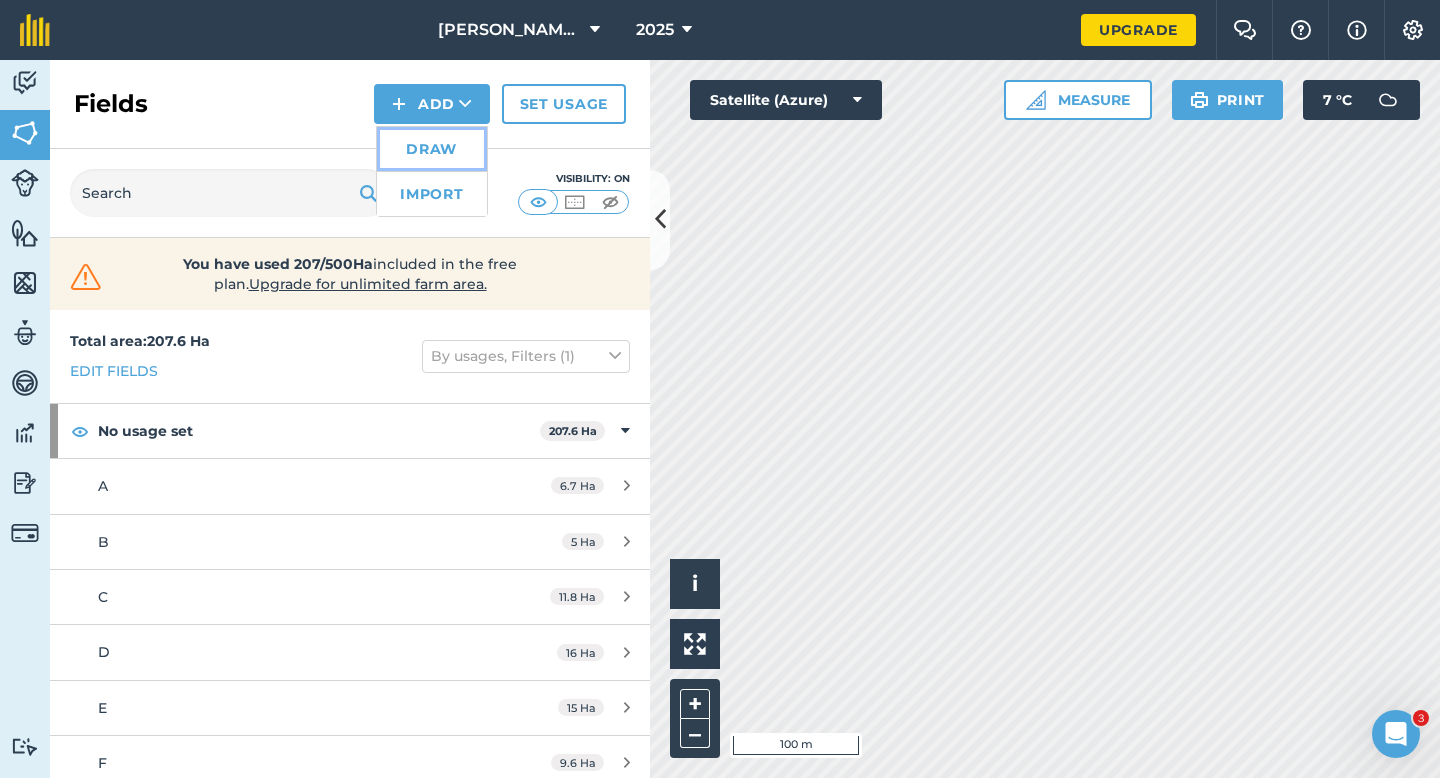 click on "Draw" at bounding box center (432, 149) 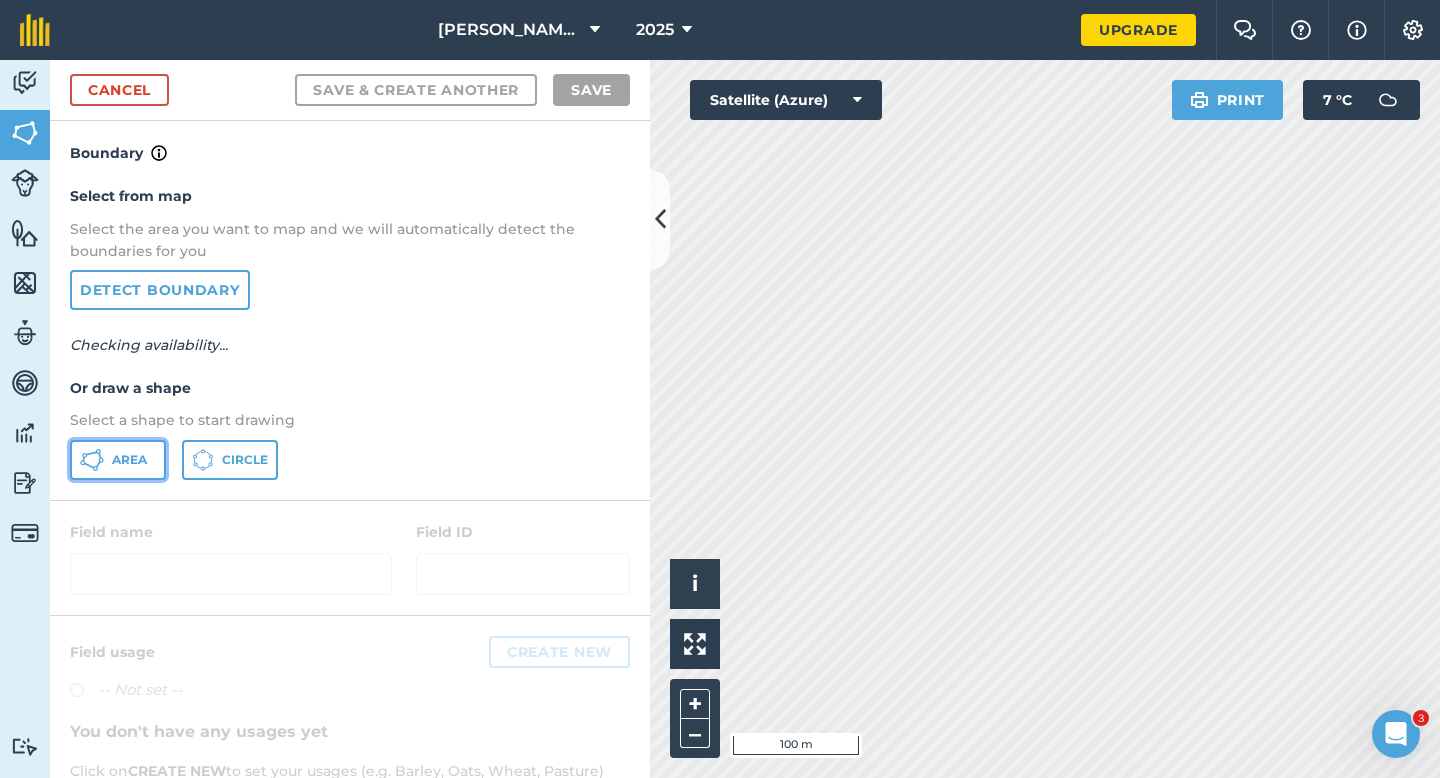 click on "Area" at bounding box center (129, 460) 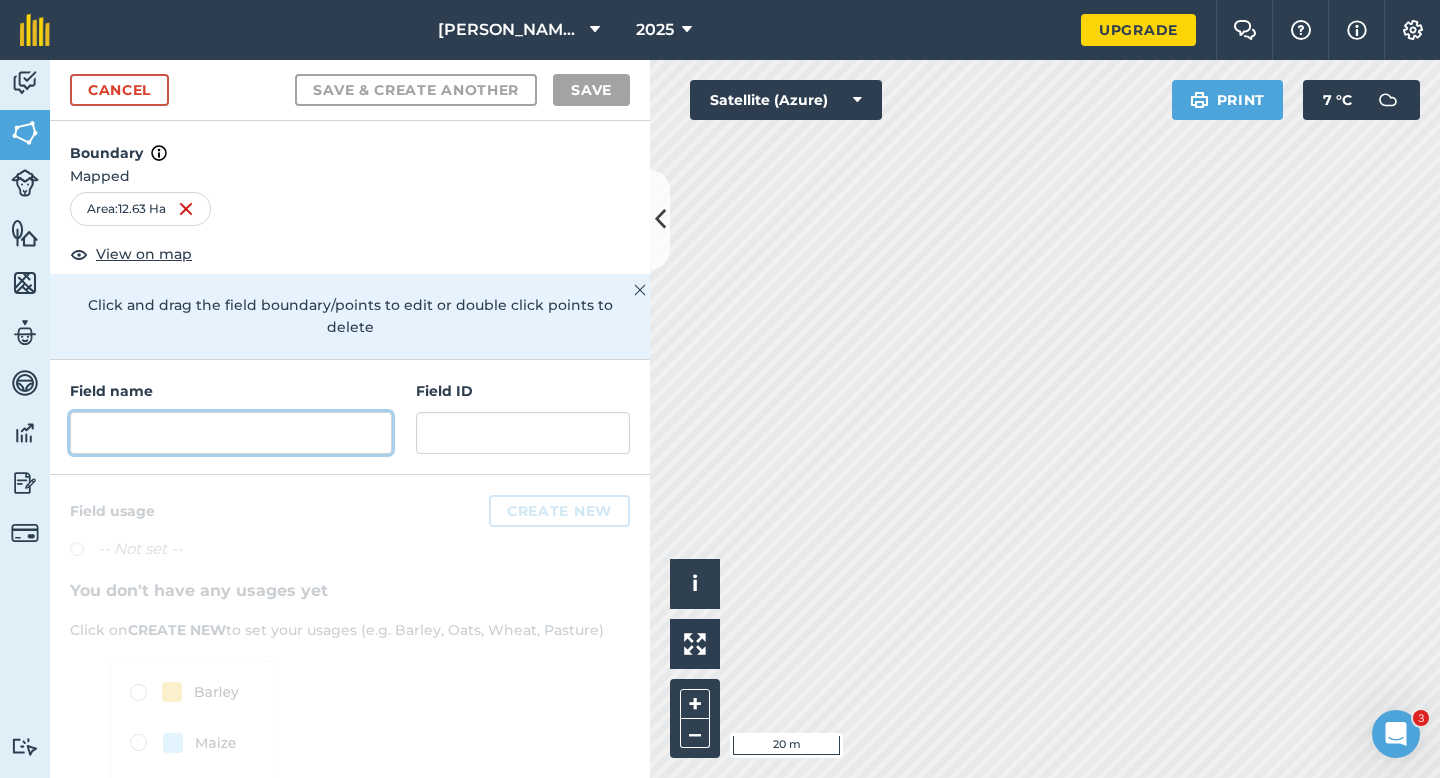 click at bounding box center (231, 433) 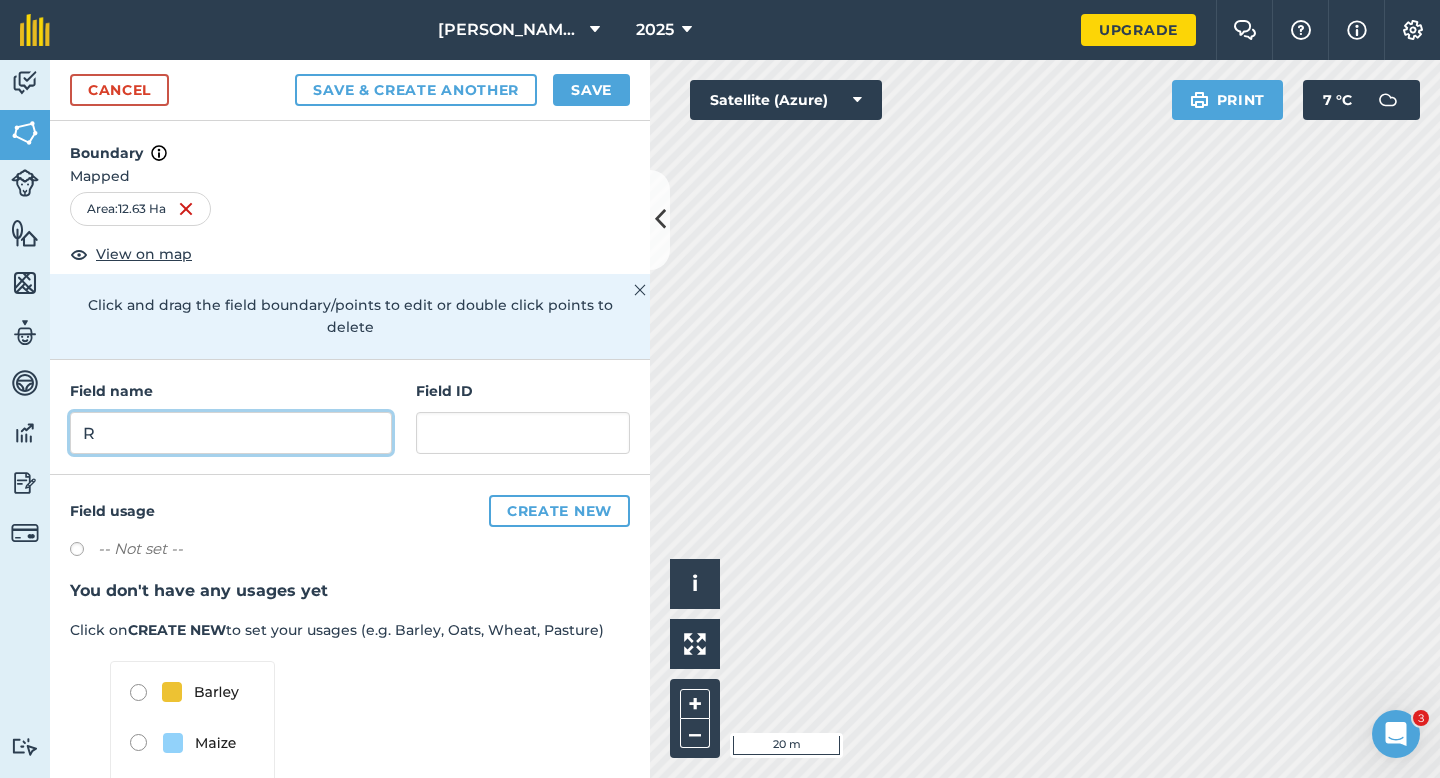 type on "R" 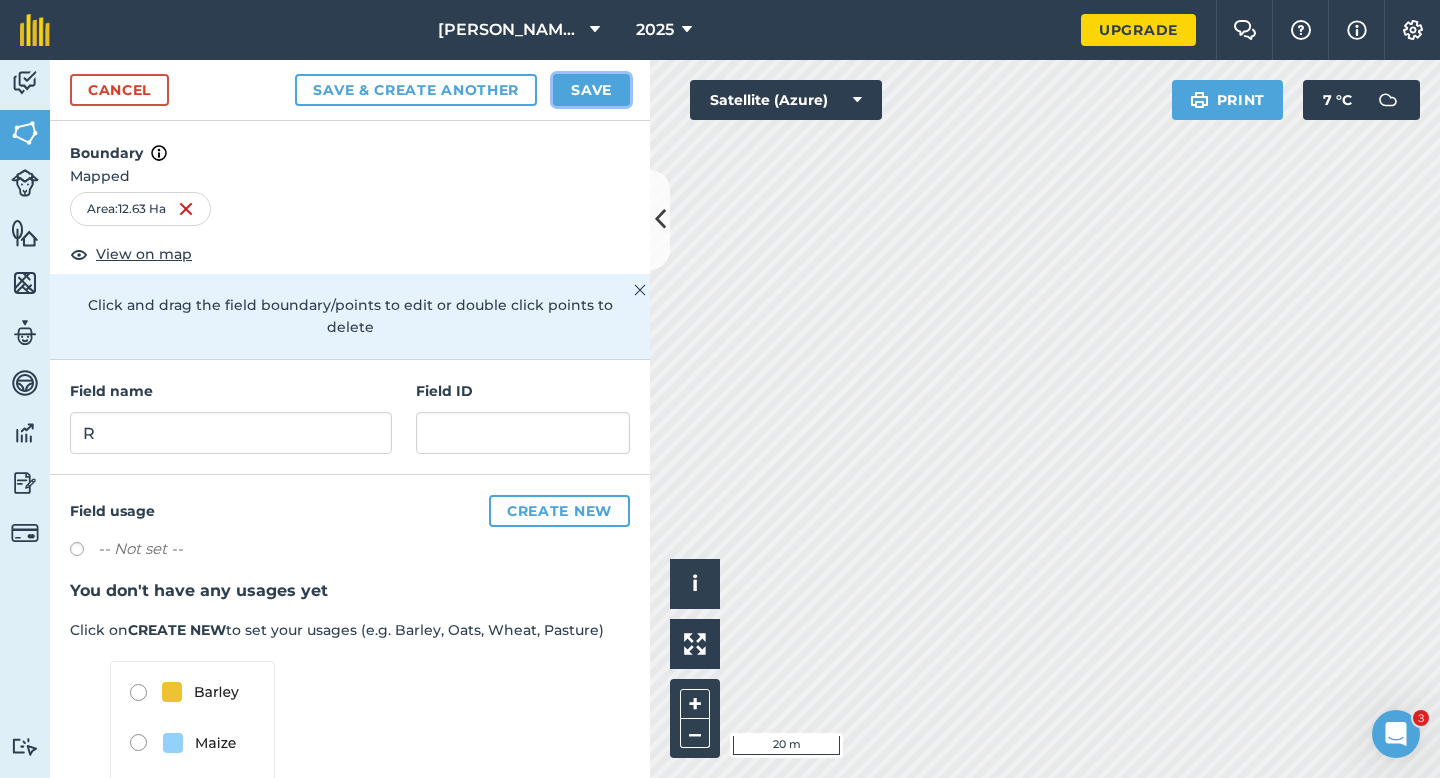 click on "Save" at bounding box center [591, 90] 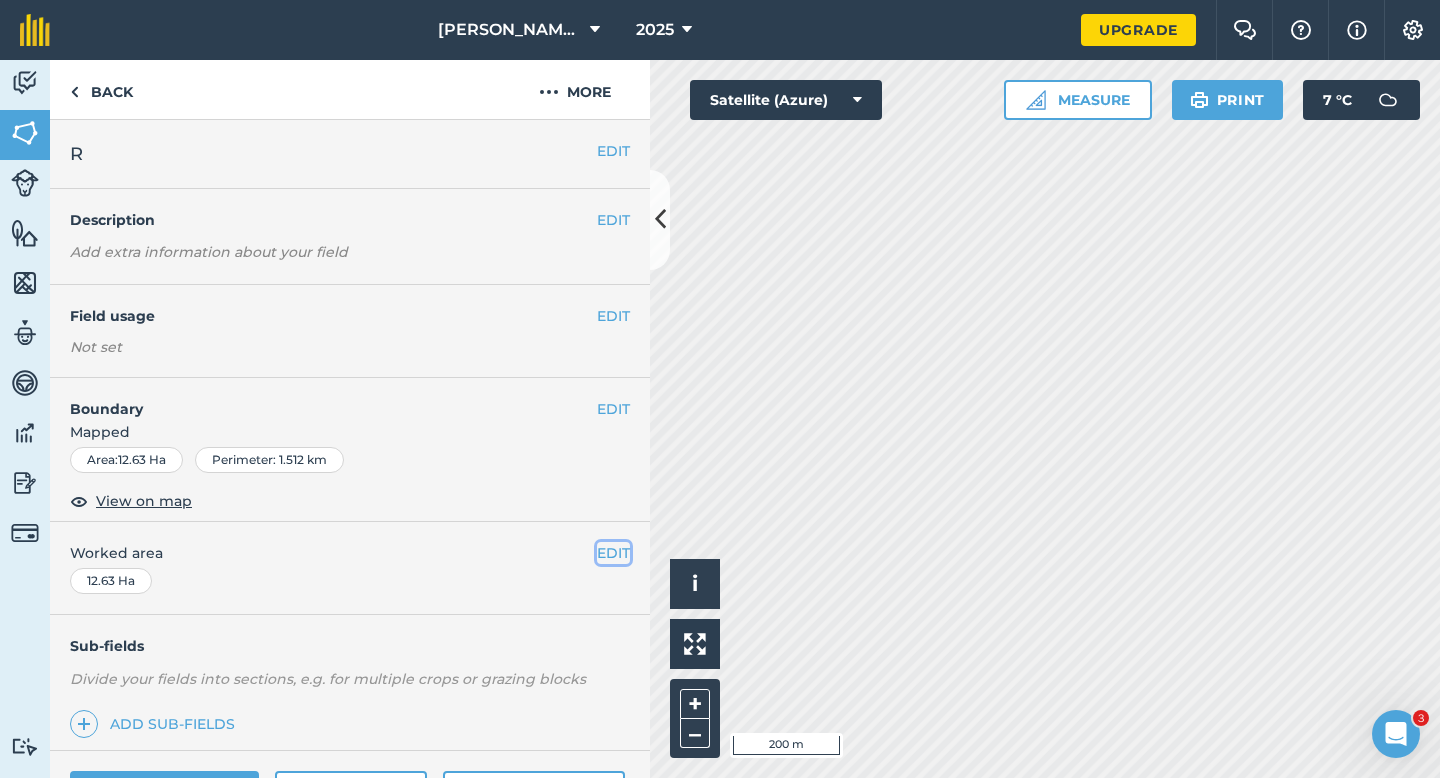 click on "EDIT" at bounding box center (613, 553) 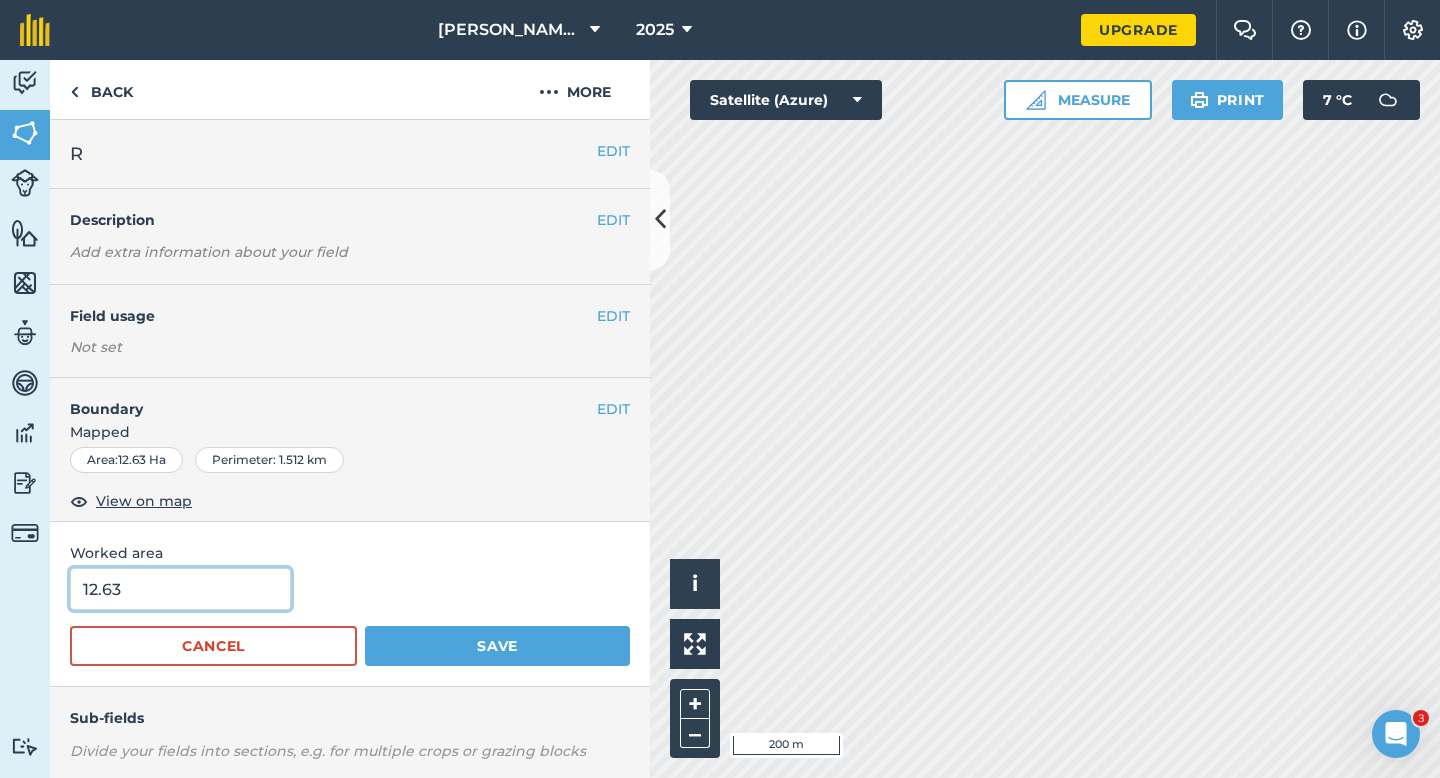 click on "12.63" at bounding box center [180, 589] 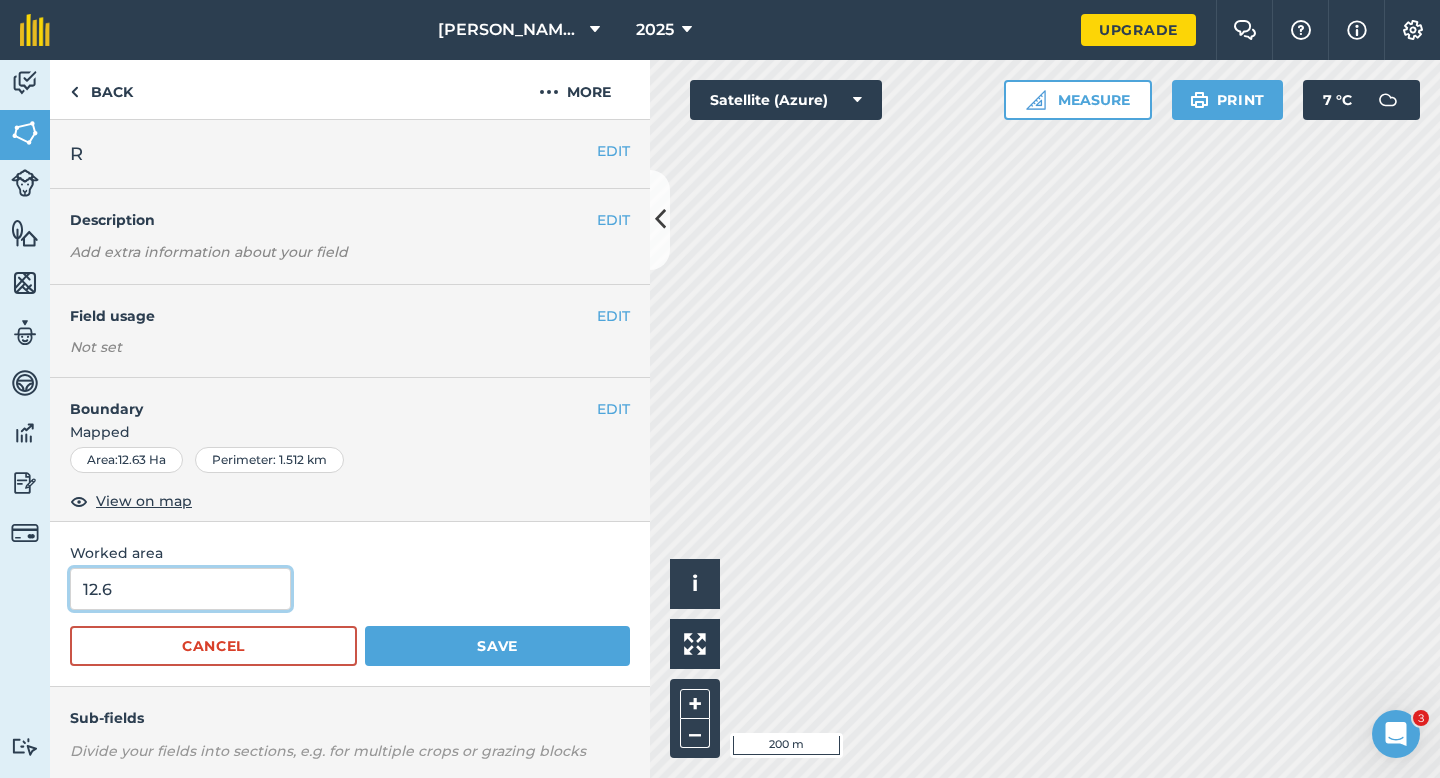 type on "12.6" 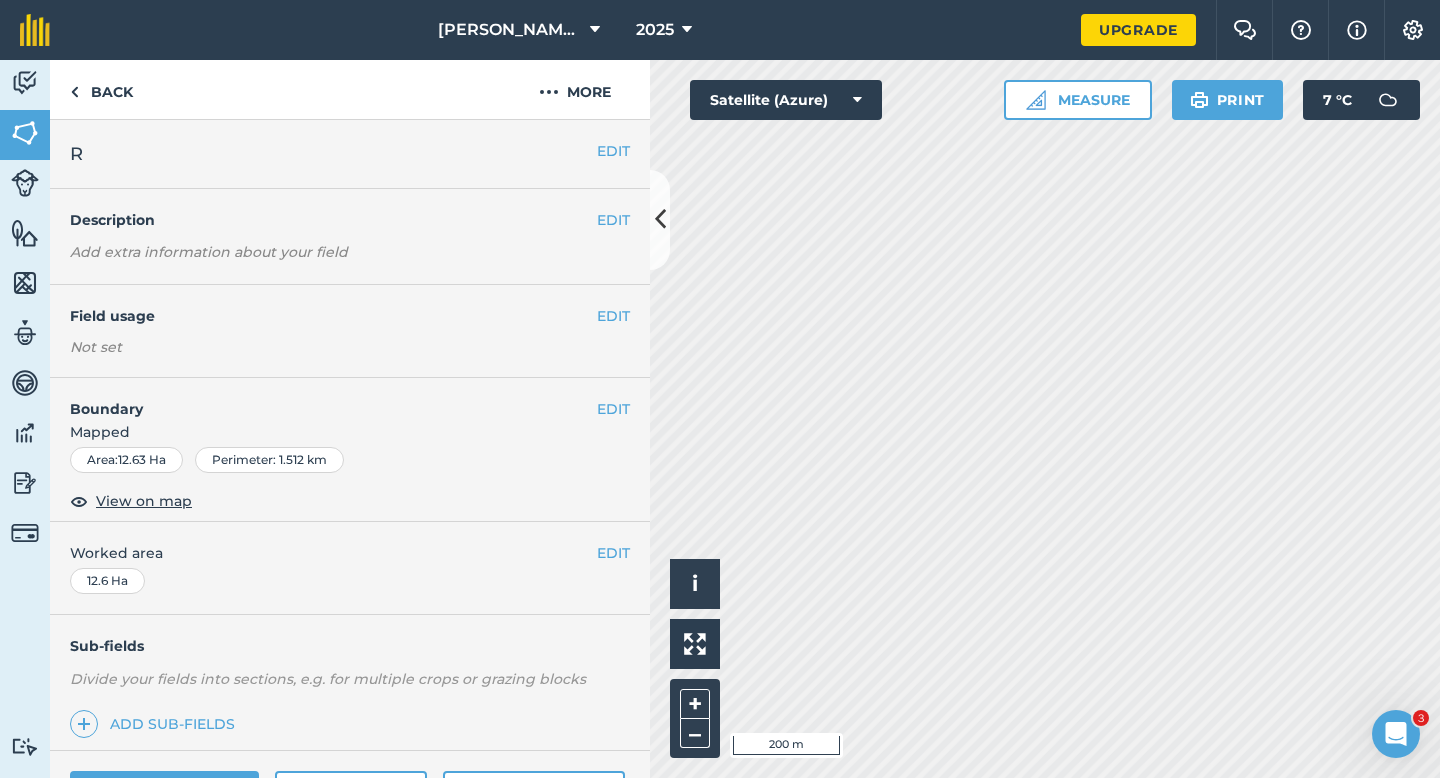 click on "Boundary" at bounding box center [323, 399] 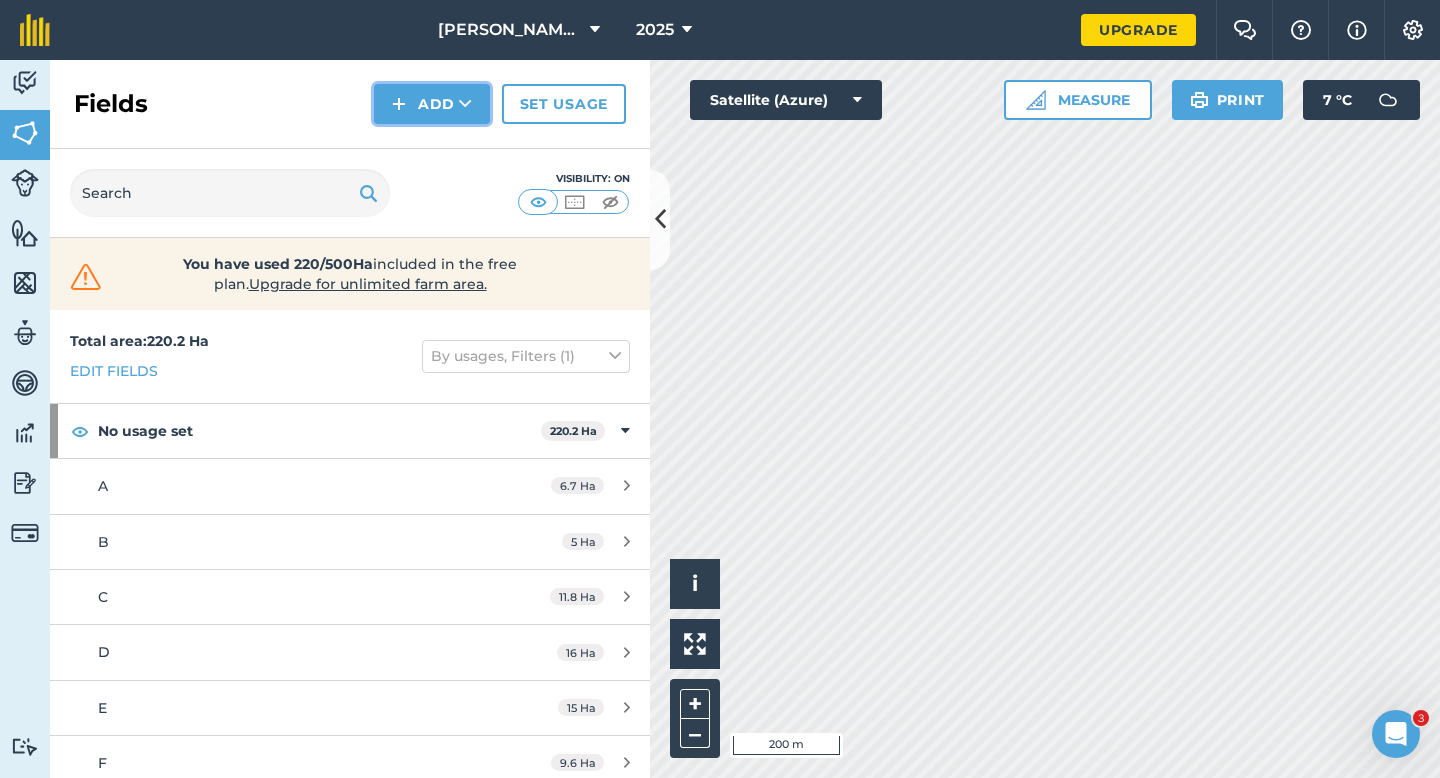click on "Add" at bounding box center (432, 104) 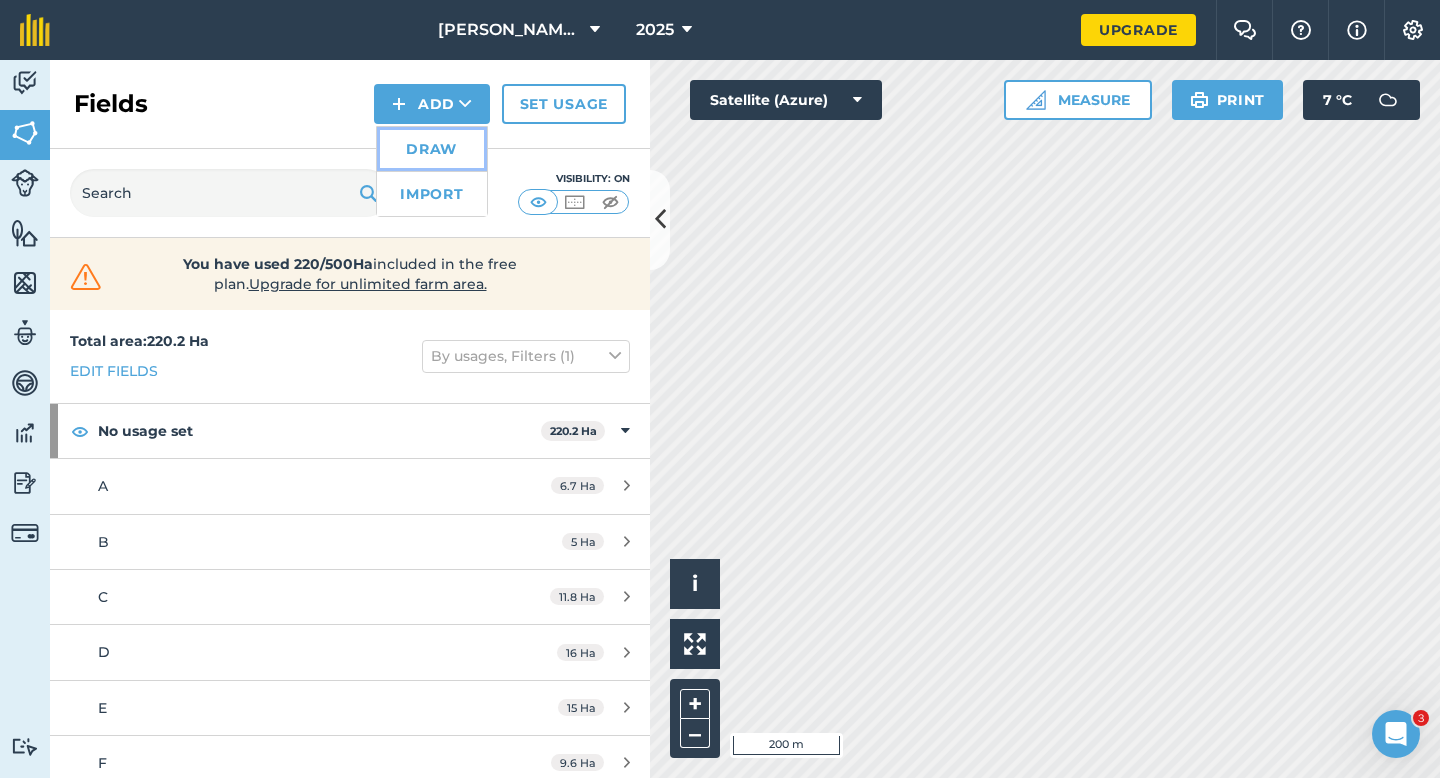 click on "Draw" at bounding box center (432, 149) 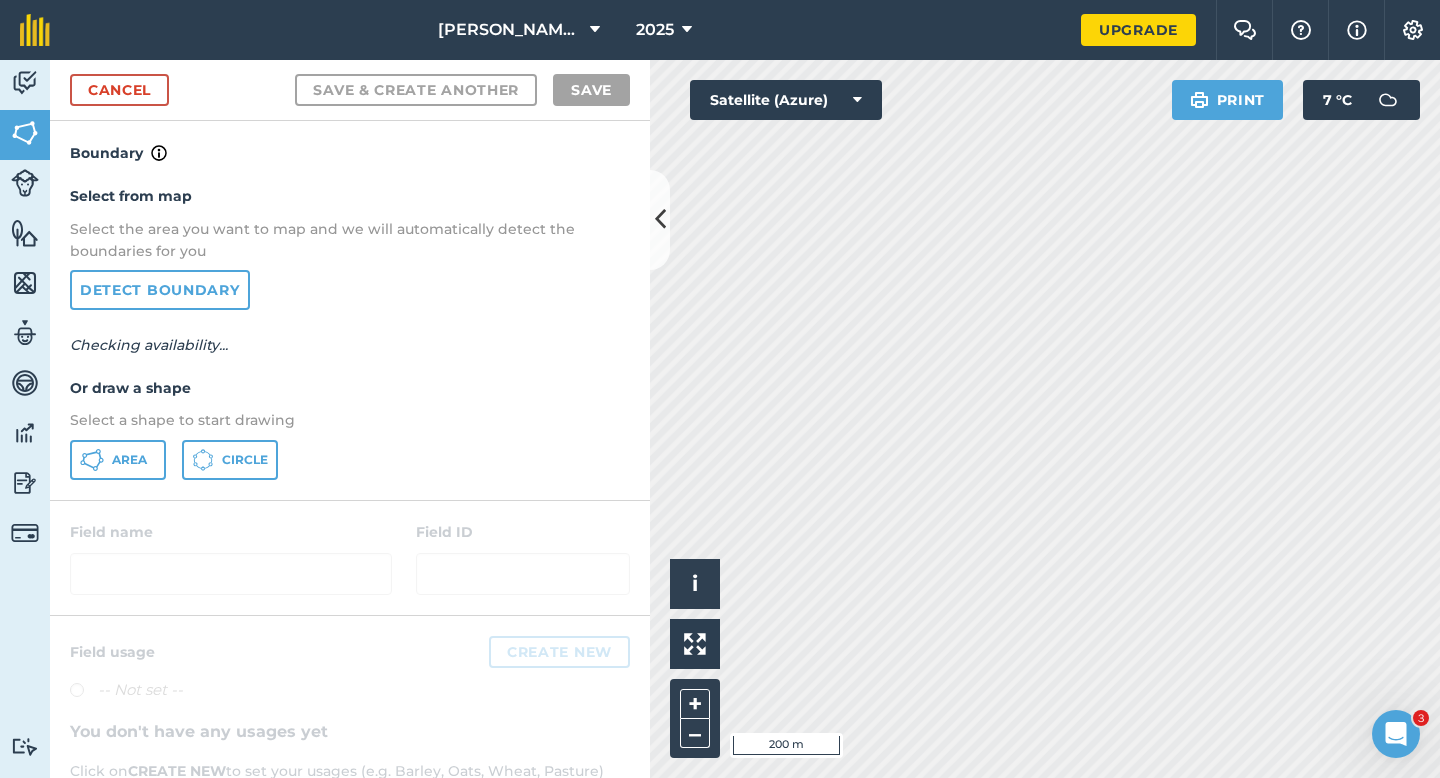 click on "Select from map Select the area you want to map and we will automatically detect the boundaries for you Detect boundary Checking availability... Or draw a shape Select a shape to start drawing Area Circle" at bounding box center [350, 332] 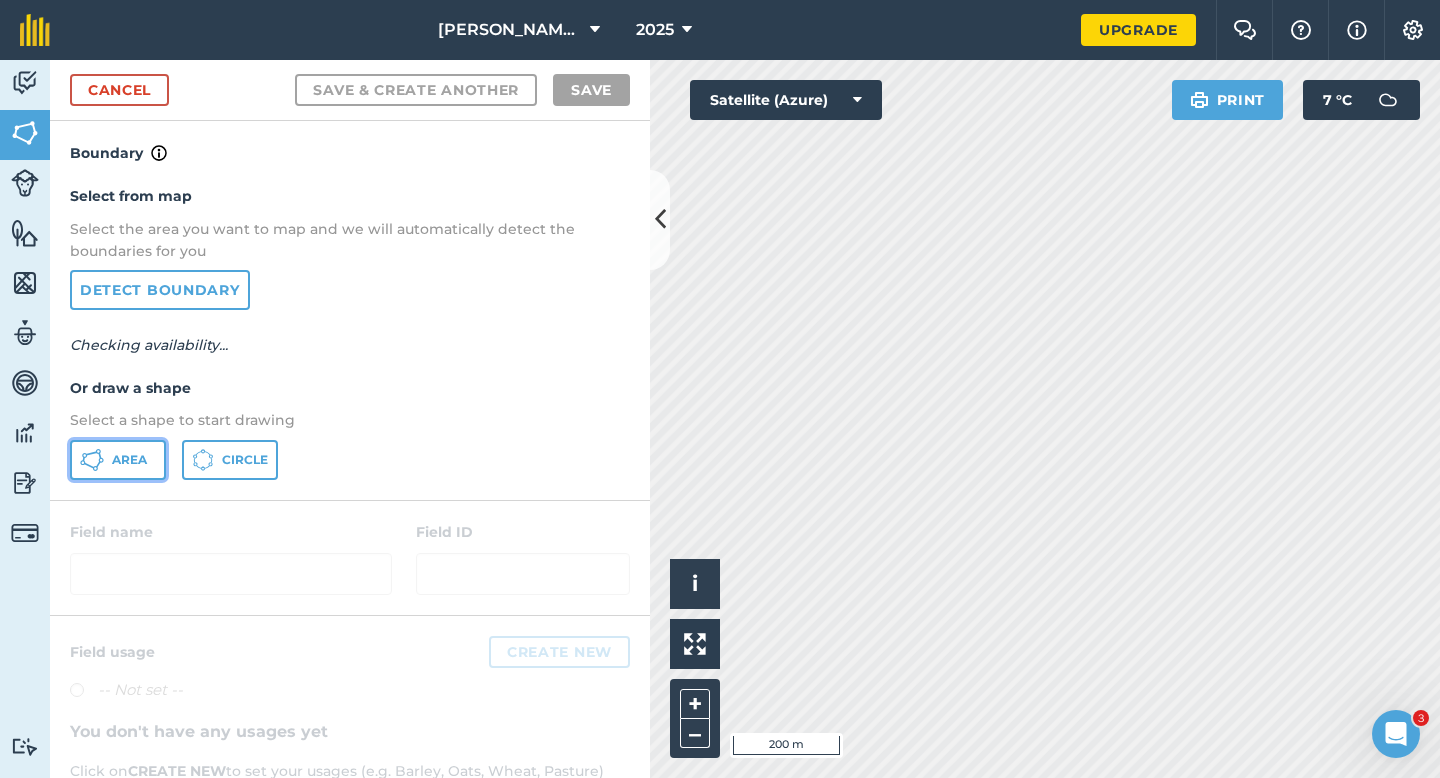 click on "Area" at bounding box center (118, 460) 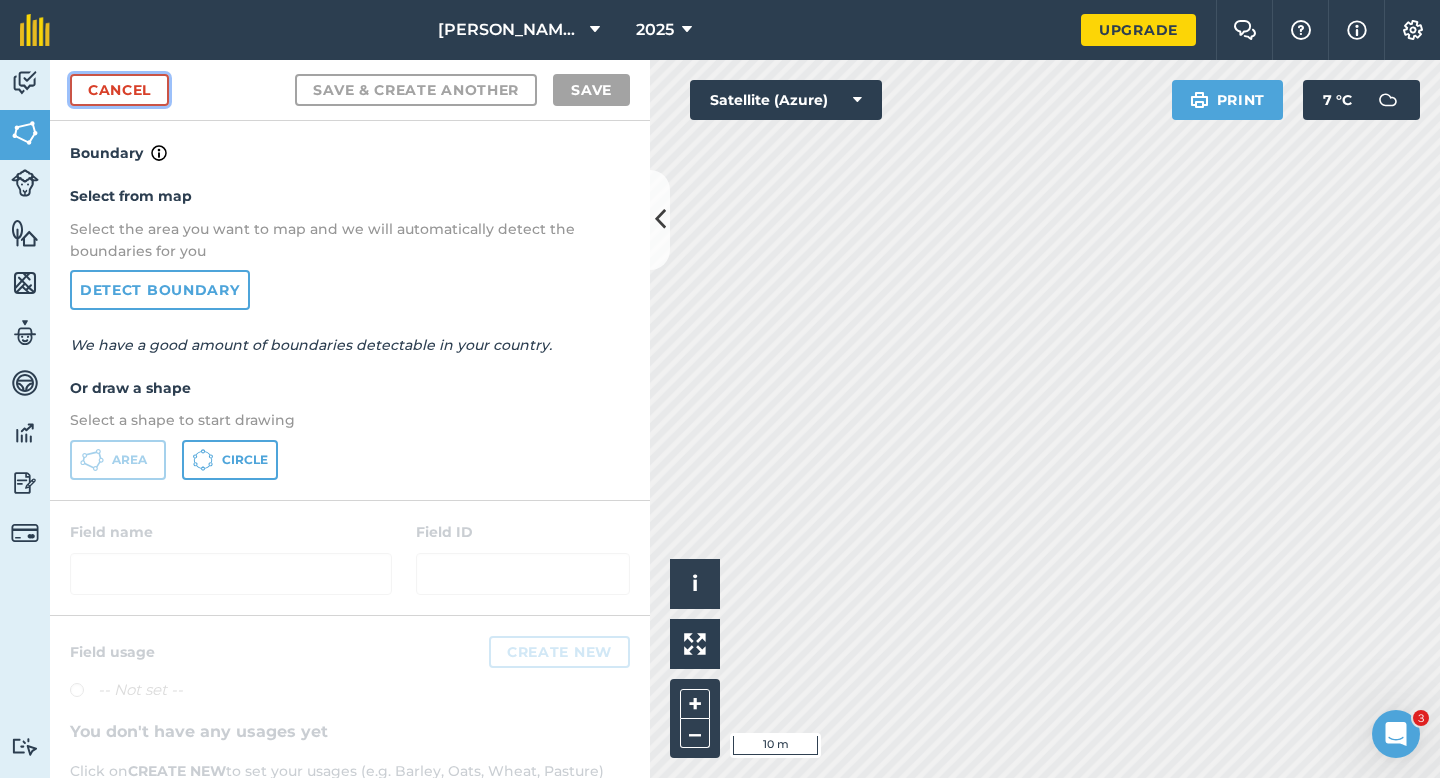 click on "Cancel" at bounding box center [119, 90] 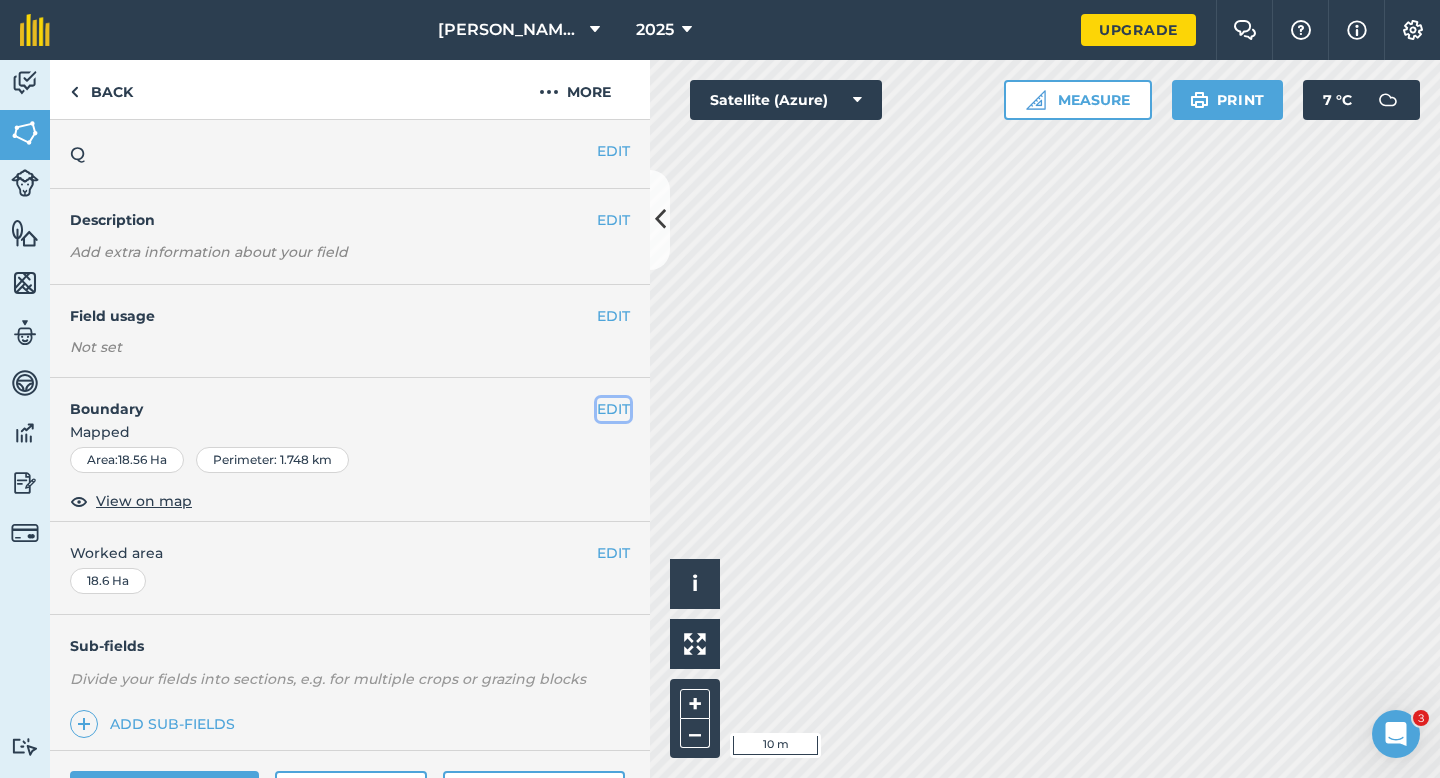 click on "EDIT" at bounding box center (613, 409) 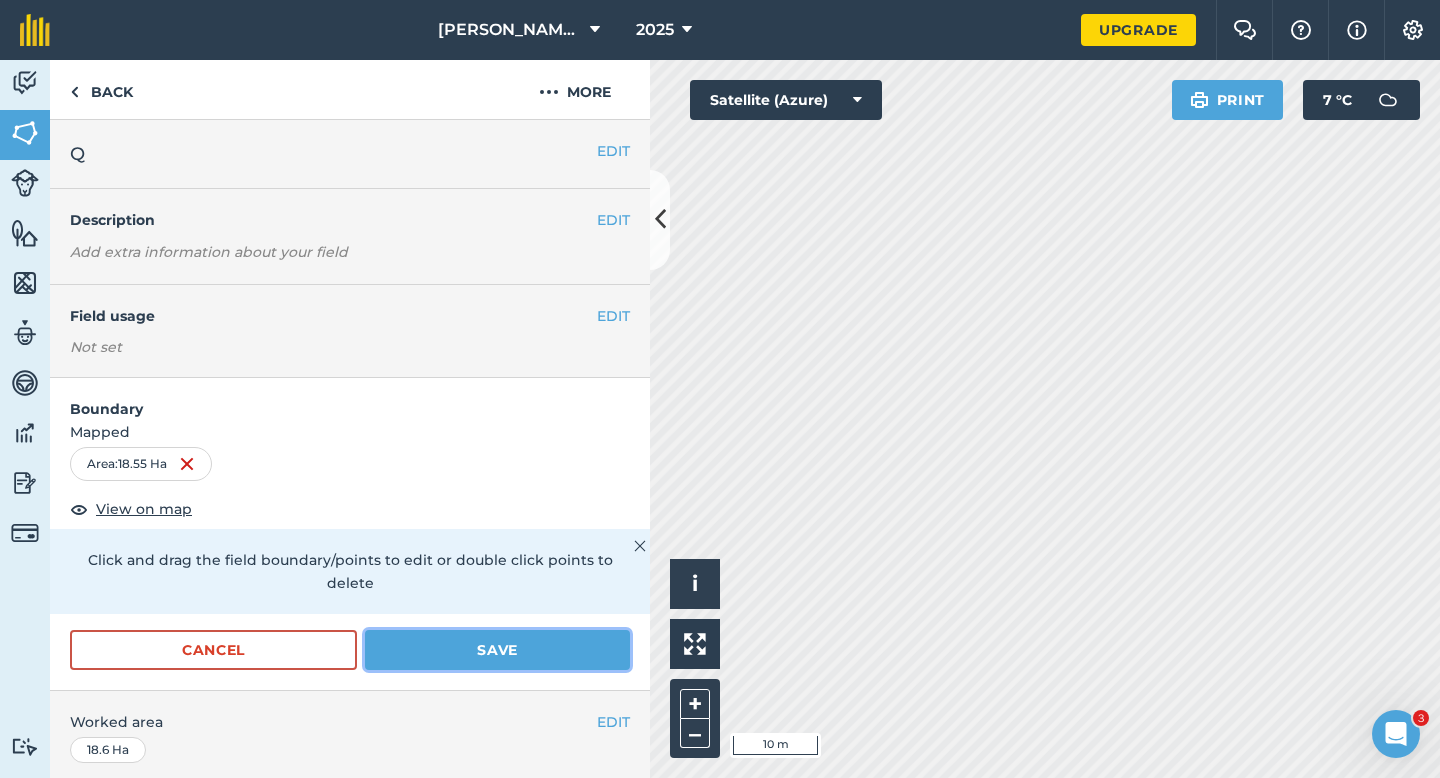click on "Save" at bounding box center [497, 650] 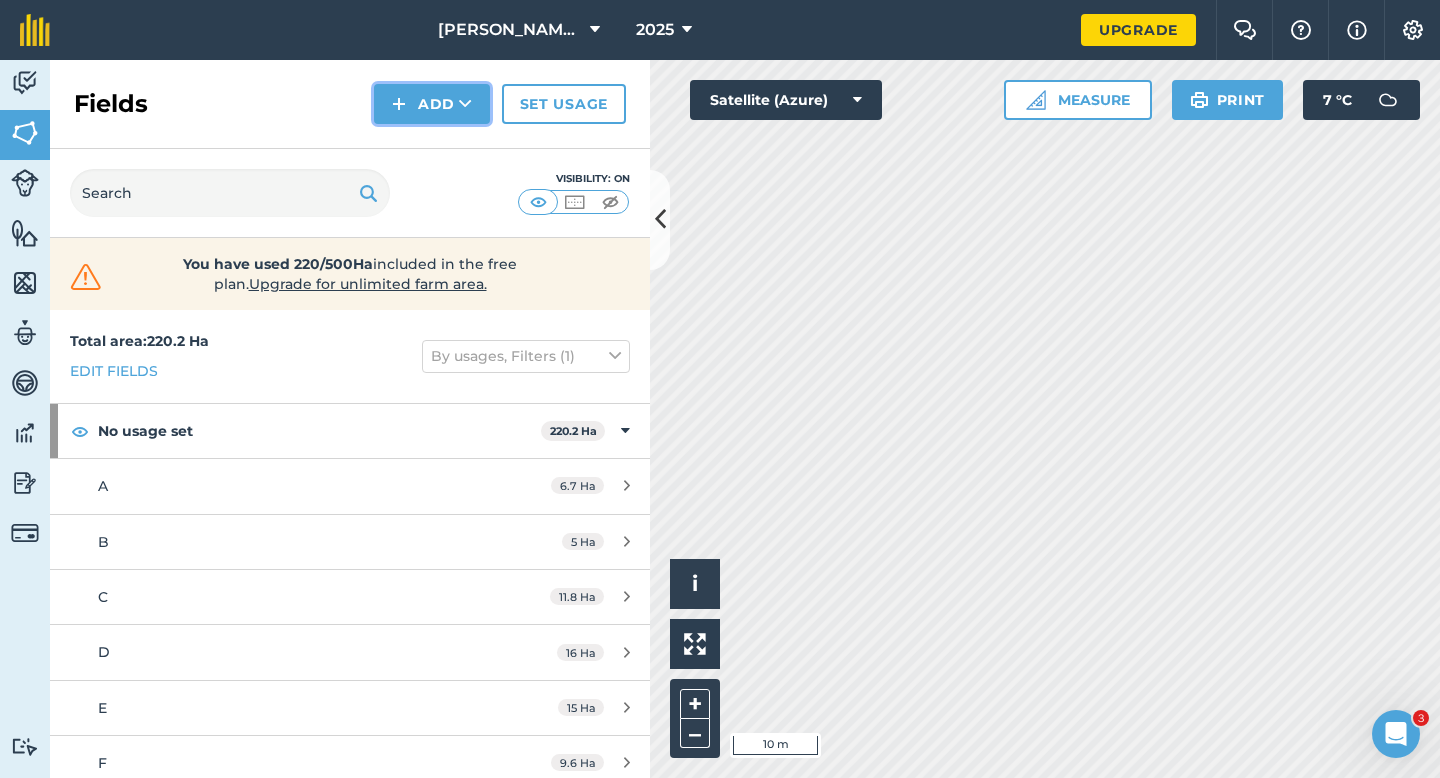 click on "Add" at bounding box center (432, 104) 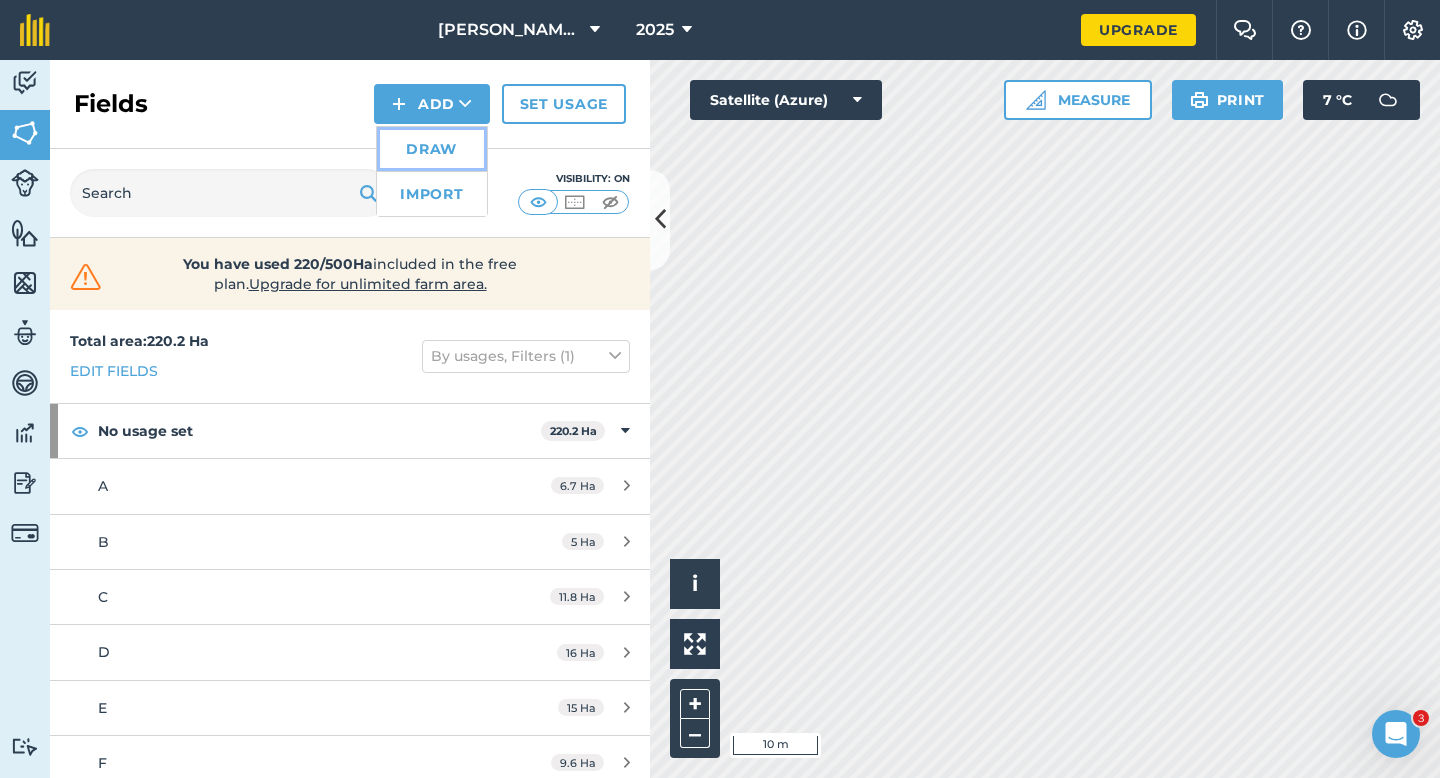 click on "Draw" at bounding box center [432, 149] 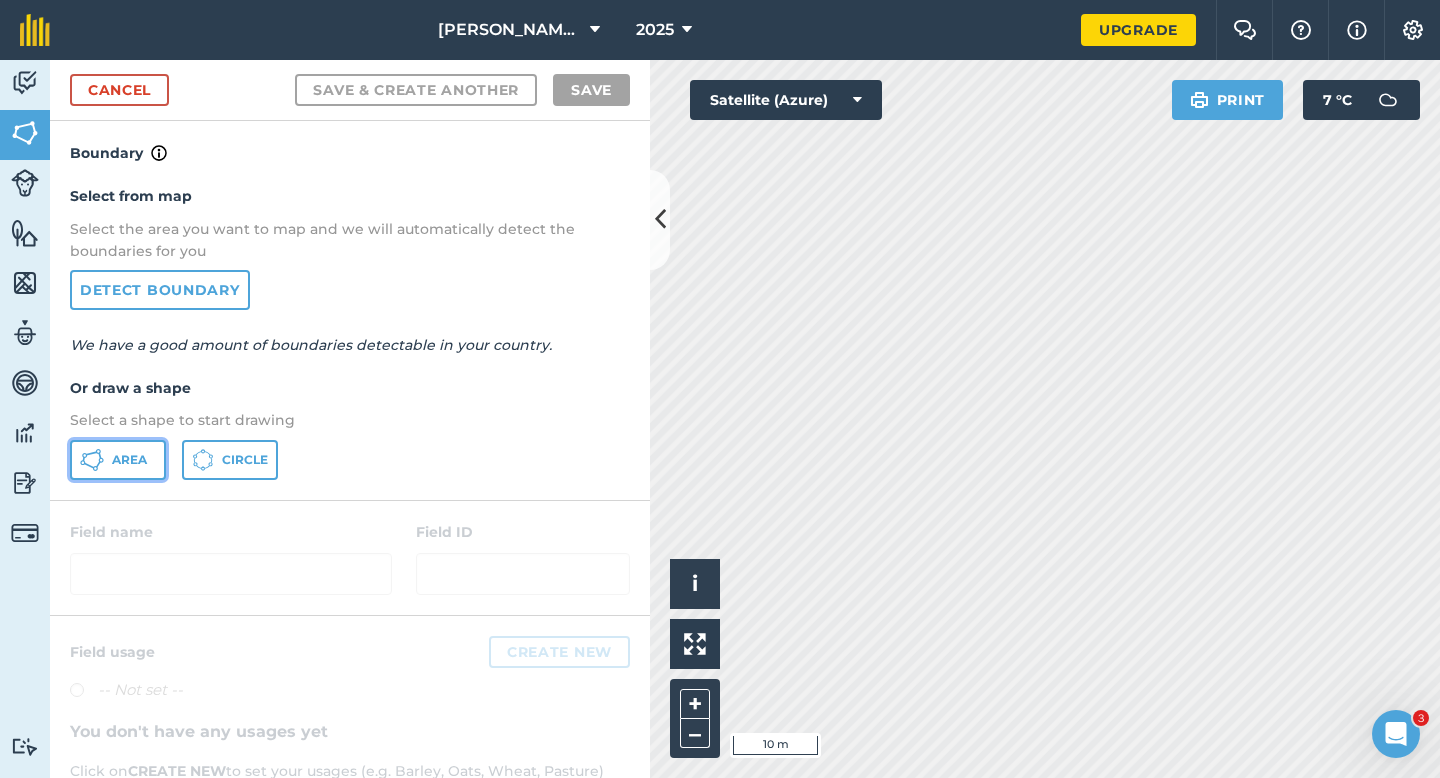 click on "Area" at bounding box center [118, 460] 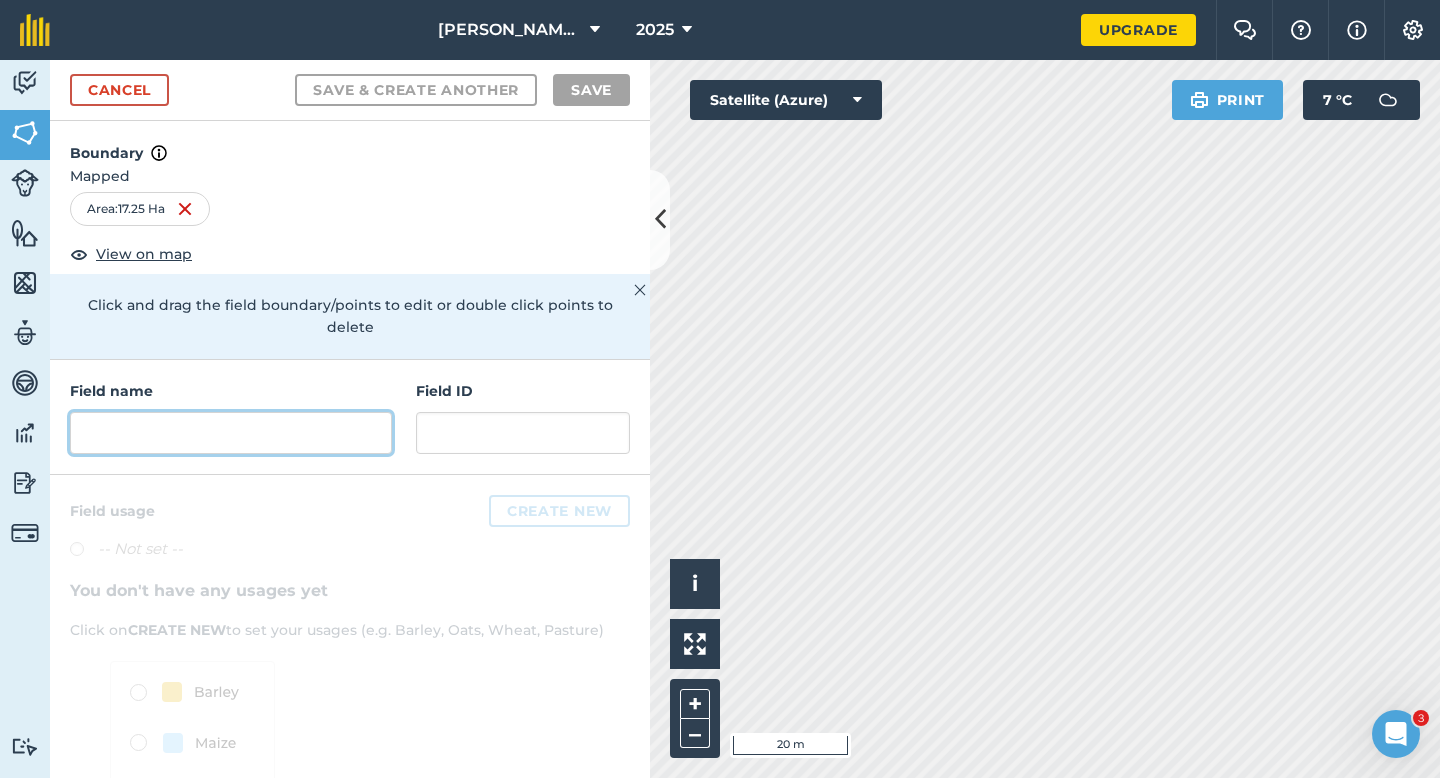 click at bounding box center [231, 433] 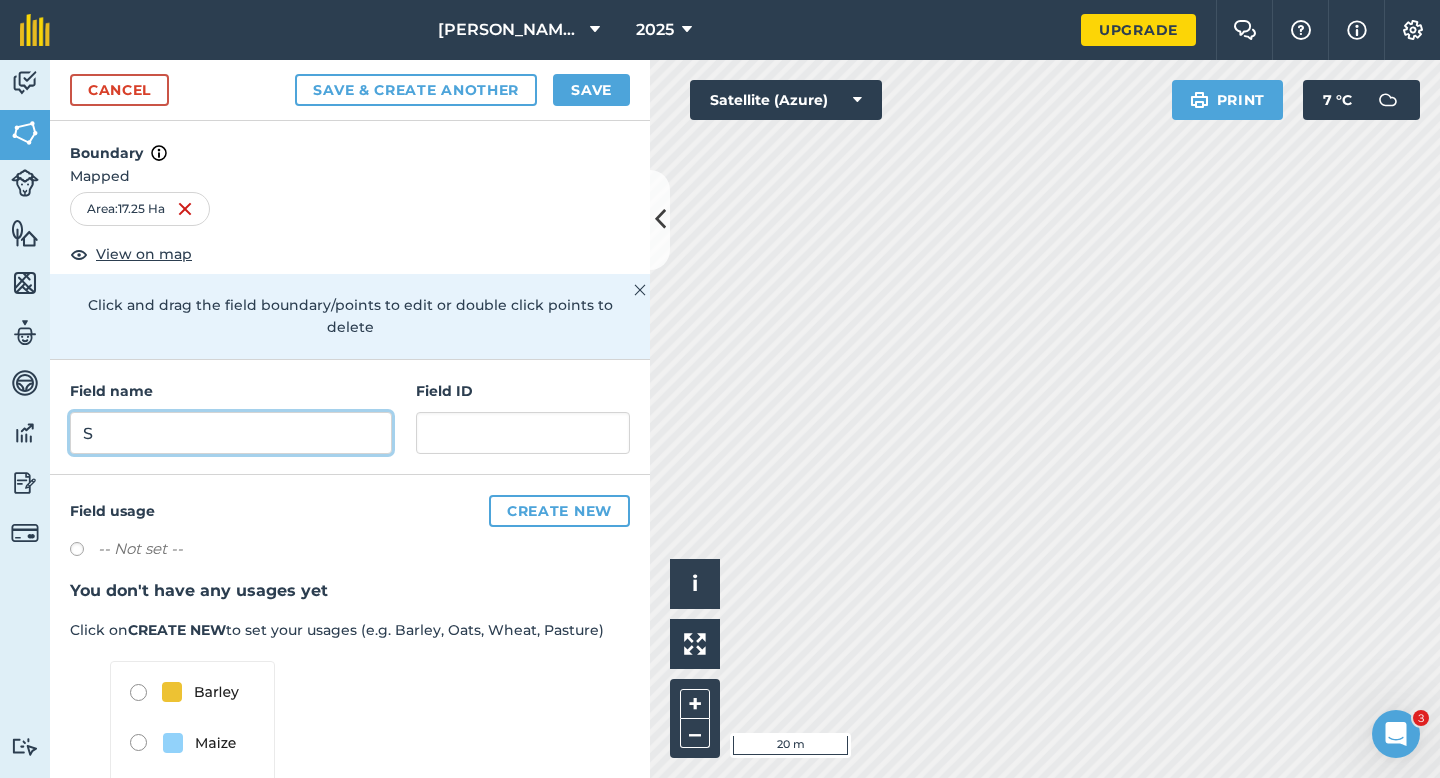 type on "S" 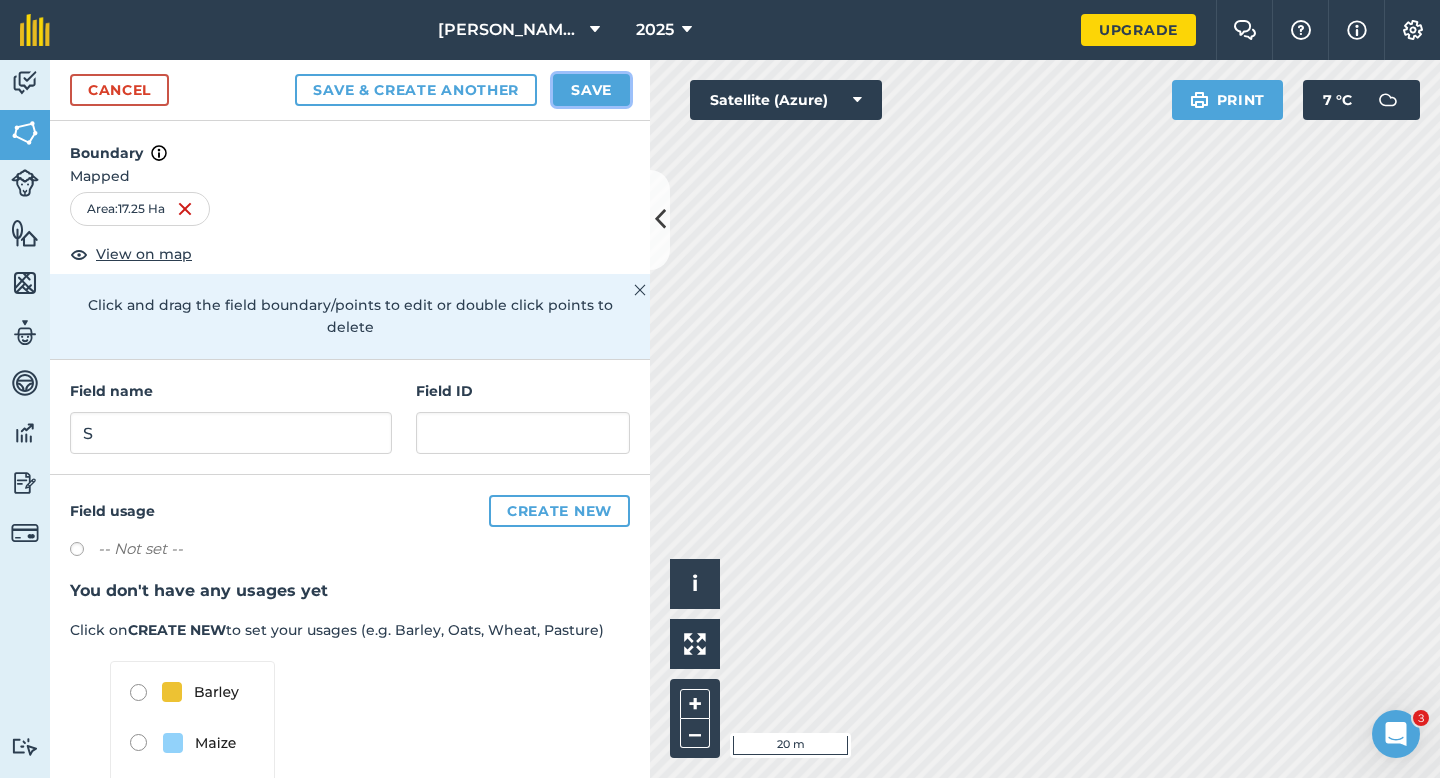 click on "Save" at bounding box center (591, 90) 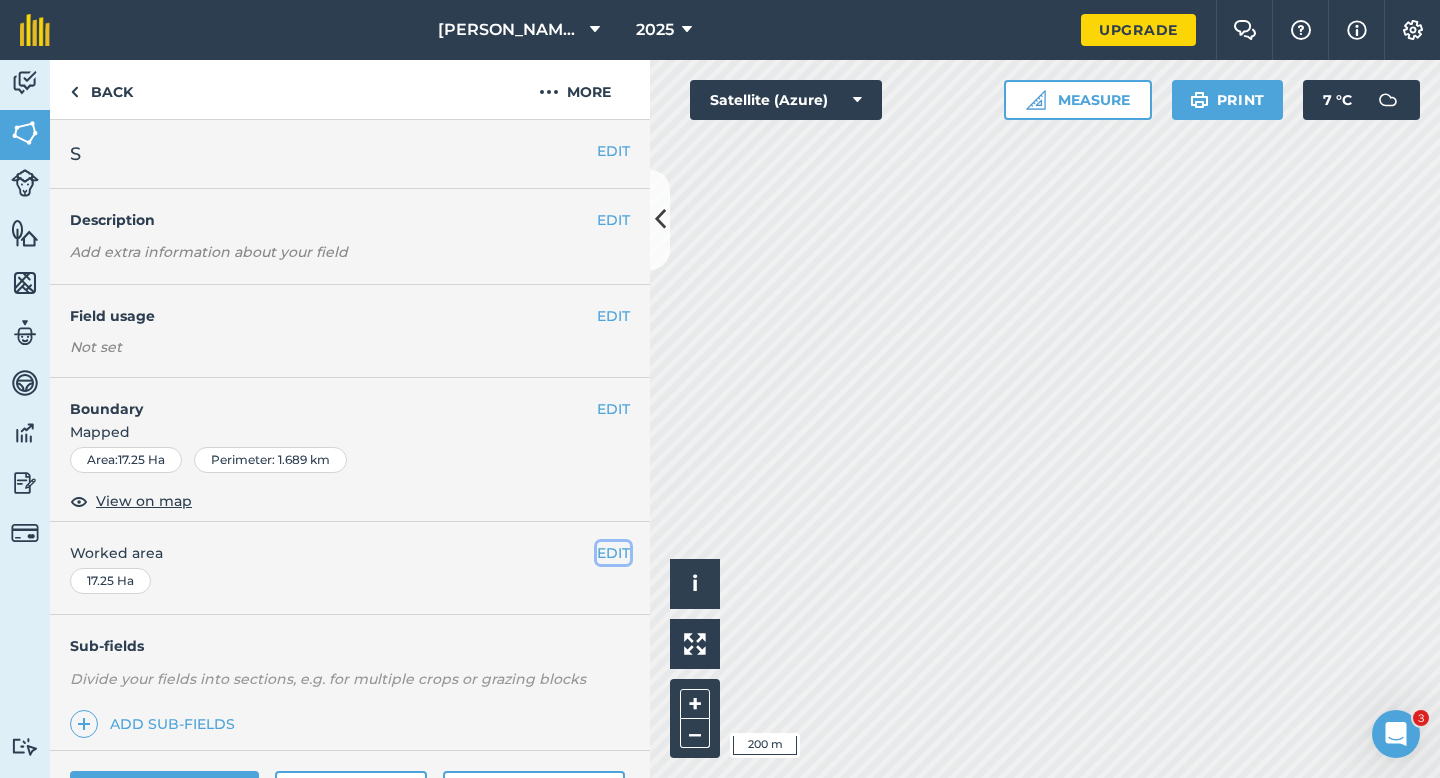 click on "EDIT" at bounding box center [613, 553] 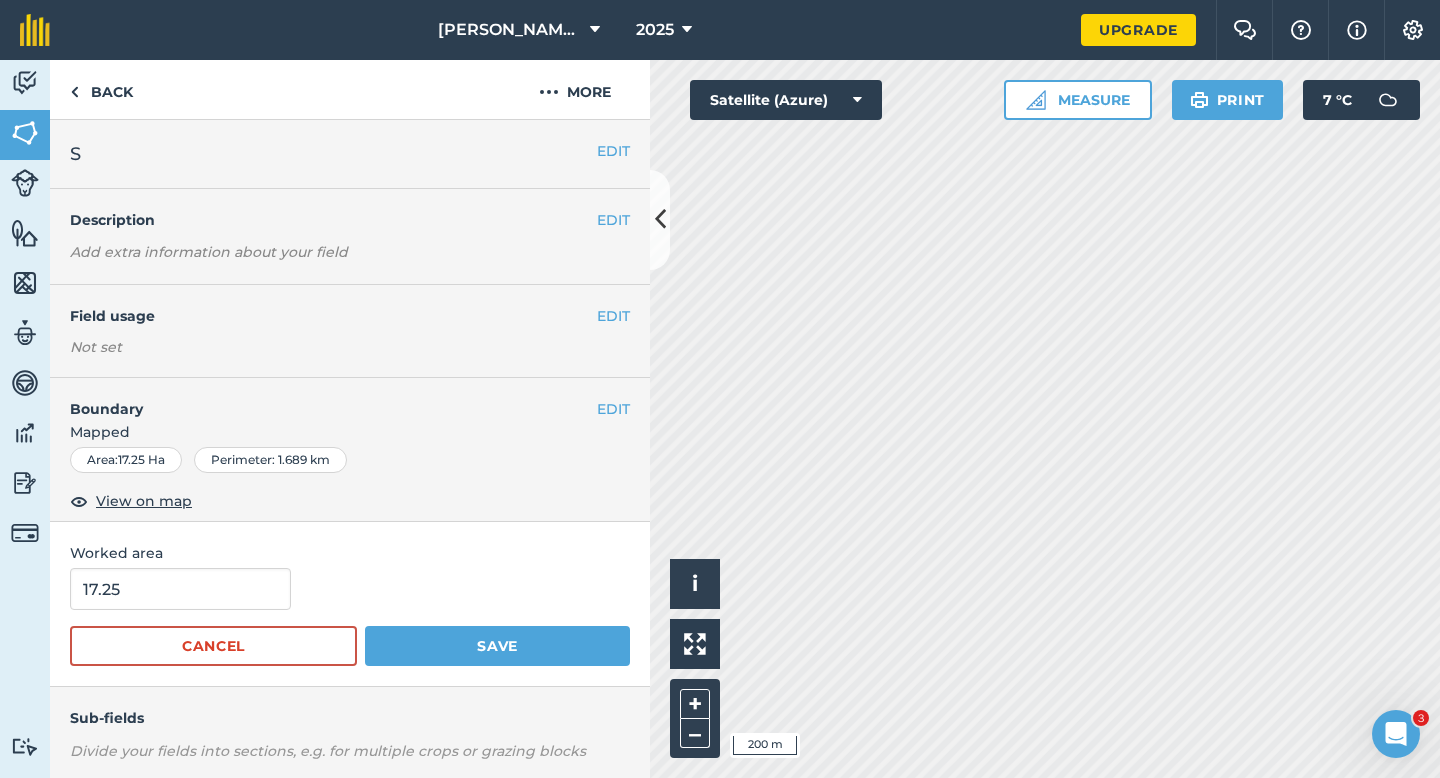 click on "17.25 Cancel Save" at bounding box center (350, 617) 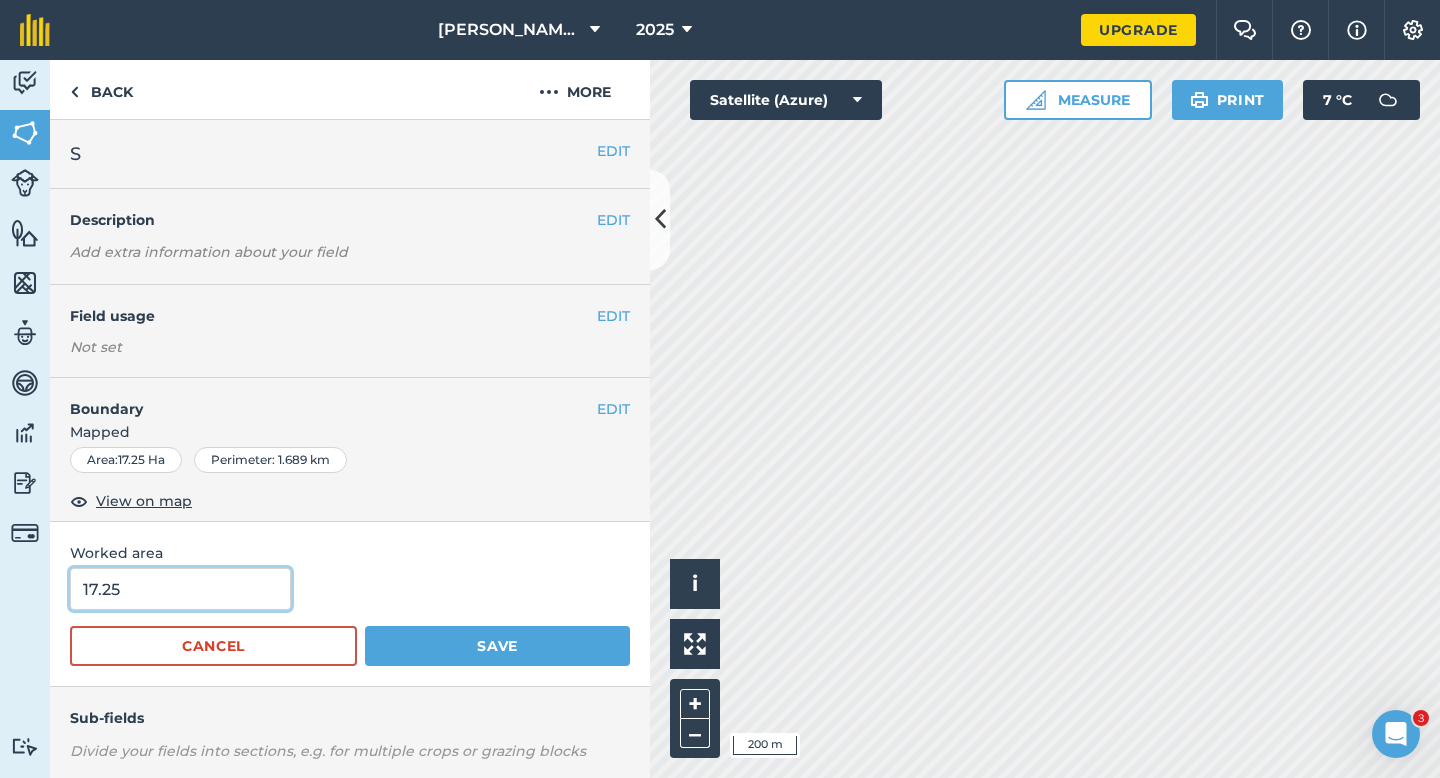 click on "17.25" at bounding box center [180, 589] 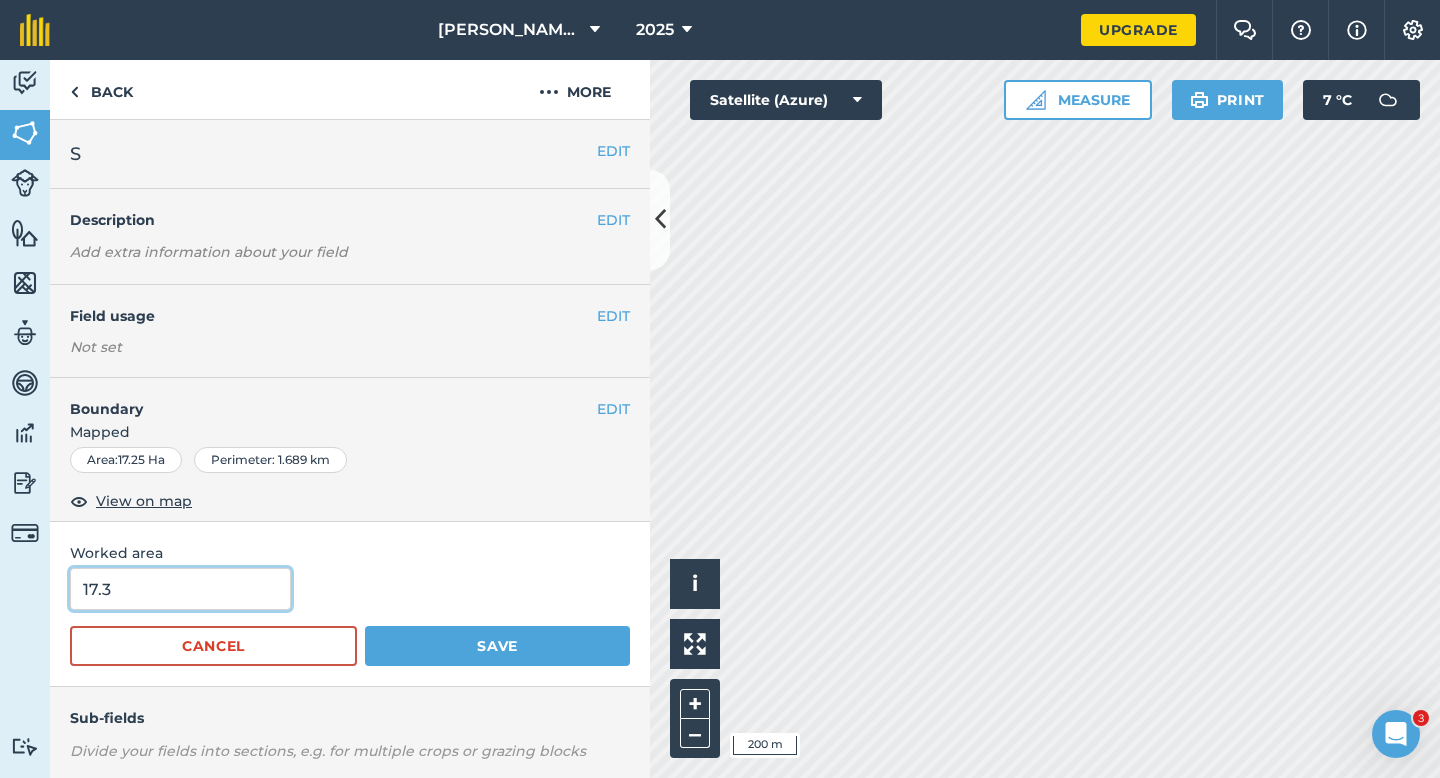type on "17.3" 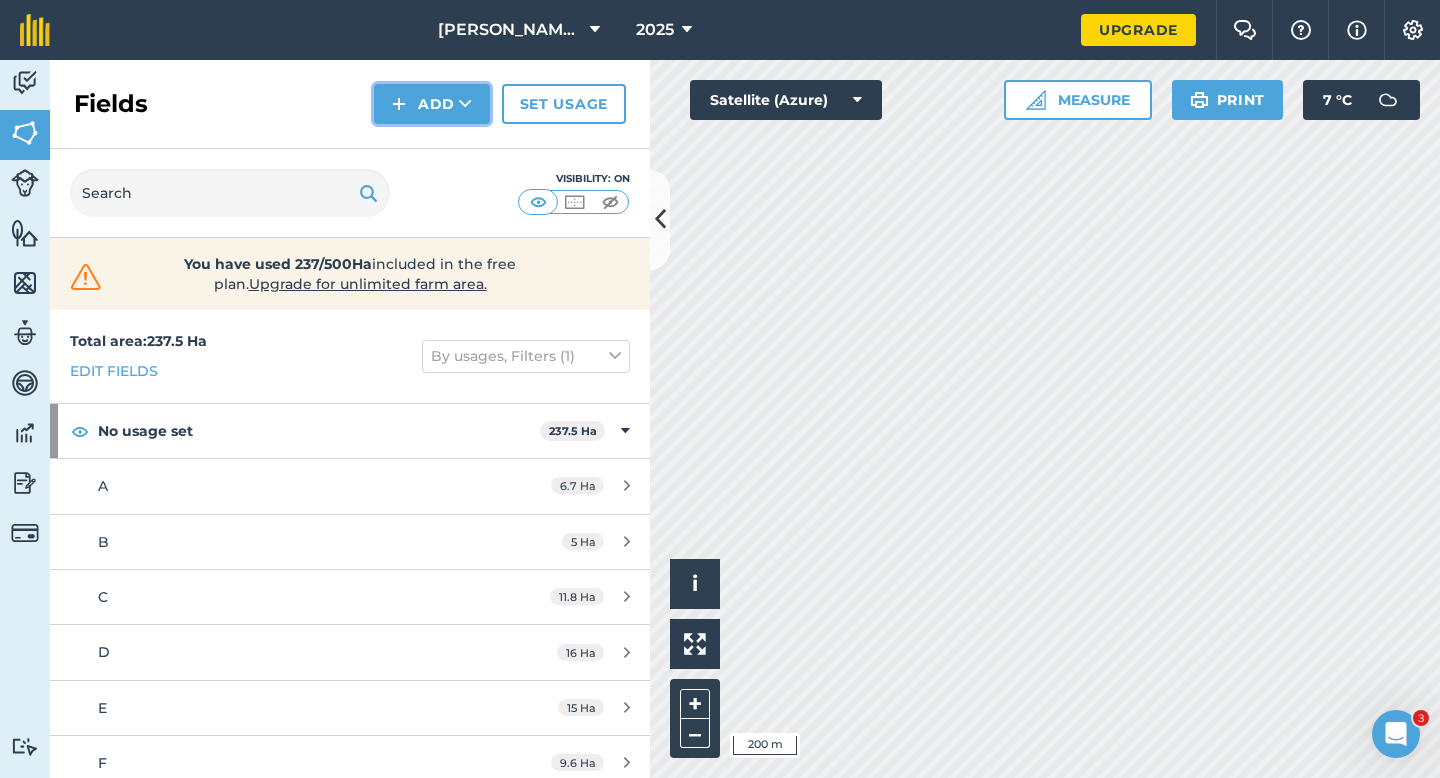 click on "Add" at bounding box center [432, 104] 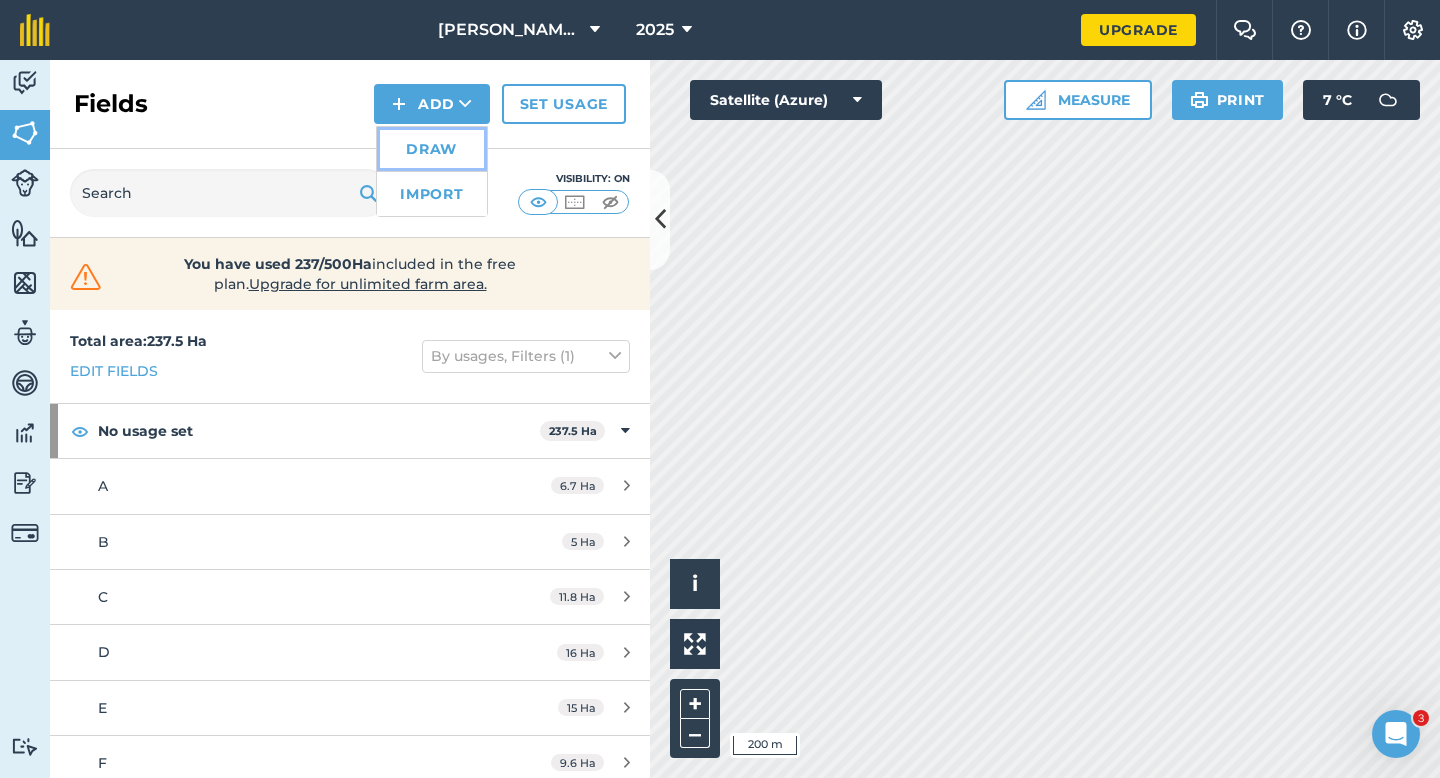 click on "Draw" at bounding box center [432, 149] 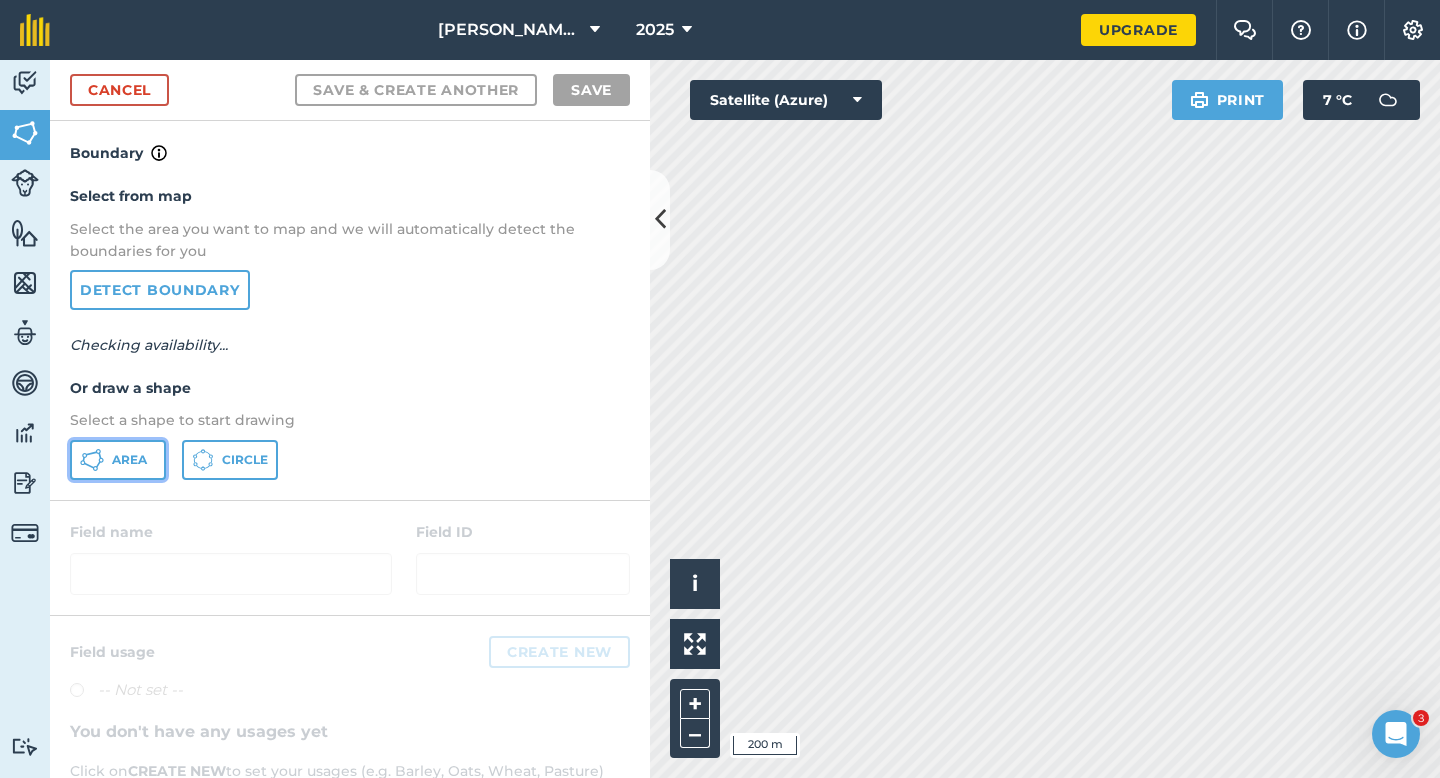 click on "Area" at bounding box center [129, 460] 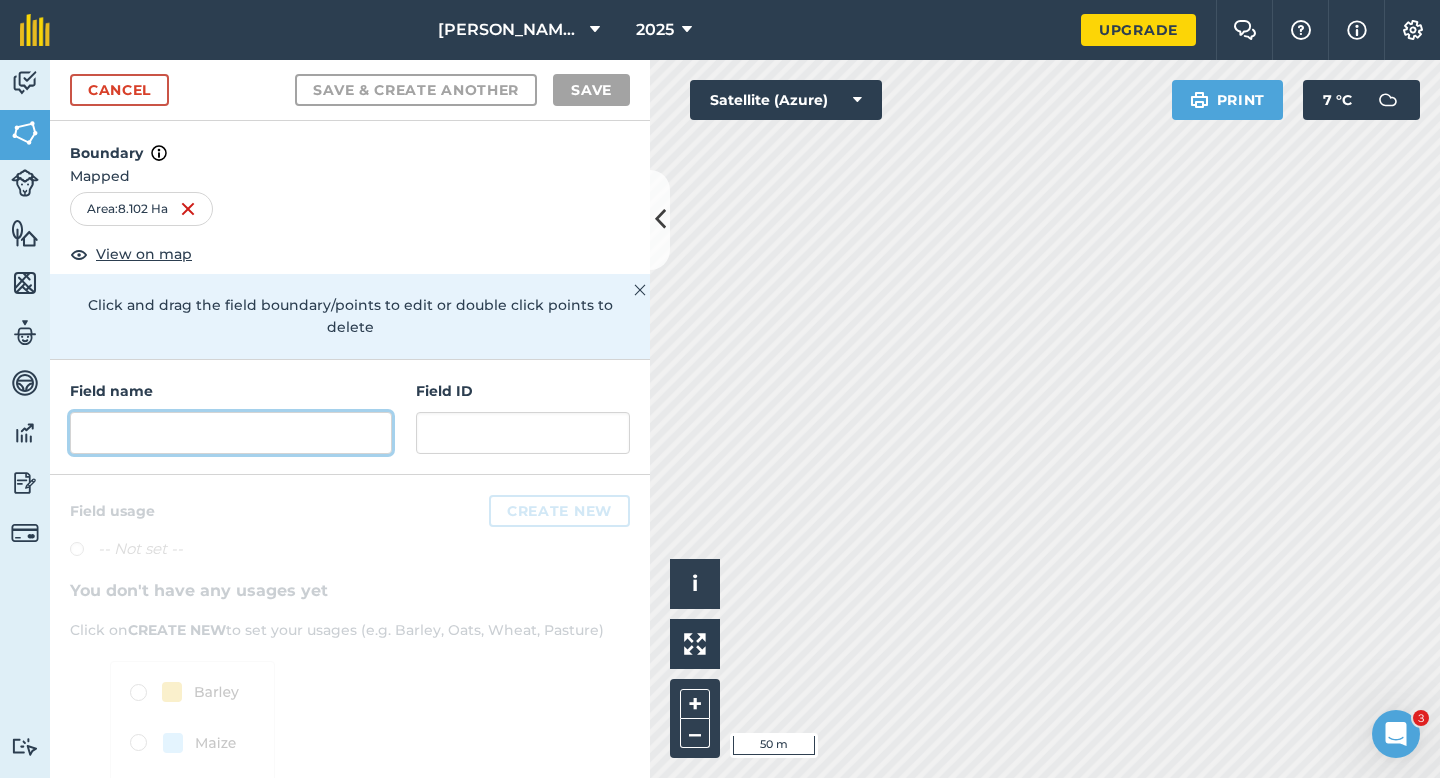 click at bounding box center (231, 433) 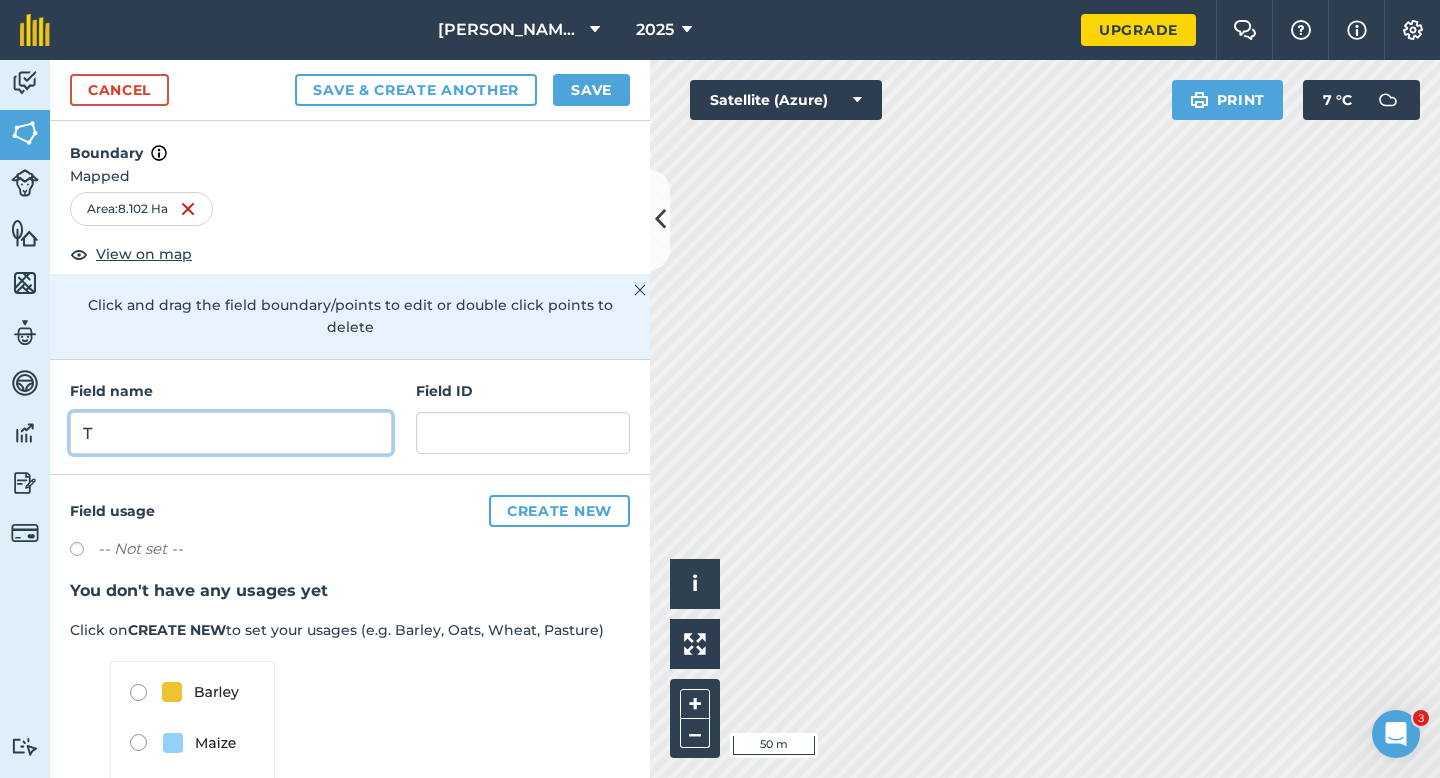 type on "T" 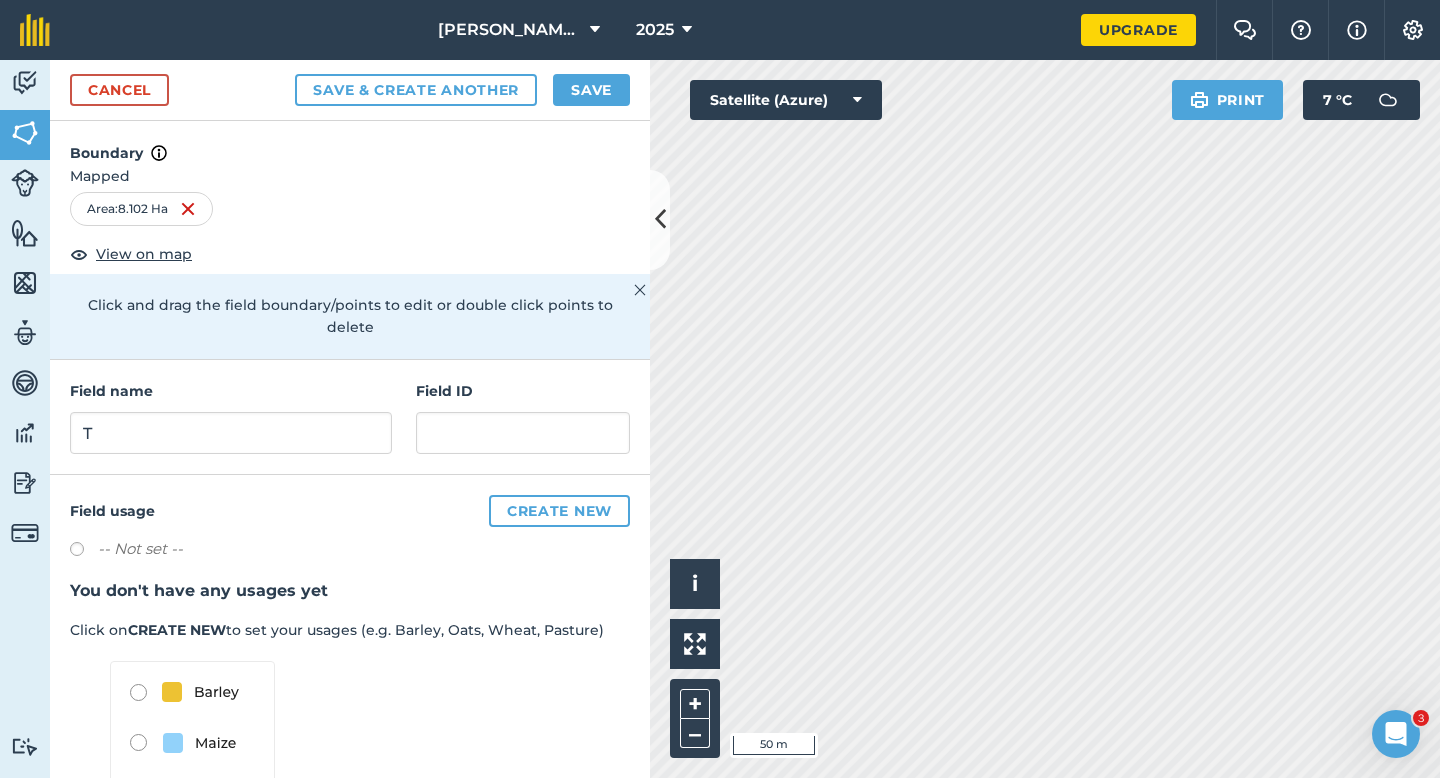click on "Cancel Save & Create Another Save" at bounding box center [350, 90] 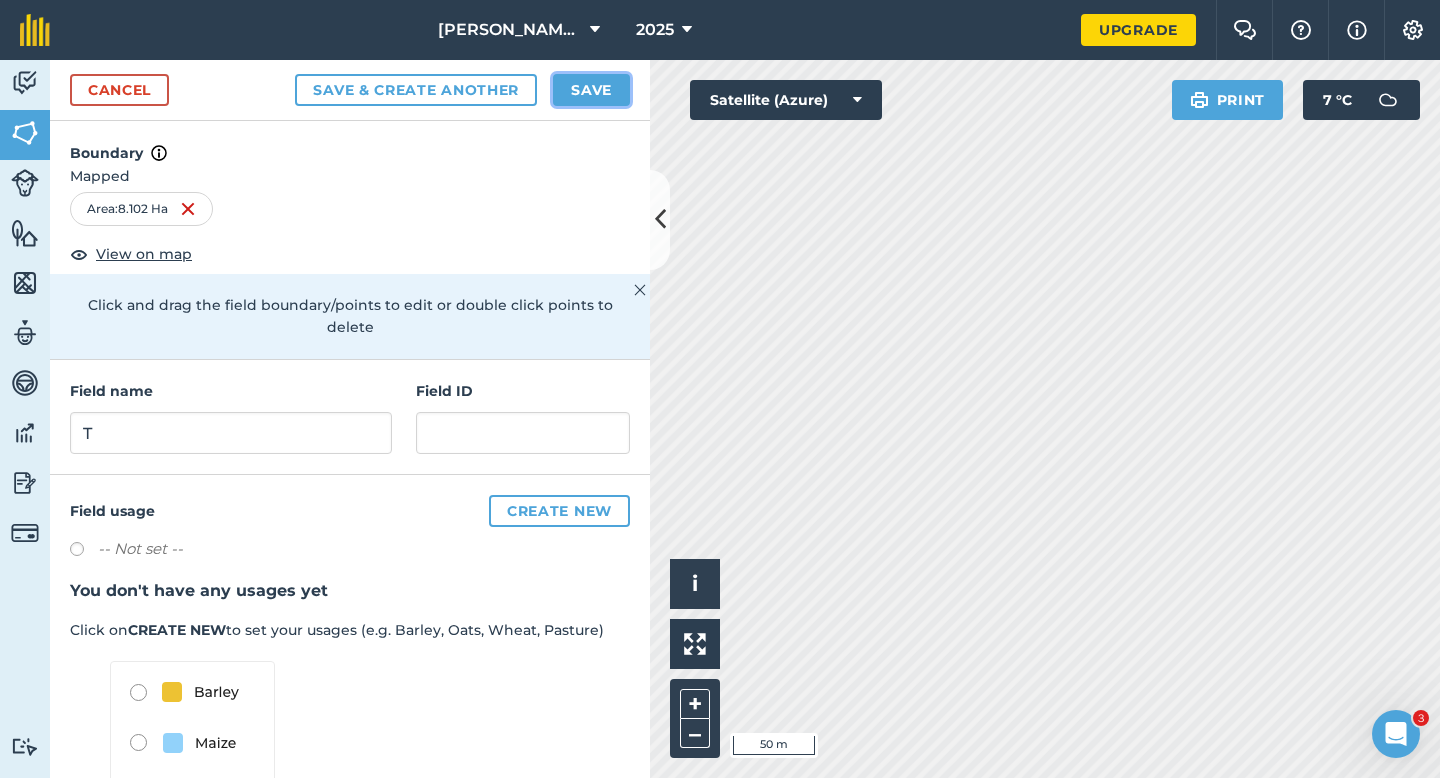 click on "Save" at bounding box center (591, 90) 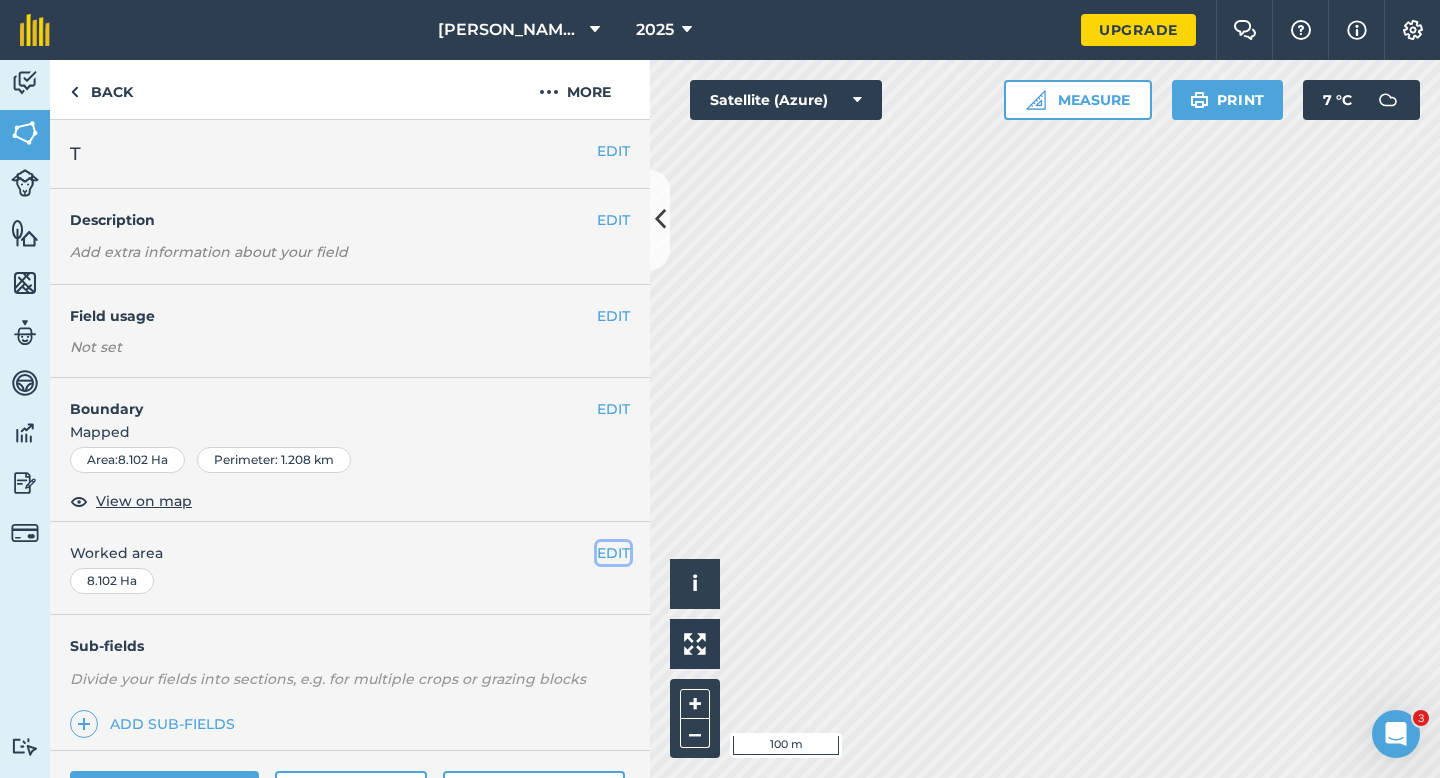 click on "EDIT" at bounding box center [613, 553] 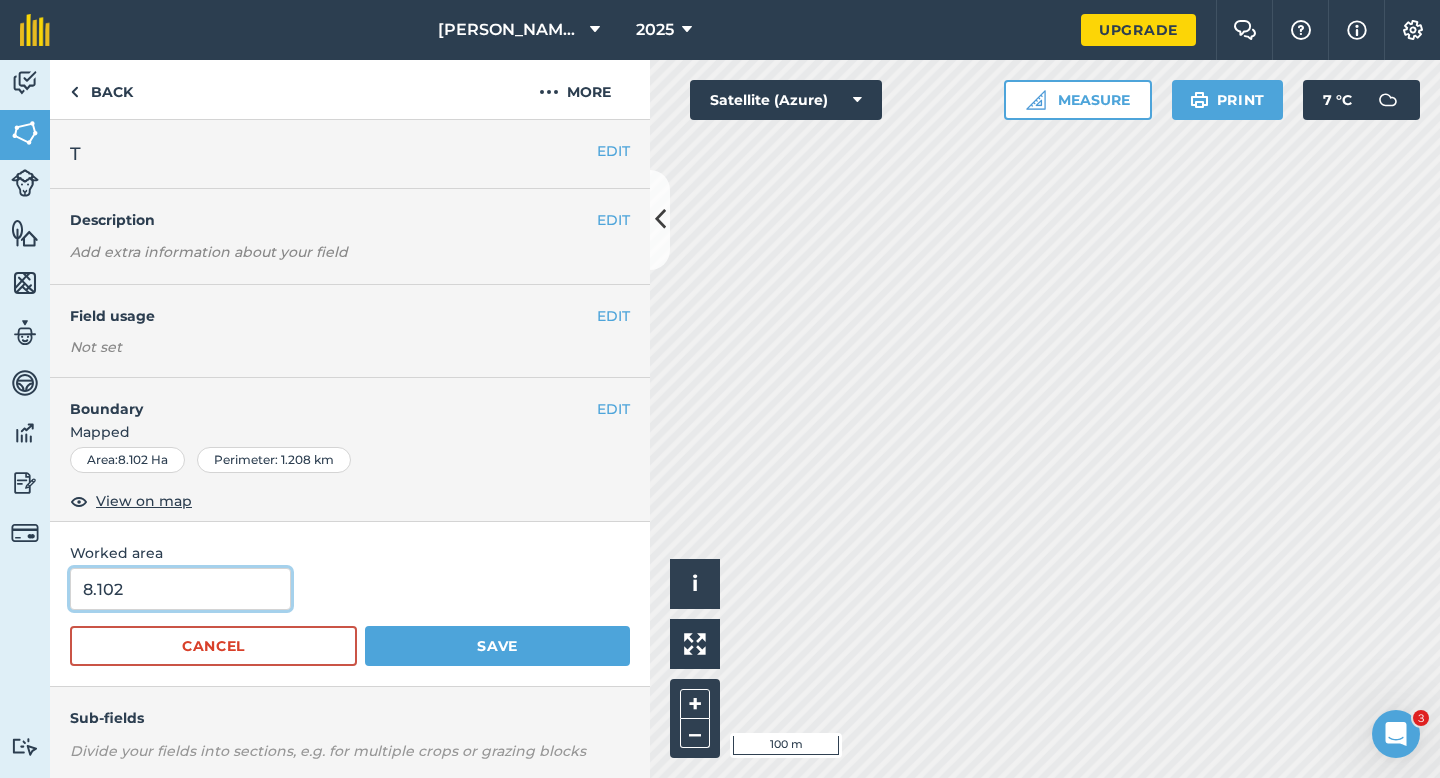 click on "8.102" at bounding box center [180, 589] 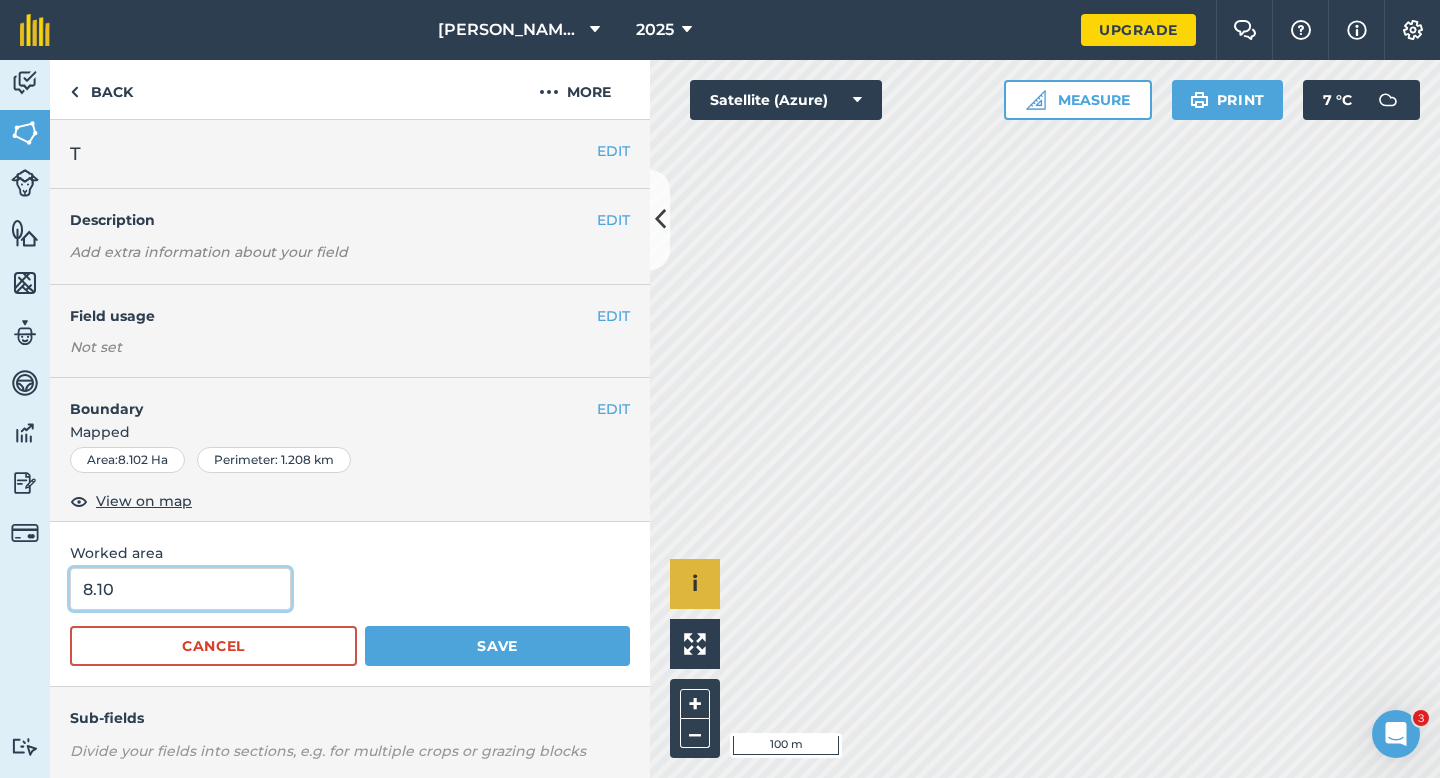 type on "8.1" 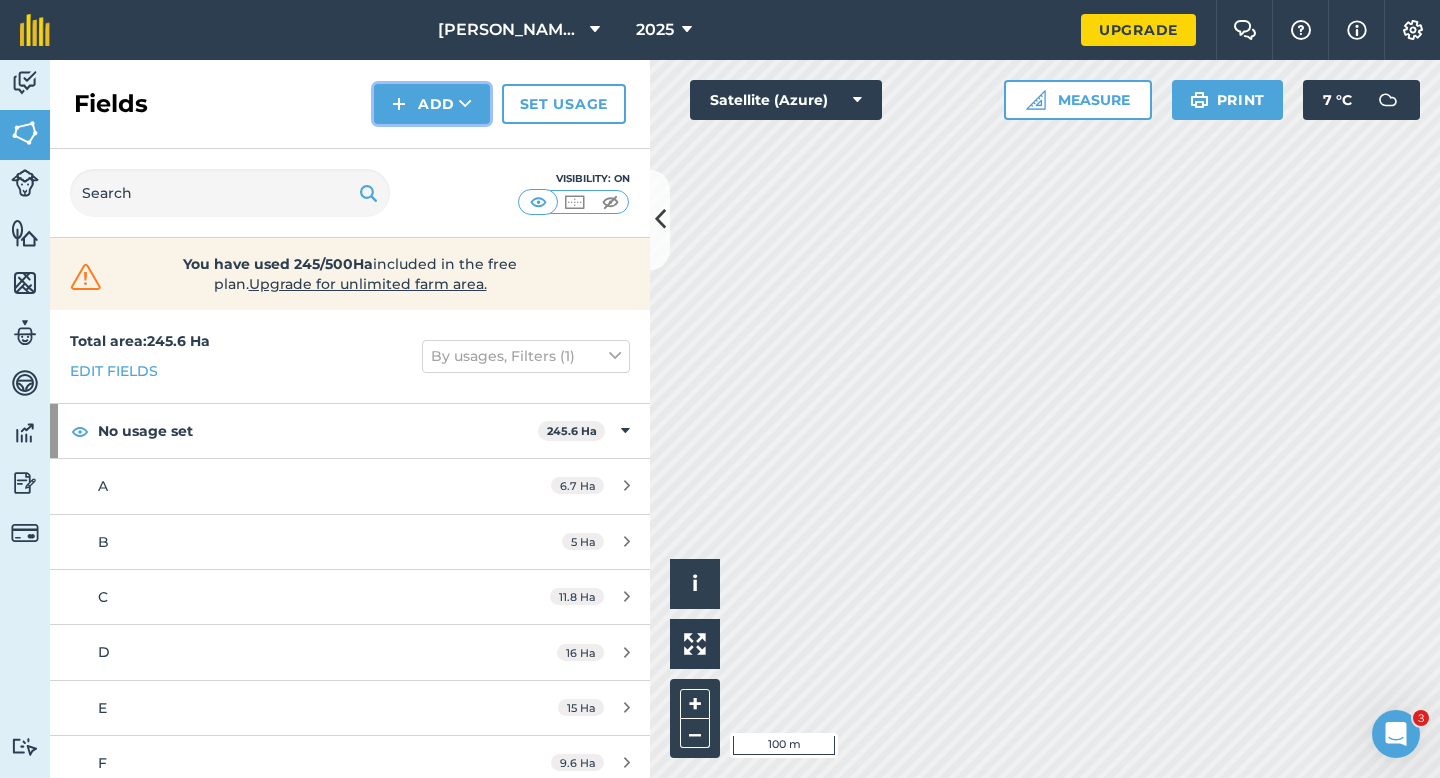 click on "Add" at bounding box center (432, 104) 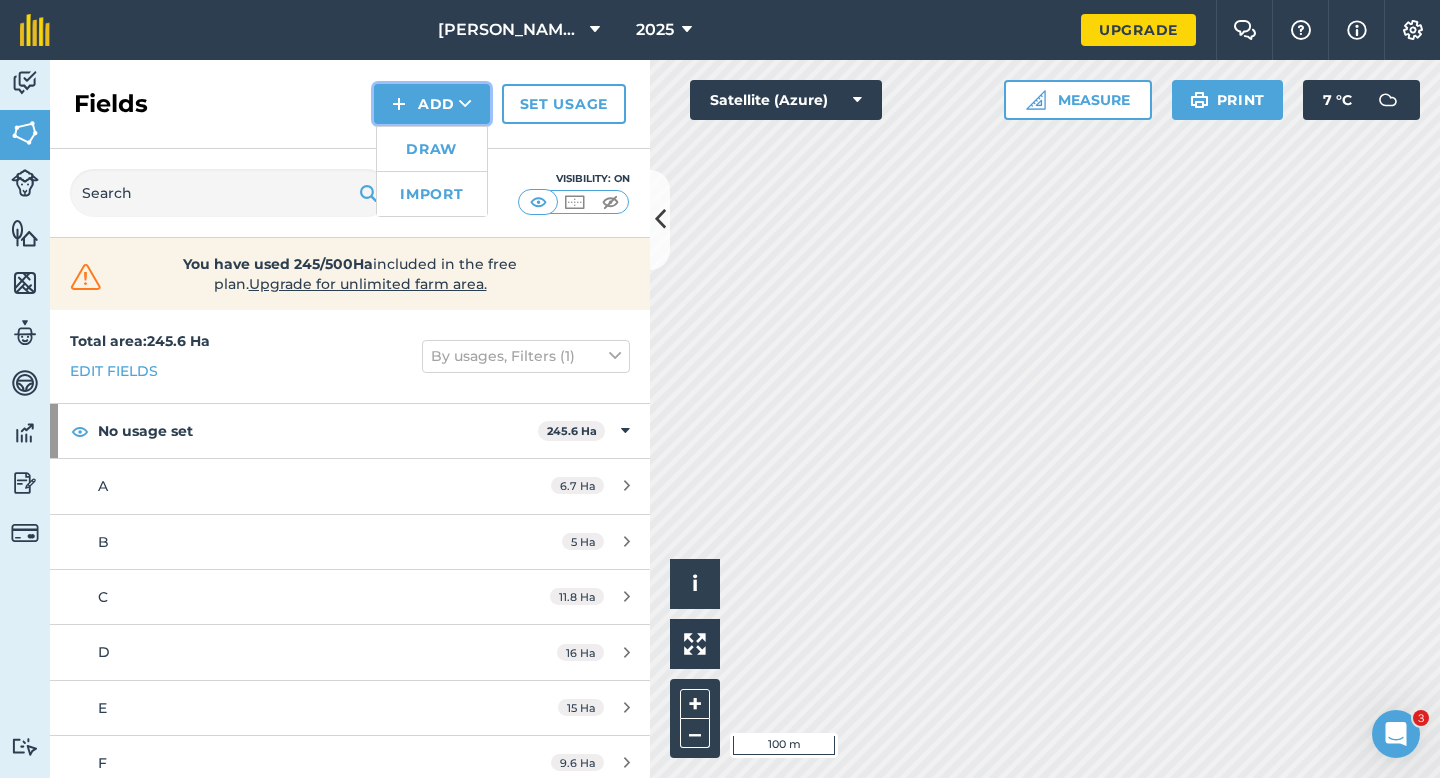 click on "Draw Import" at bounding box center [432, 171] 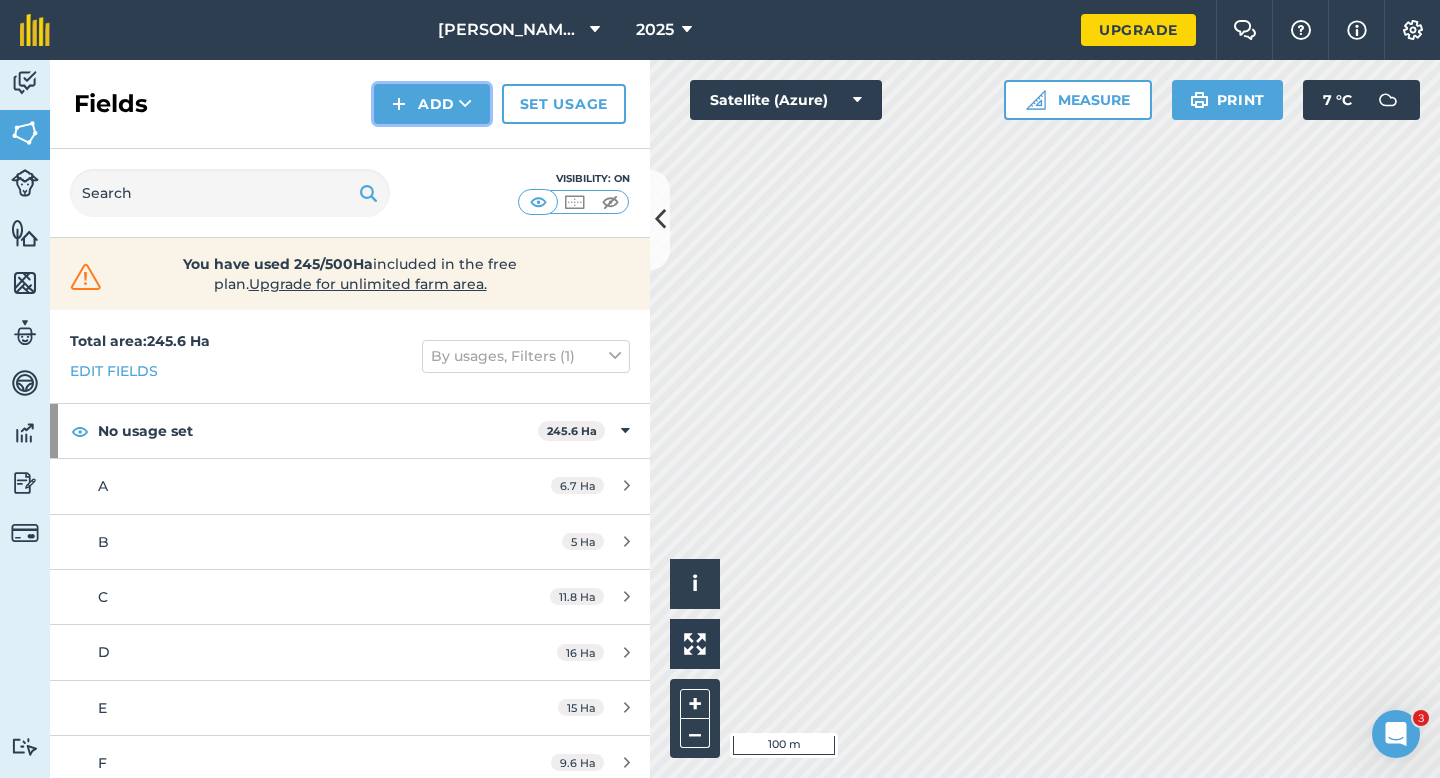 click on "Add" at bounding box center (432, 104) 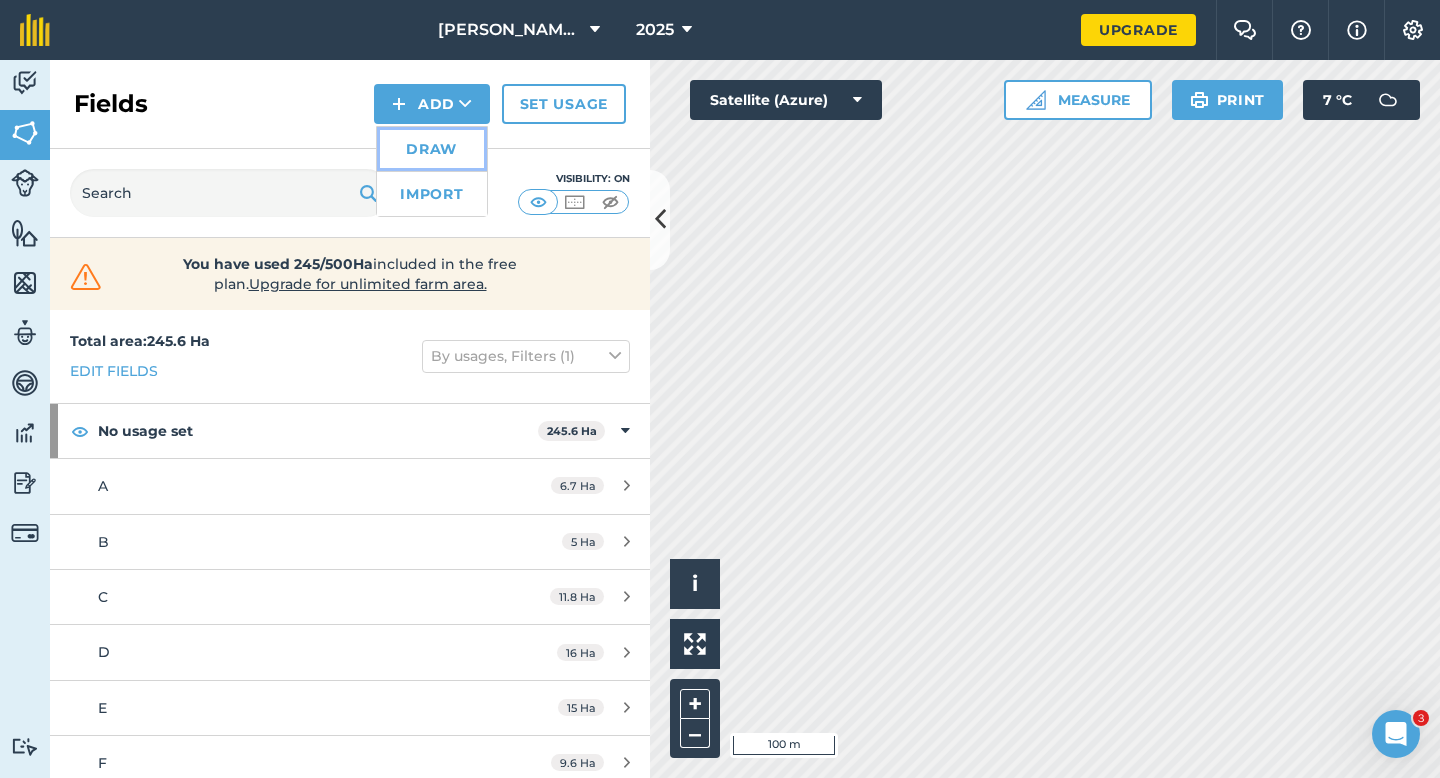 click on "Draw" at bounding box center [432, 149] 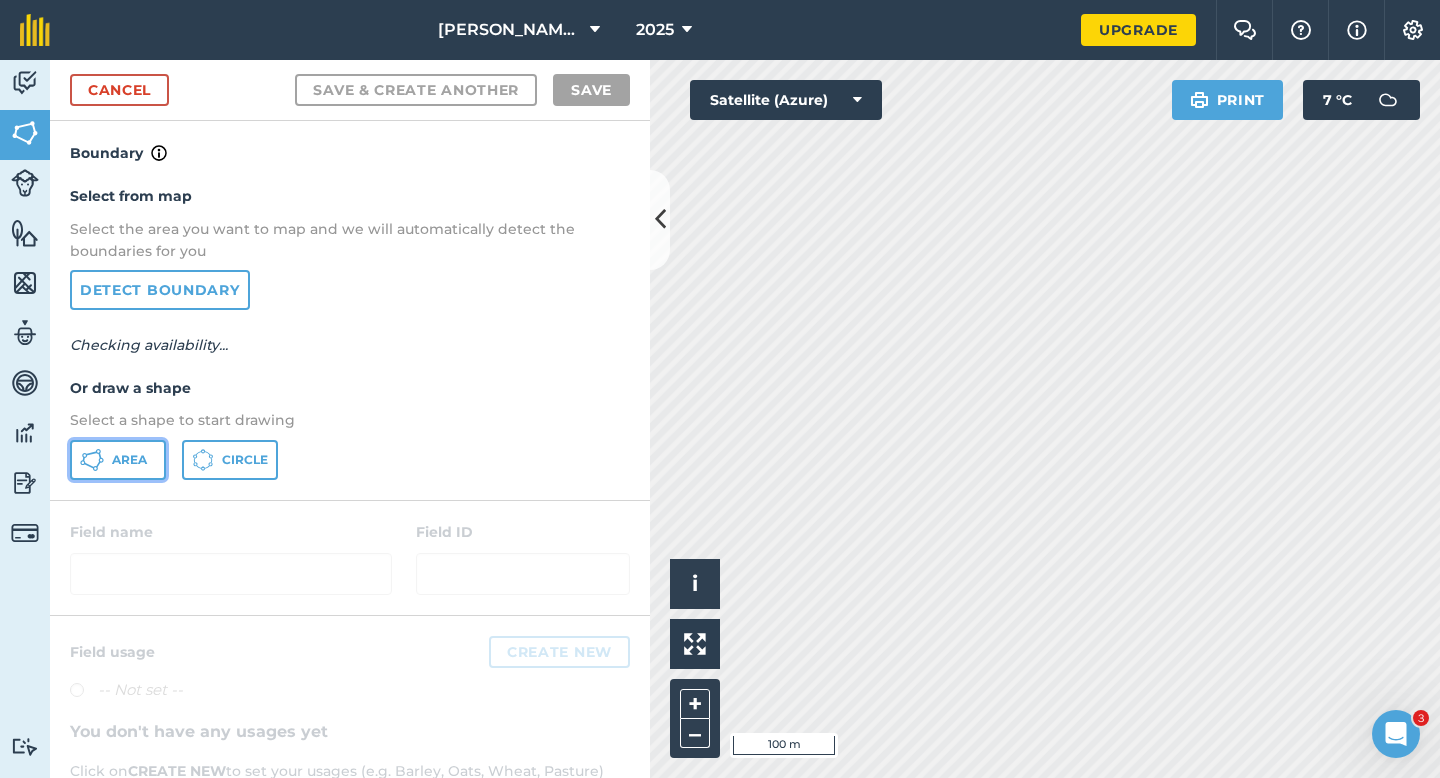 click on "Area" at bounding box center (118, 460) 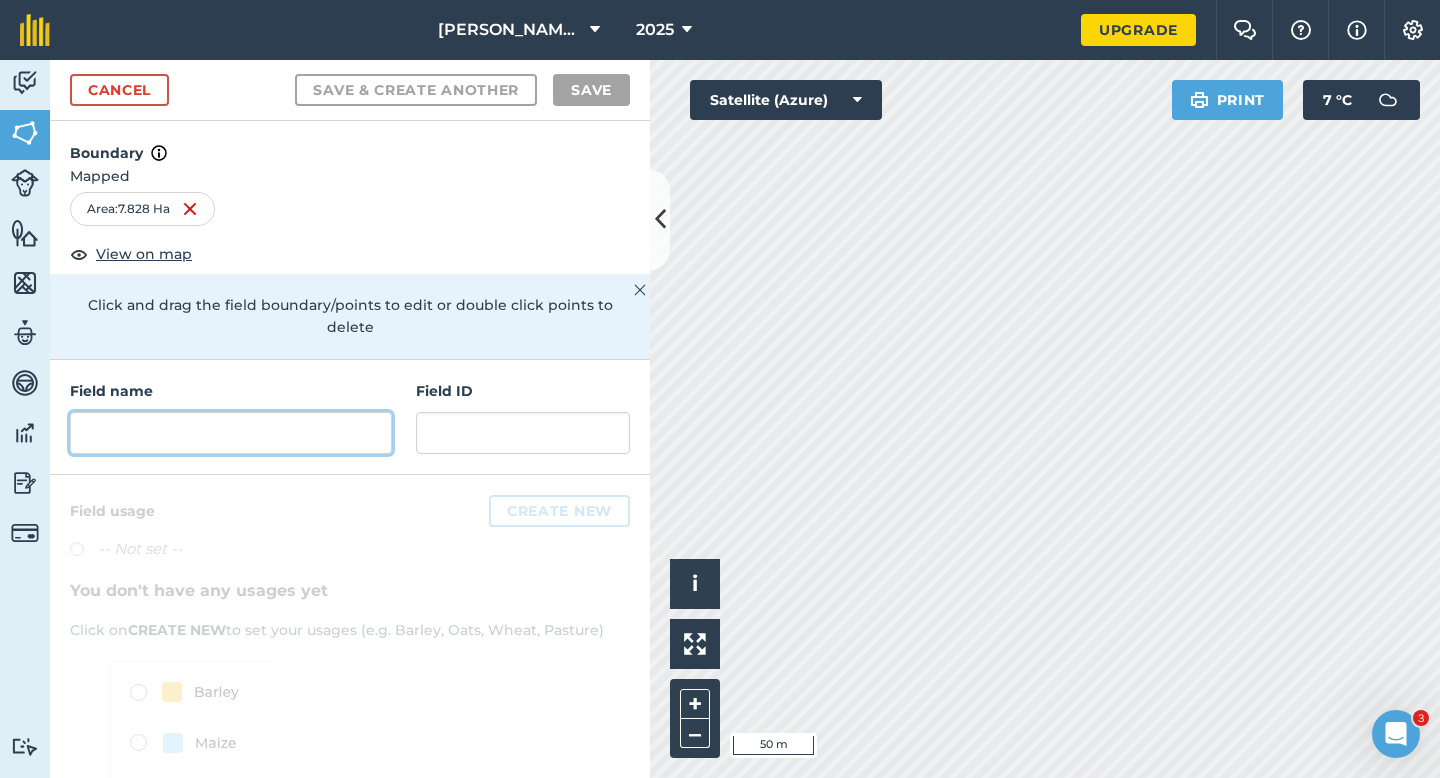 click at bounding box center (231, 433) 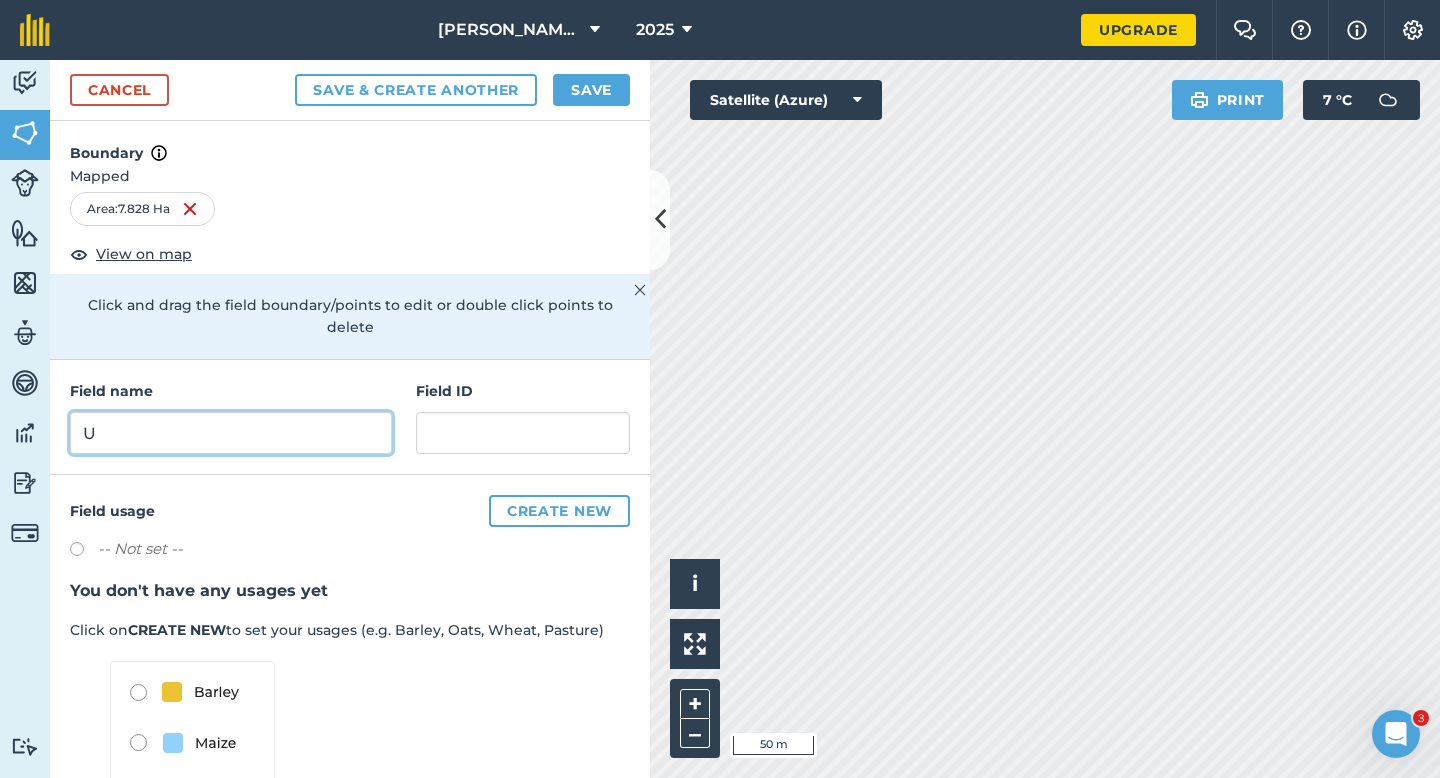 type on "U" 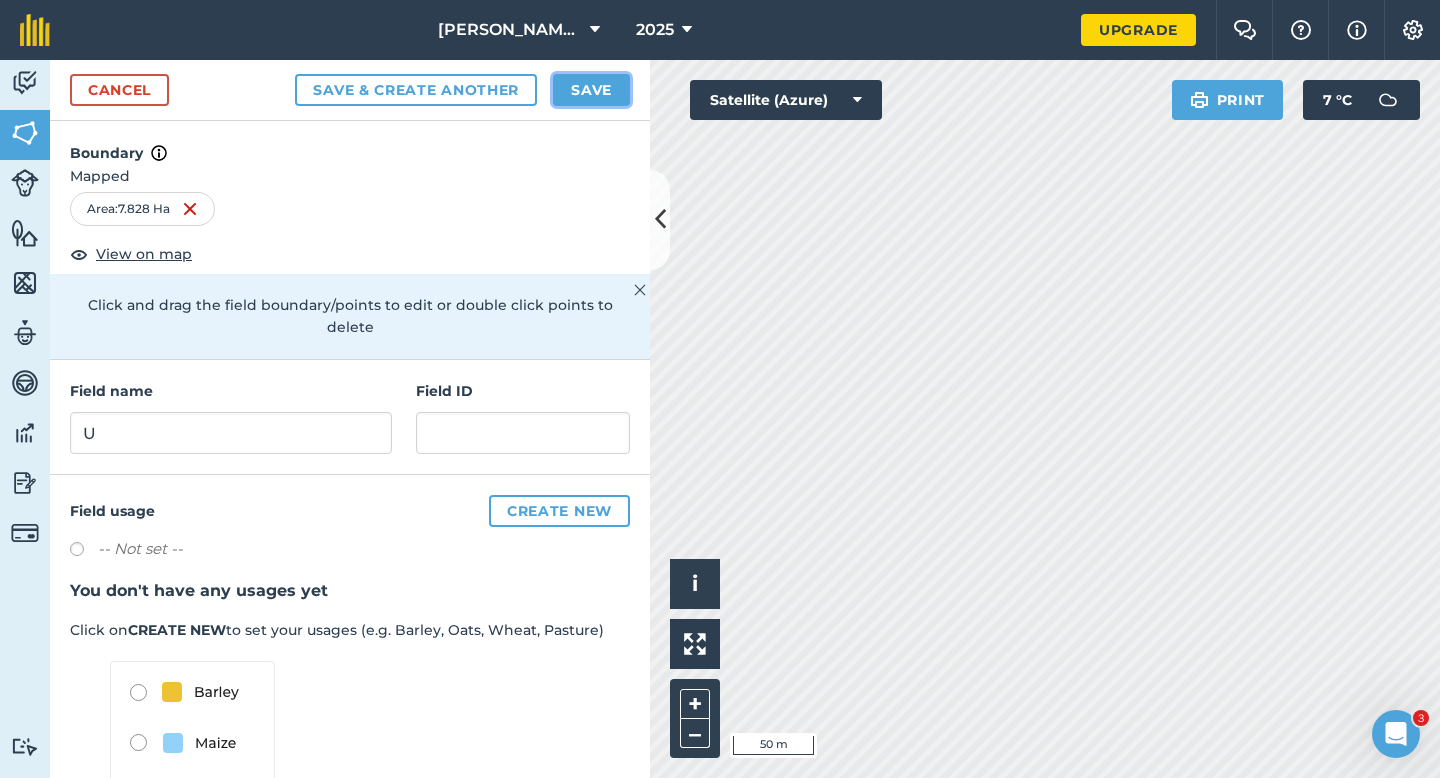 click on "Save" at bounding box center (591, 90) 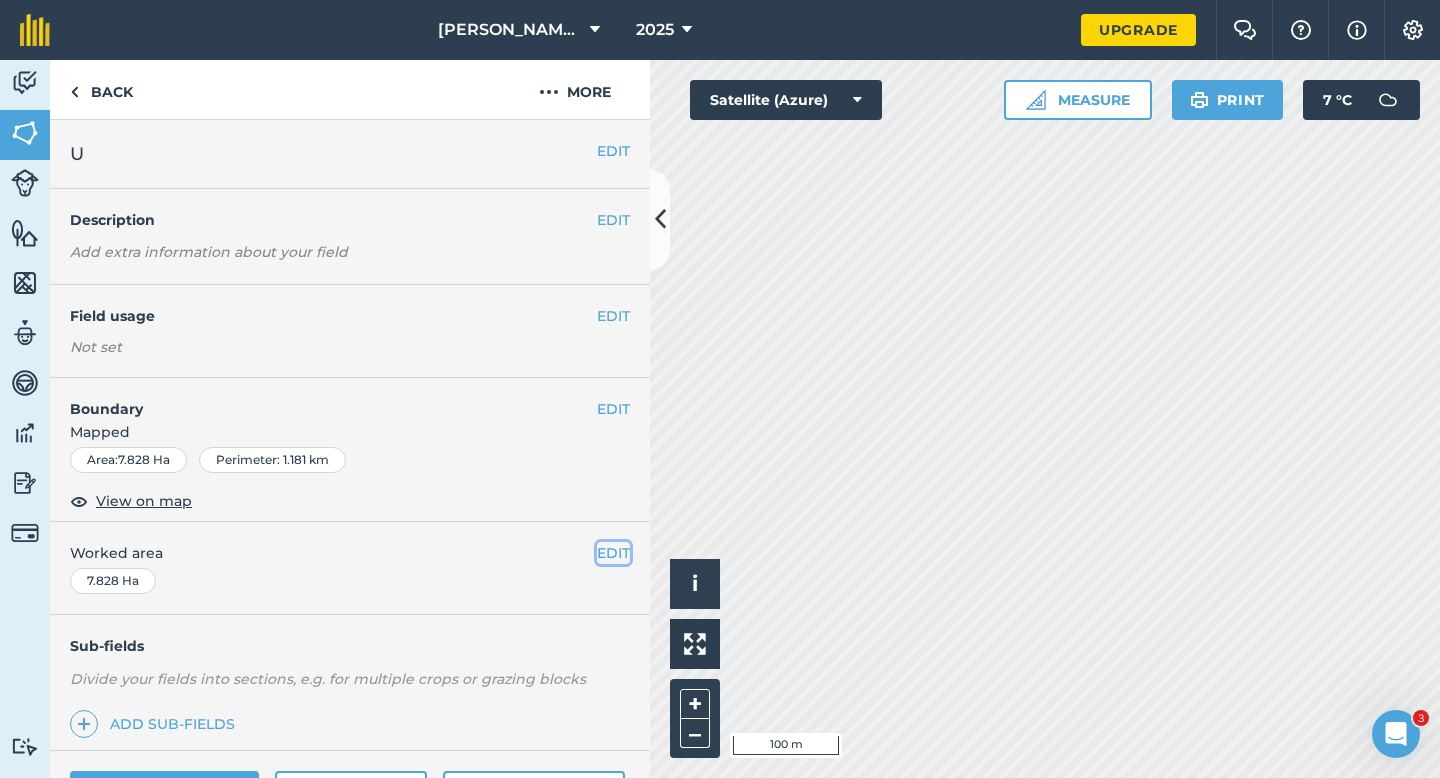 click on "EDIT" at bounding box center [613, 553] 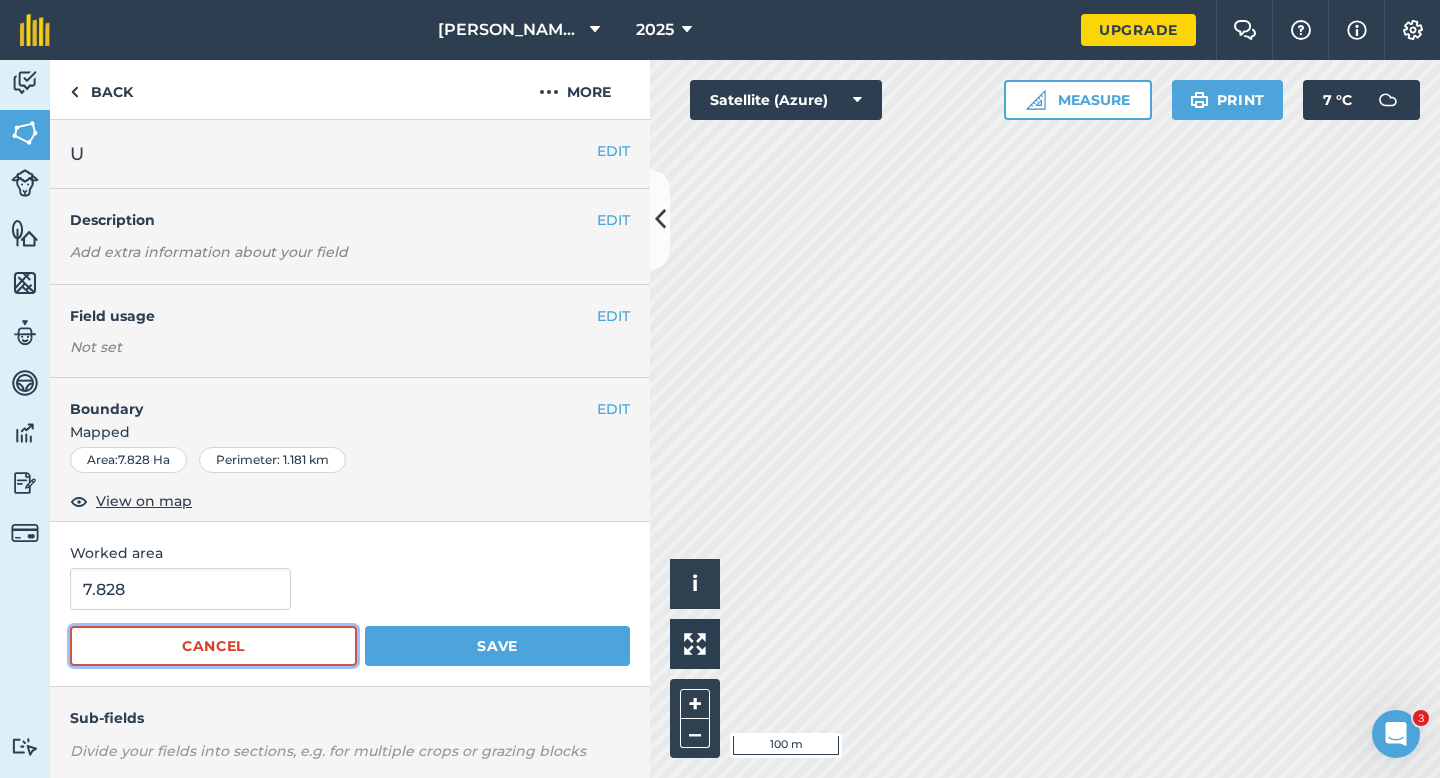 click on "Cancel" at bounding box center [213, 646] 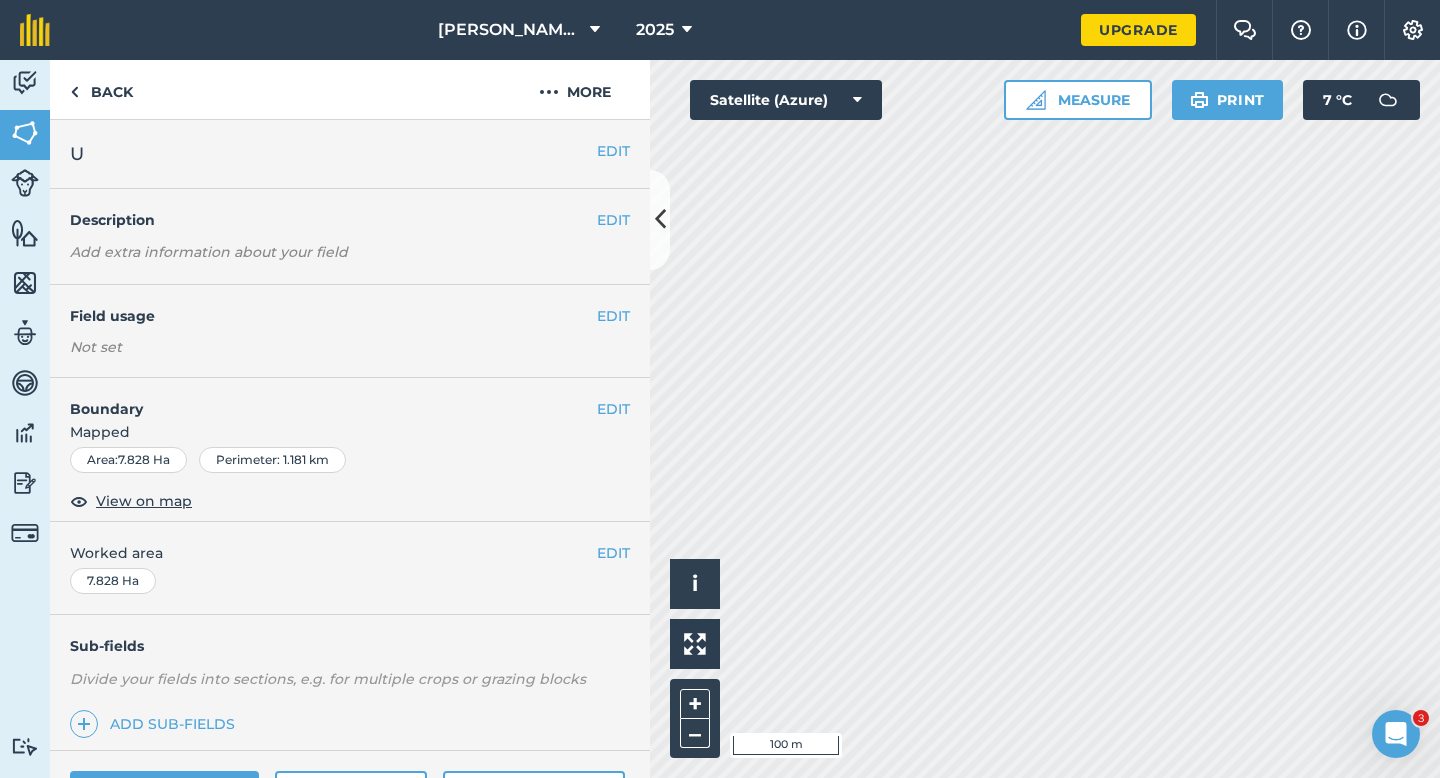 click on "EDIT Worked area 7.828   Ha" at bounding box center [350, 568] 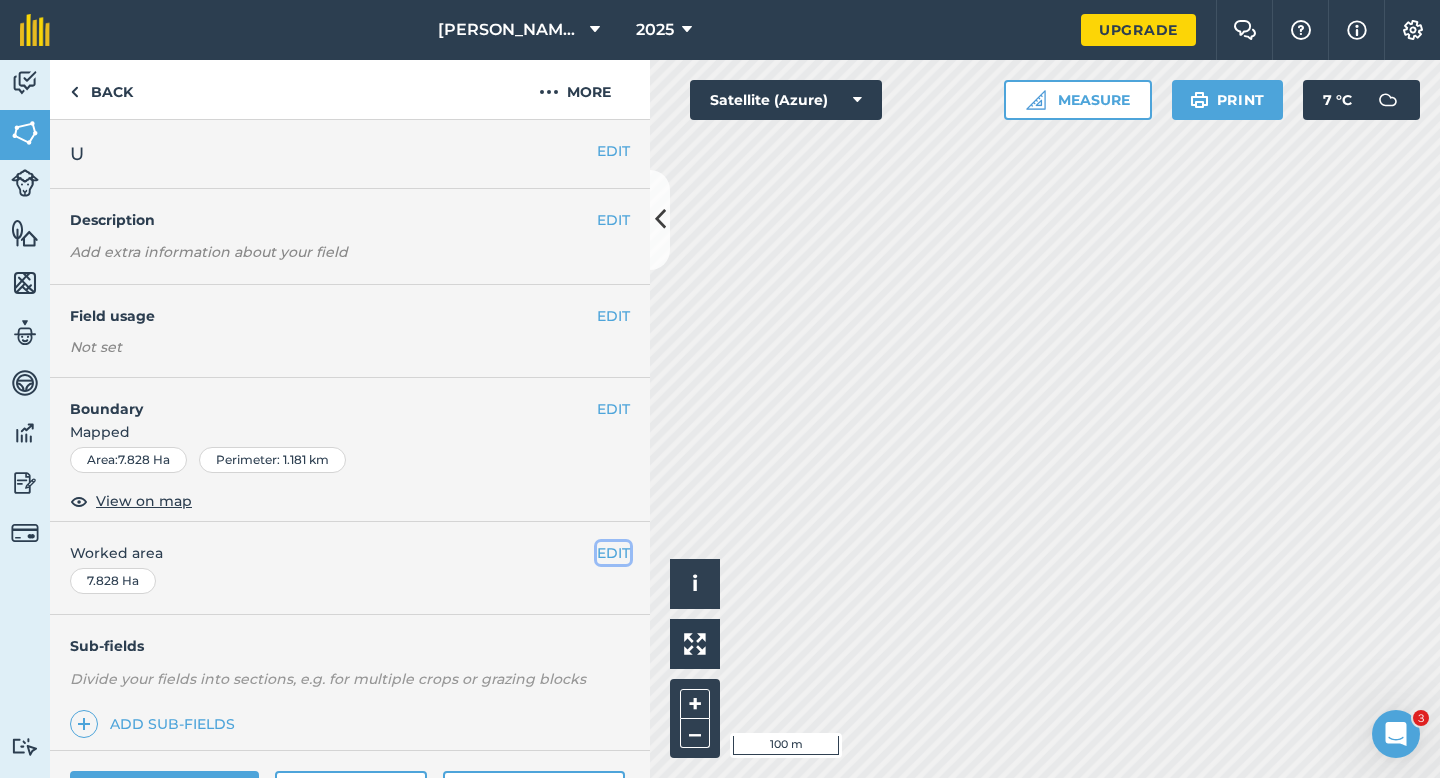 click on "EDIT" at bounding box center [613, 553] 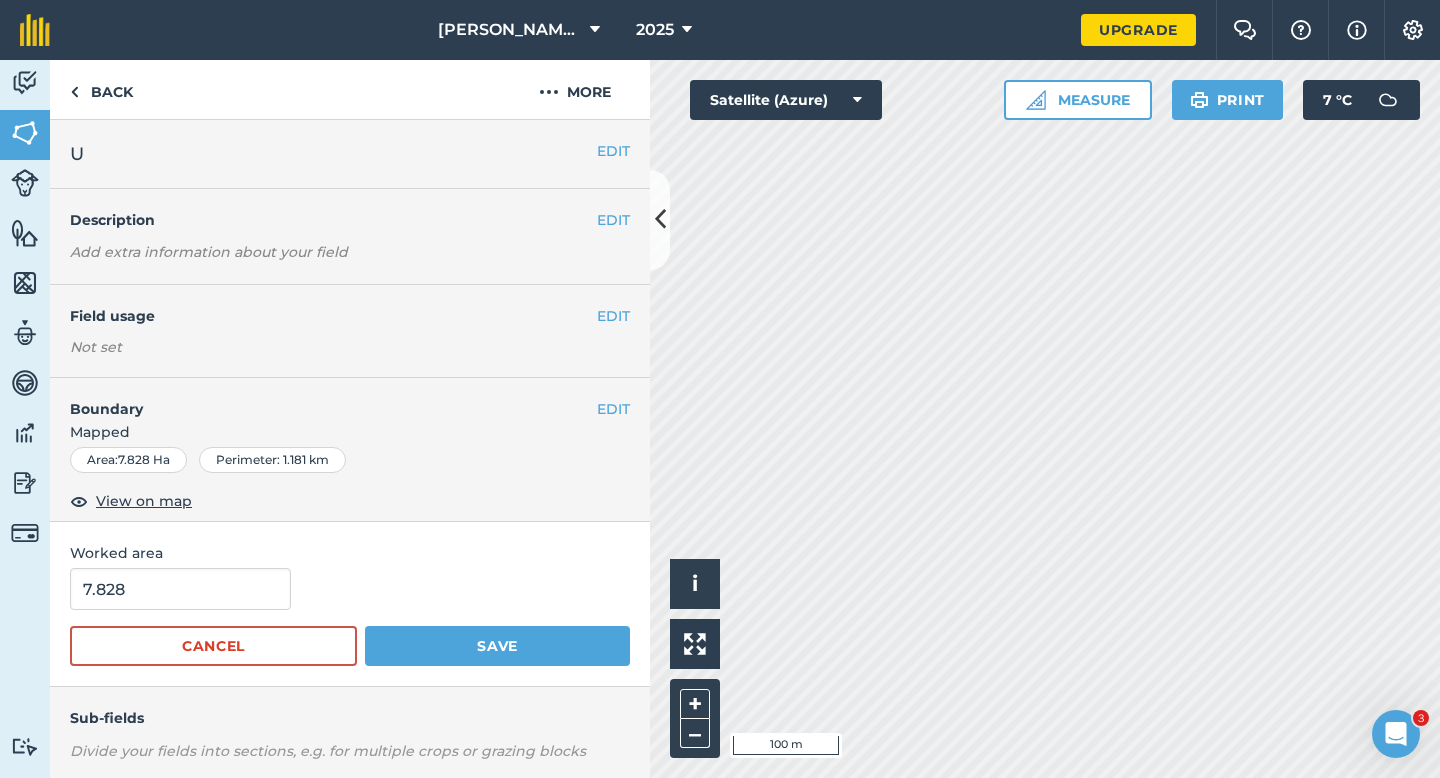 click on "Worked area" at bounding box center (350, 553) 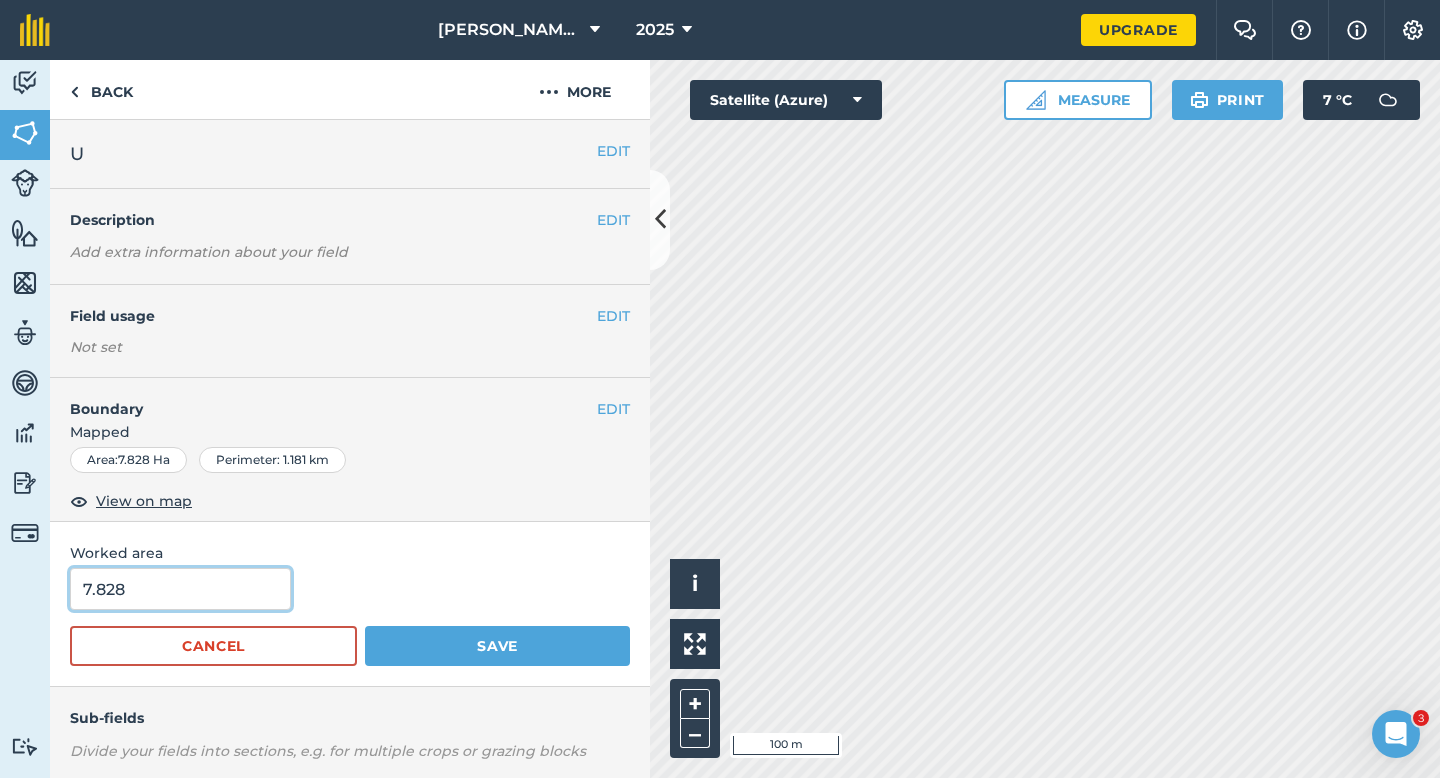 click on "7.828" at bounding box center (180, 589) 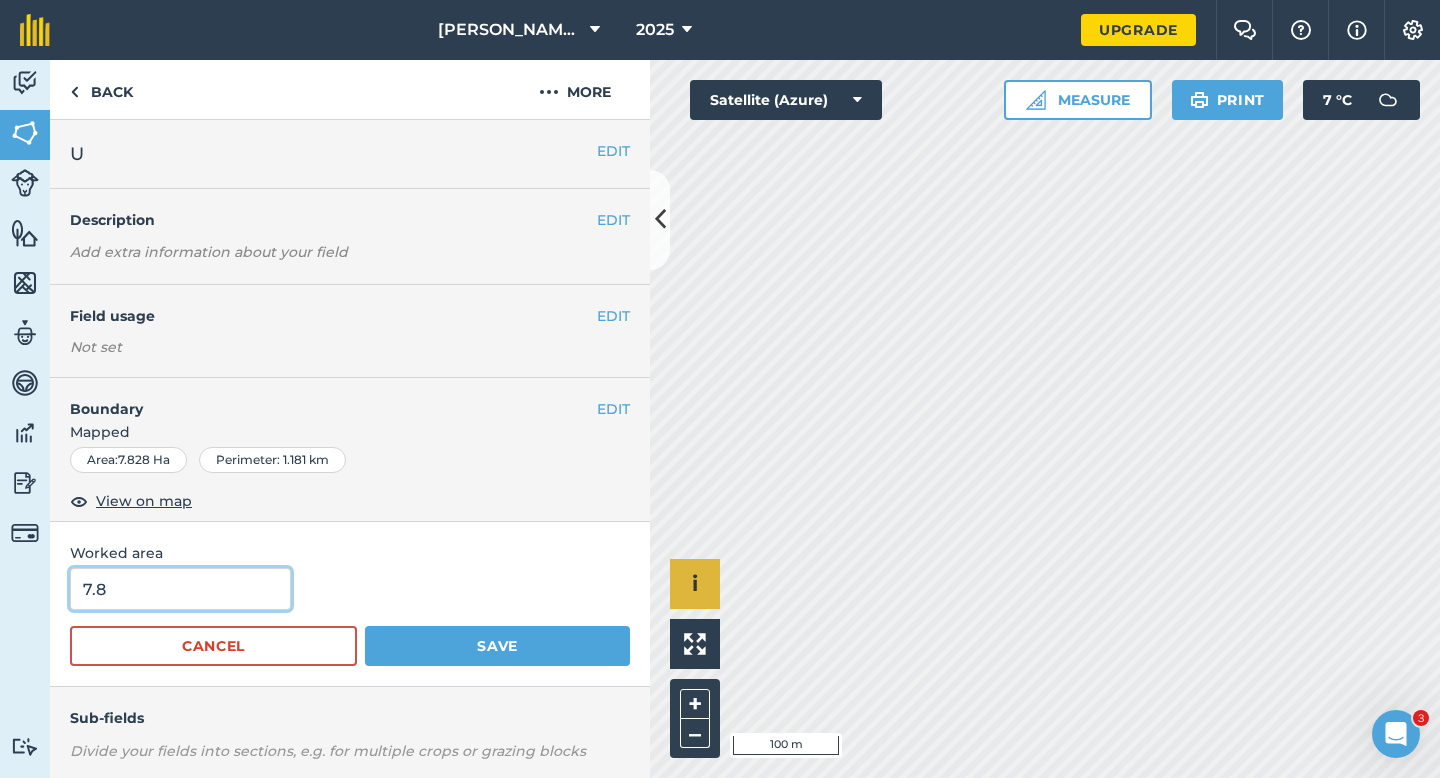 type on "7.8" 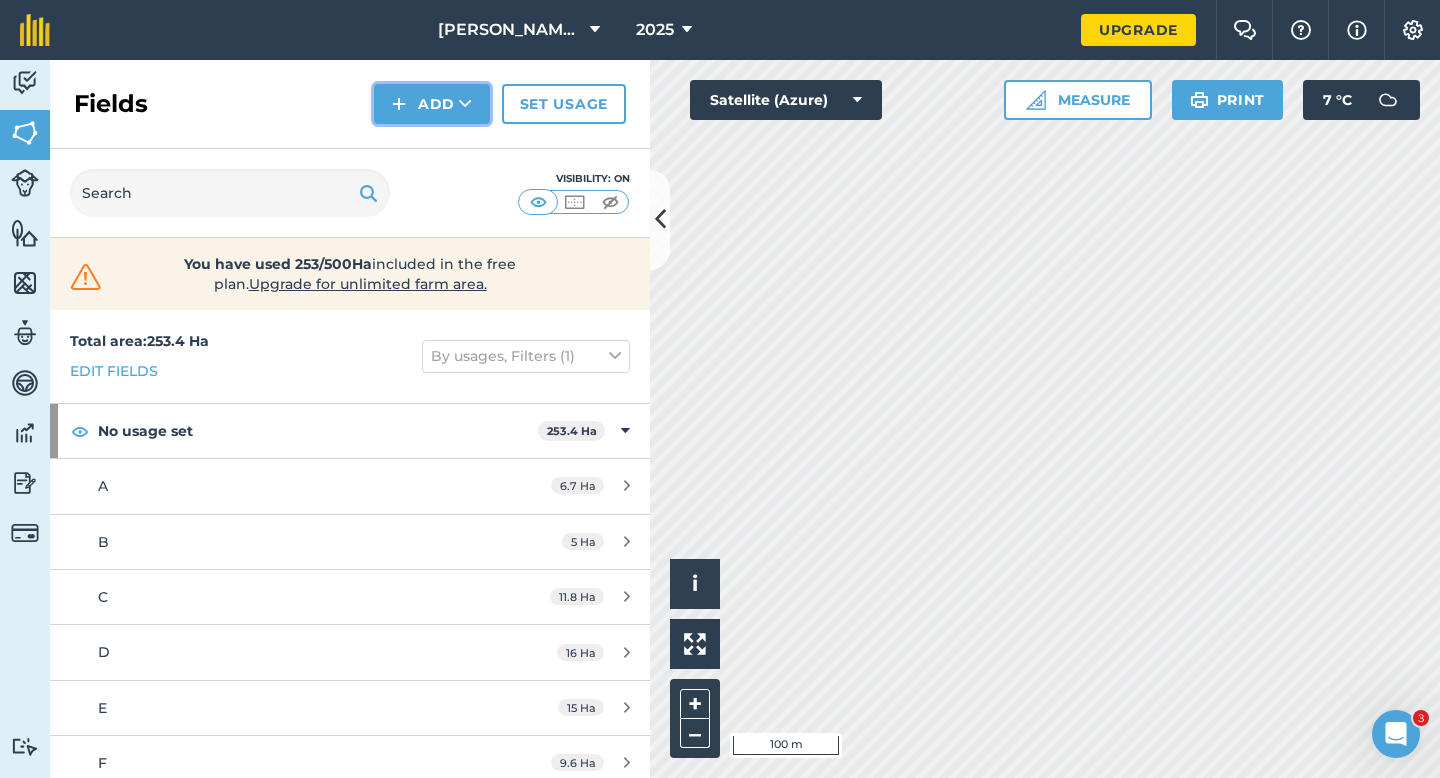 click at bounding box center (399, 104) 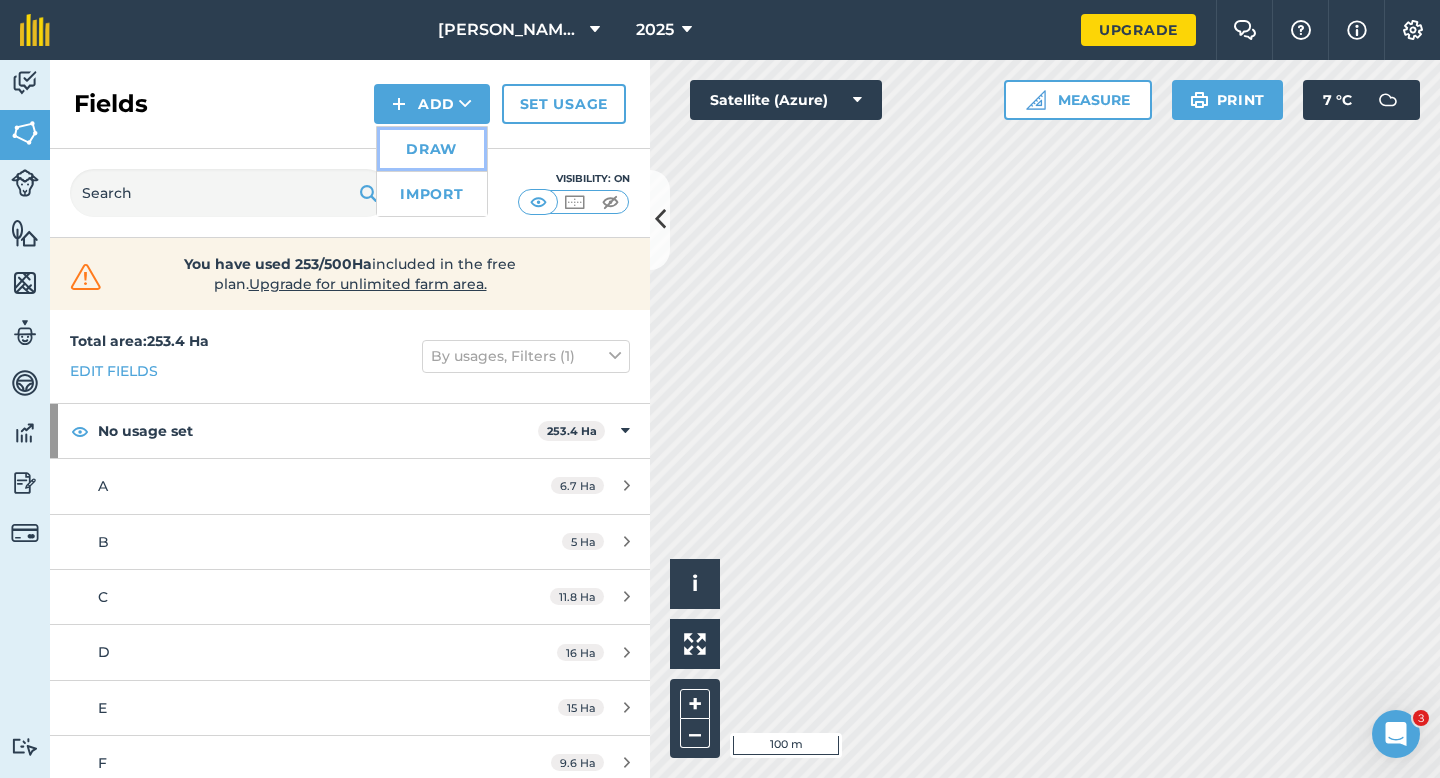 click on "Draw" at bounding box center [432, 149] 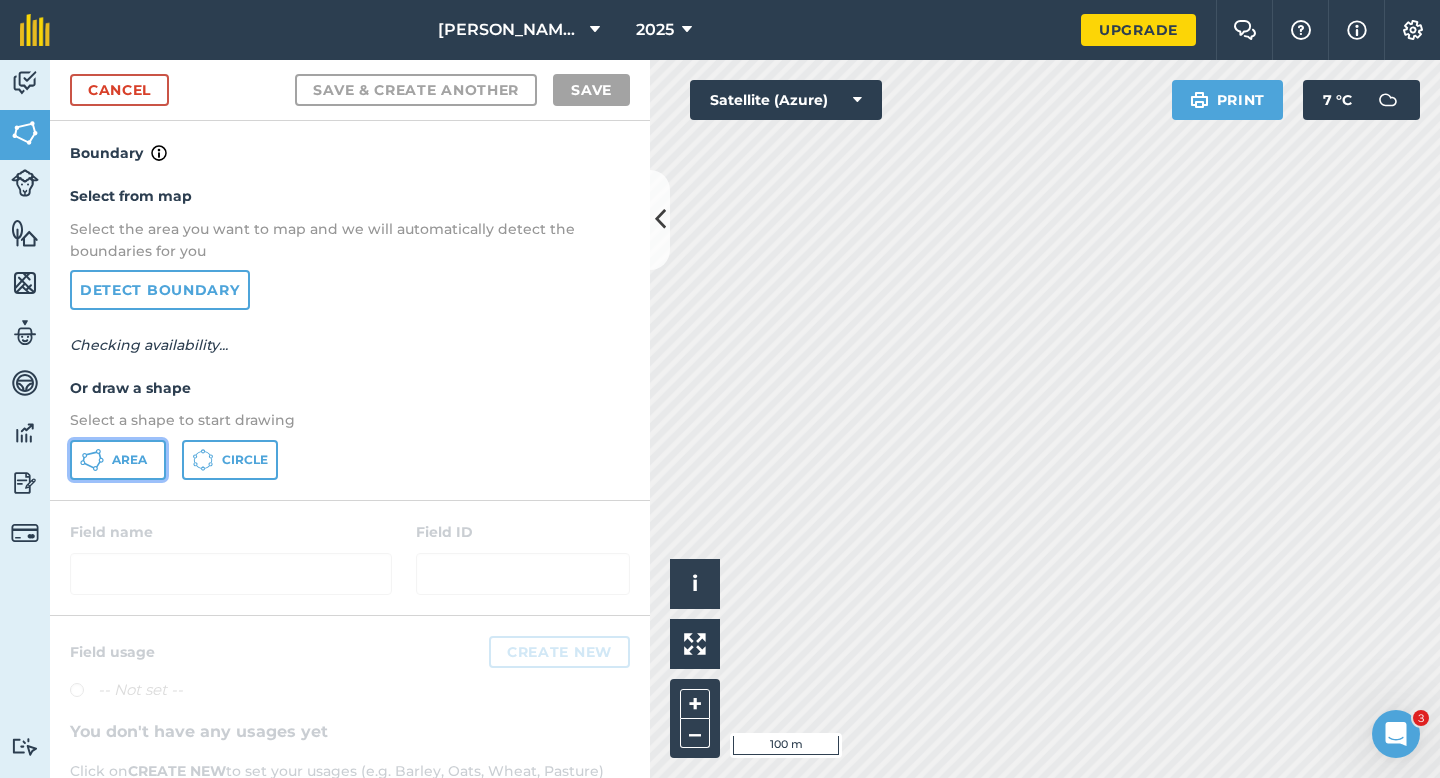 click on "Area" at bounding box center (129, 460) 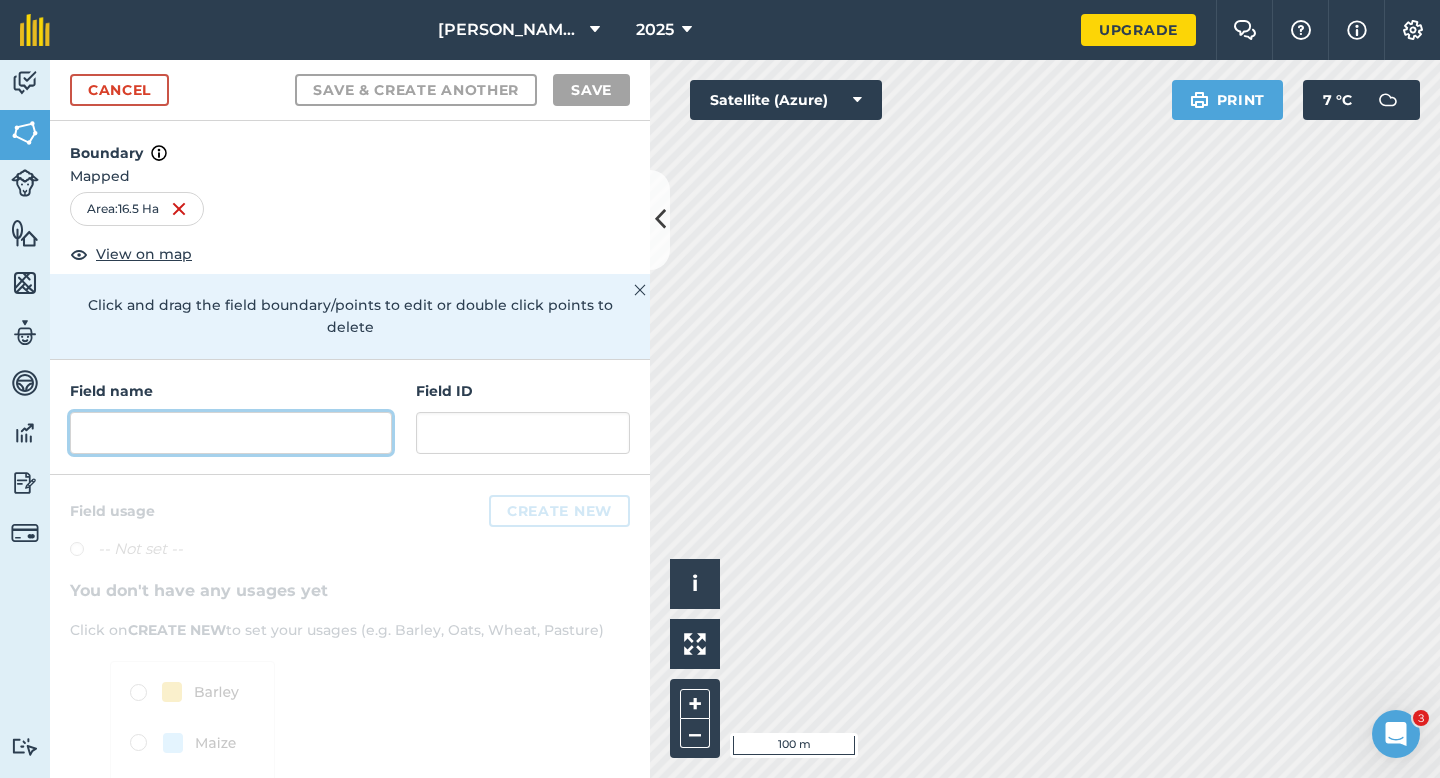 click at bounding box center (231, 433) 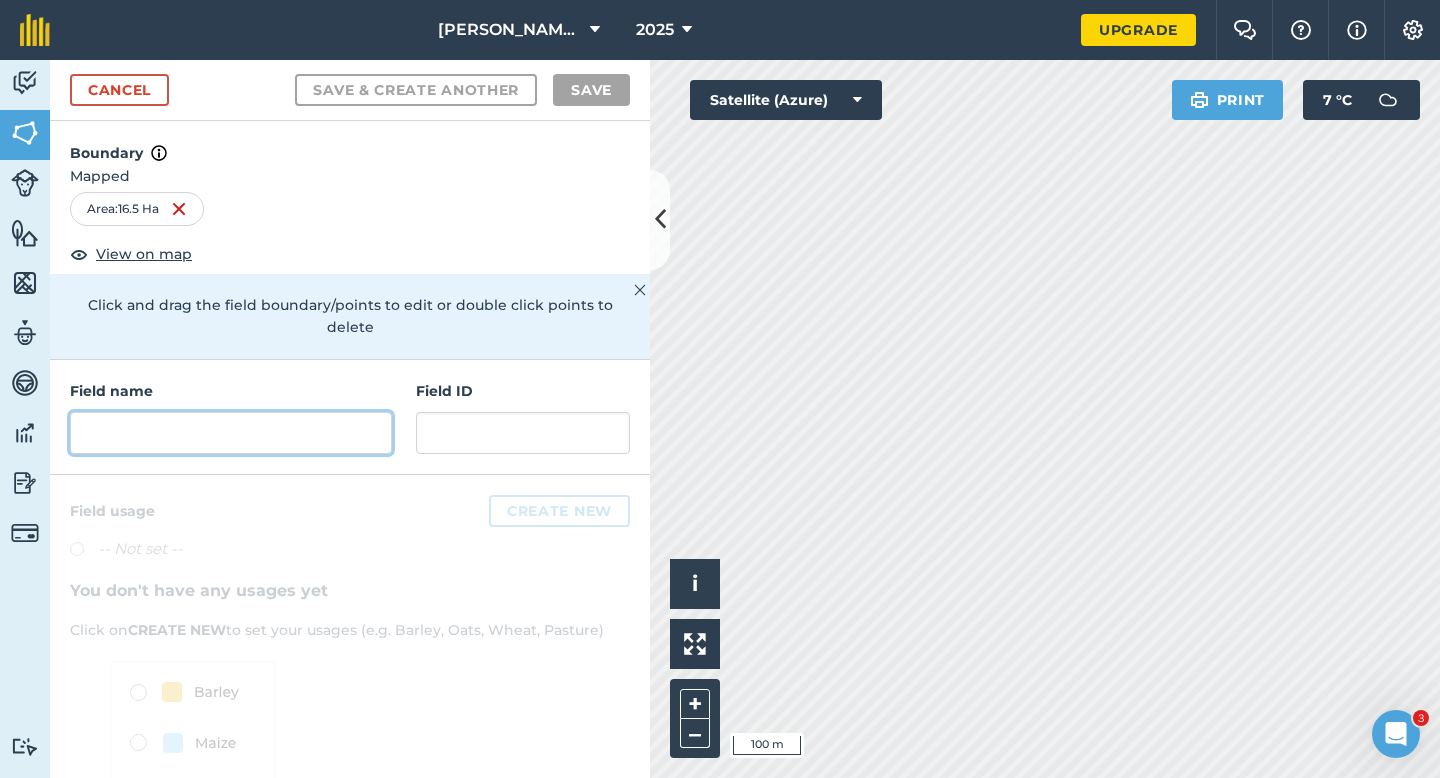 click at bounding box center [231, 433] 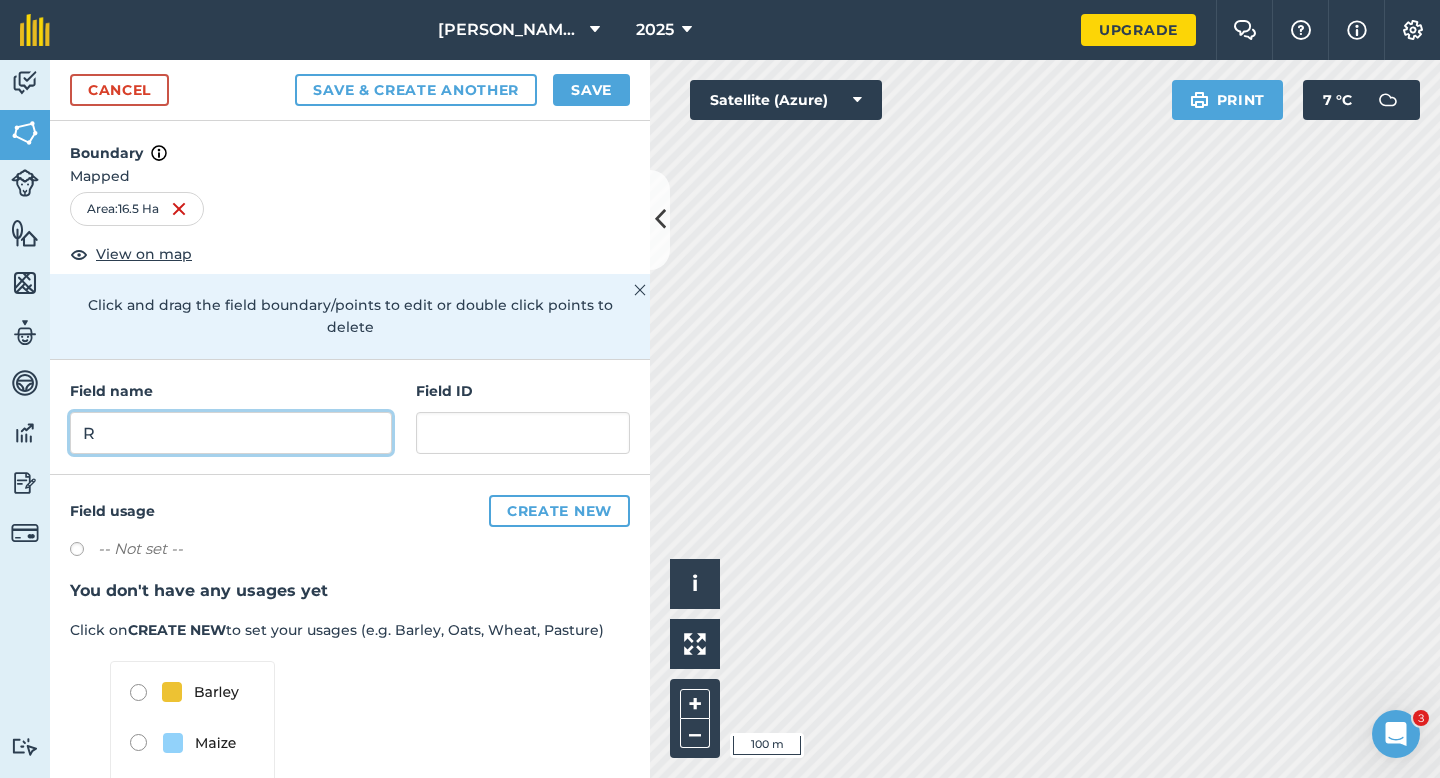 type on "R" 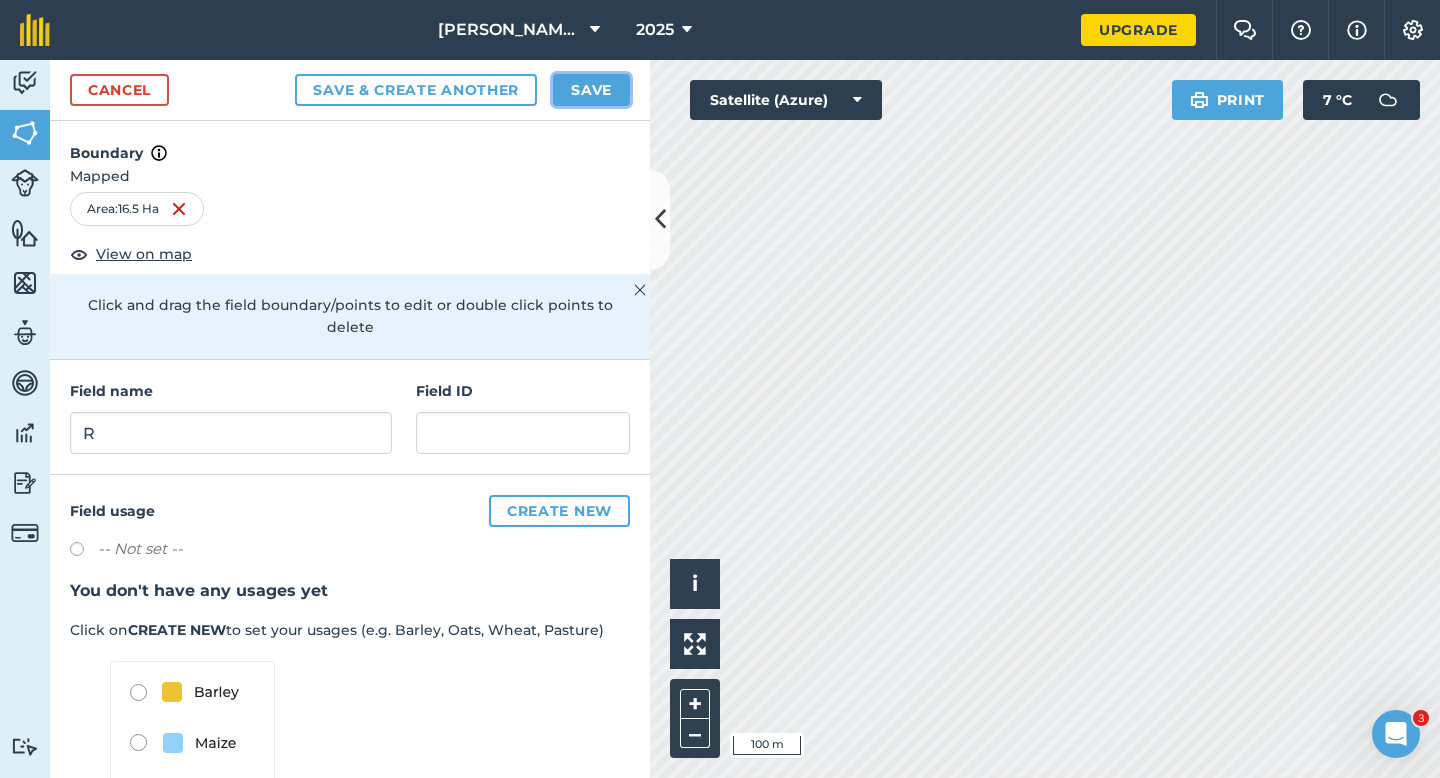 click on "Save" at bounding box center [591, 90] 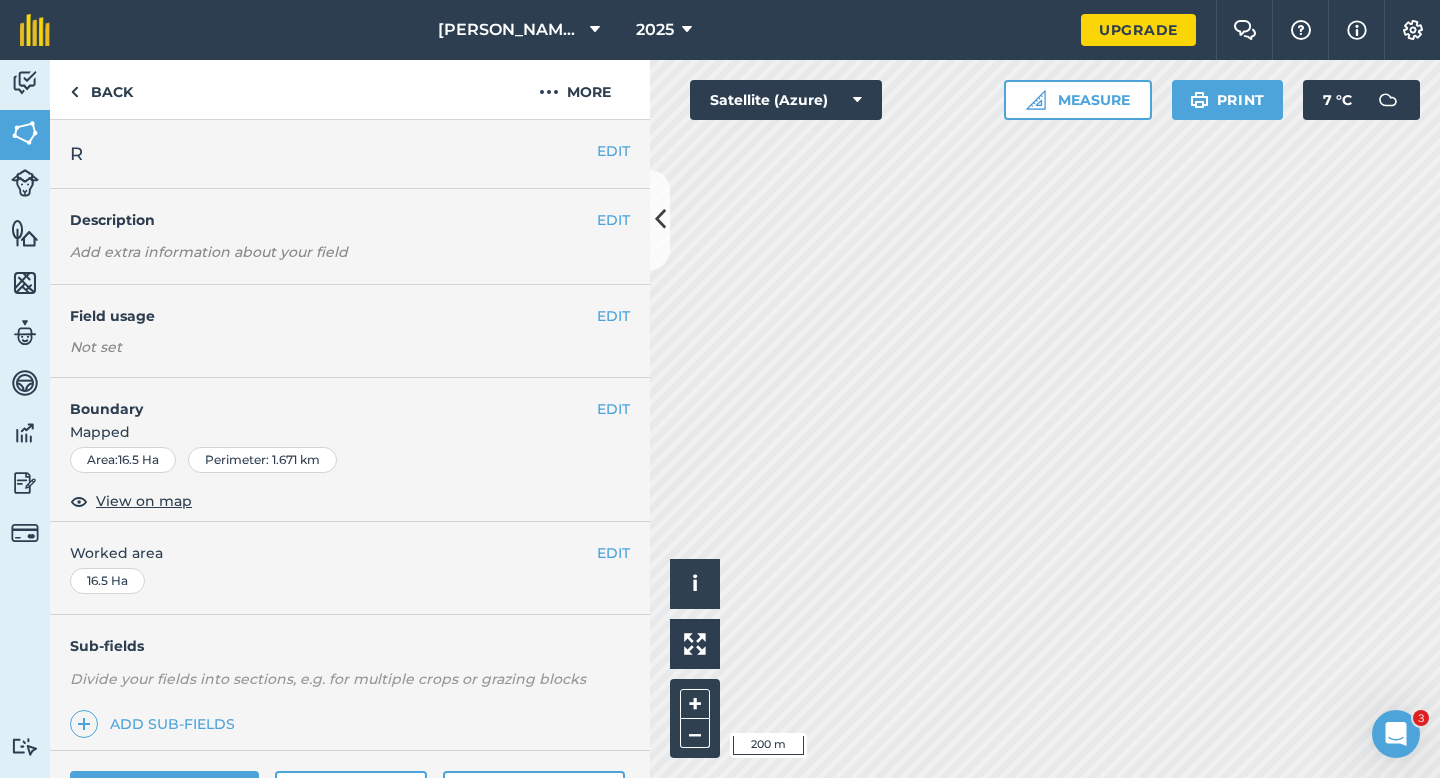 click on "EDIT R" at bounding box center (350, 154) 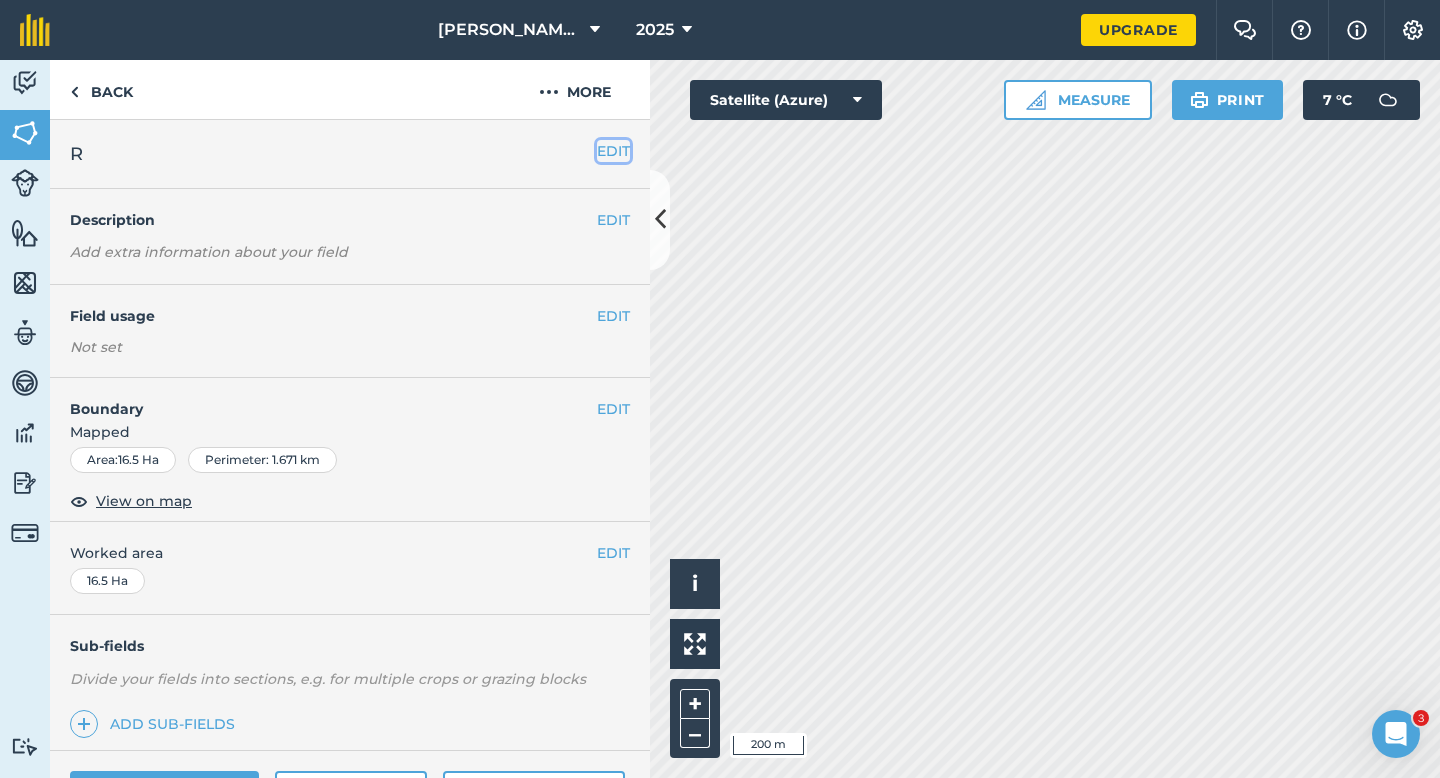 click on "EDIT" at bounding box center [613, 151] 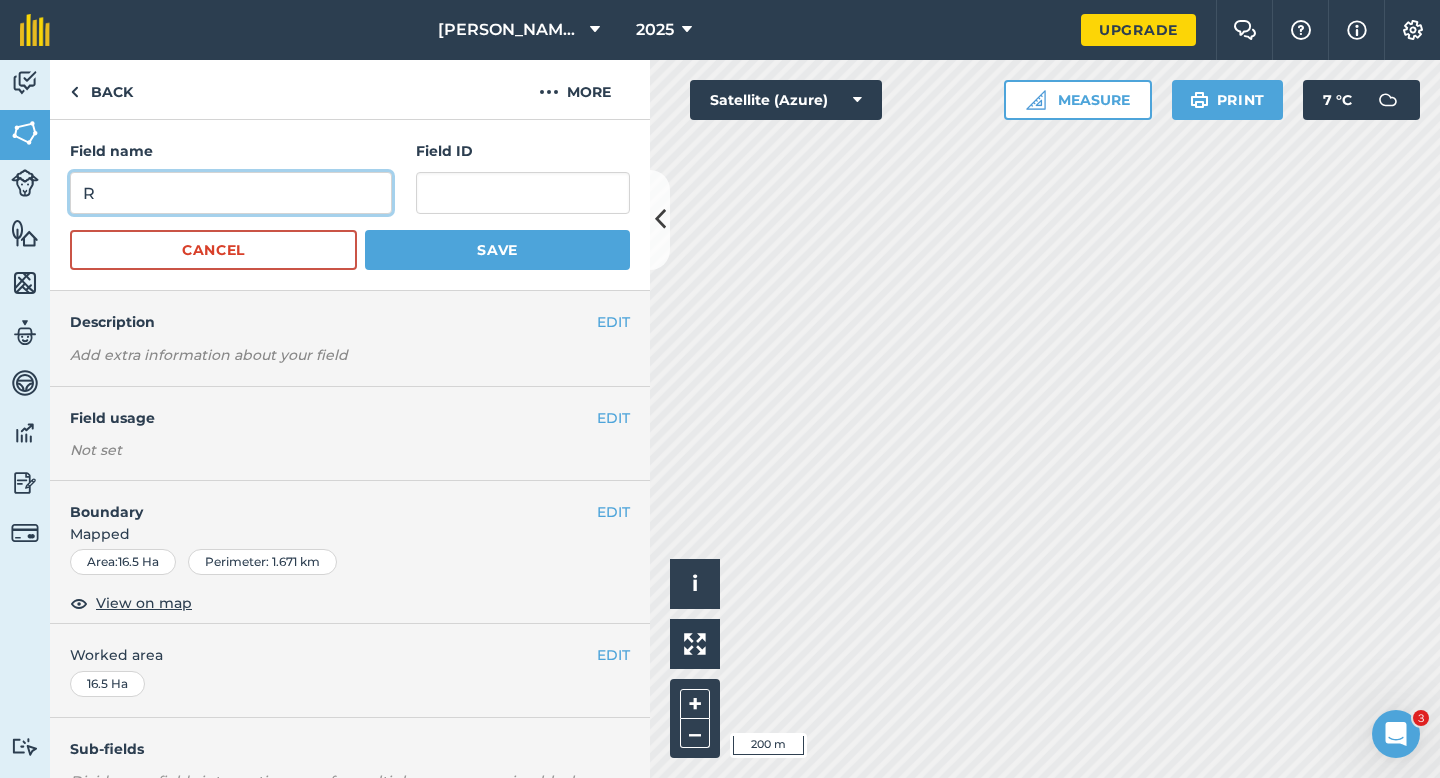 click on "R" at bounding box center [231, 193] 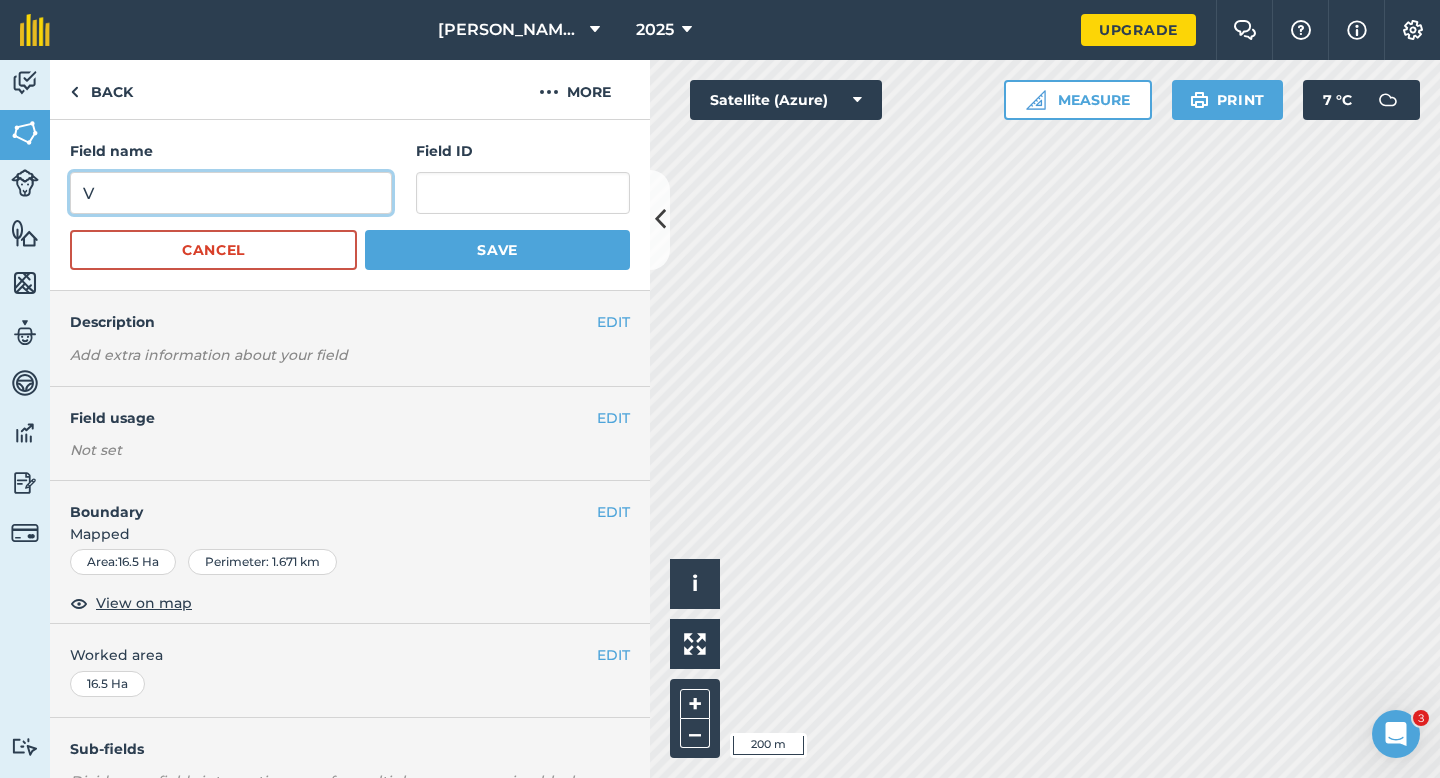type on "V" 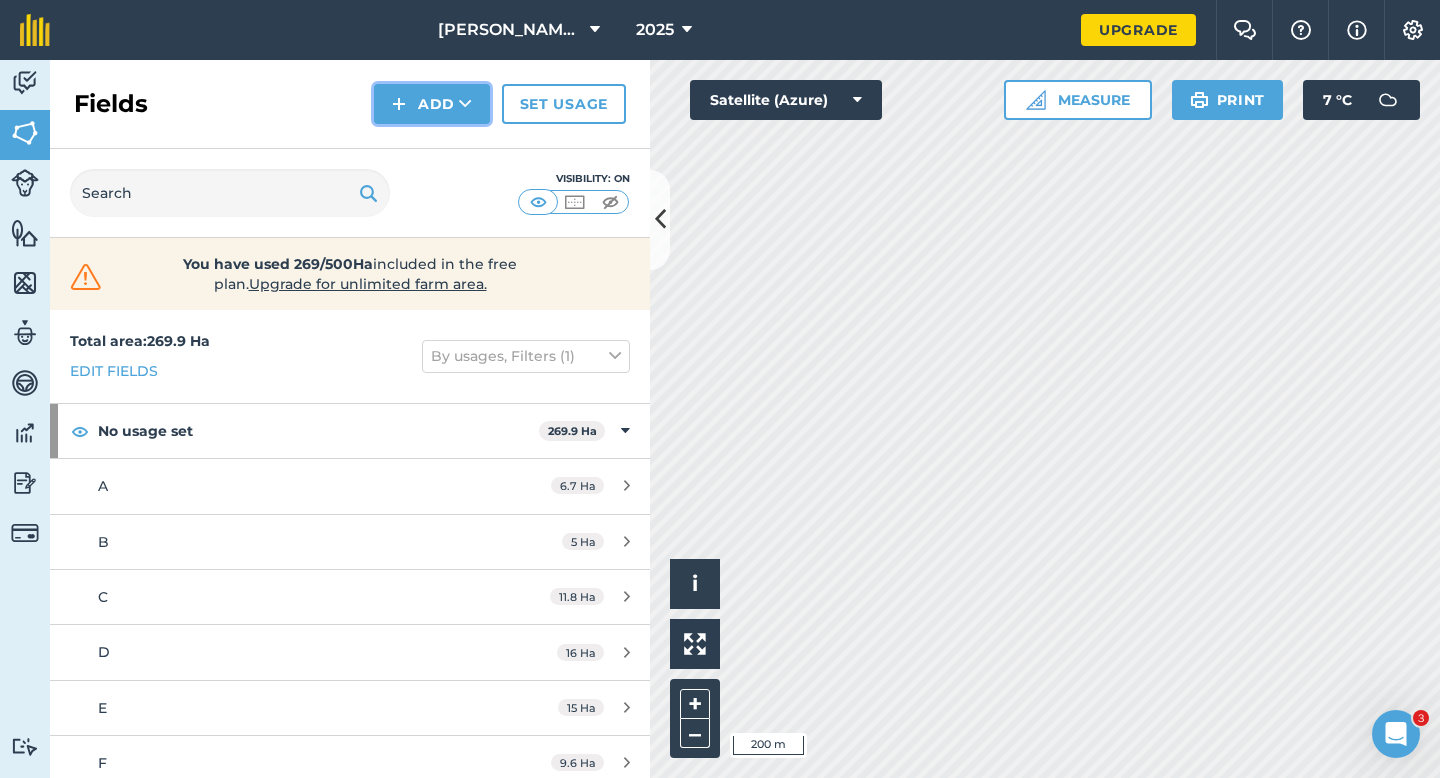 click on "Add" at bounding box center [432, 104] 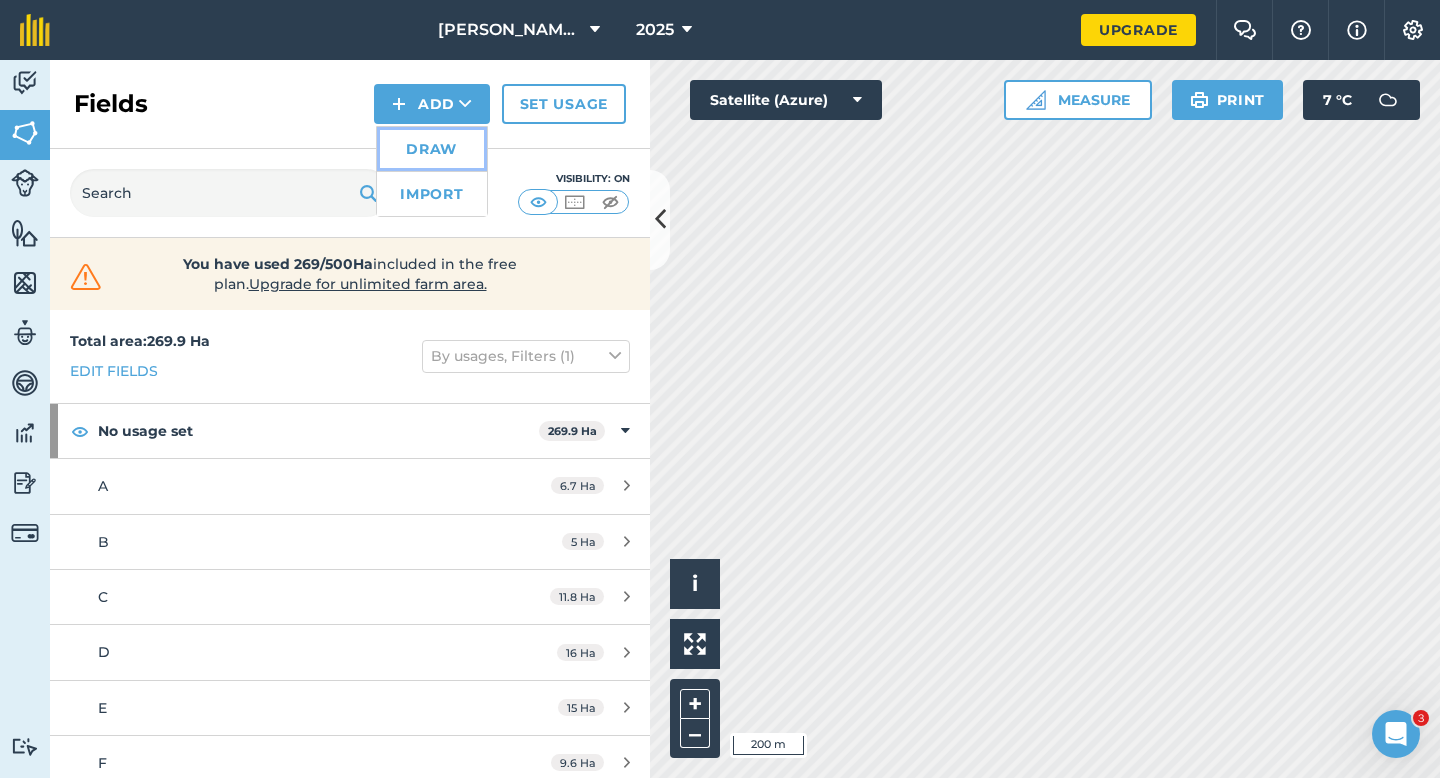 click on "Draw" at bounding box center (432, 149) 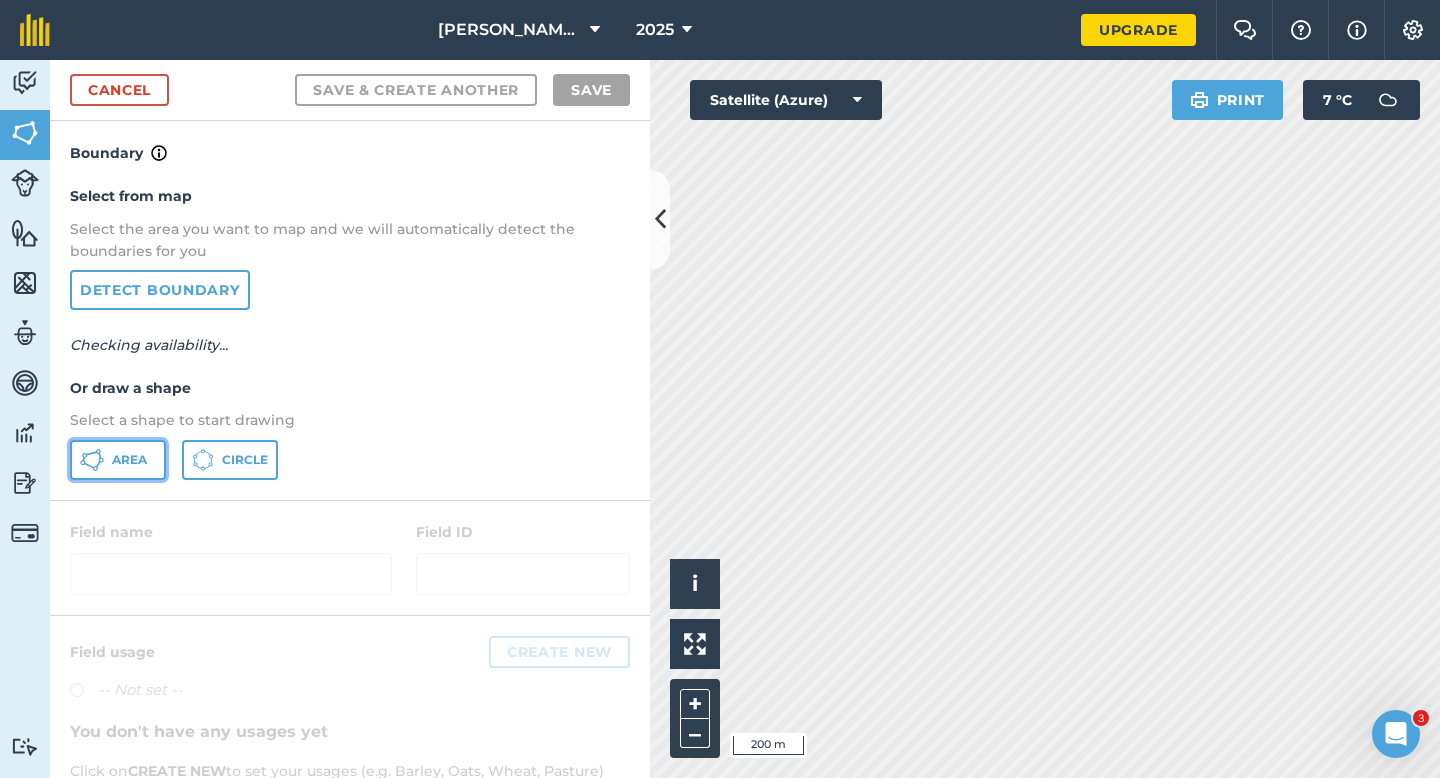 click on "Area" at bounding box center [118, 460] 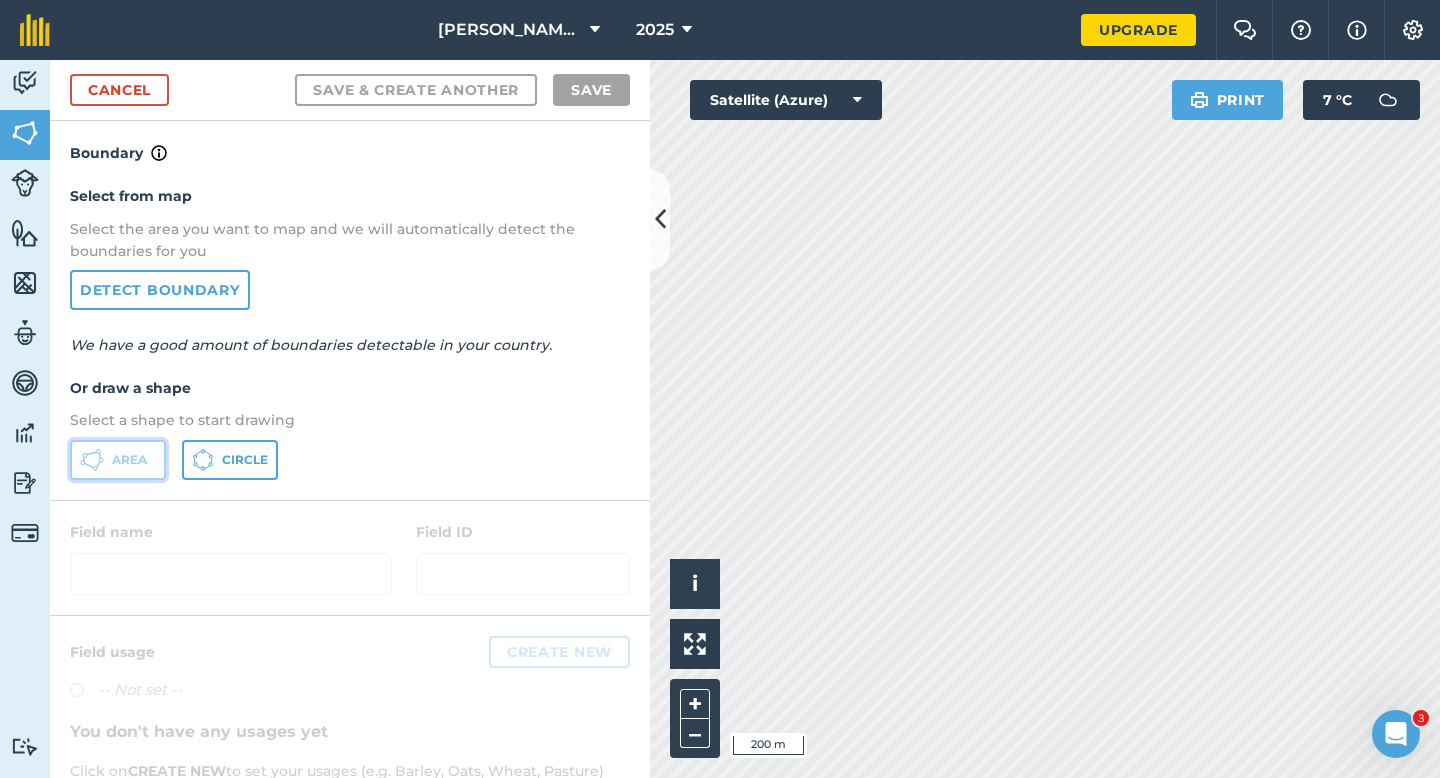 click on "Area" at bounding box center [118, 460] 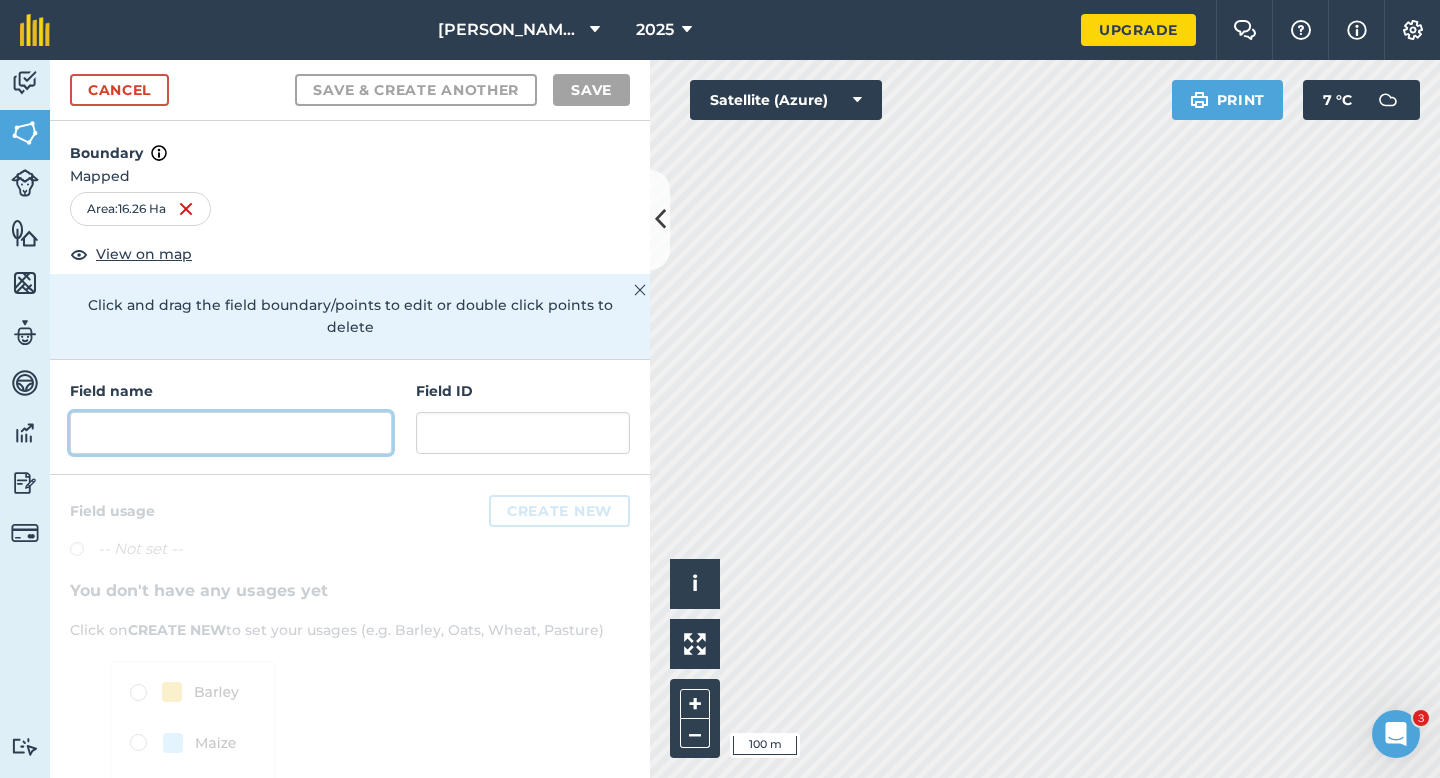 click at bounding box center (231, 433) 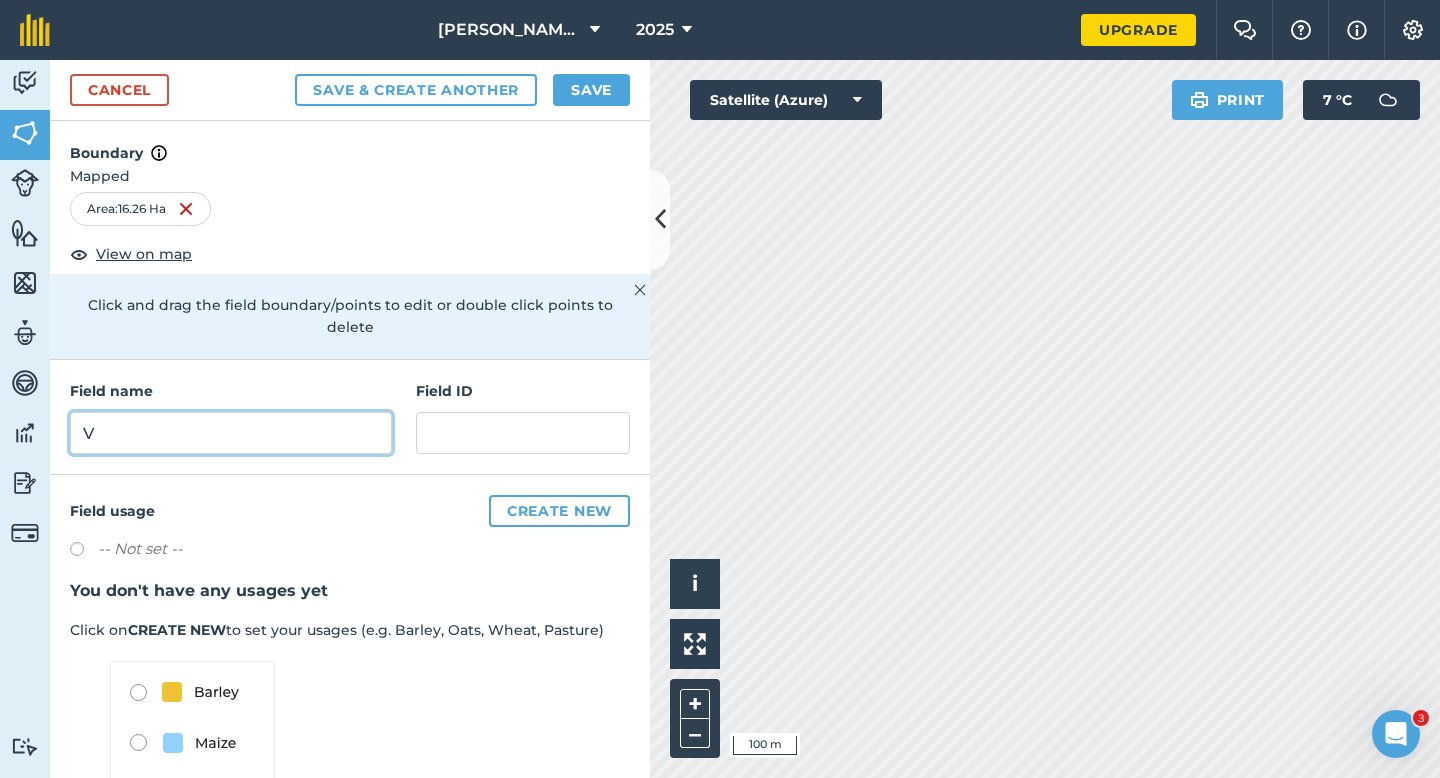 type on "V" 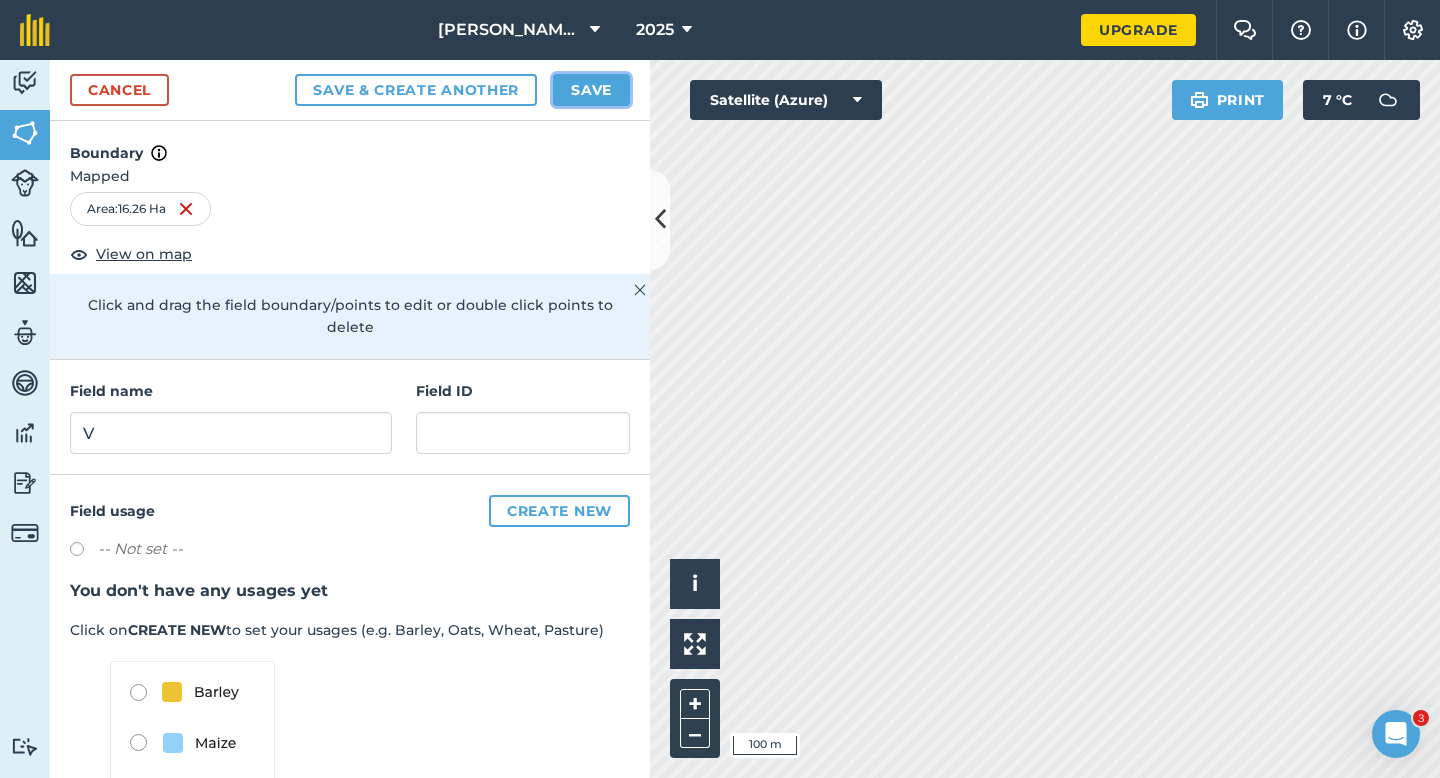 click on "Save" at bounding box center (591, 90) 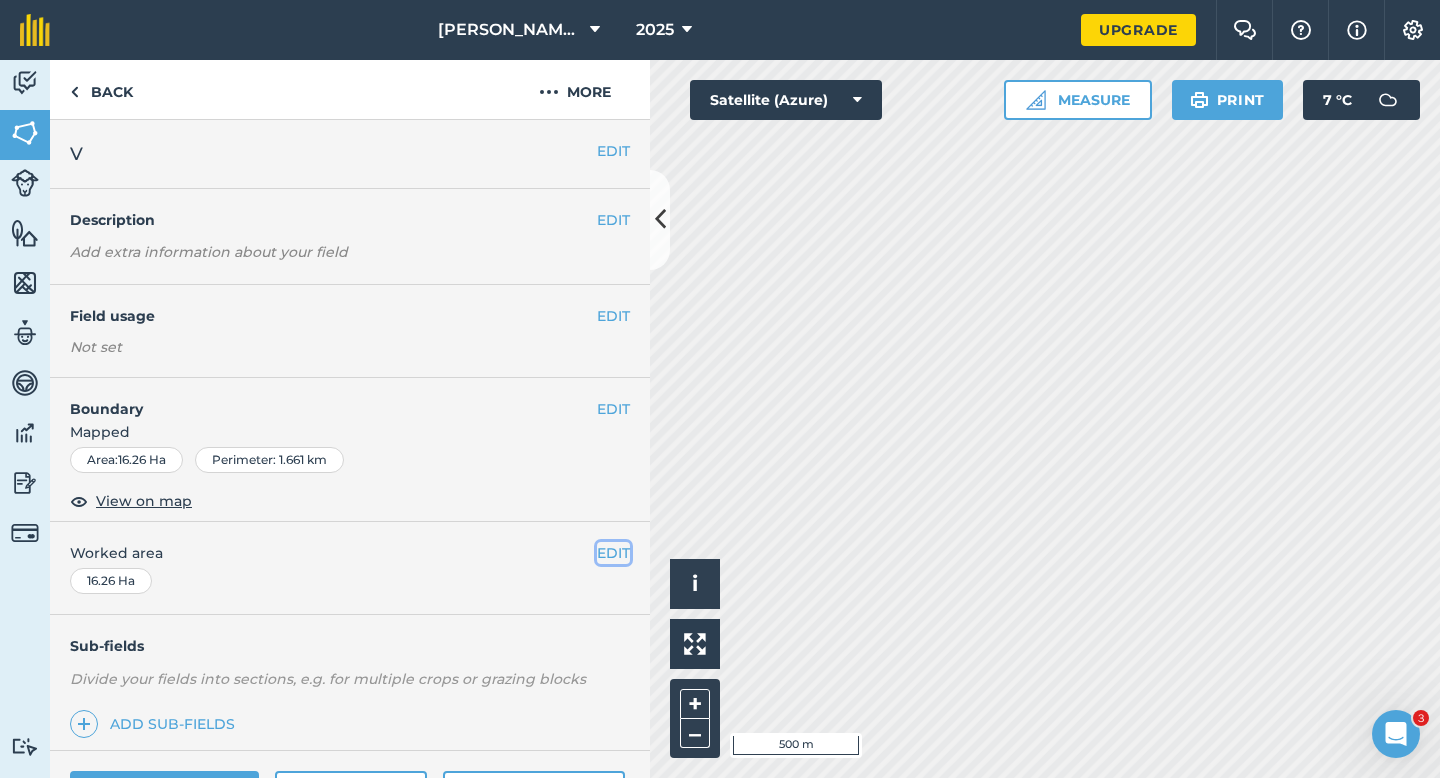 click on "EDIT" at bounding box center (613, 553) 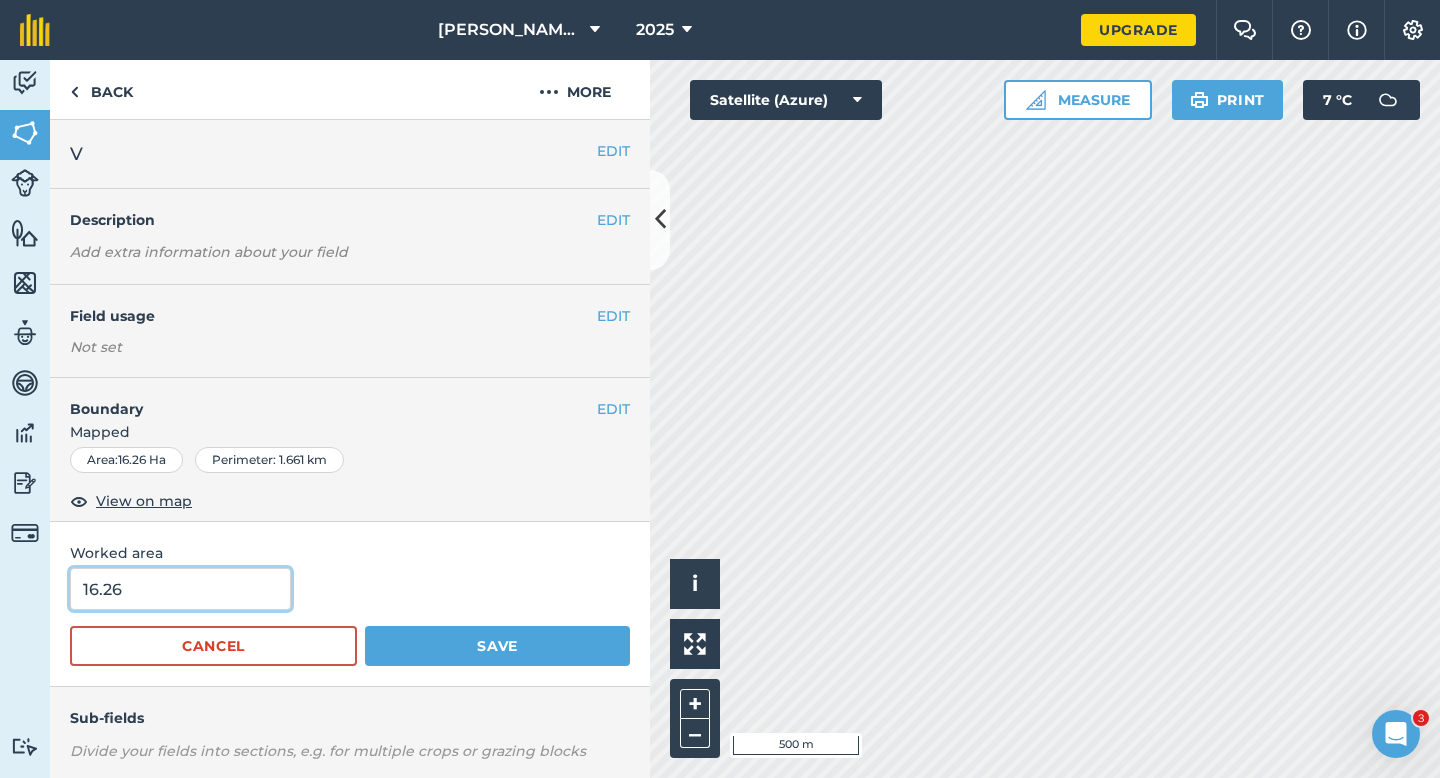 click on "16.26" at bounding box center [180, 589] 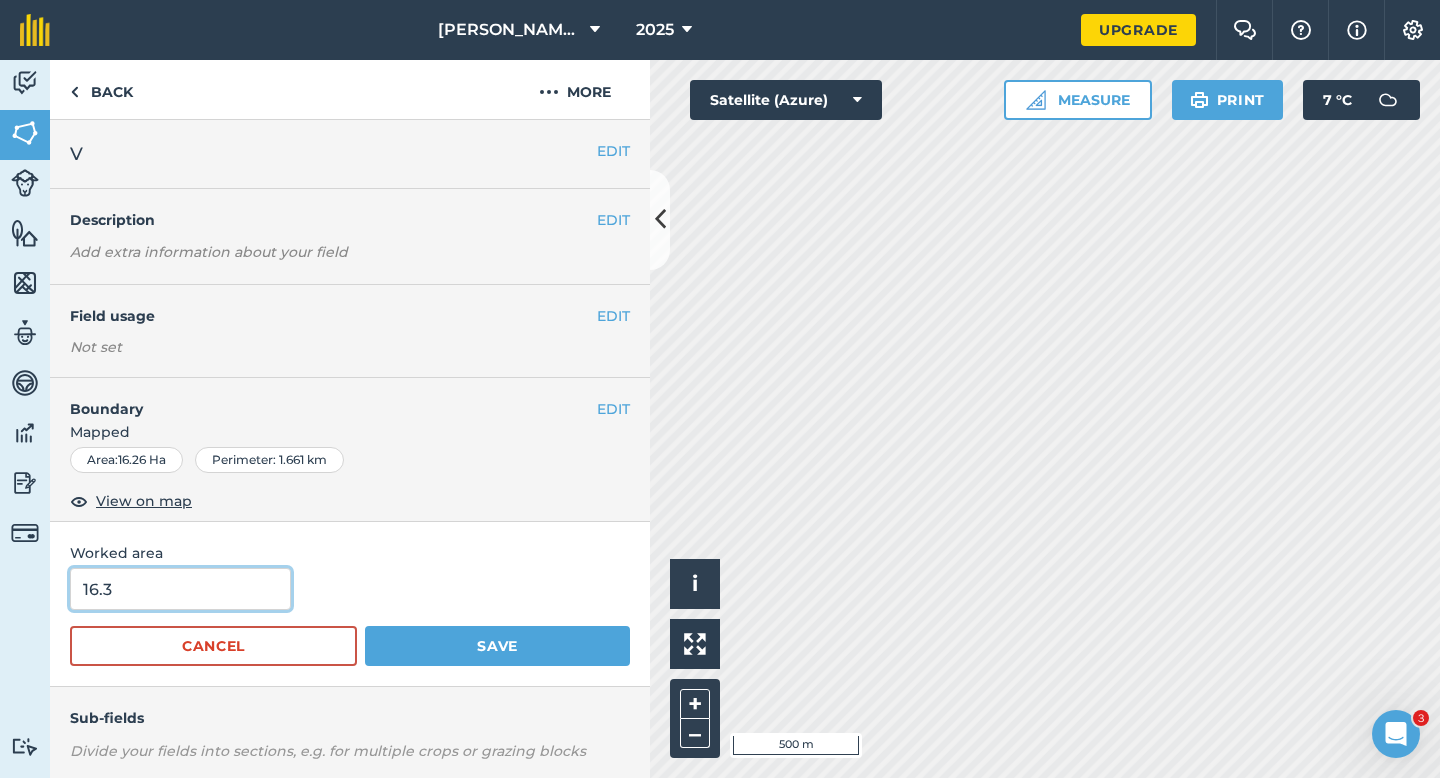type on "16.3" 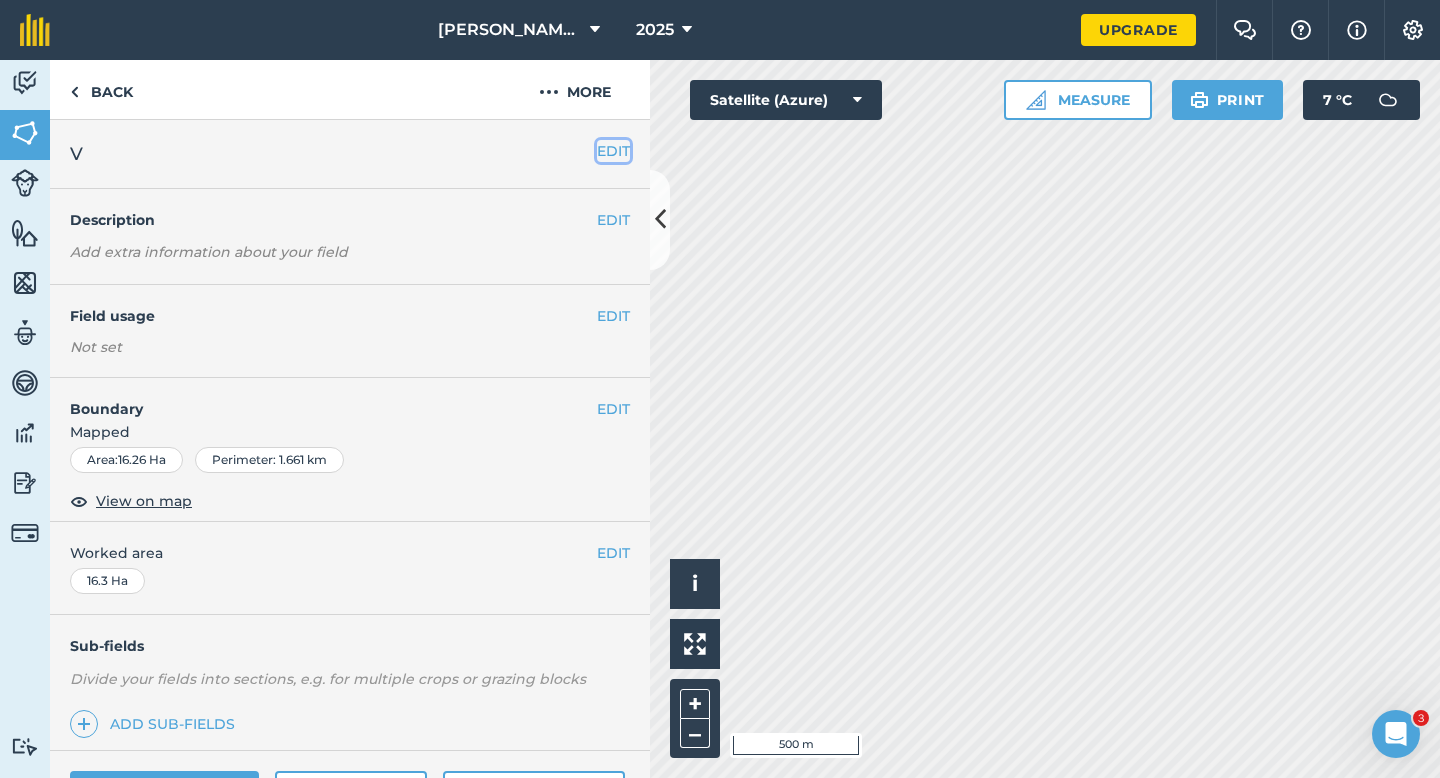 click on "EDIT" at bounding box center (613, 151) 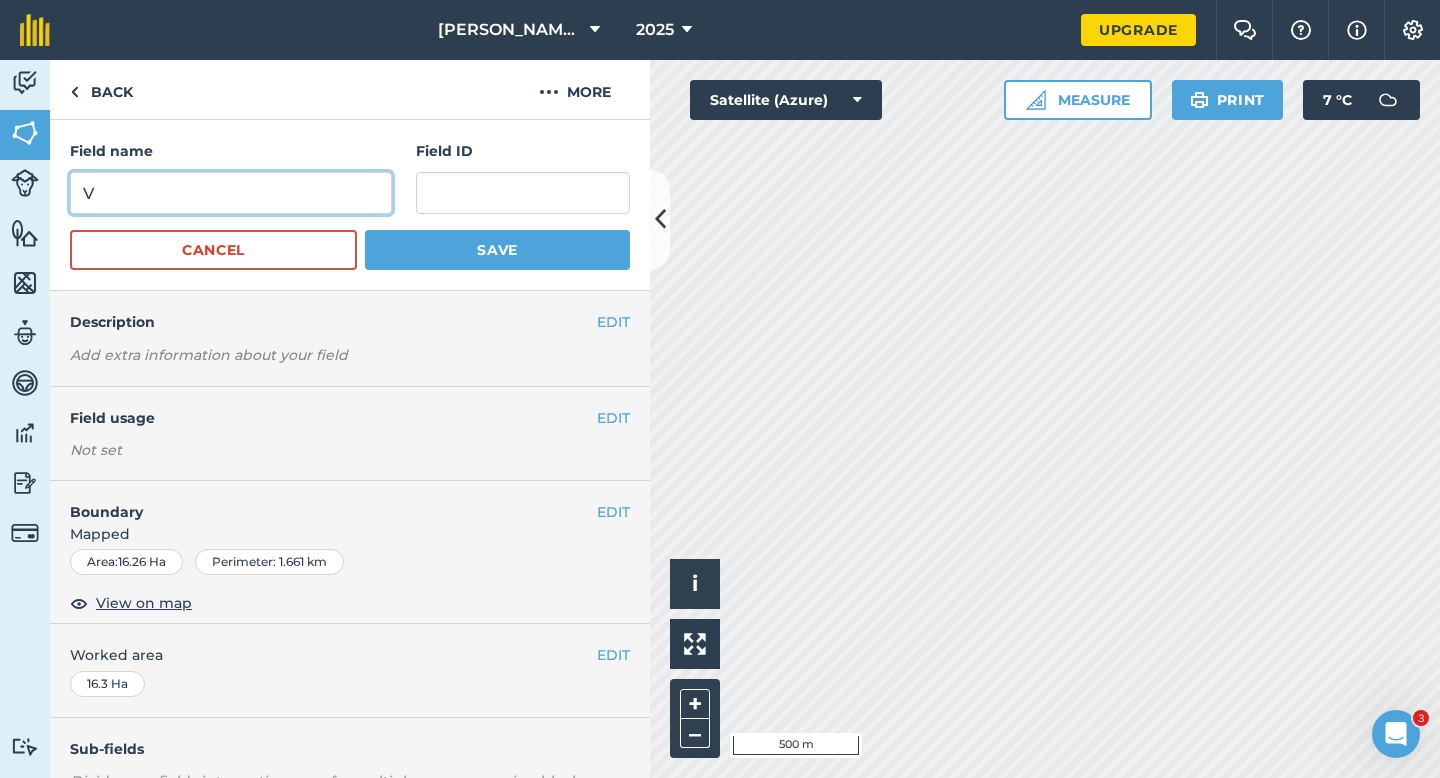 click on "V" at bounding box center (231, 193) 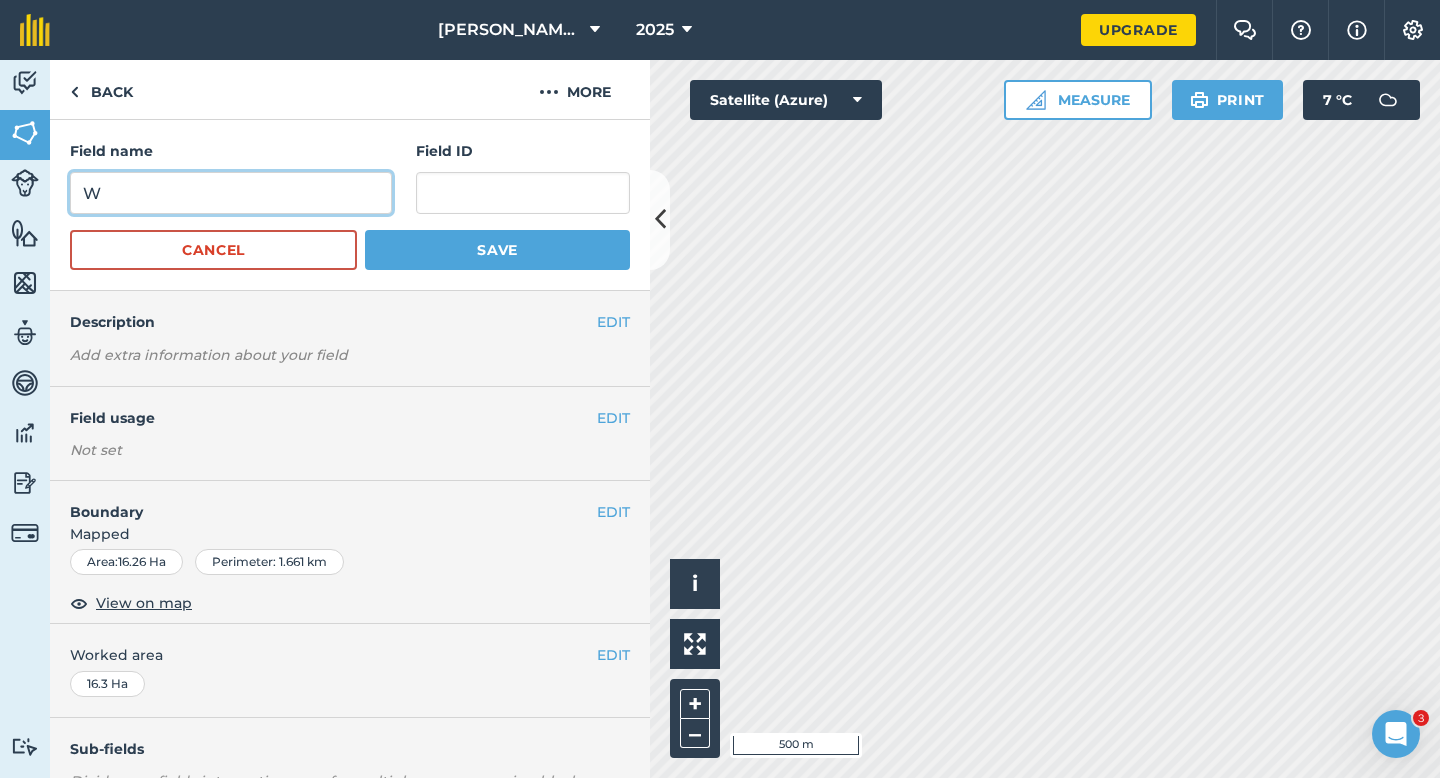 type on "W" 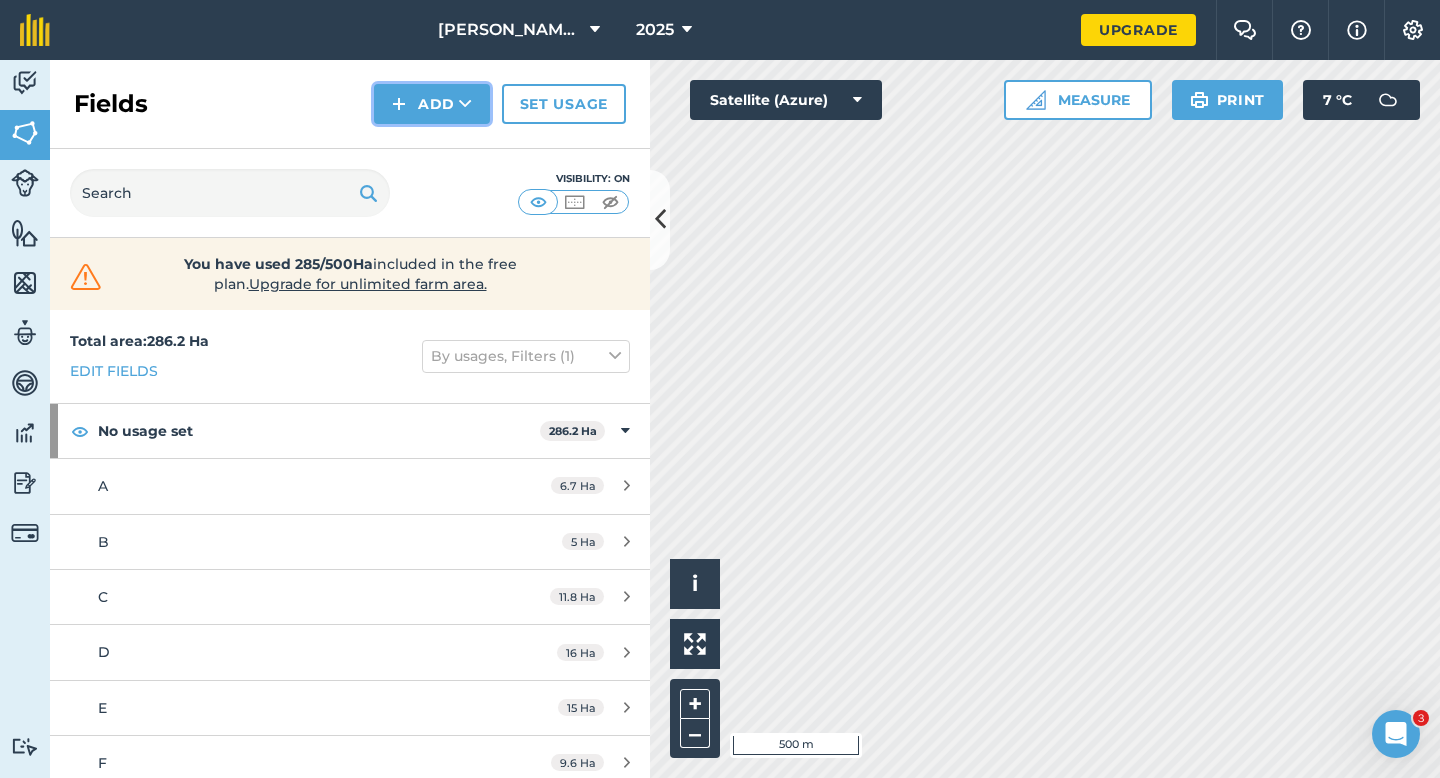click on "Add" at bounding box center [432, 104] 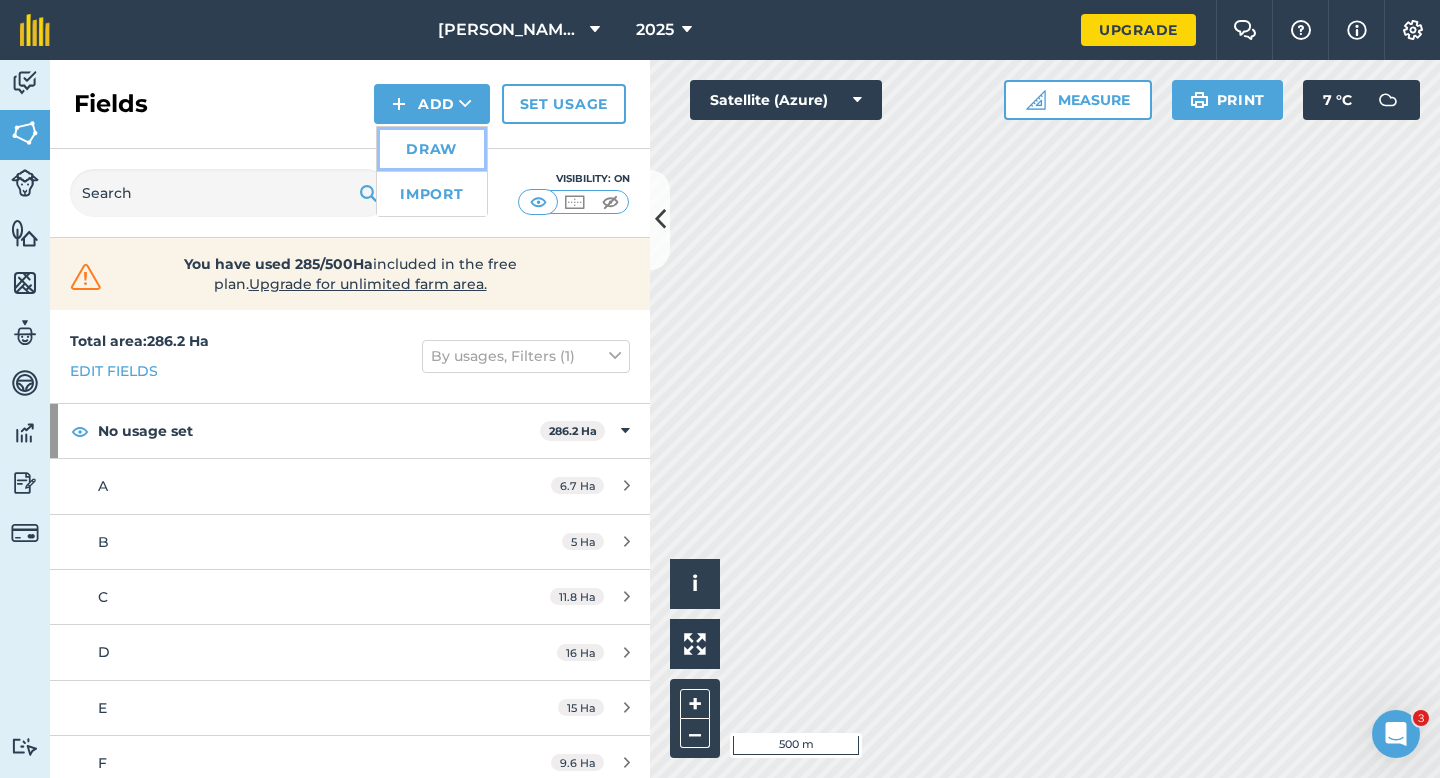 click on "Draw" at bounding box center (432, 149) 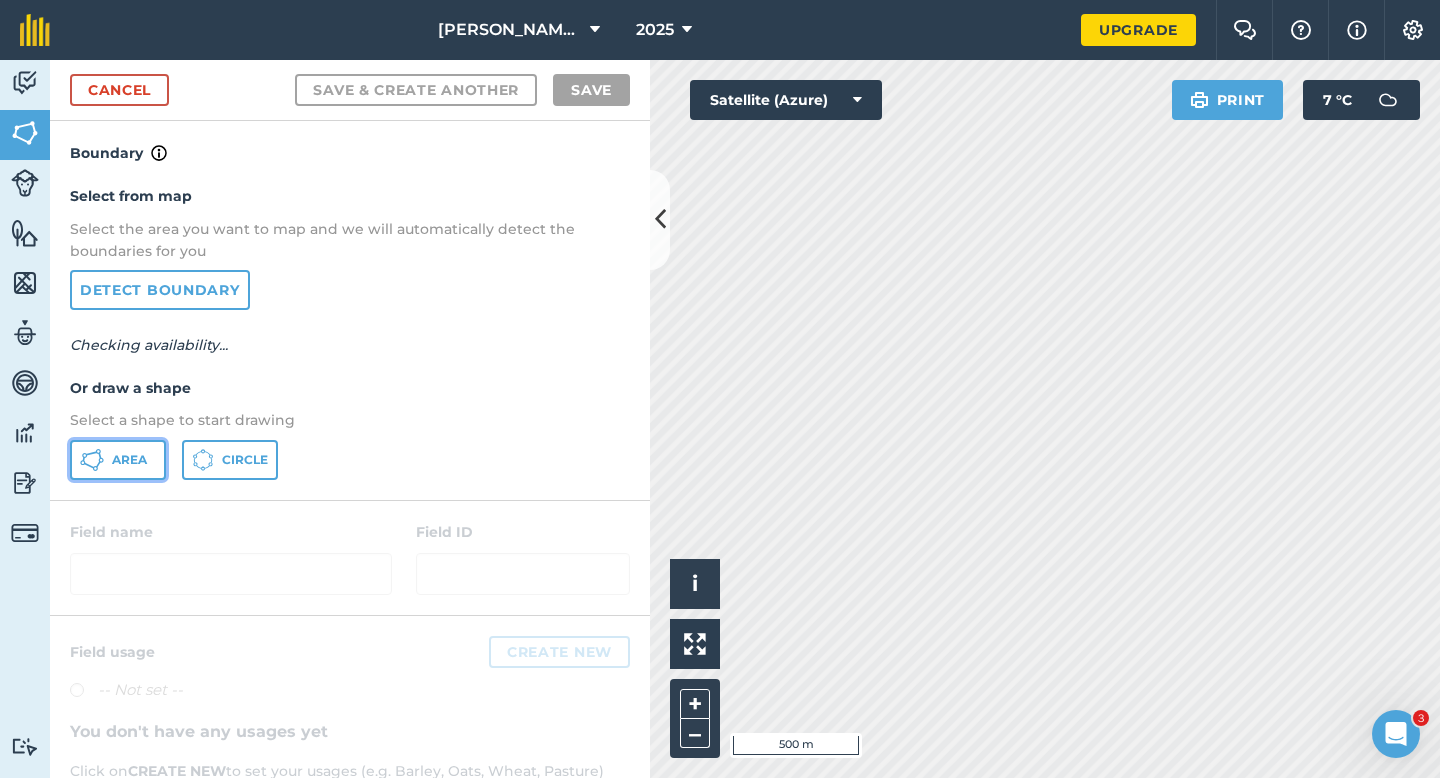 click on "Area" at bounding box center (129, 460) 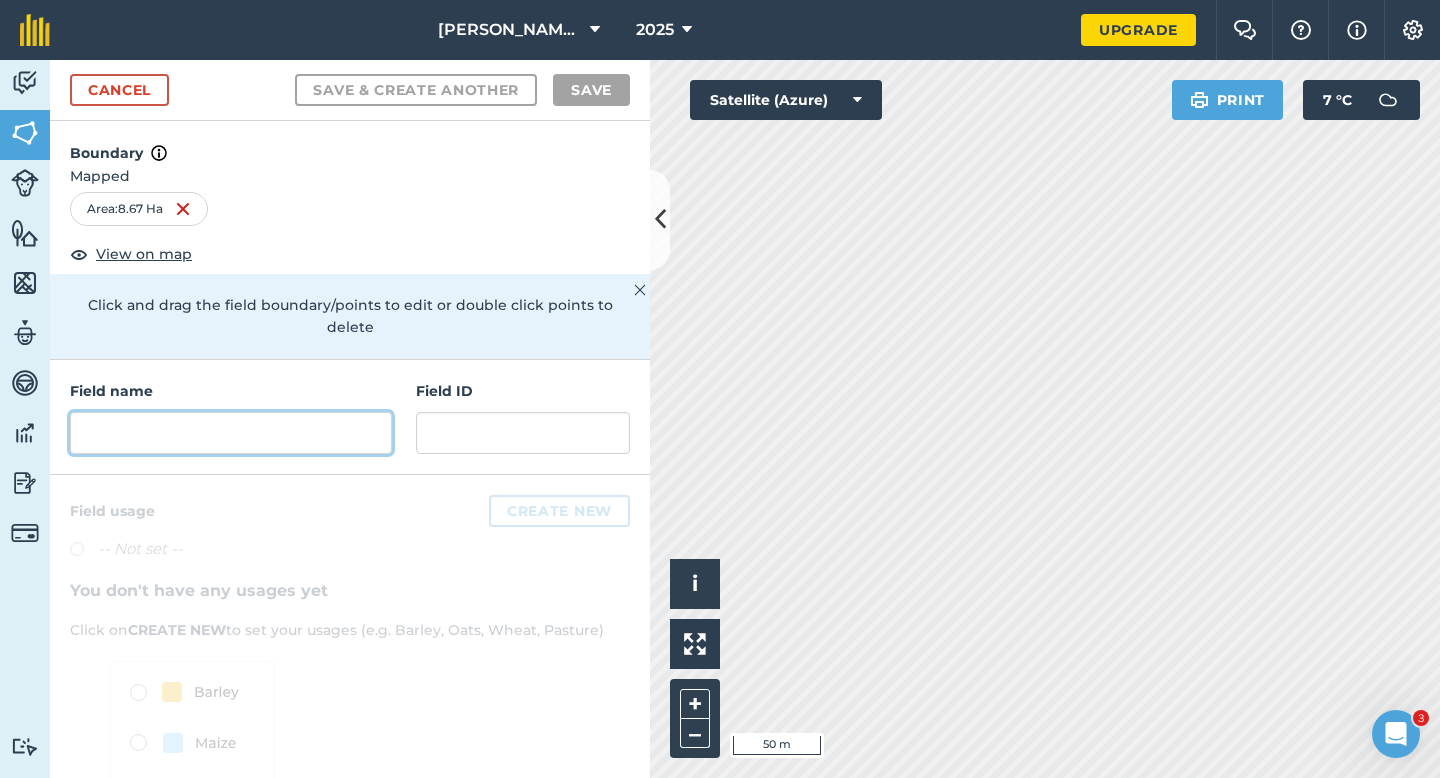 click at bounding box center [231, 433] 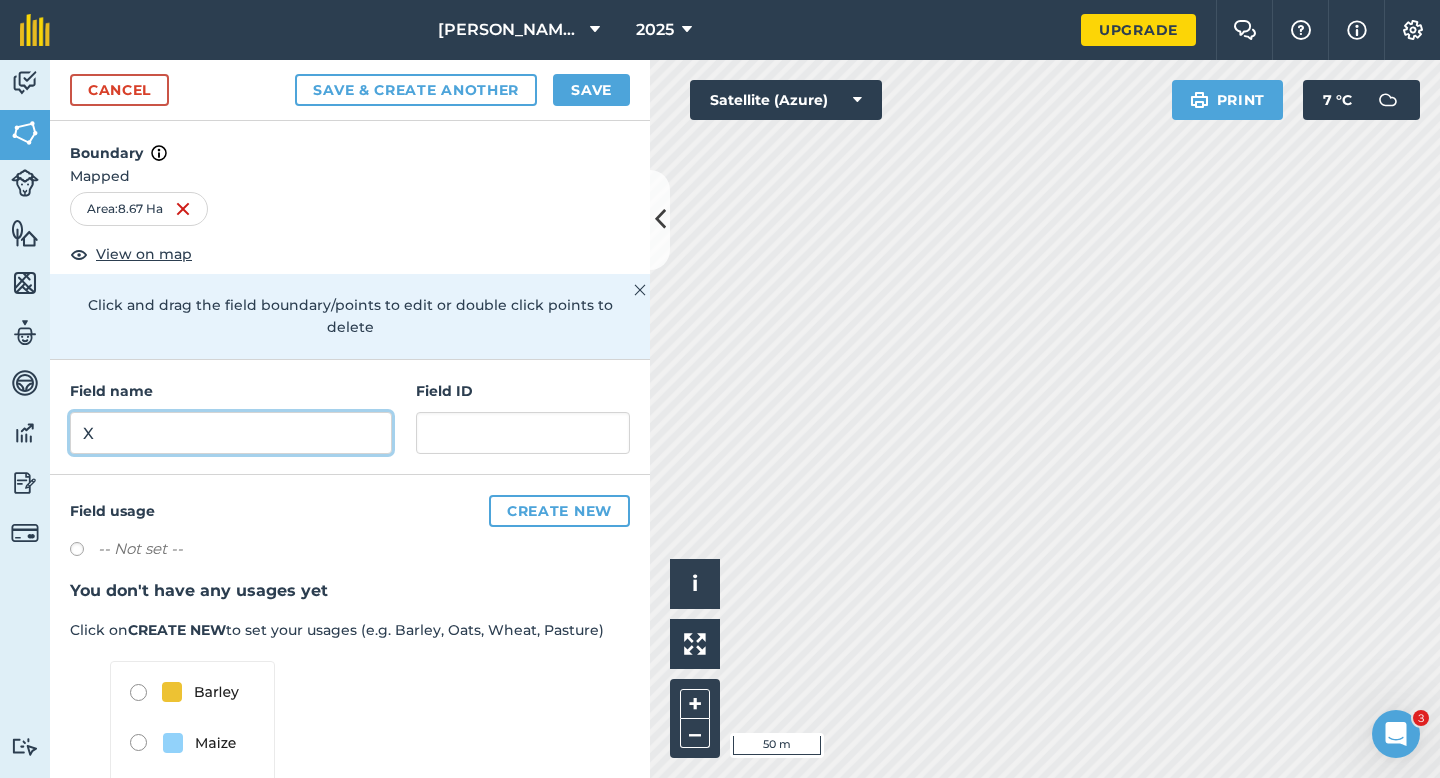 type on "X" 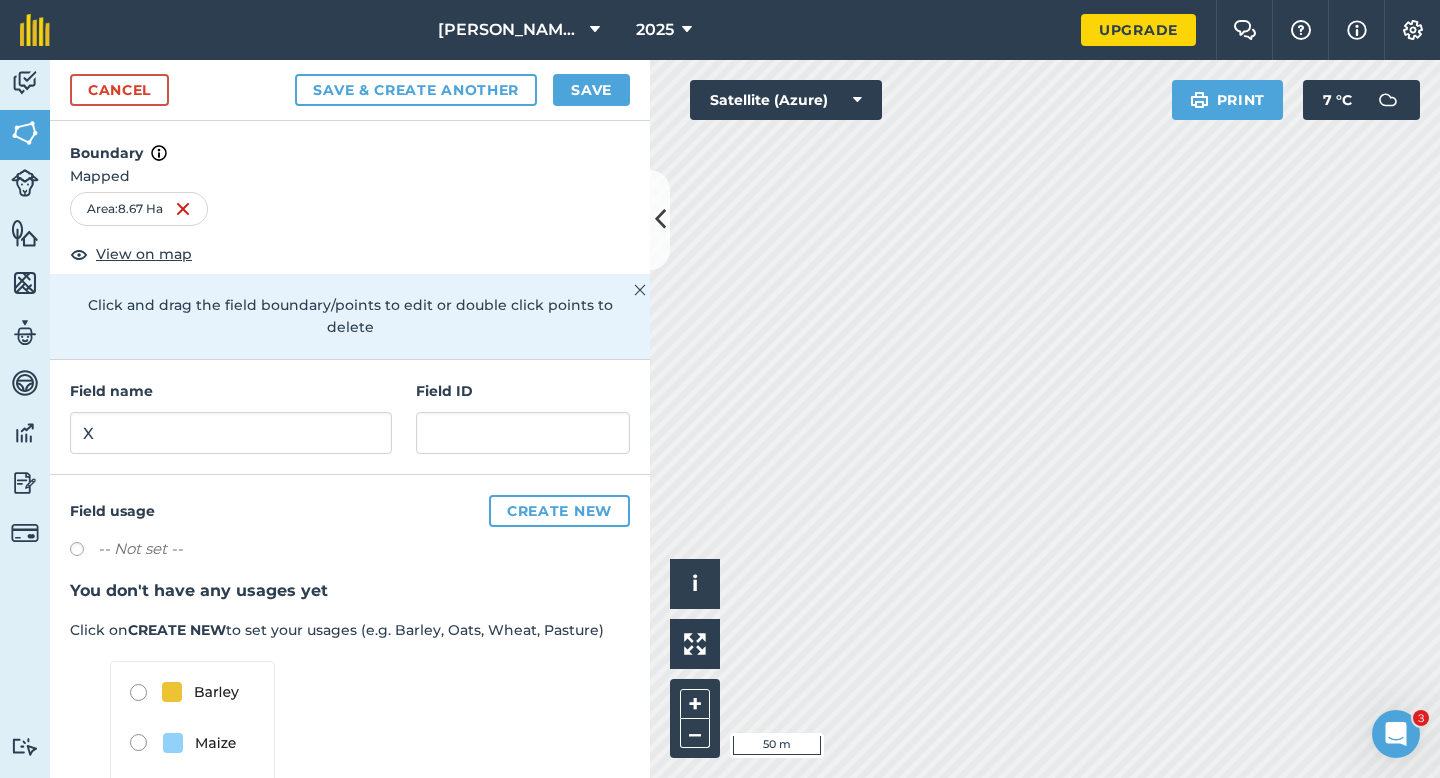 click on "Cancel Save & Create Another Save" at bounding box center [350, 90] 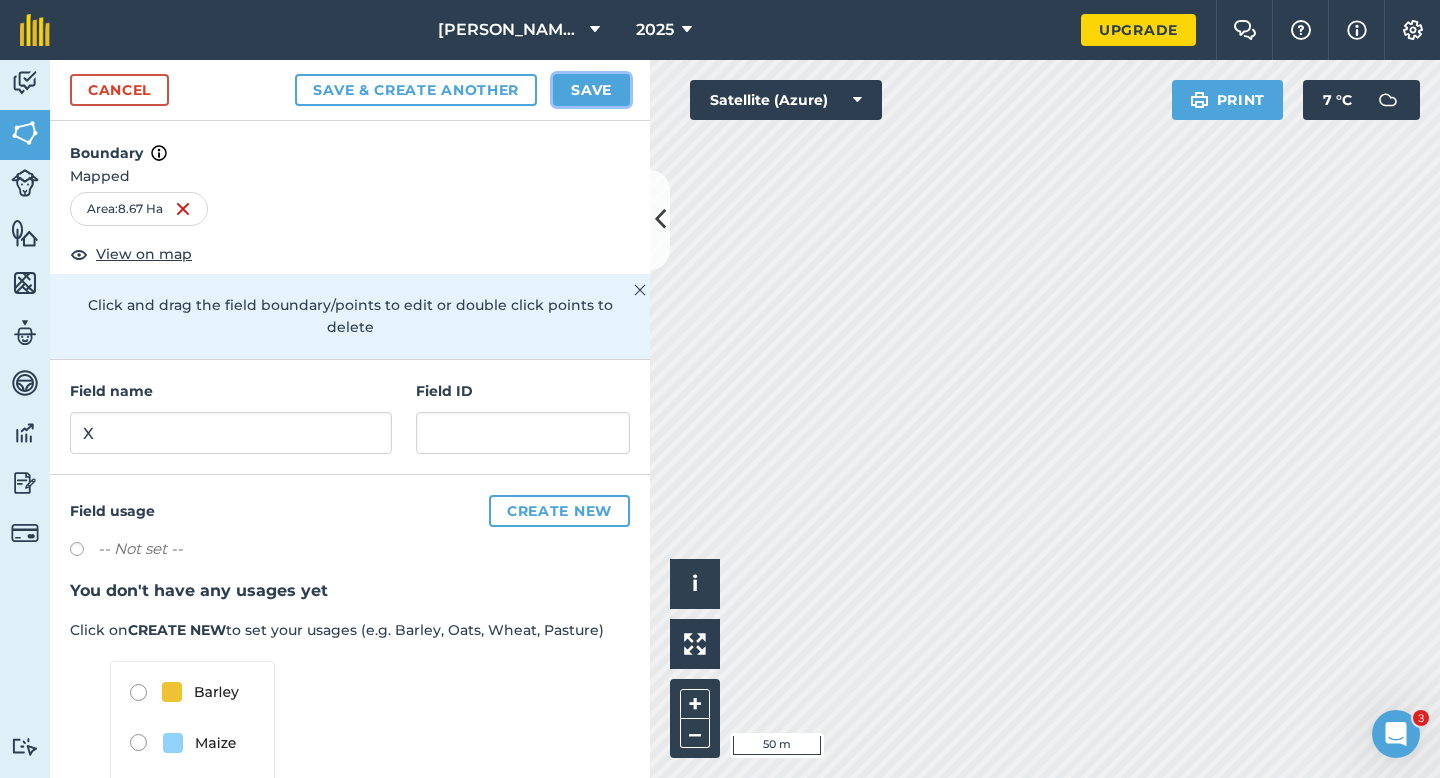 click on "Save" at bounding box center (591, 90) 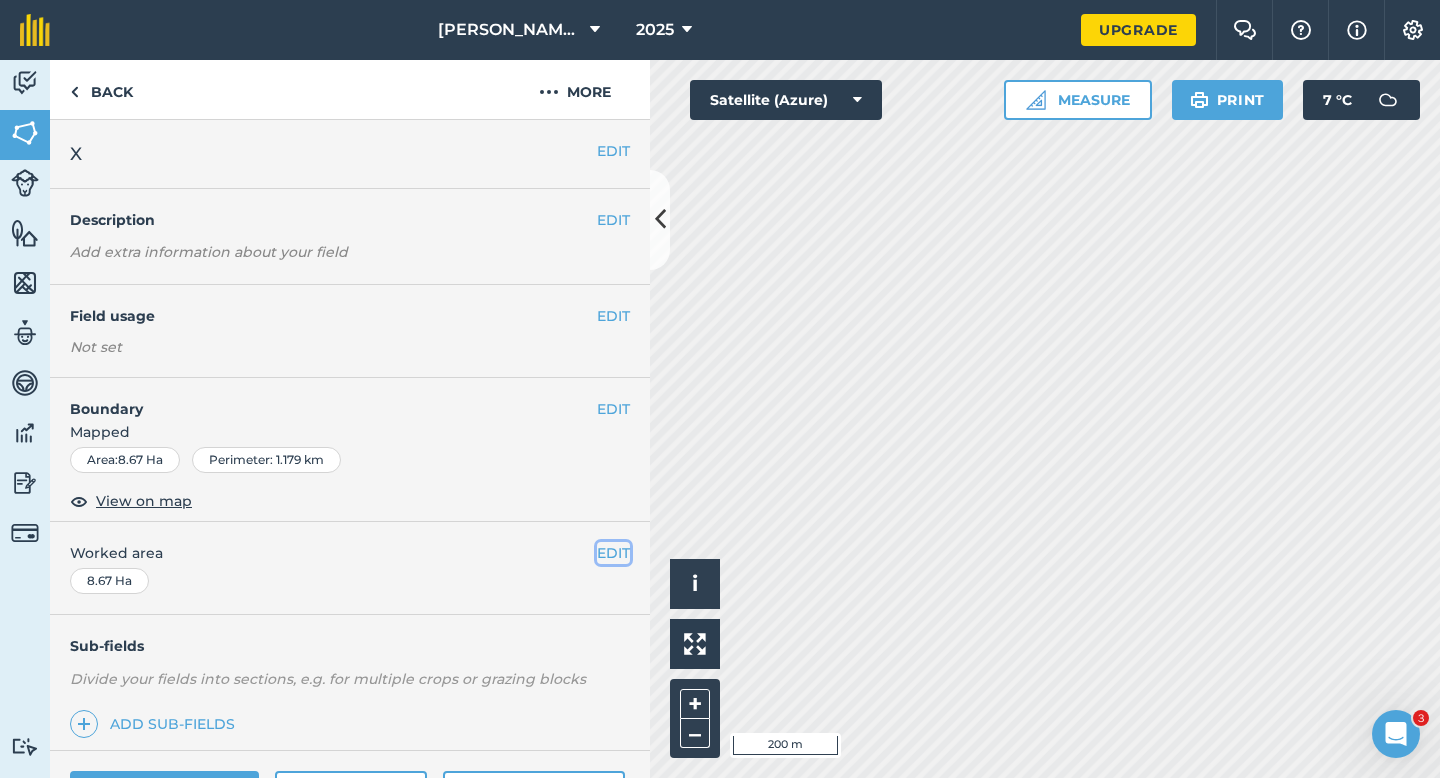 click on "EDIT" at bounding box center [613, 553] 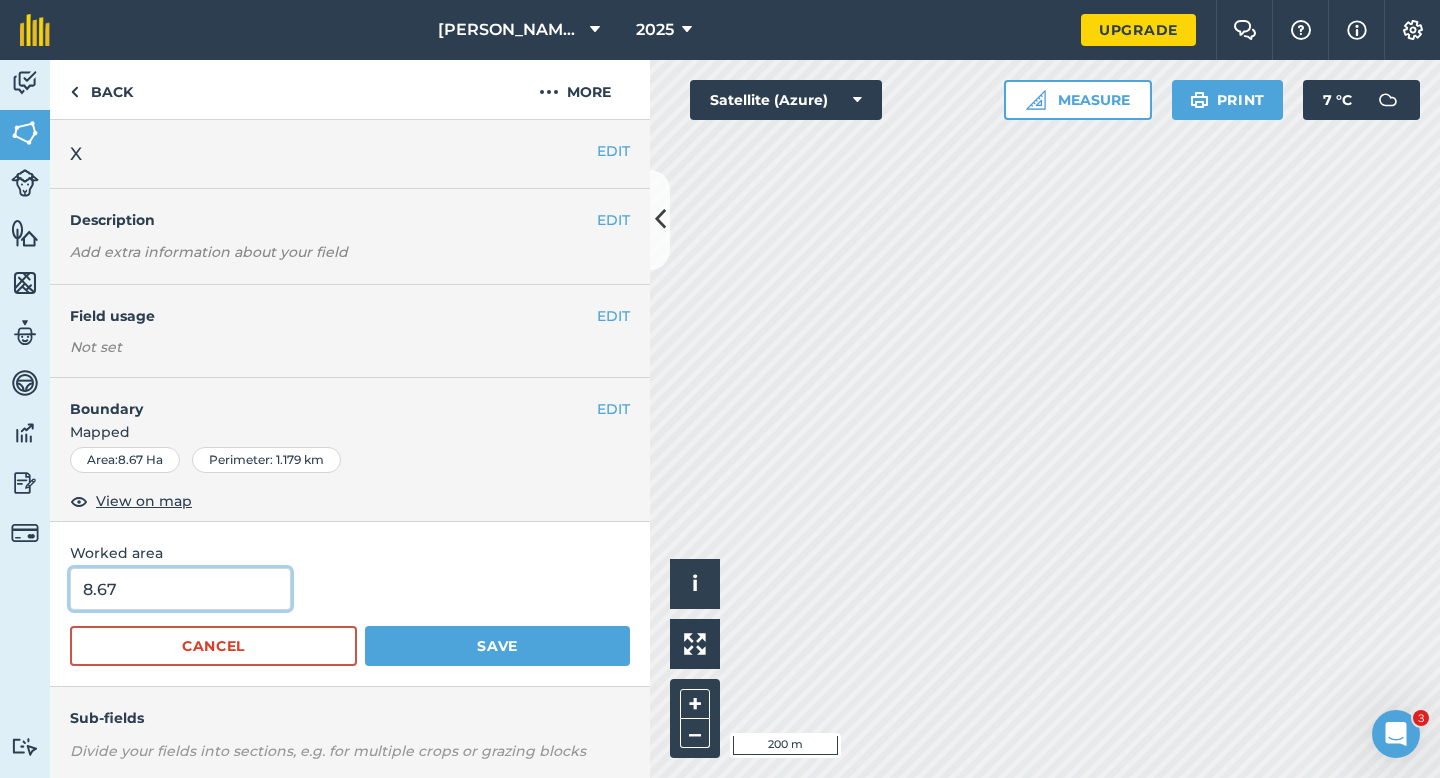 click on "8.67" at bounding box center [180, 589] 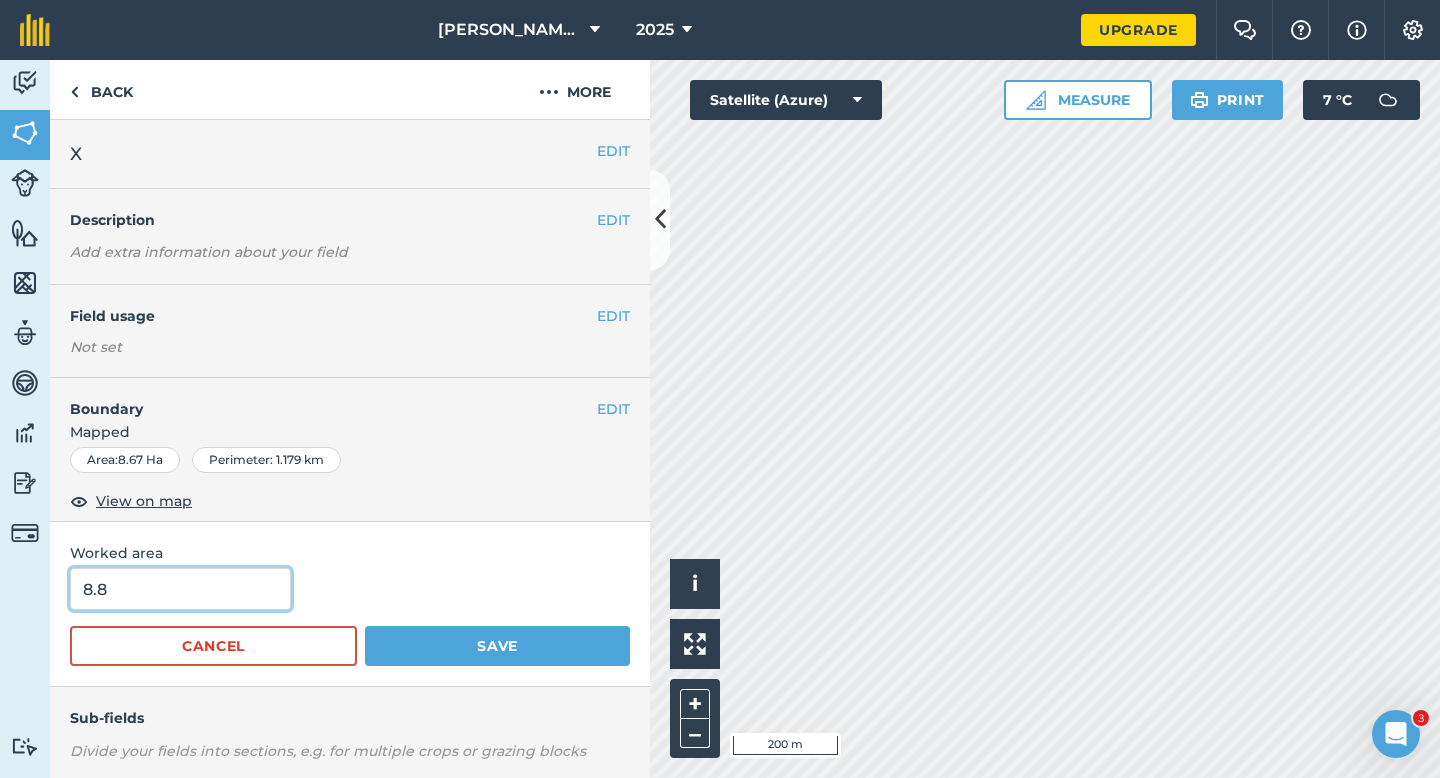 type on "8.8" 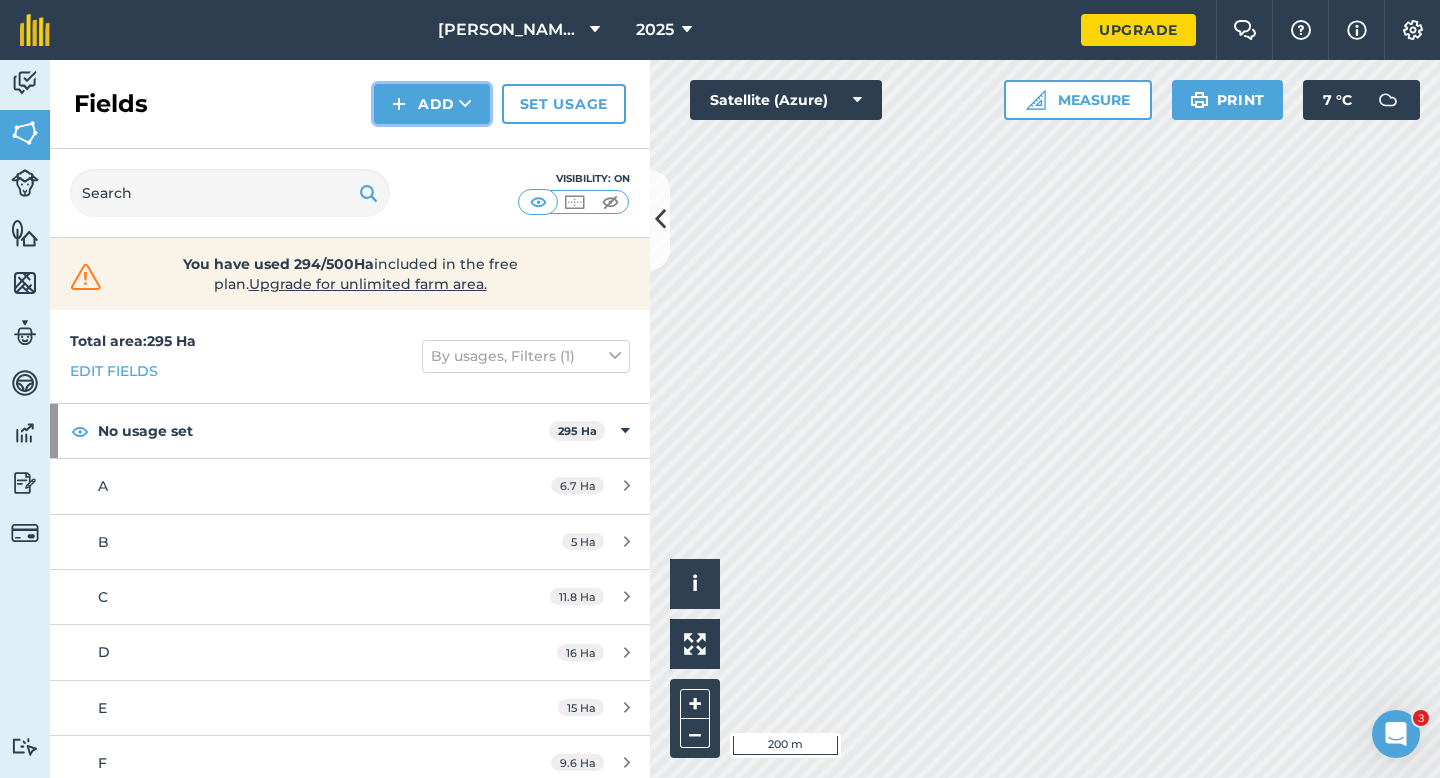click on "Add" at bounding box center [432, 104] 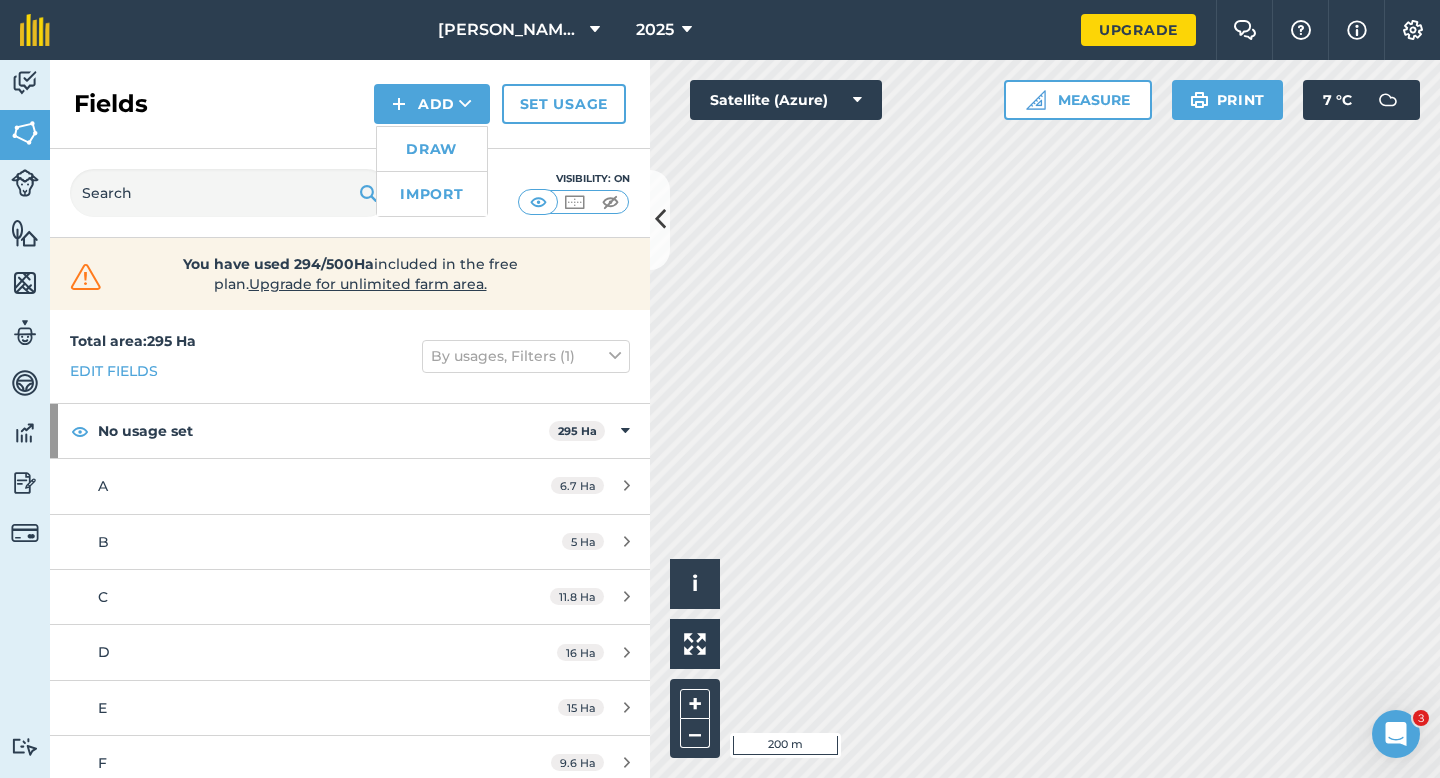 click on "Fields   Add   Draw Import Set usage" at bounding box center [350, 104] 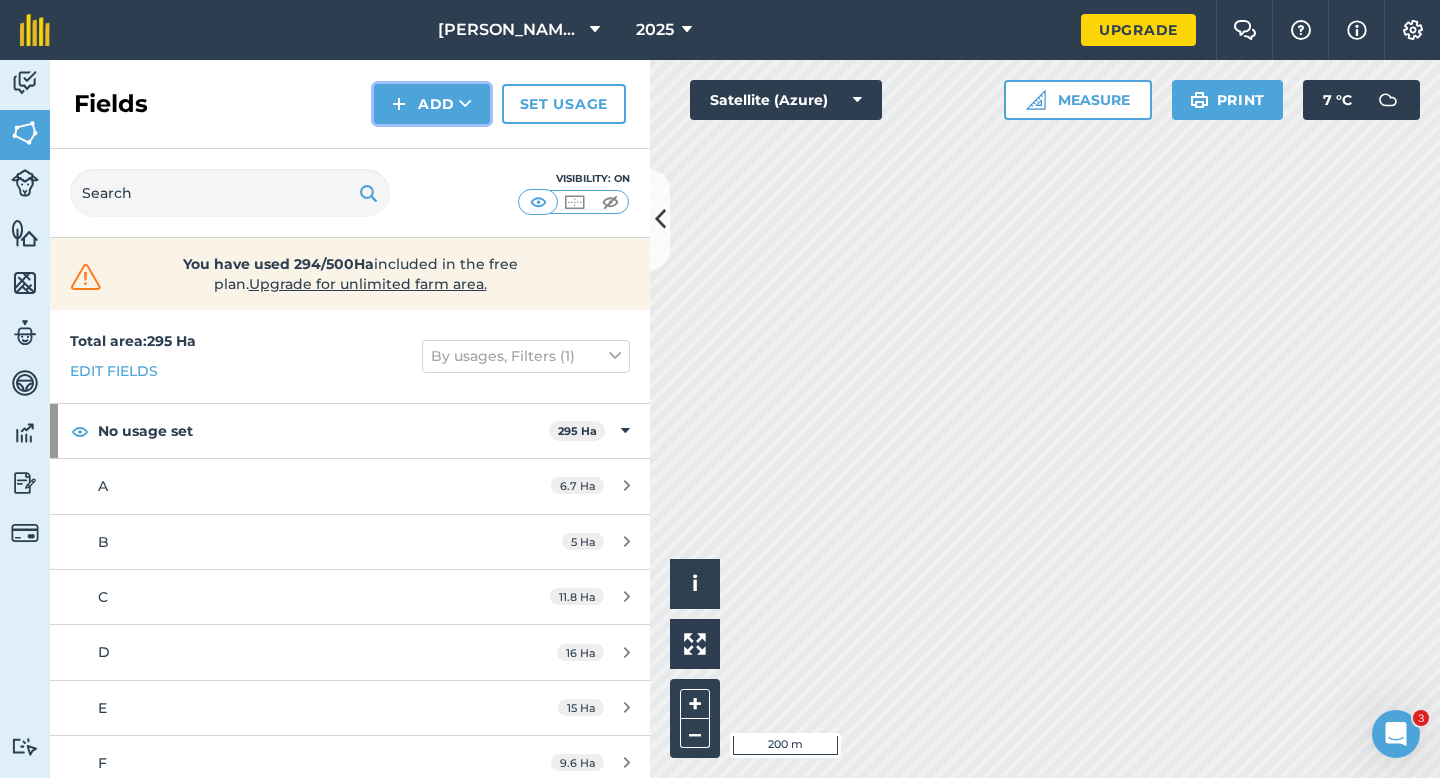 click on "Add" at bounding box center [432, 104] 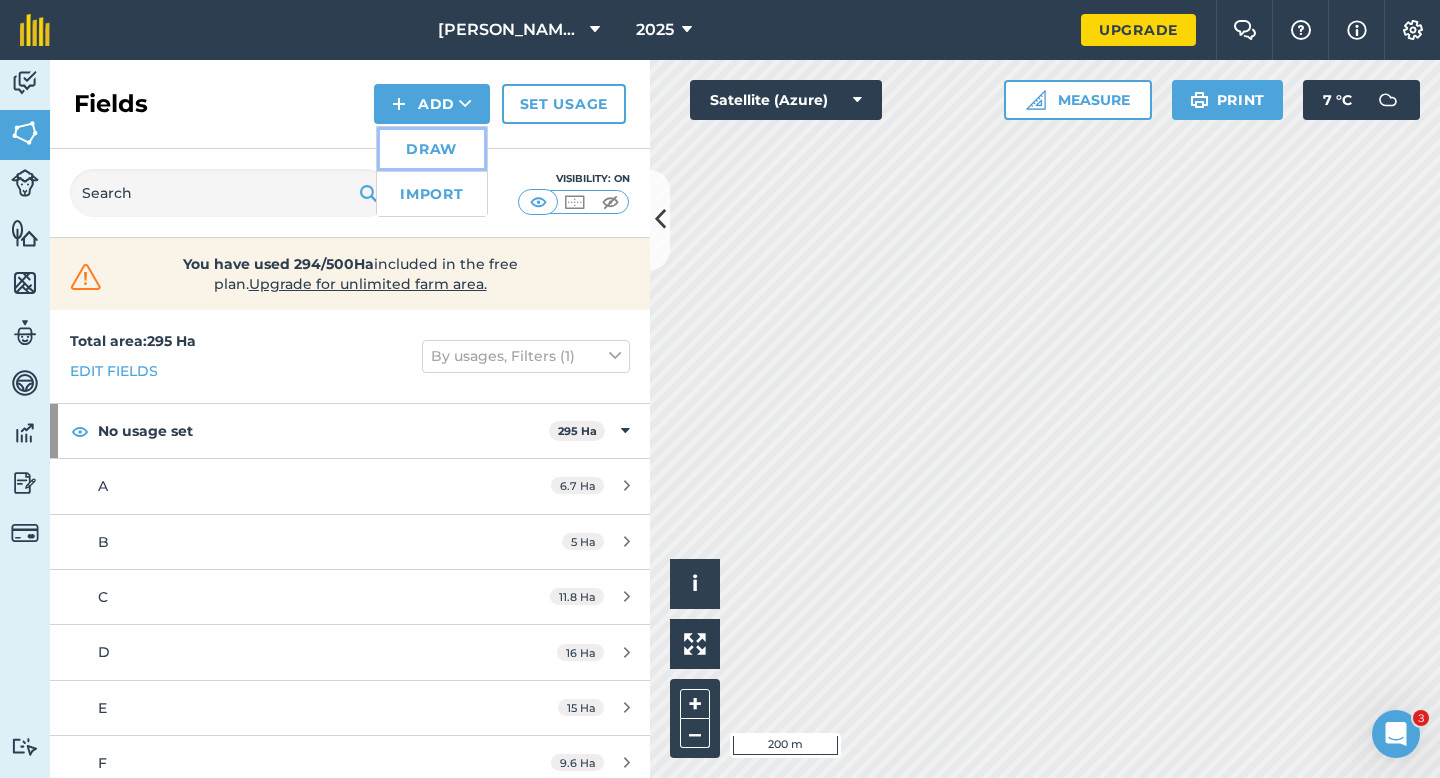click on "Draw" at bounding box center (432, 149) 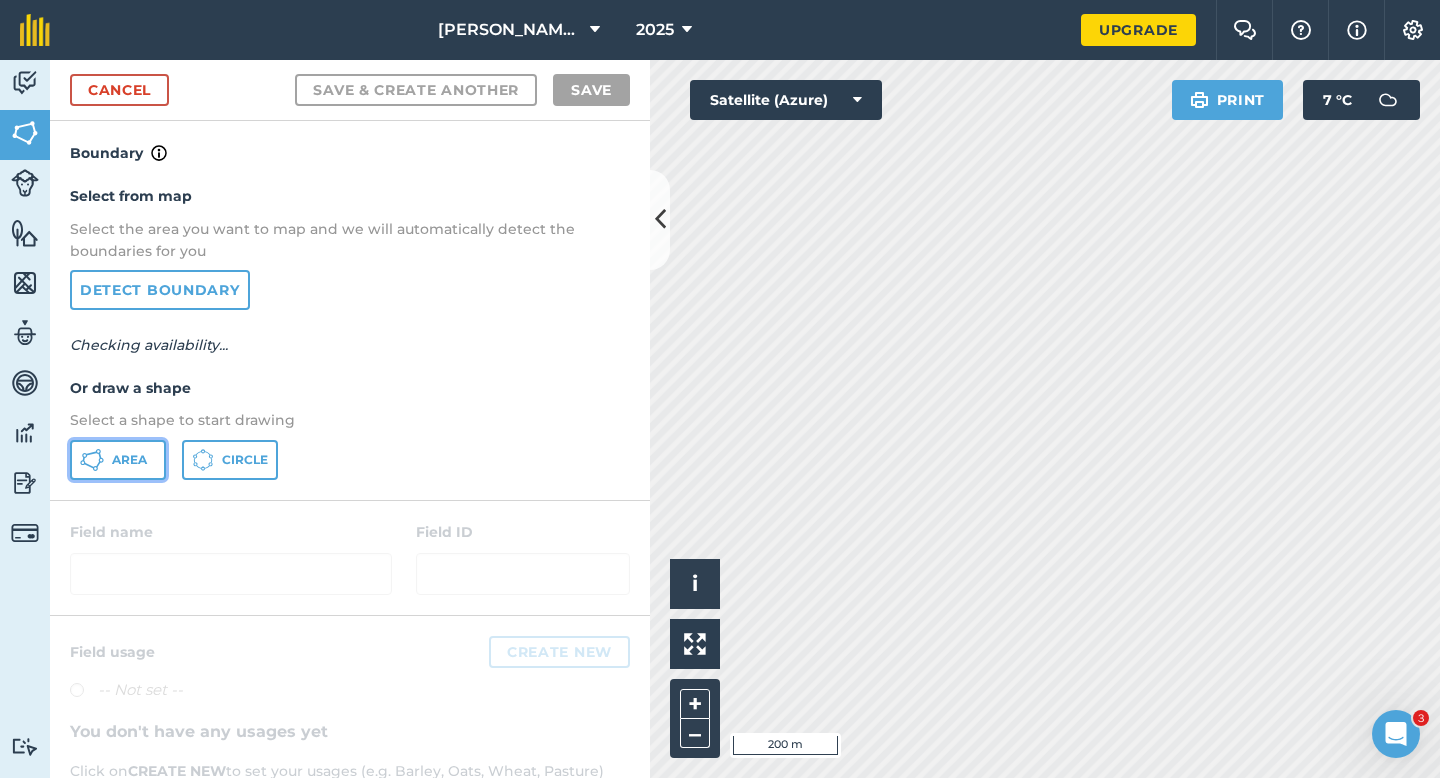 click 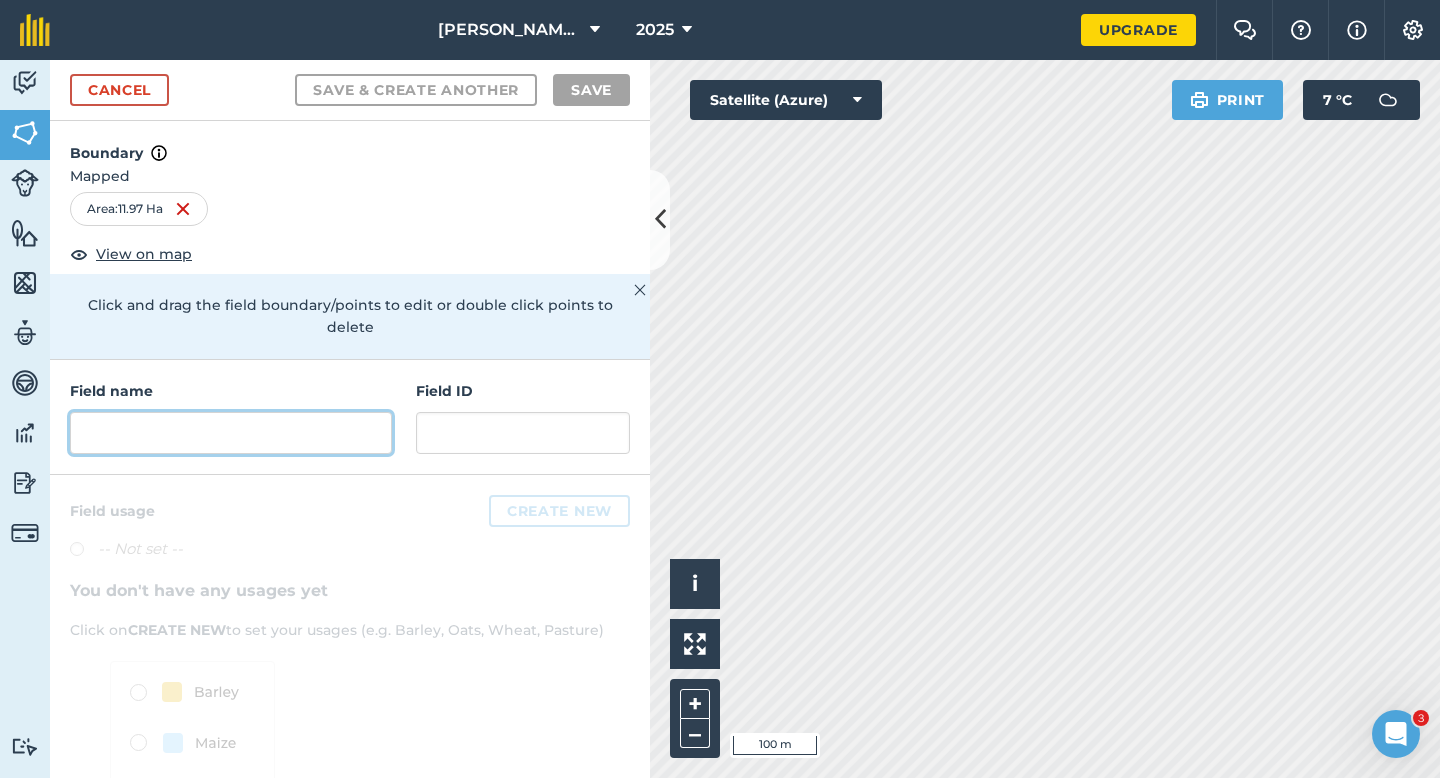 click at bounding box center (231, 433) 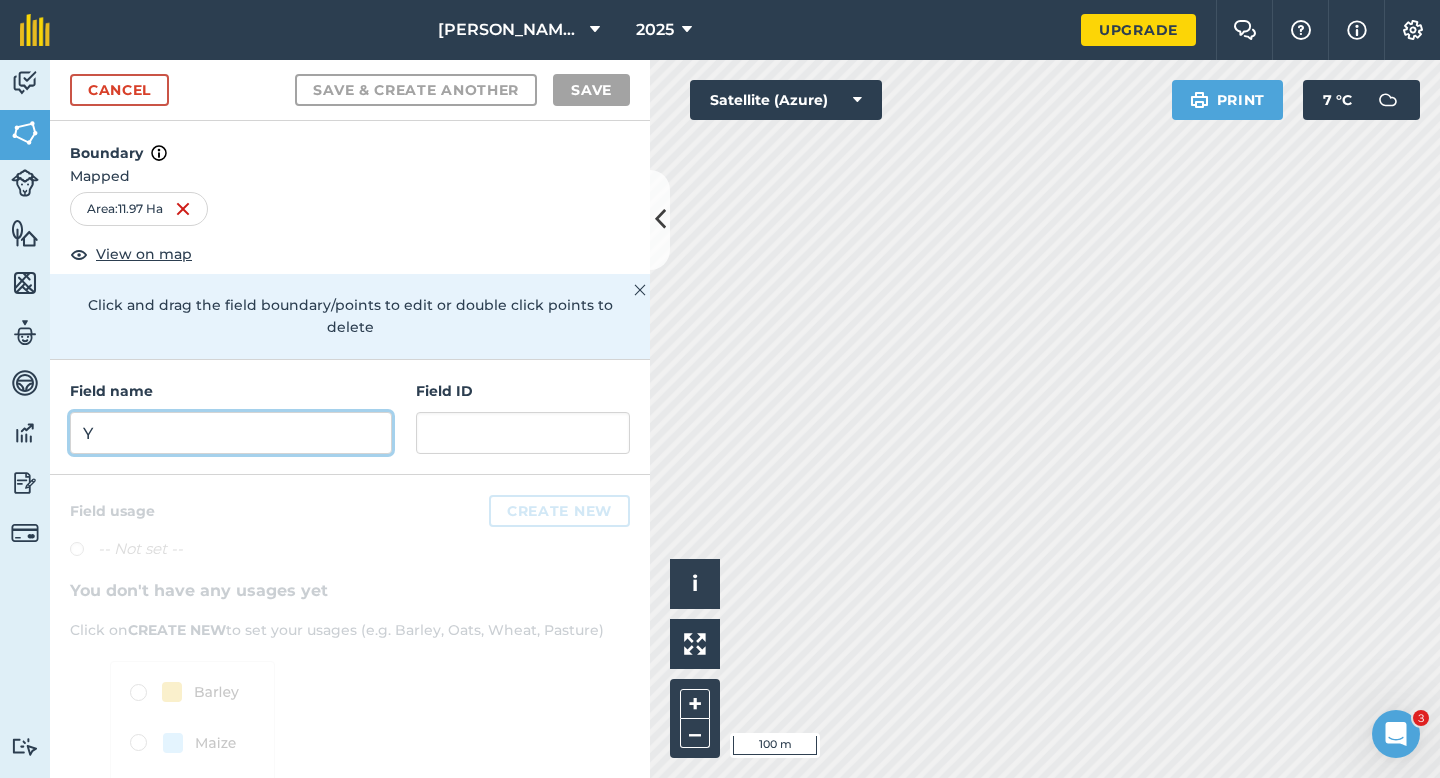 type on "Y" 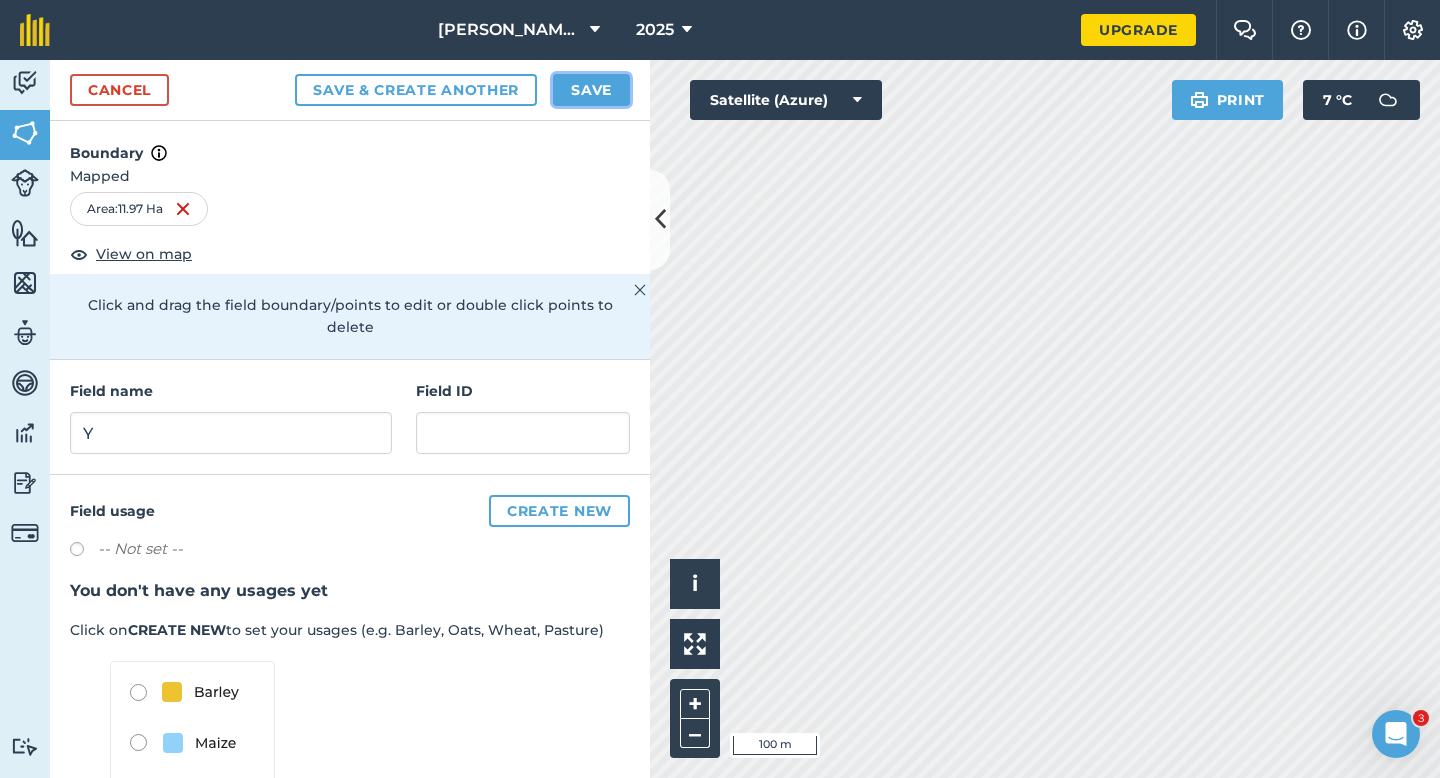 click on "Save" at bounding box center (591, 90) 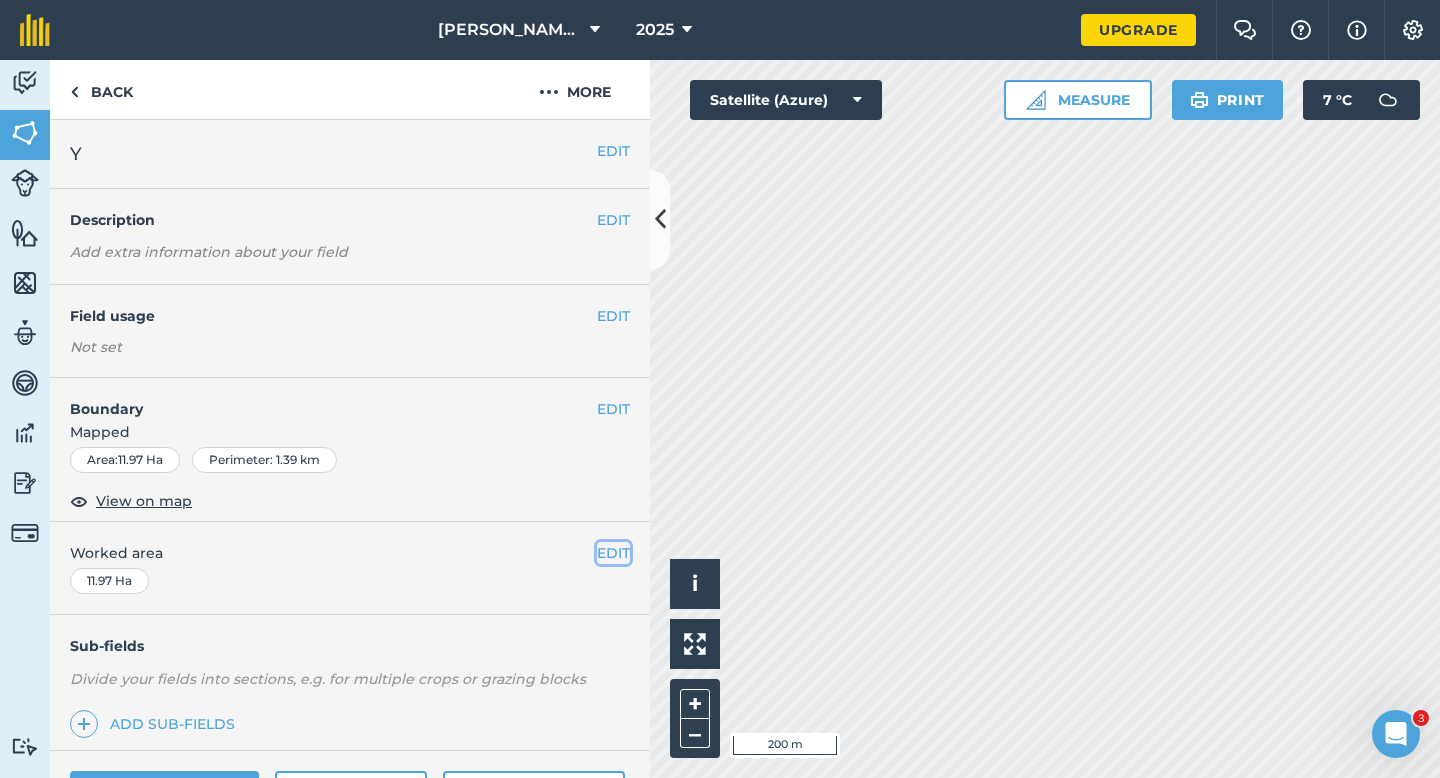 click on "EDIT" at bounding box center (613, 553) 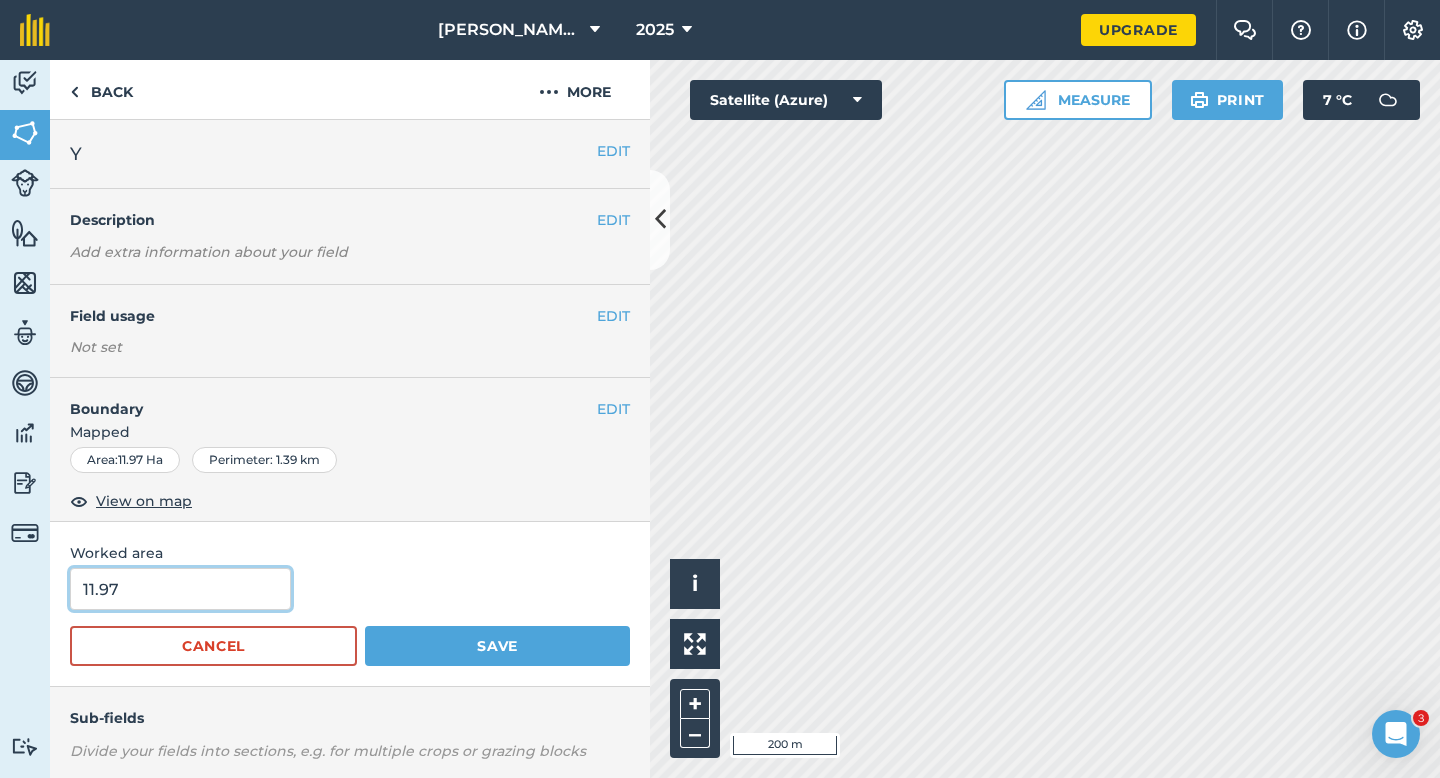 click on "11.97" at bounding box center [180, 589] 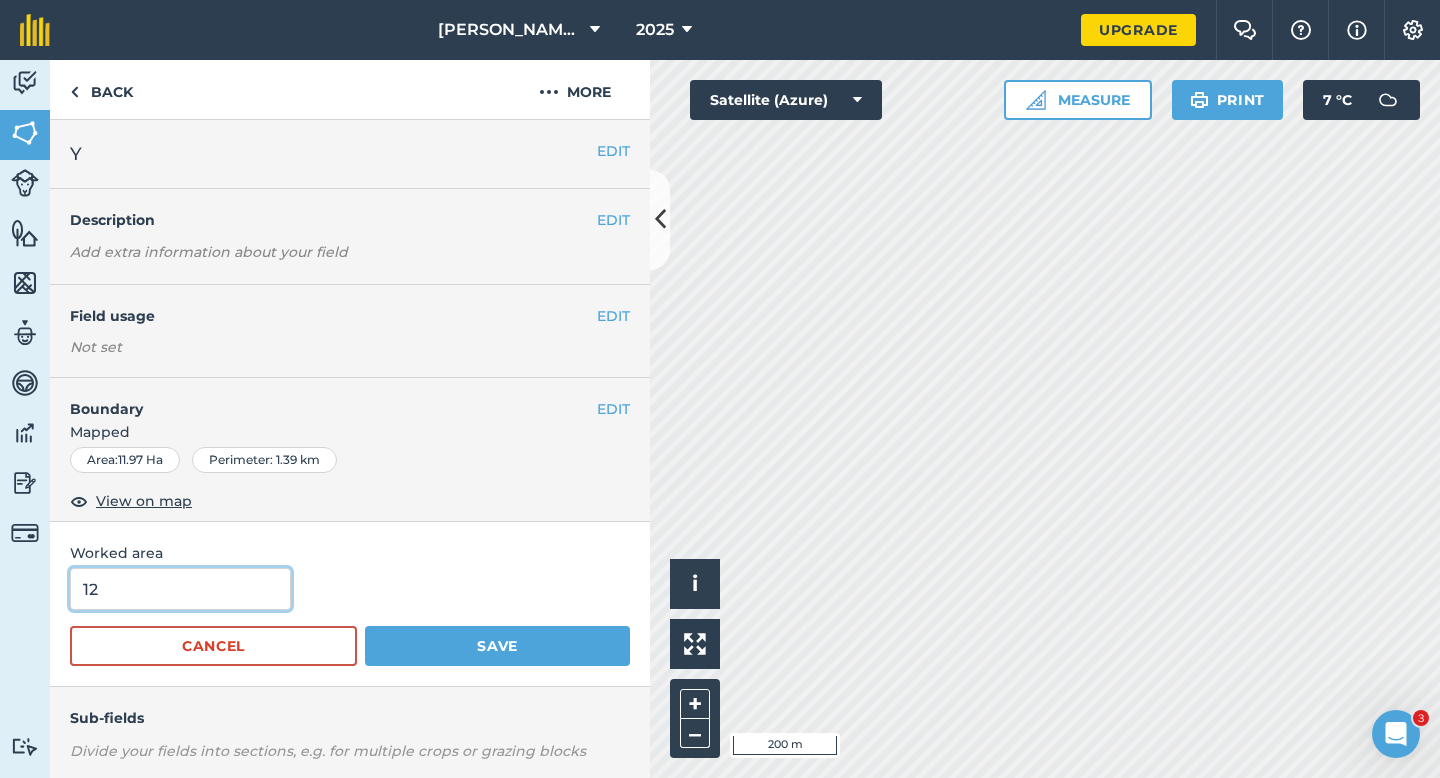 click on "Save" at bounding box center (497, 646) 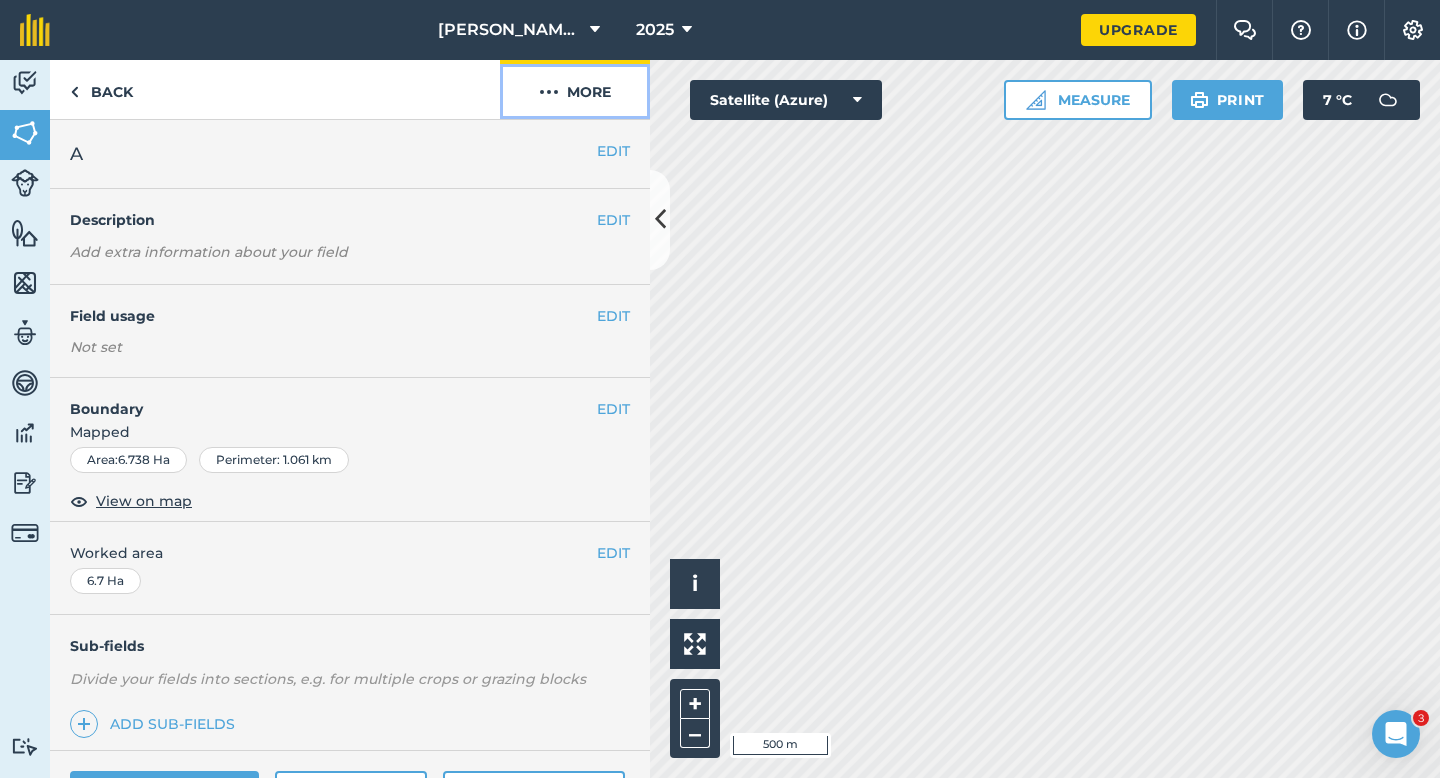 click on "More" at bounding box center [575, 89] 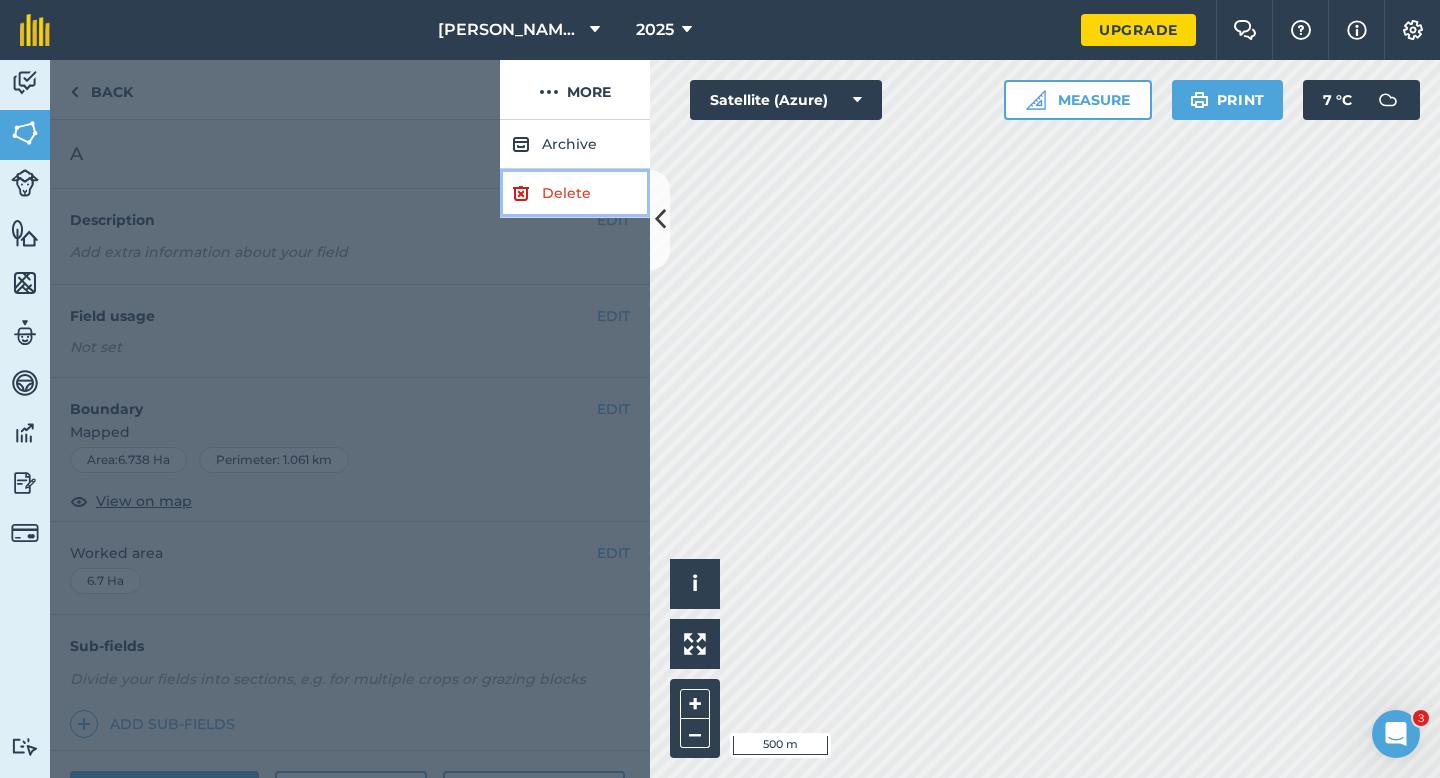 click on "Delete" at bounding box center [575, 193] 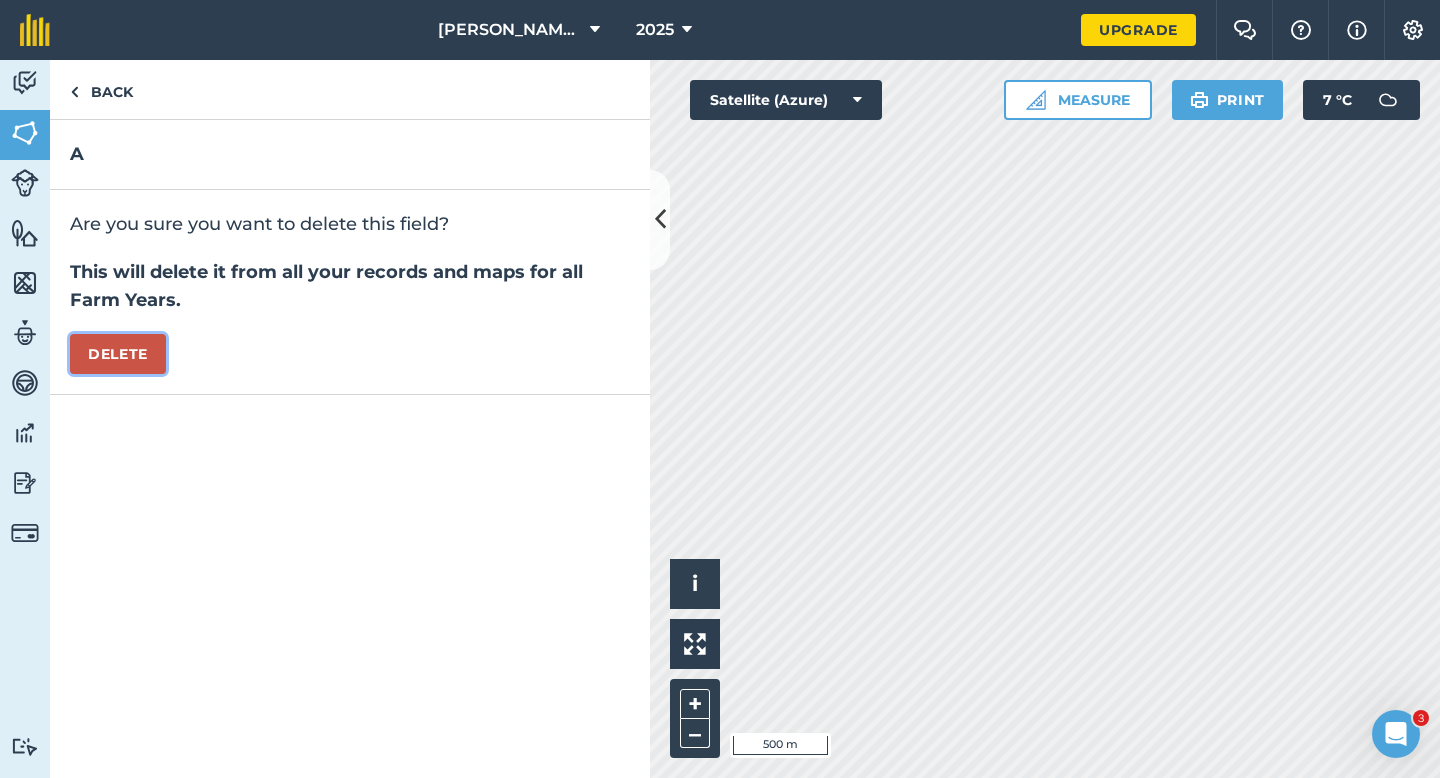 click on "Delete" at bounding box center (118, 354) 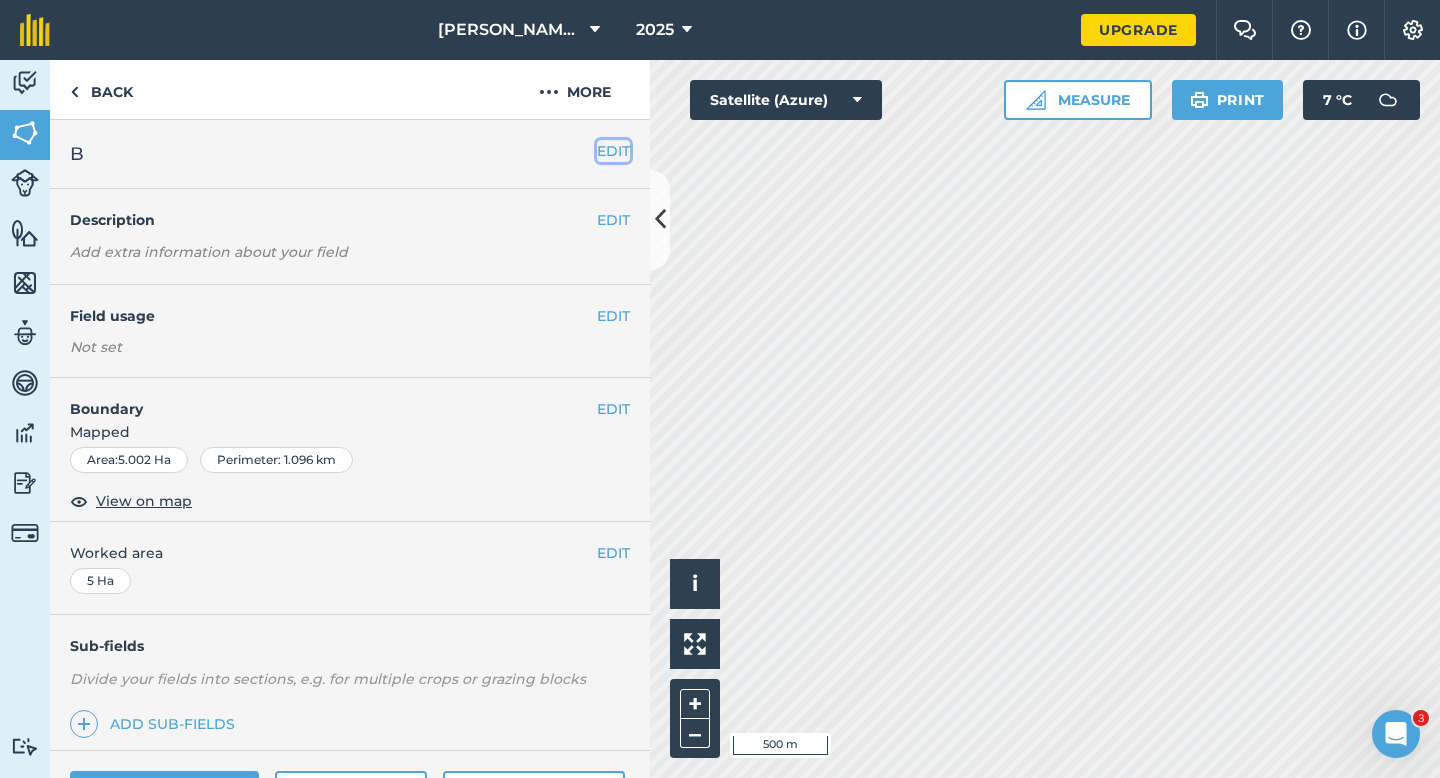 click on "EDIT" at bounding box center (613, 151) 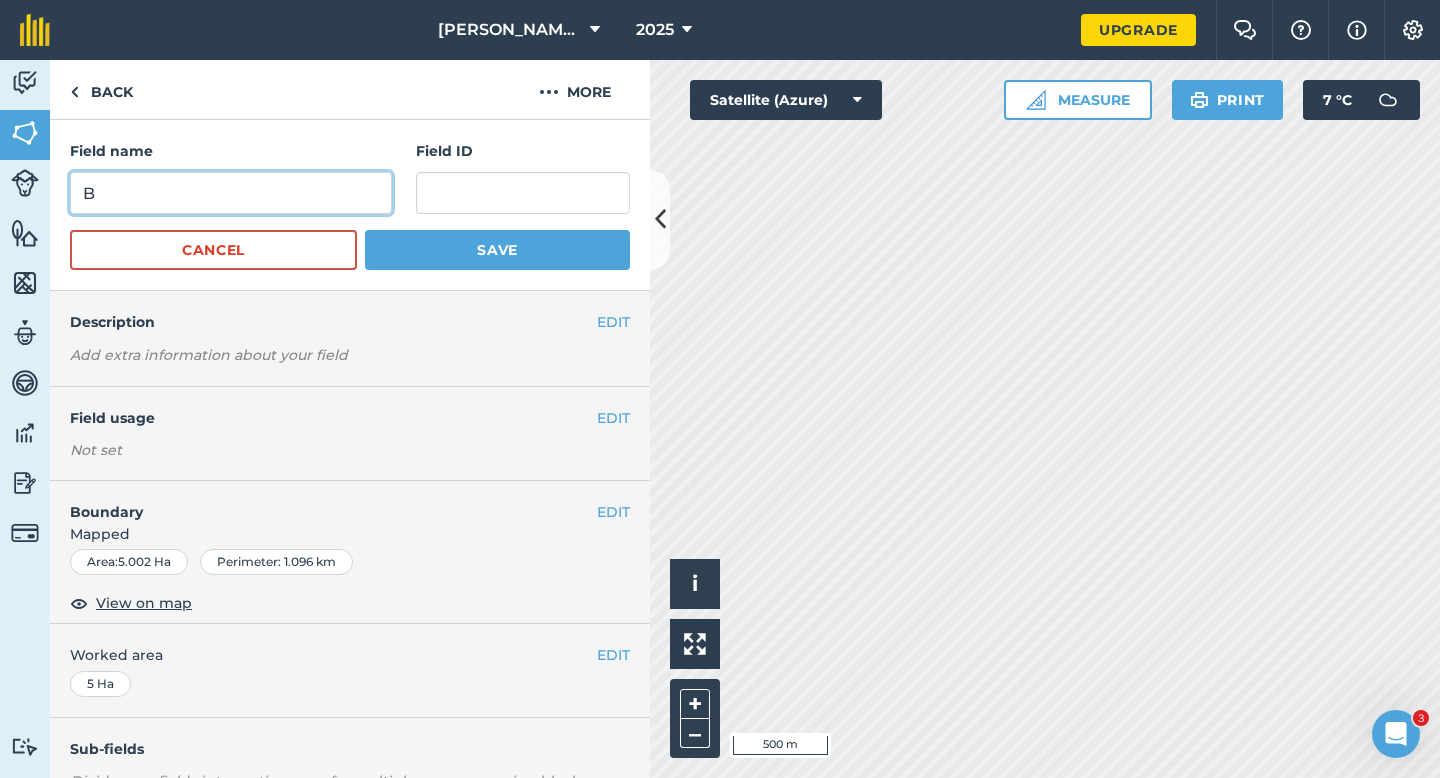 click on "B" at bounding box center (231, 193) 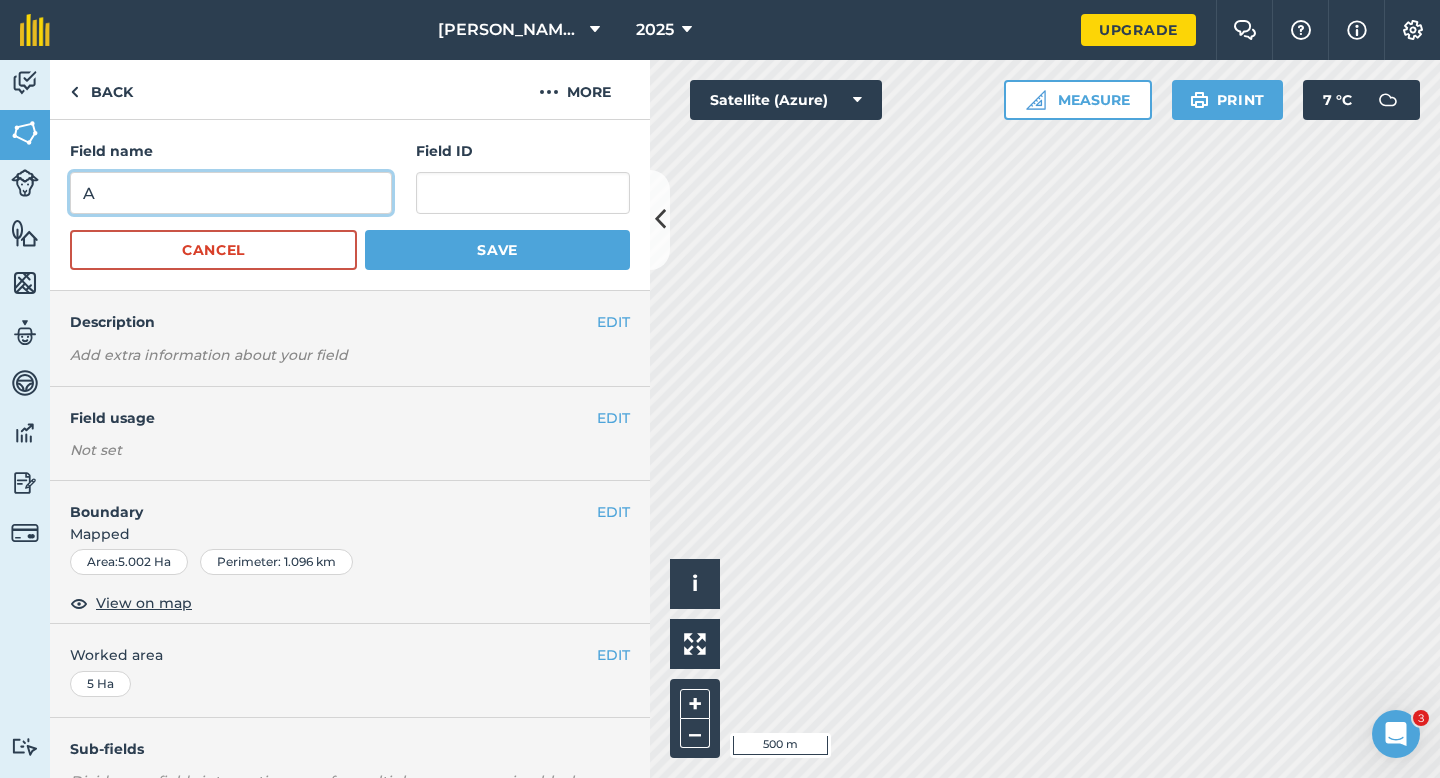 type on "A" 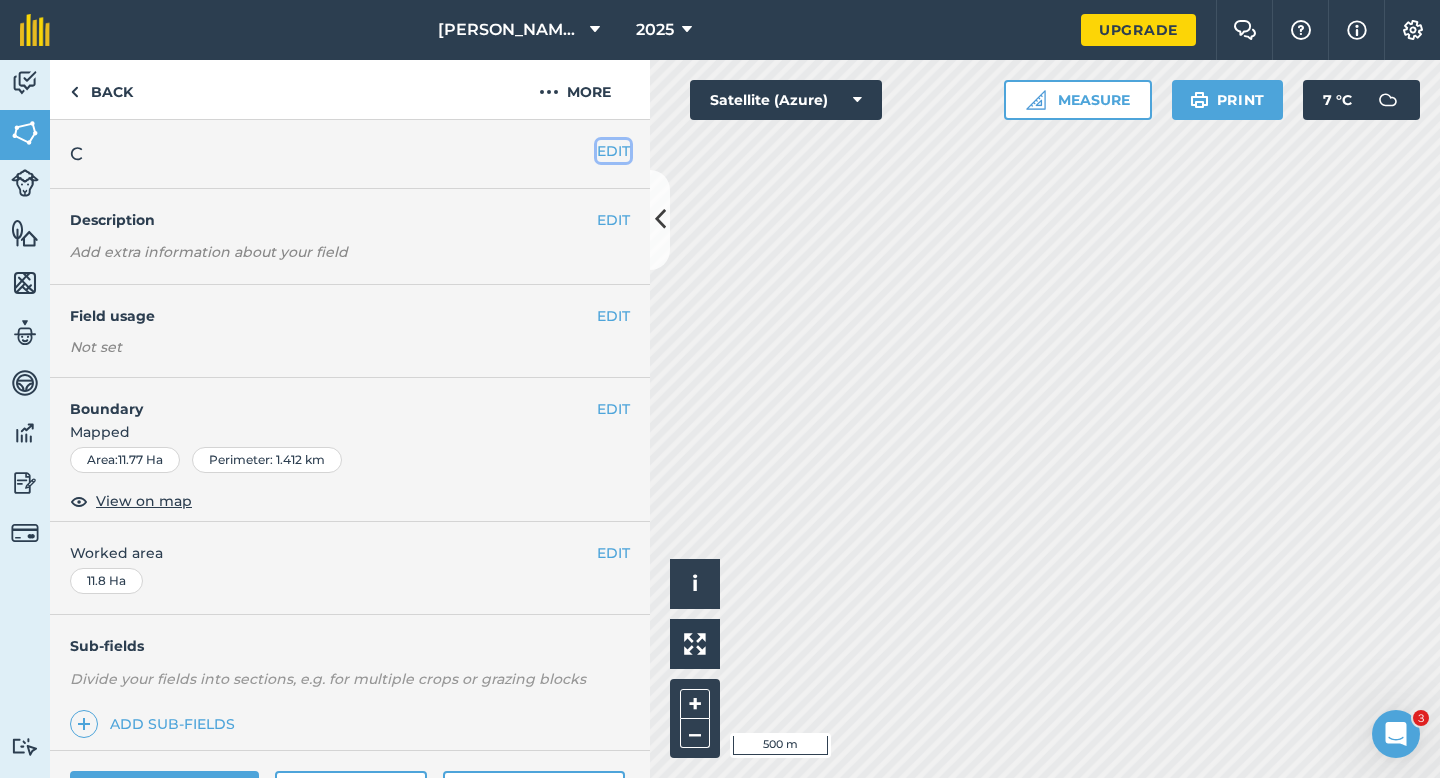 click on "EDIT" at bounding box center [613, 151] 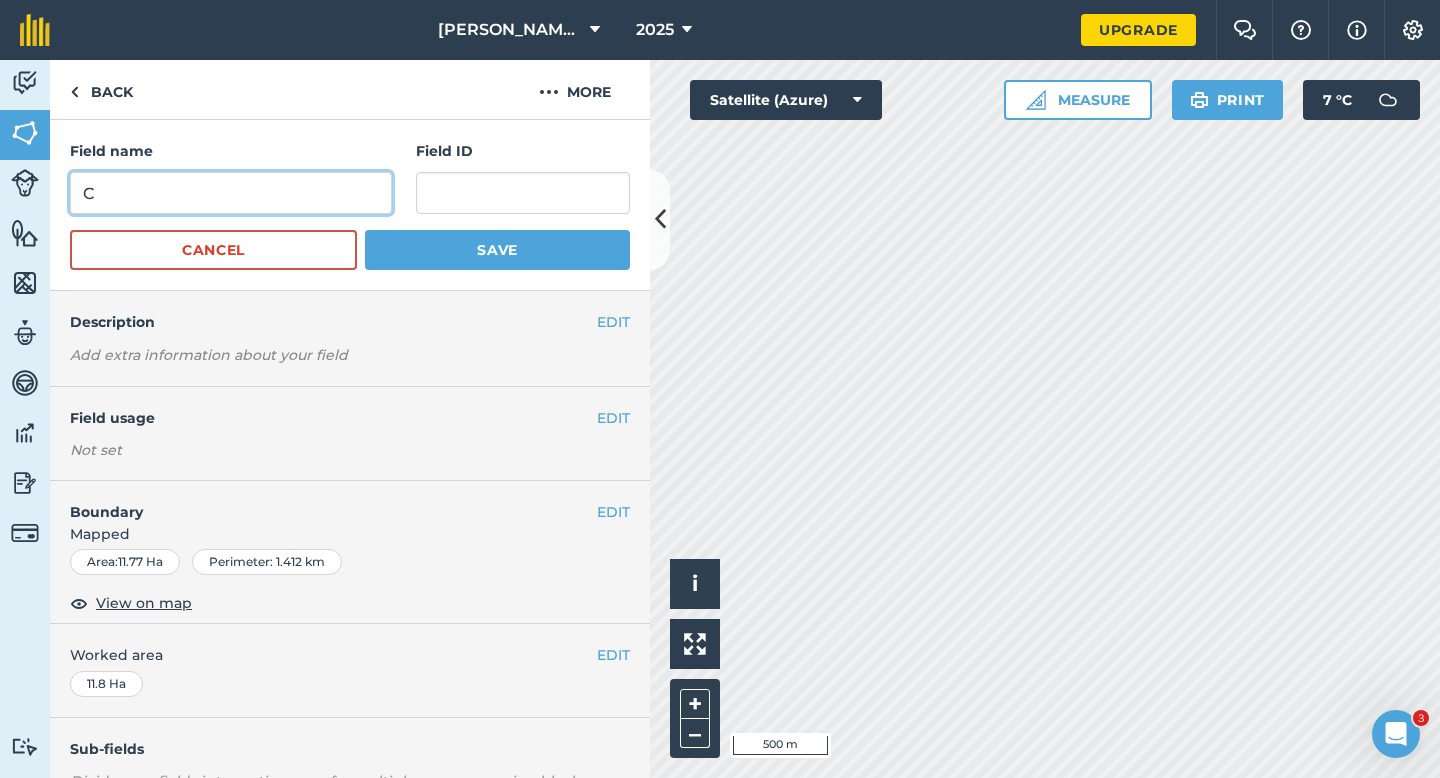 click on "C" at bounding box center [231, 193] 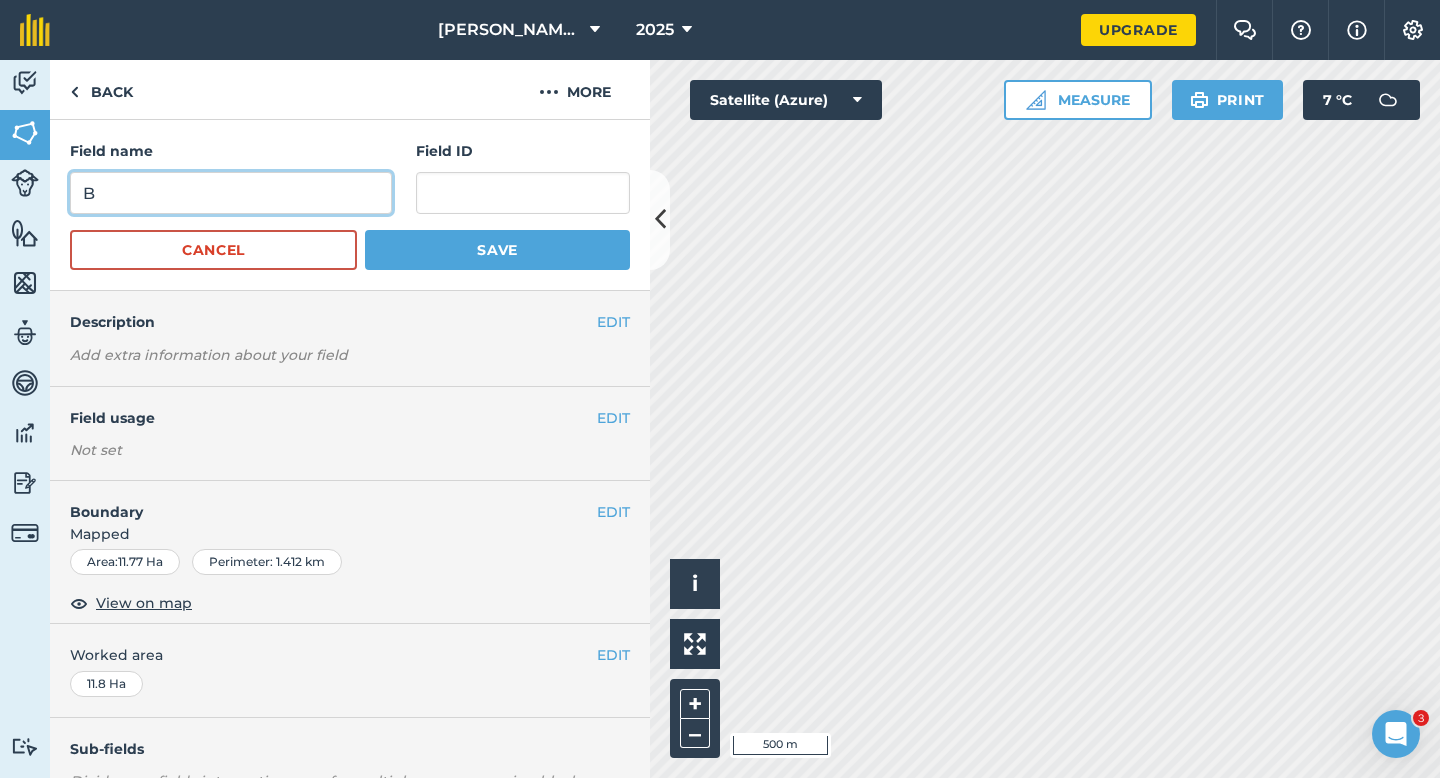 type on "B" 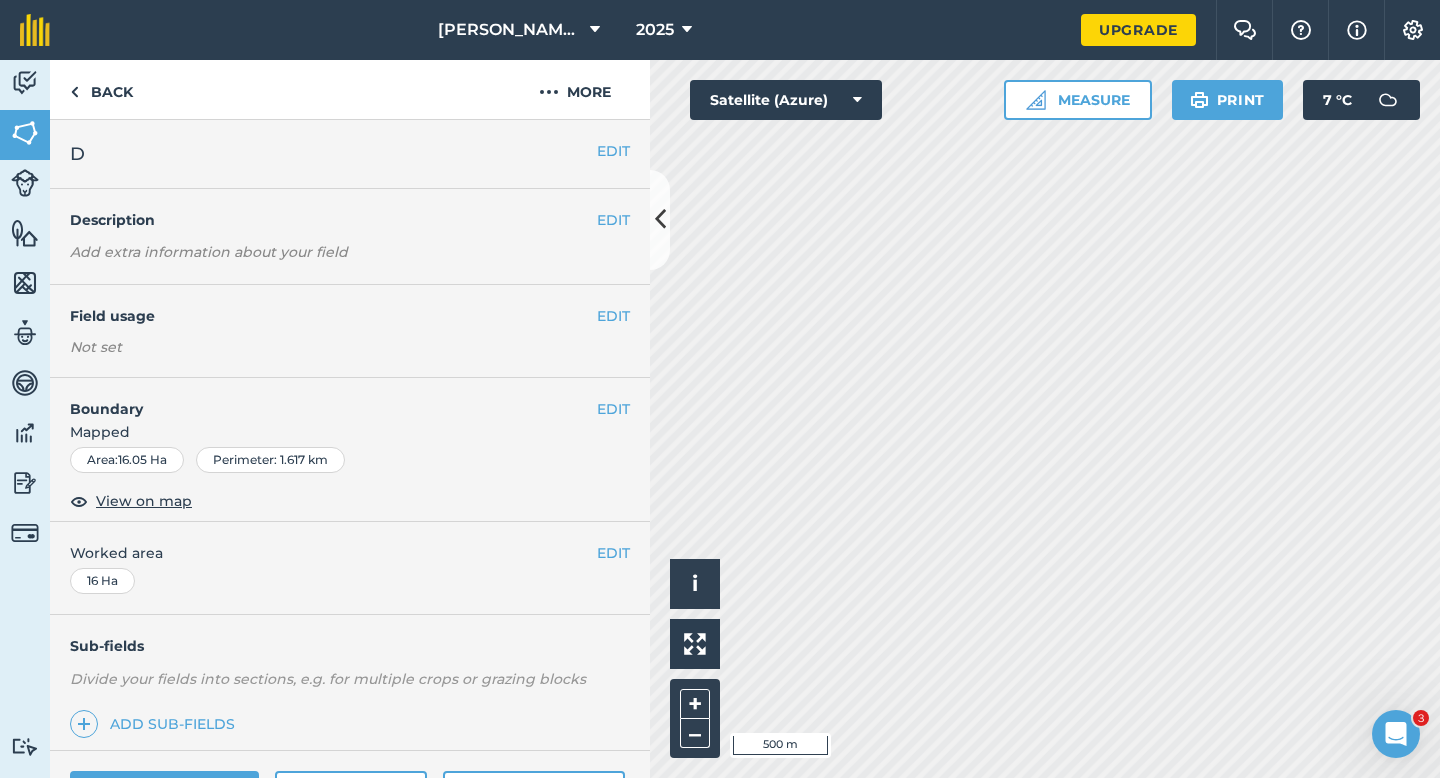 click on "EDIT D" at bounding box center (350, 154) 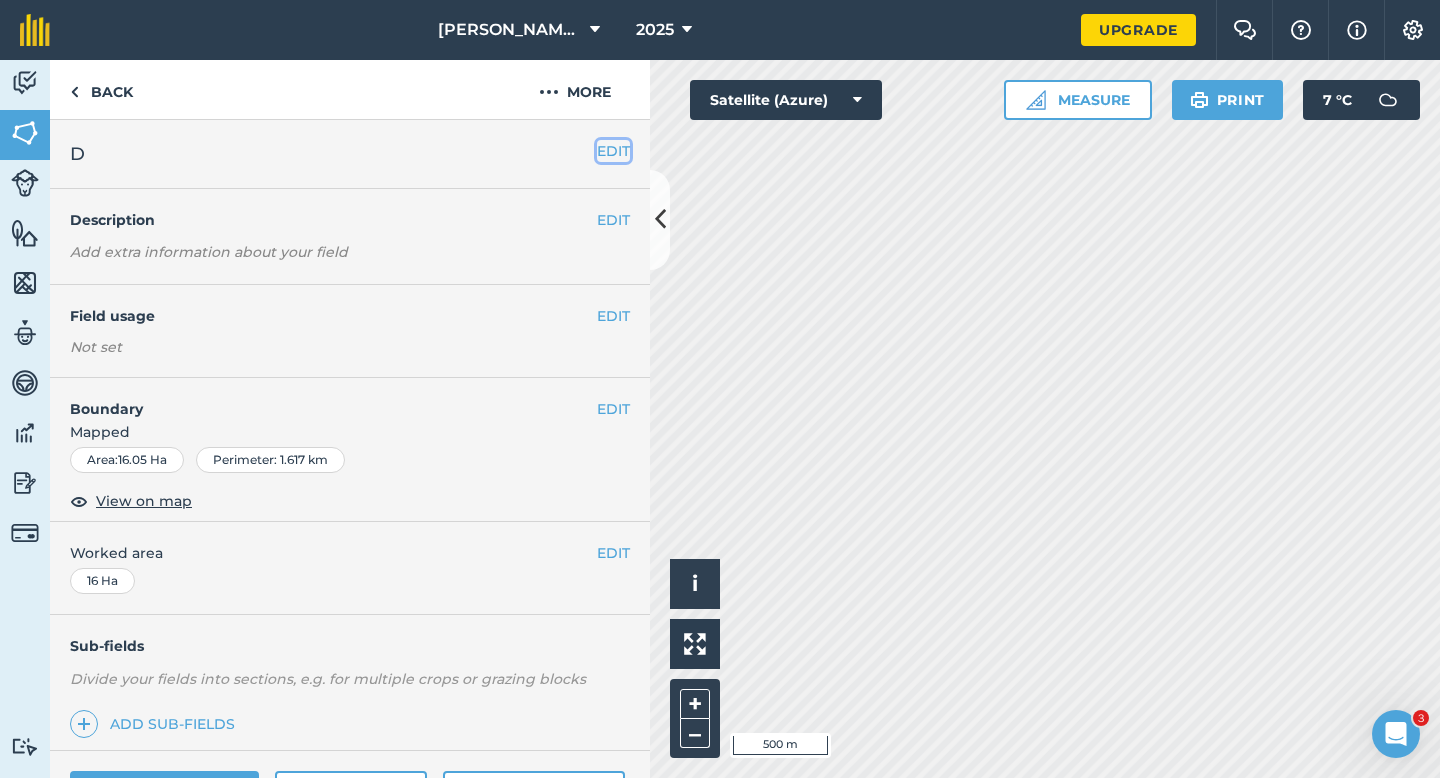 click on "EDIT" at bounding box center (613, 151) 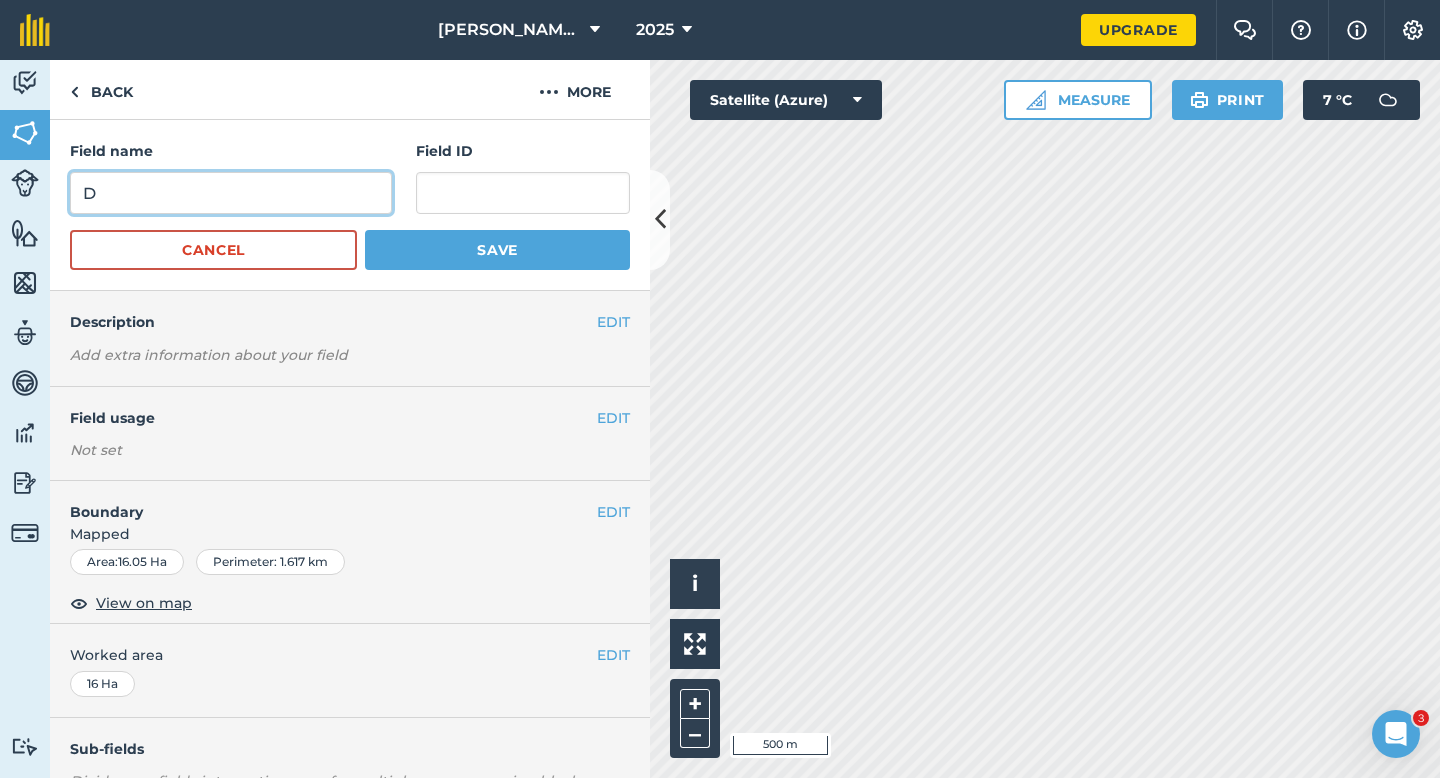 click on "D" at bounding box center (231, 193) 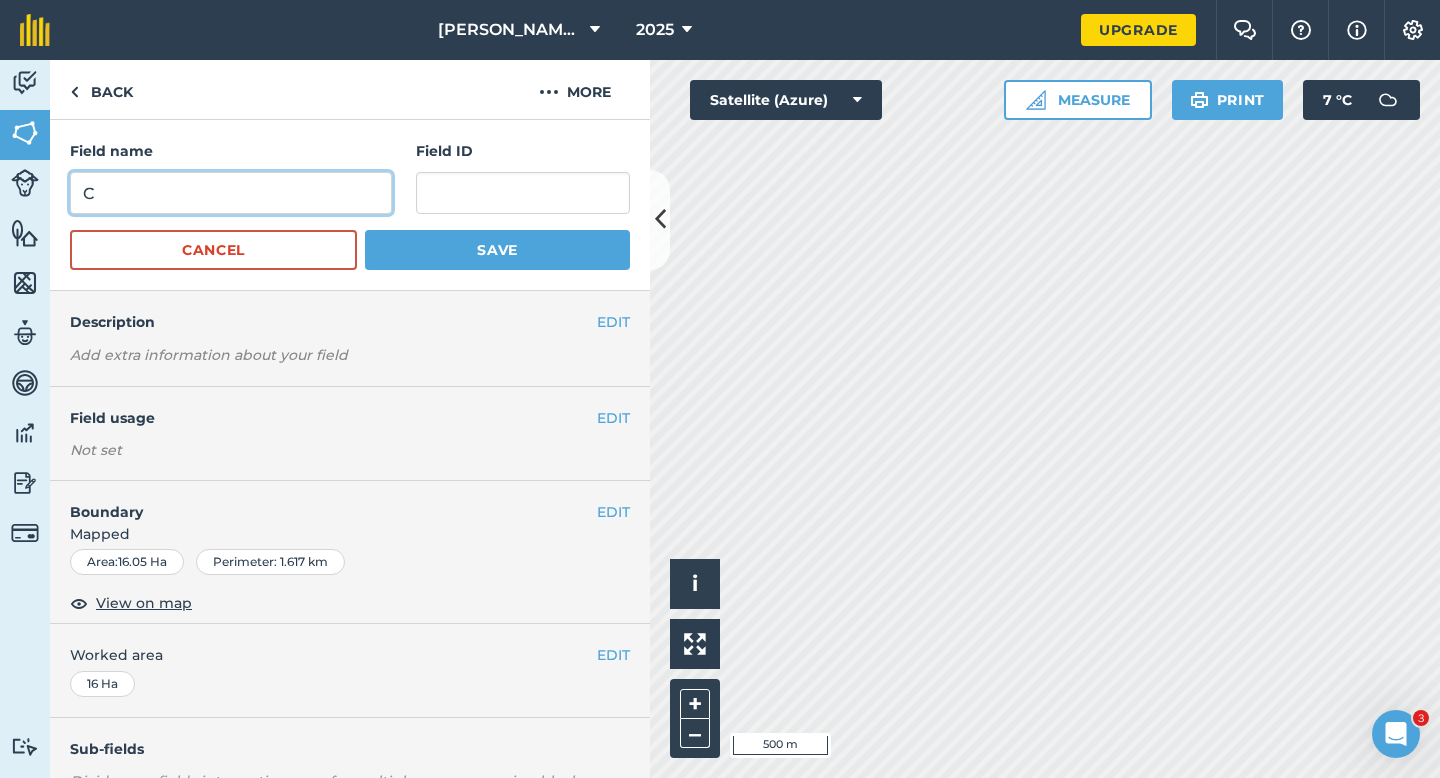 type on "C" 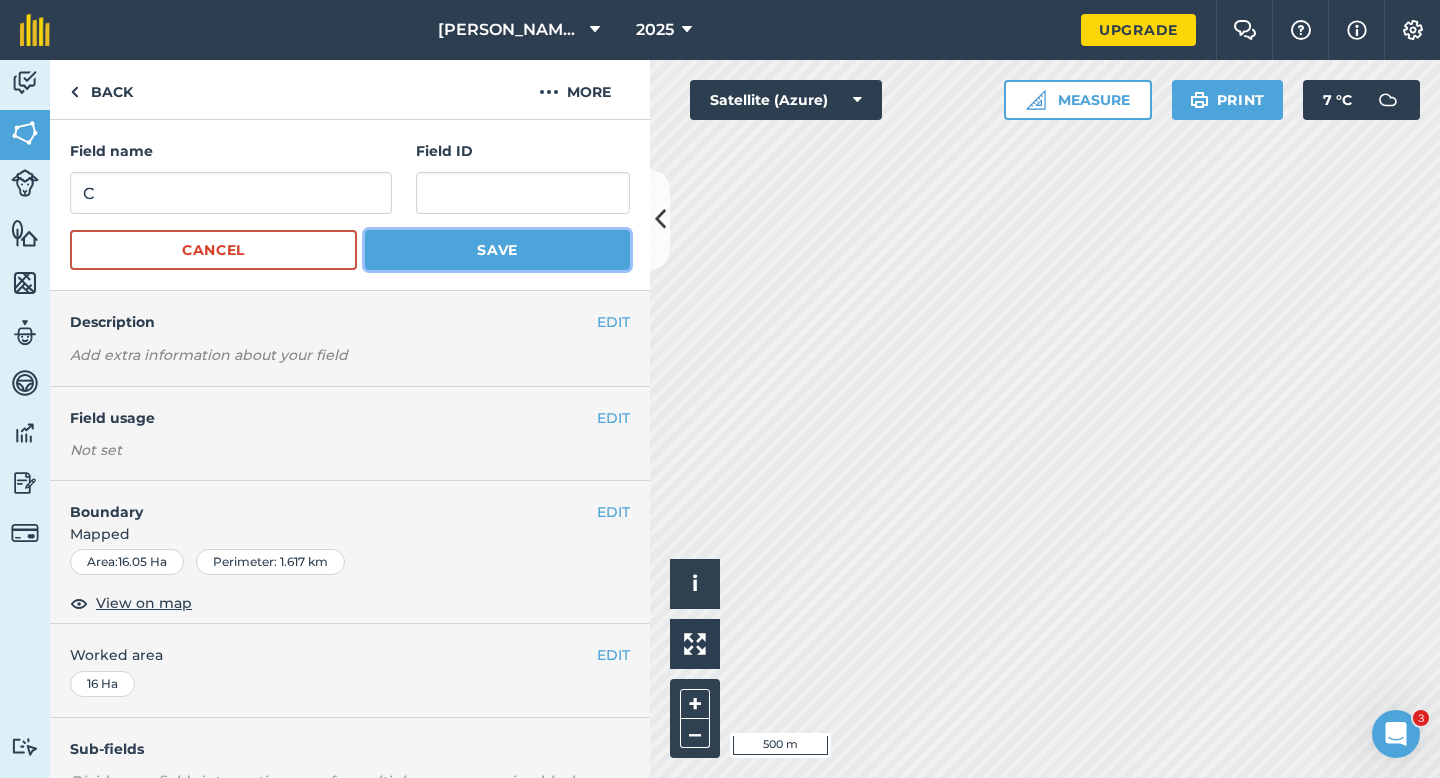 click on "Save" at bounding box center (497, 250) 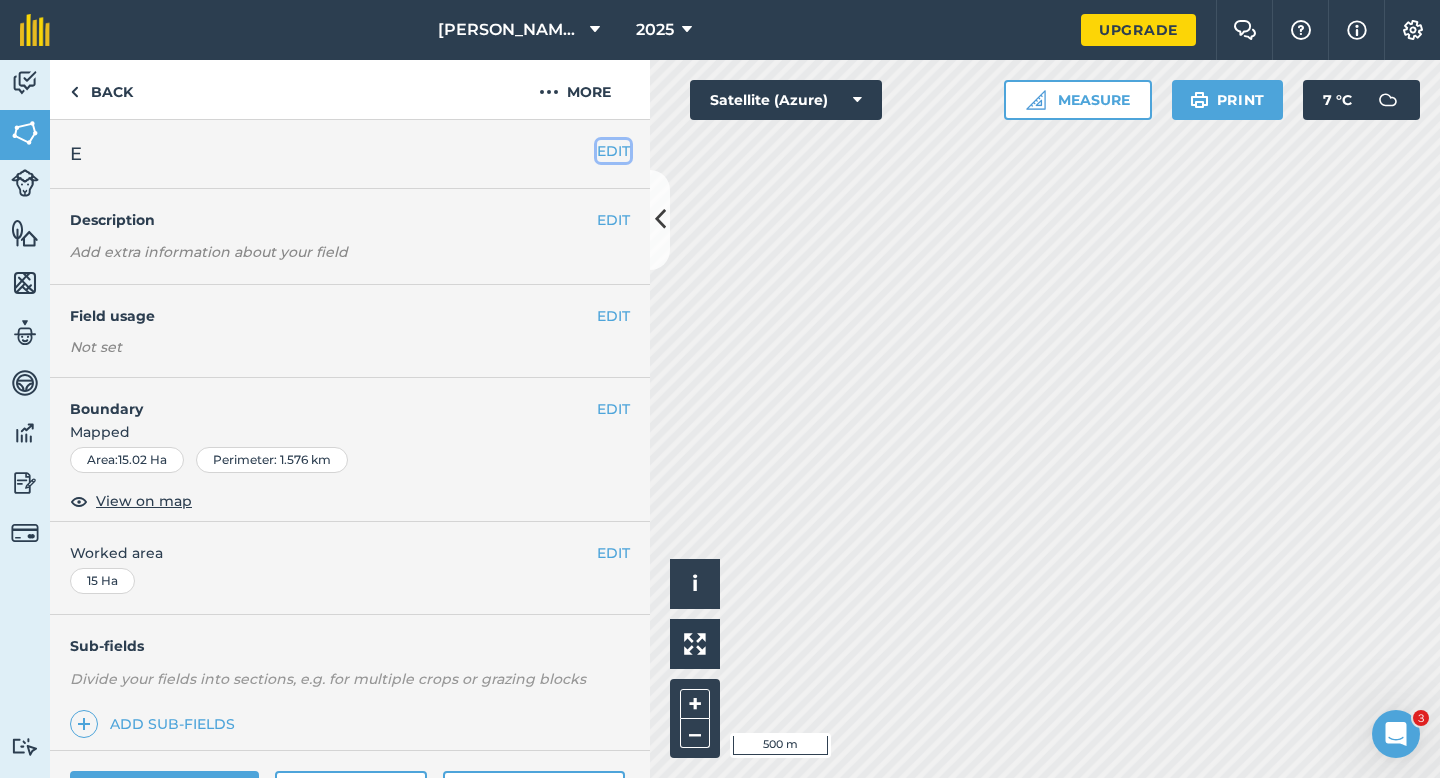 click on "EDIT" at bounding box center [613, 151] 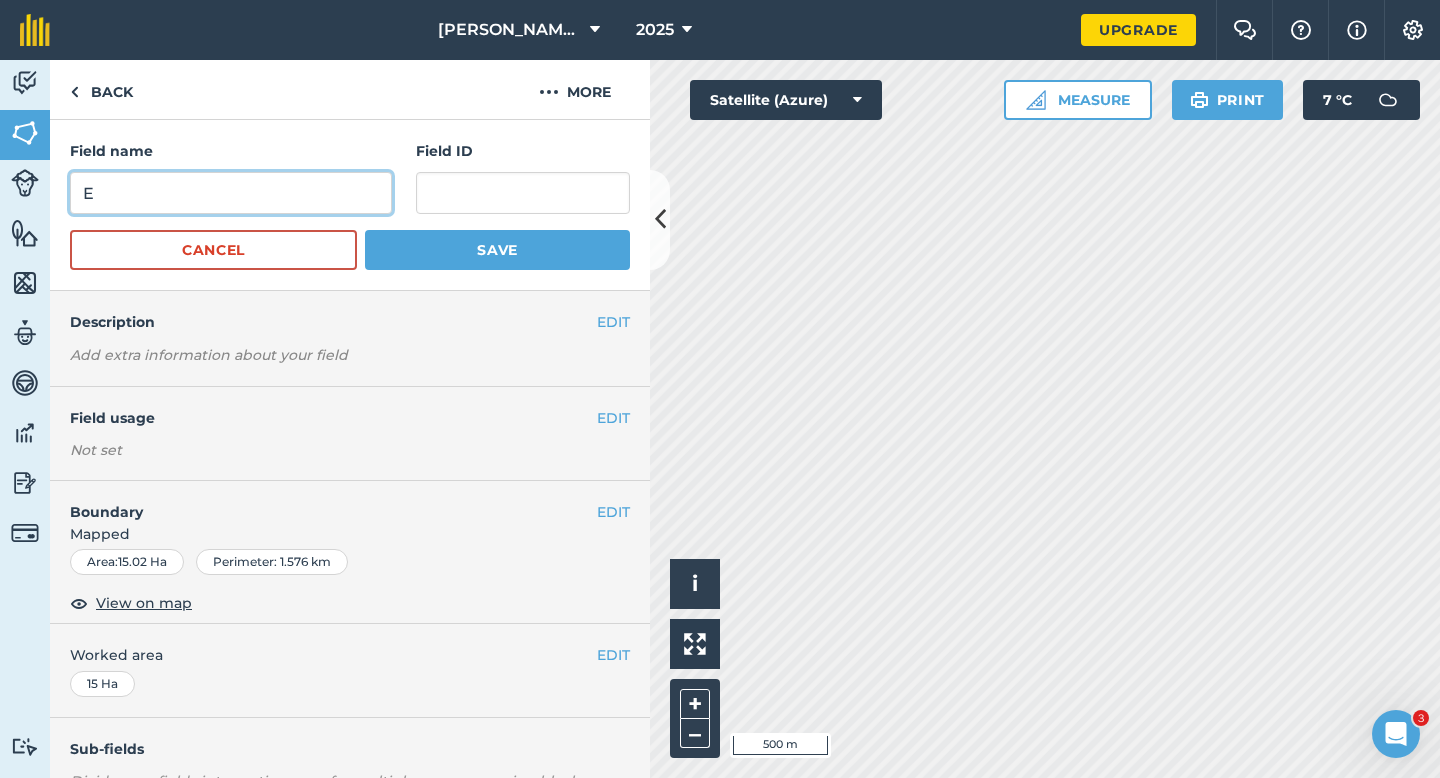 click on "E" at bounding box center (231, 193) 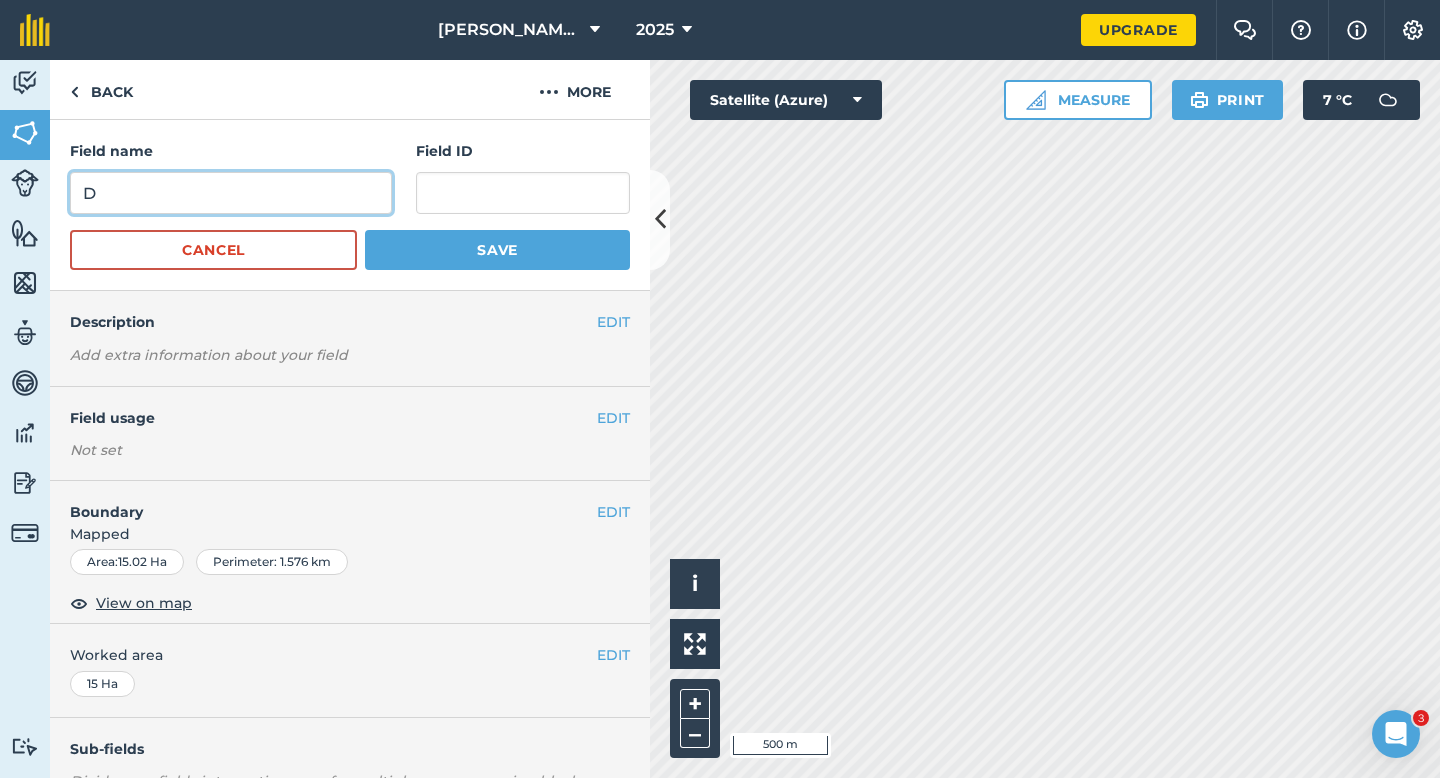 type on "D" 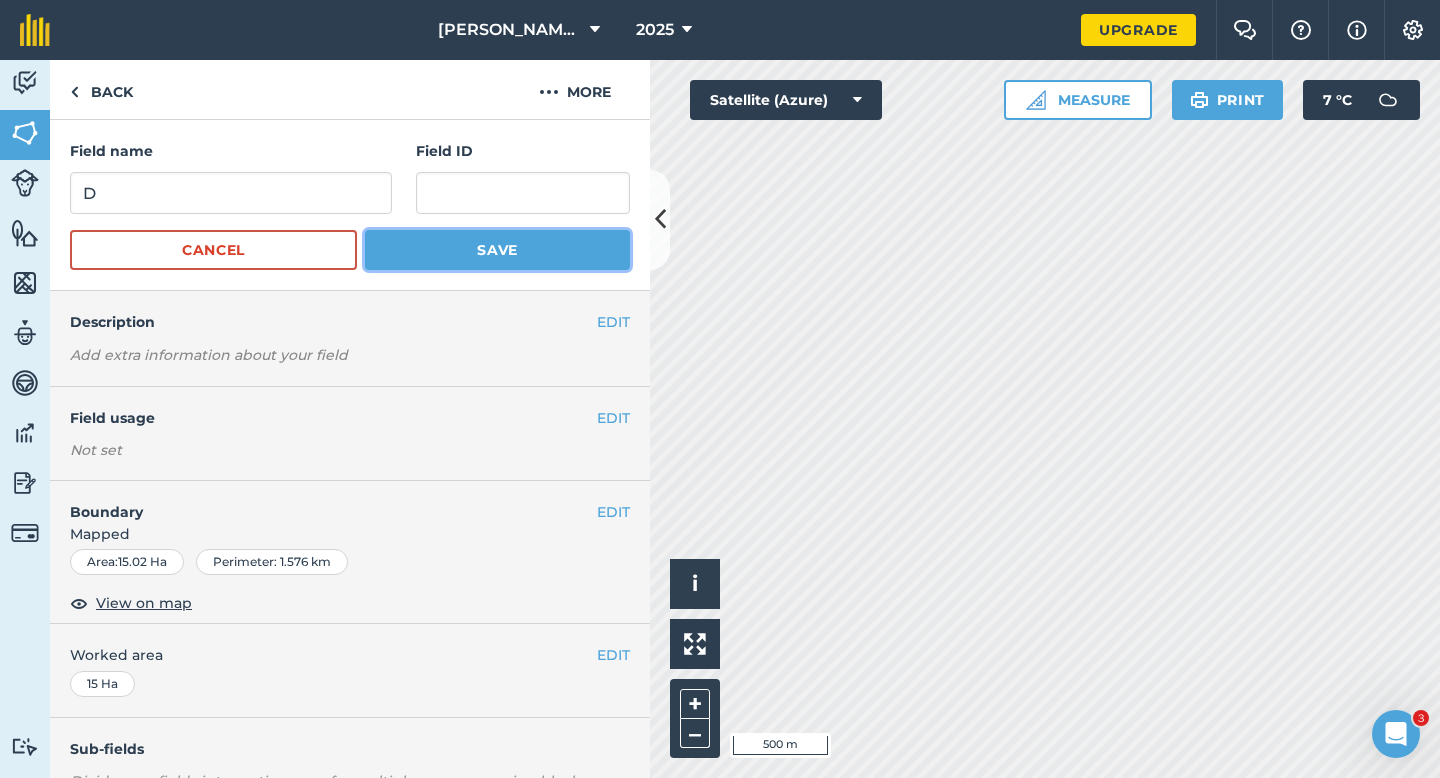 click on "Save" at bounding box center (497, 250) 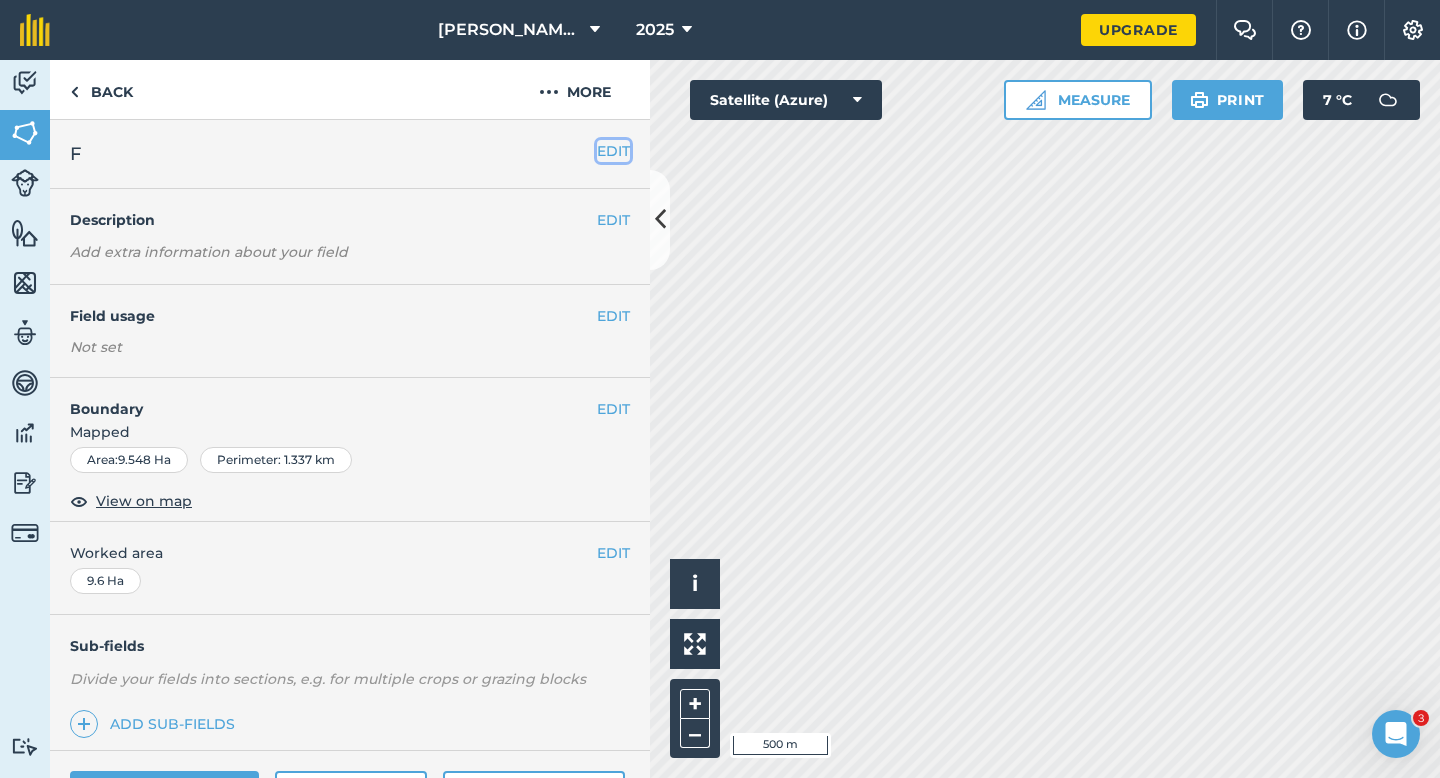 click on "EDIT" at bounding box center [613, 151] 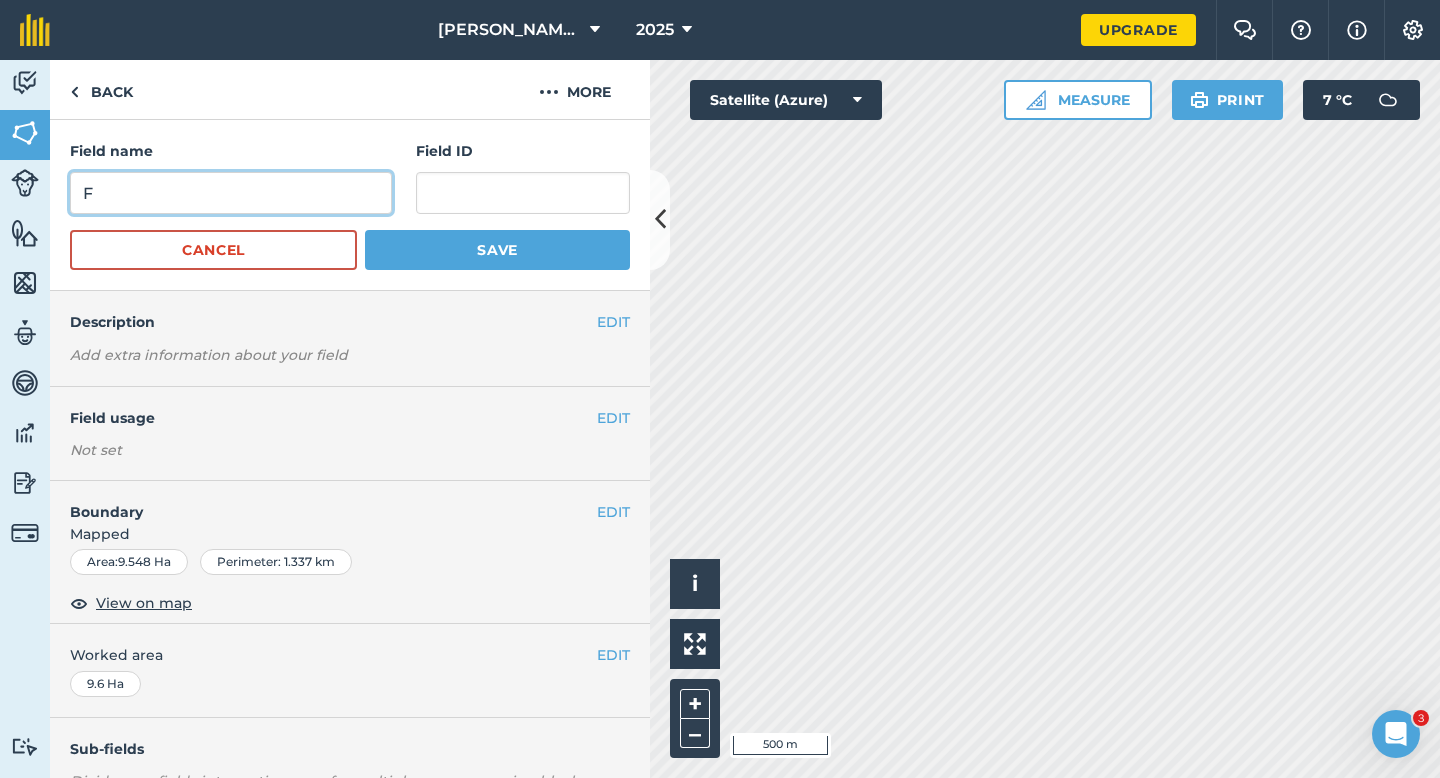 click on "F" at bounding box center [231, 193] 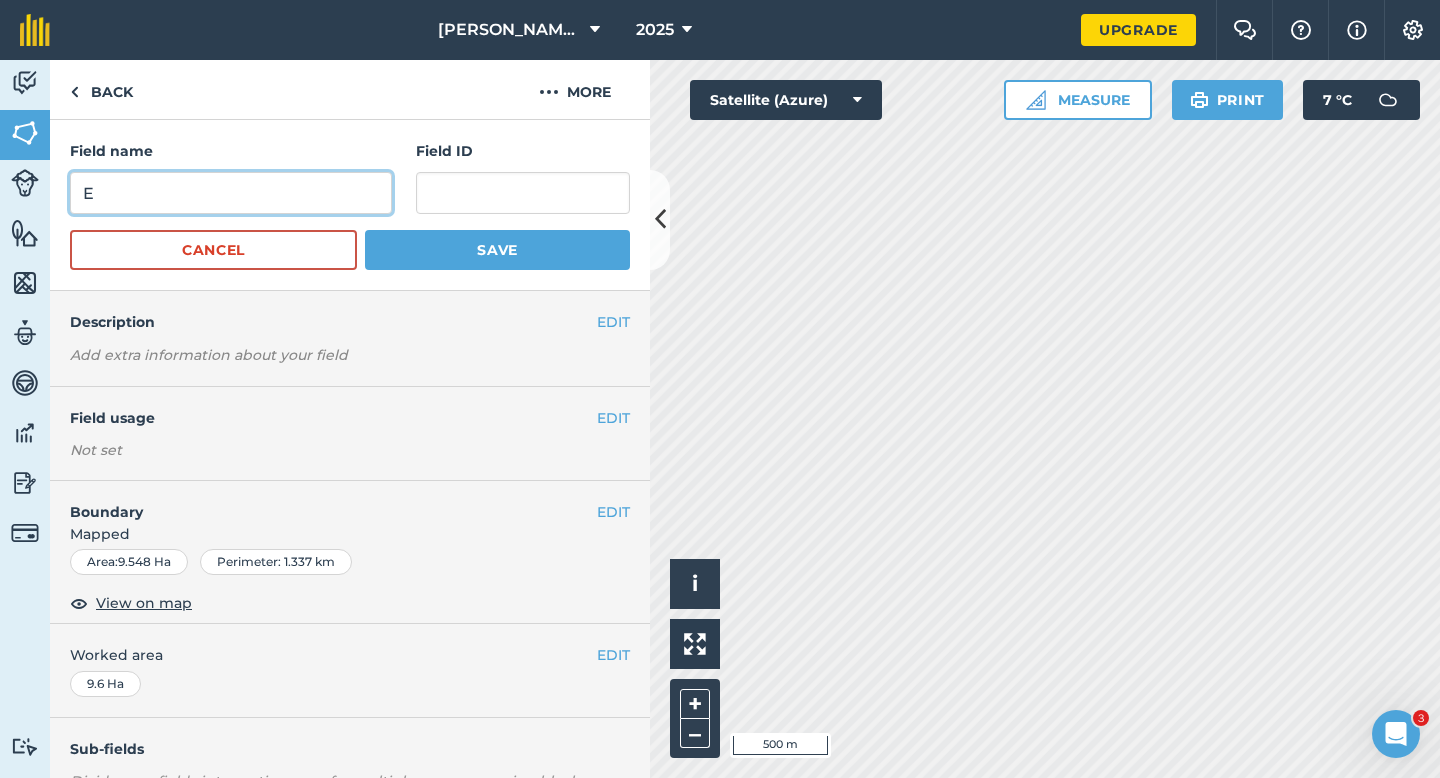 type on "E" 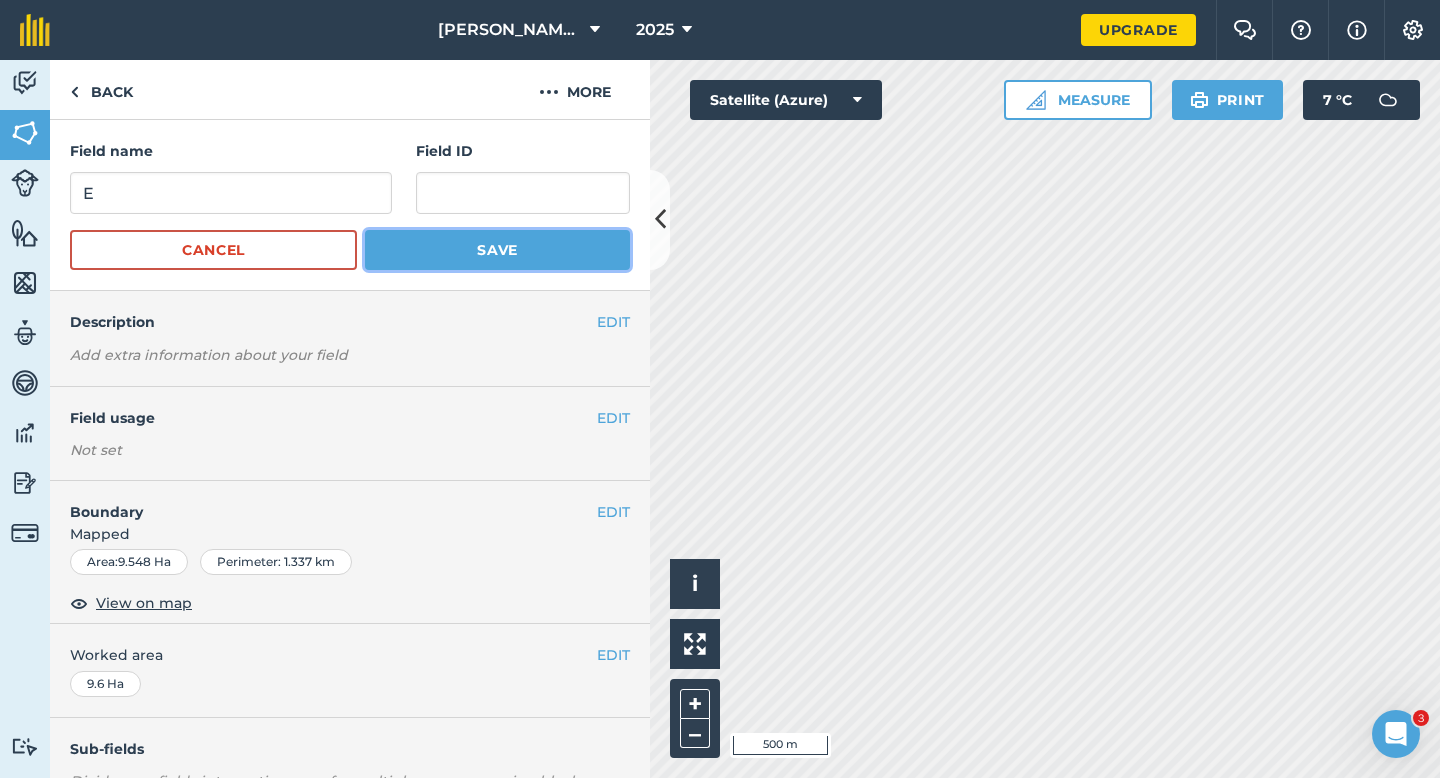 click on "Save" at bounding box center (497, 250) 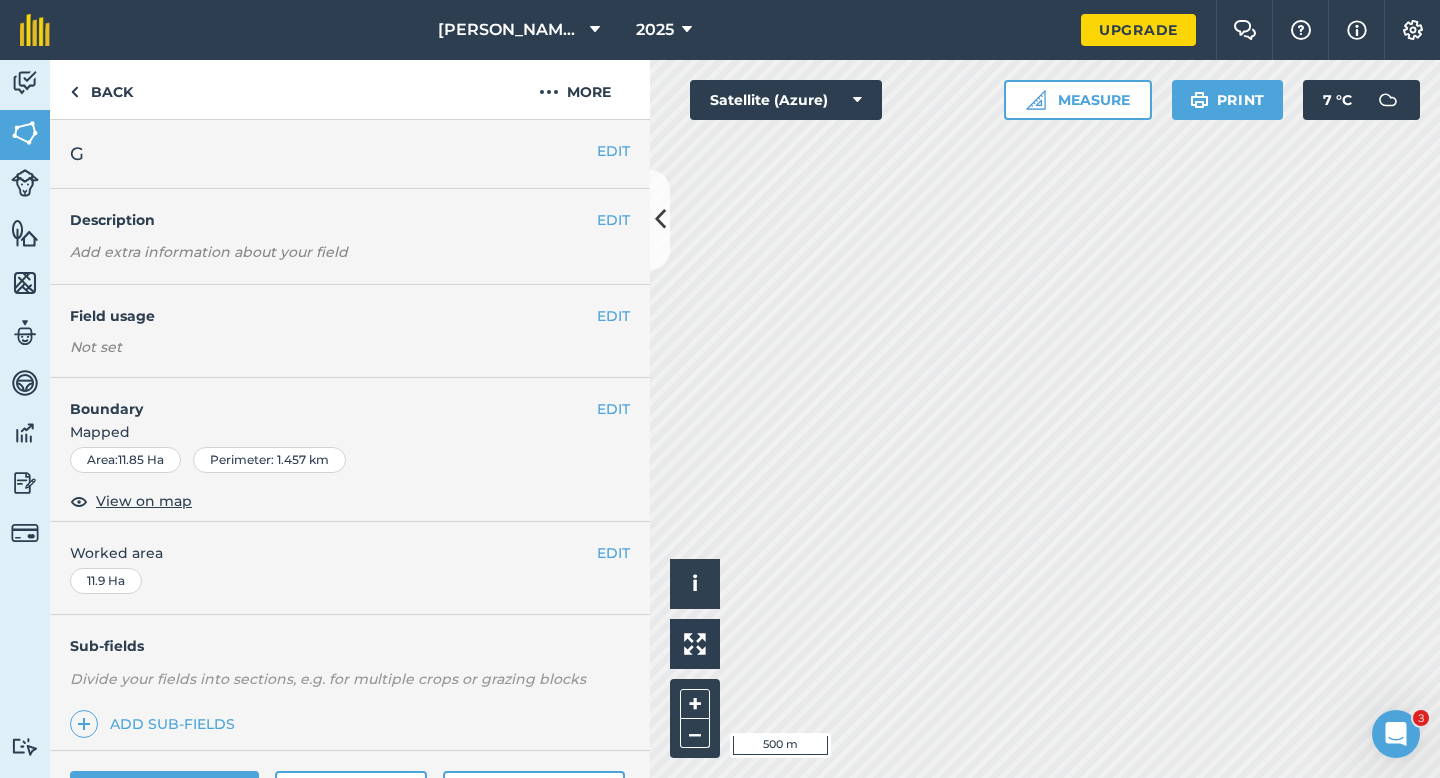 click on "EDIT G" at bounding box center (350, 154) 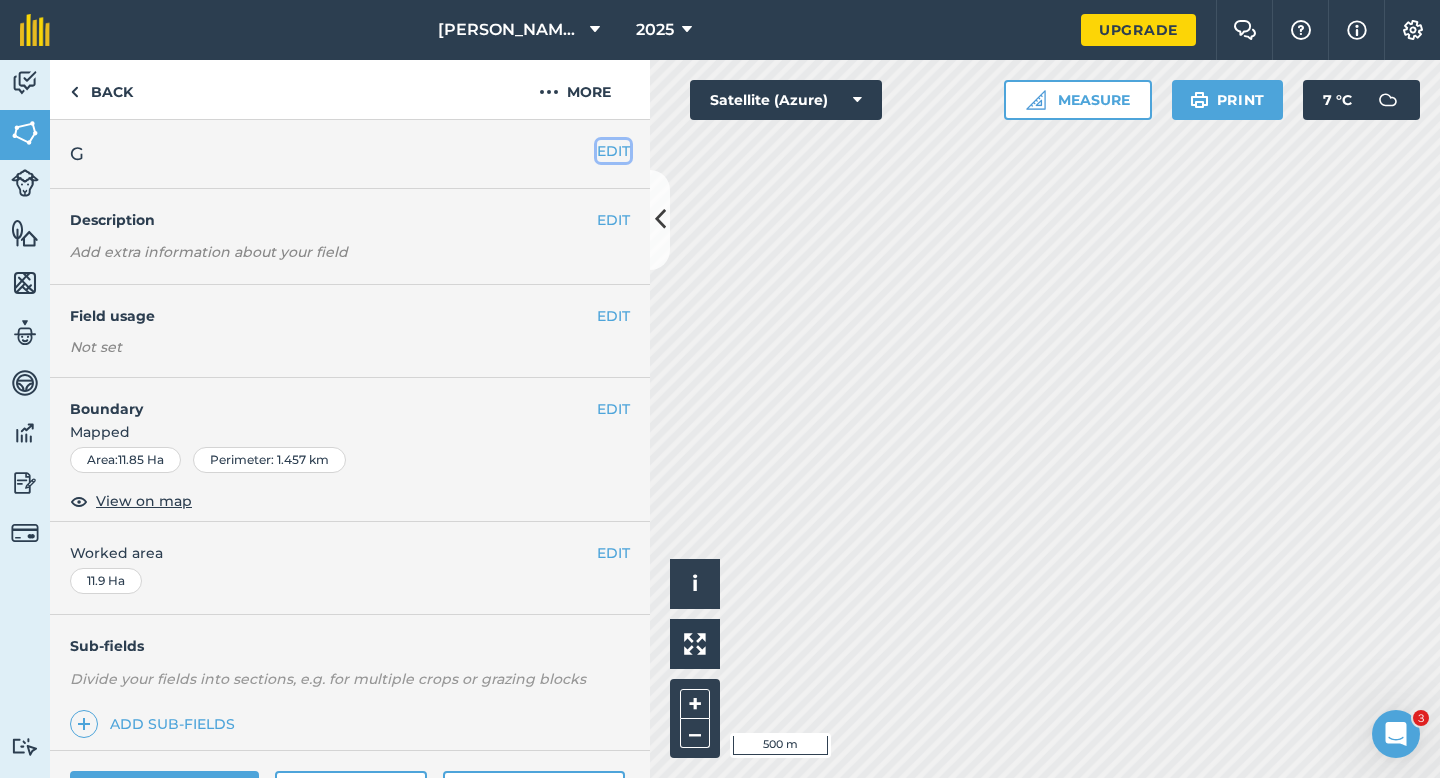 click on "EDIT" at bounding box center [613, 151] 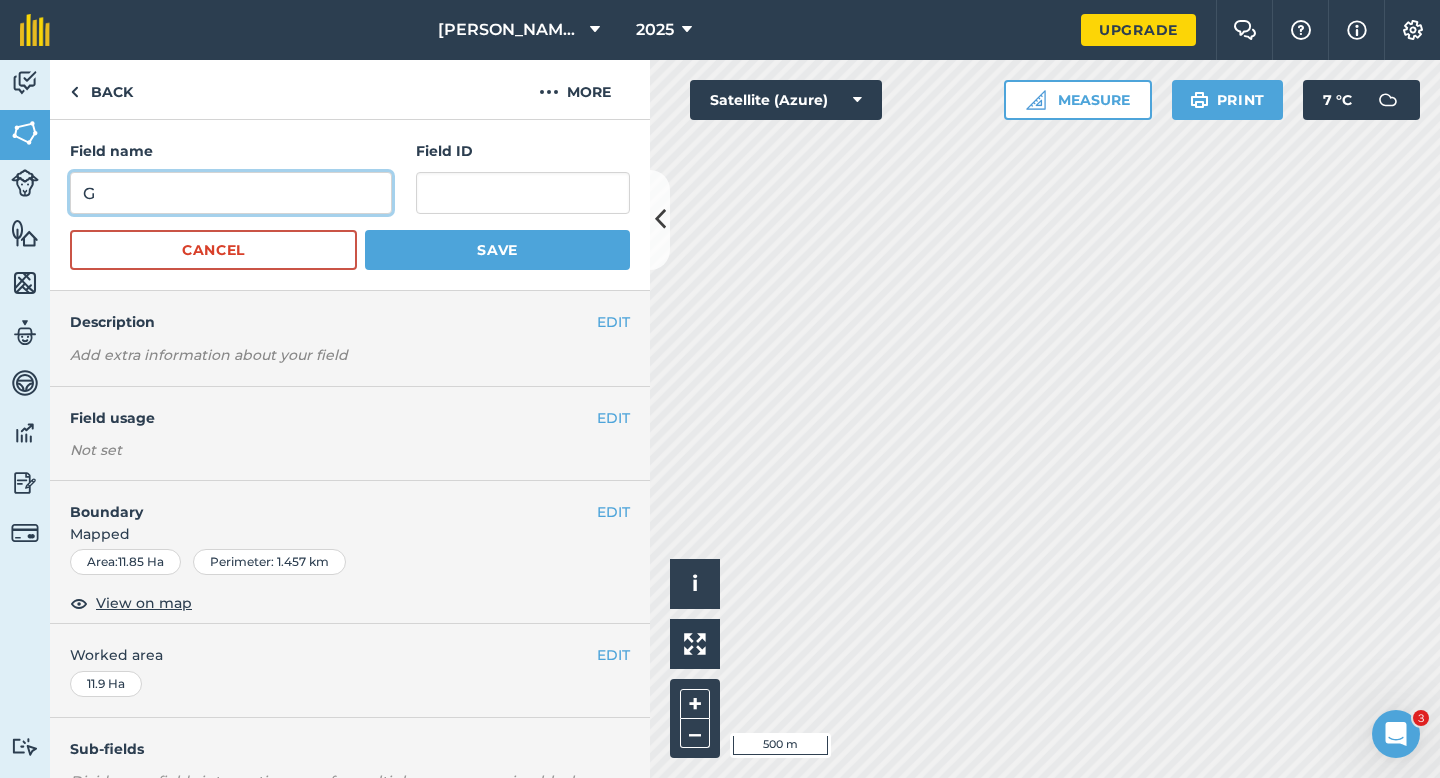click on "G" at bounding box center (231, 193) 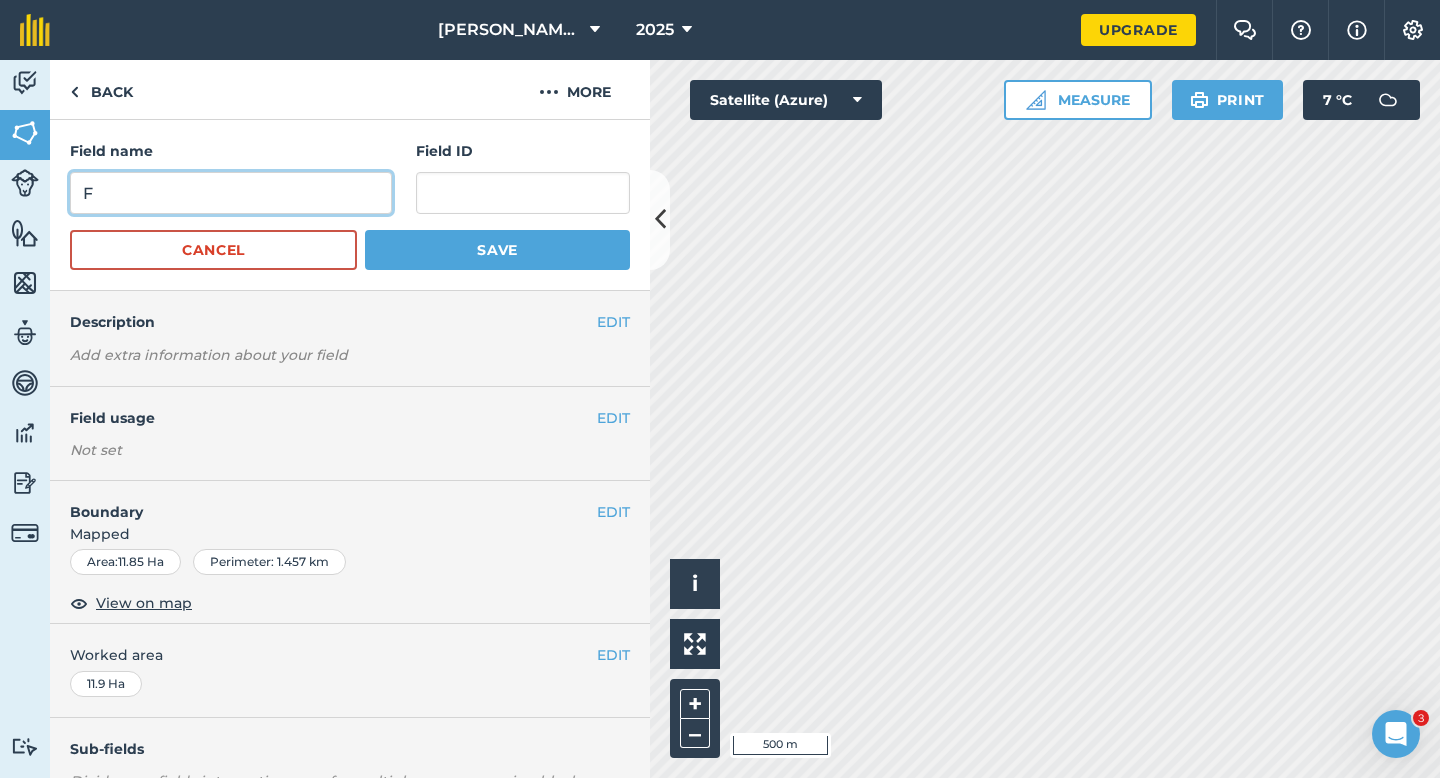 type on "F" 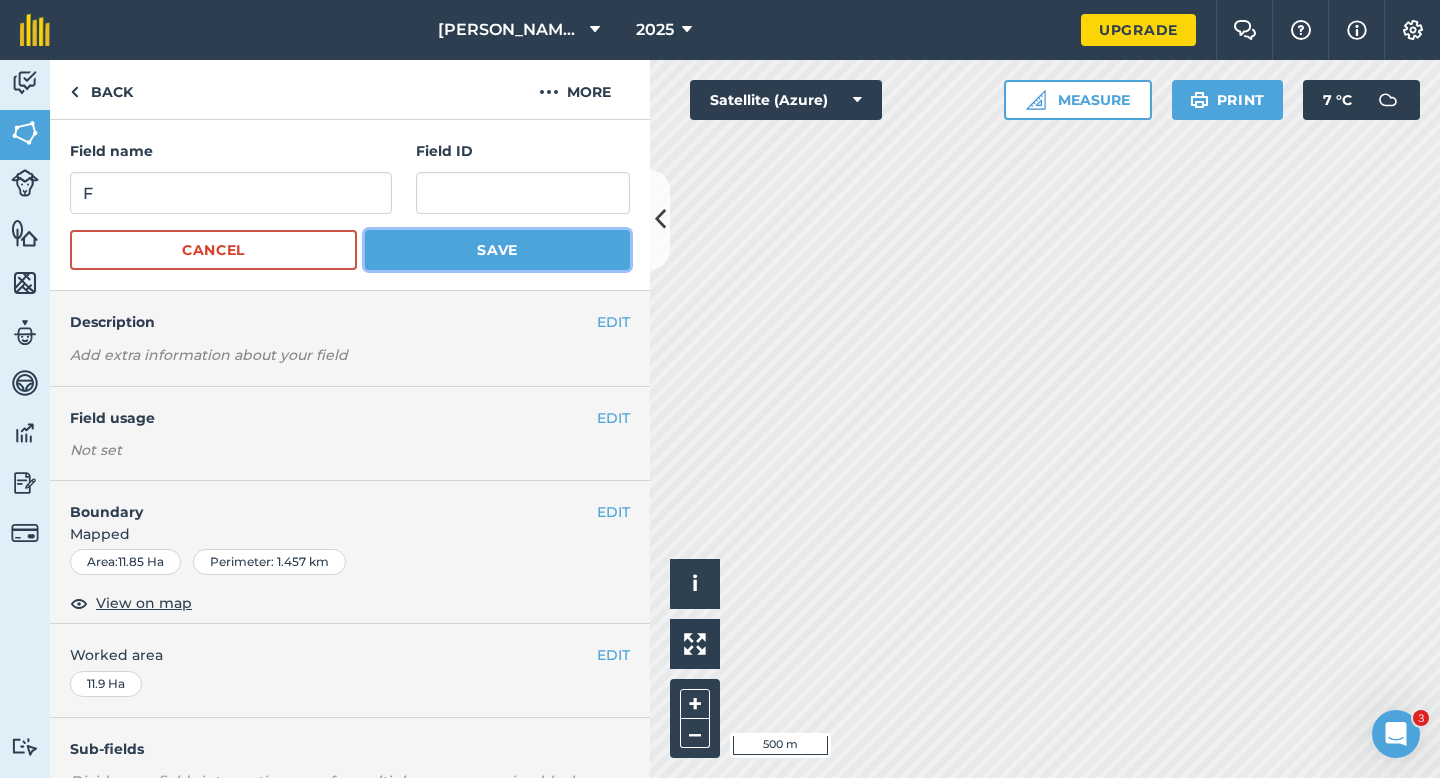 click on "Save" at bounding box center (497, 250) 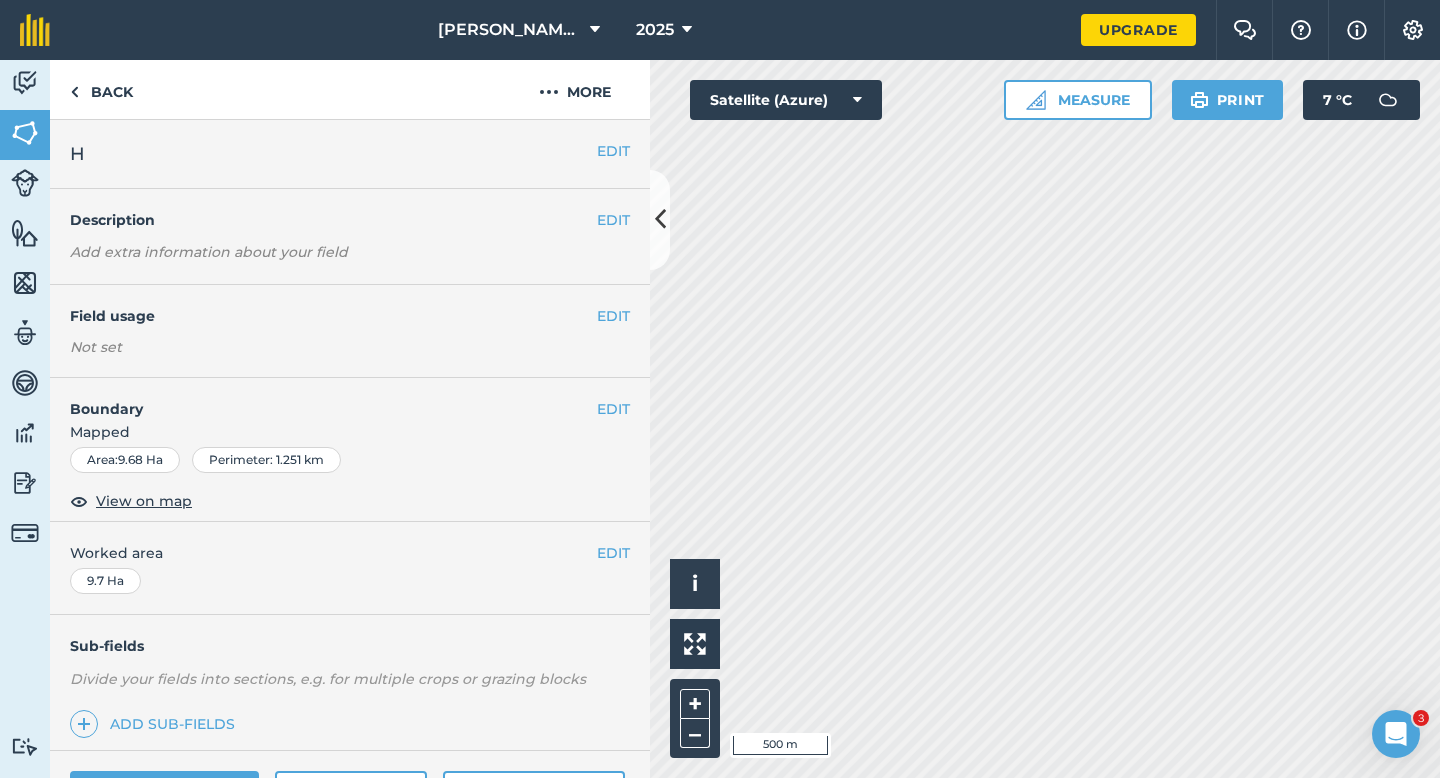 click on "EDIT H" at bounding box center [350, 154] 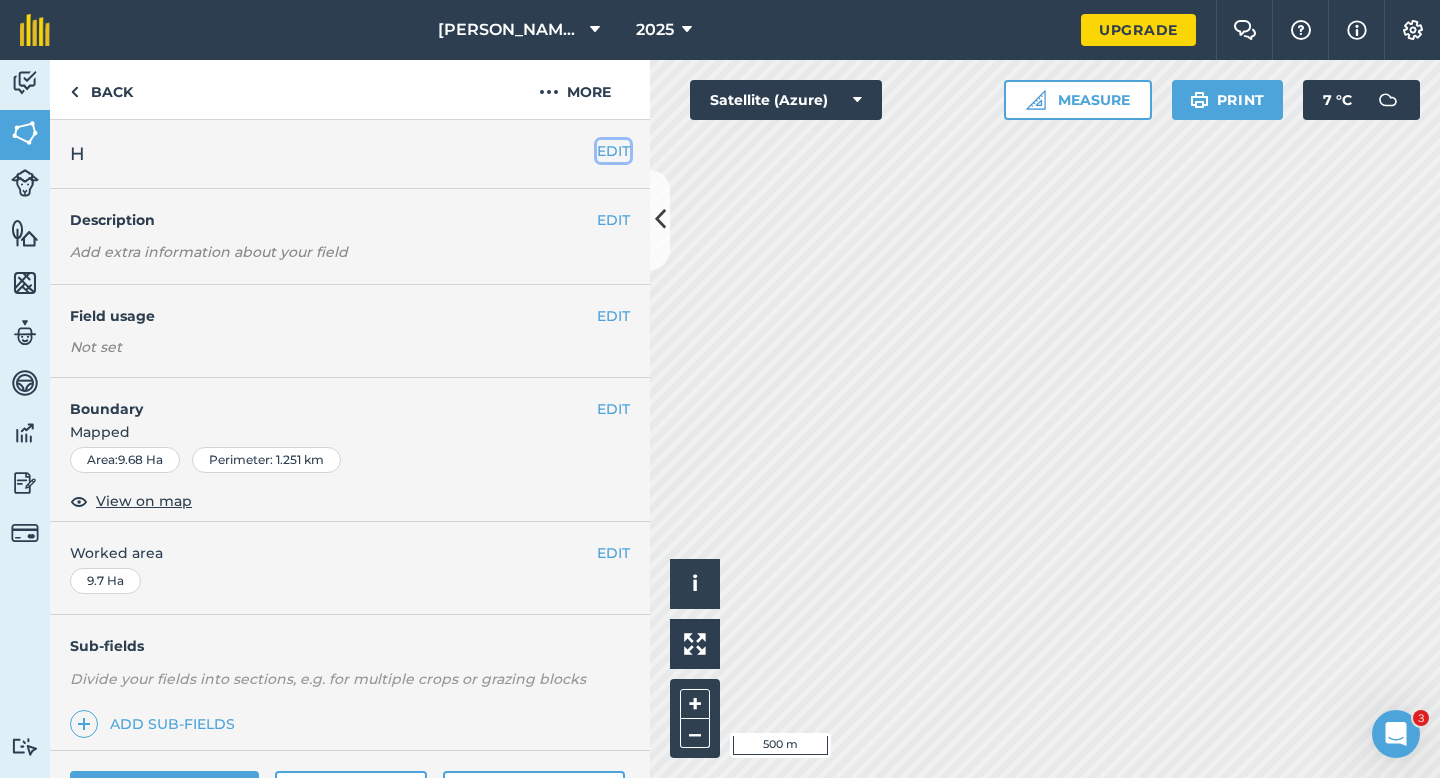 click on "EDIT" at bounding box center [613, 151] 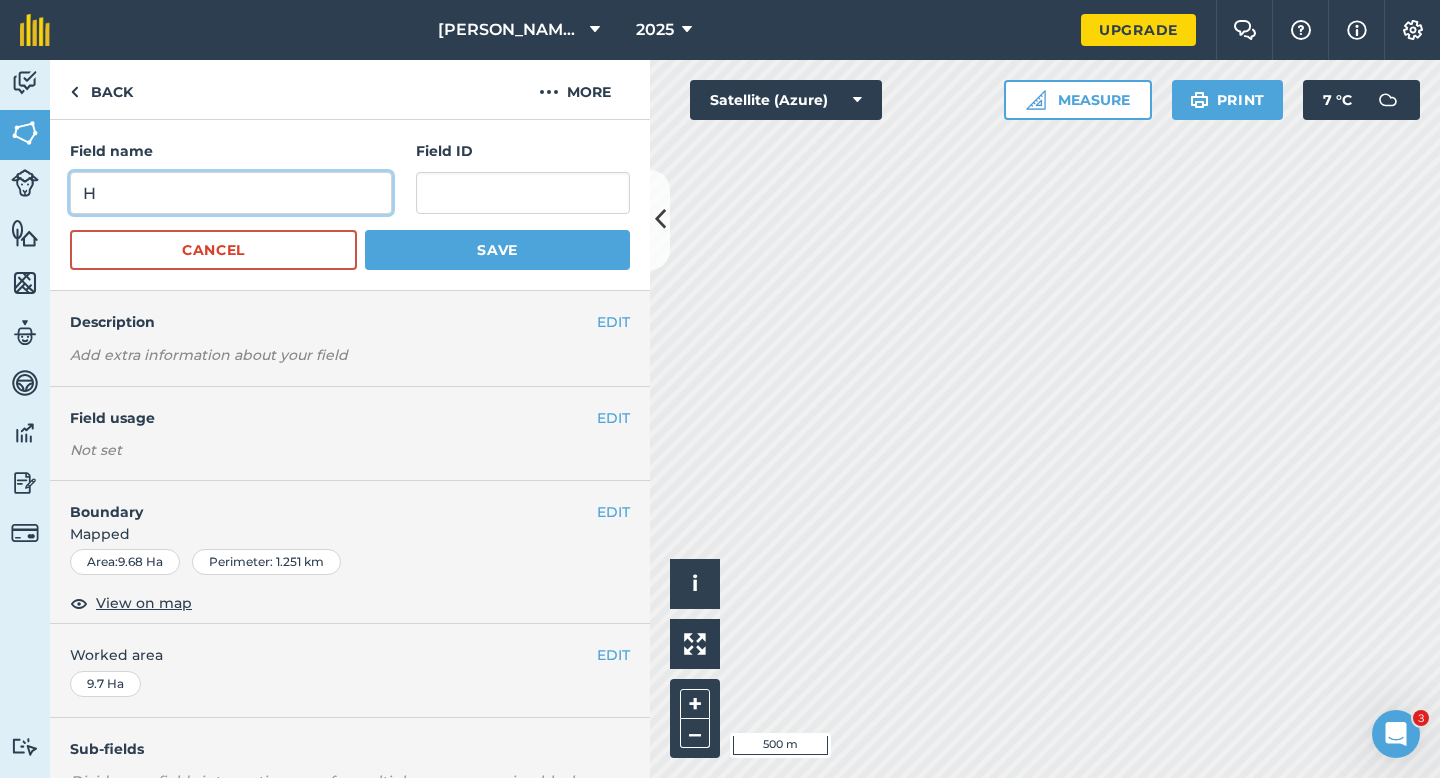 click on "H" at bounding box center [231, 193] 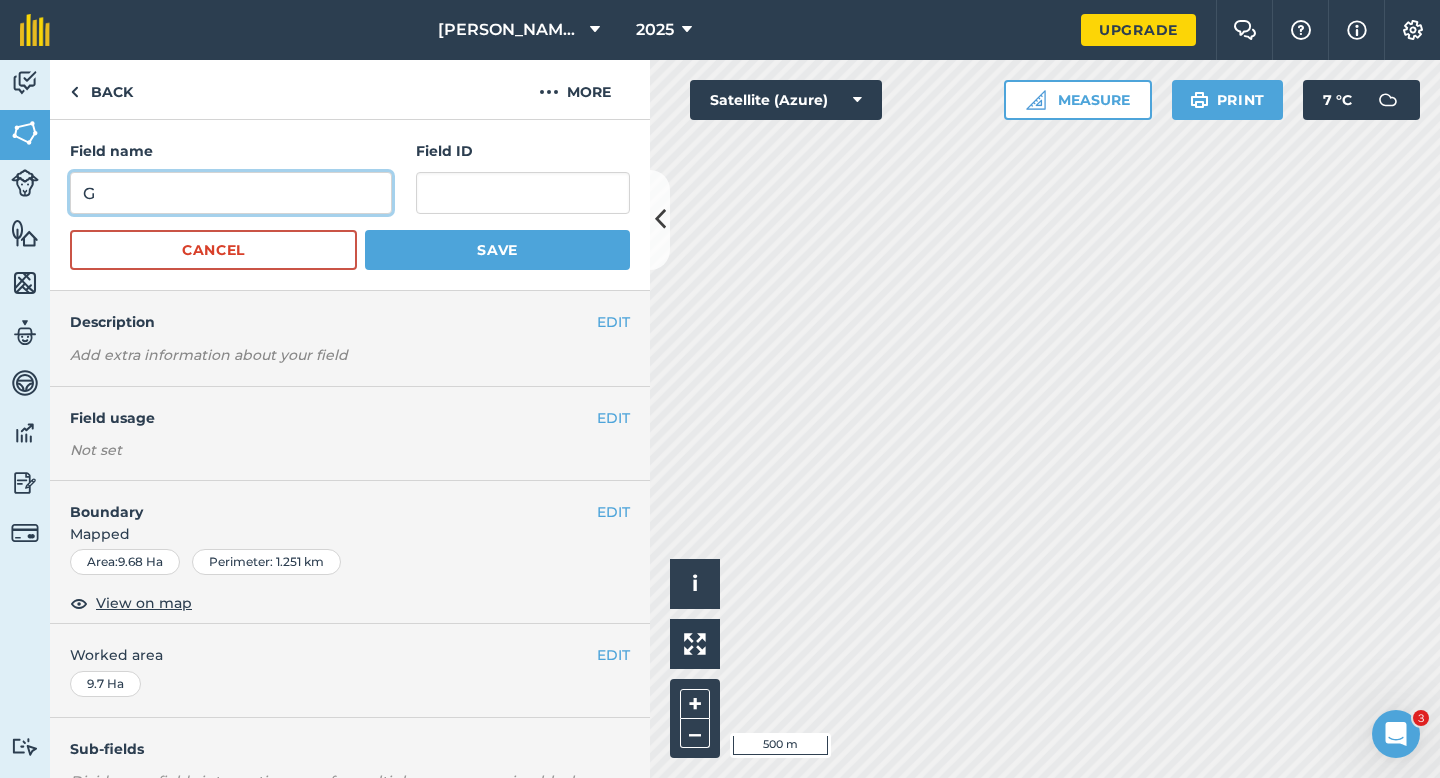 type on "G" 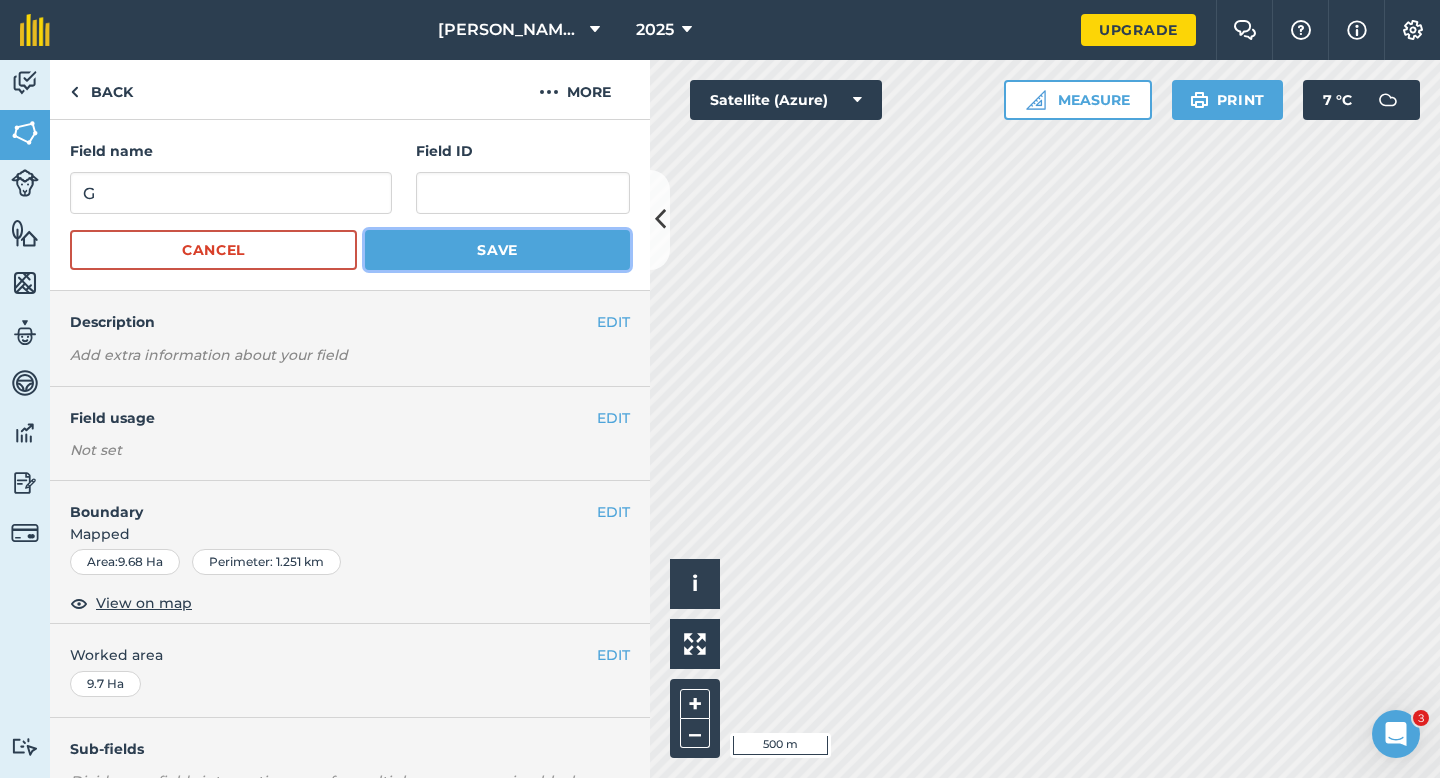 click on "Save" at bounding box center [497, 250] 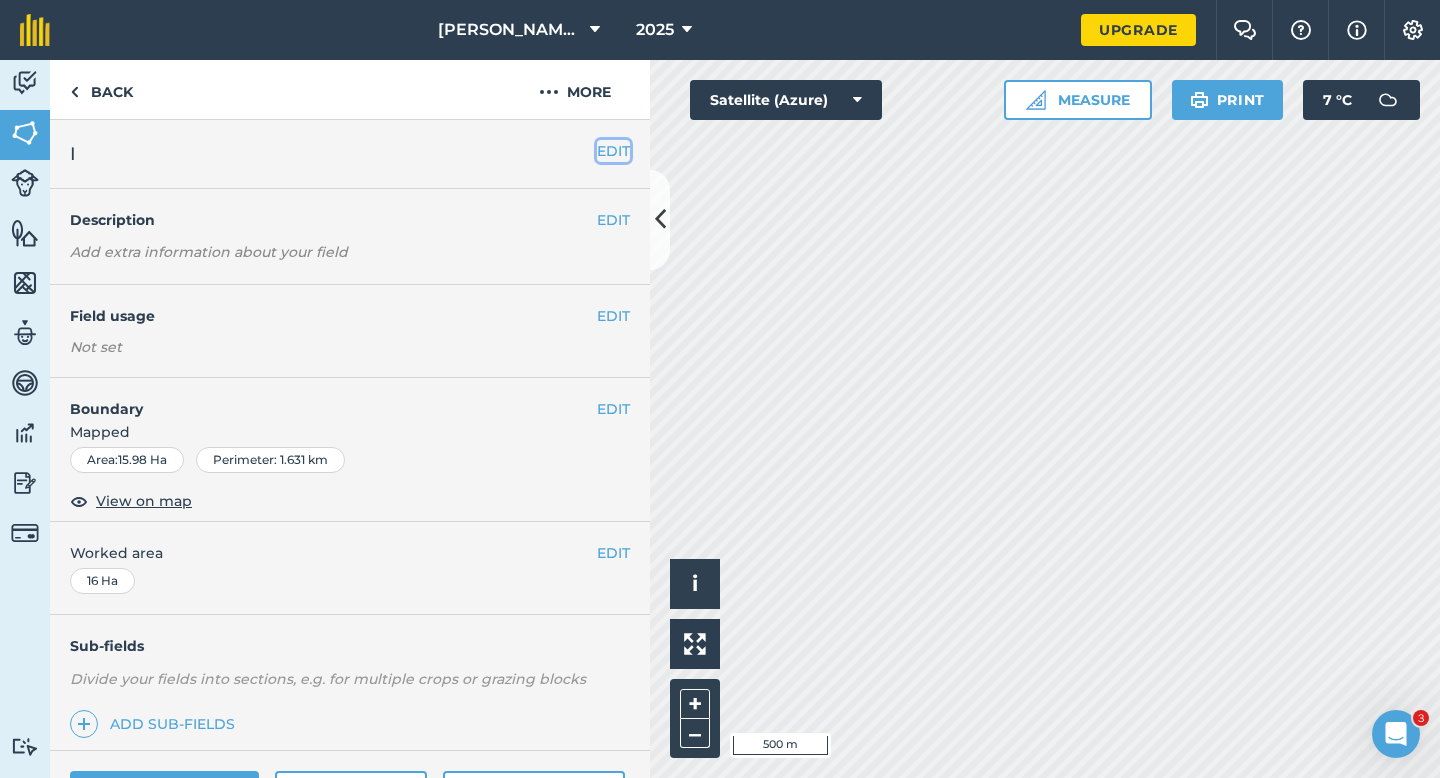 click on "EDIT" at bounding box center (613, 151) 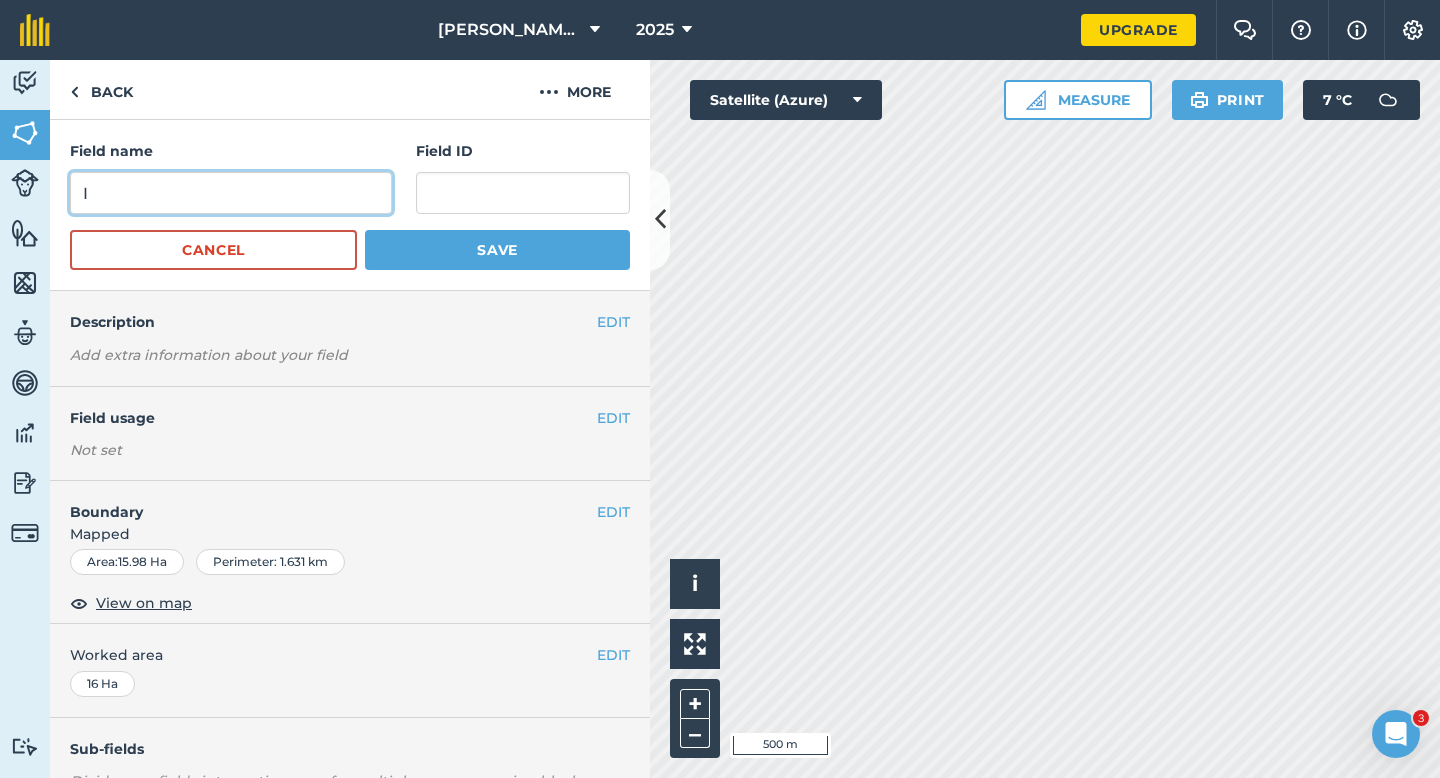 click on "I" at bounding box center [231, 193] 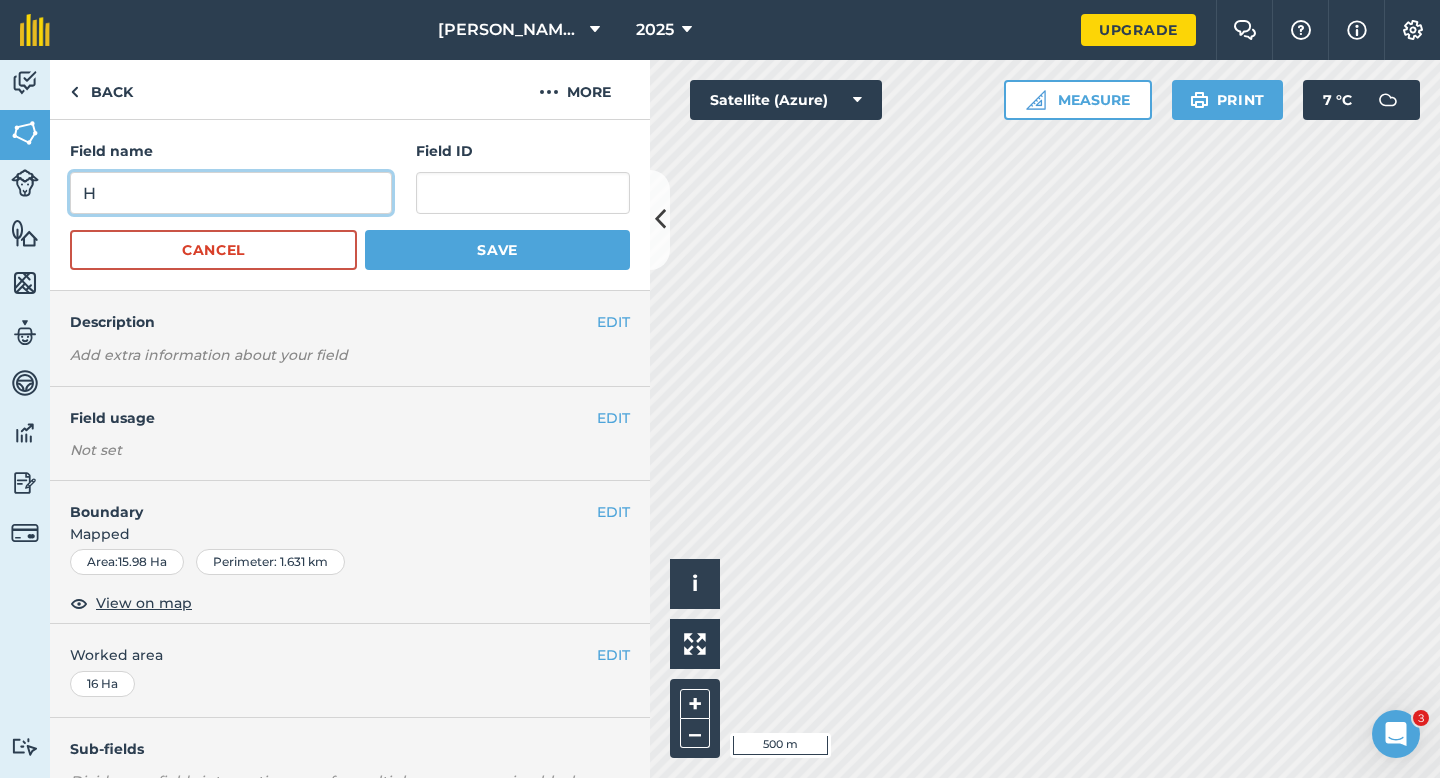type on "H" 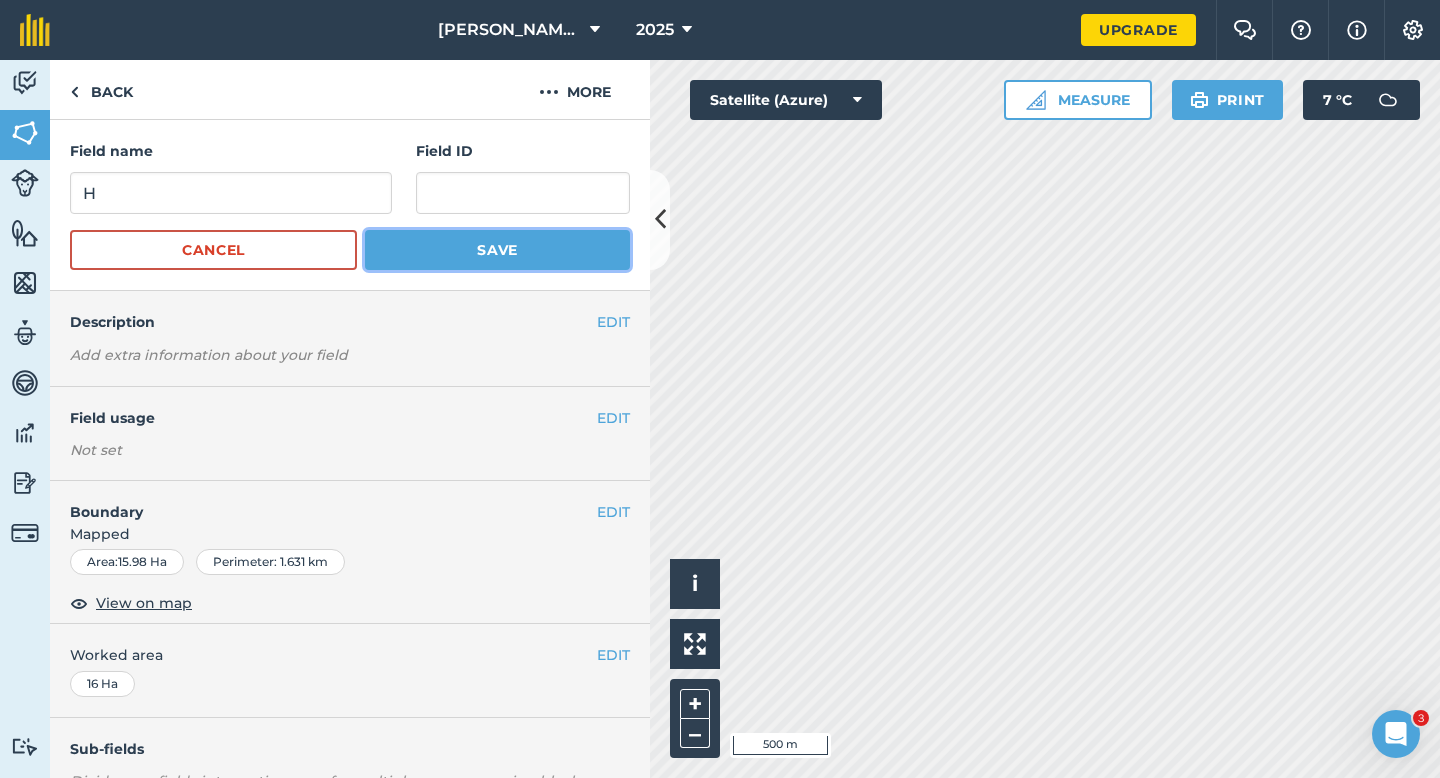 click on "Save" at bounding box center [497, 250] 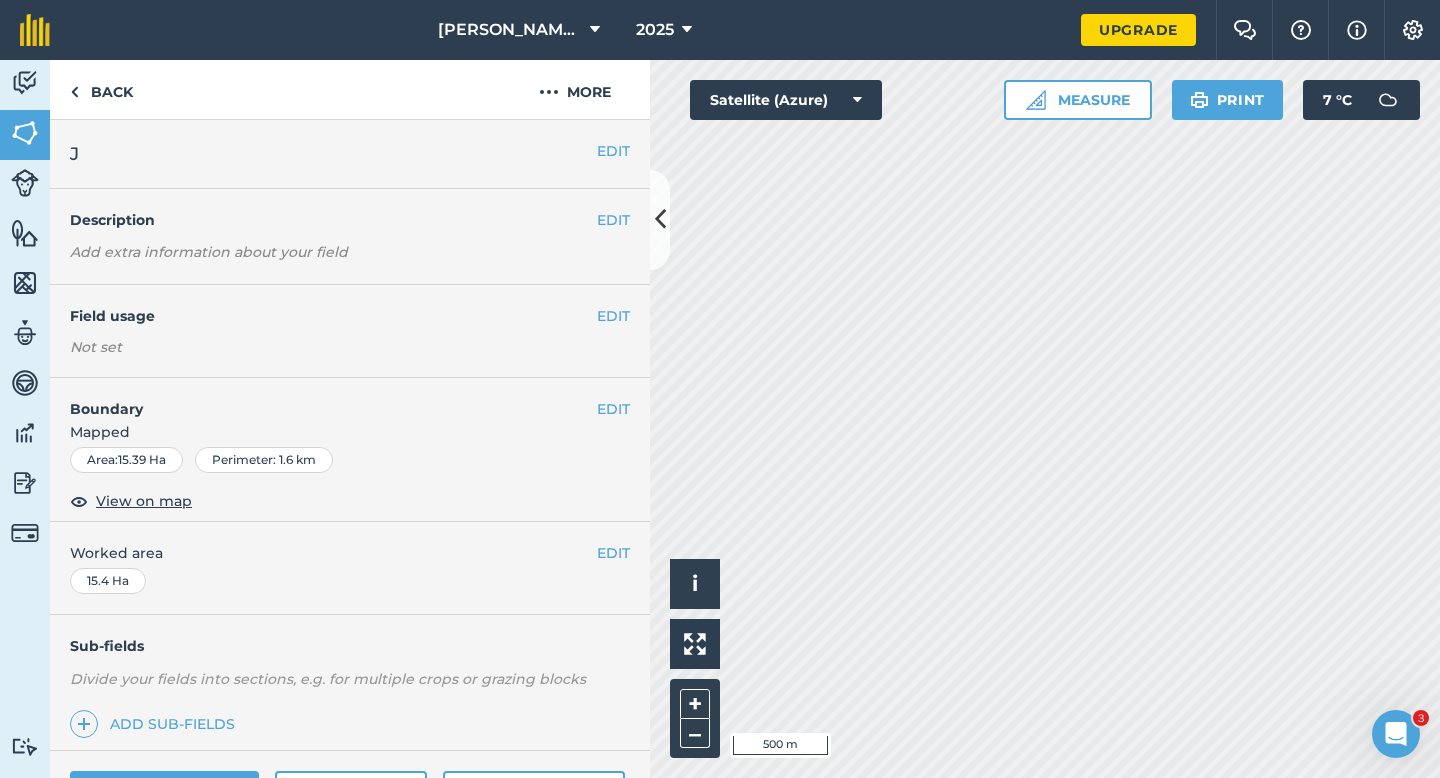 click on "EDIT J" at bounding box center [350, 154] 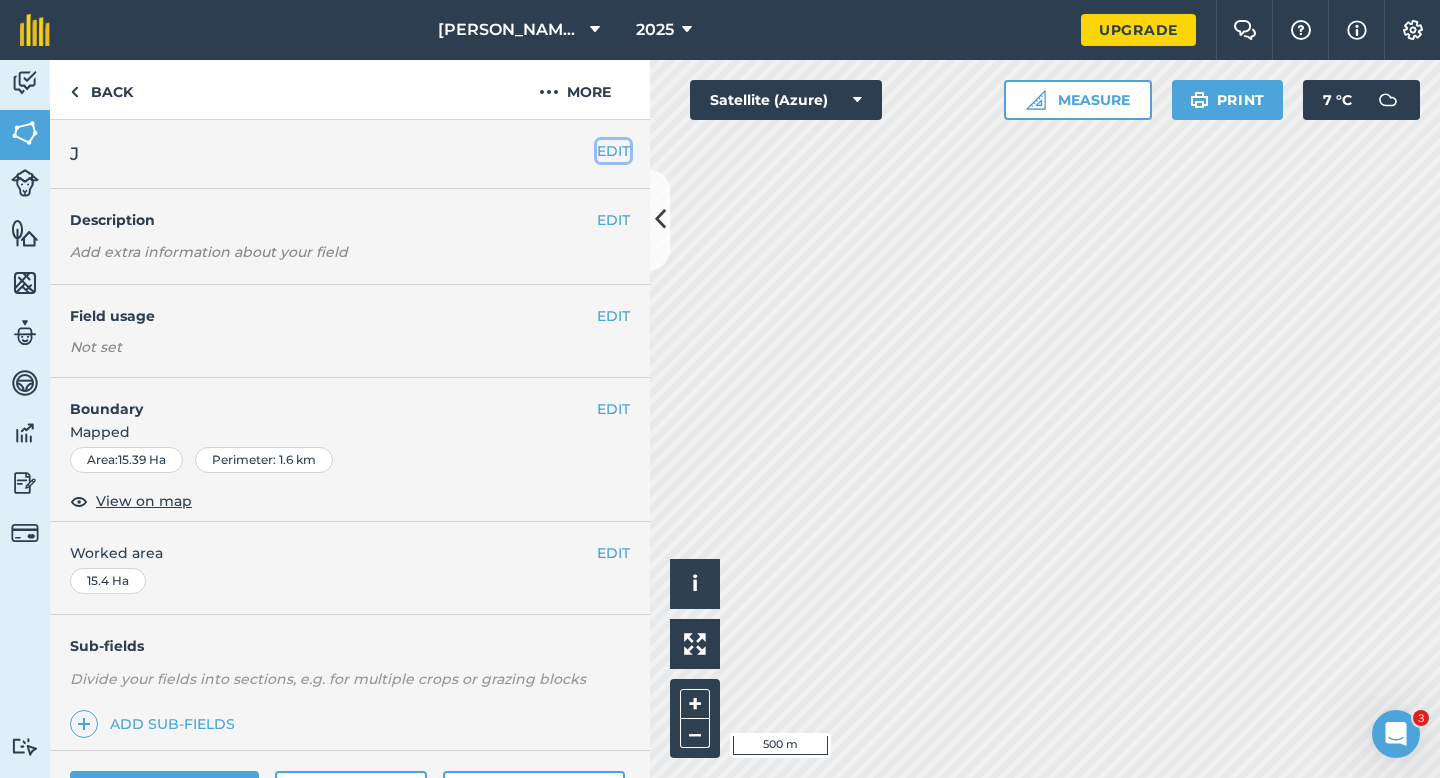 click on "EDIT" at bounding box center [613, 151] 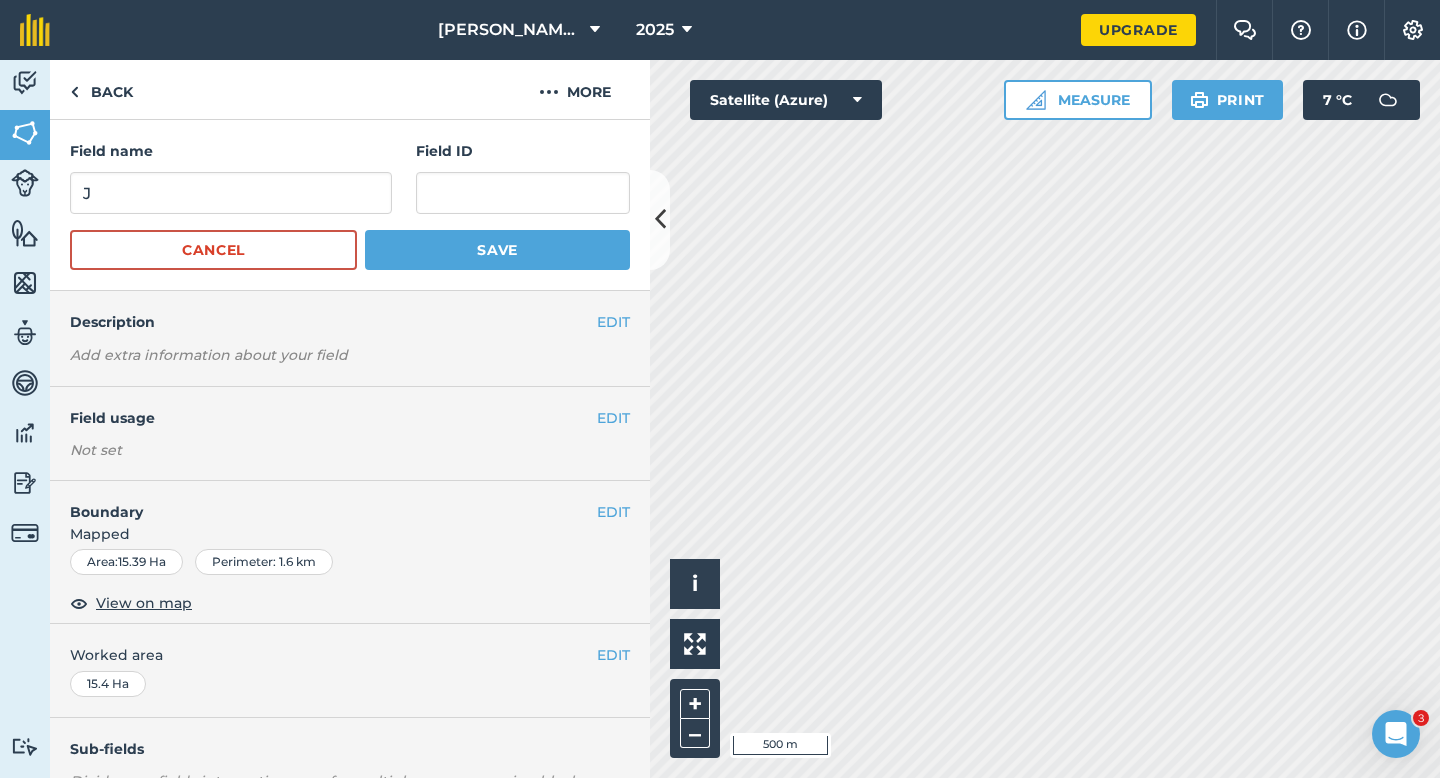 click on "Field name J Field ID Cancel Save" at bounding box center (350, 205) 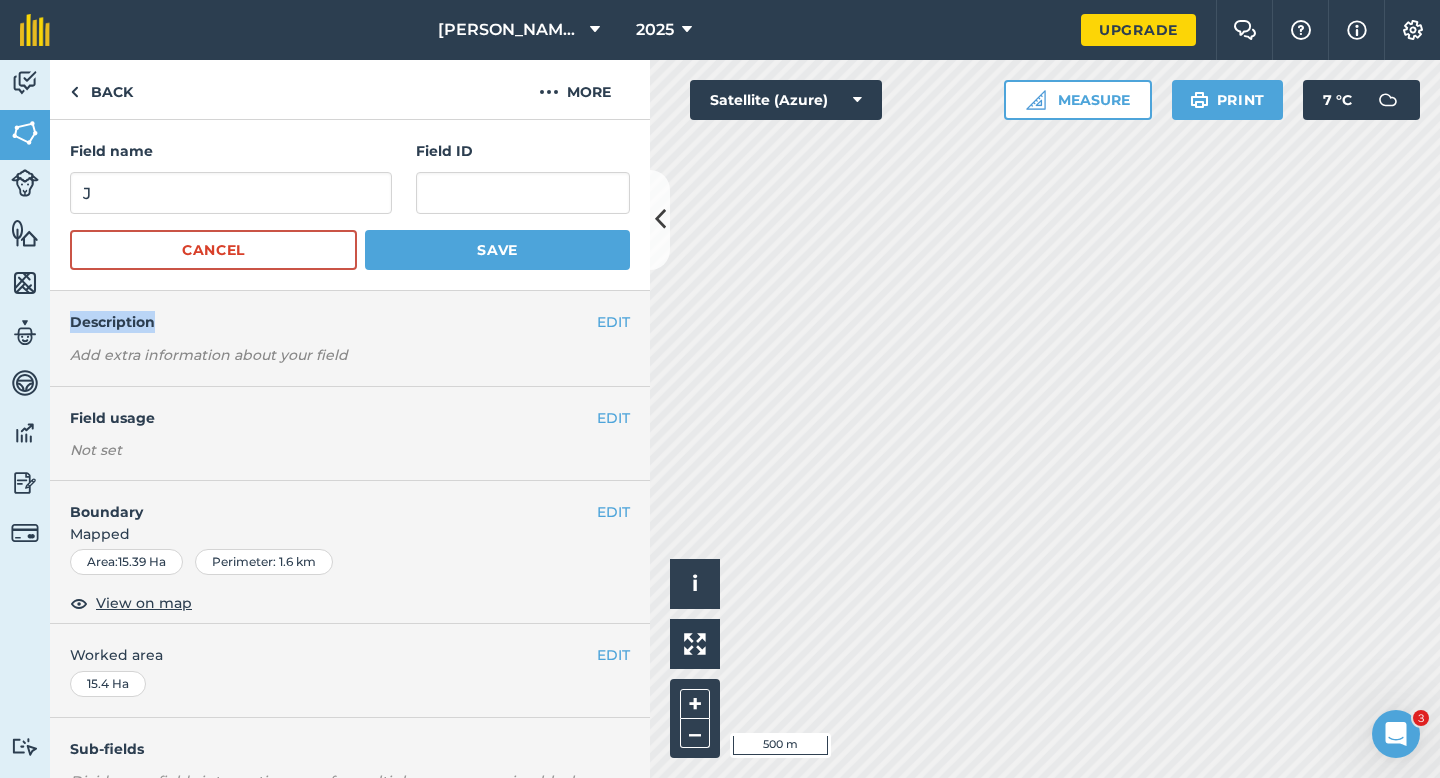 click on "Field name J Field ID Cancel Save" at bounding box center [350, 205] 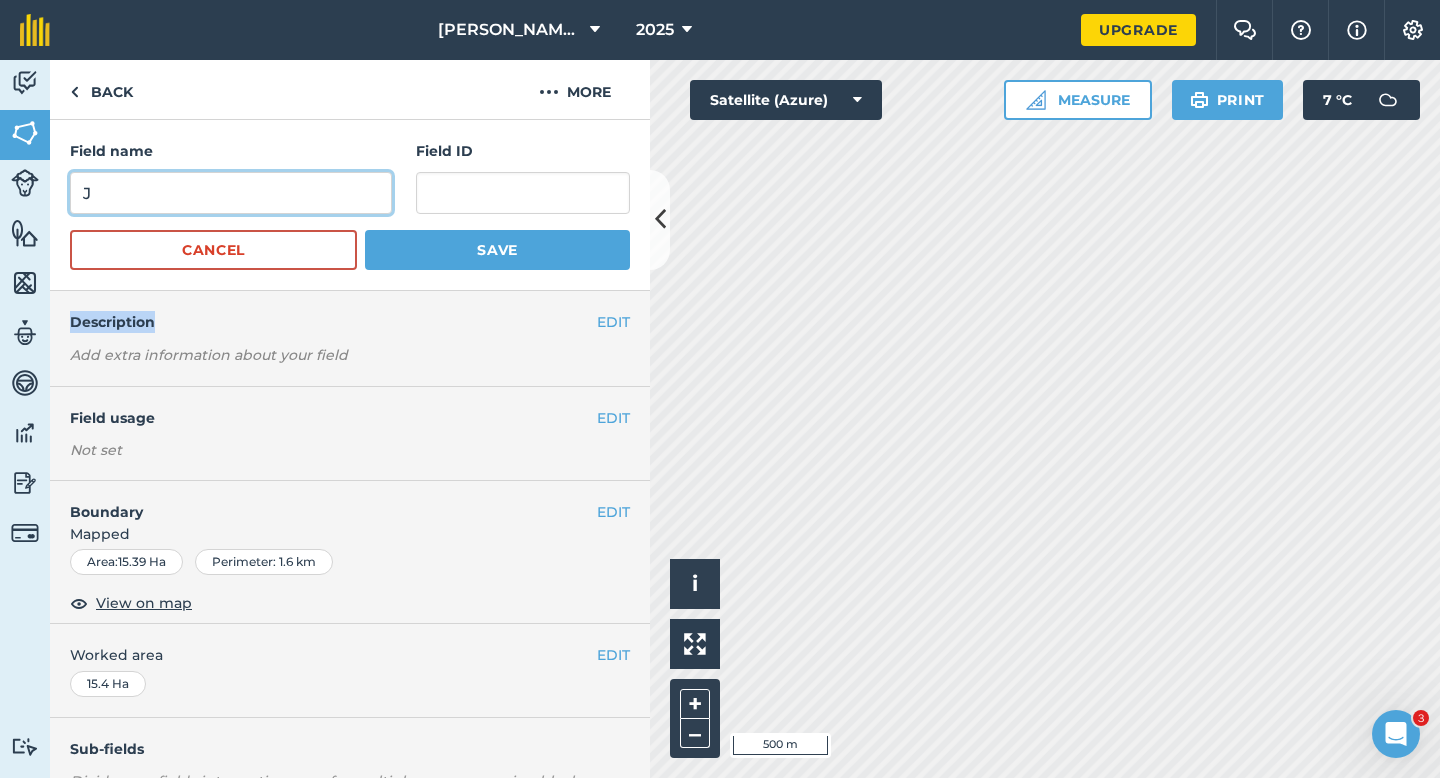 click on "J" at bounding box center (231, 193) 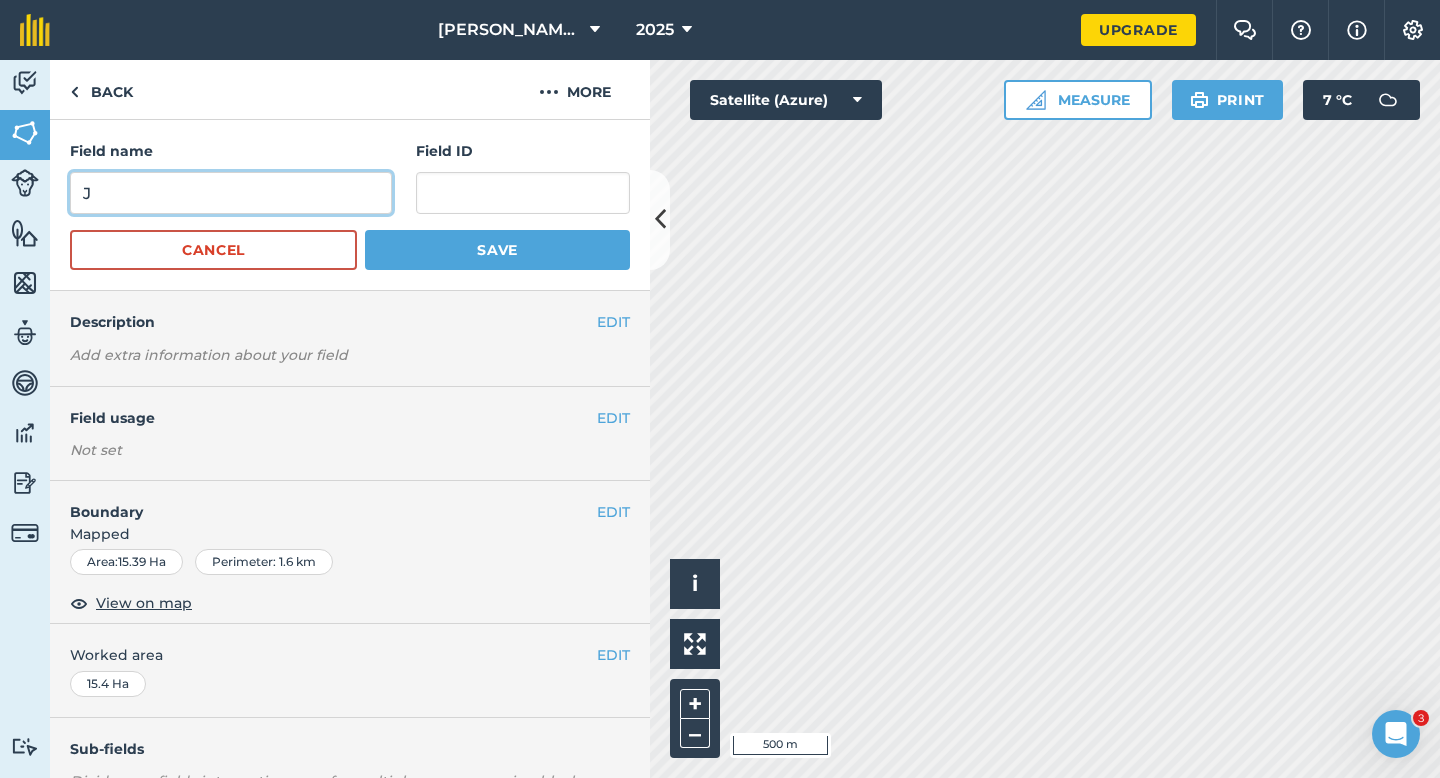 click on "J" at bounding box center (231, 193) 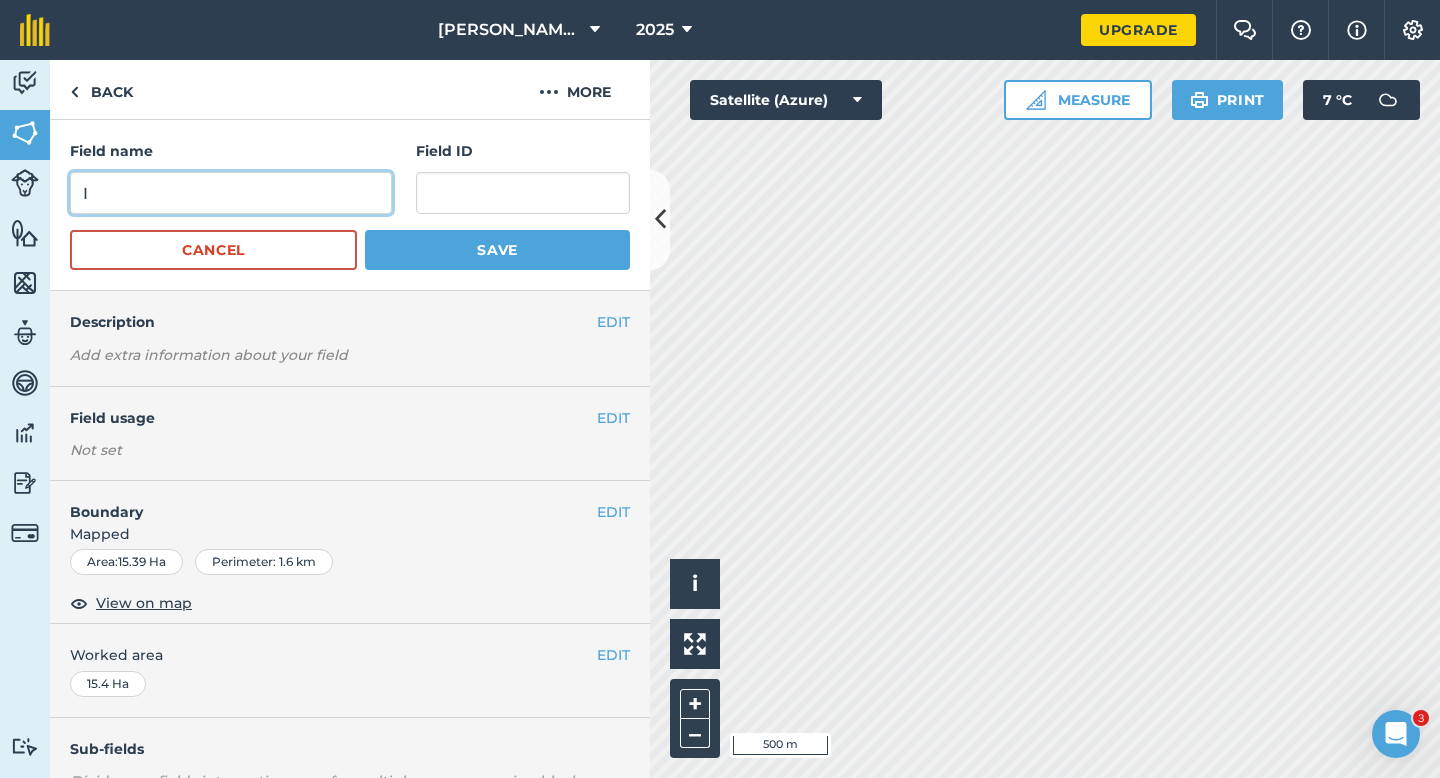 type on "I" 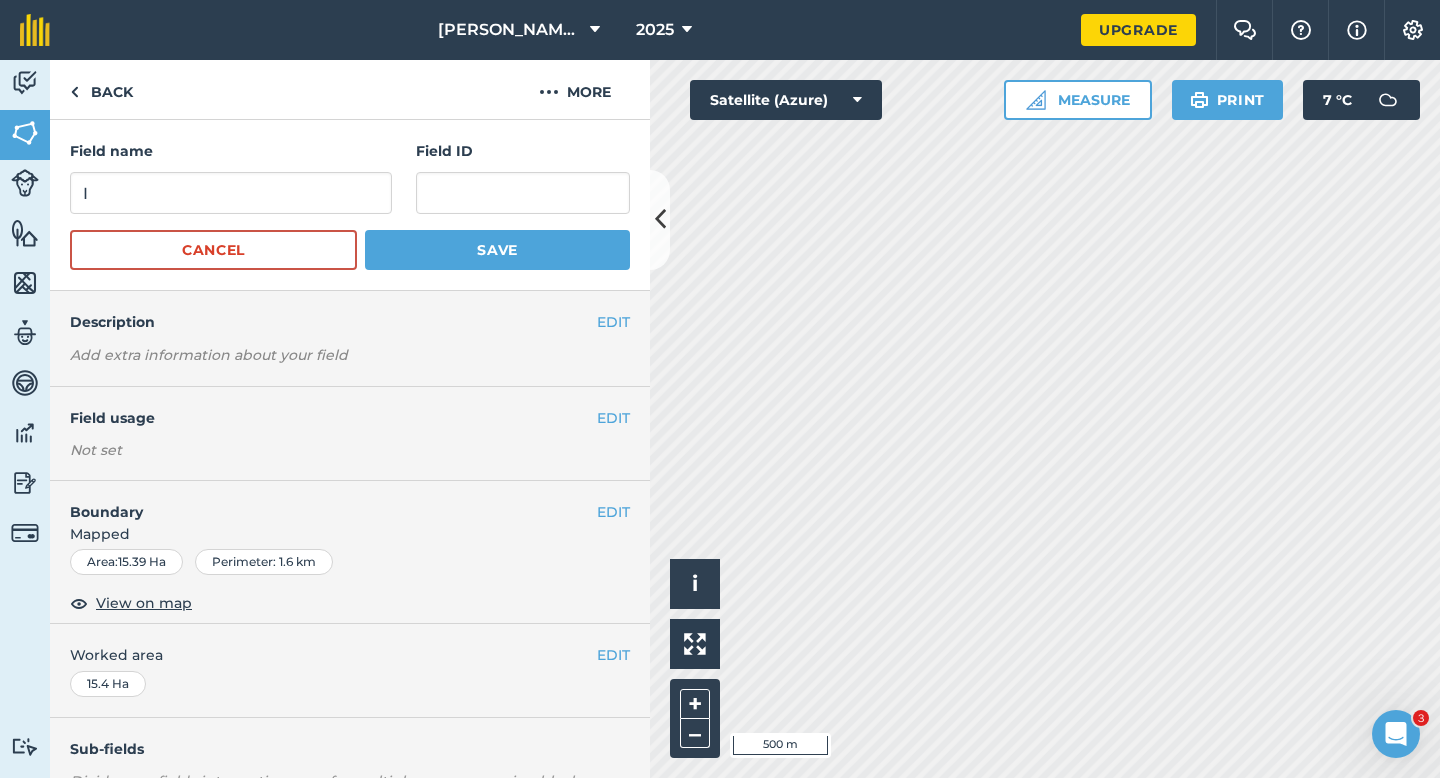 click on "Cancel Save" at bounding box center (350, 250) 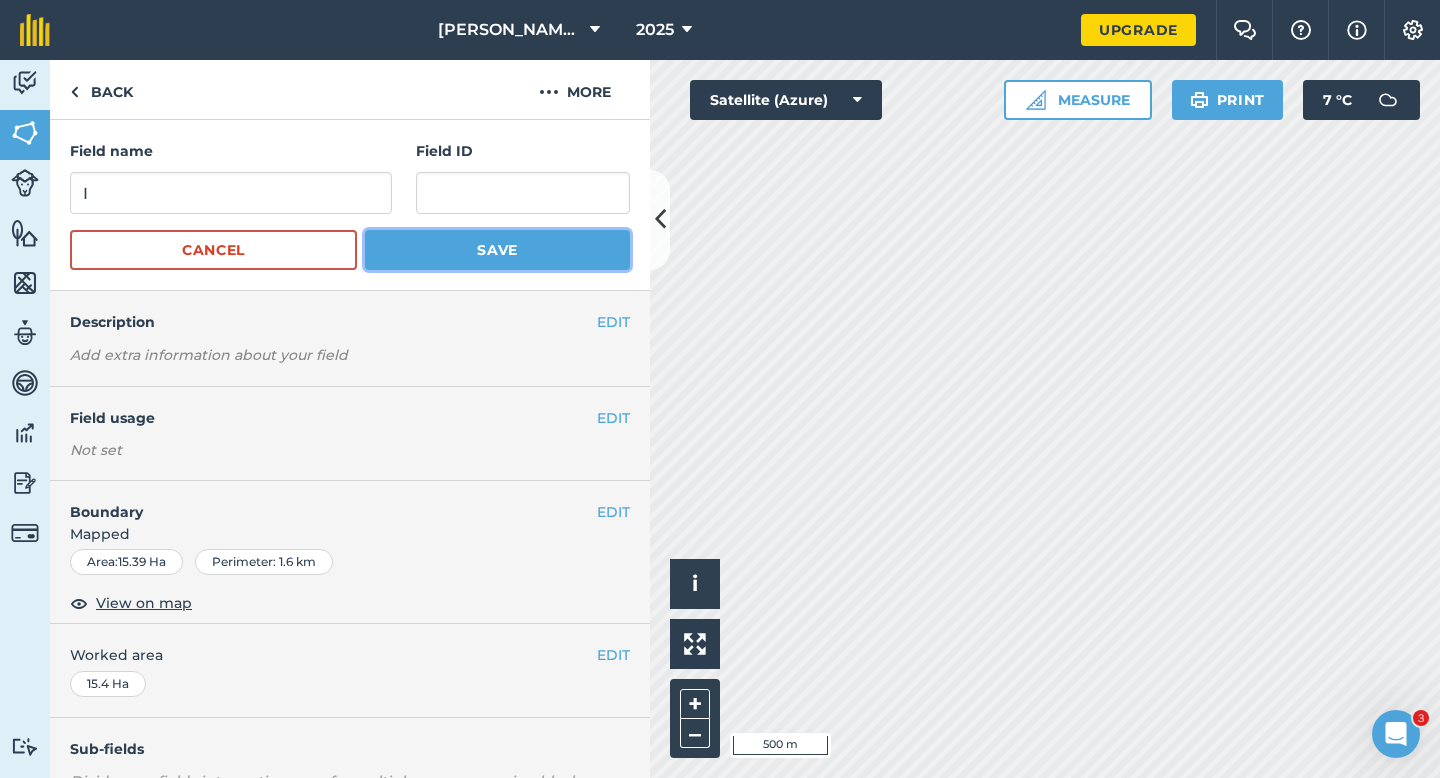 click on "Save" at bounding box center (497, 250) 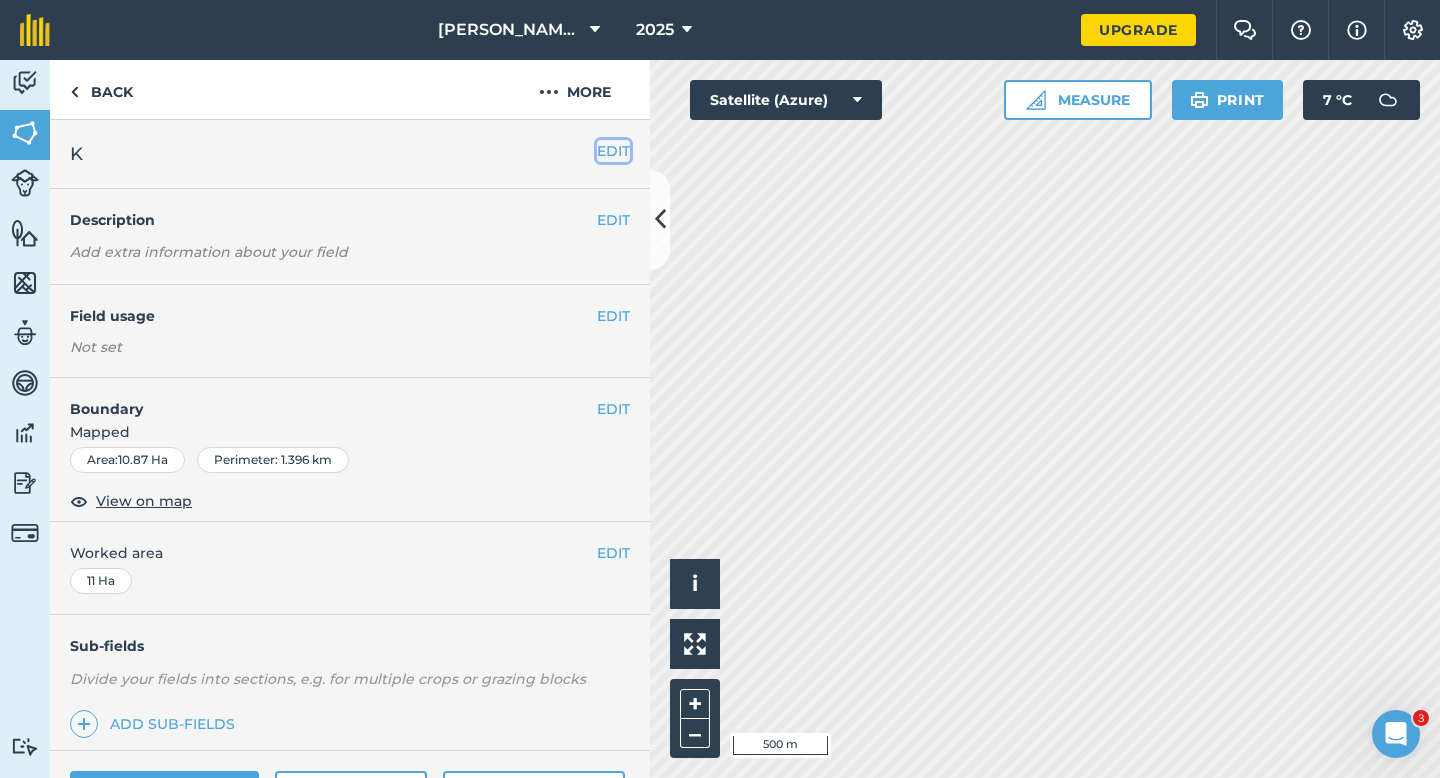 click on "EDIT" at bounding box center [613, 151] 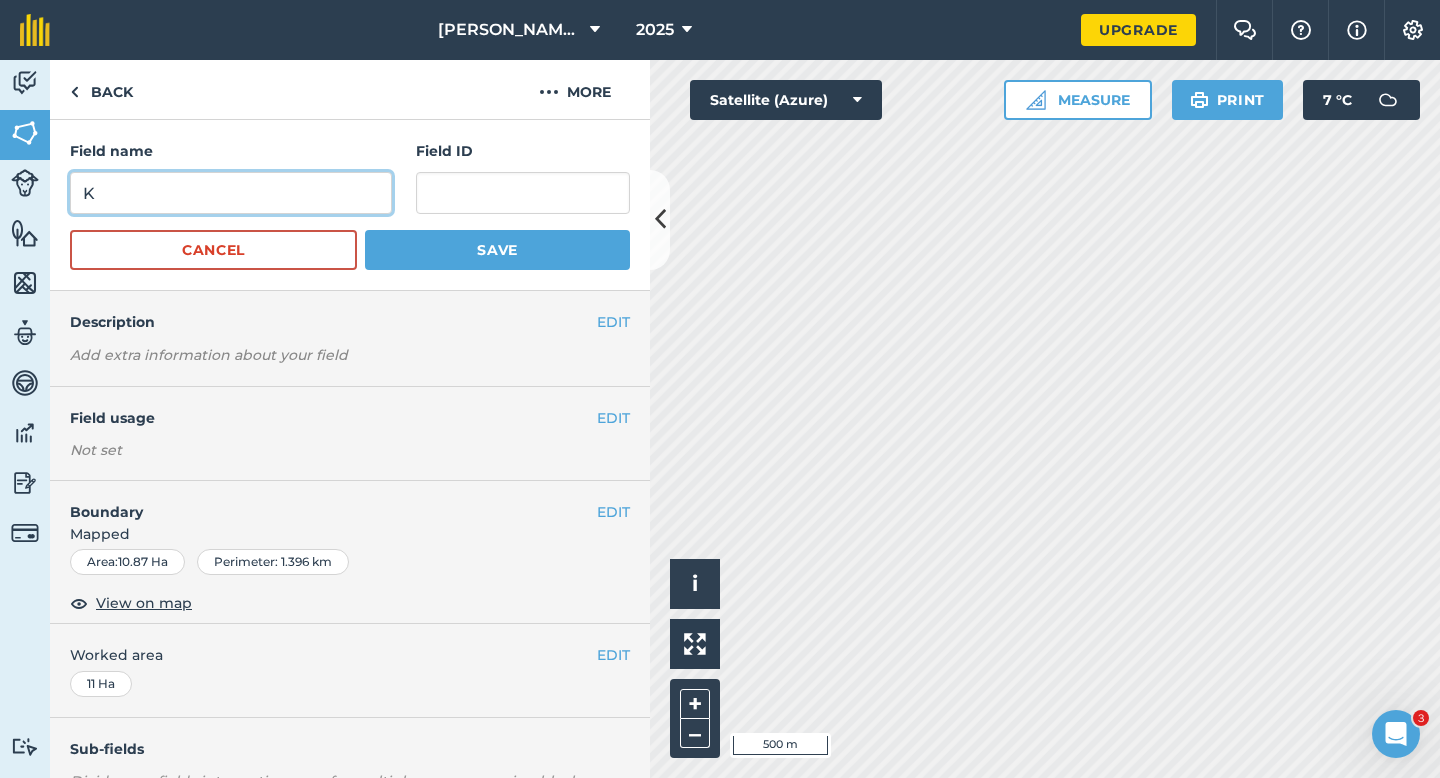 click on "K" at bounding box center (231, 193) 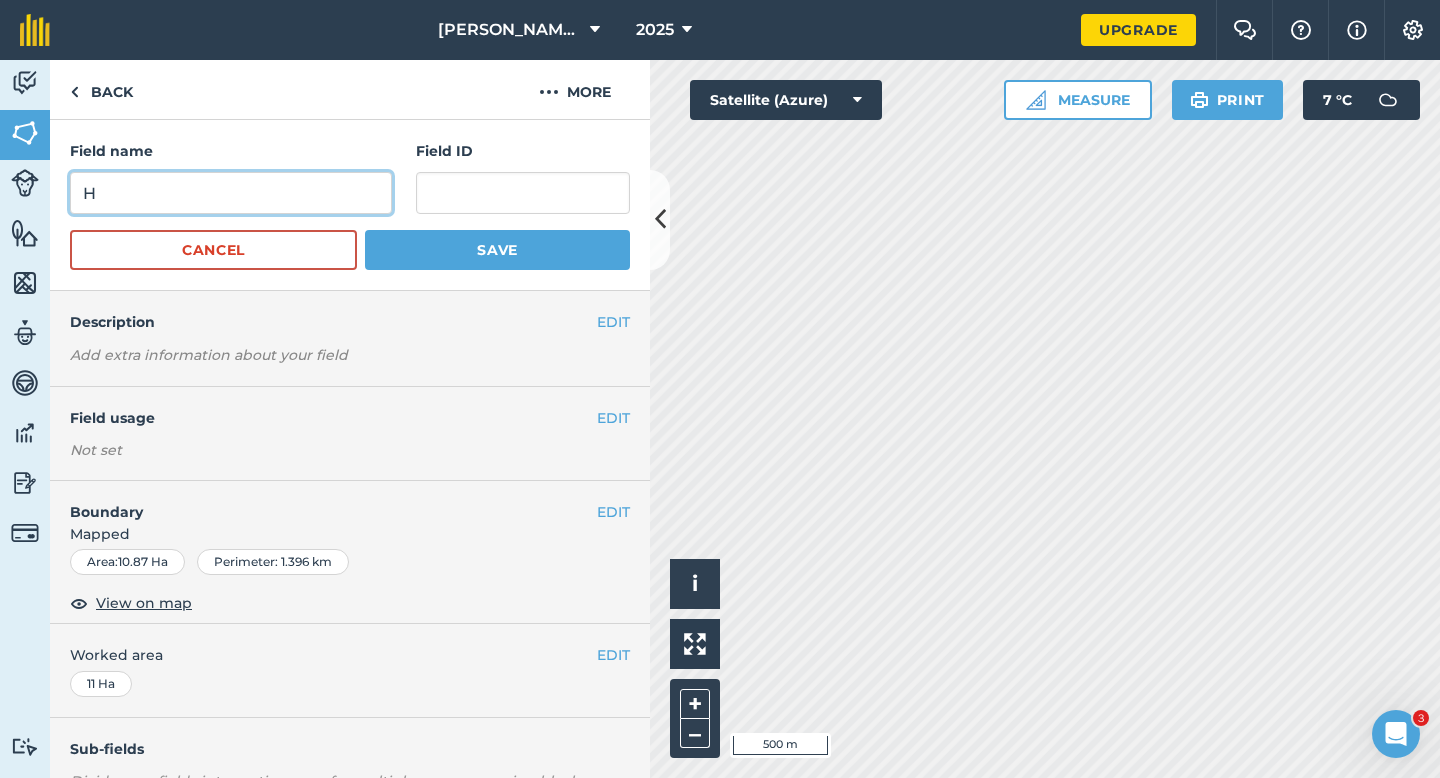 click on "H" at bounding box center [231, 193] 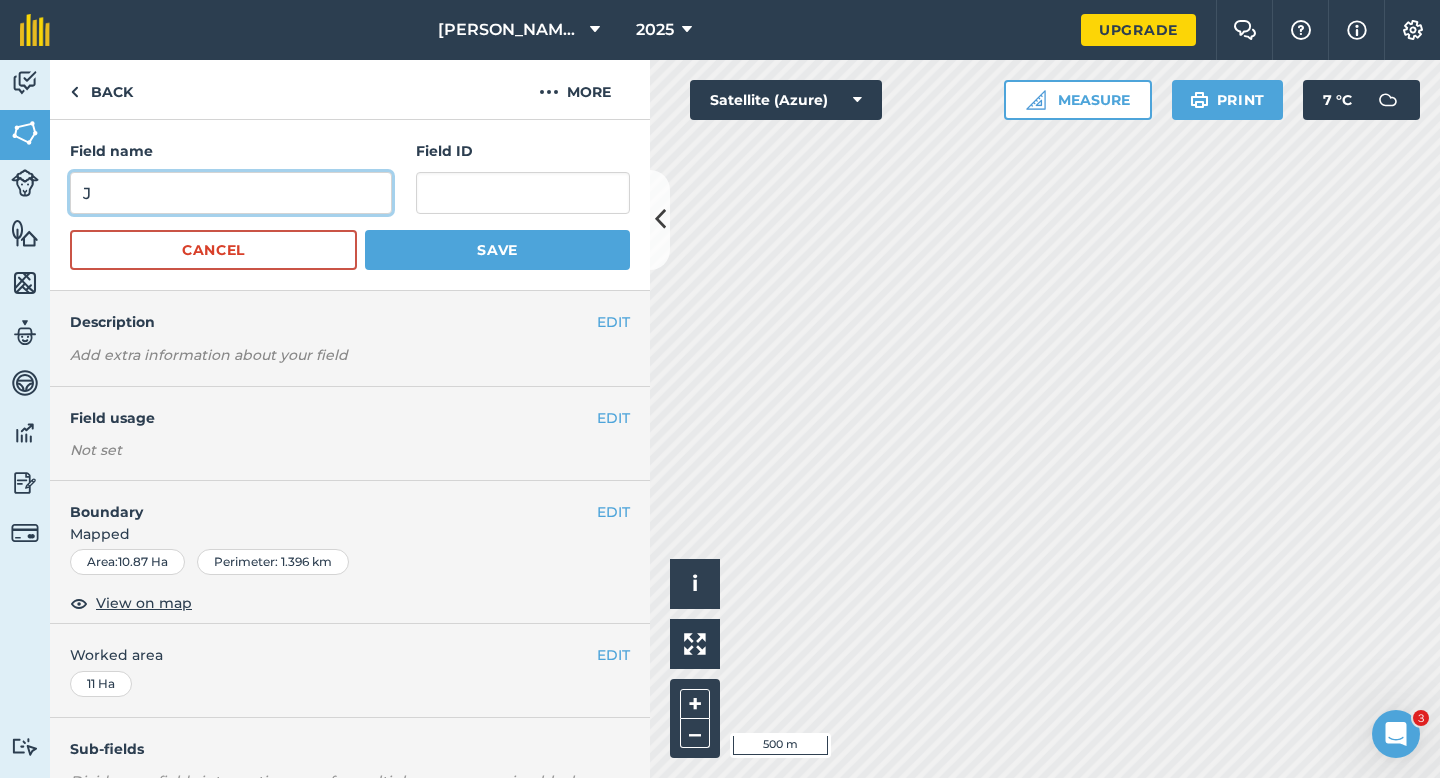 type on "J" 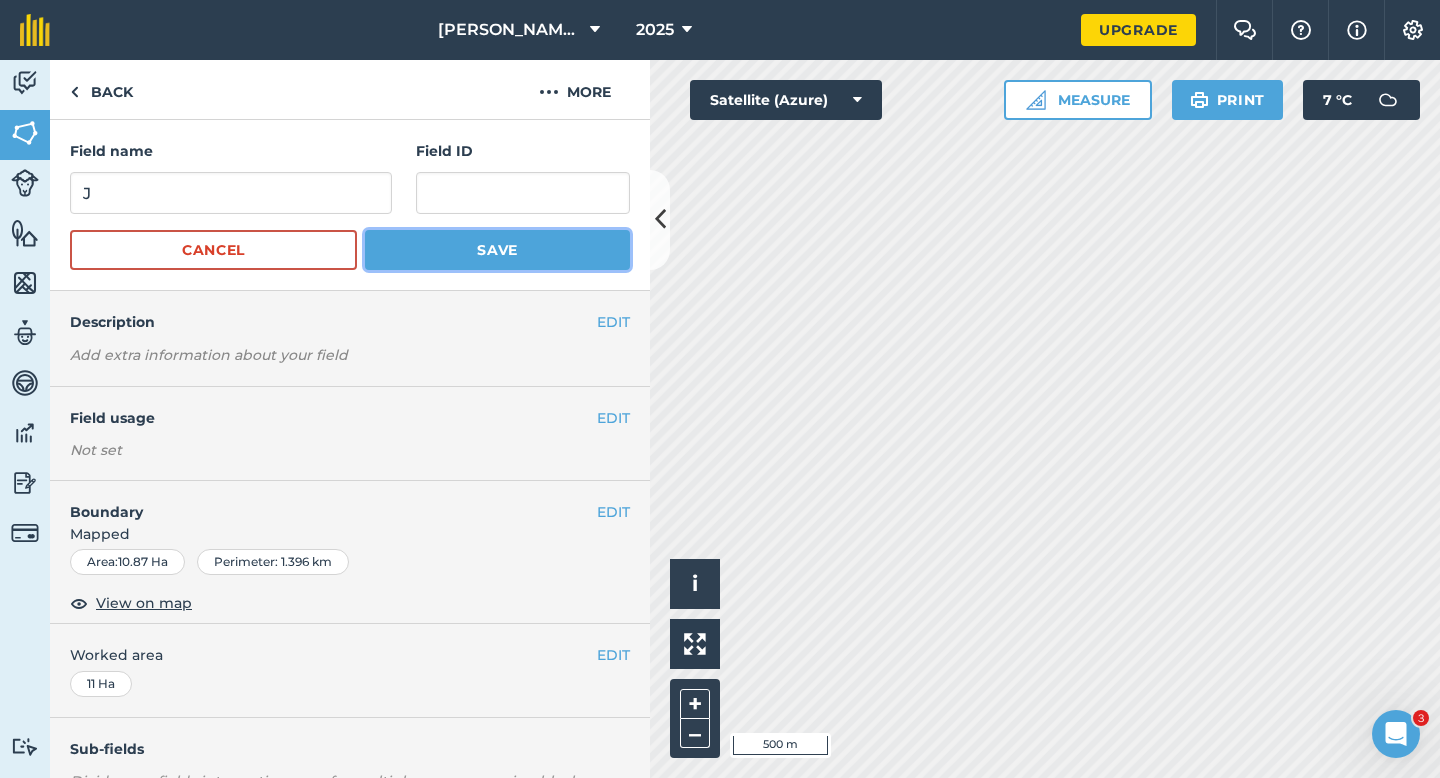 click on "Save" at bounding box center (497, 250) 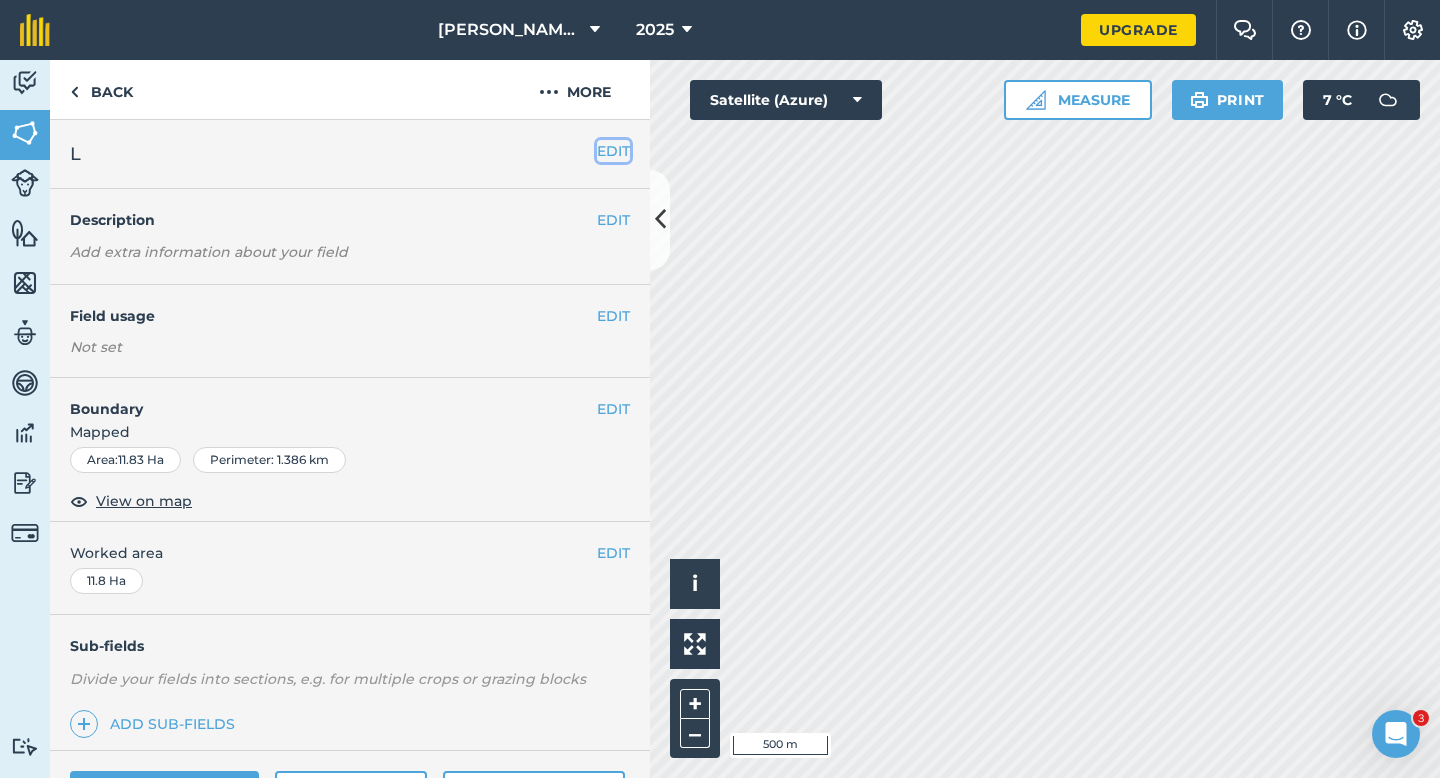 click on "EDIT" at bounding box center (613, 151) 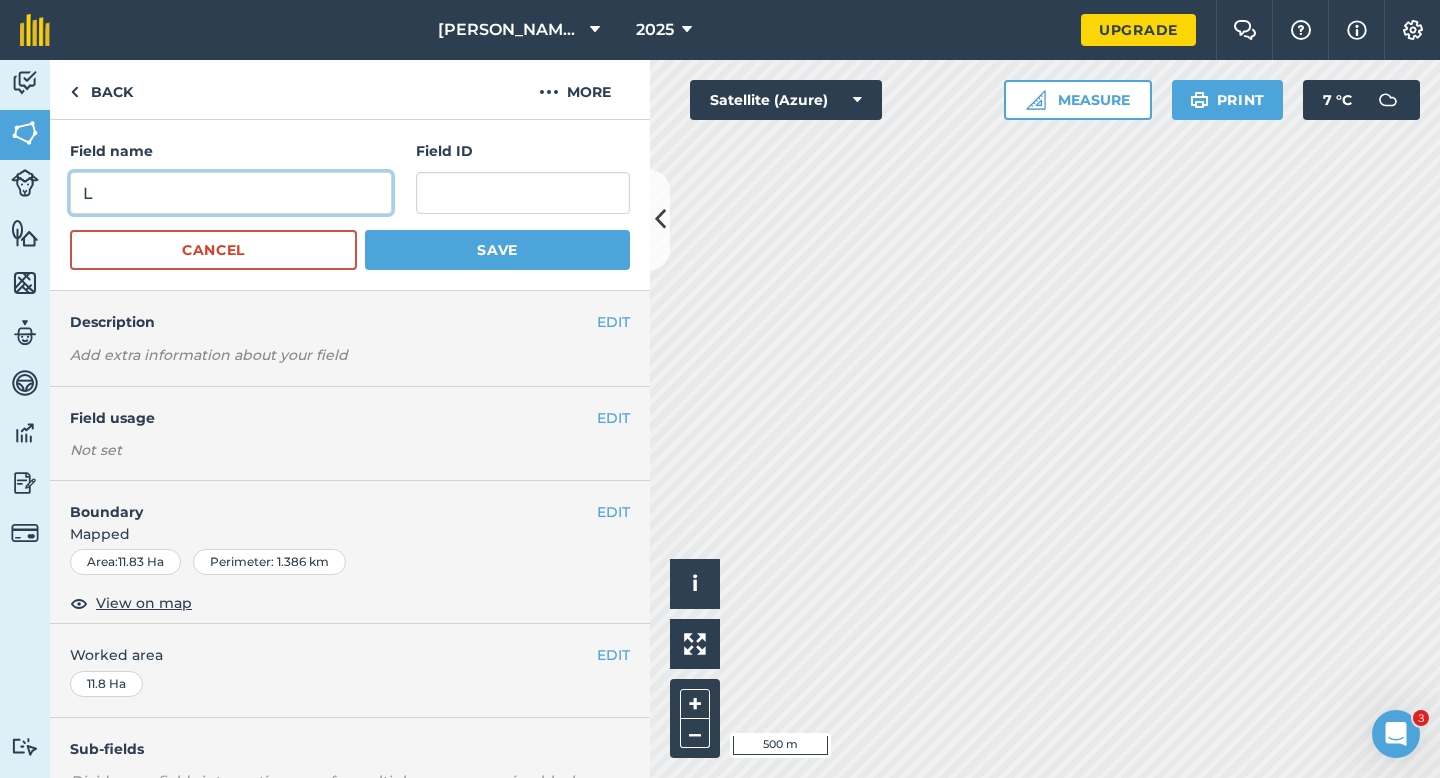 click on "L" at bounding box center (231, 193) 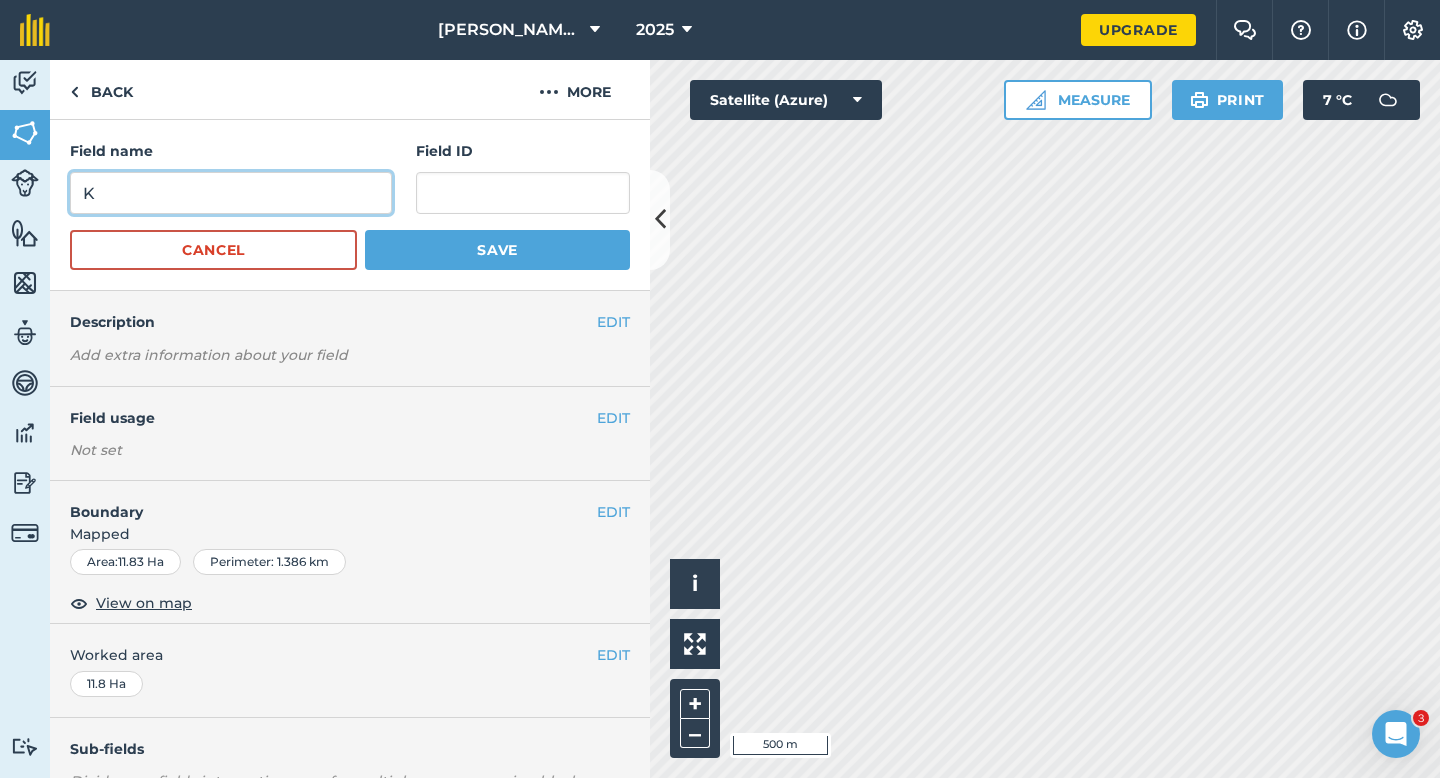 type on "K" 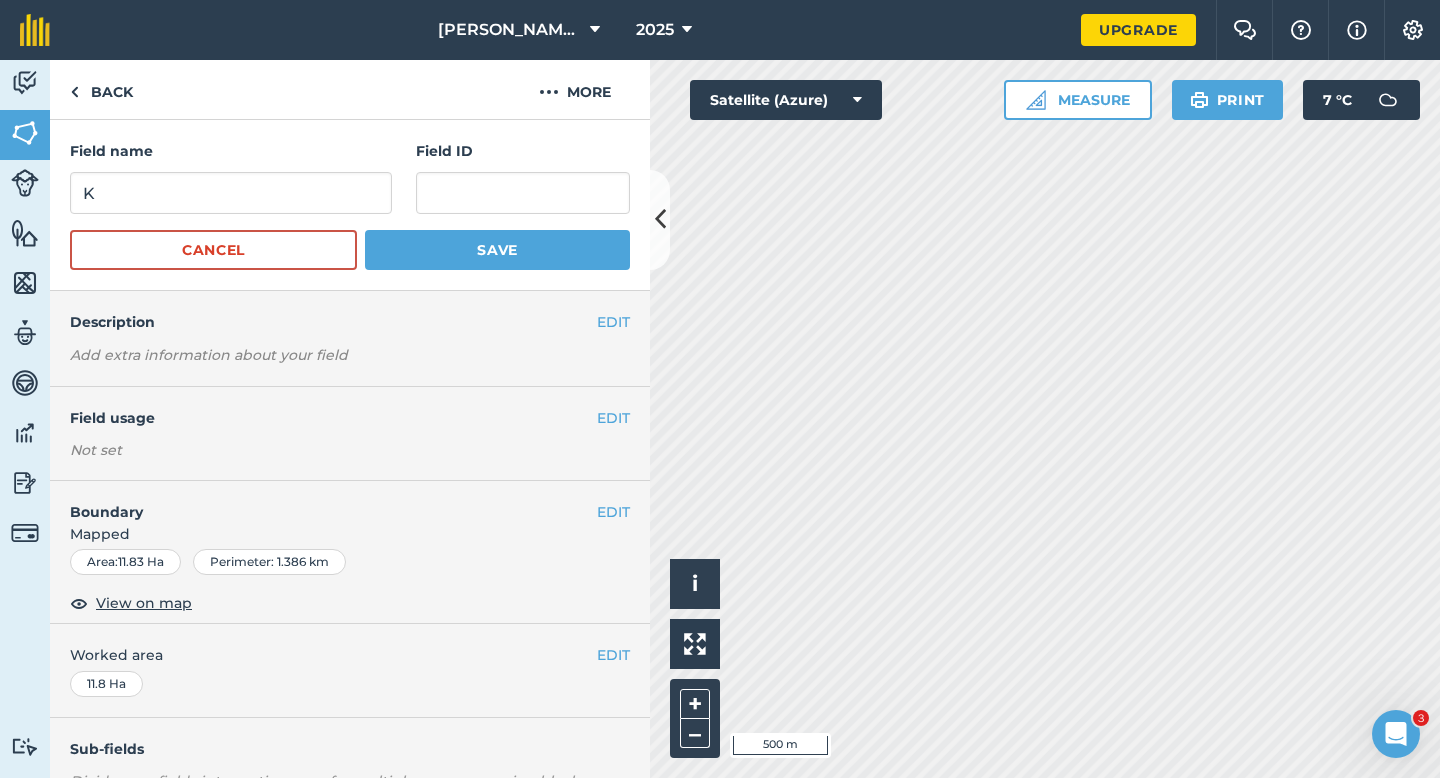 click on "Field name K Field ID Cancel Save" at bounding box center (350, 205) 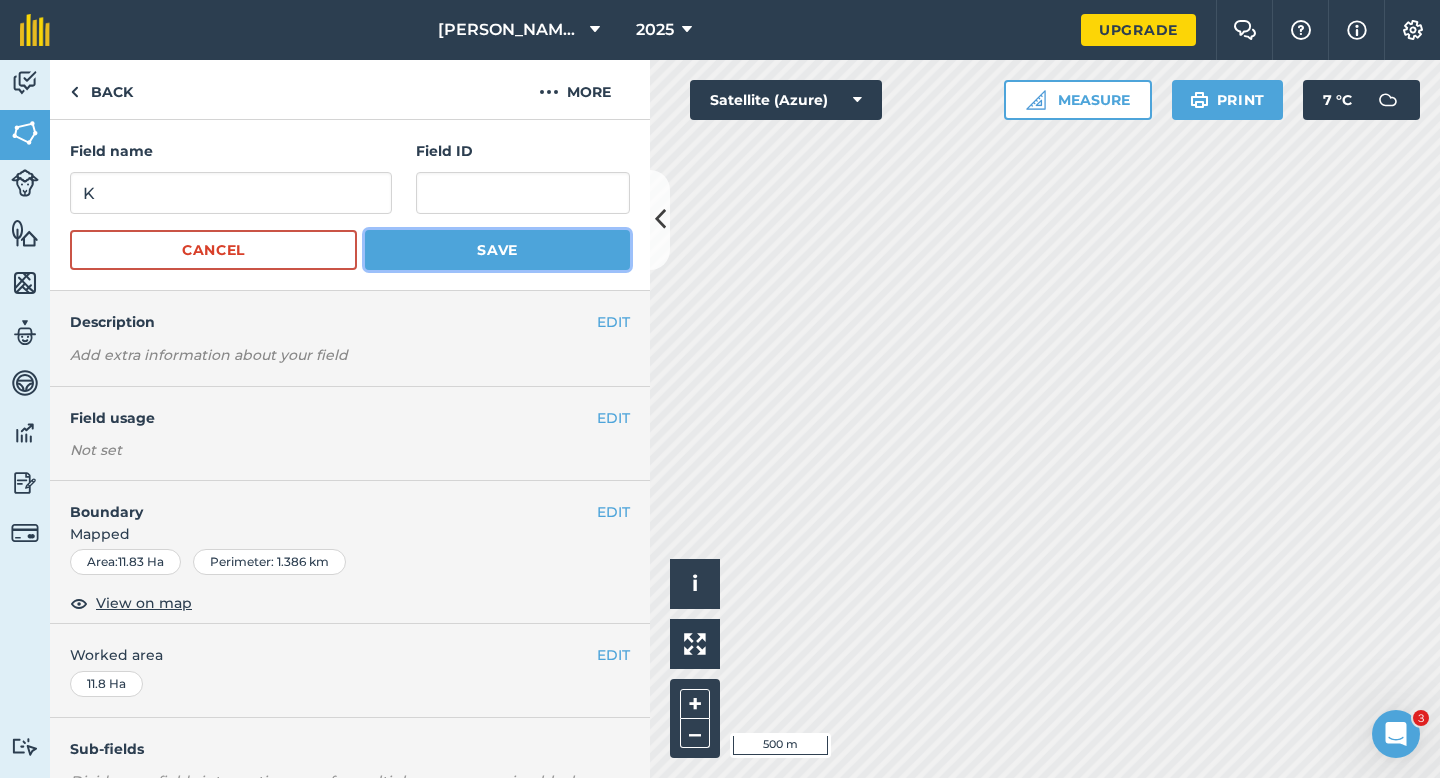 click on "Save" at bounding box center (497, 250) 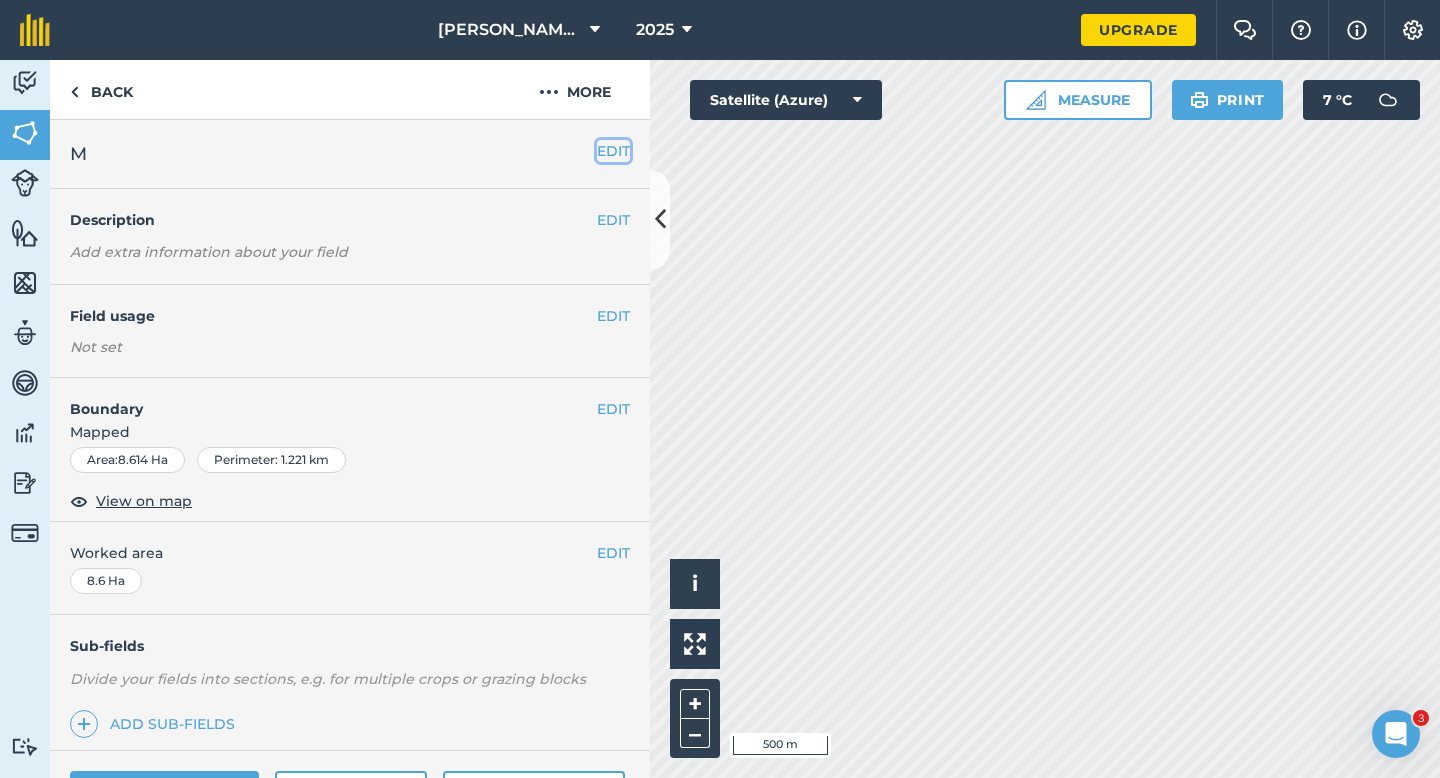 click on "EDIT" at bounding box center [613, 151] 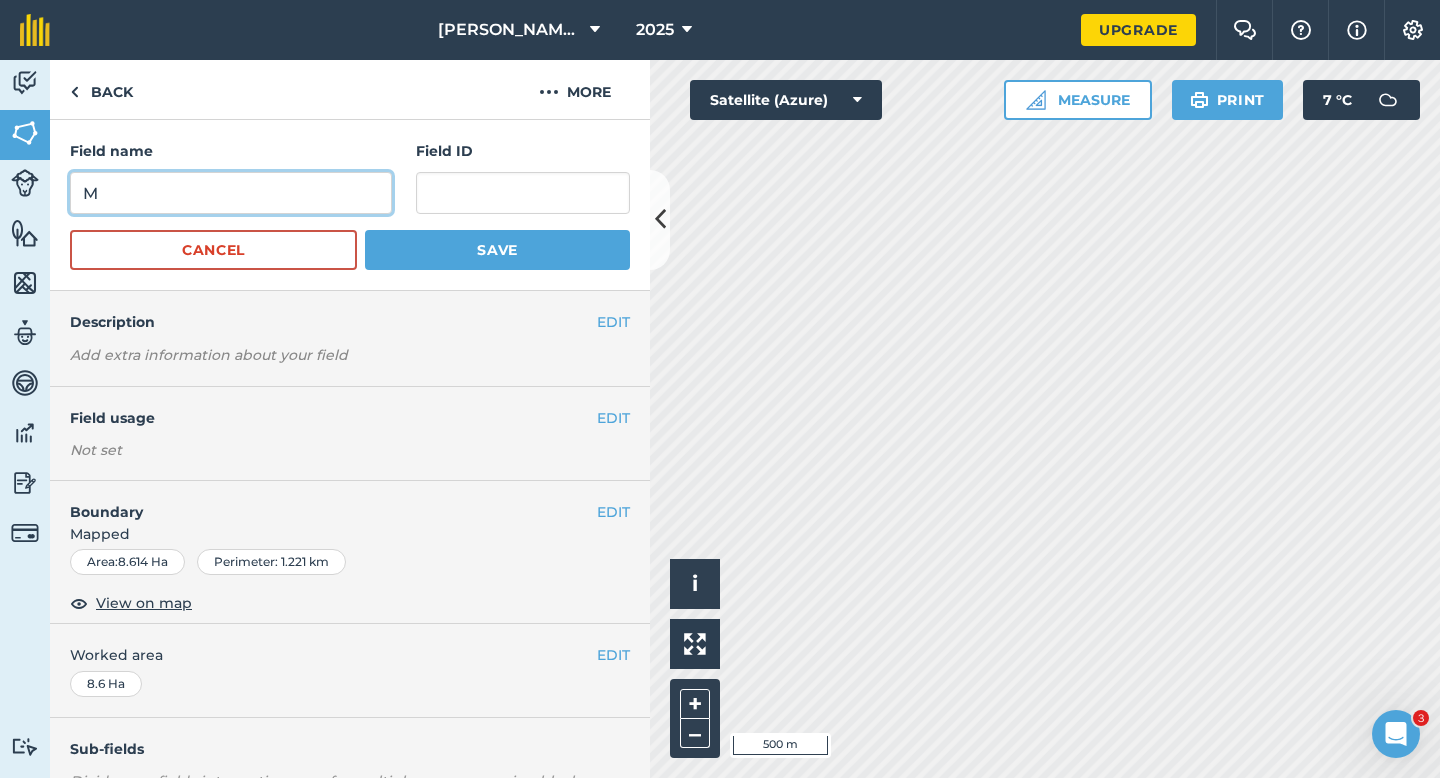 click on "M" at bounding box center (231, 193) 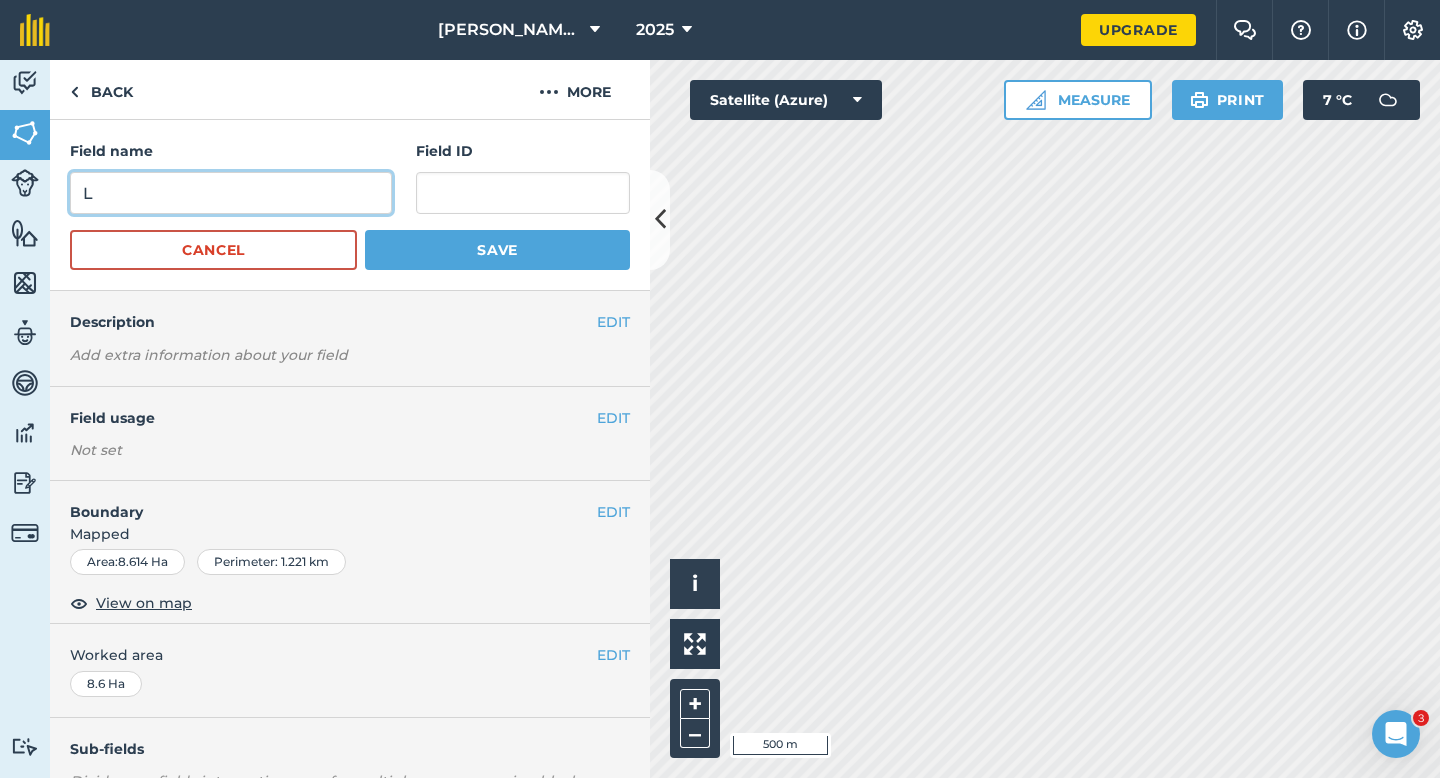 type on "L" 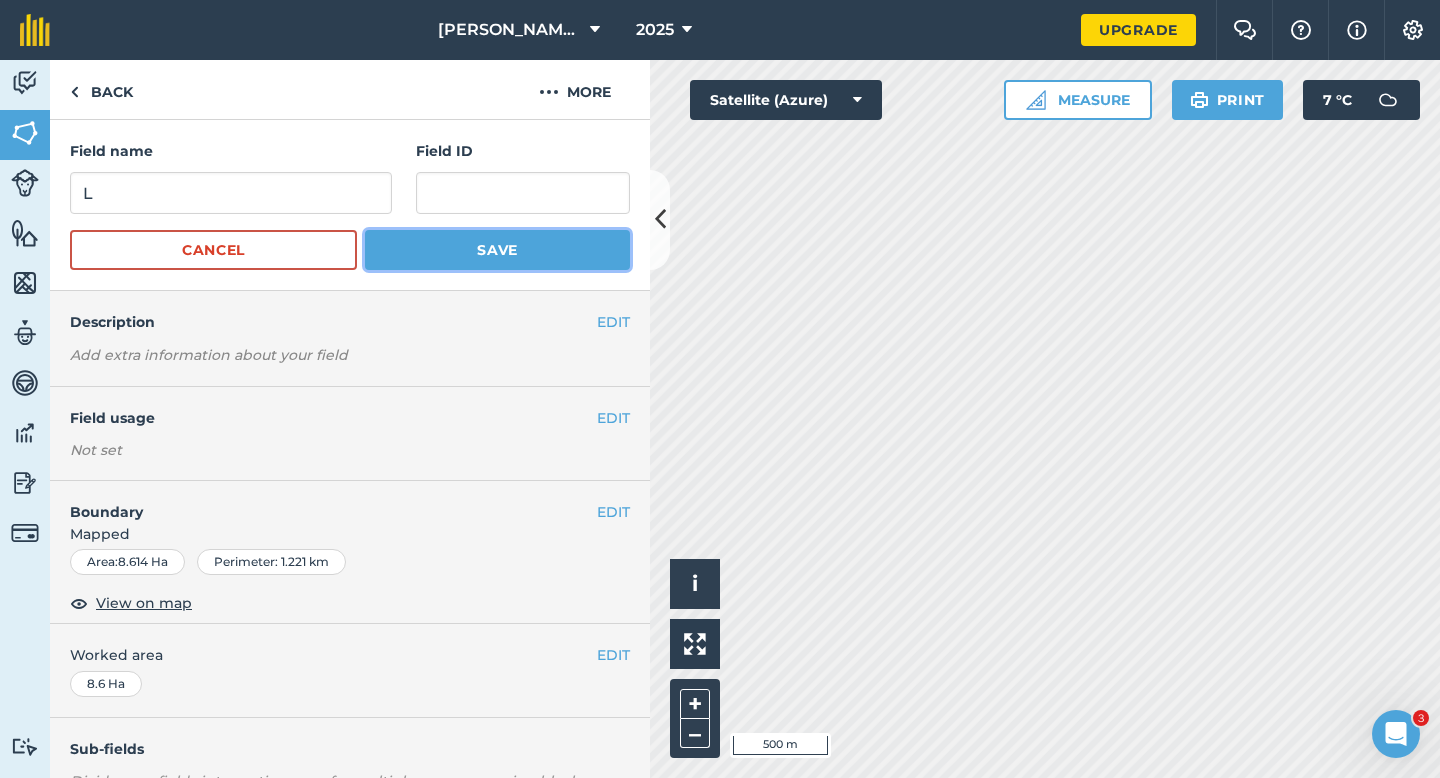 click on "Save" at bounding box center [497, 250] 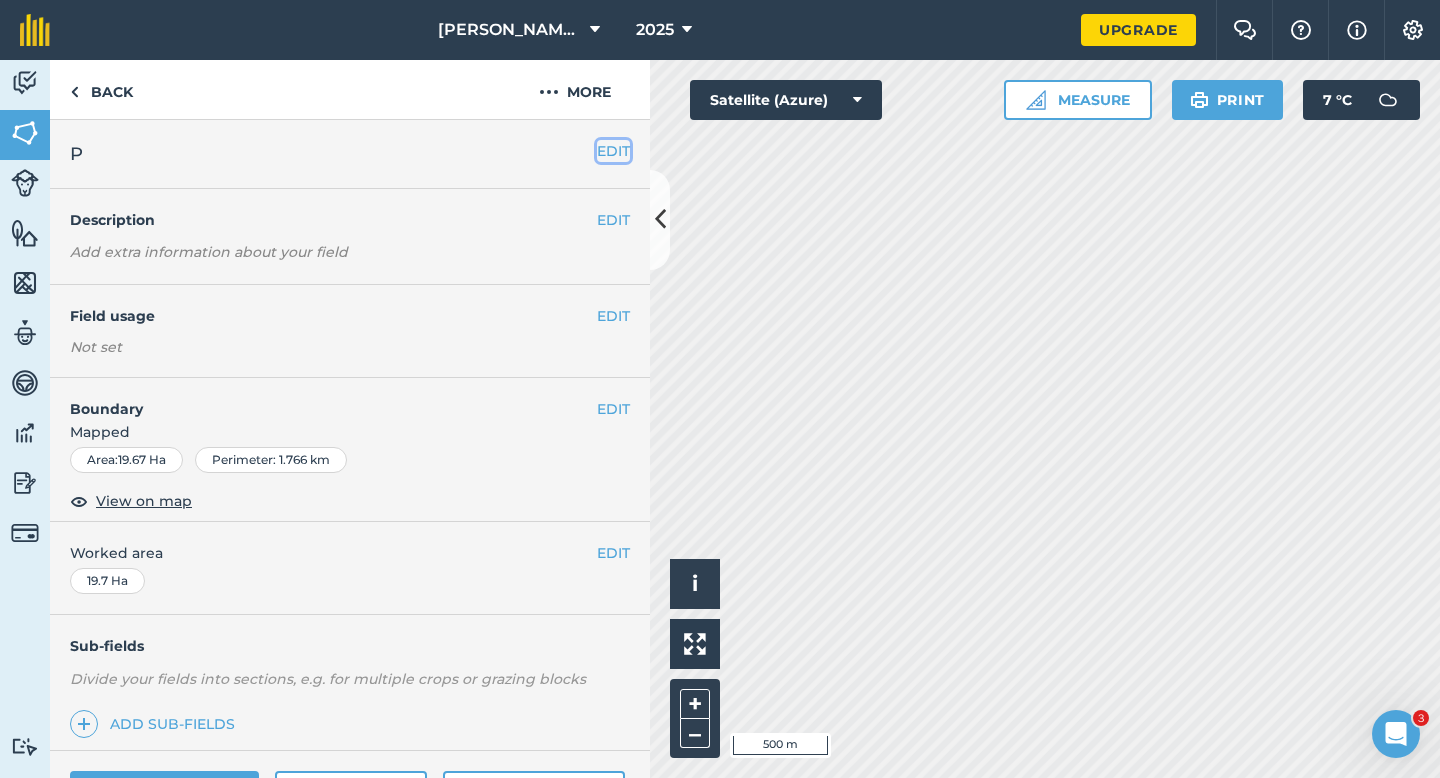 click on "EDIT" at bounding box center (613, 151) 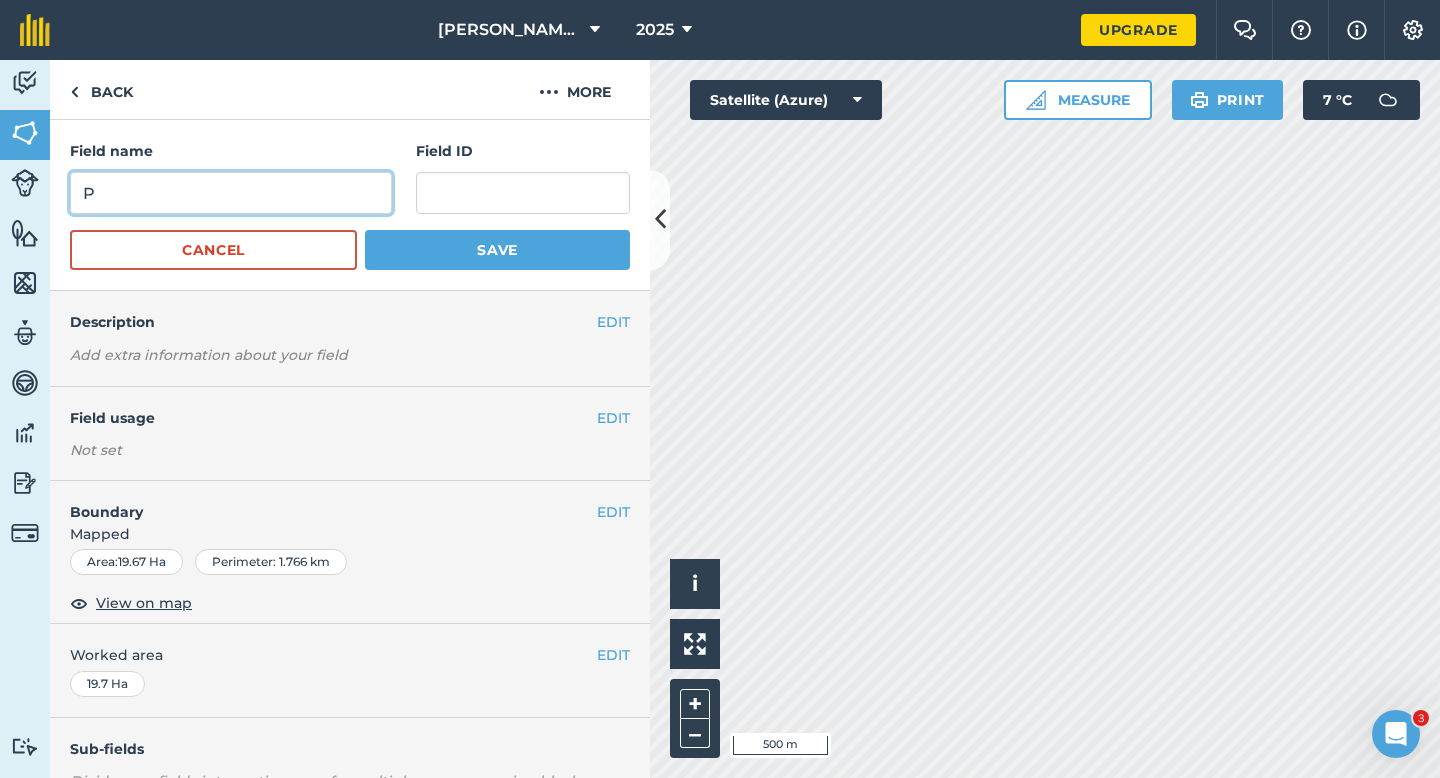 click on "P" at bounding box center (231, 193) 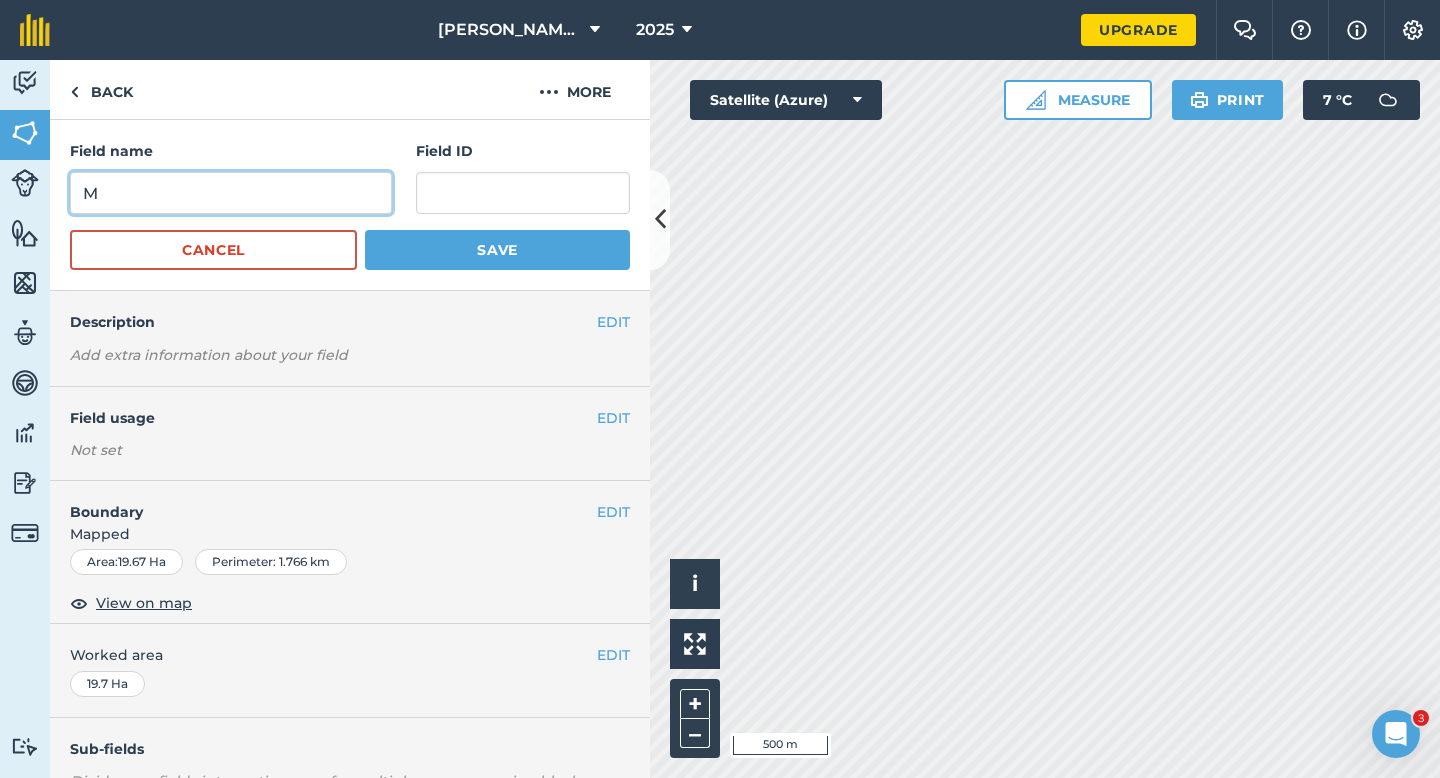 type on "M" 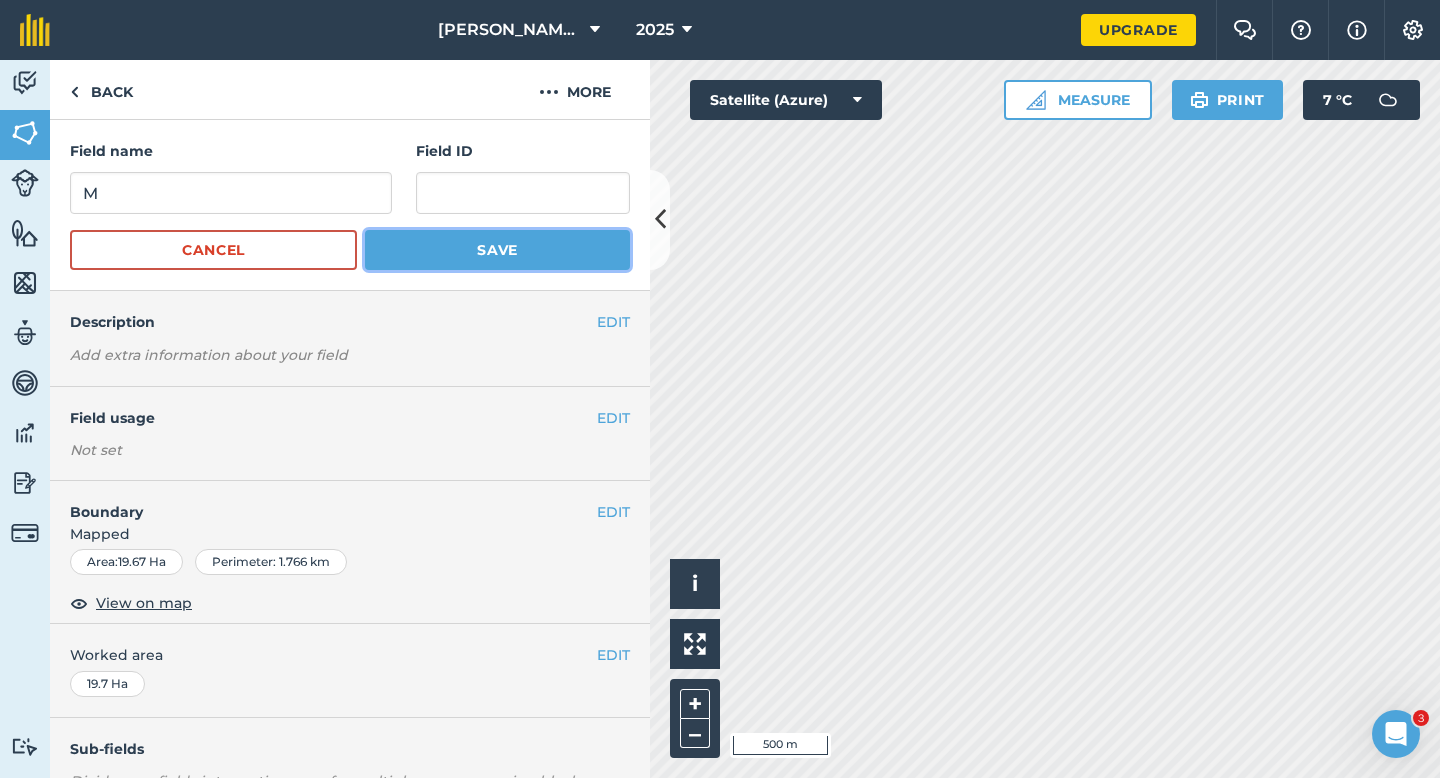 click on "Save" at bounding box center (497, 250) 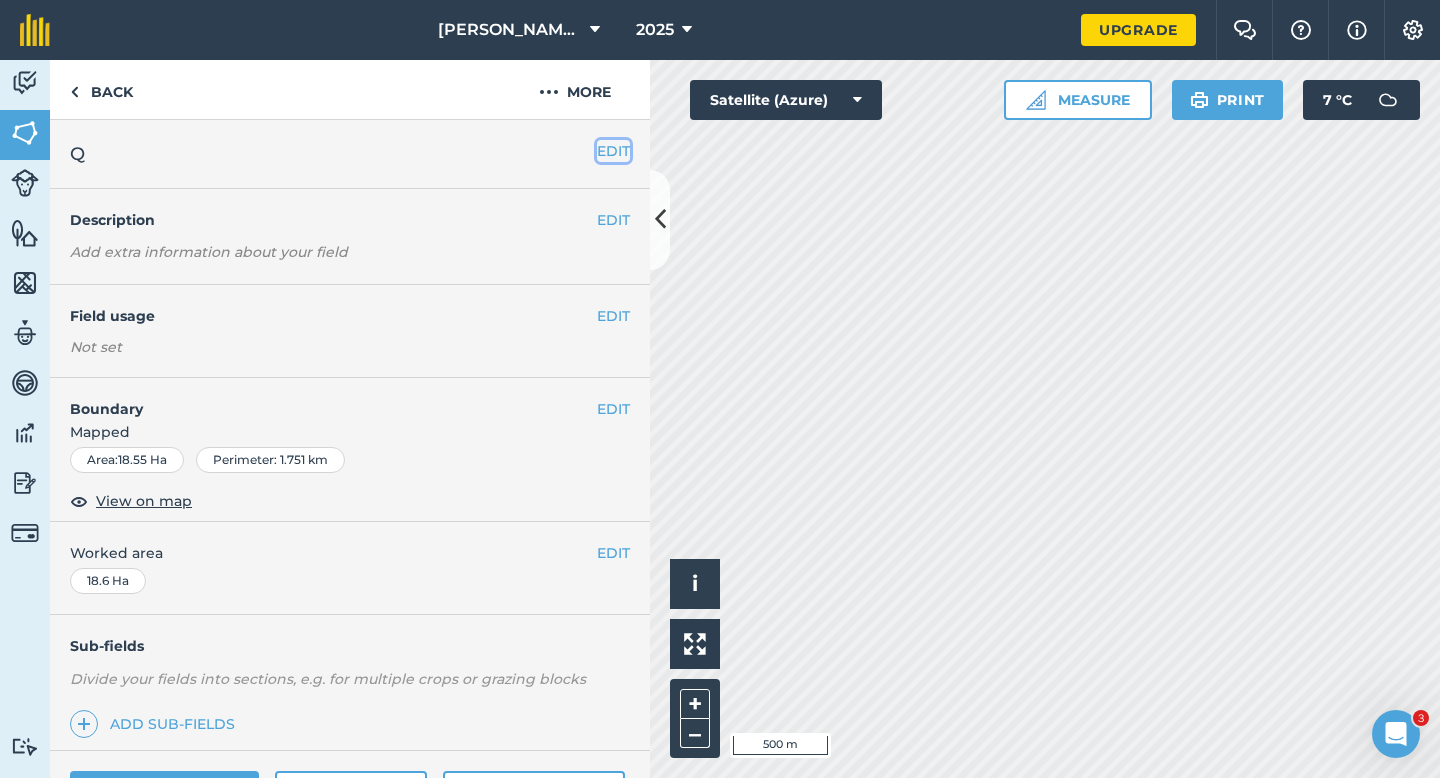 click on "EDIT" at bounding box center [613, 151] 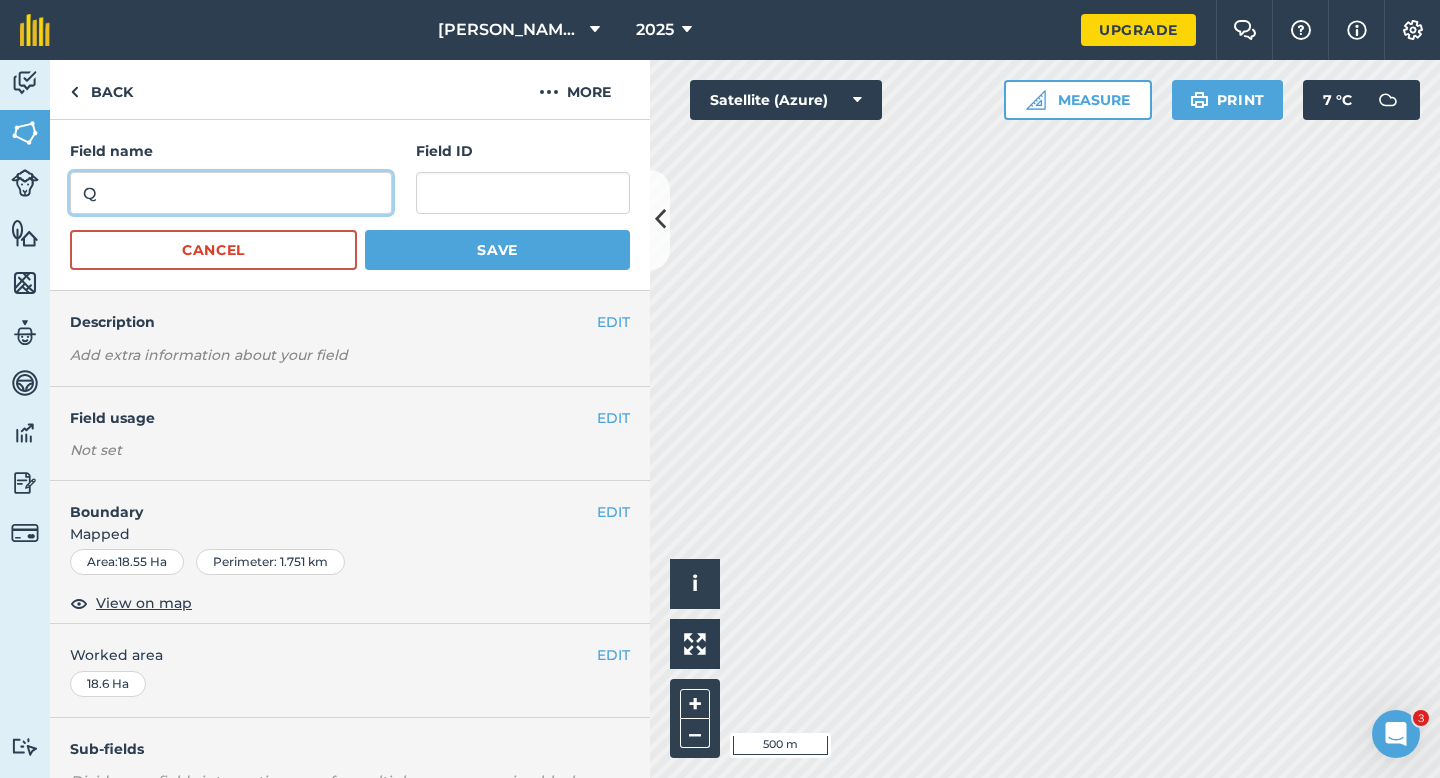 click on "Q" at bounding box center (231, 193) 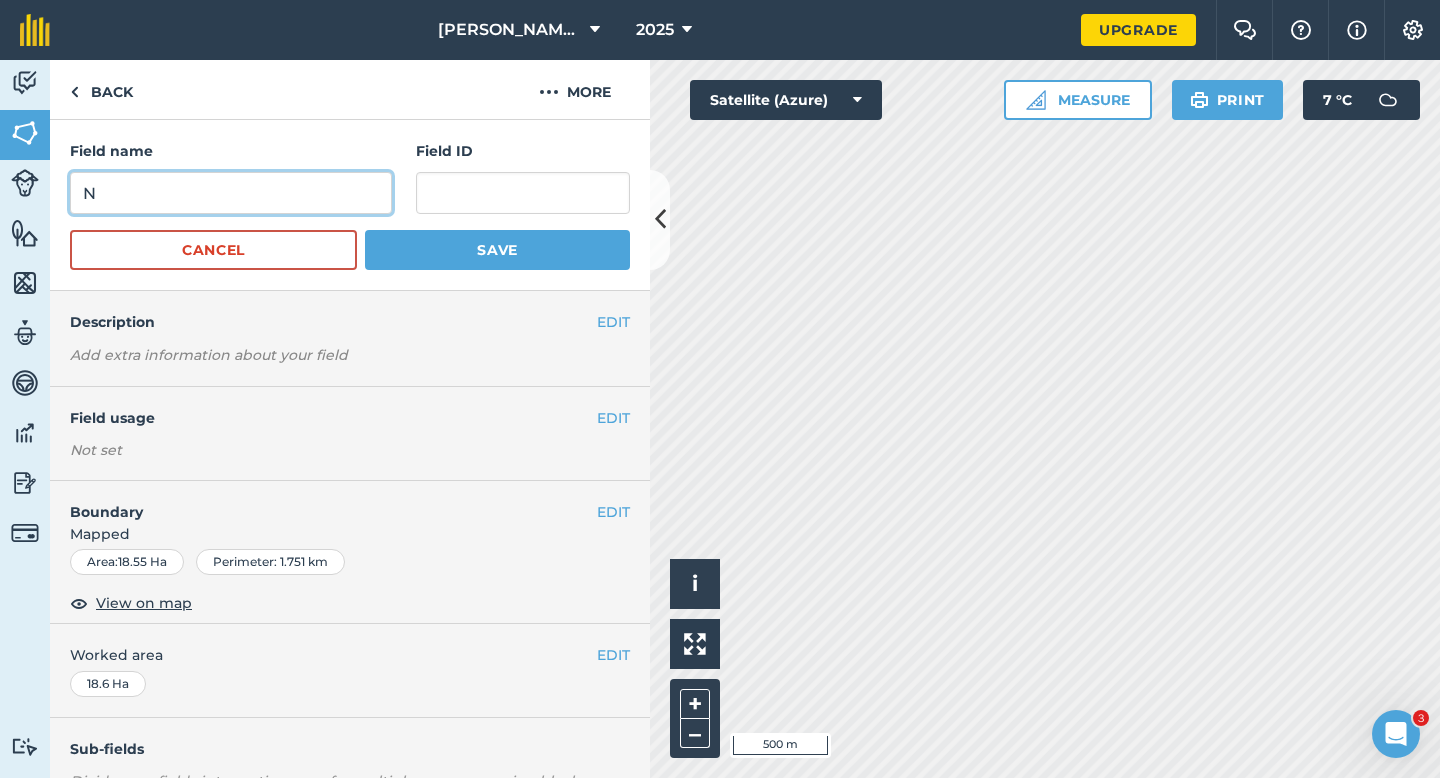 type on "N" 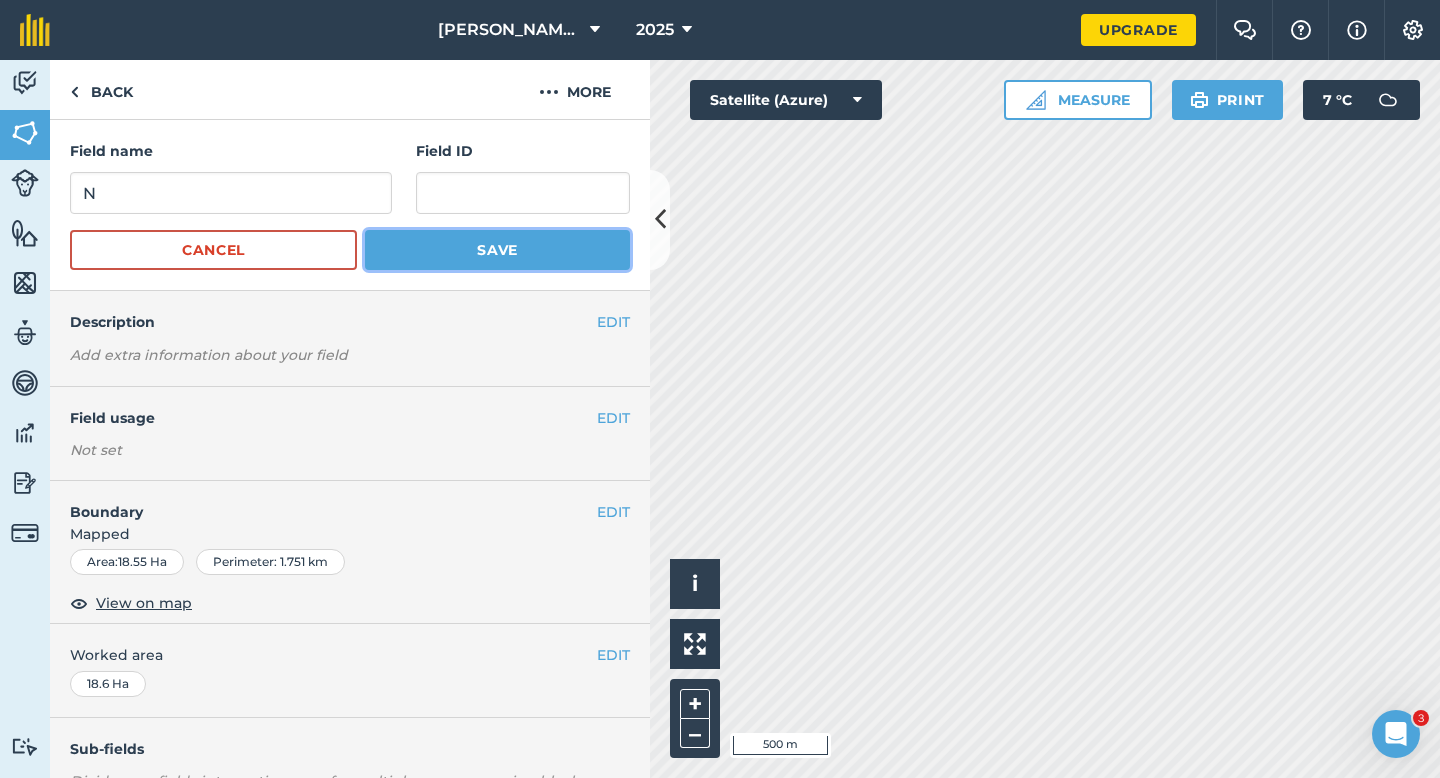 click on "Save" at bounding box center [497, 250] 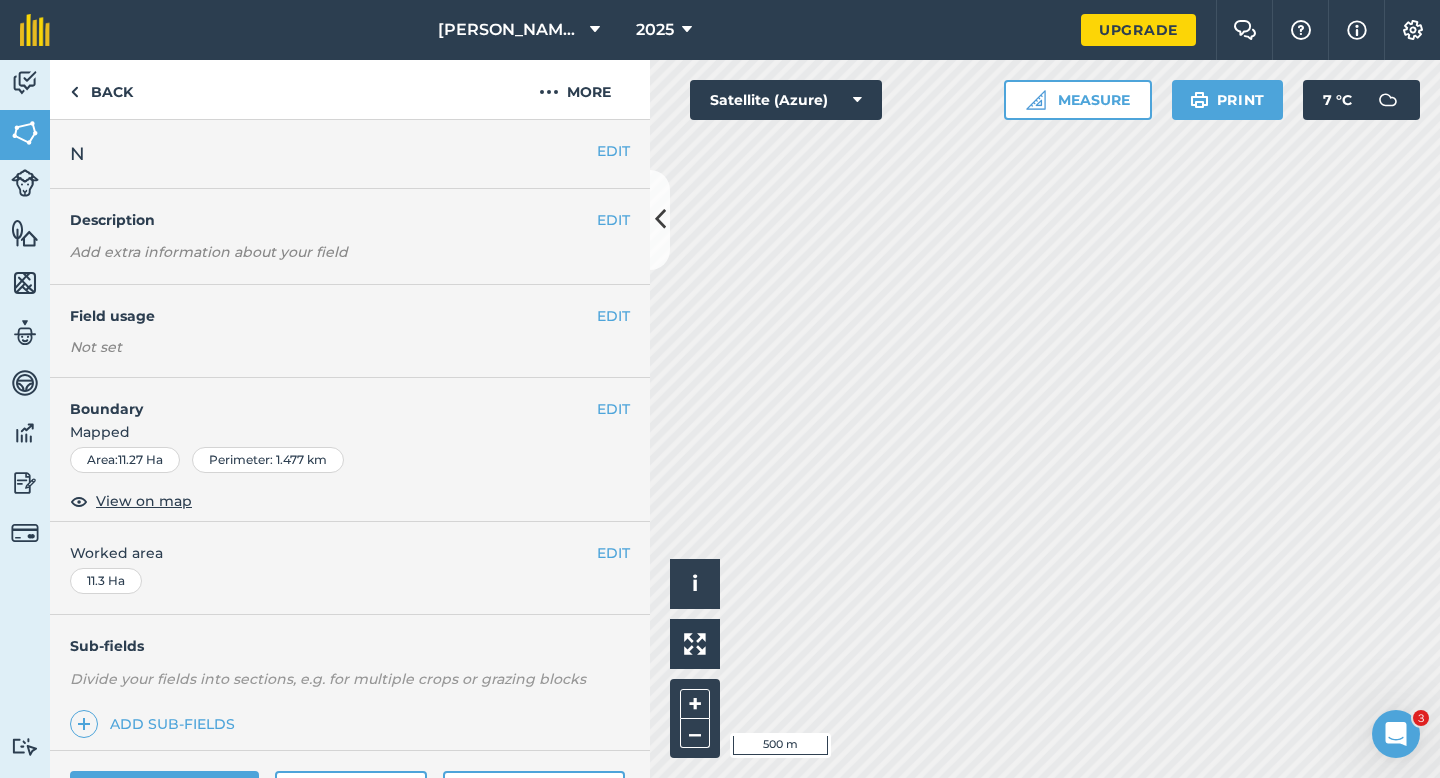 click on "EDIT N" at bounding box center [350, 154] 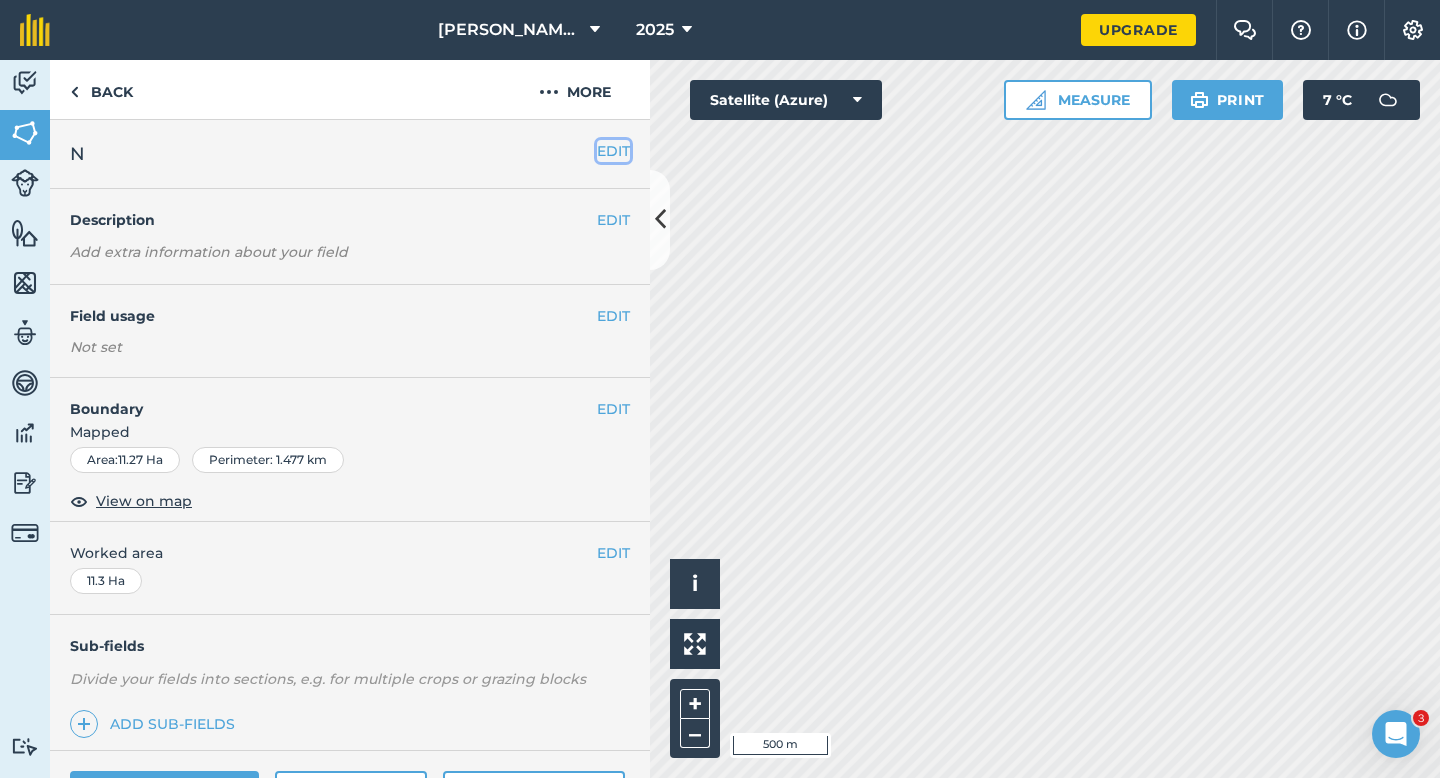 click on "EDIT" at bounding box center [613, 151] 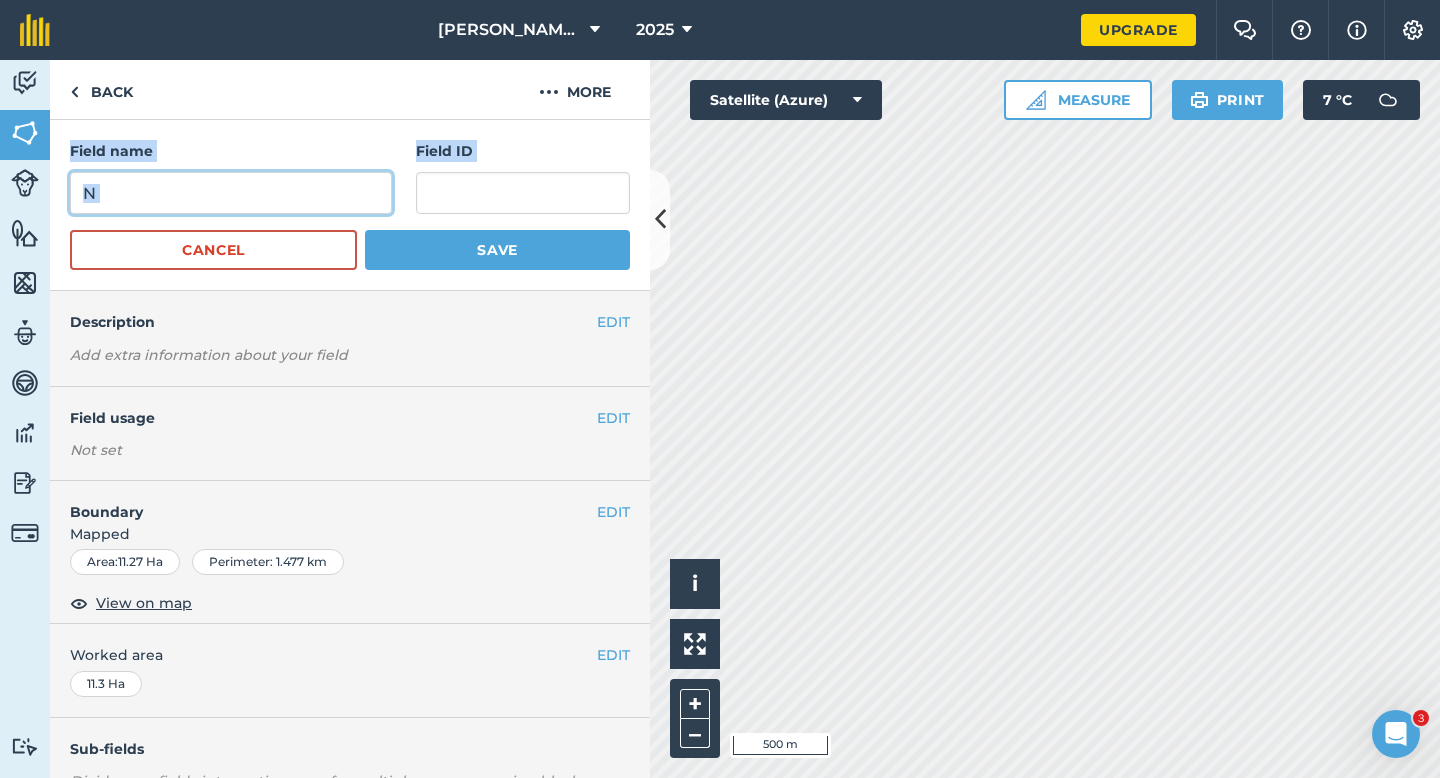 click on "N" at bounding box center (231, 193) 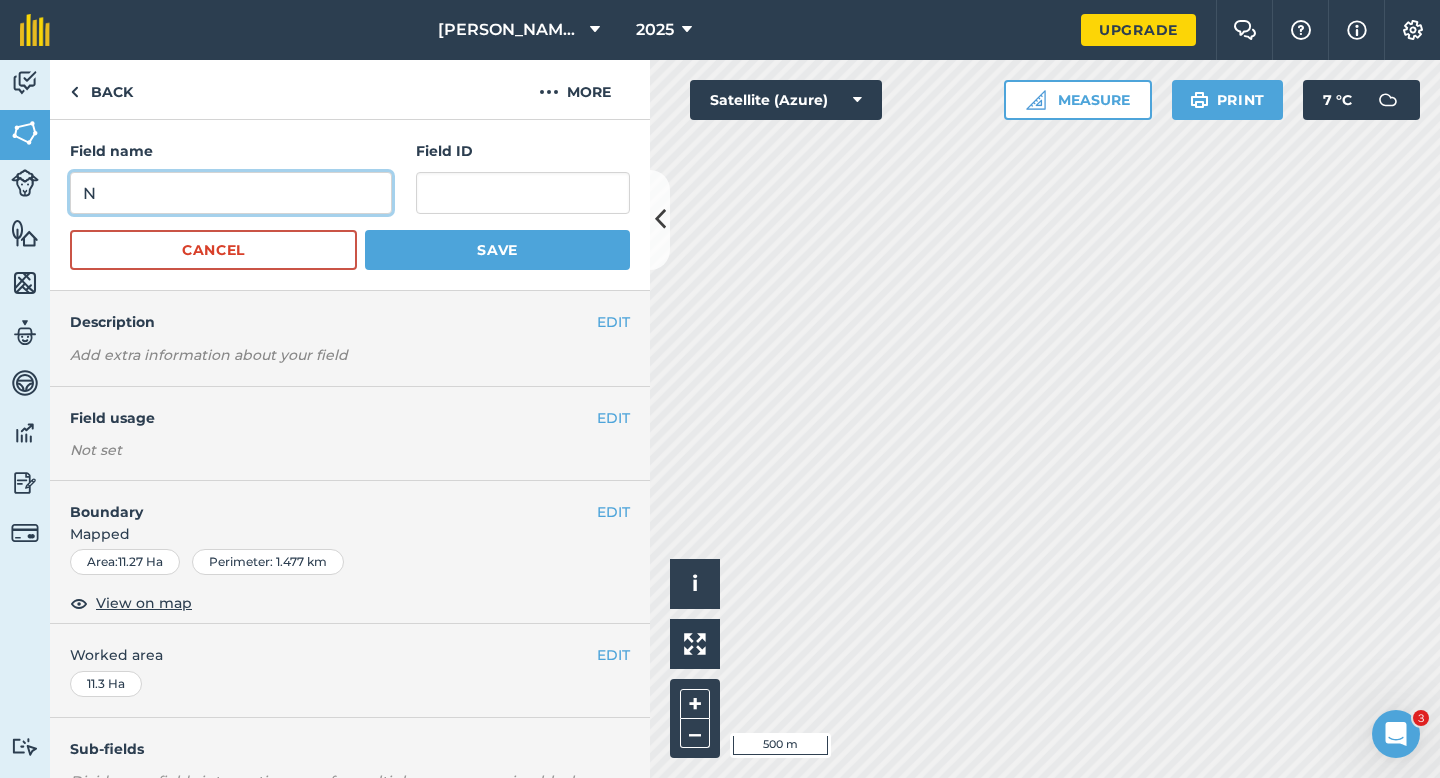 click on "N" at bounding box center (231, 193) 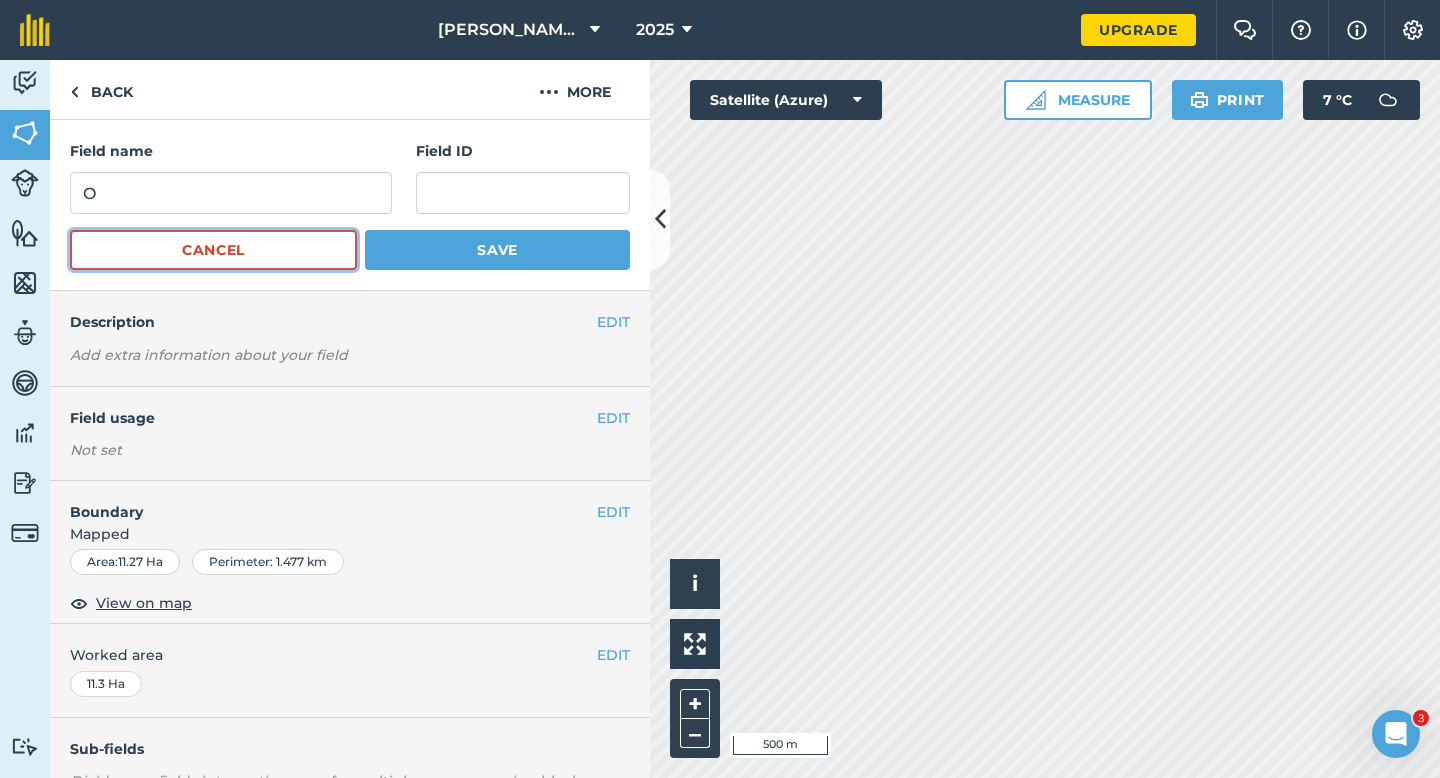 click on "Cancel" at bounding box center (213, 250) 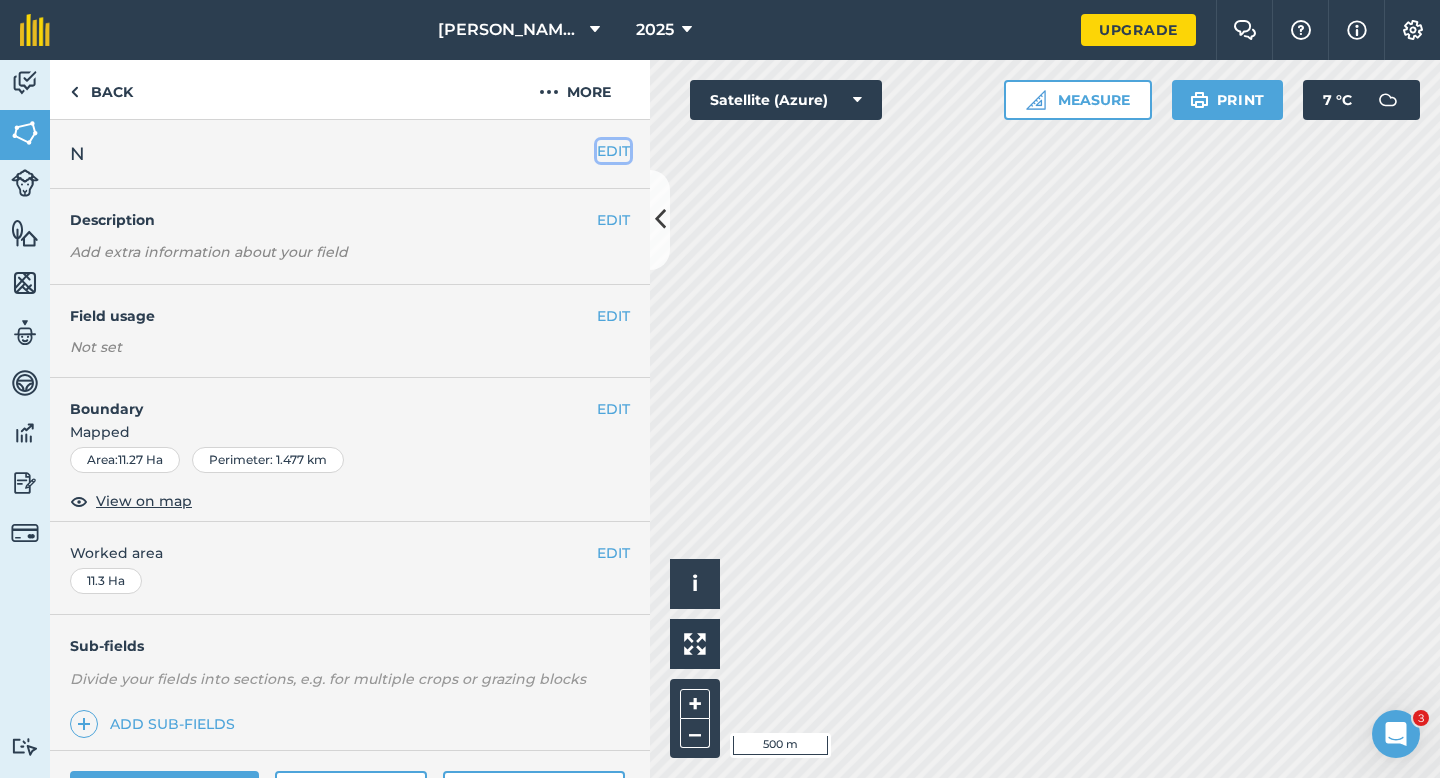 click on "EDIT" at bounding box center (613, 151) 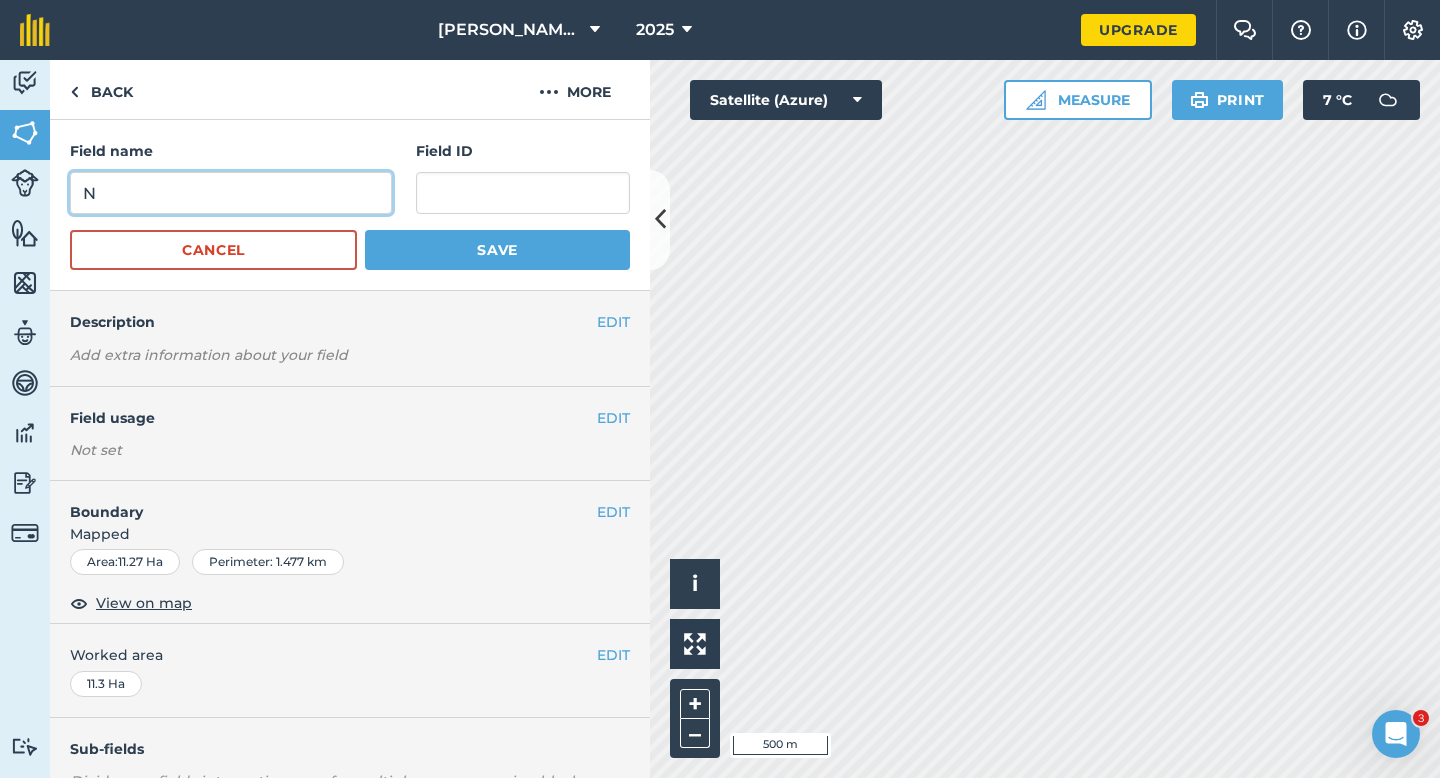 click on "N" at bounding box center (231, 193) 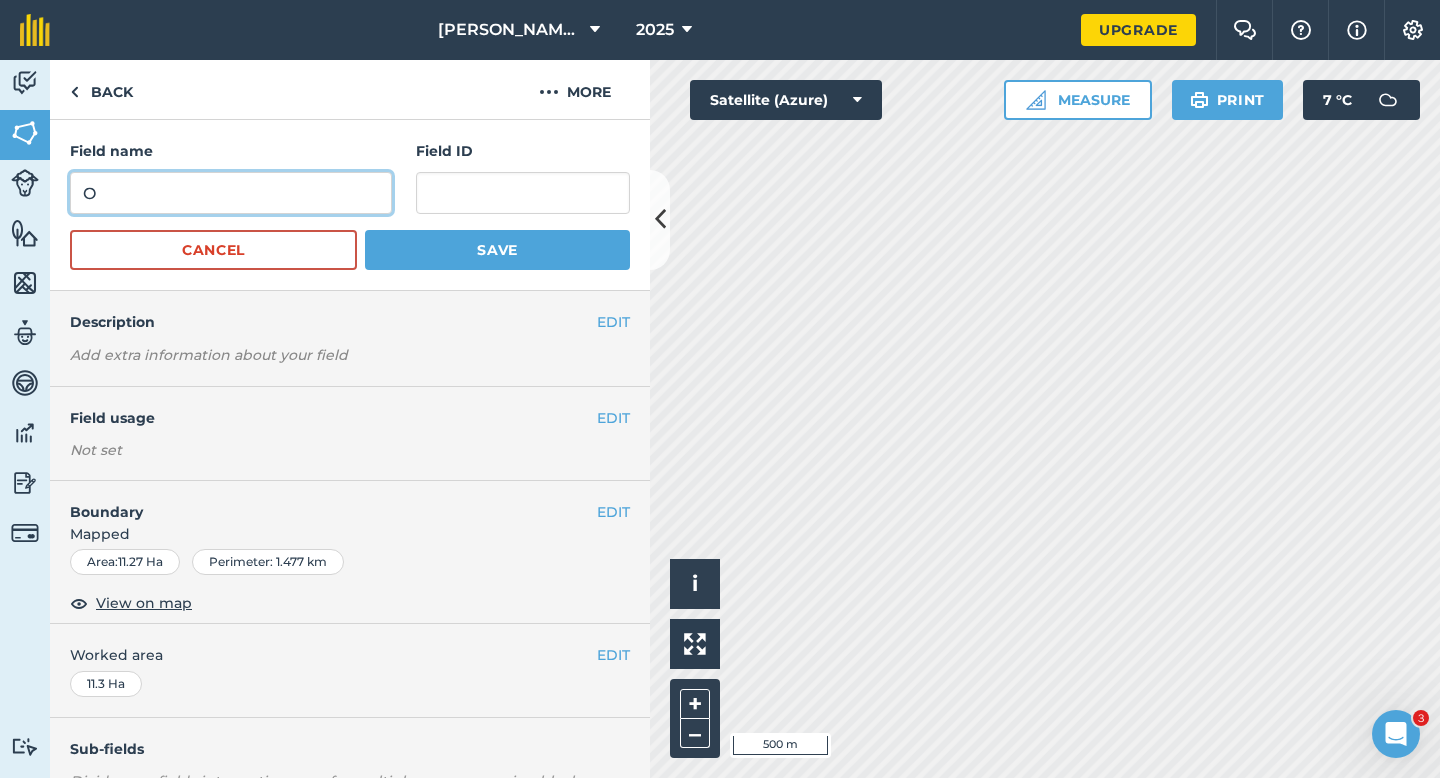 type on "O" 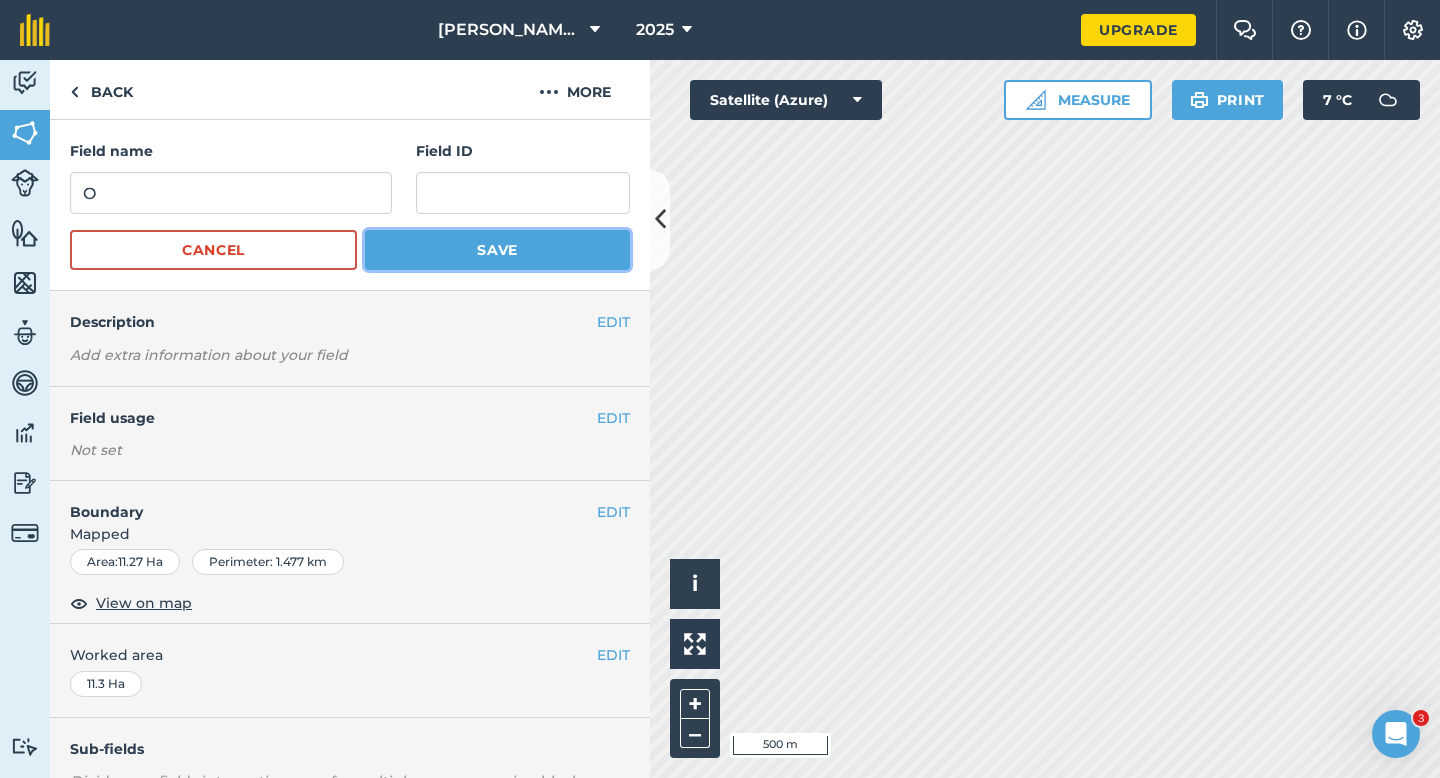 click on "Save" at bounding box center [497, 250] 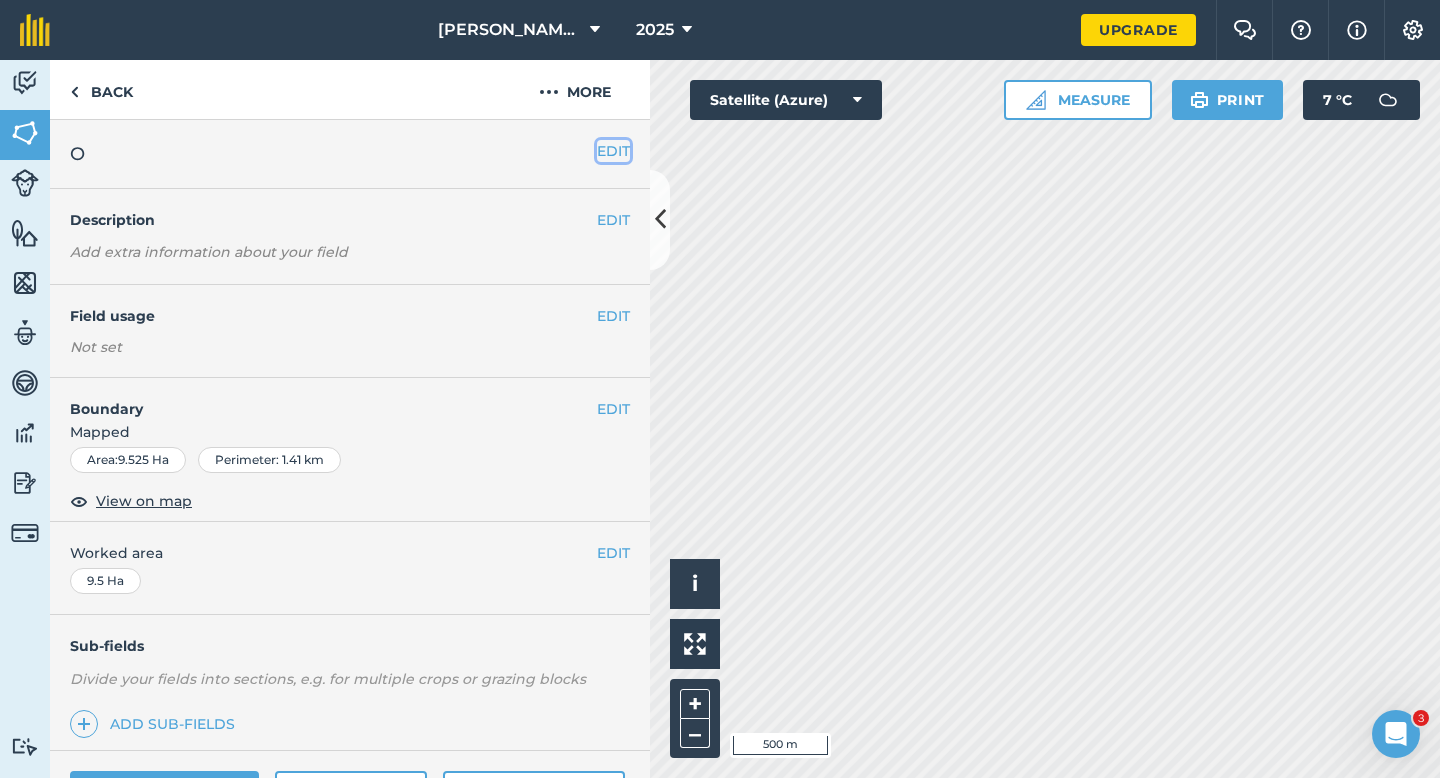 click on "EDIT" at bounding box center (613, 151) 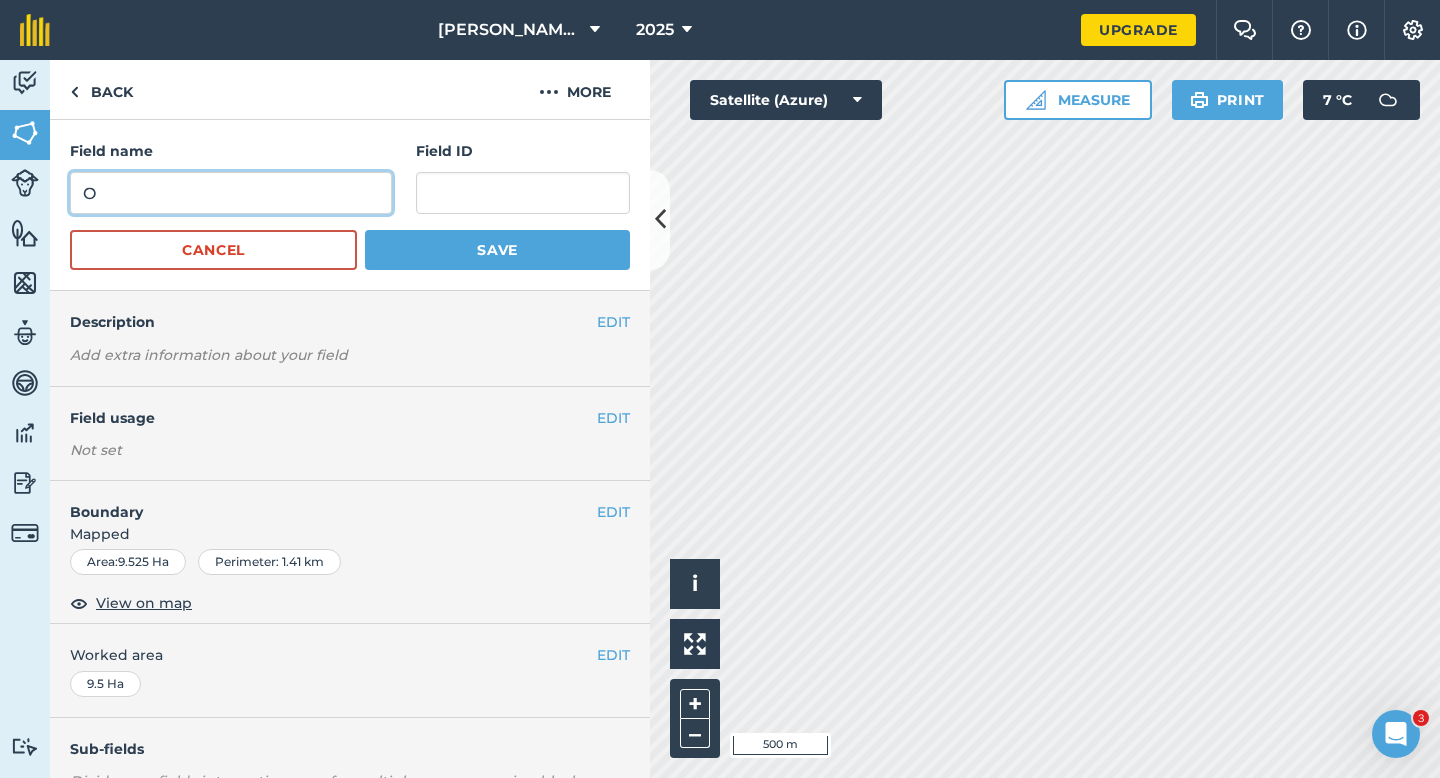click on "O" at bounding box center (231, 193) 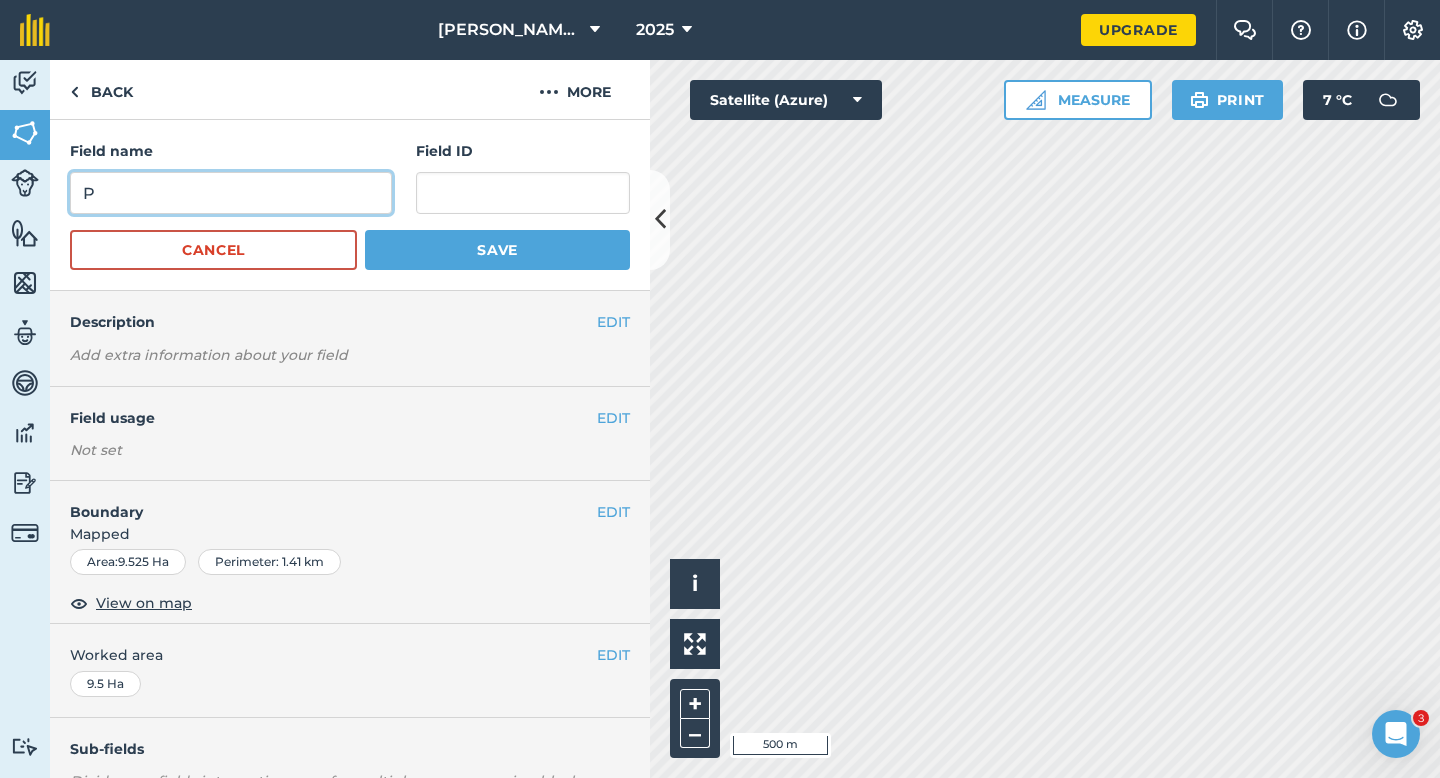 type on "P" 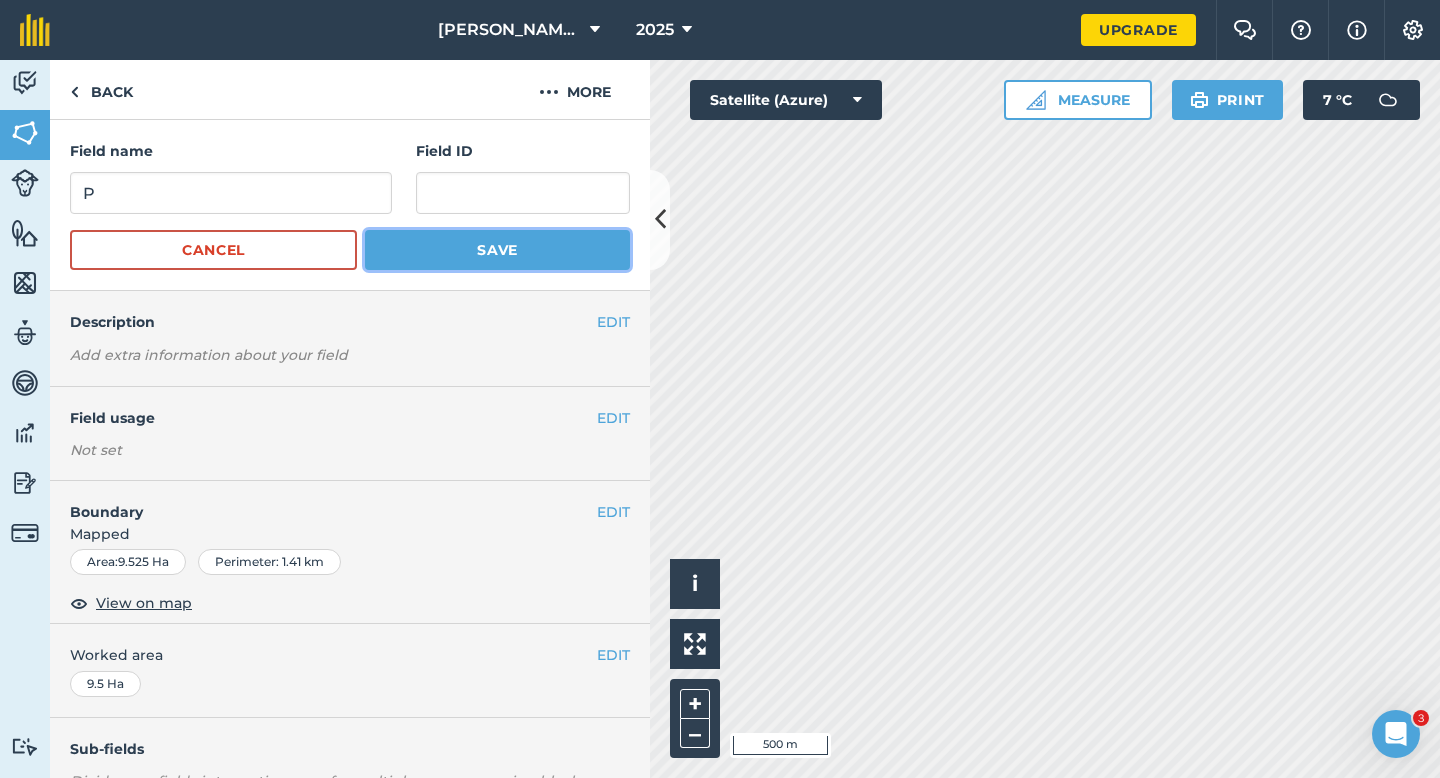 click on "Save" at bounding box center [497, 250] 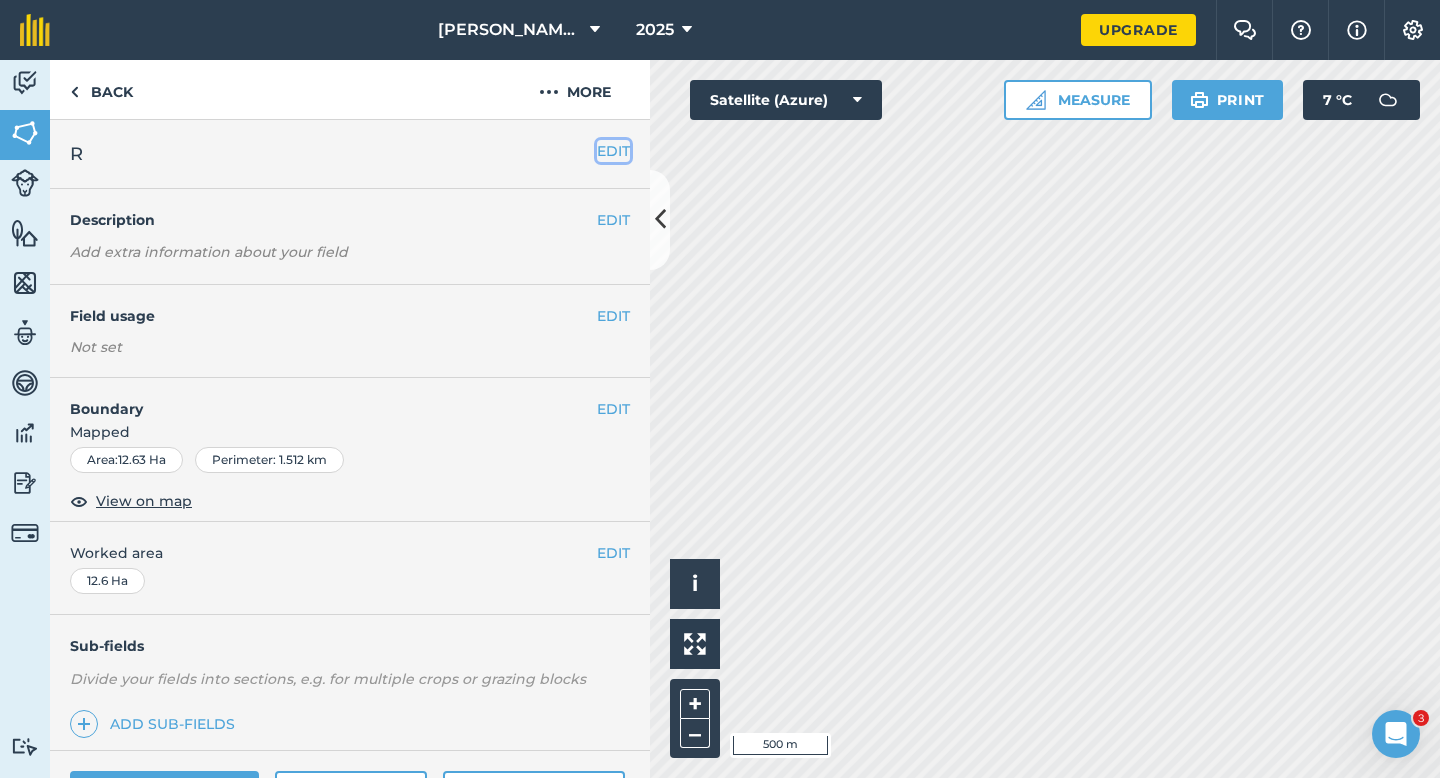 click on "EDIT" at bounding box center [613, 151] 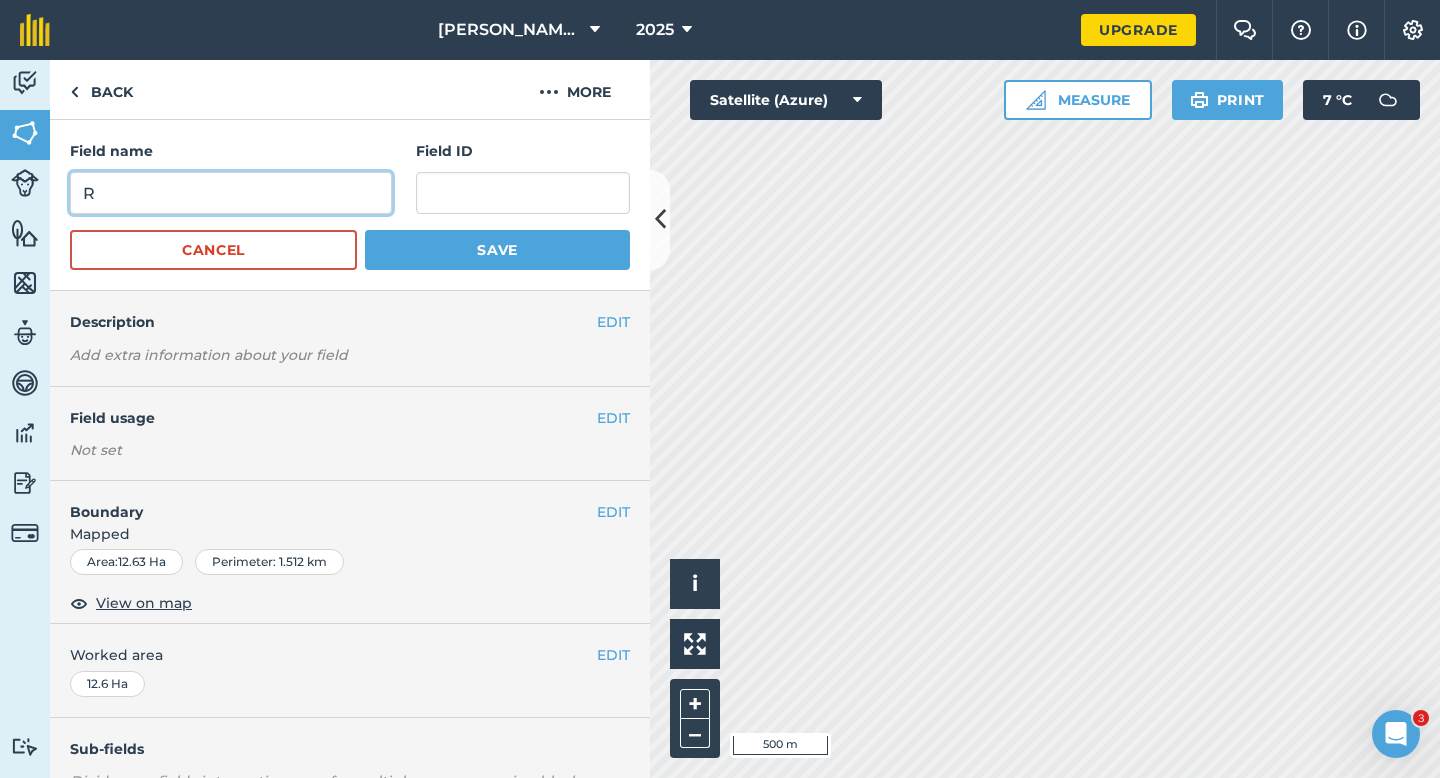 click on "R" at bounding box center (231, 193) 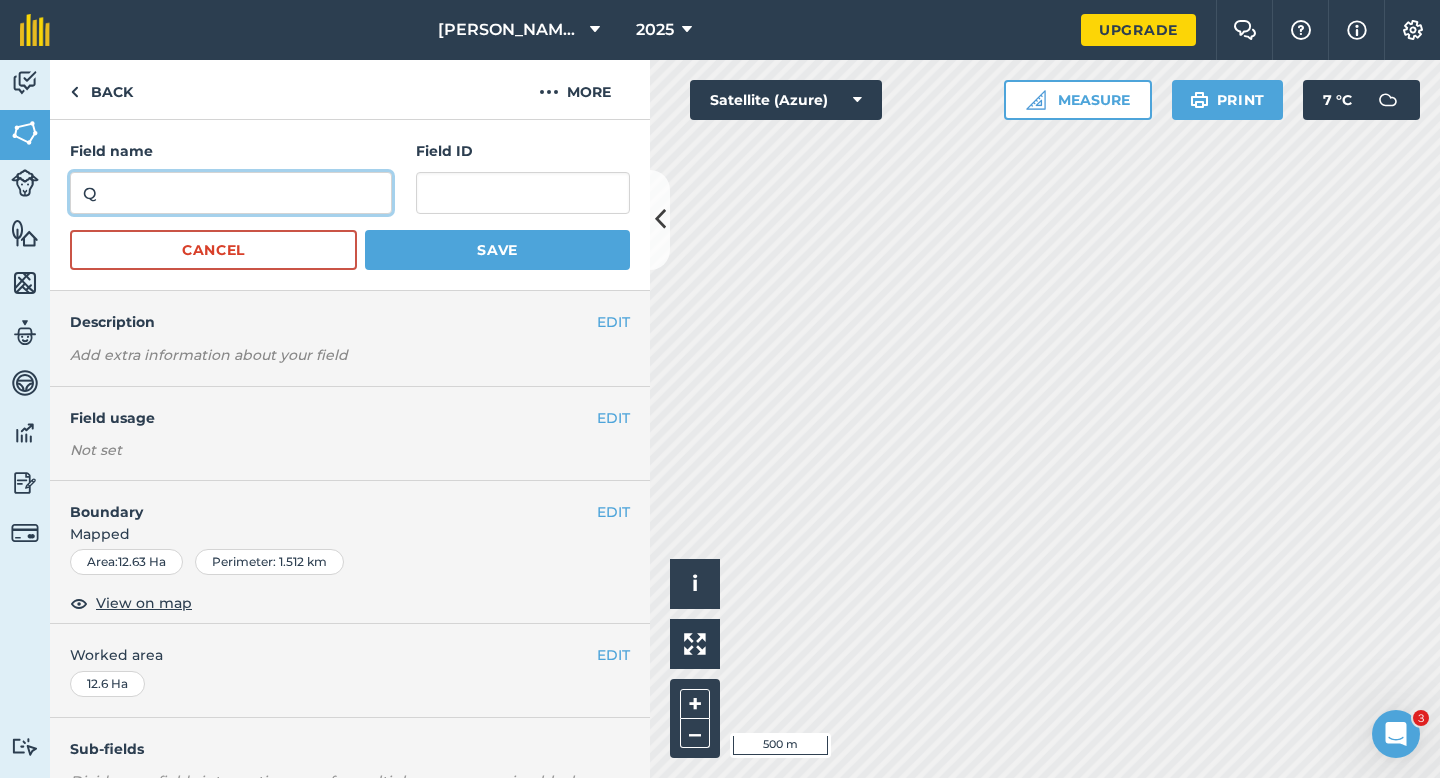 type on "Q" 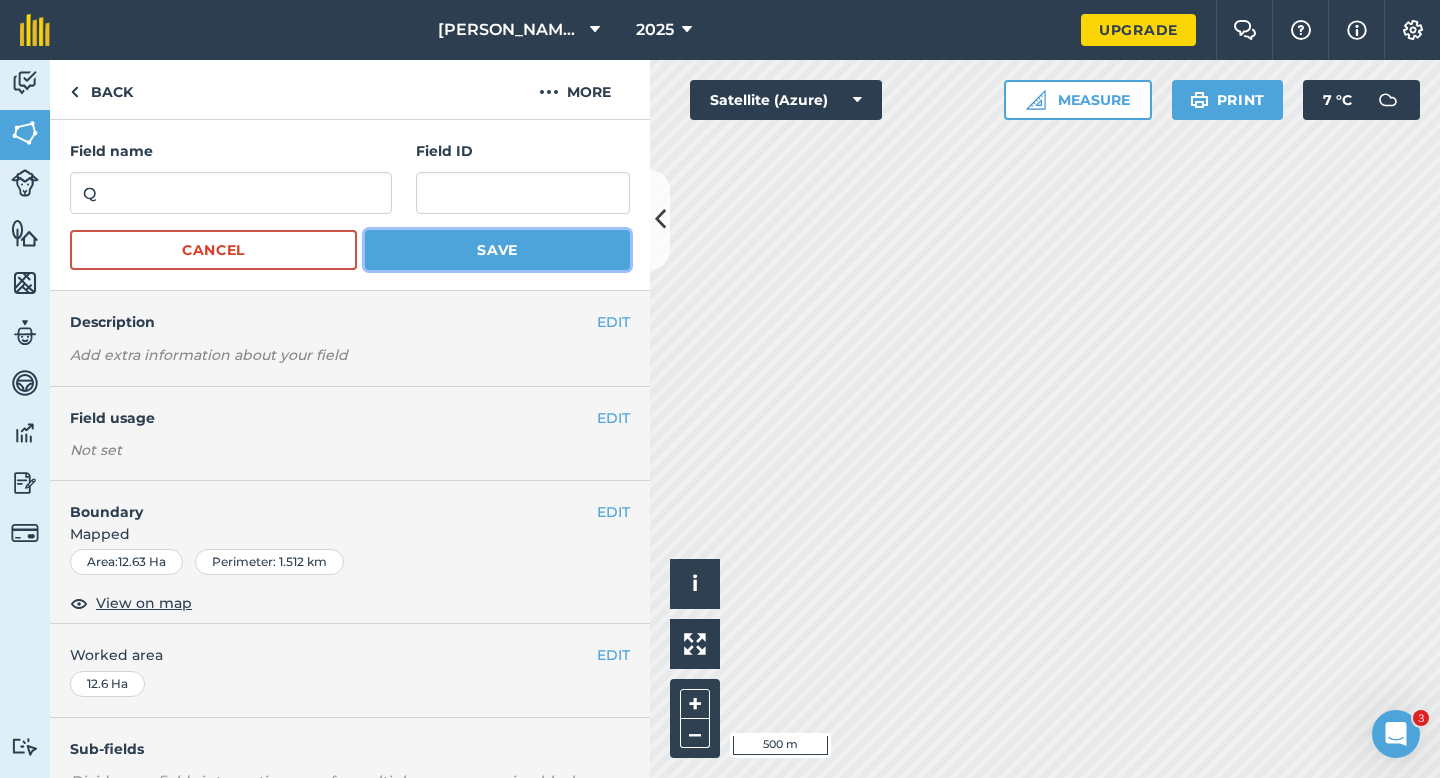 click on "Save" at bounding box center [497, 250] 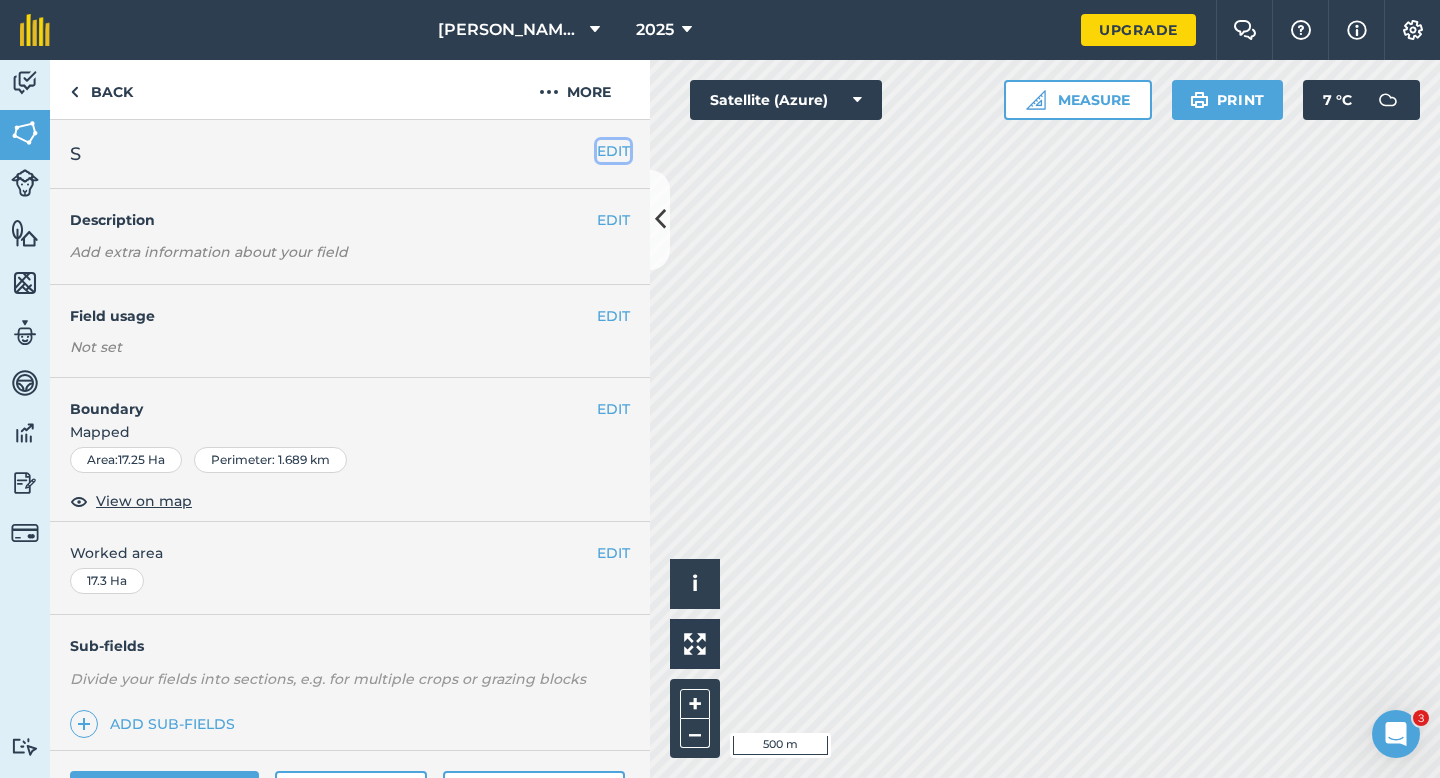 click on "EDIT" at bounding box center [613, 151] 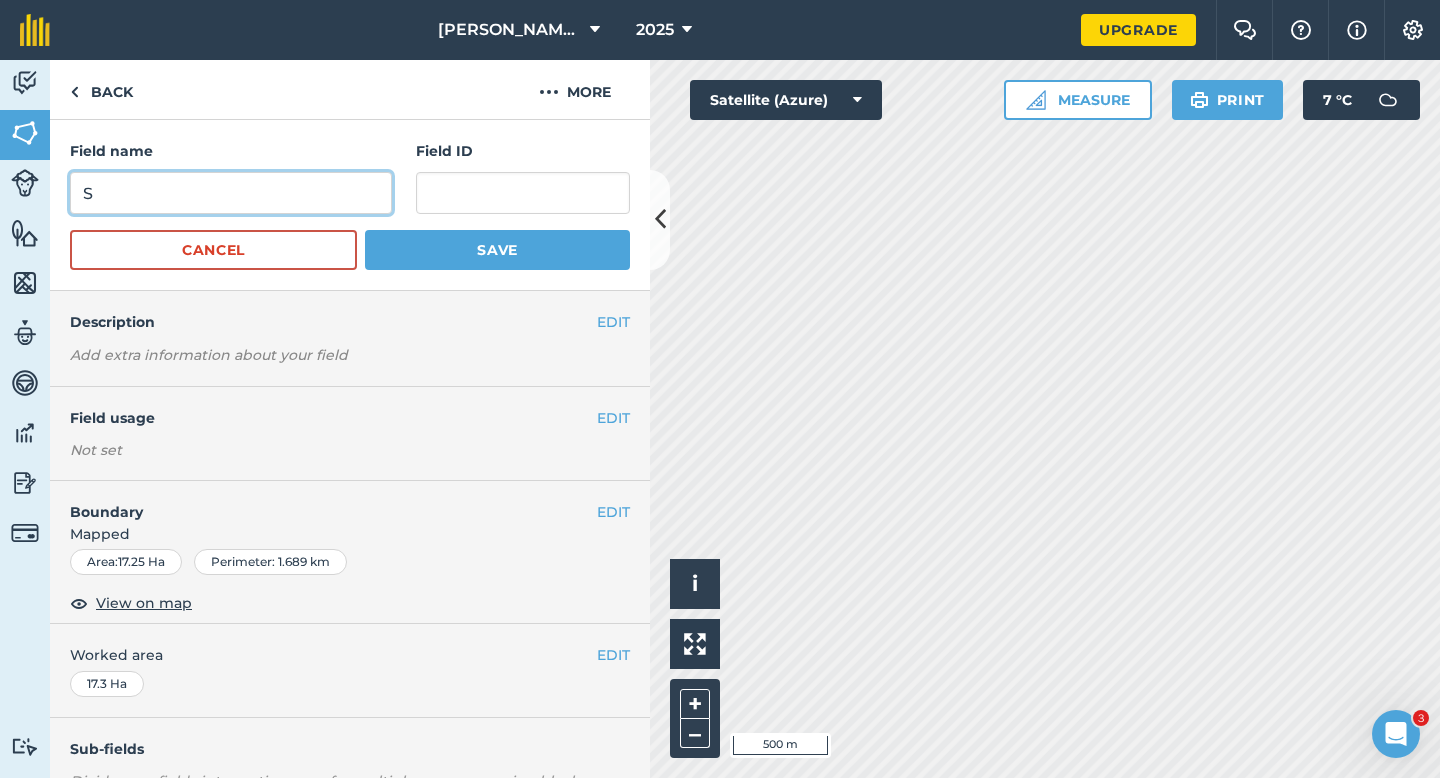 click on "S" at bounding box center [231, 193] 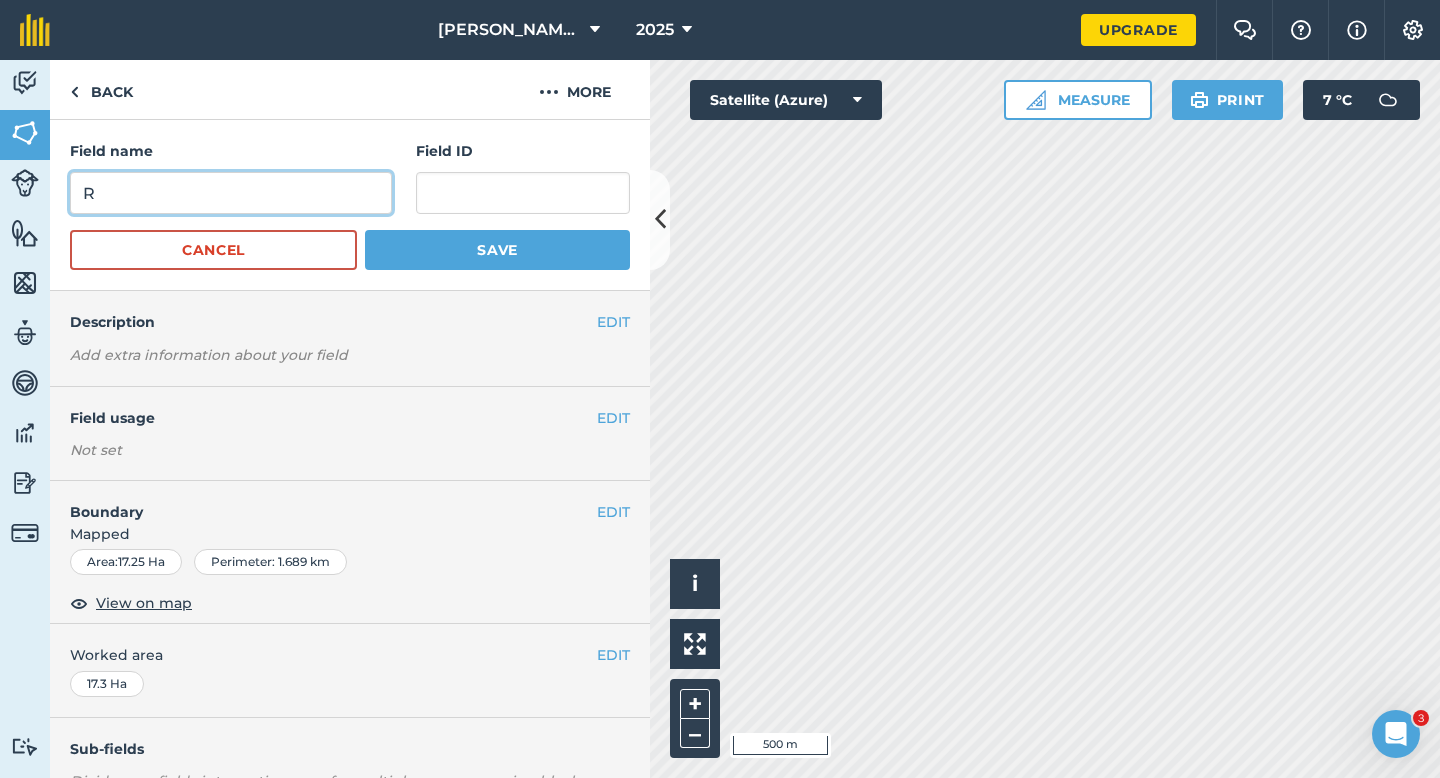 type on "R" 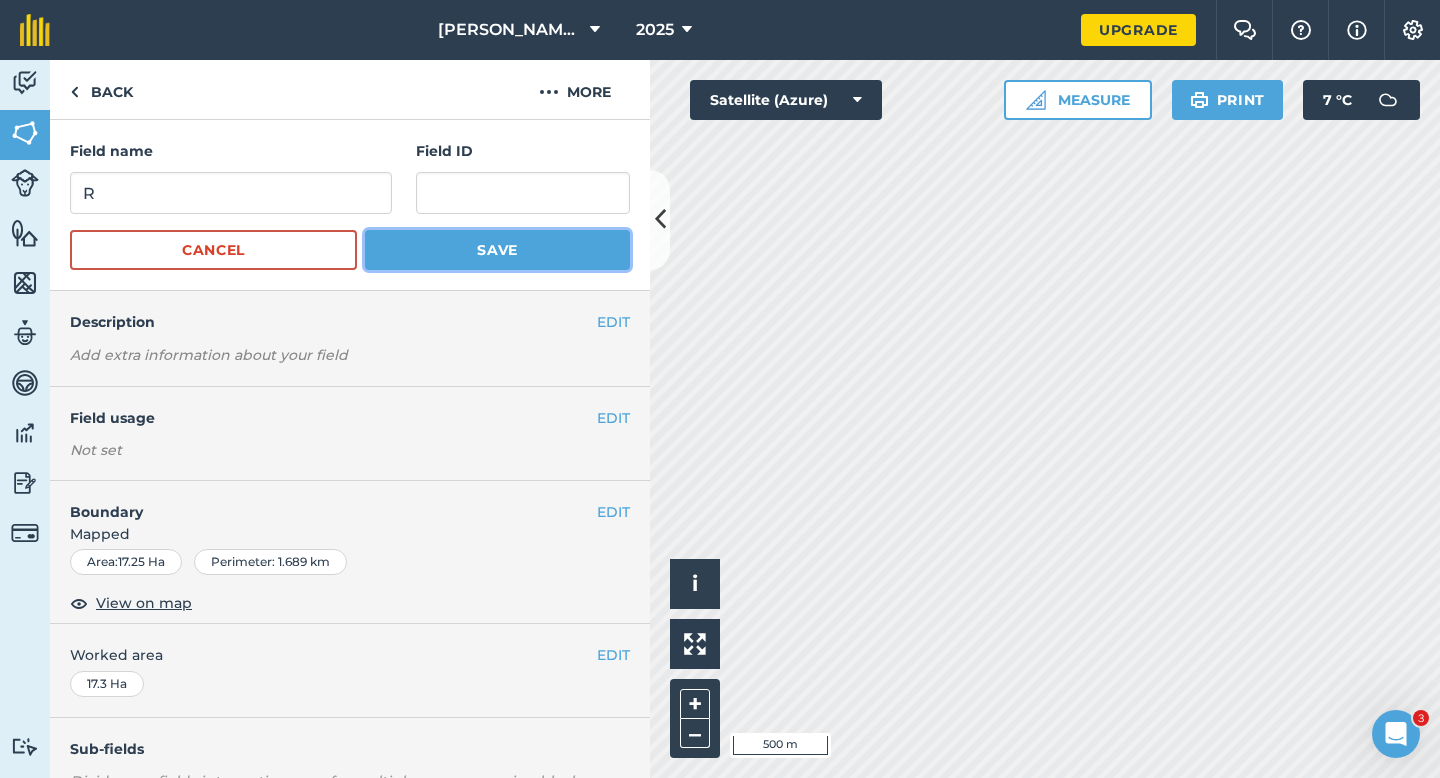 click on "Save" at bounding box center [497, 250] 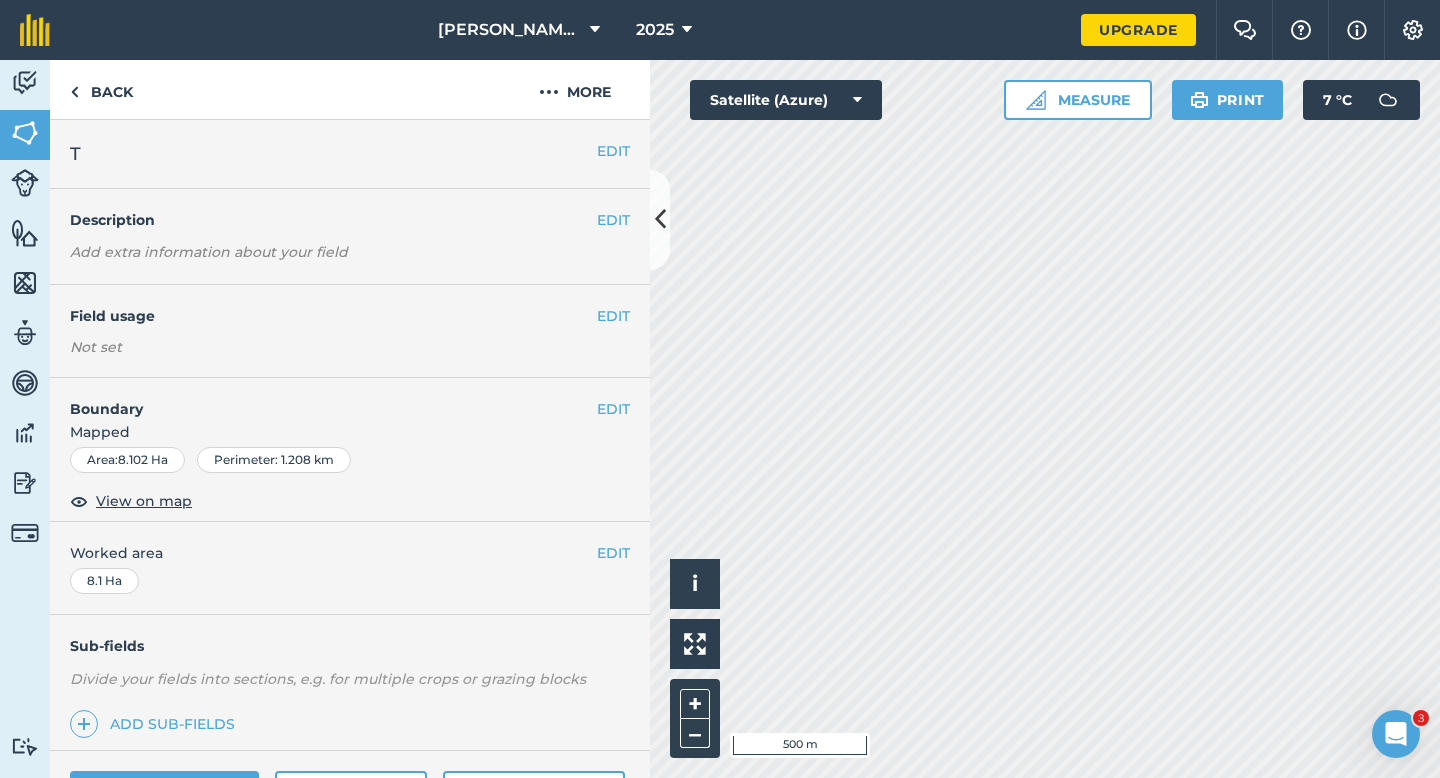 click on "EDIT T" at bounding box center (350, 154) 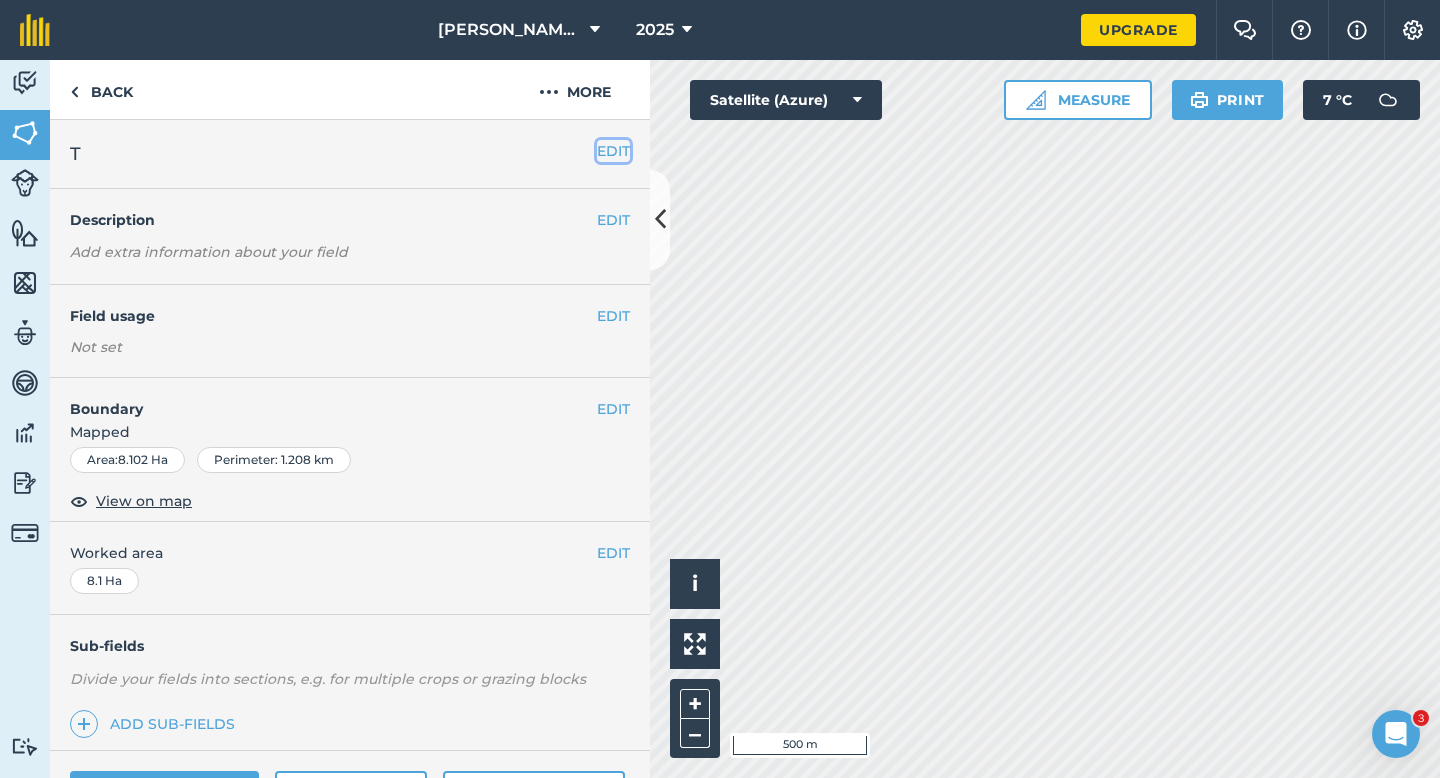 click on "EDIT" at bounding box center (613, 151) 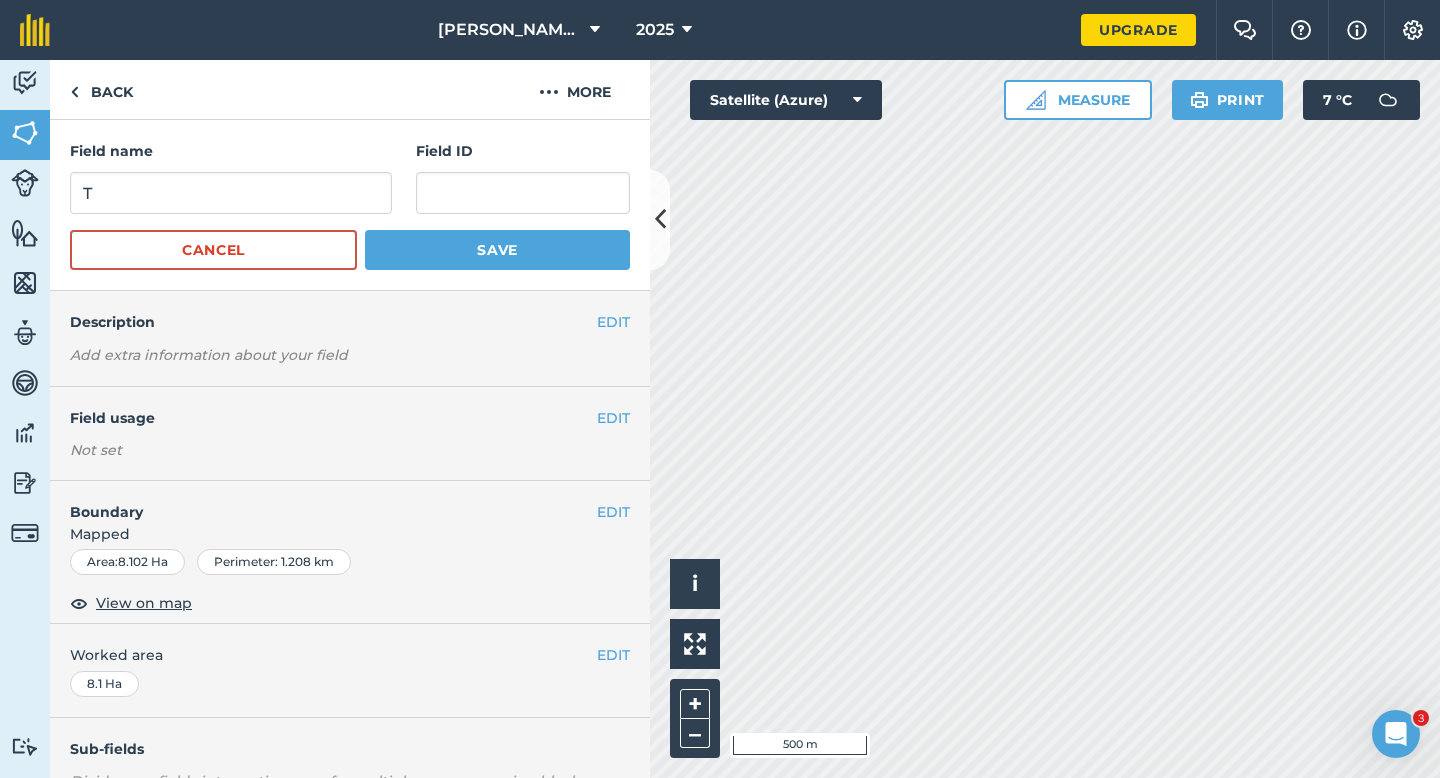 click on "Field name T" at bounding box center (231, 177) 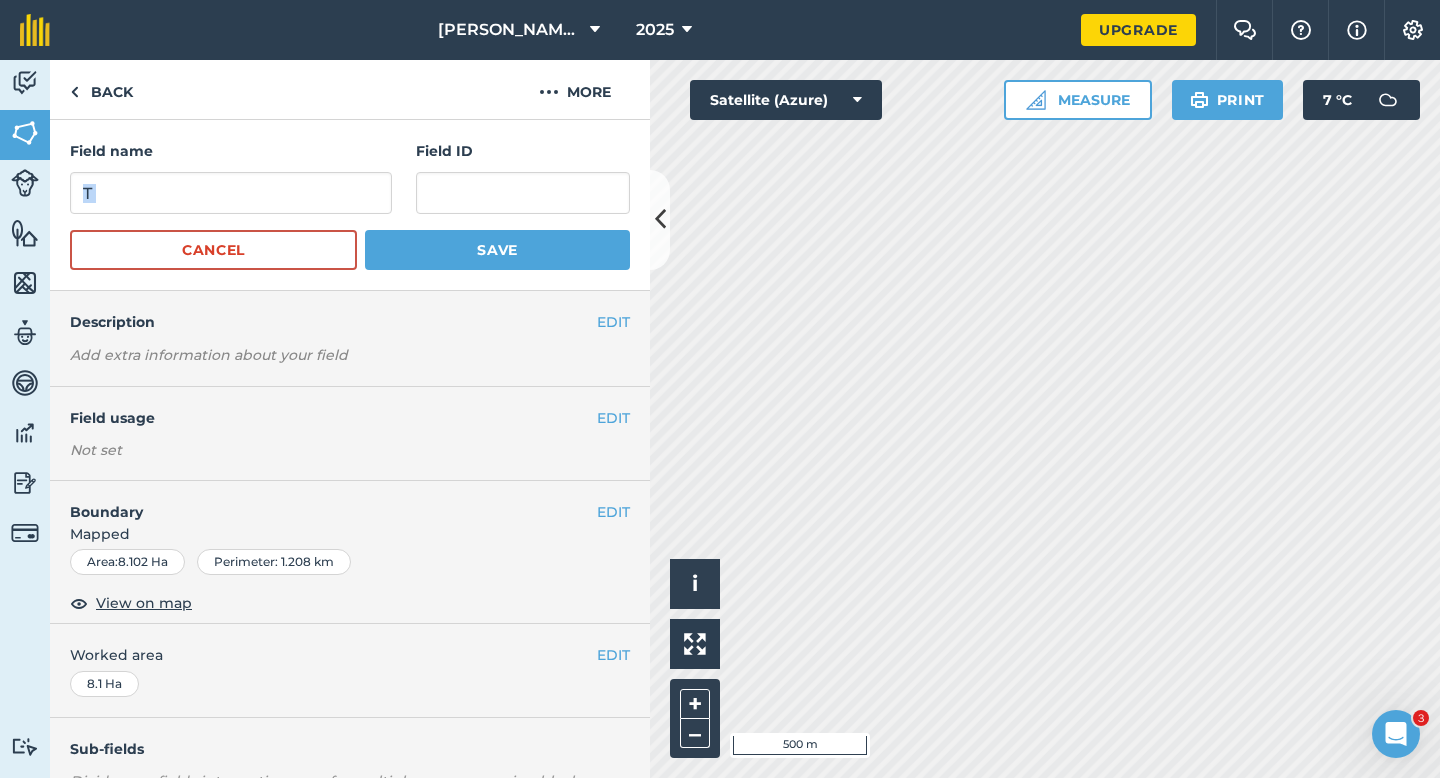 click on "Field name T" at bounding box center (231, 177) 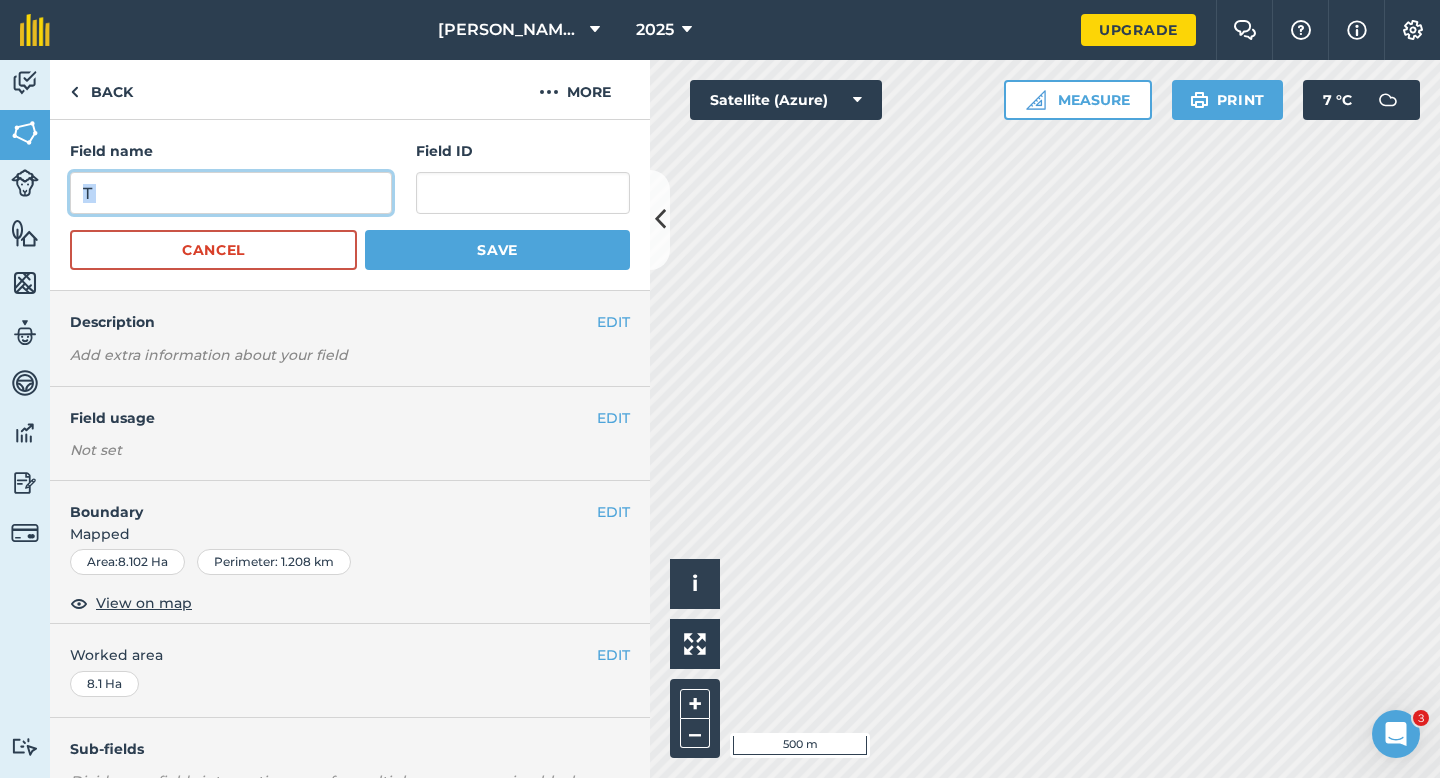 click on "T" at bounding box center [231, 193] 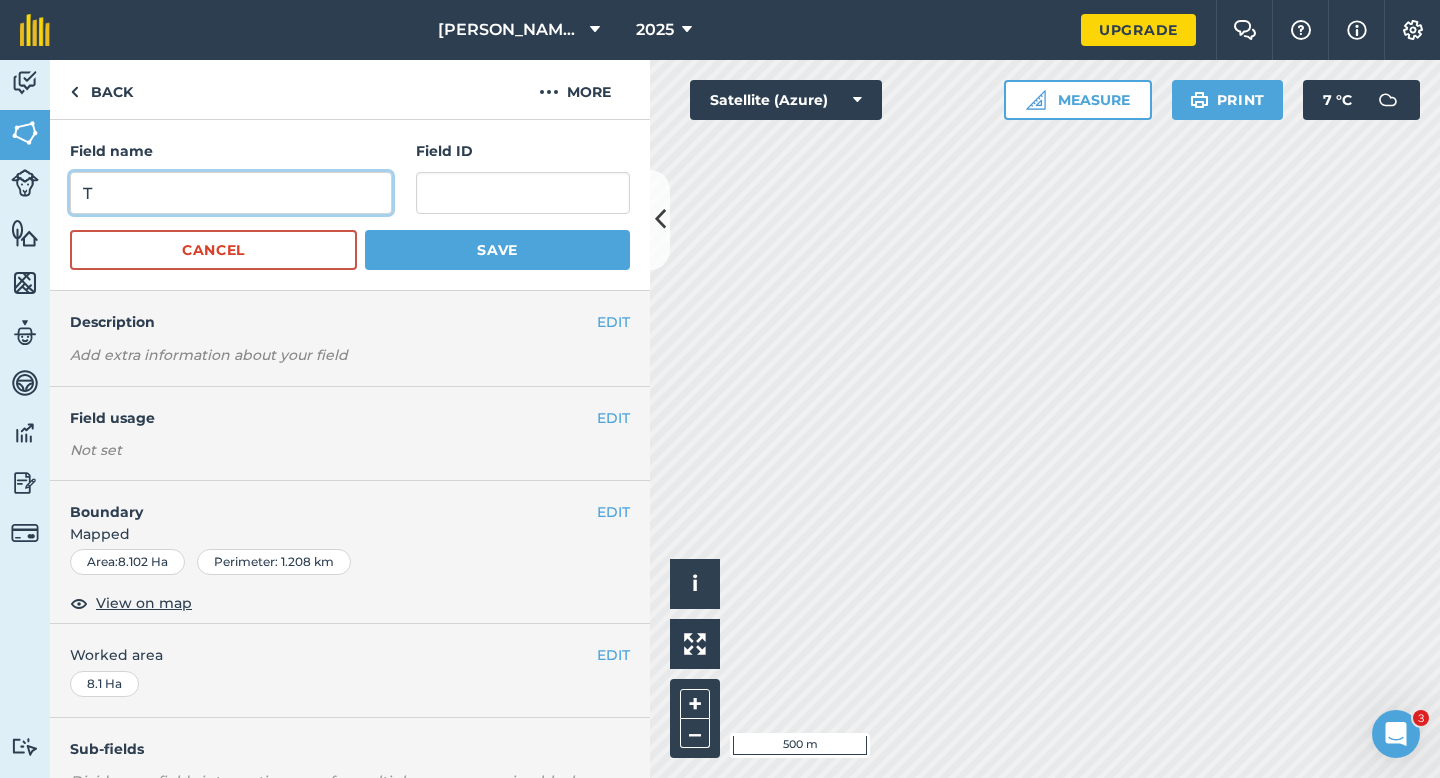 click on "T" at bounding box center [231, 193] 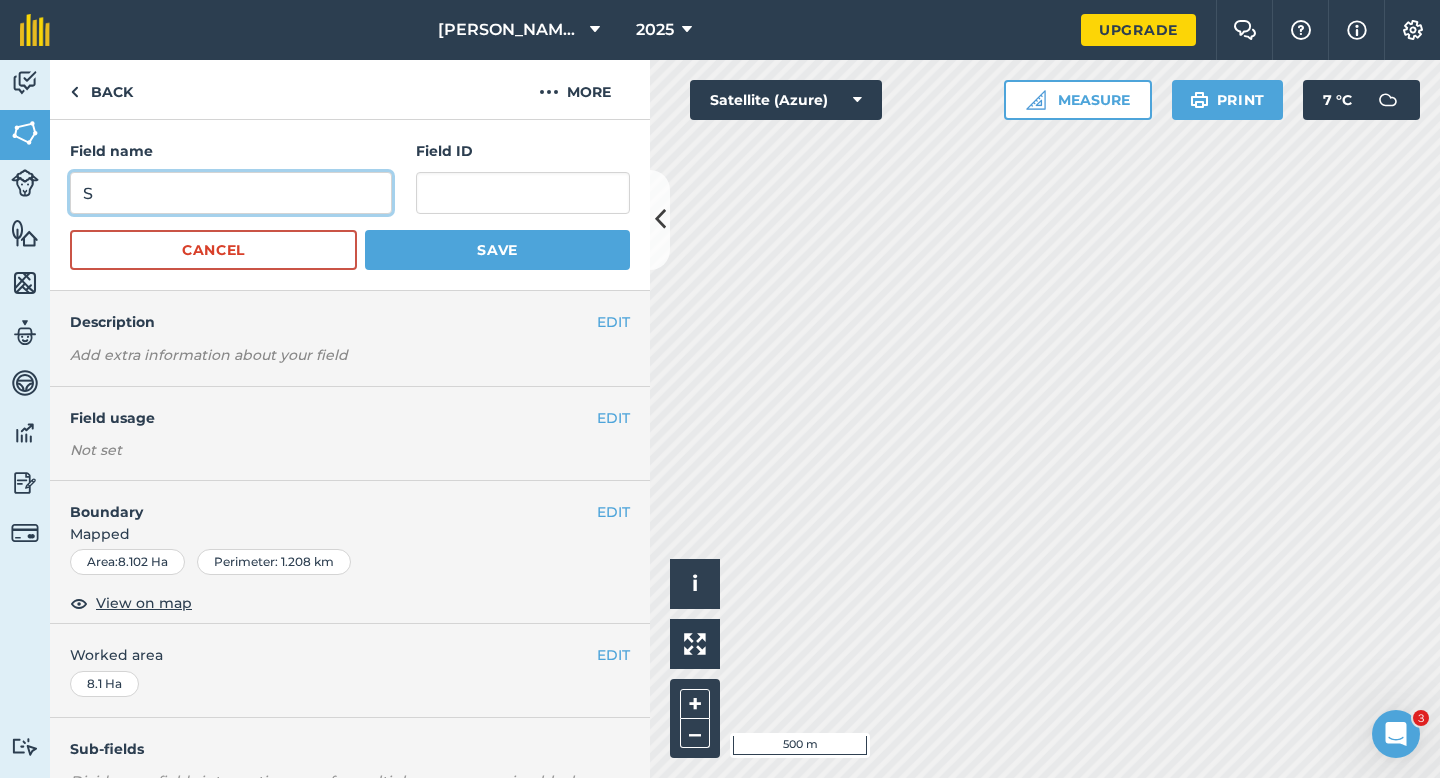 type on "S" 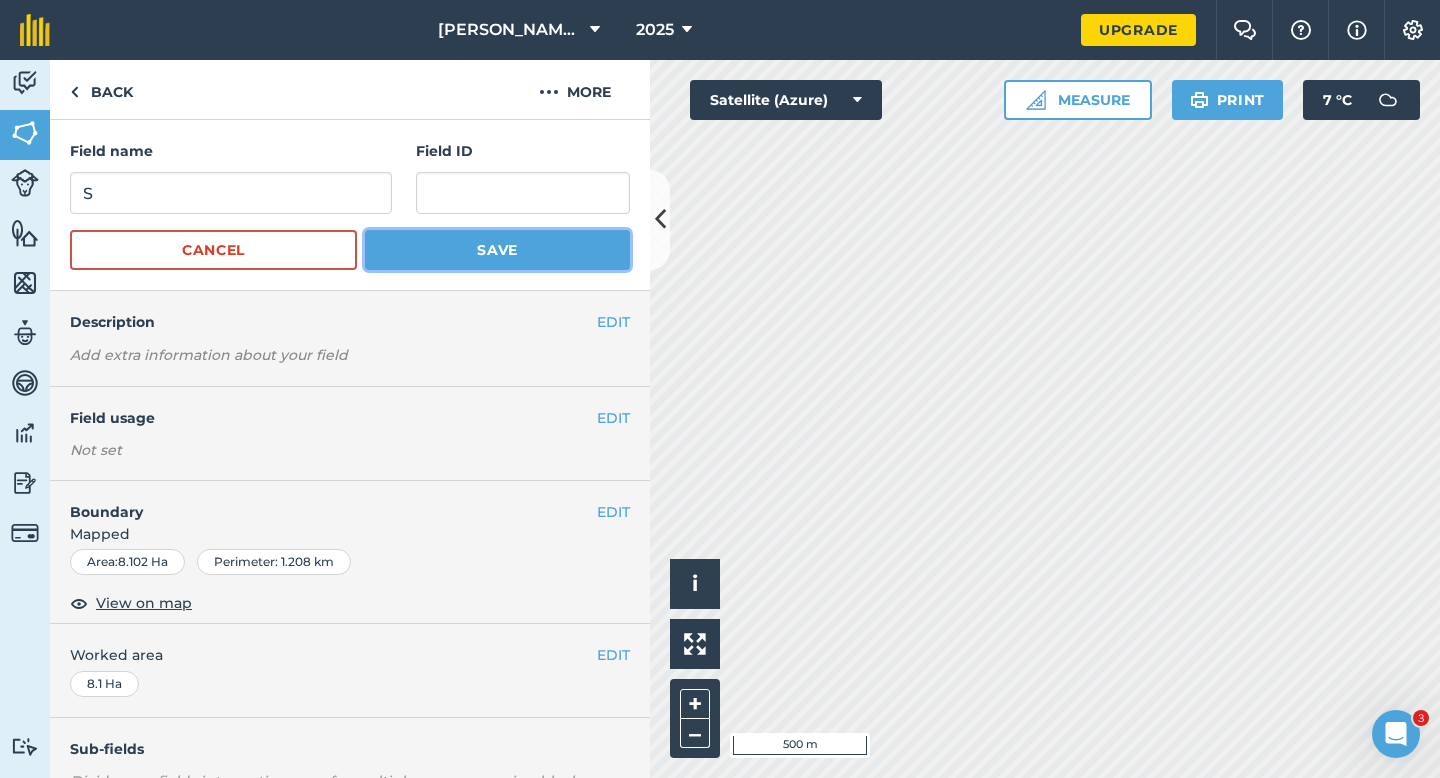 click on "Save" at bounding box center (497, 250) 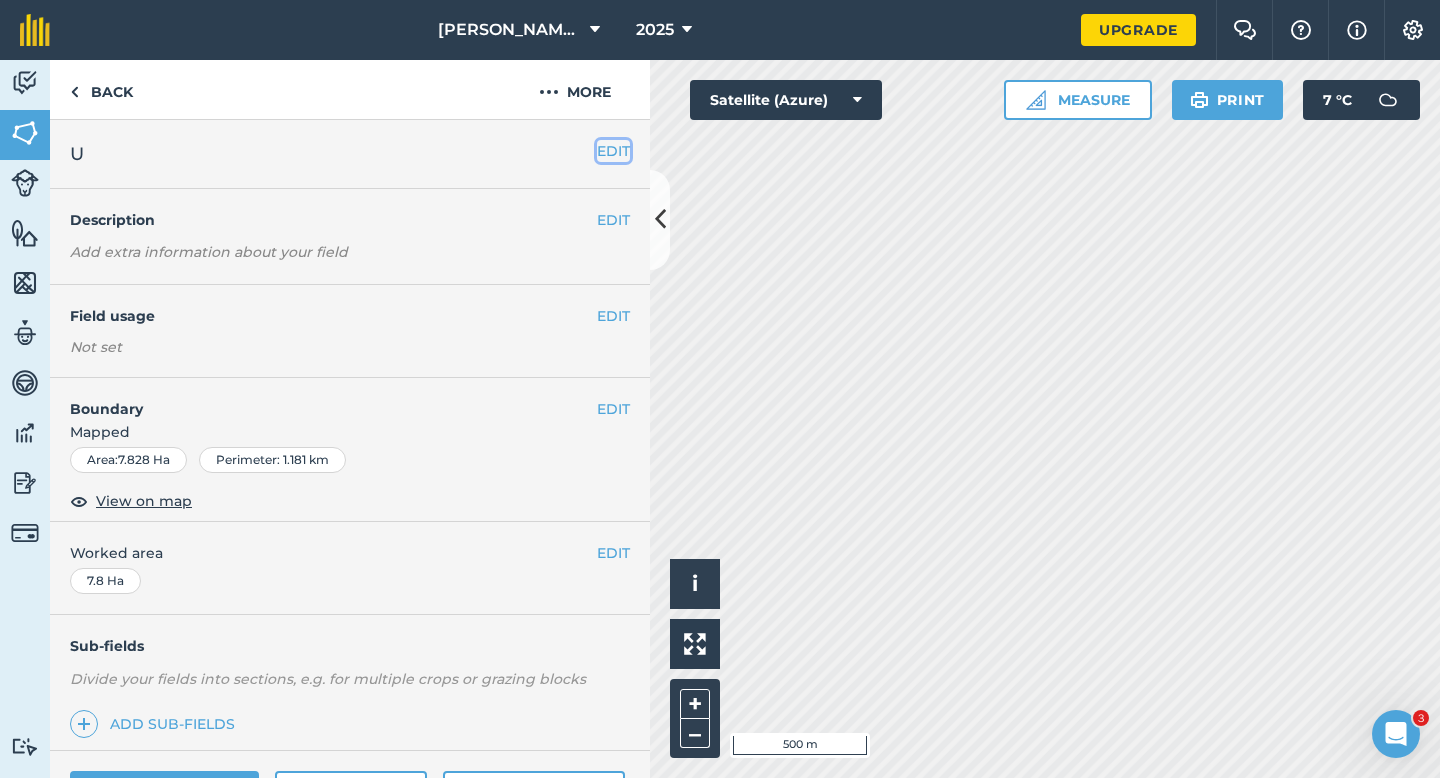 click on "EDIT" at bounding box center [613, 151] 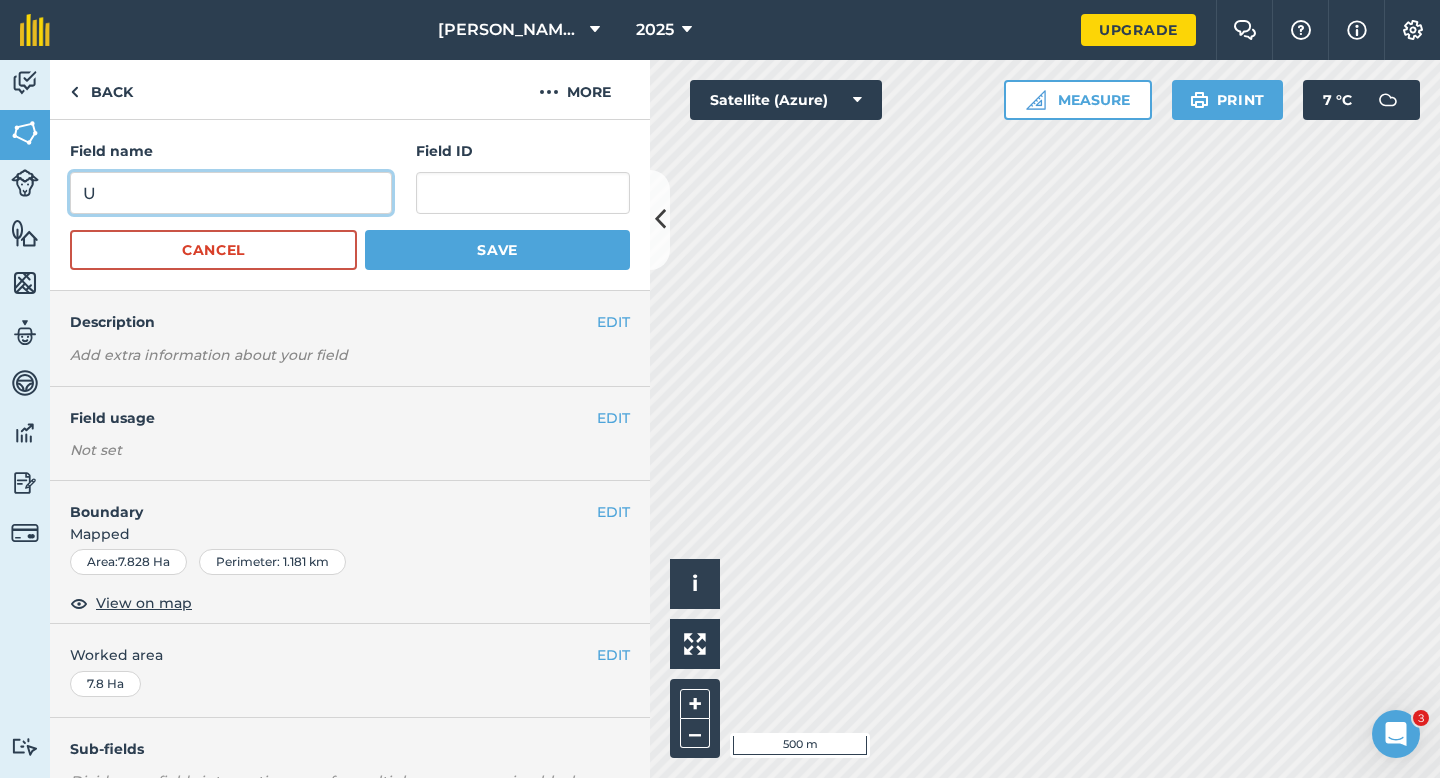 click on "U" at bounding box center [231, 193] 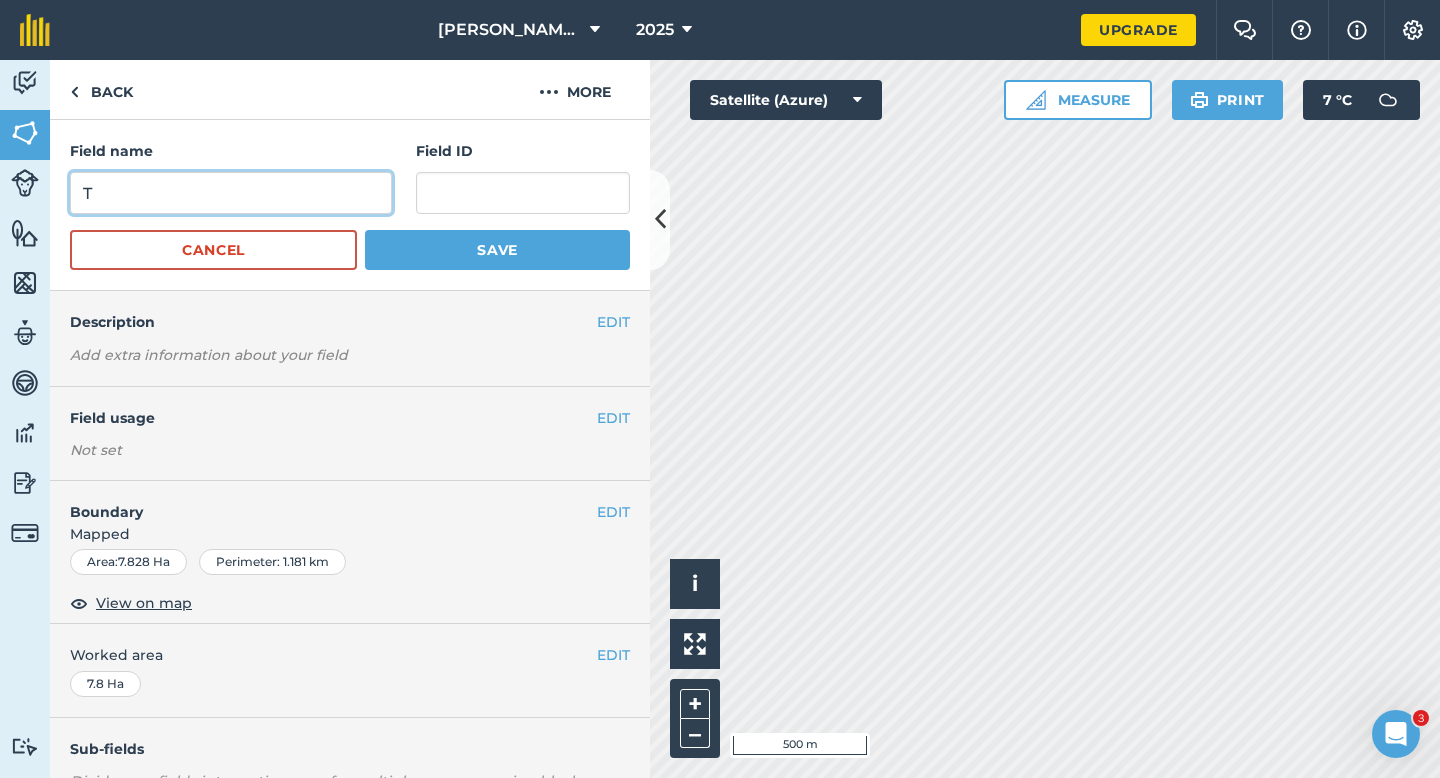 type on "T" 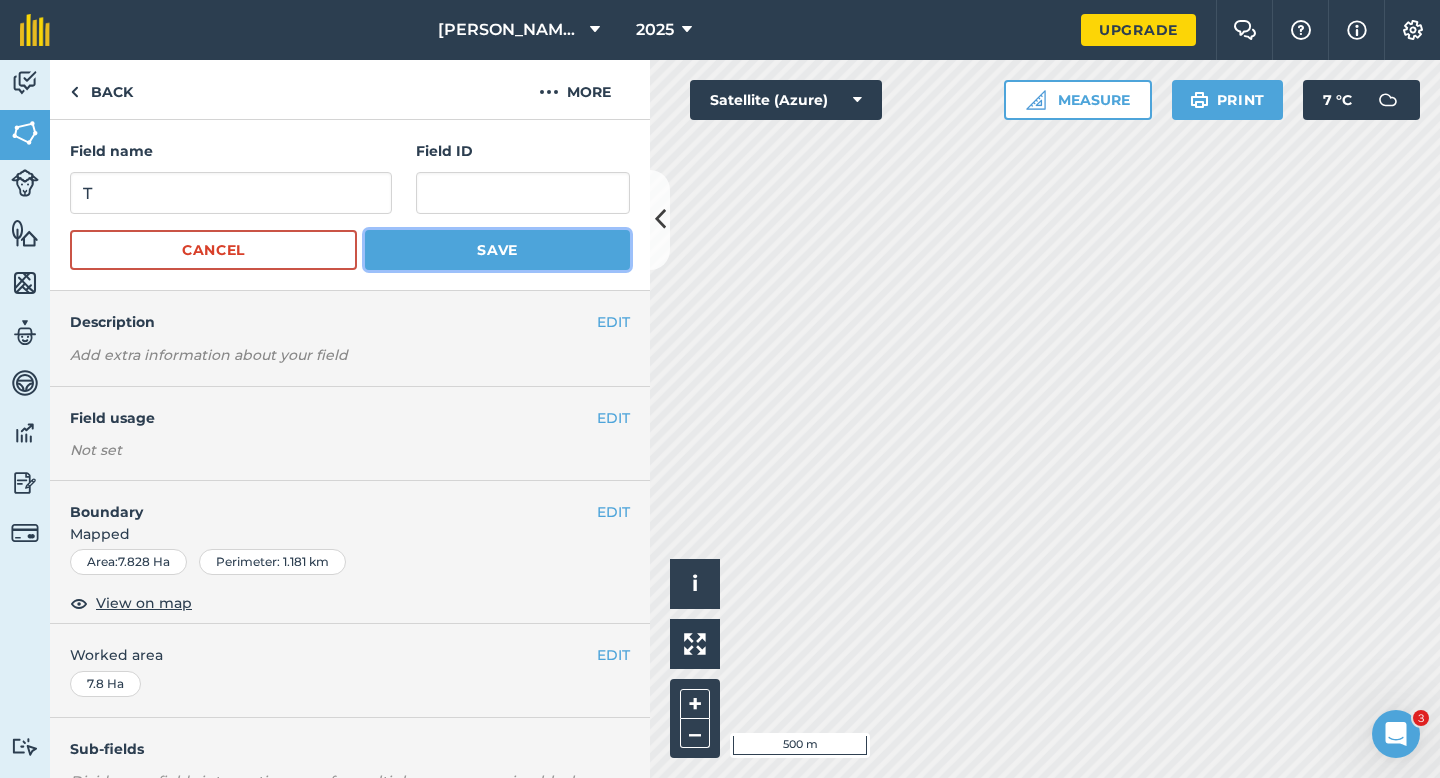 click on "Save" at bounding box center (497, 250) 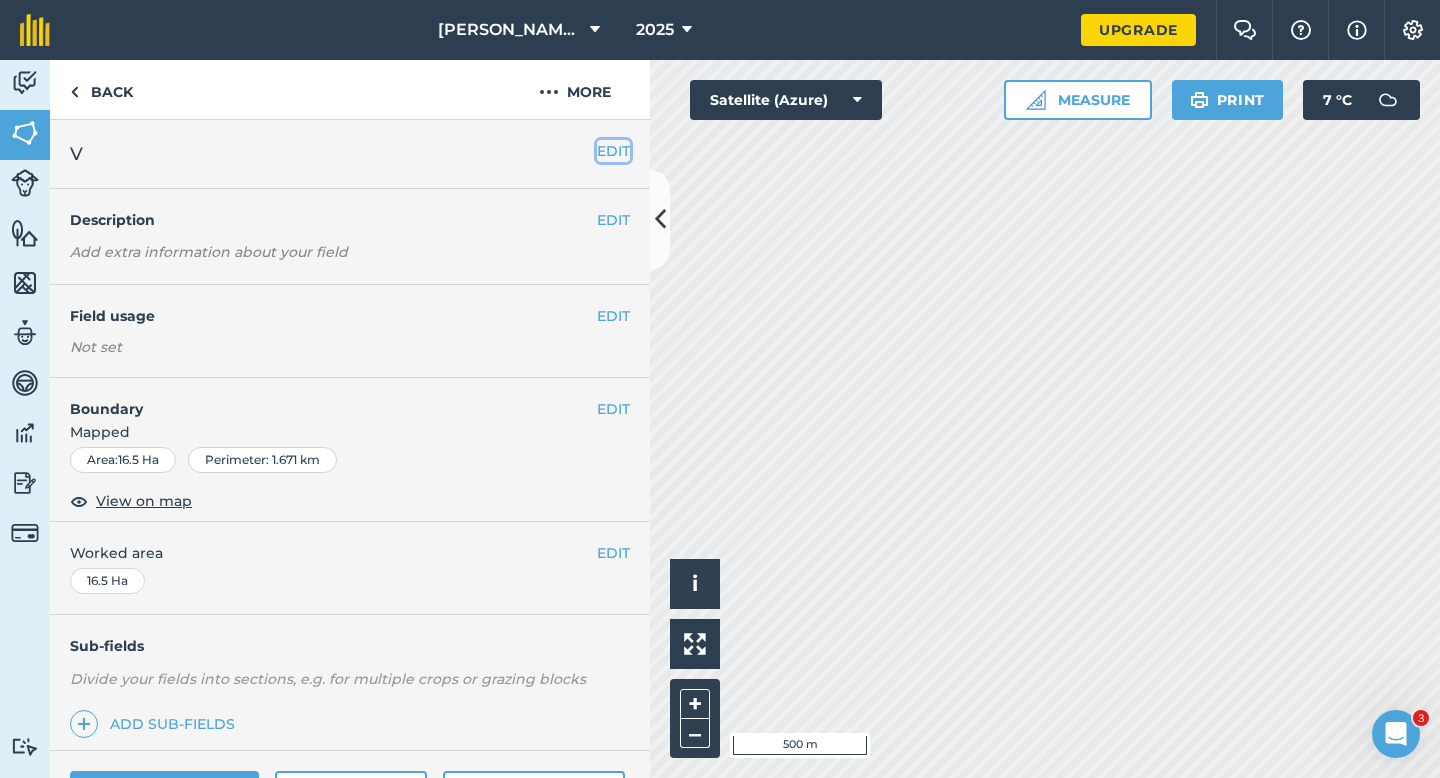 click on "EDIT" at bounding box center [613, 151] 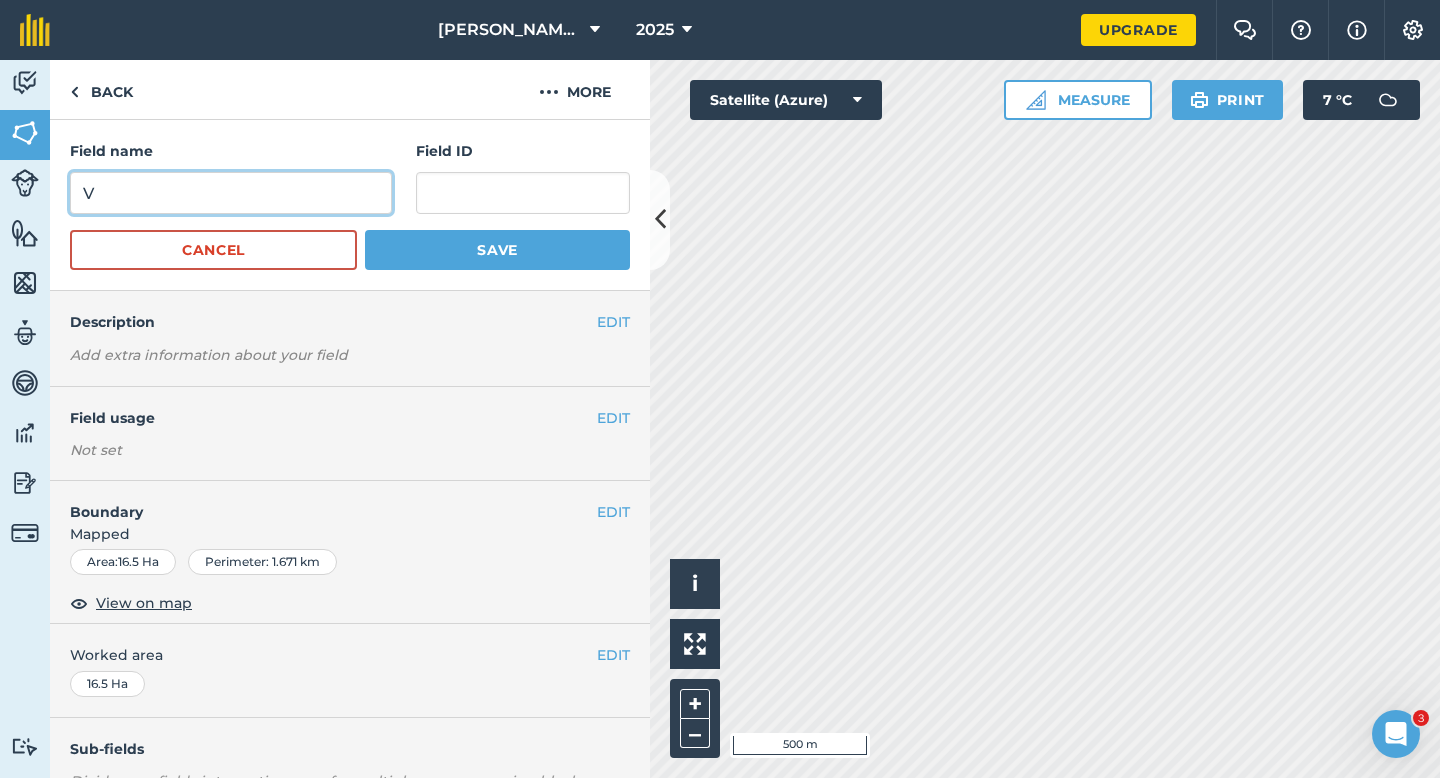 click on "V" at bounding box center [231, 193] 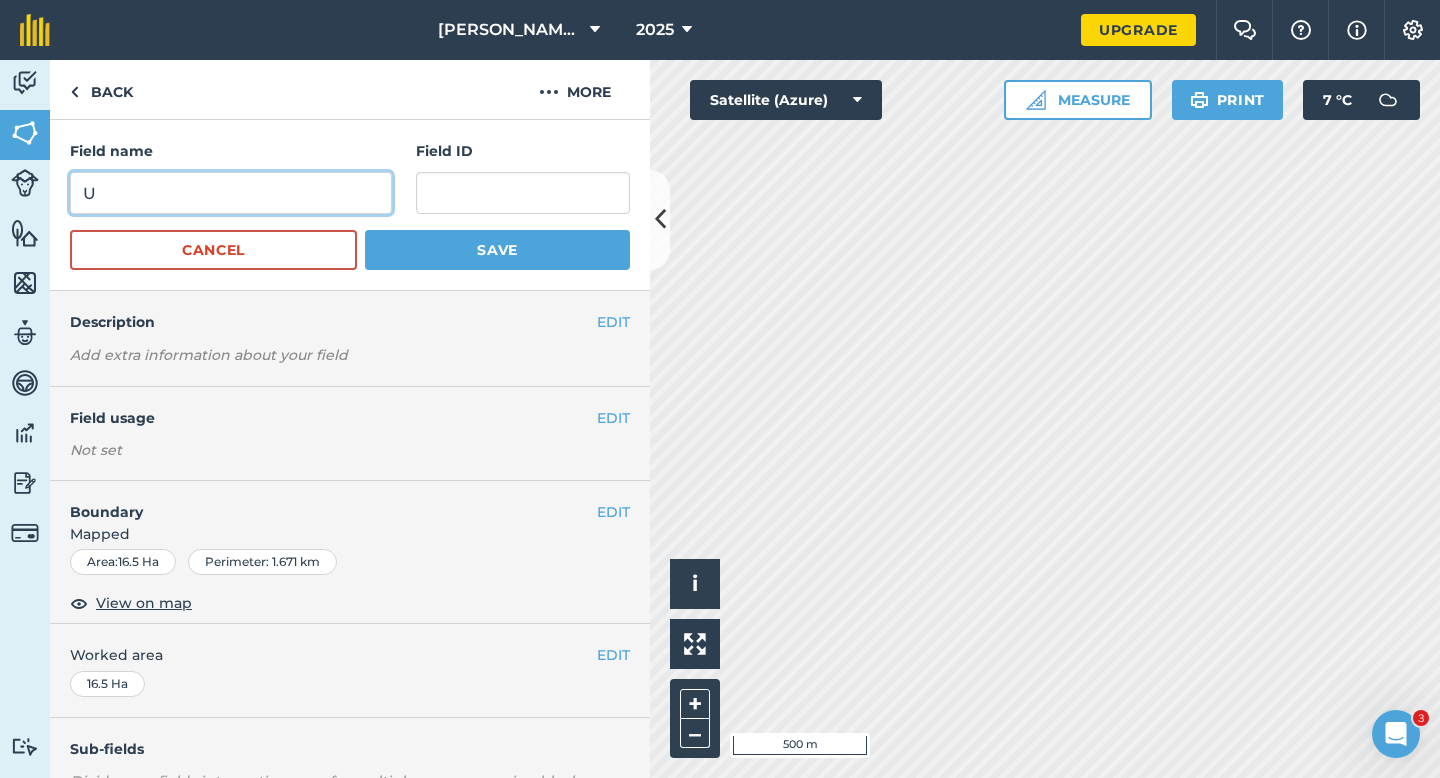 type on "U" 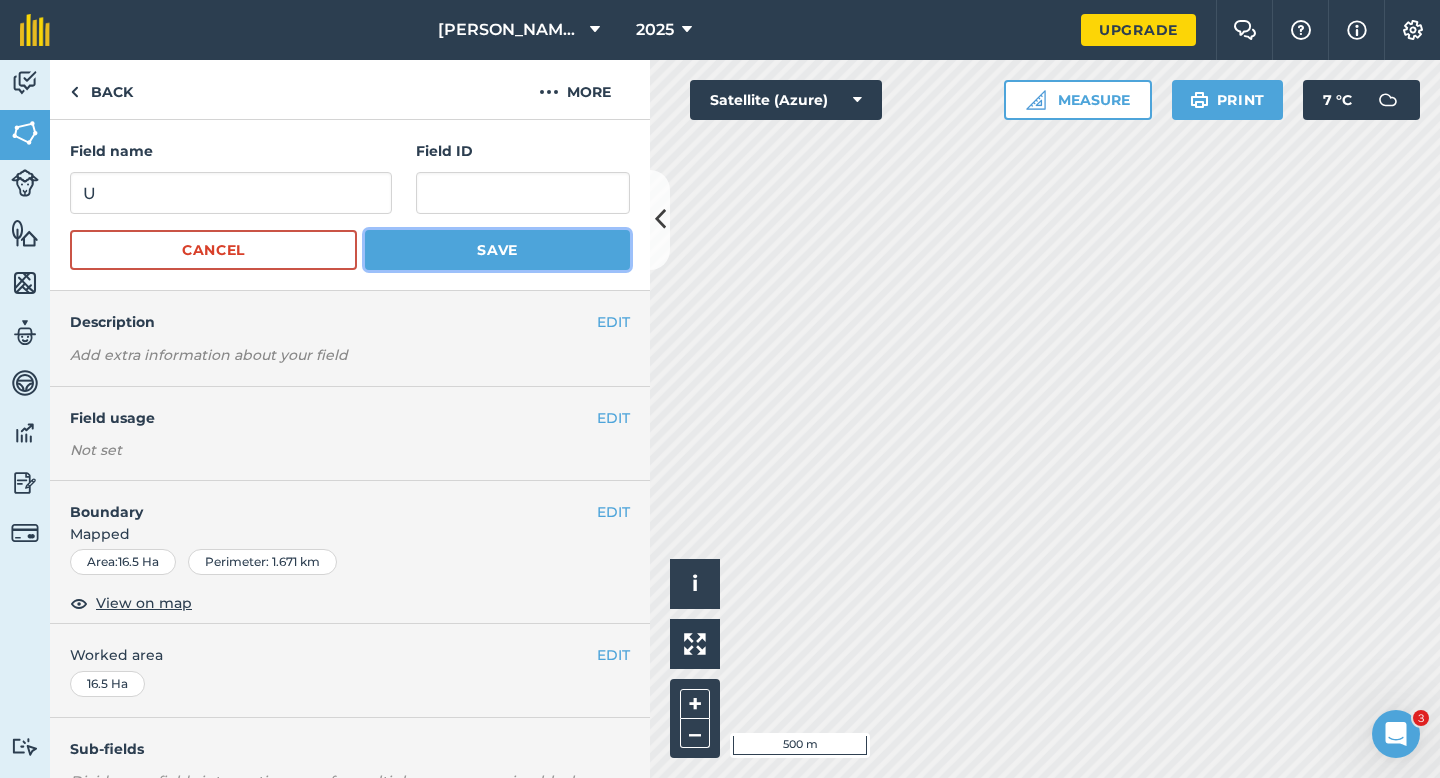 click on "Save" at bounding box center [497, 250] 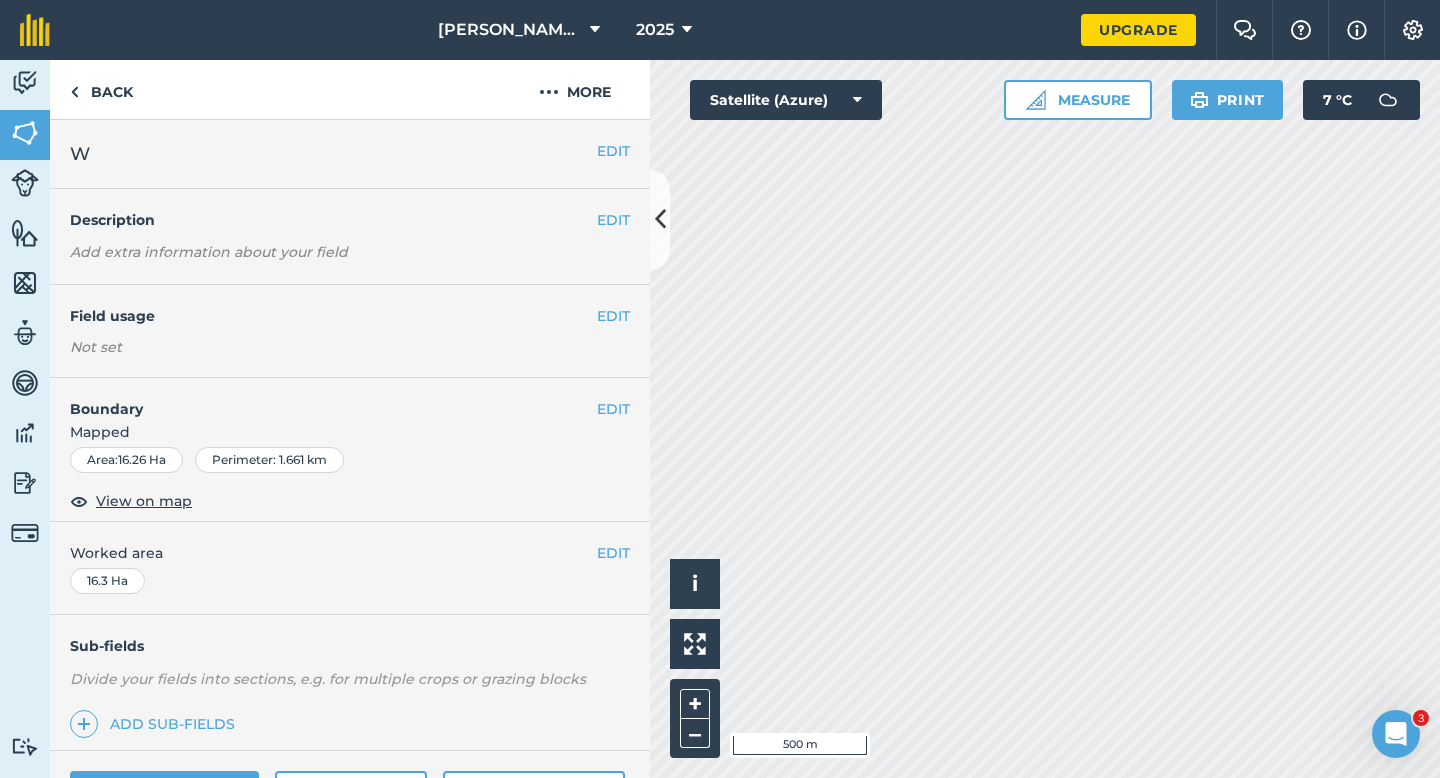 click on "EDIT W" at bounding box center (350, 154) 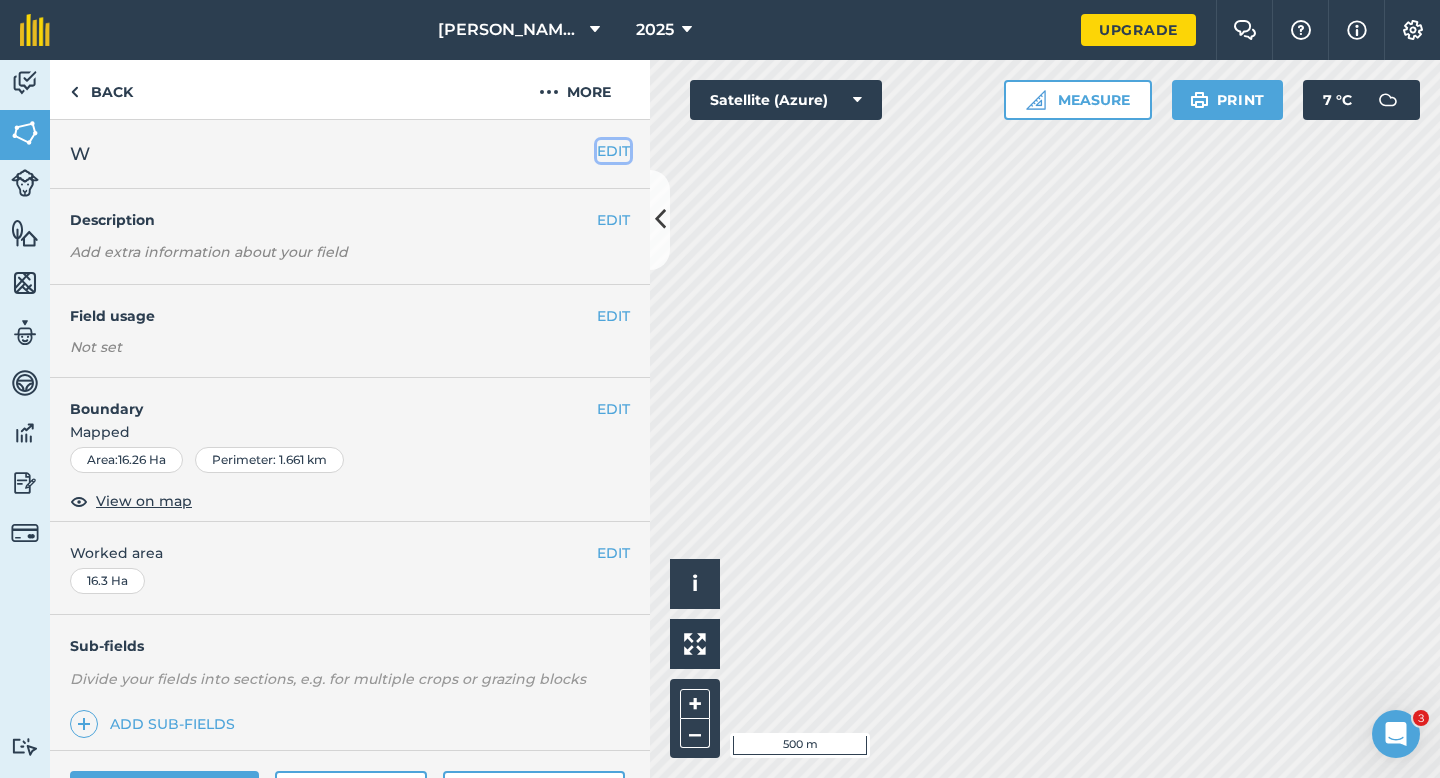 click on "EDIT" at bounding box center [613, 151] 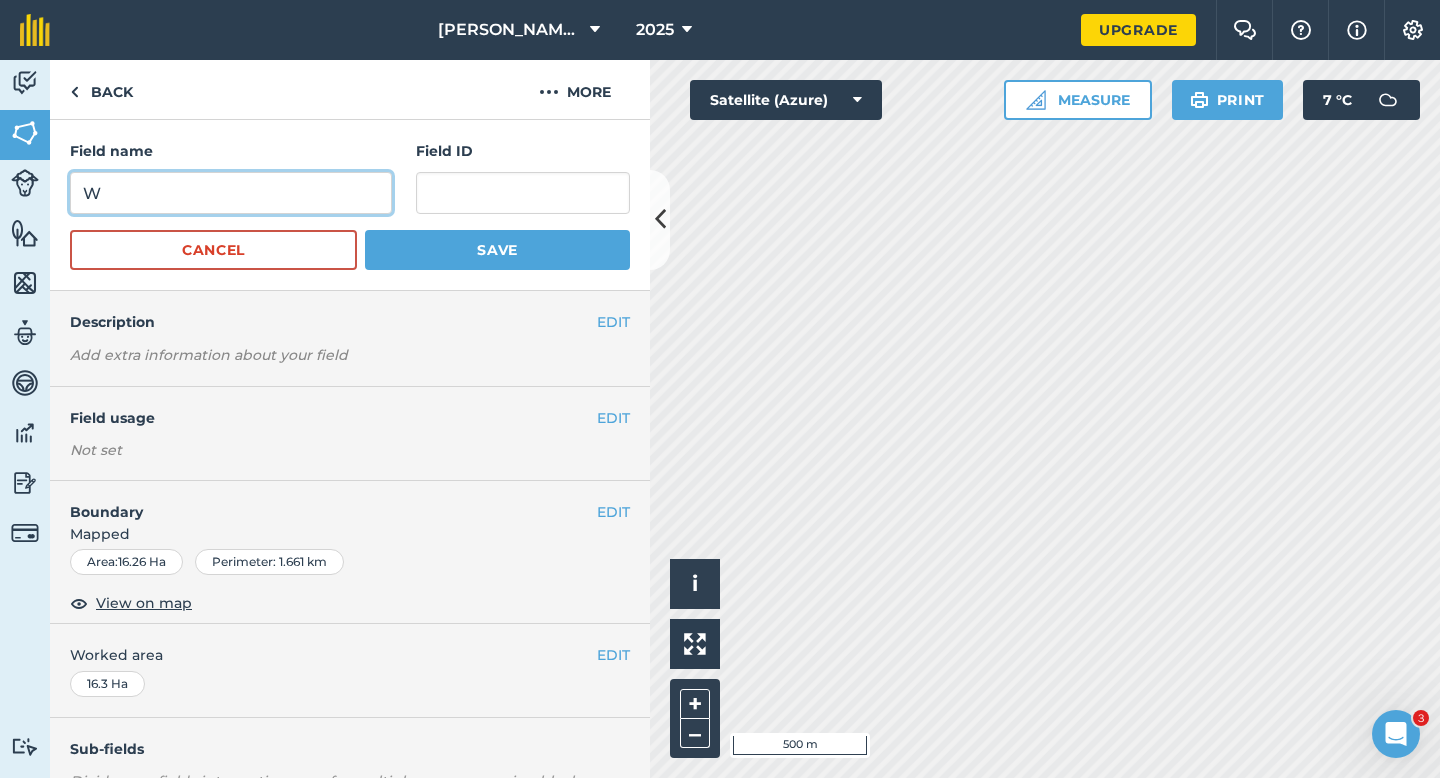 click on "W" at bounding box center [231, 193] 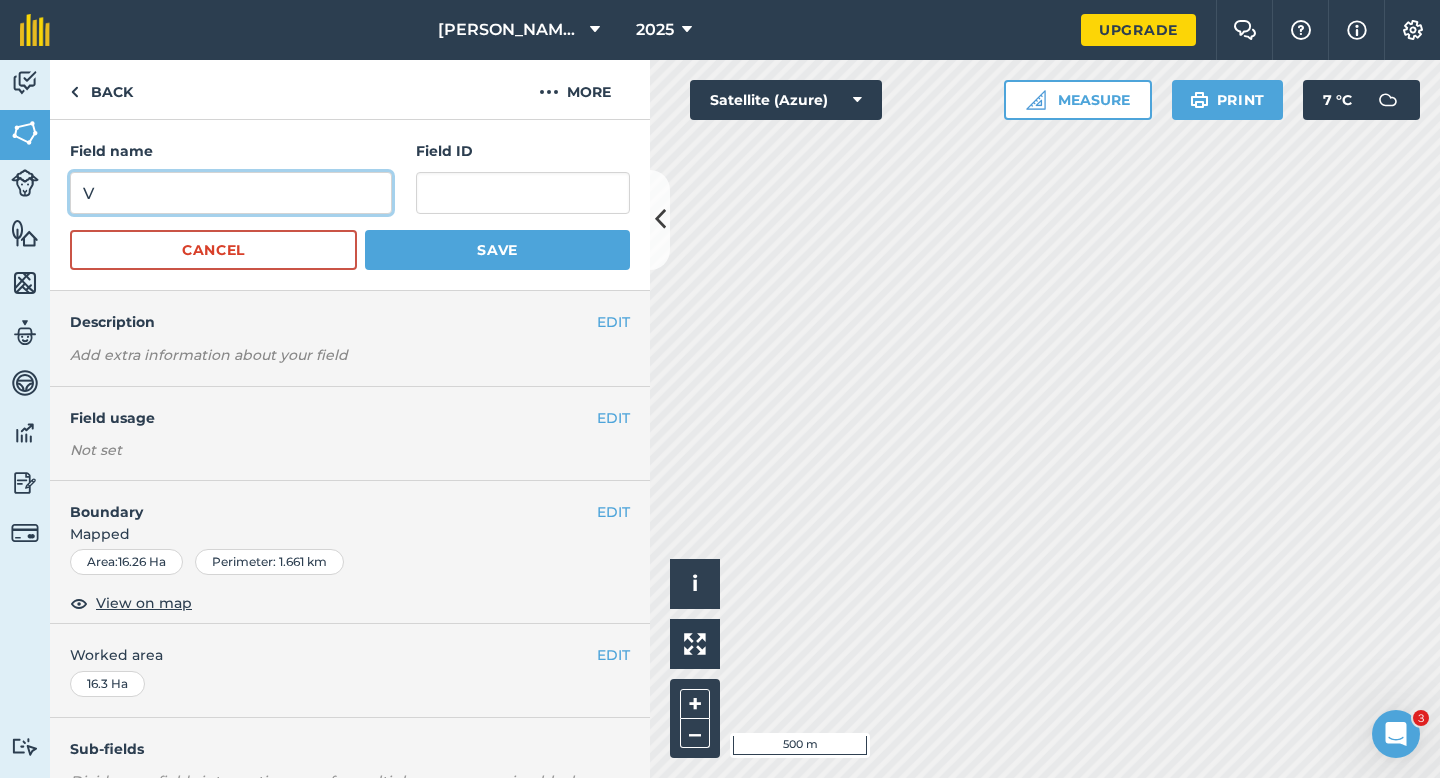 type on "V" 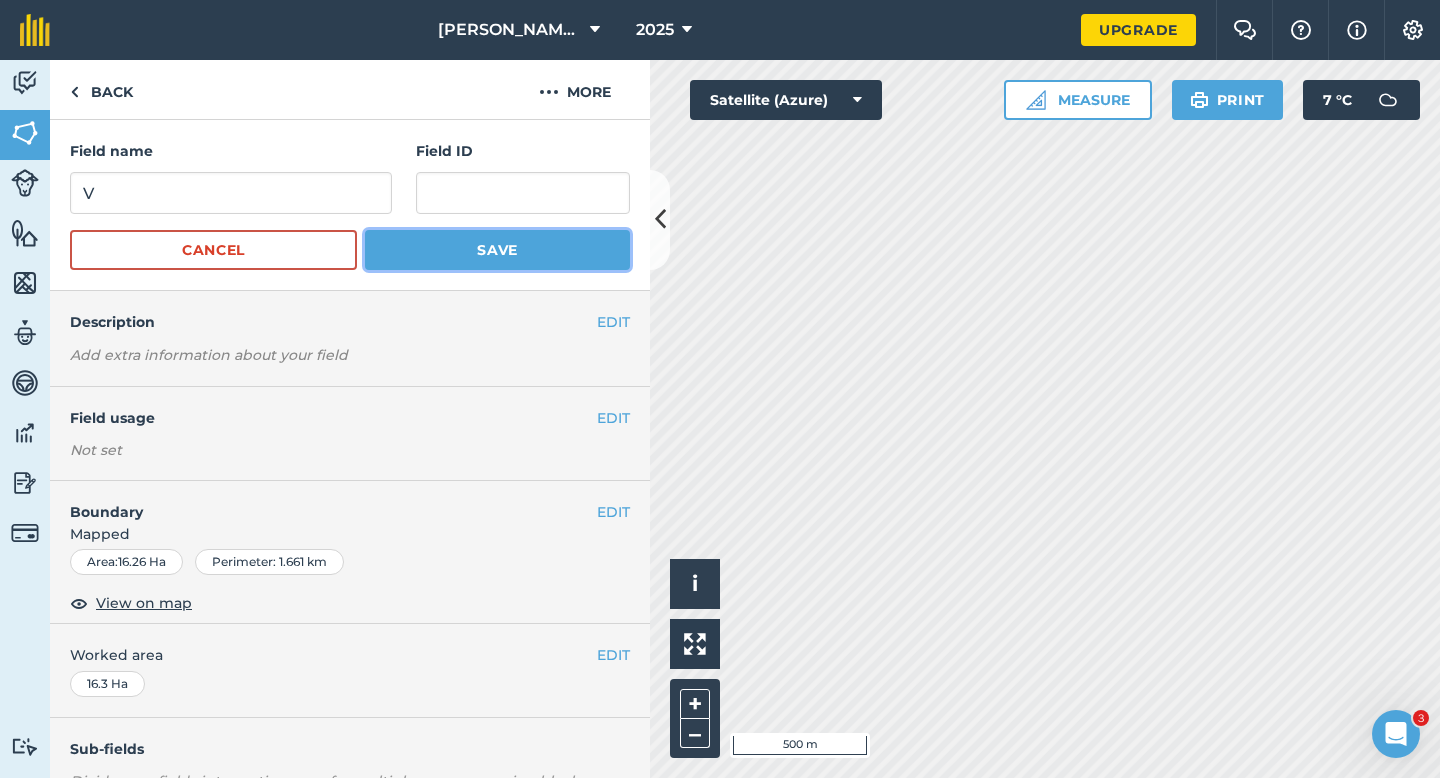 click on "Save" at bounding box center [497, 250] 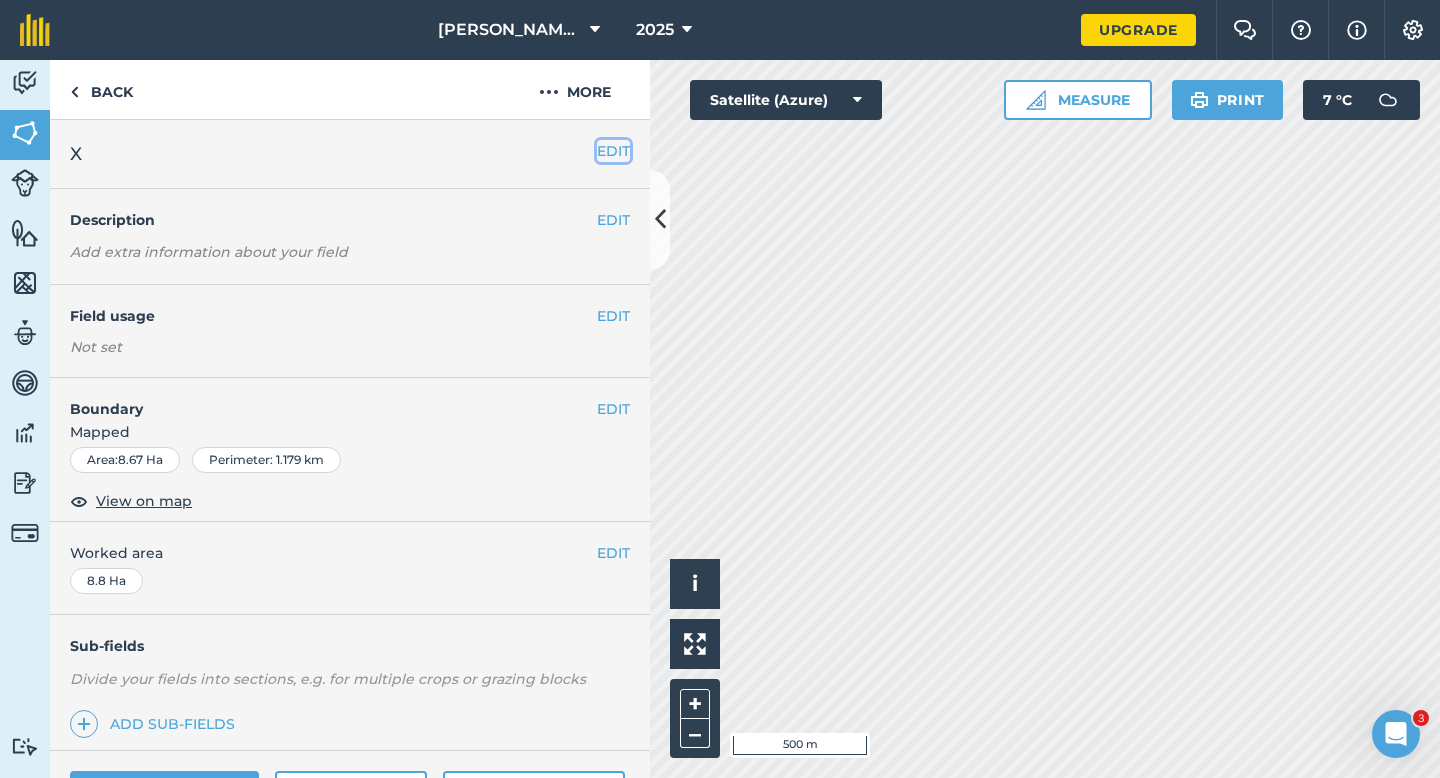 click on "EDIT" at bounding box center [613, 151] 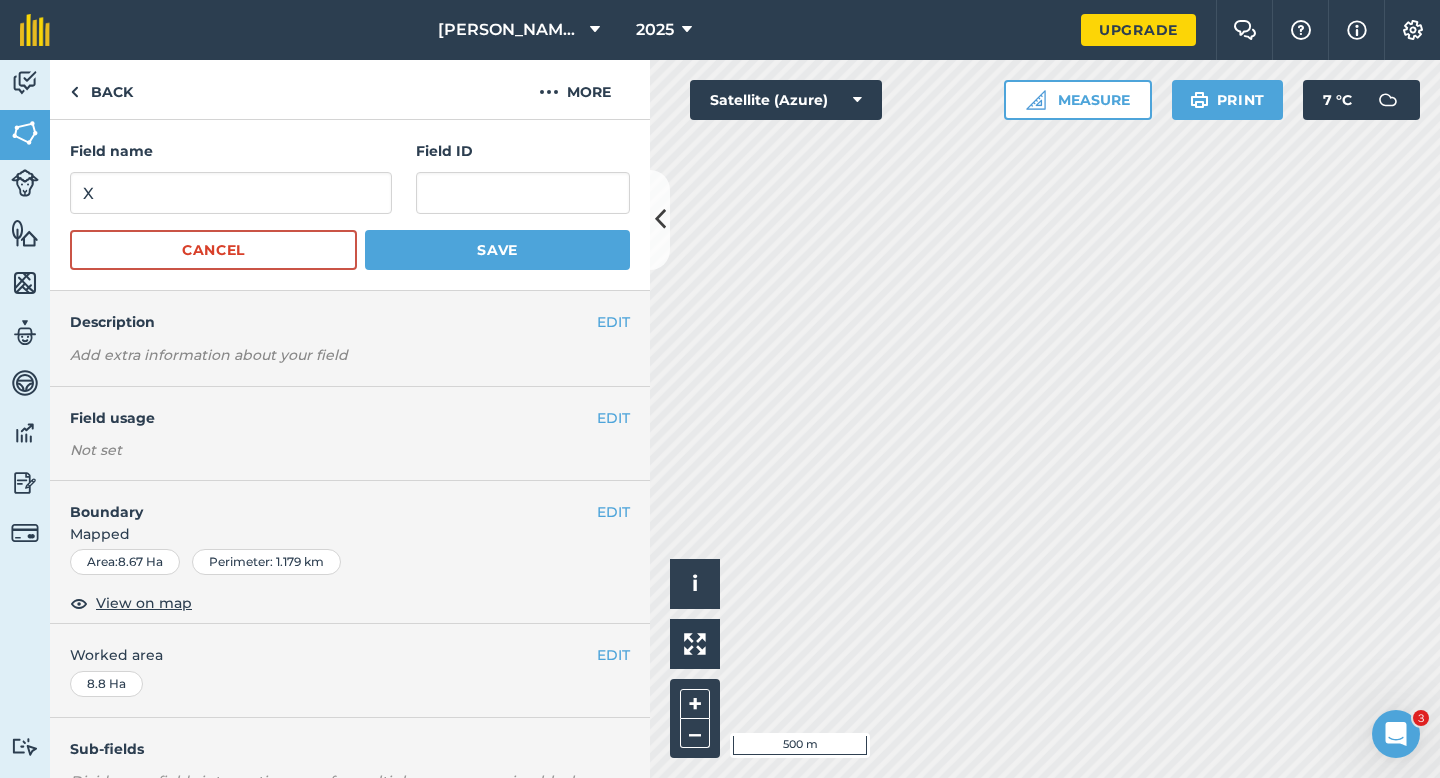 click on "Field name" at bounding box center [231, 151] 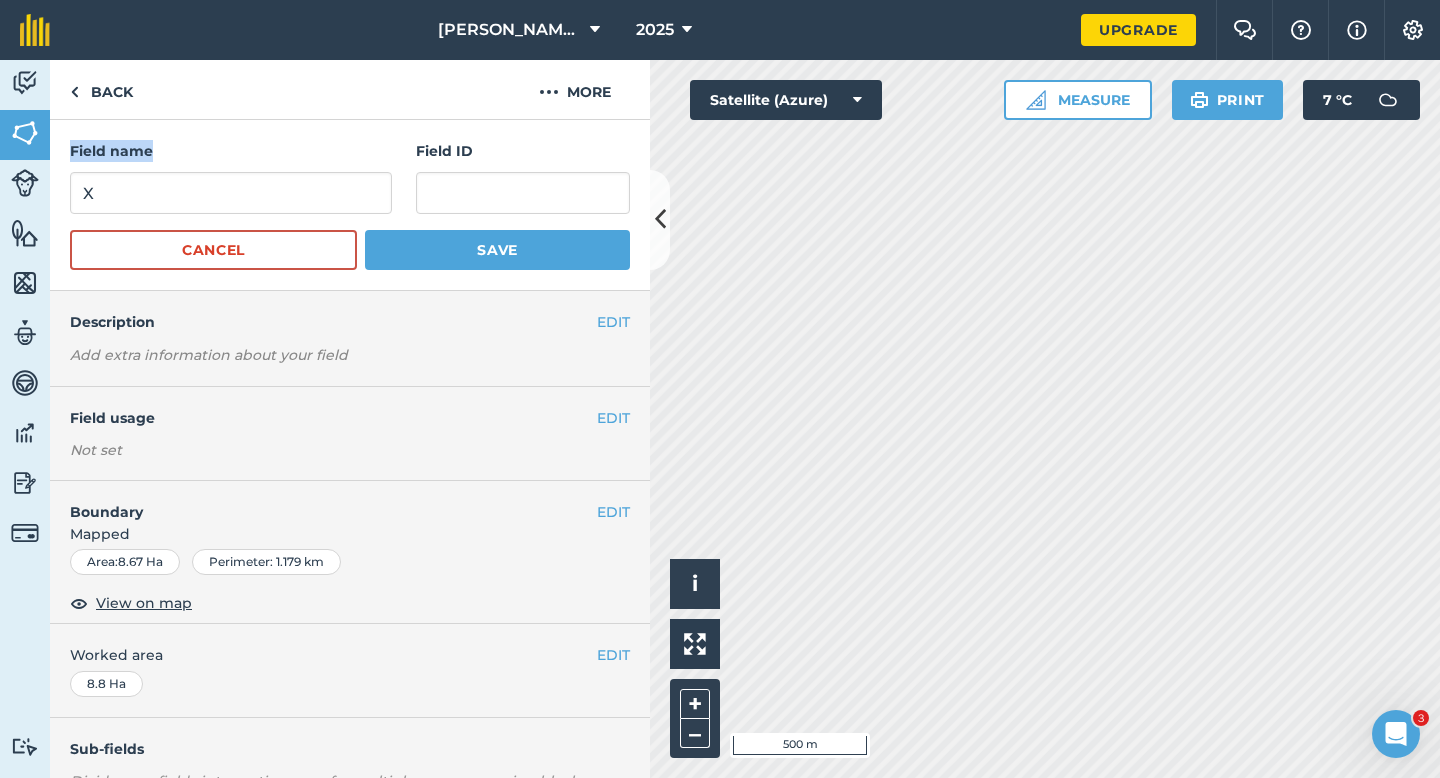click on "Field name" at bounding box center [231, 151] 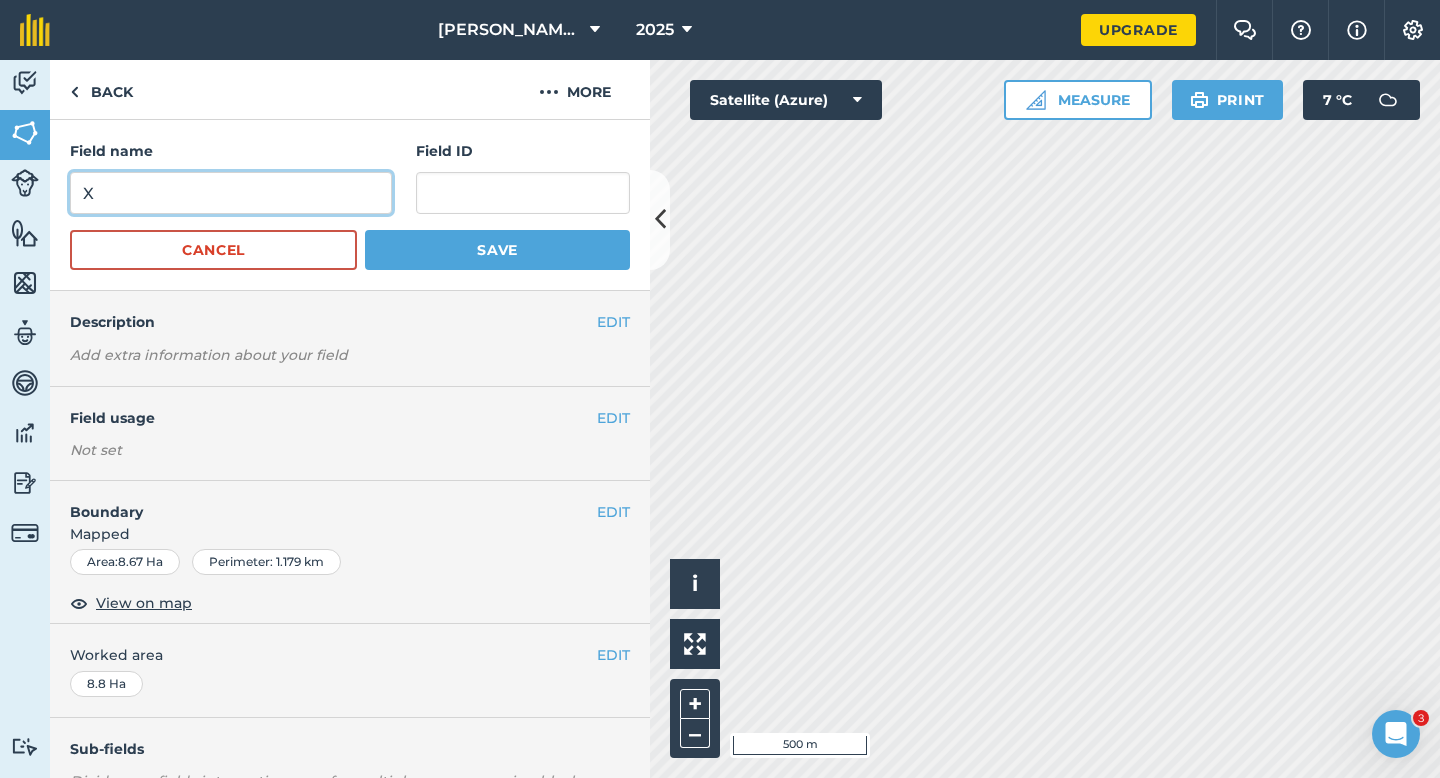 click on "X" at bounding box center (231, 193) 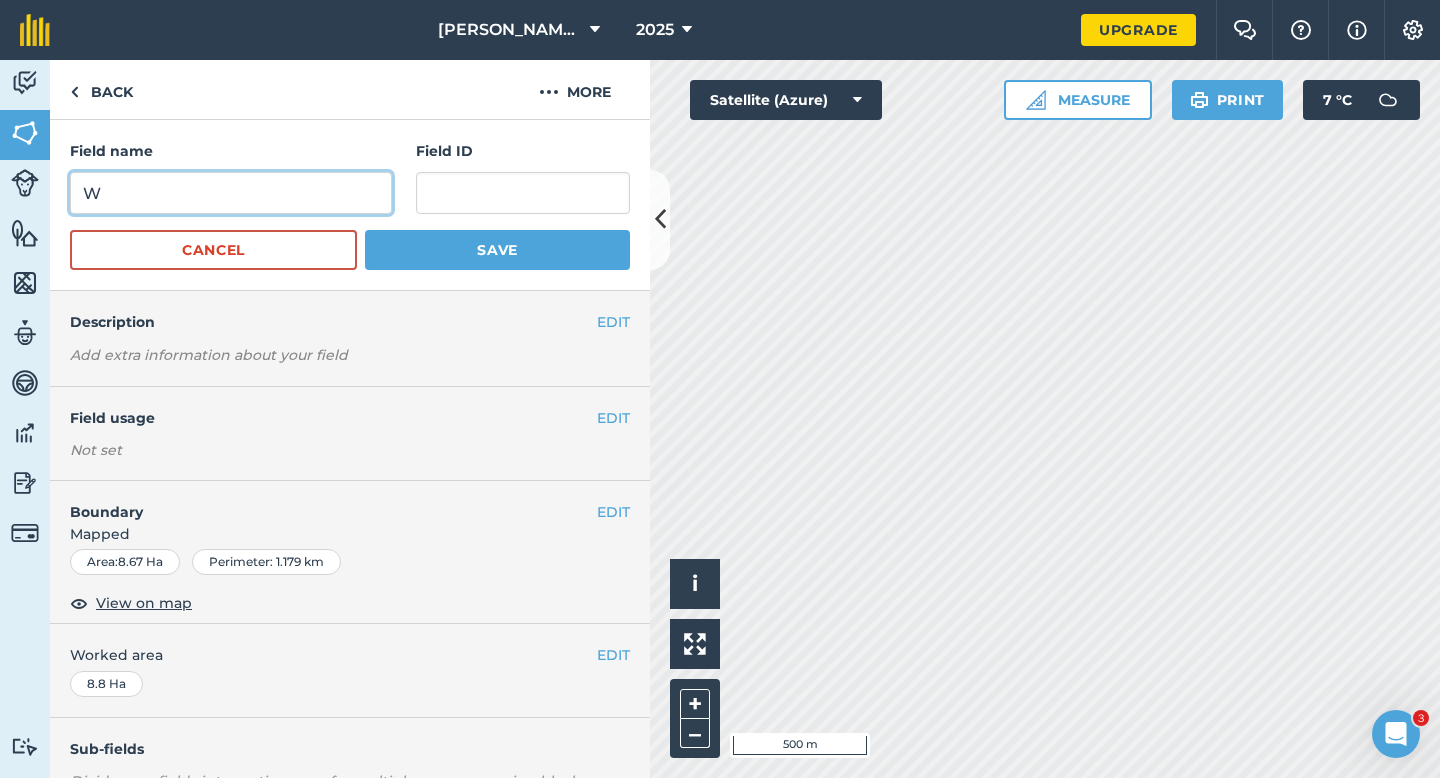 type on "W" 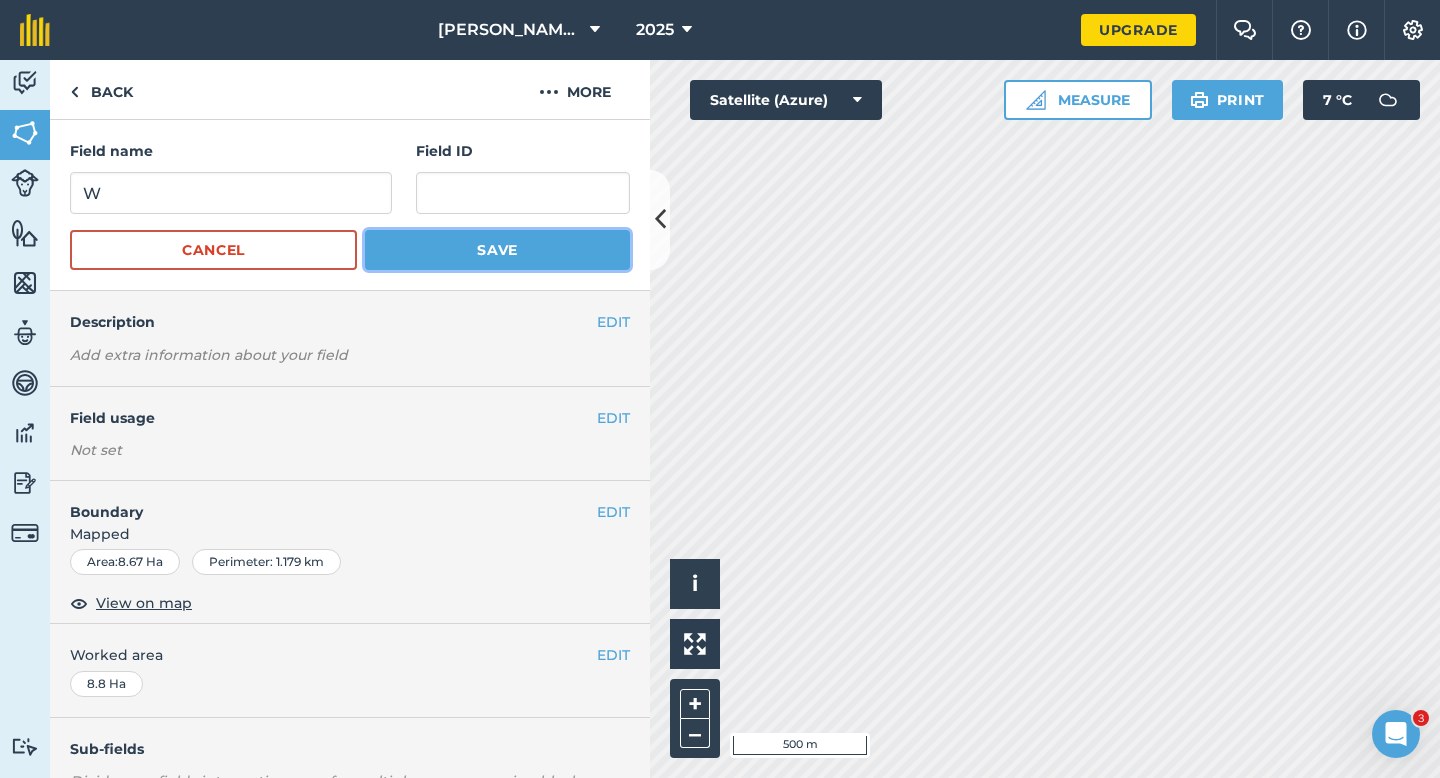 click on "Save" at bounding box center [497, 250] 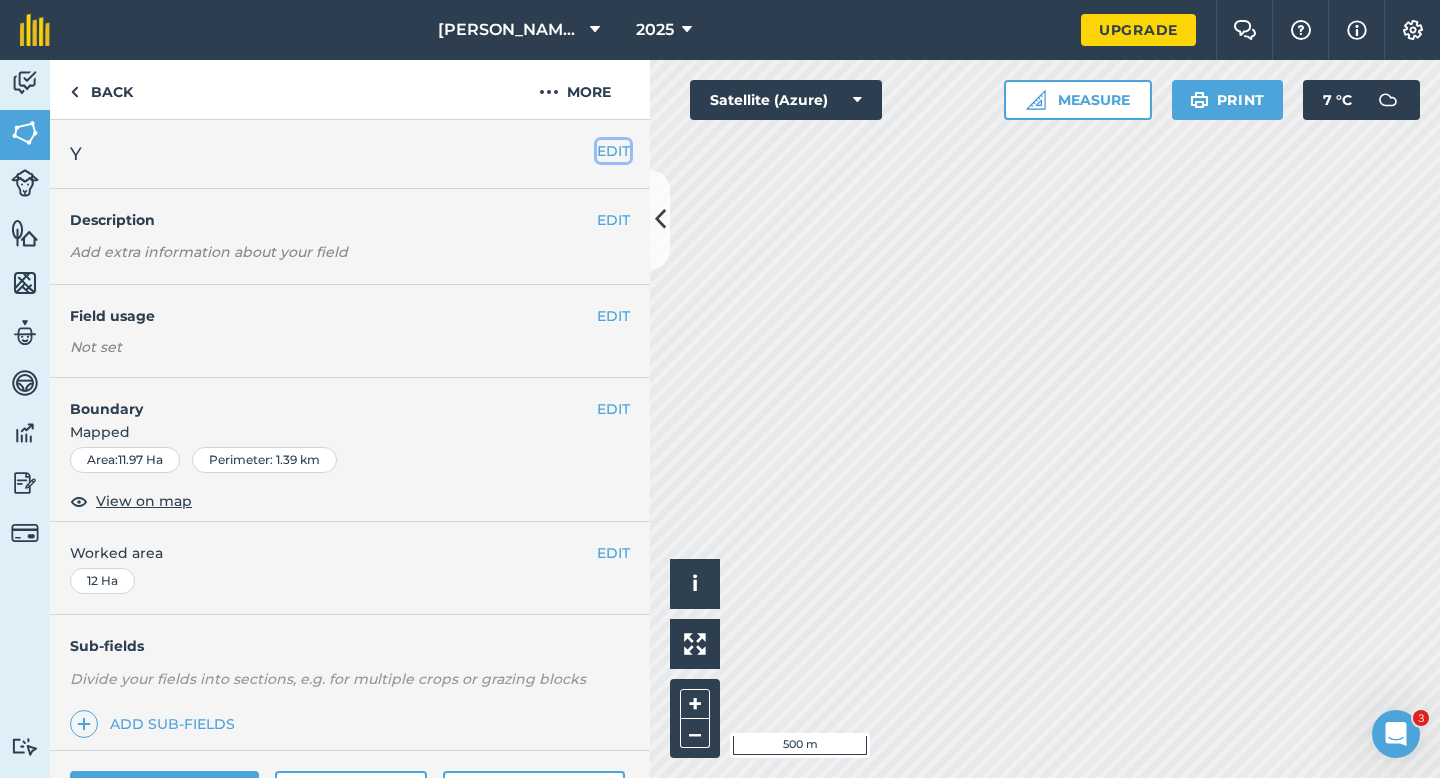 click on "EDIT" at bounding box center [613, 151] 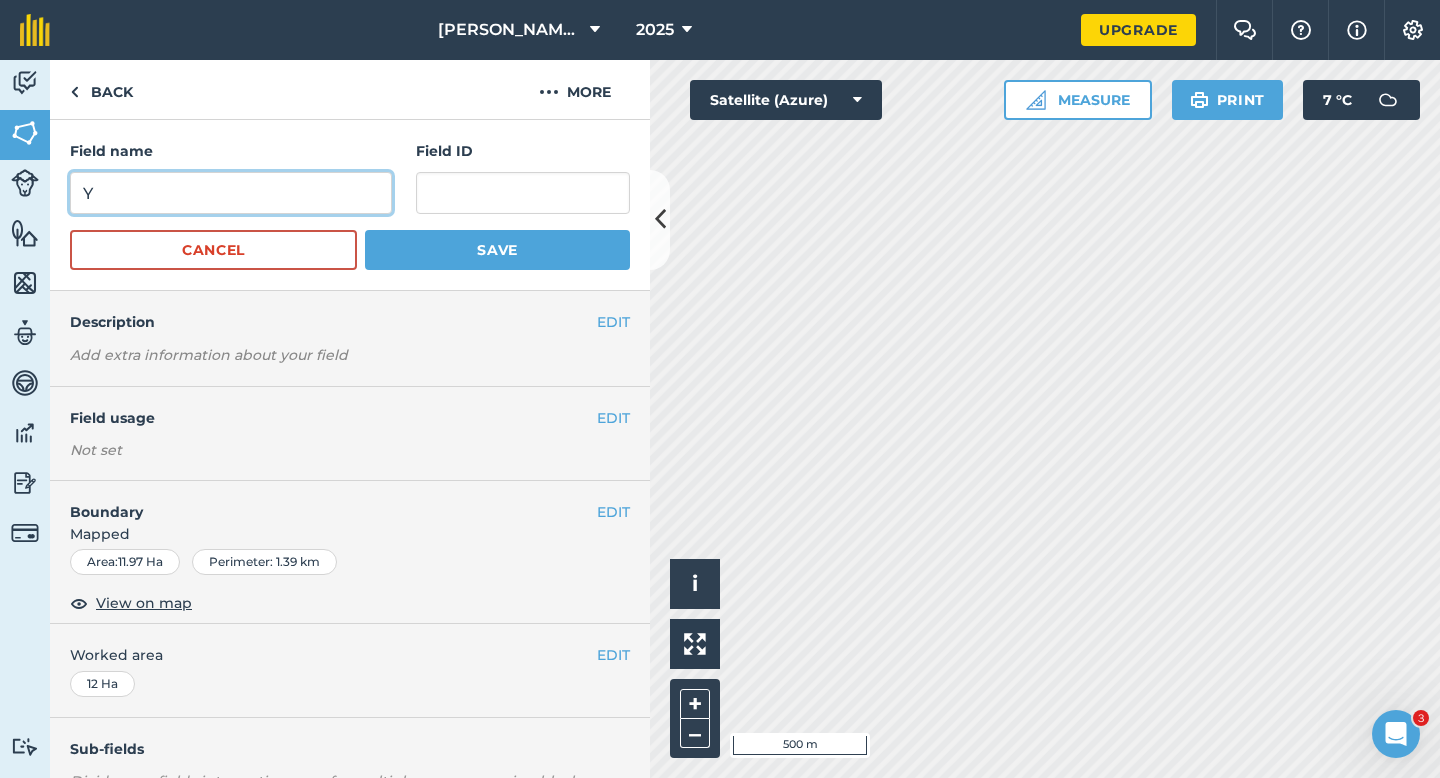 click on "Y" at bounding box center (231, 193) 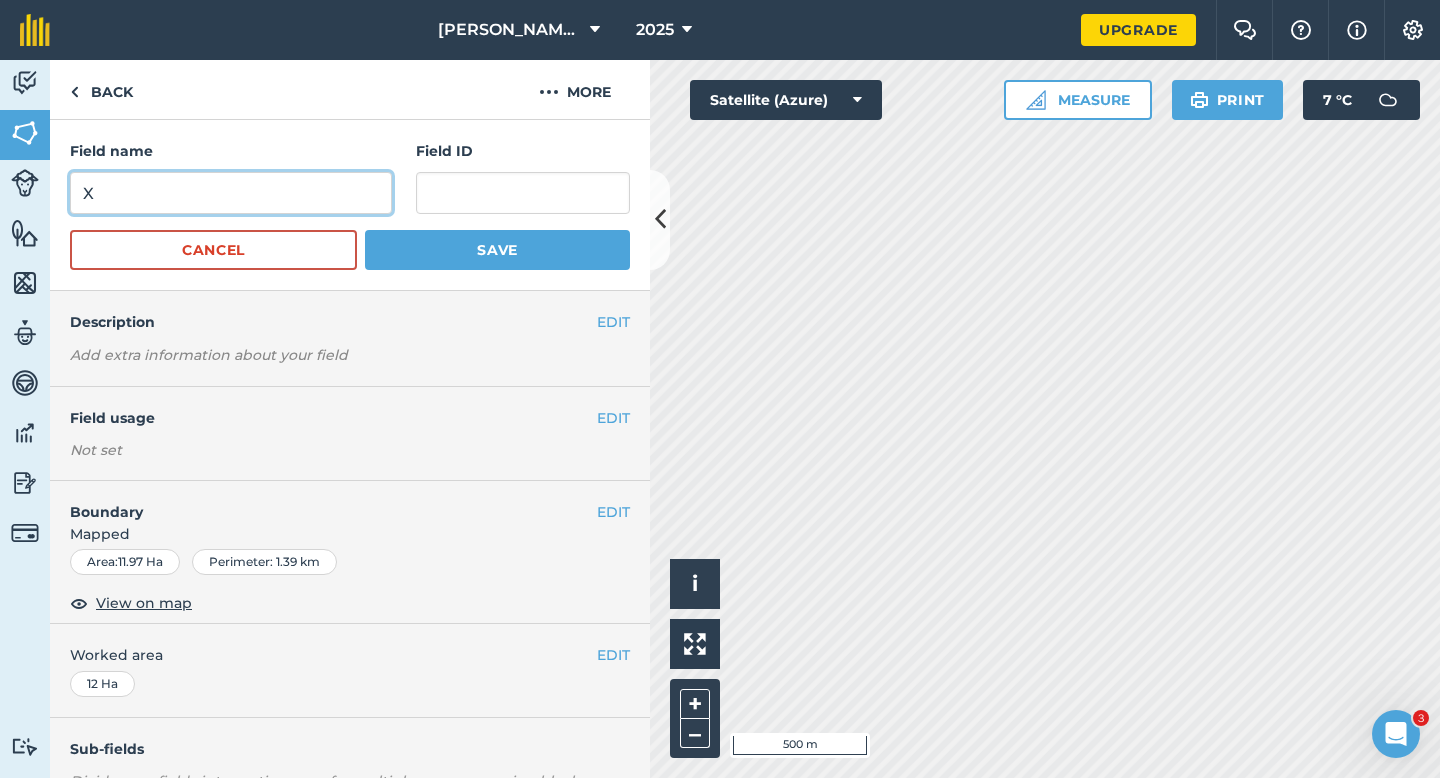 type on "X" 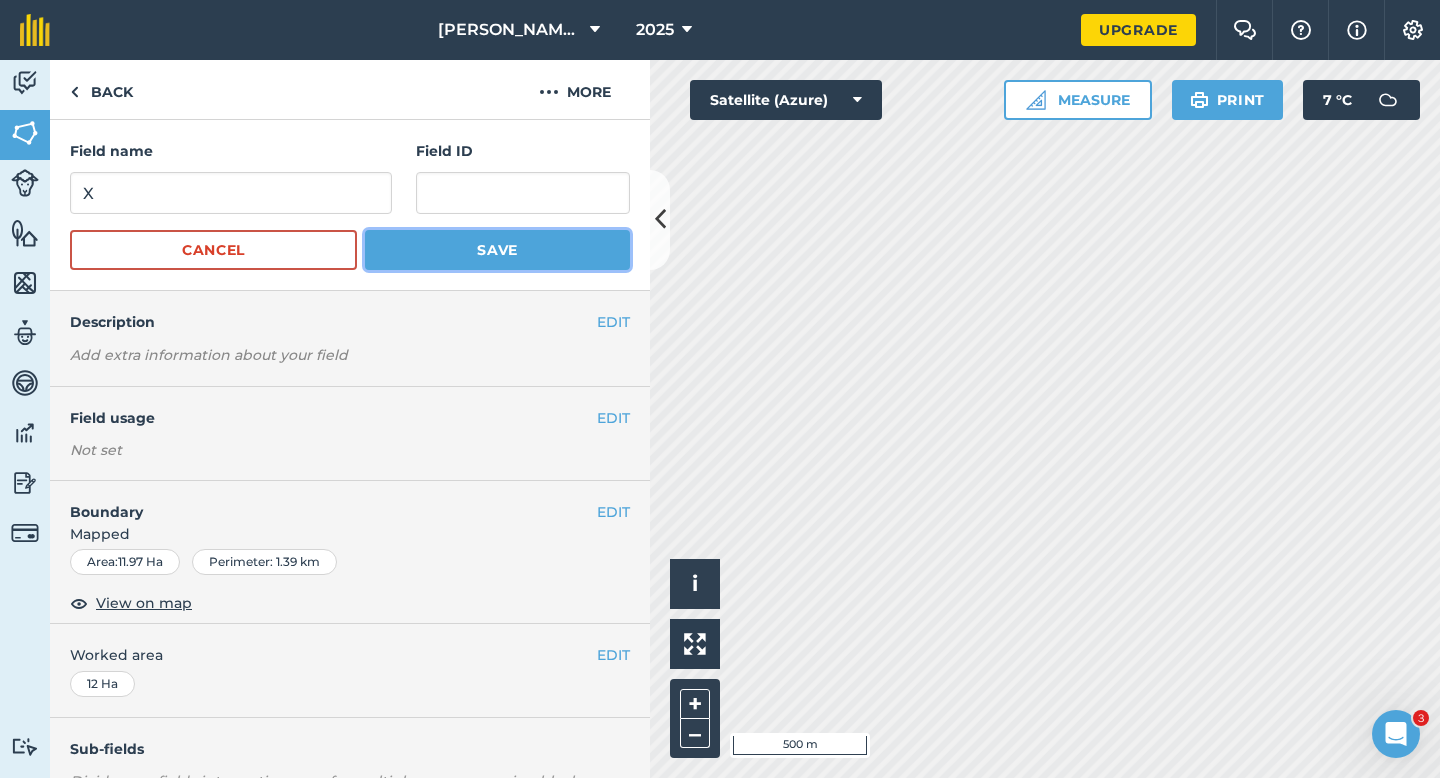 click on "Save" at bounding box center [497, 250] 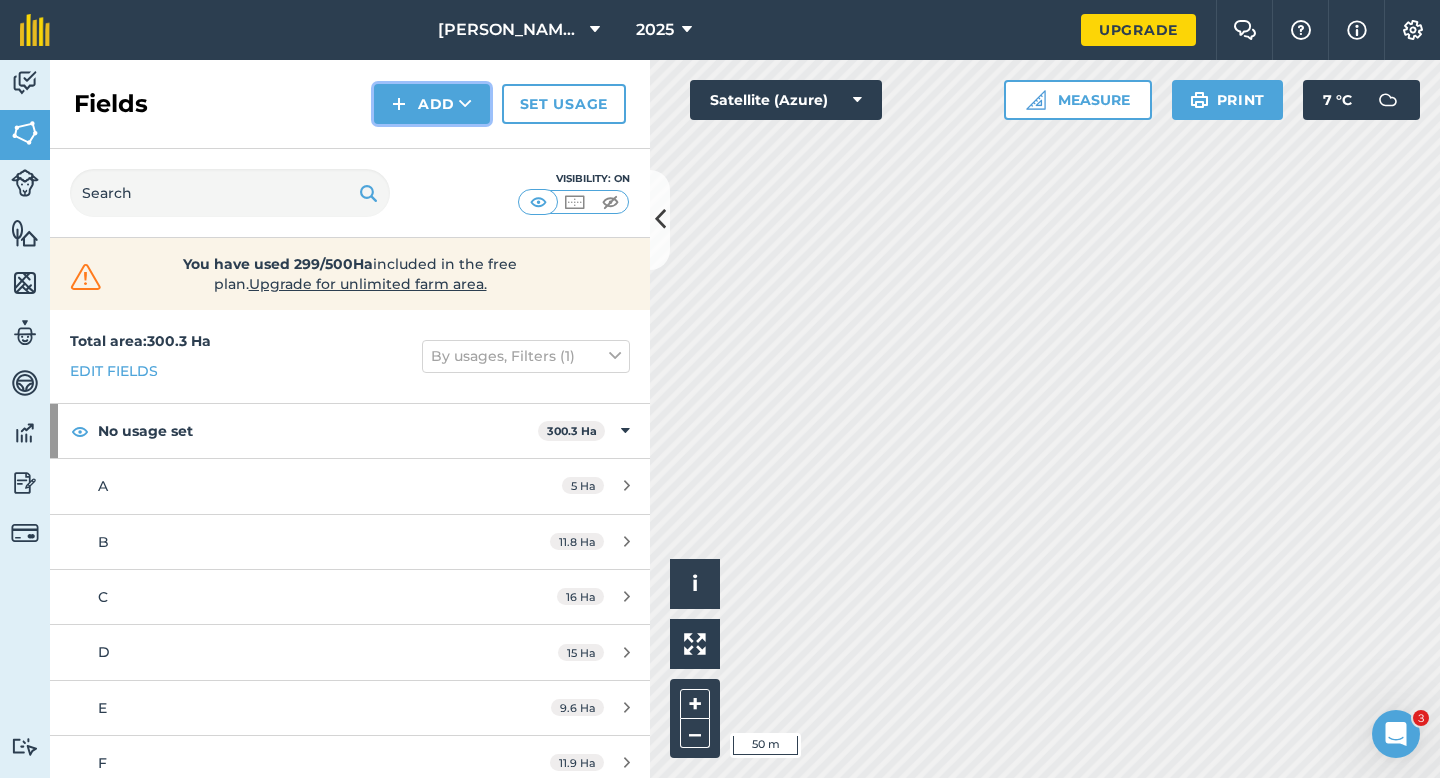 click on "Add" at bounding box center [432, 104] 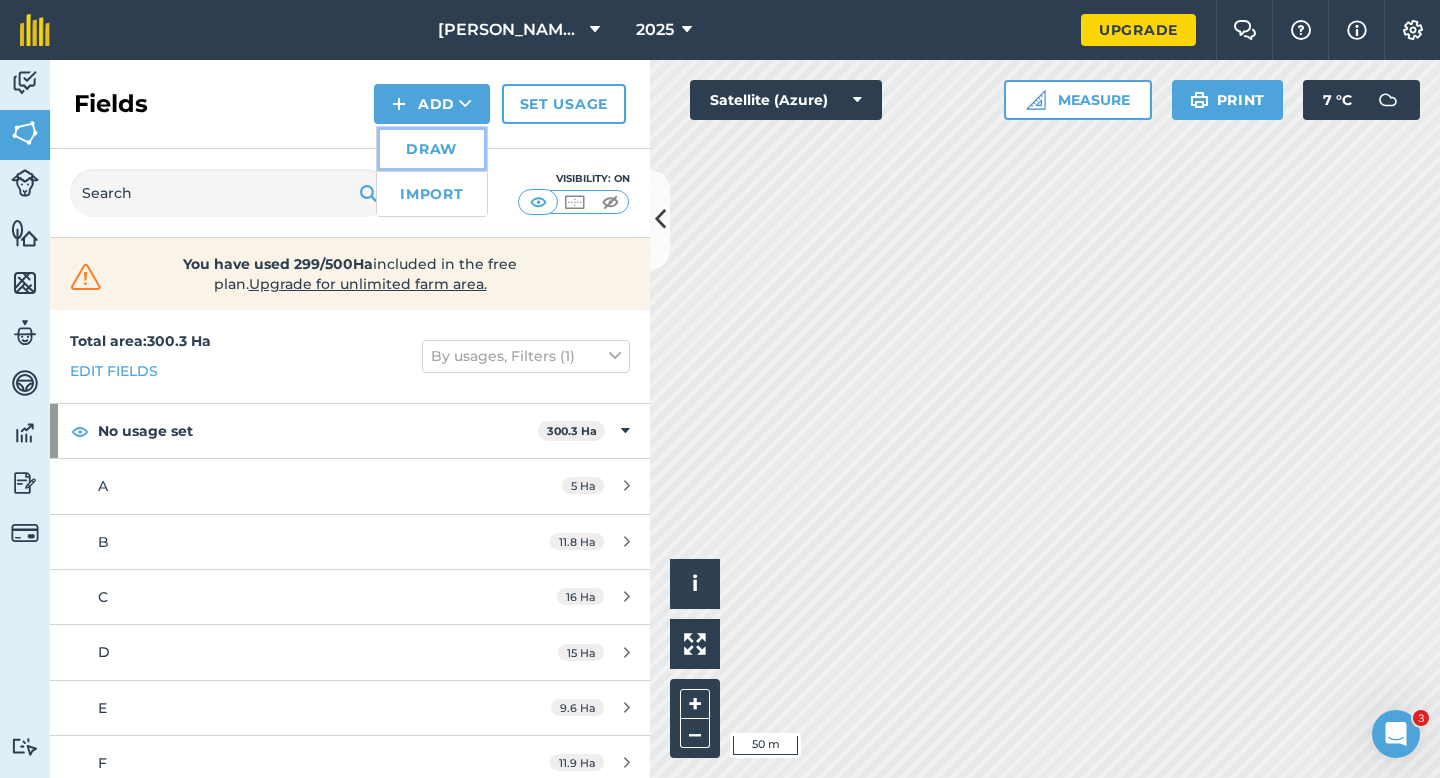 click on "Draw" at bounding box center (432, 149) 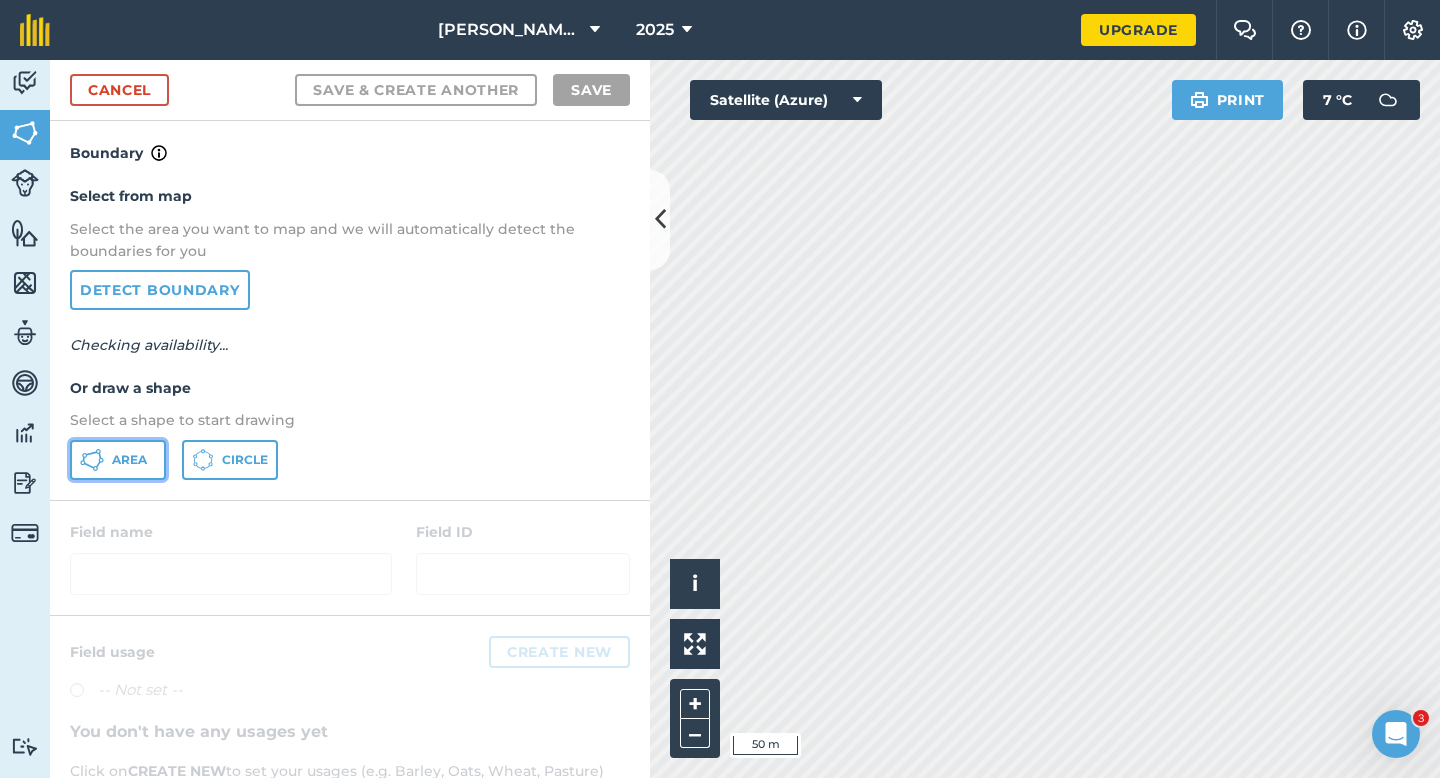 click on "Area" at bounding box center (118, 460) 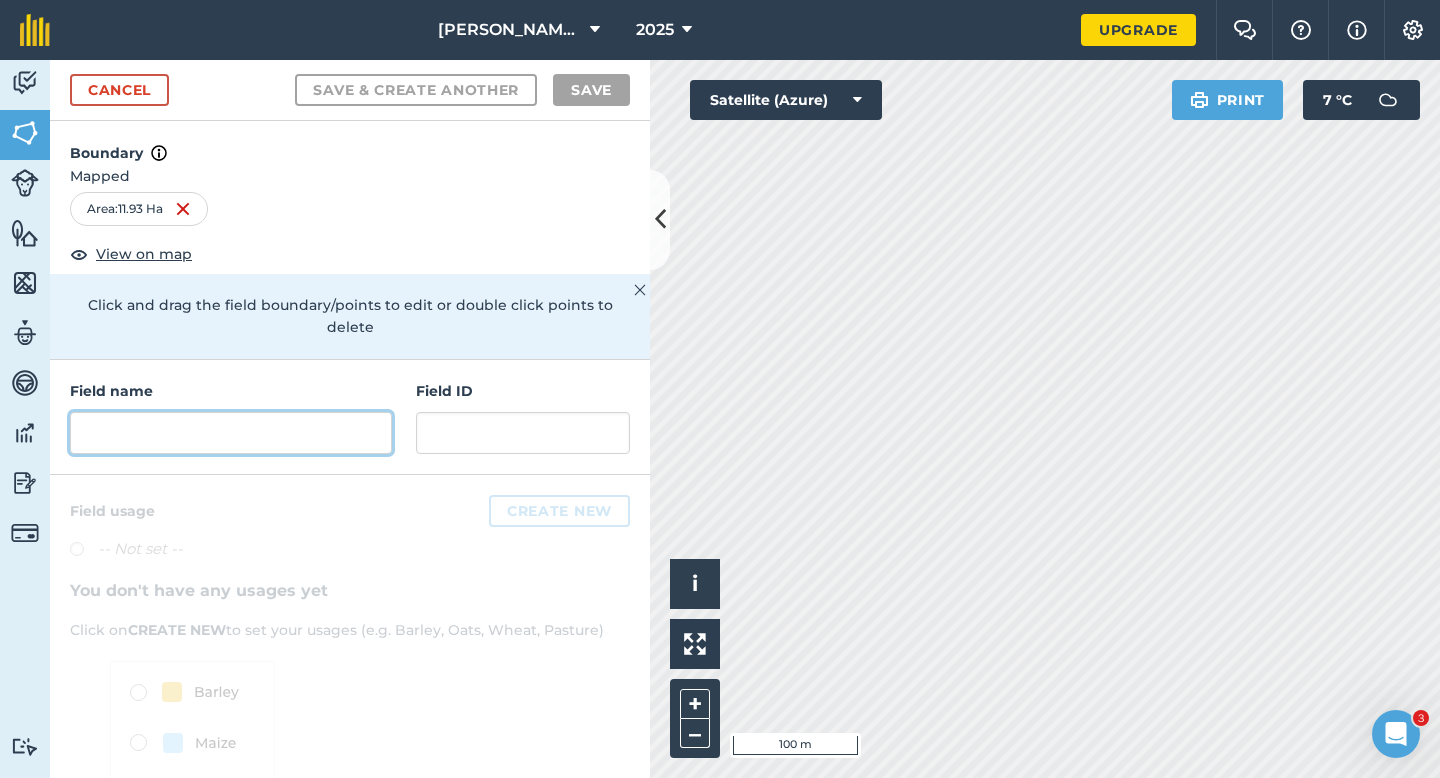 click at bounding box center [231, 433] 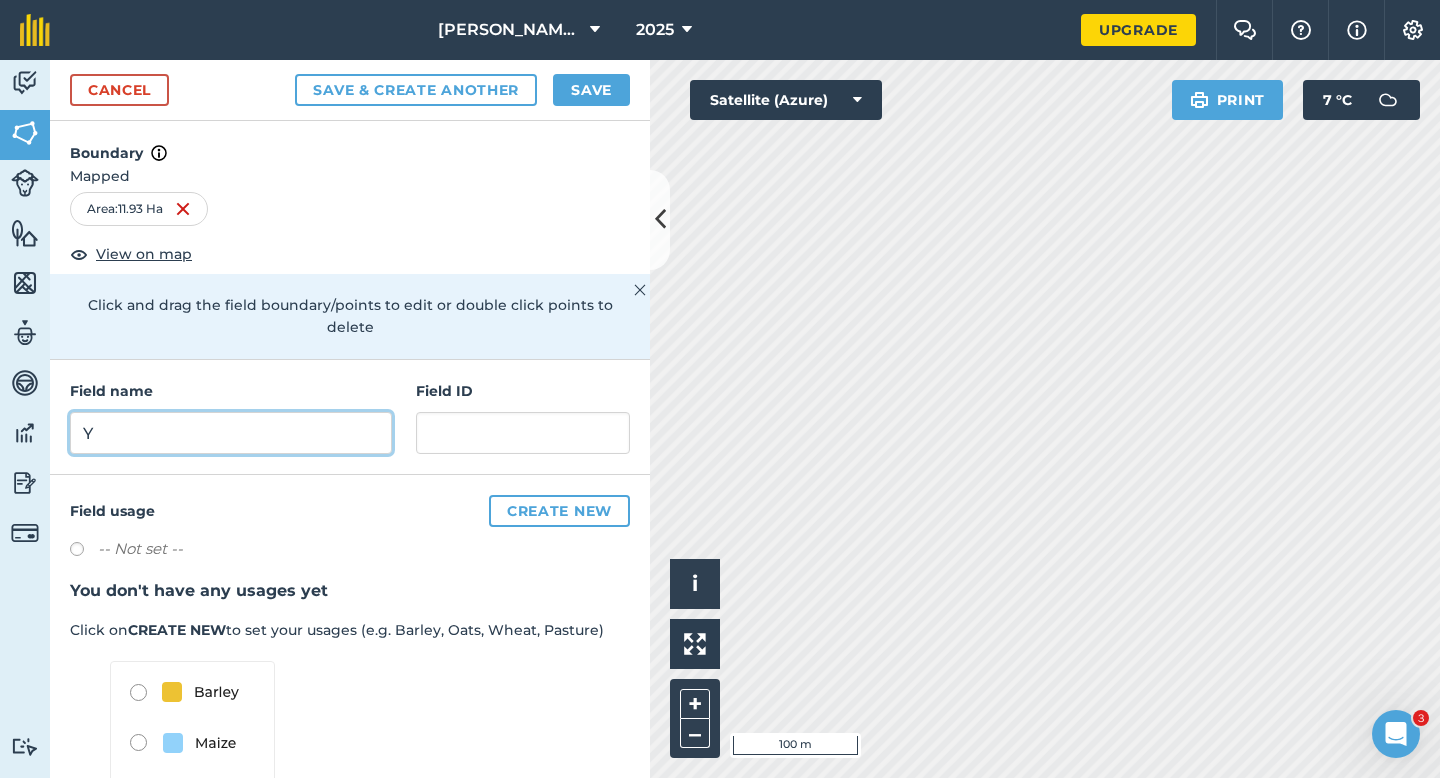 type on "Y" 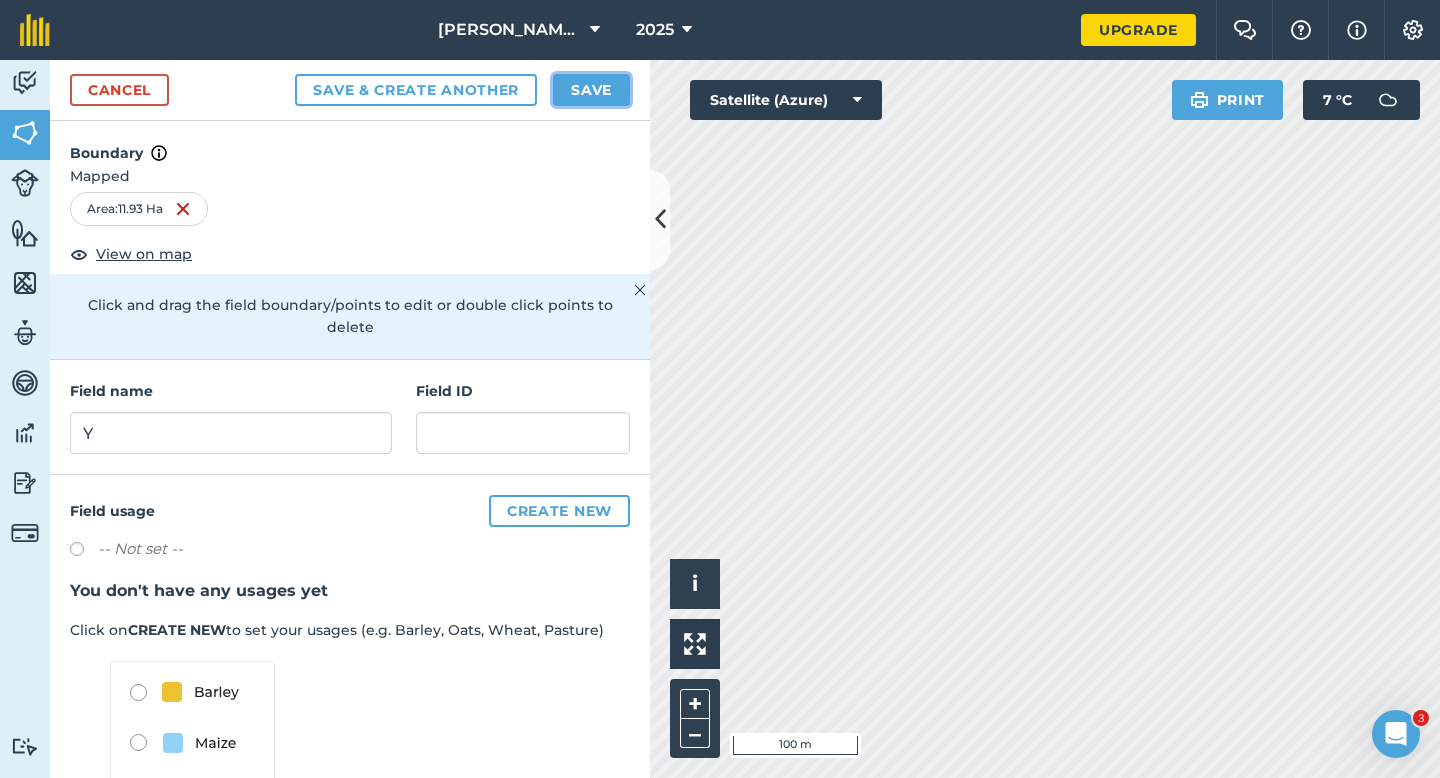 click on "Save" at bounding box center [591, 90] 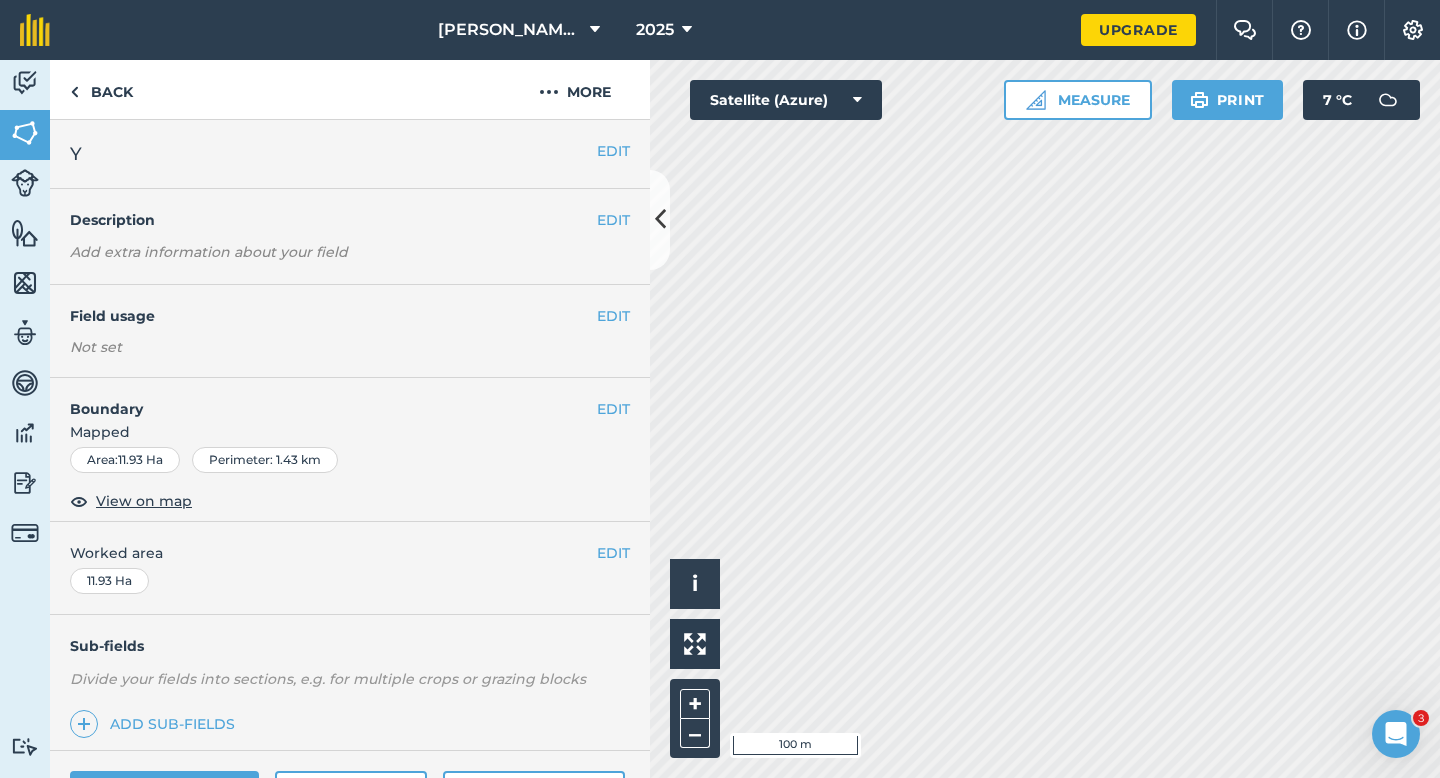 click on "EDIT Worked area 11.93   Ha" at bounding box center (350, 568) 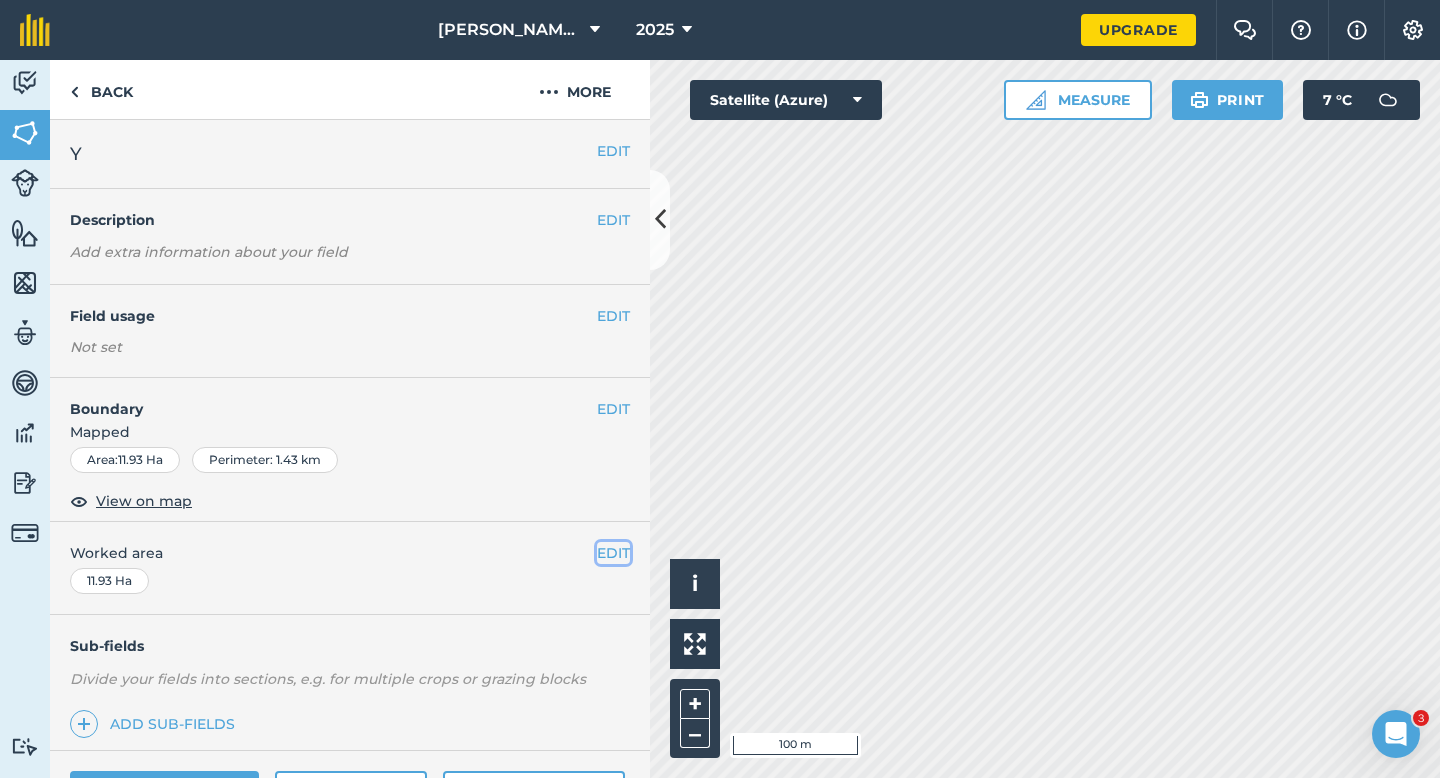 click on "EDIT" at bounding box center (613, 553) 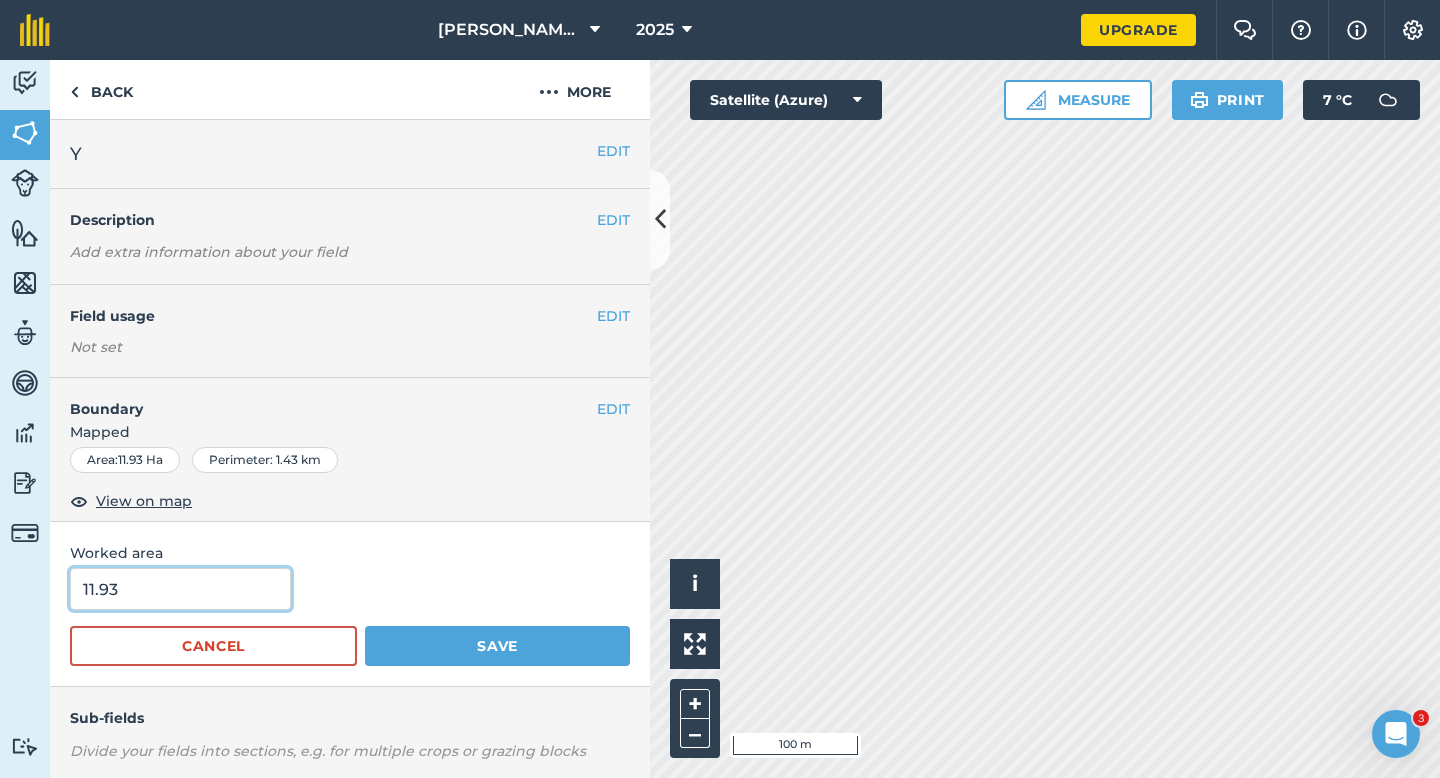 click on "11.93" at bounding box center [180, 589] 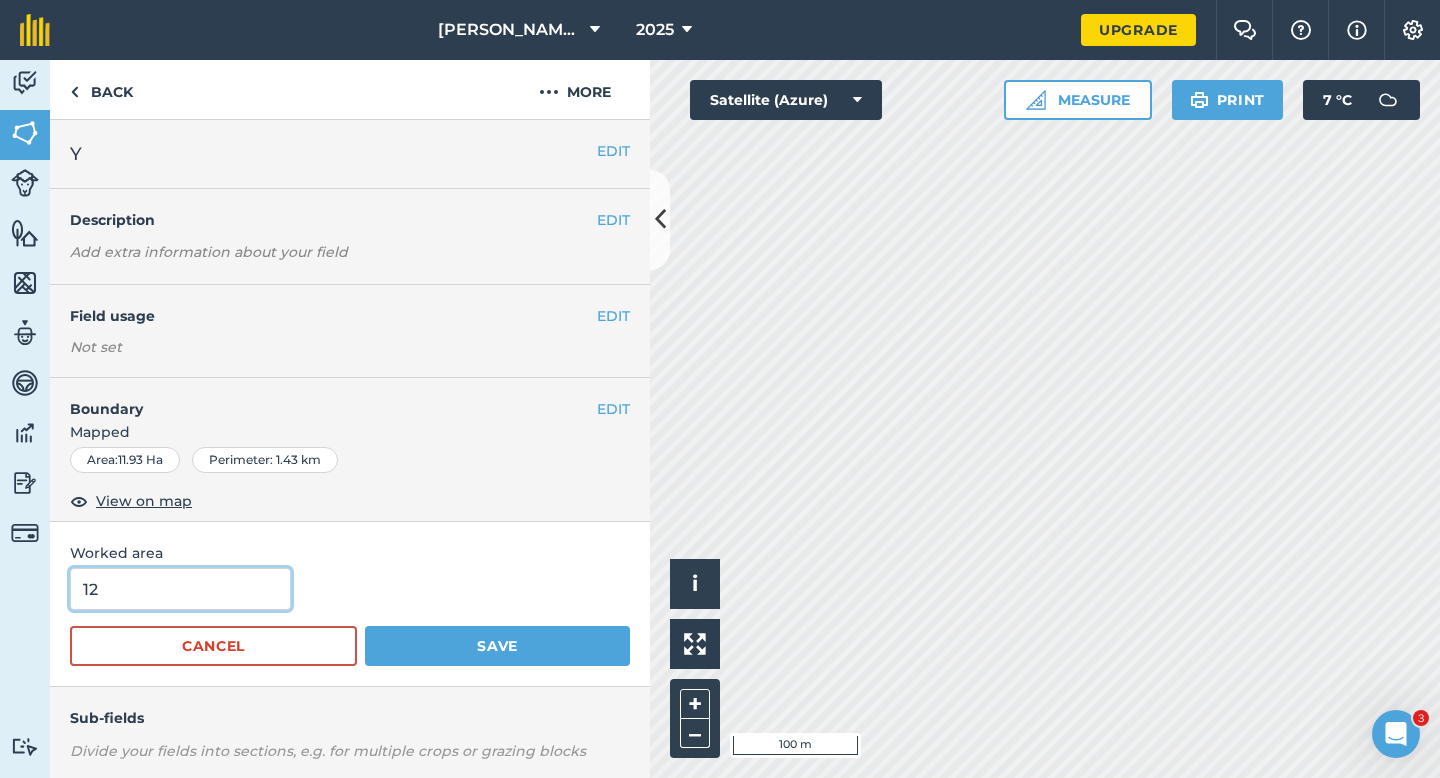 click on "Save" at bounding box center (497, 646) 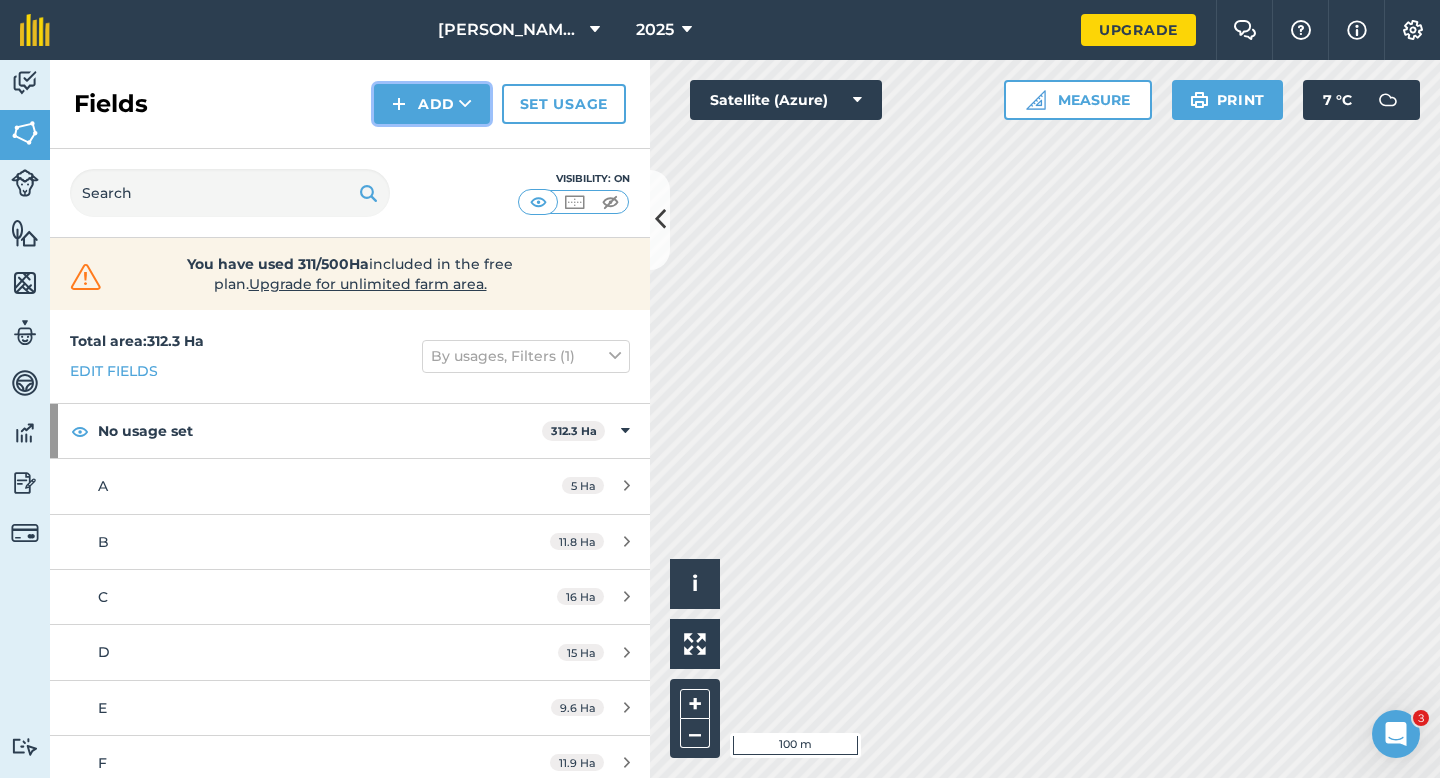 click on "Add" at bounding box center (432, 104) 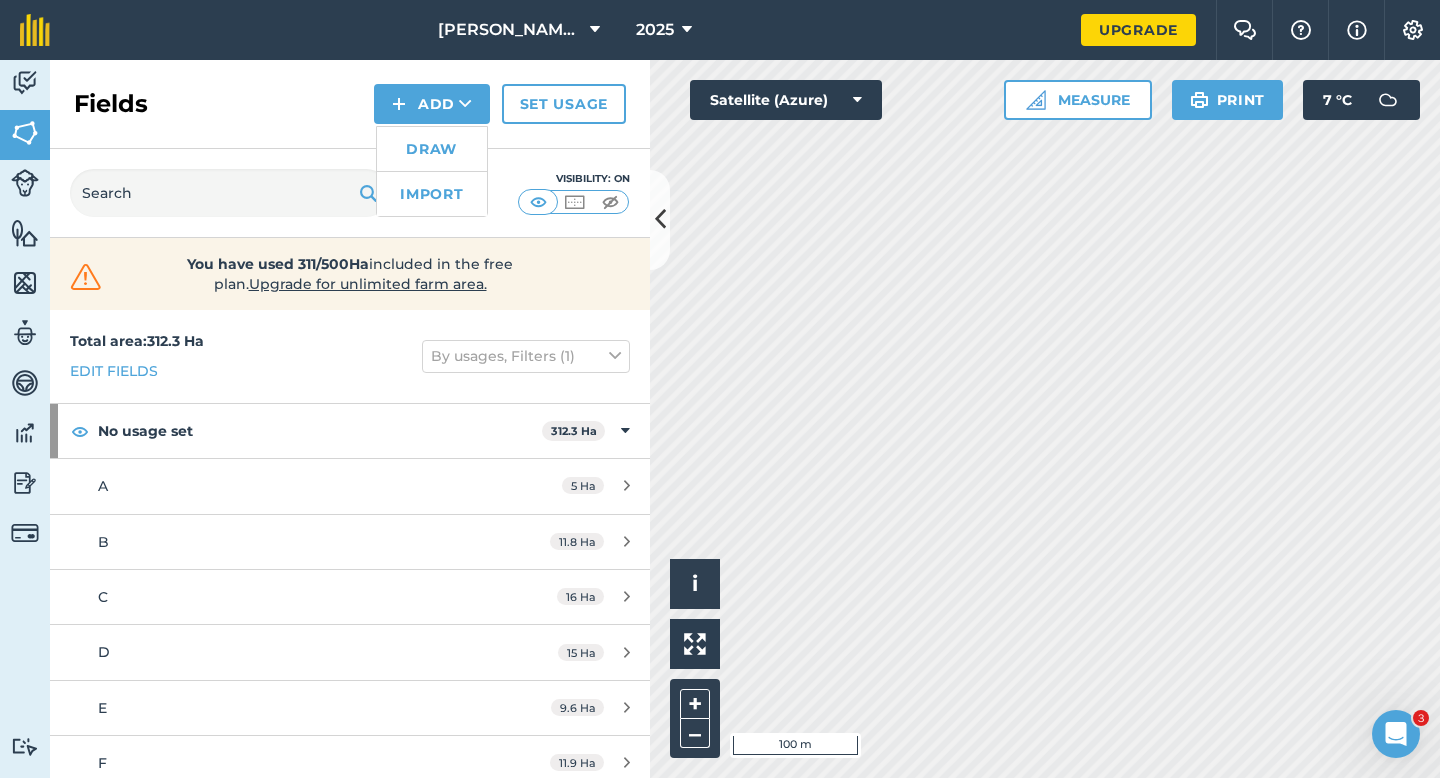 click on "Draw" at bounding box center (432, 149) 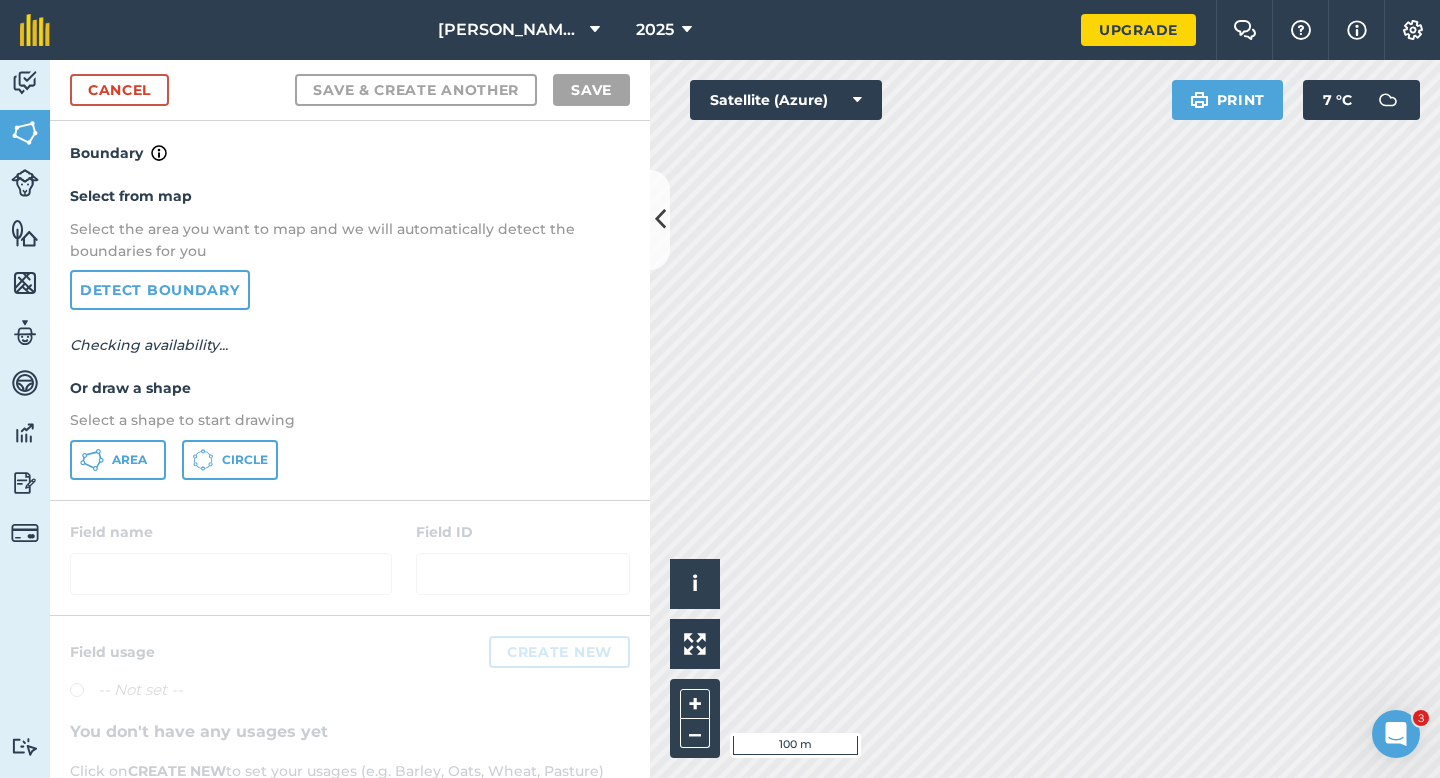 click on "Boundary   Select from map Select the area you want to map and we will automatically detect the boundaries for you Detect boundary Checking availability... Or draw a shape Select a shape to start drawing Area Circle" at bounding box center [350, 311] 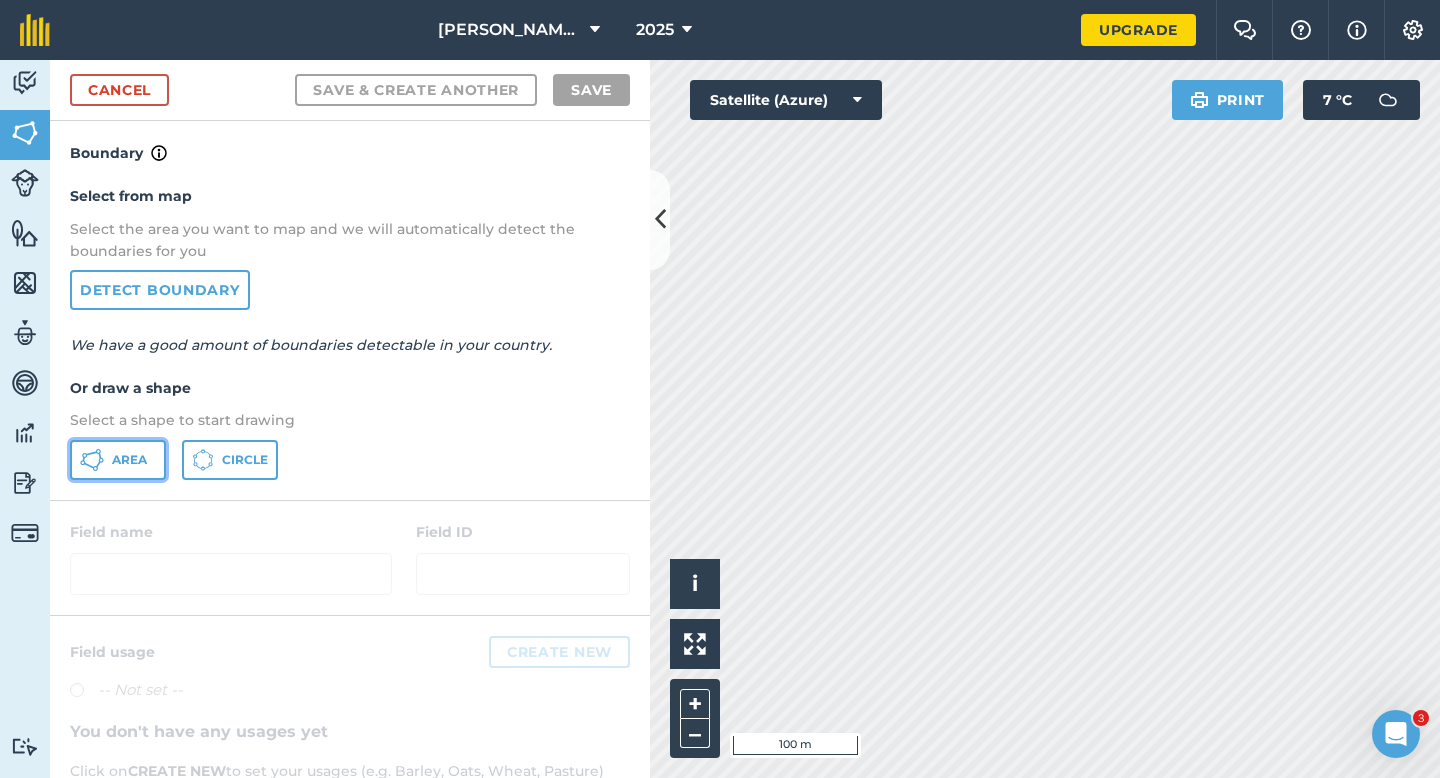 click on "Area" at bounding box center (129, 460) 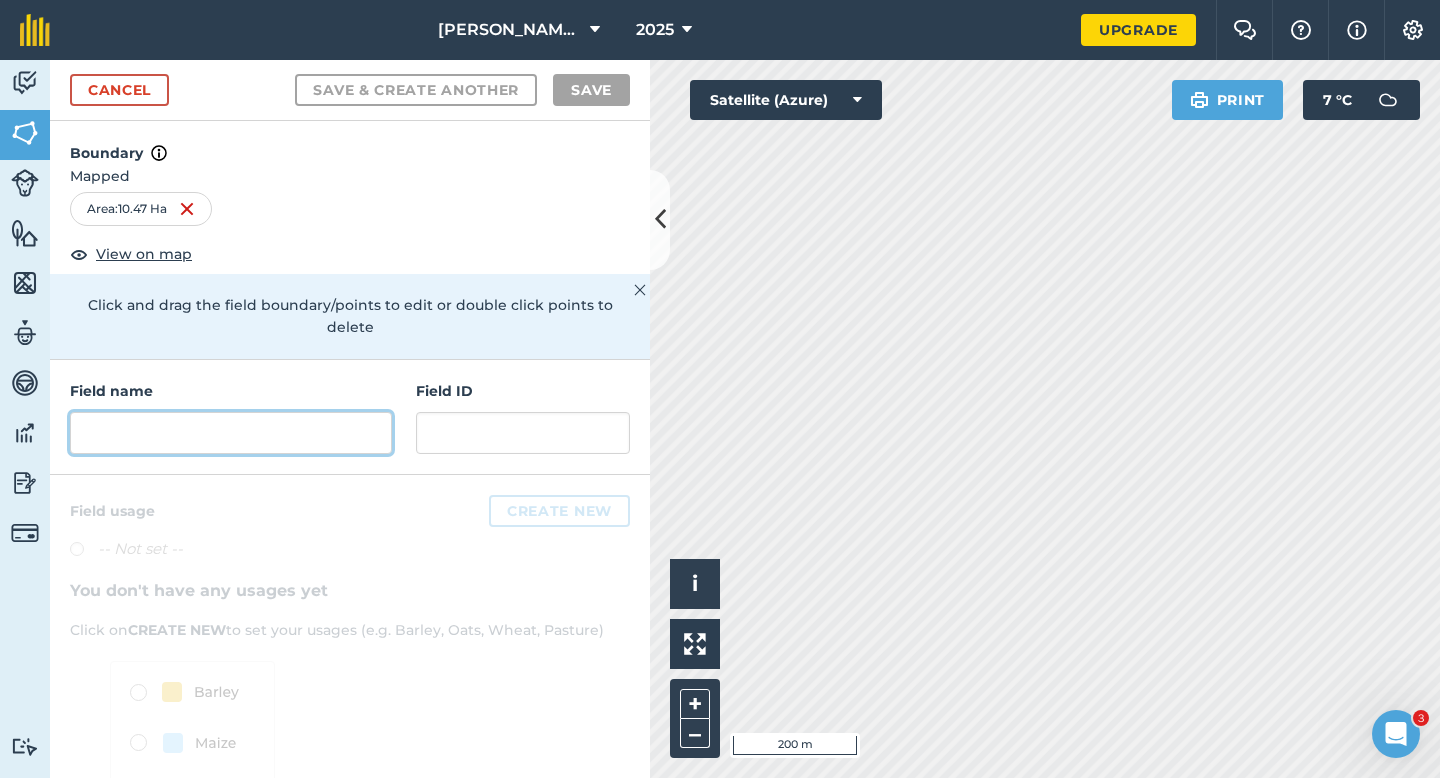 click at bounding box center (231, 433) 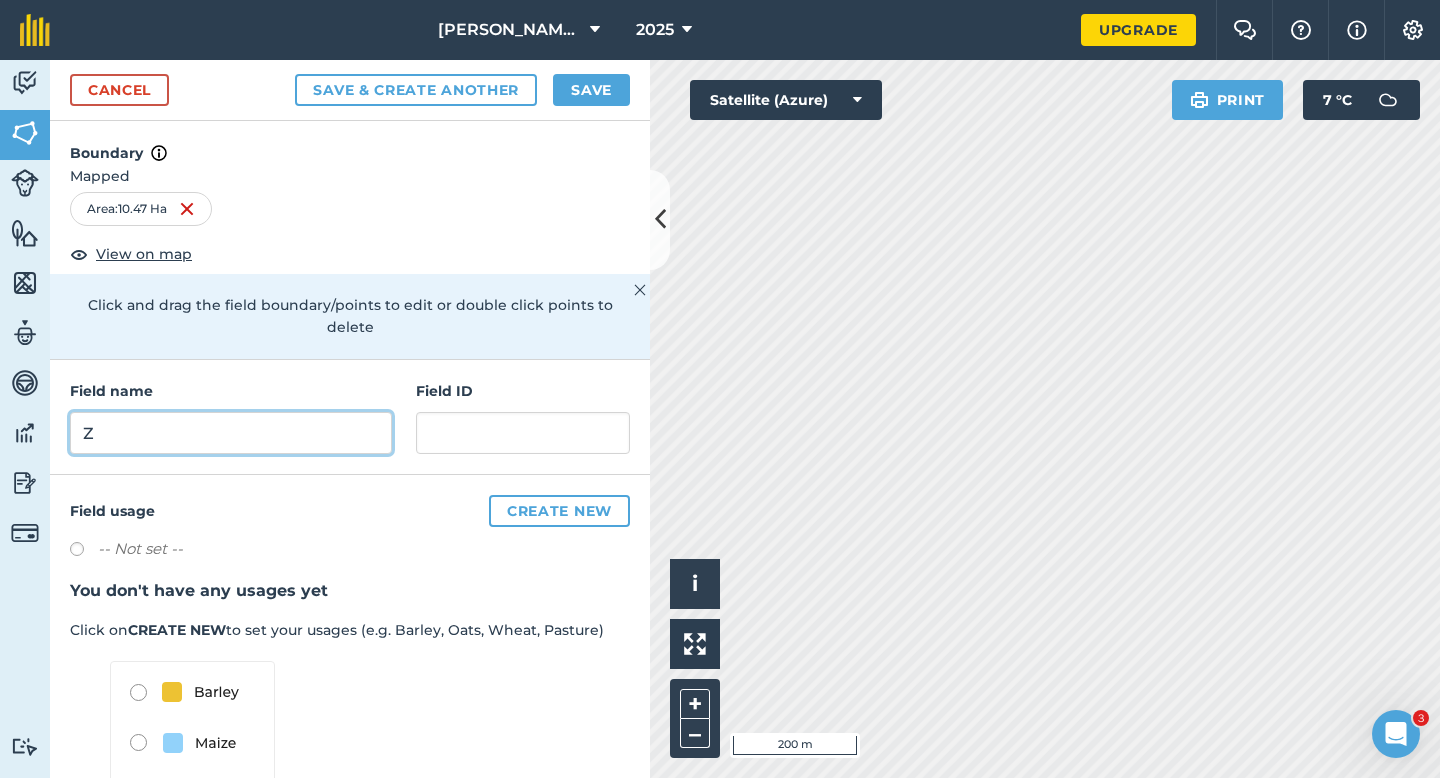 type on "Z" 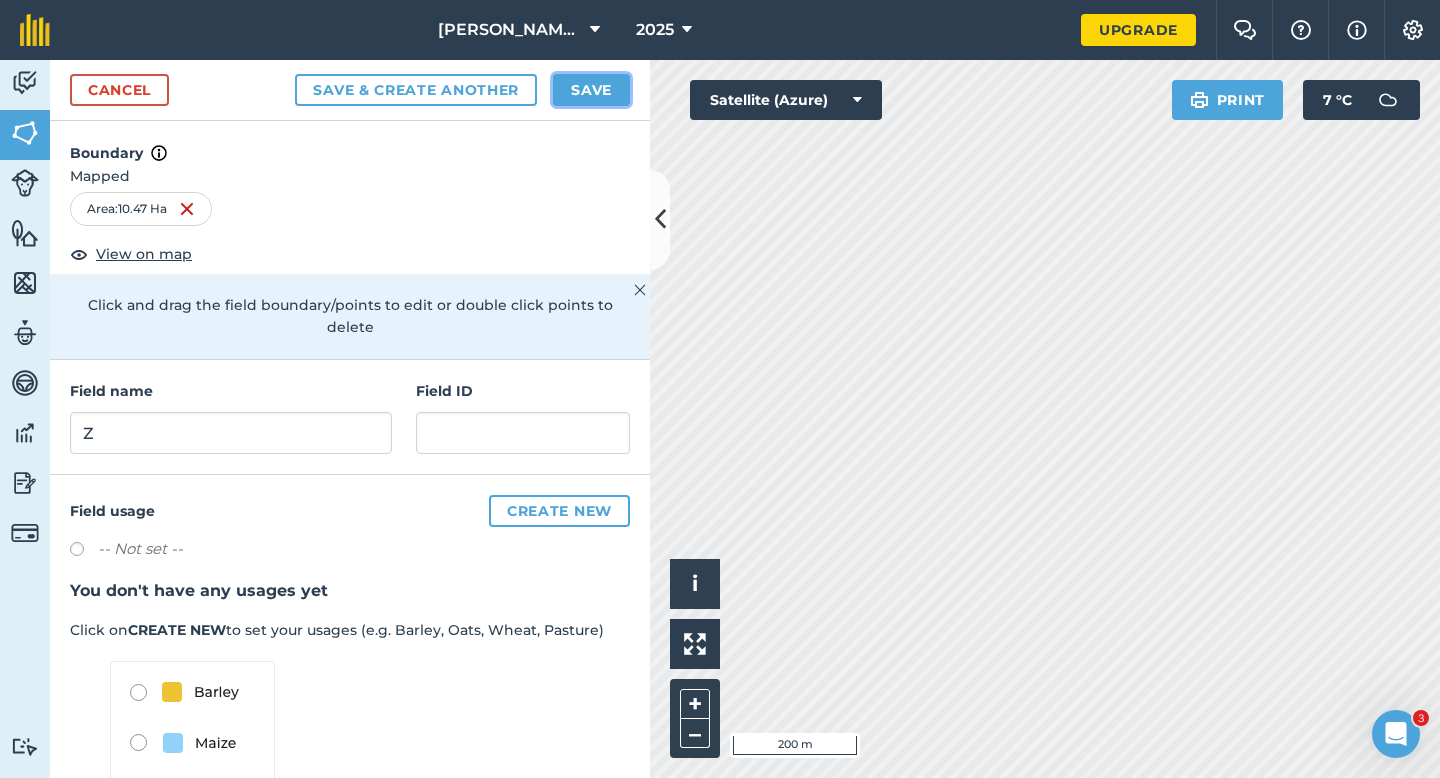click on "Save" at bounding box center [591, 90] 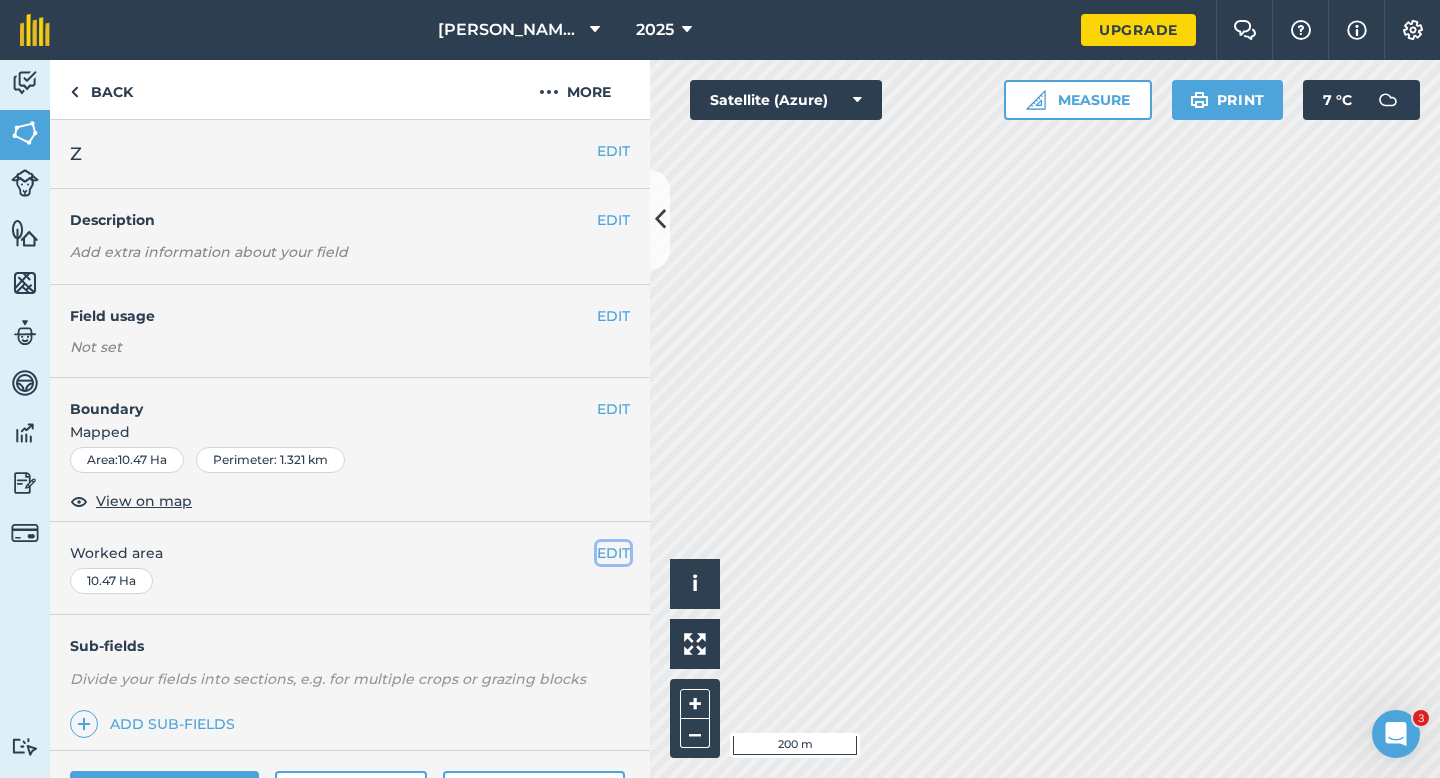 click on "EDIT" at bounding box center (613, 553) 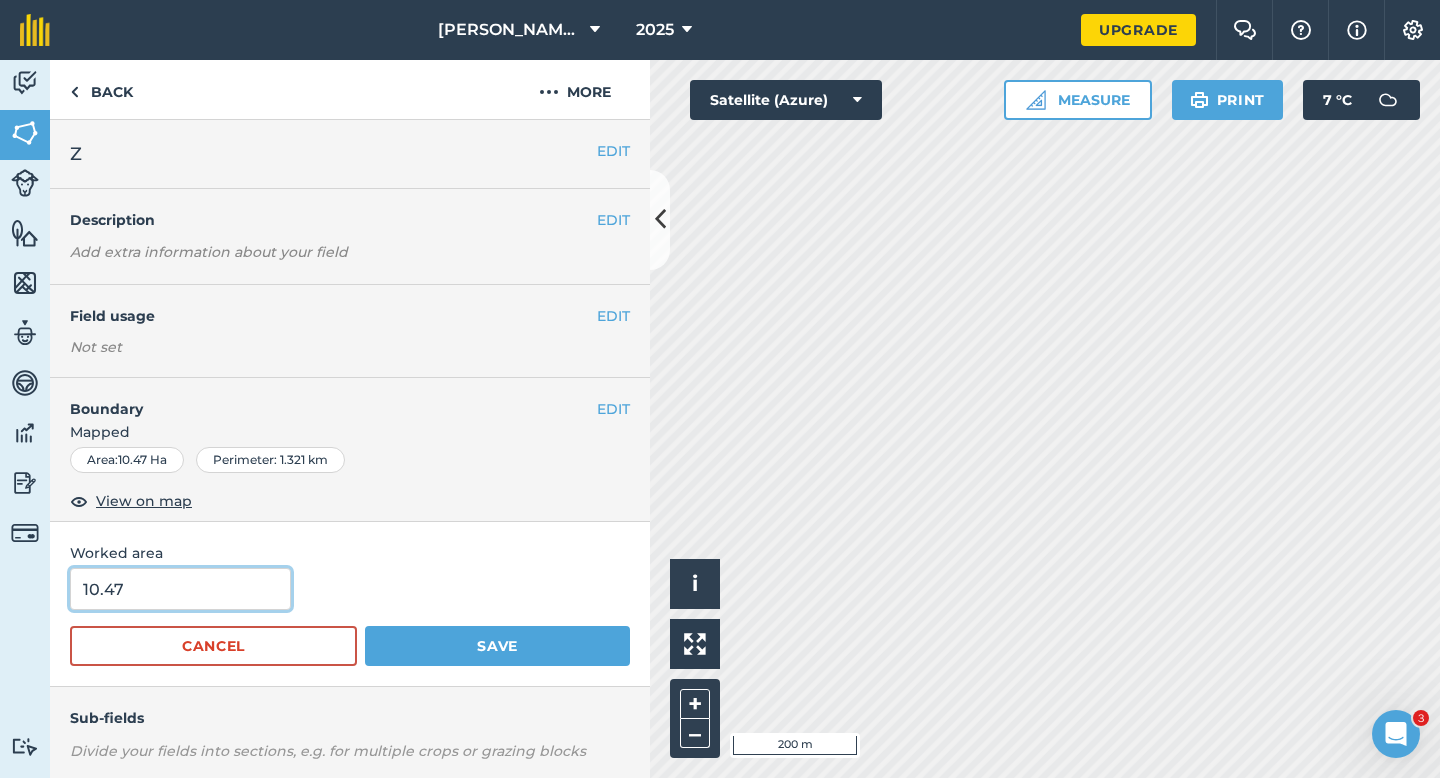 click on "10.47" at bounding box center [180, 589] 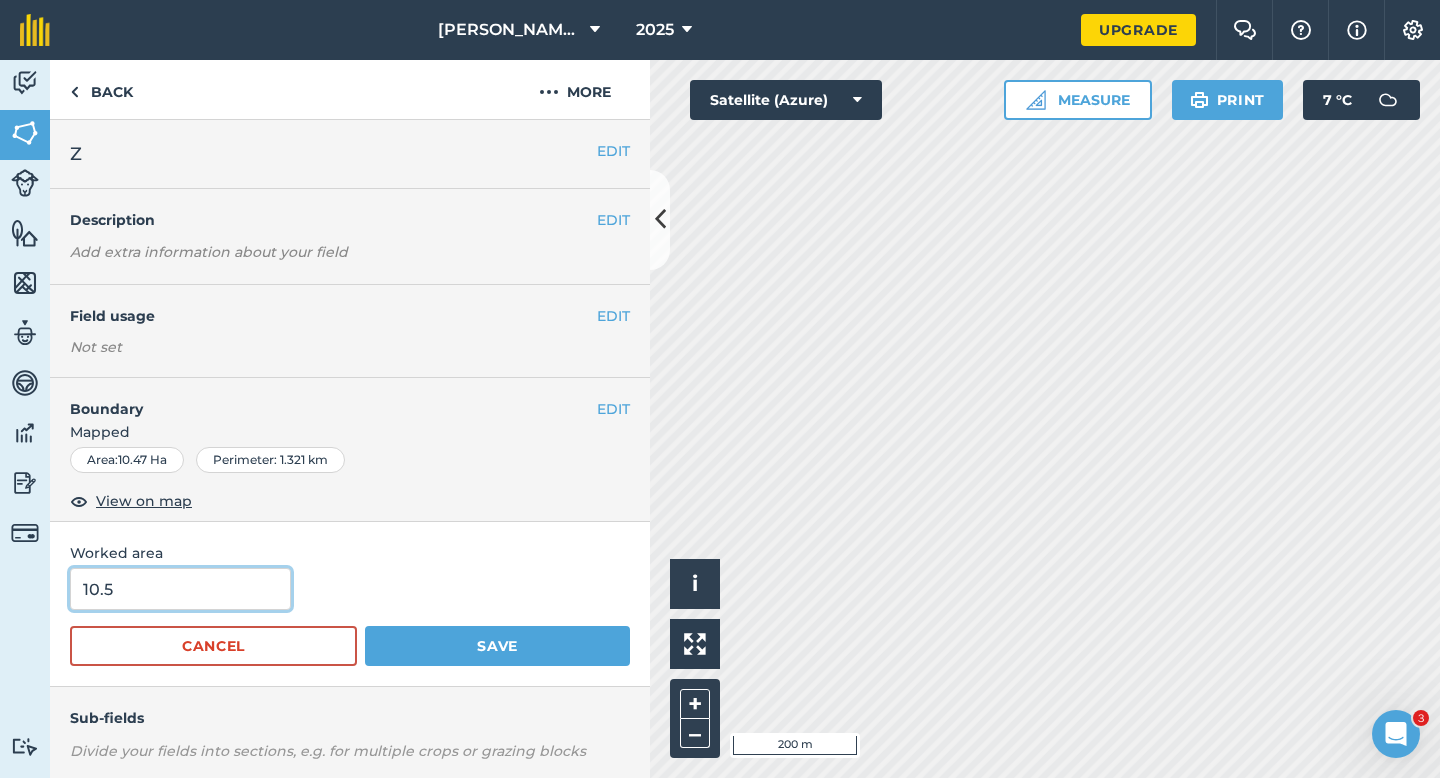 type on "10.5" 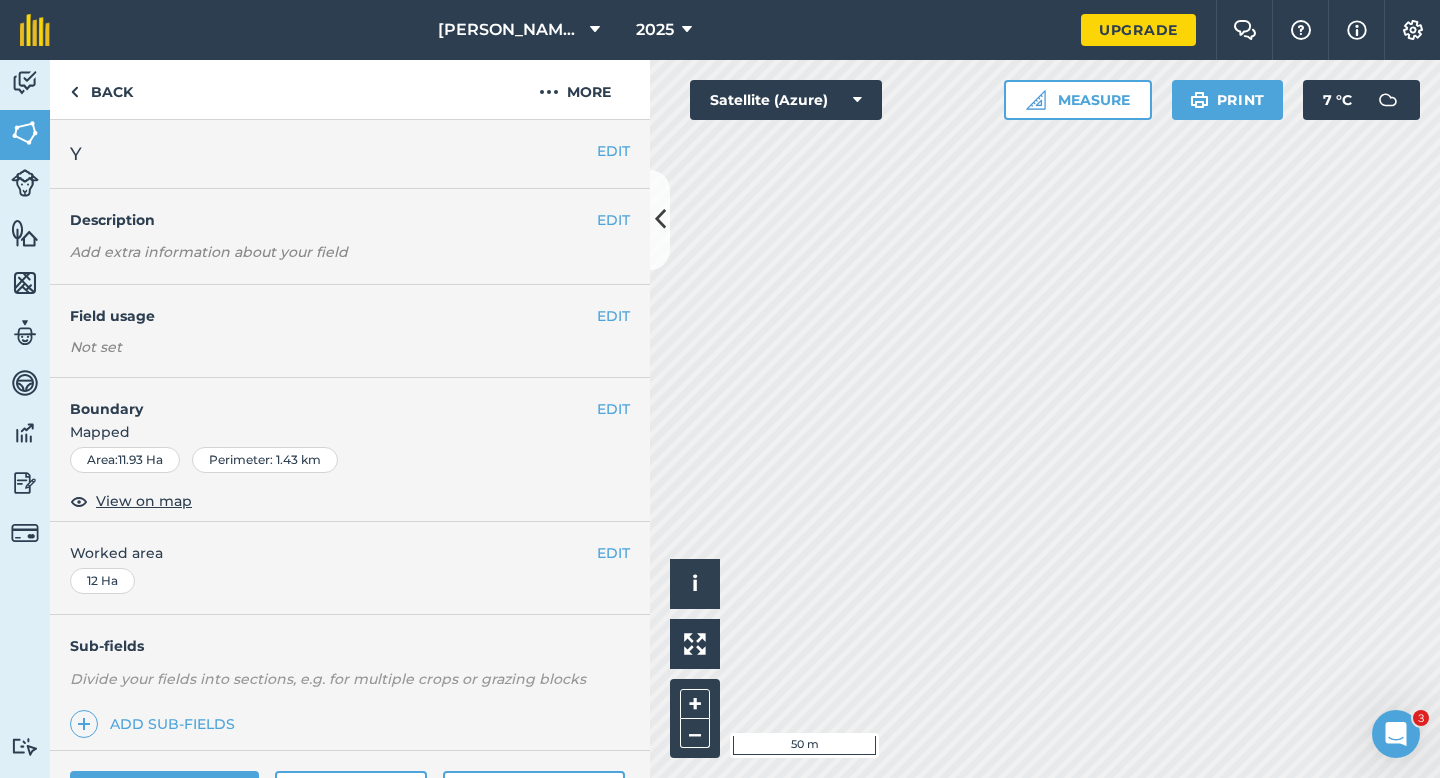 click on "EDIT Boundary   Mapped Area :  11.93   Ha Perimeter :   1.43   km   View on map" at bounding box center (350, 450) 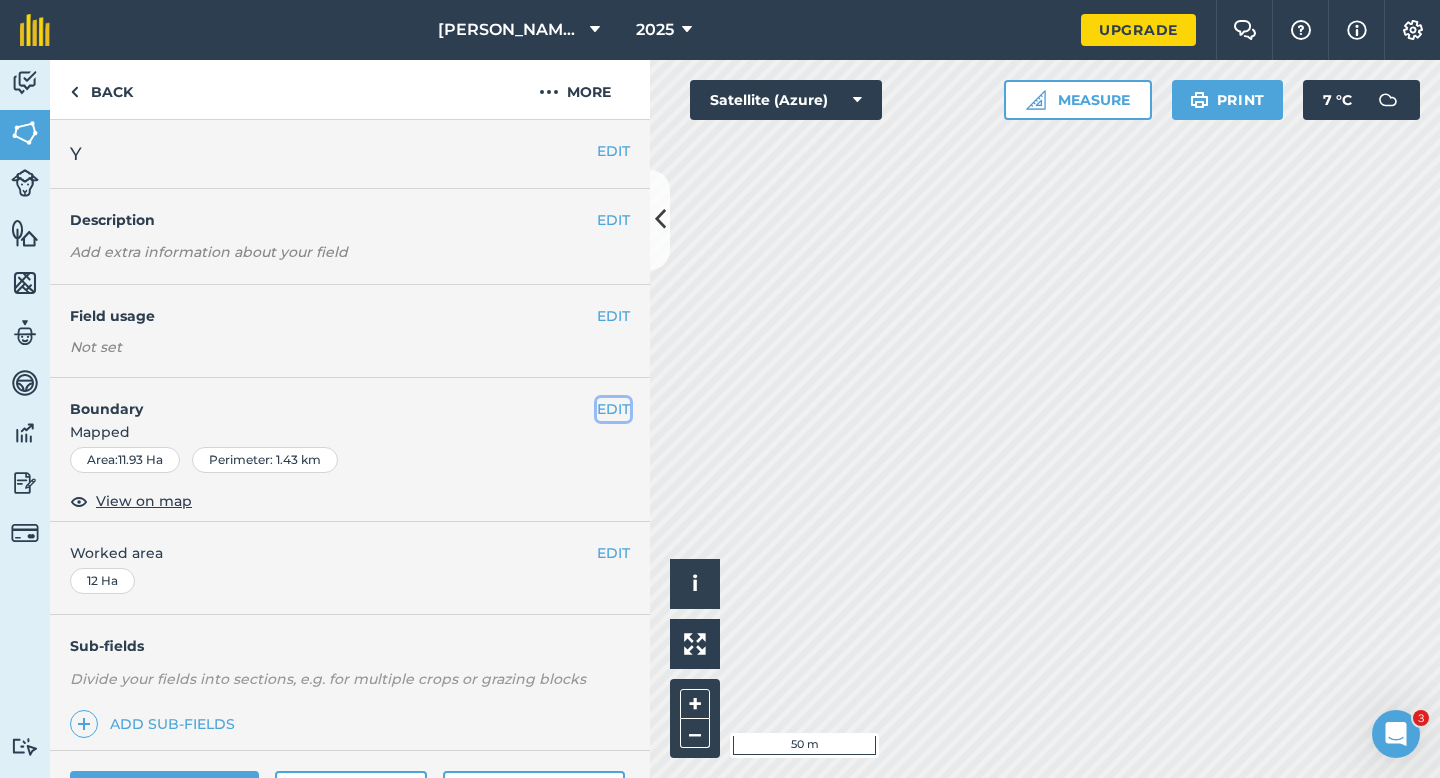 click on "EDIT" at bounding box center (613, 409) 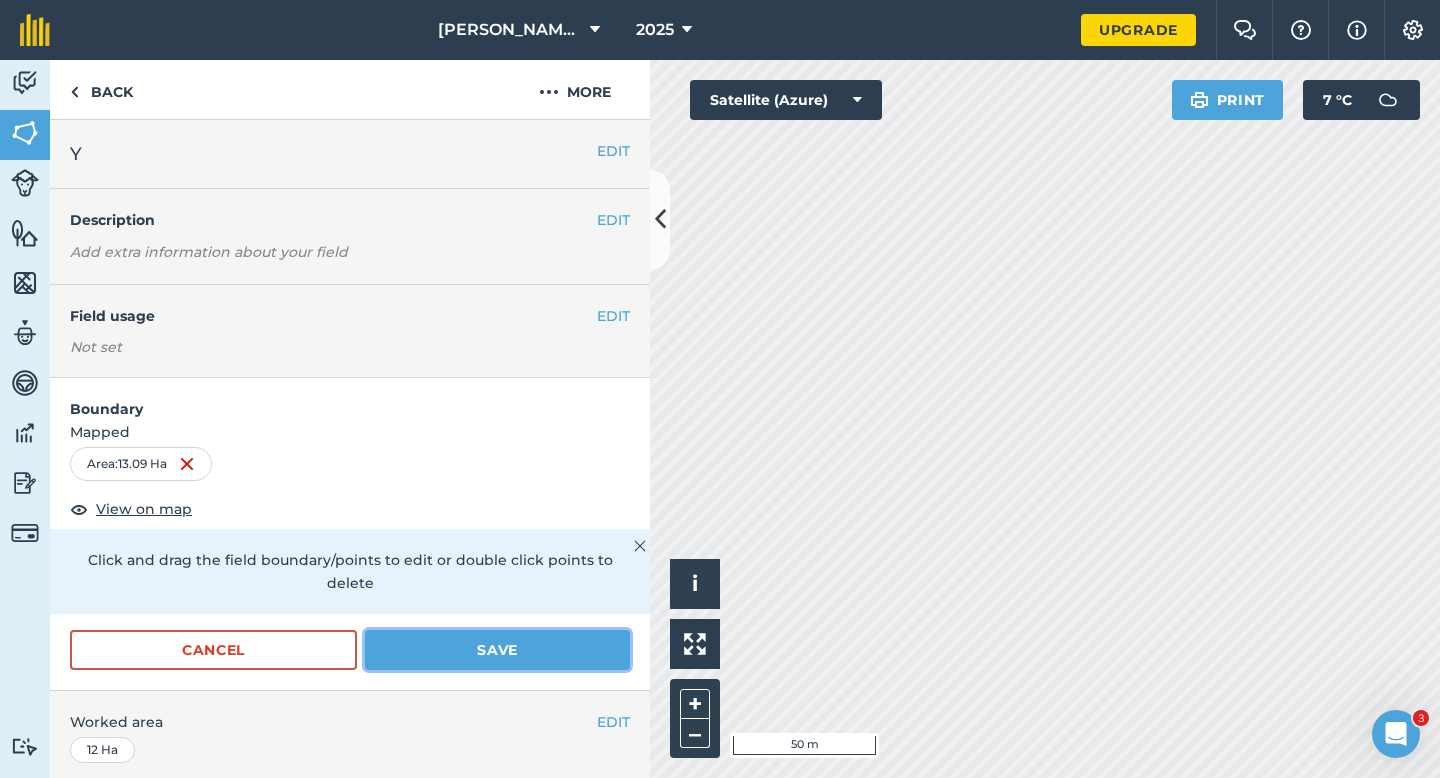 click on "Save" at bounding box center (497, 650) 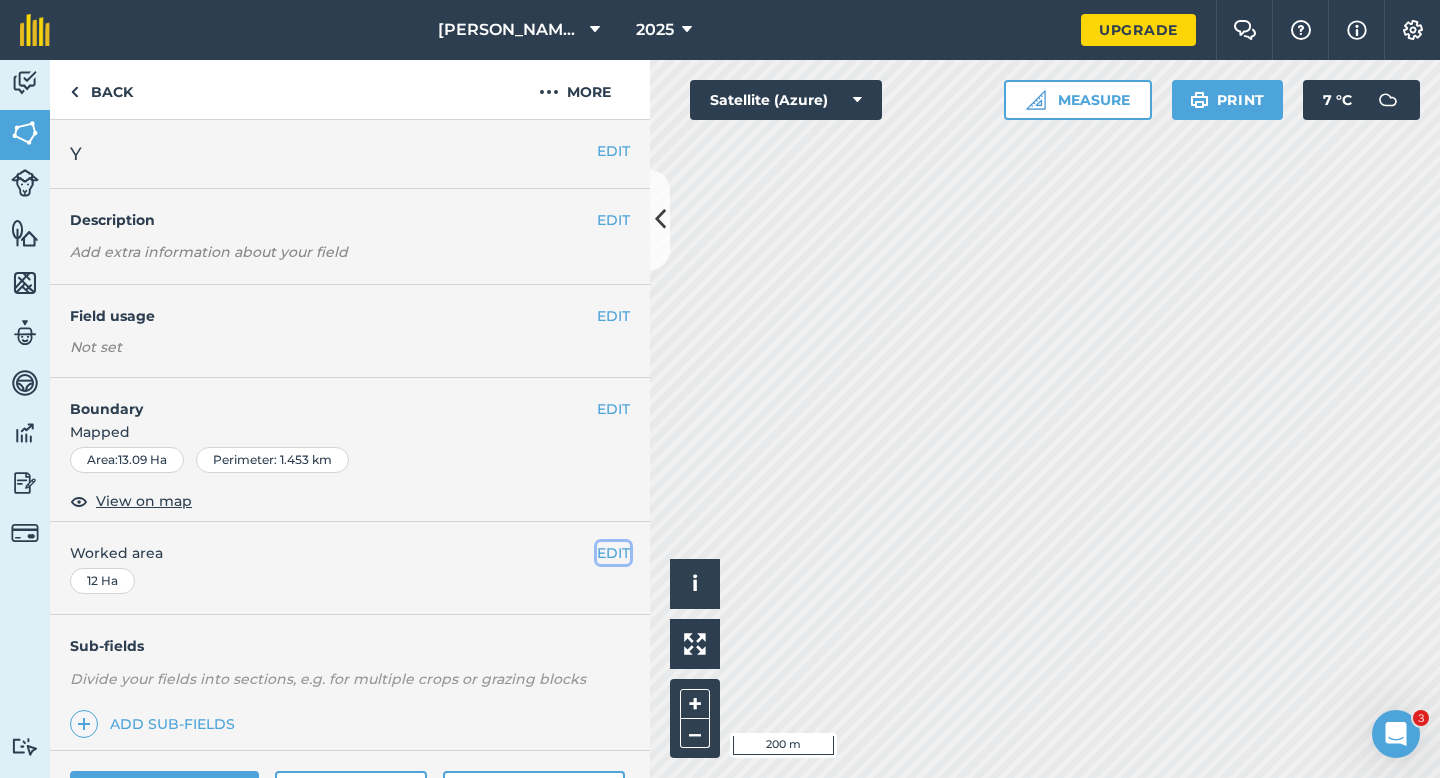 click on "EDIT" at bounding box center (613, 553) 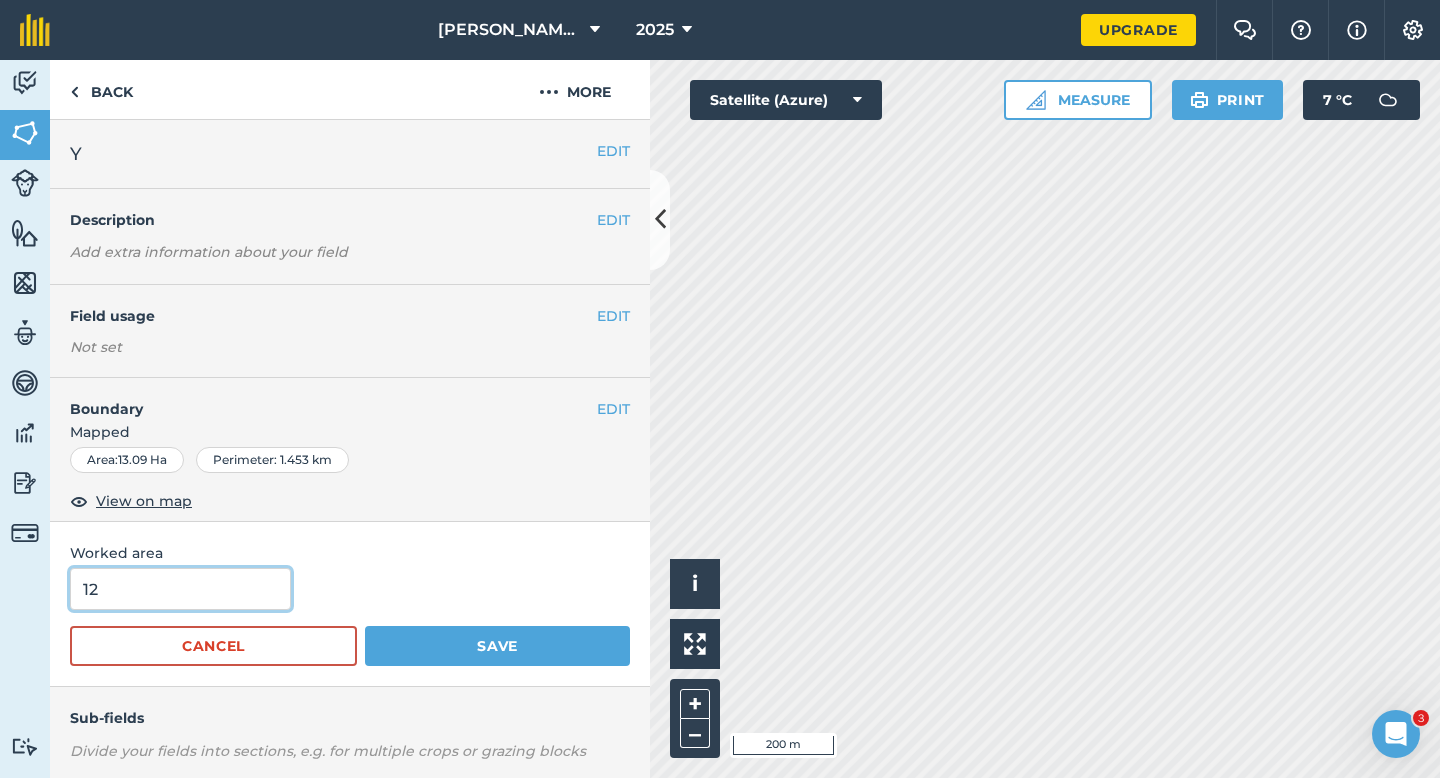 click on "12" at bounding box center [180, 589] 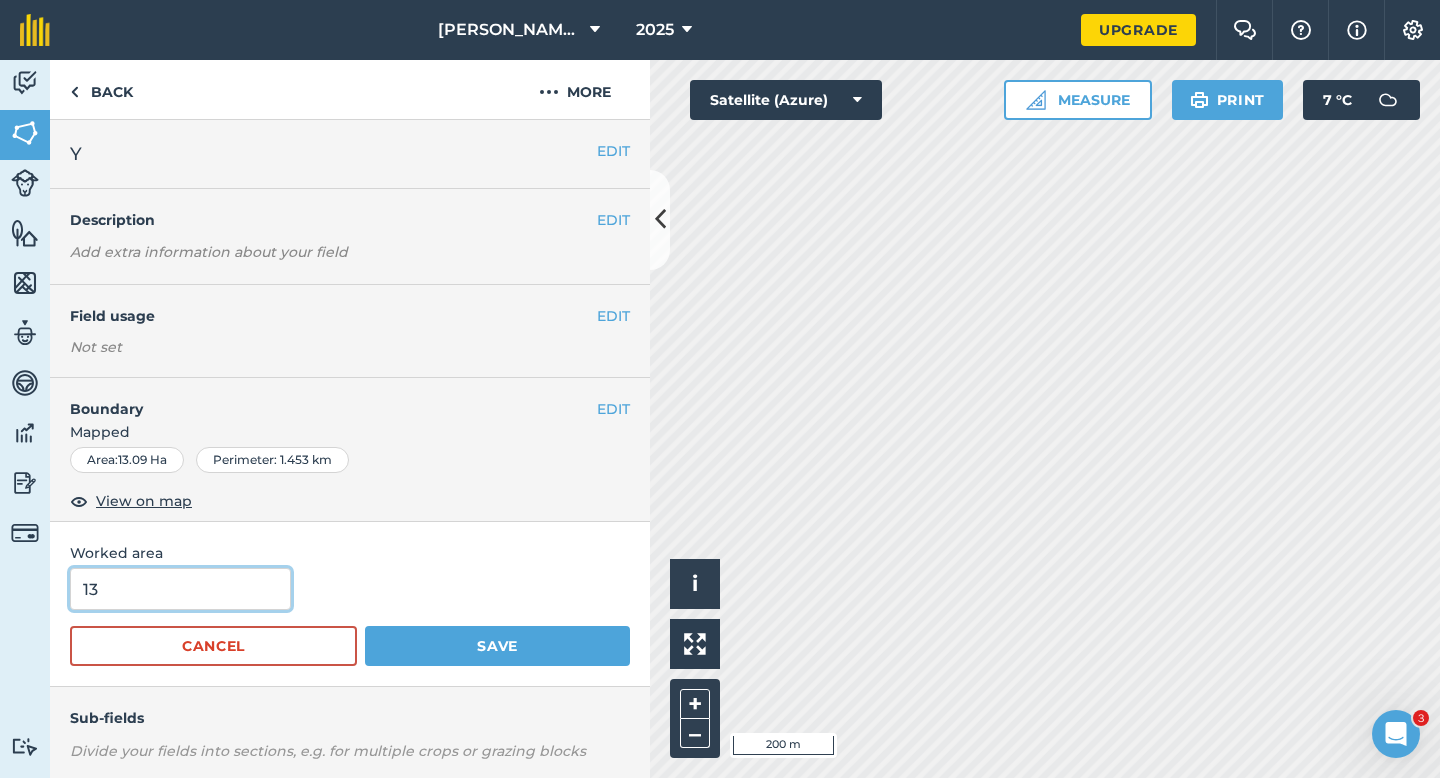 click on "Save" at bounding box center [497, 646] 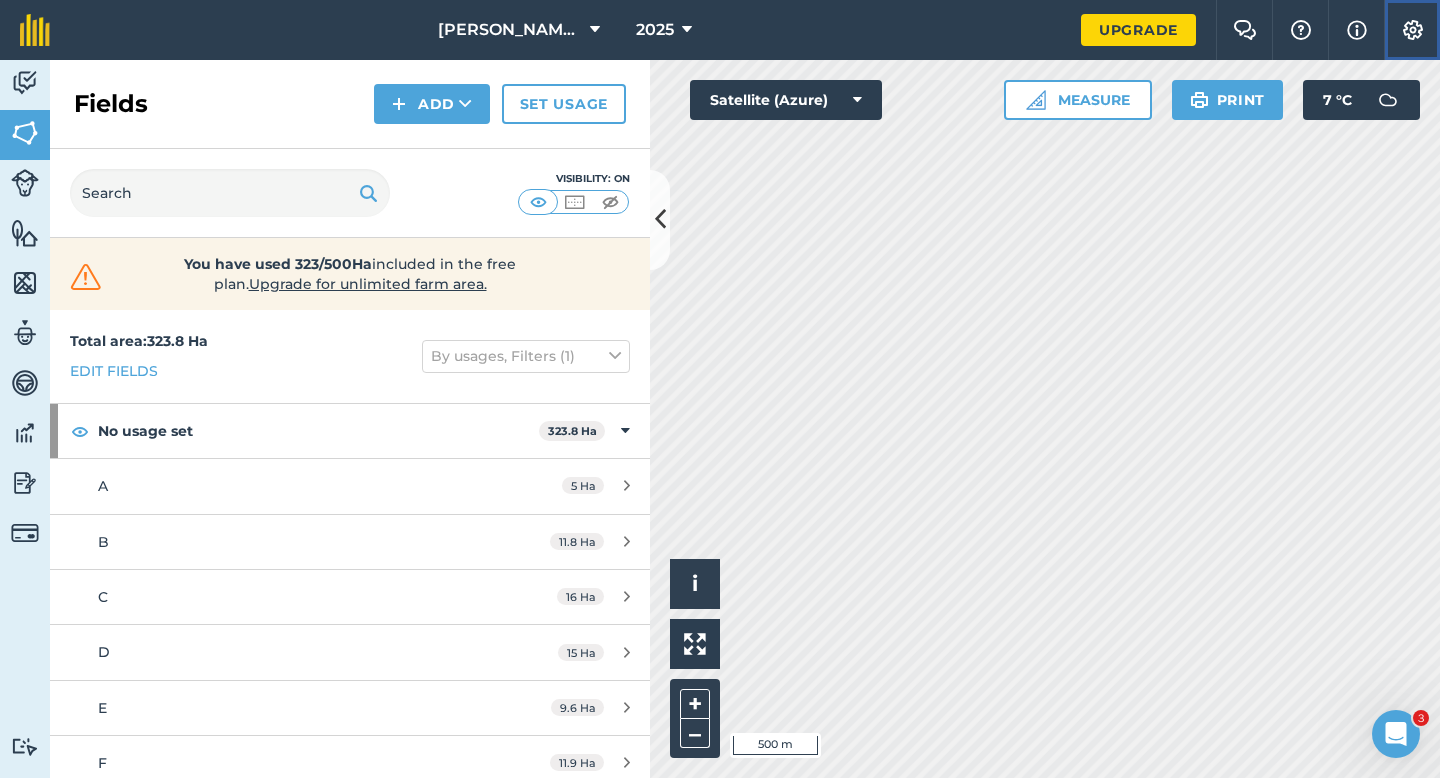 click at bounding box center (1413, 30) 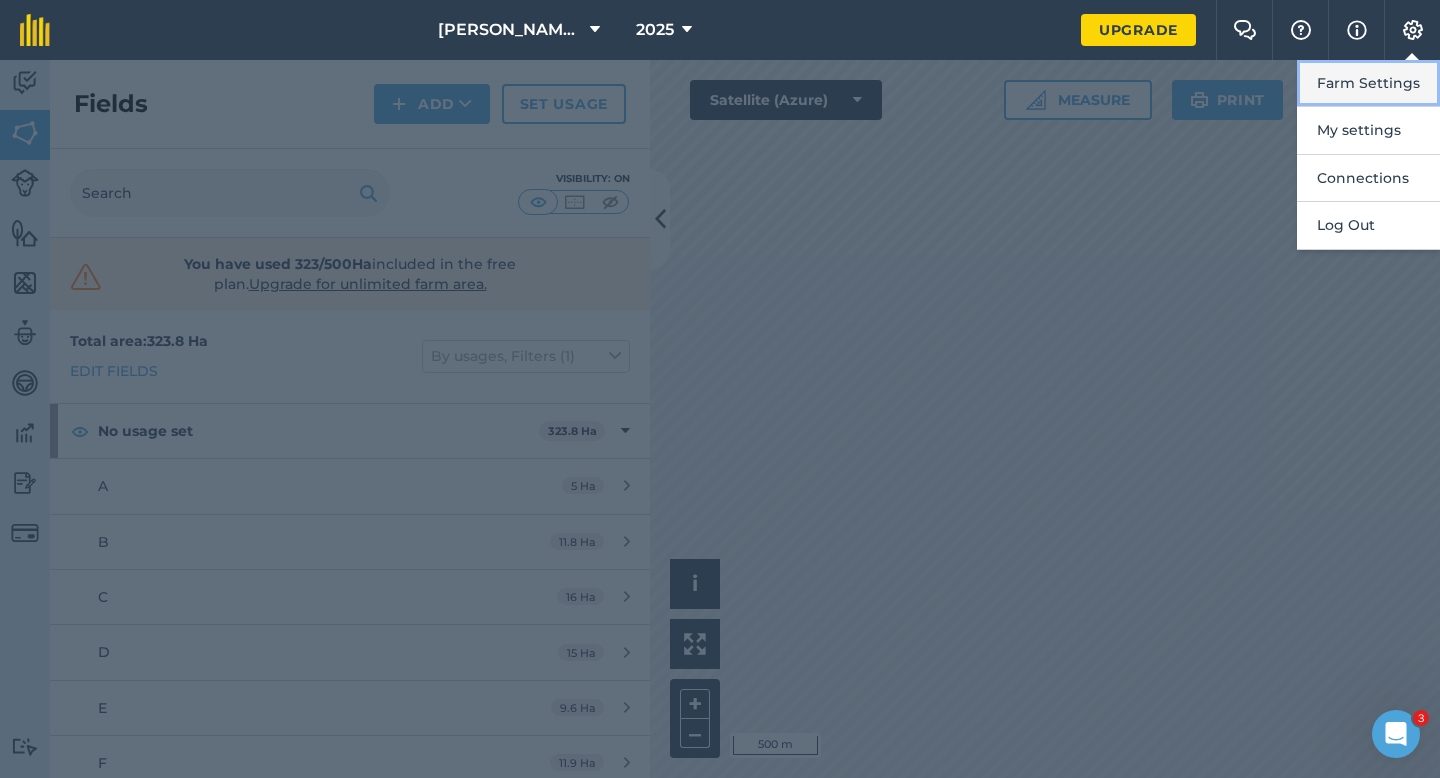 click on "Farm Settings" at bounding box center (1368, 83) 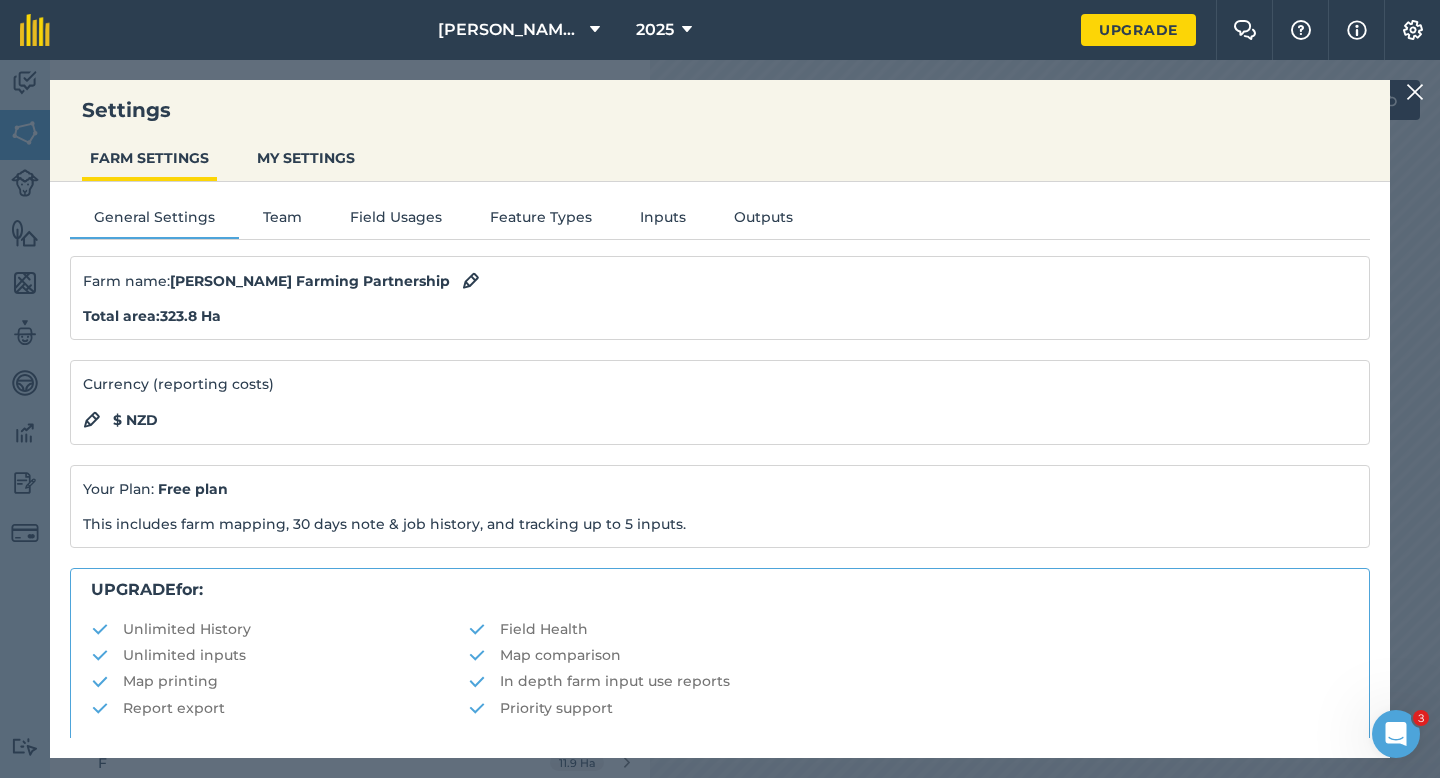 scroll, scrollTop: 384, scrollLeft: 0, axis: vertical 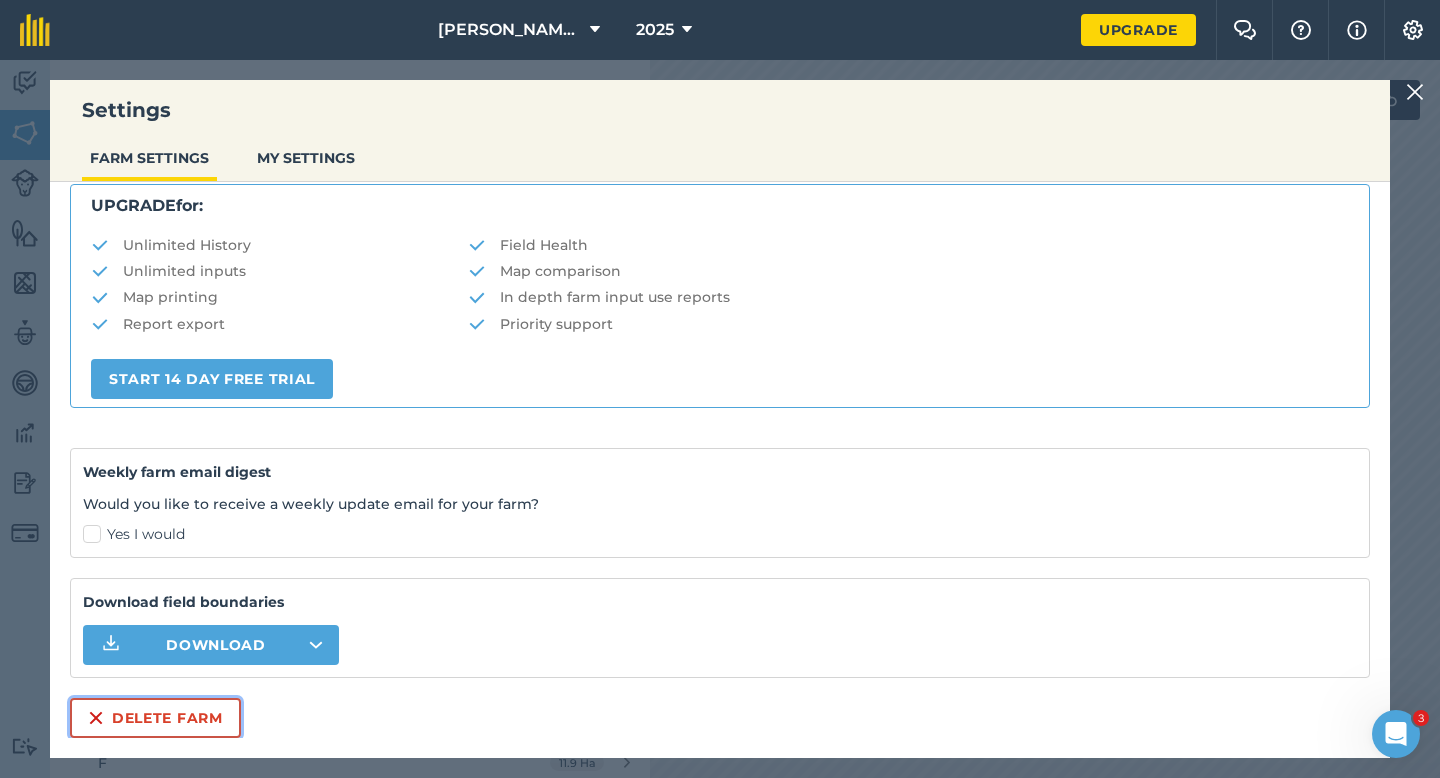 click on "Delete farm" at bounding box center (155, 718) 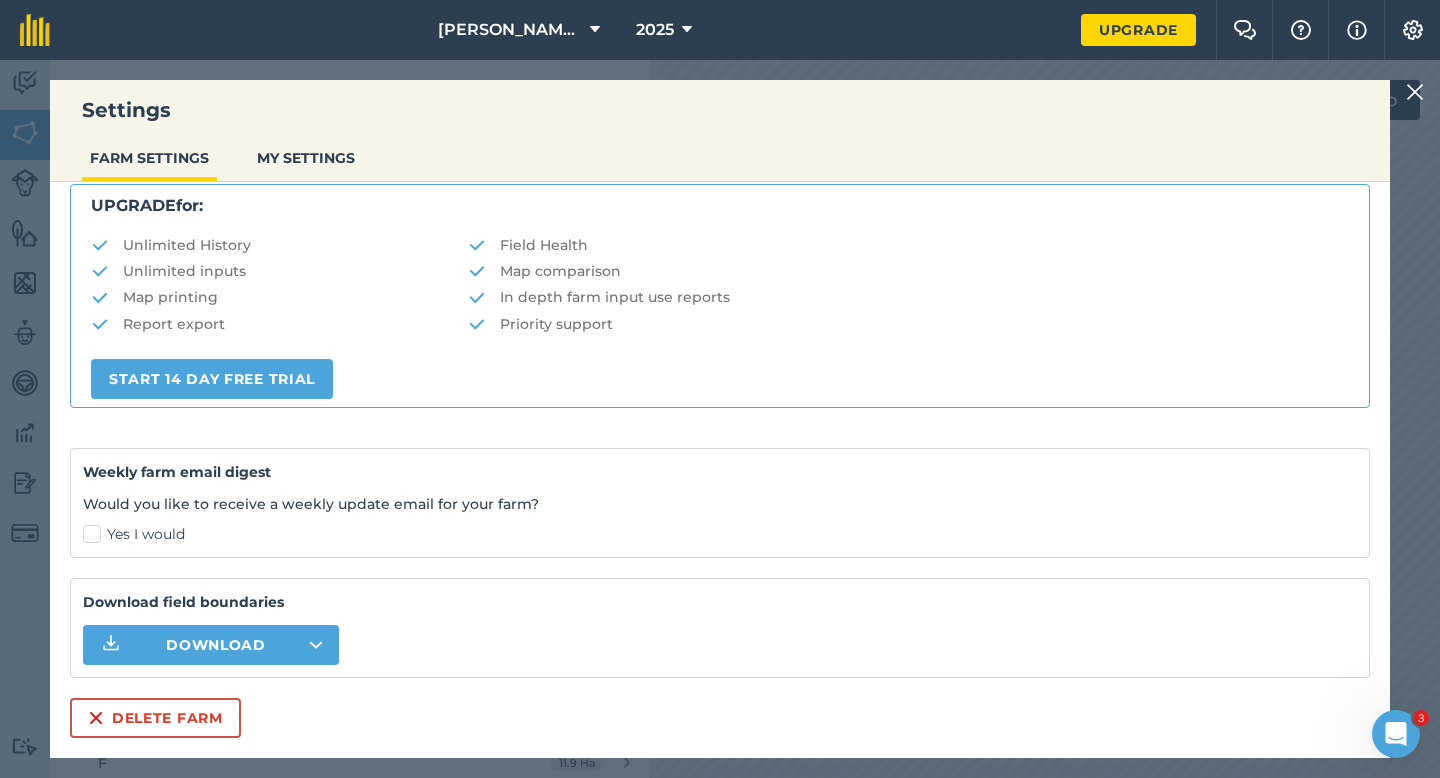 scroll, scrollTop: 0, scrollLeft: 0, axis: both 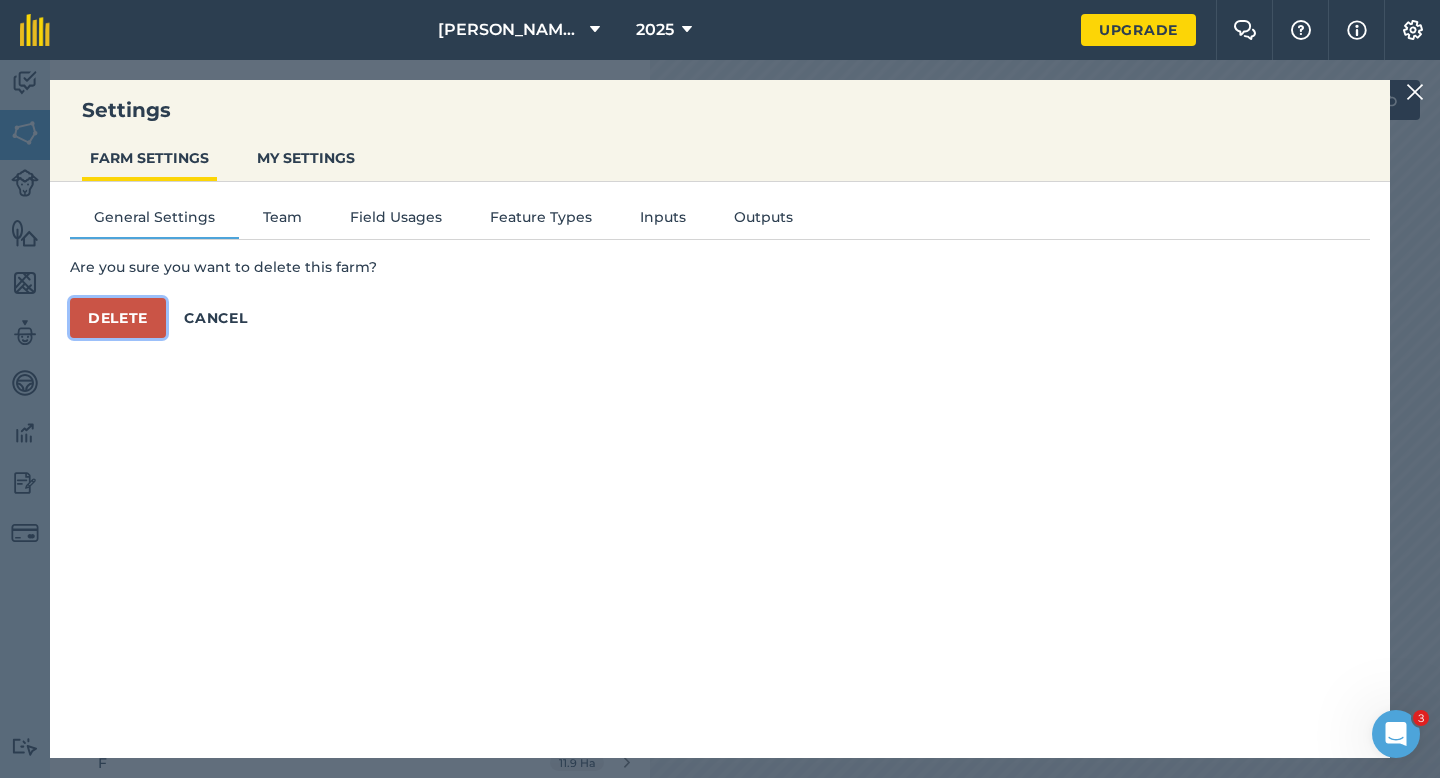 click on "Delete" at bounding box center [118, 318] 